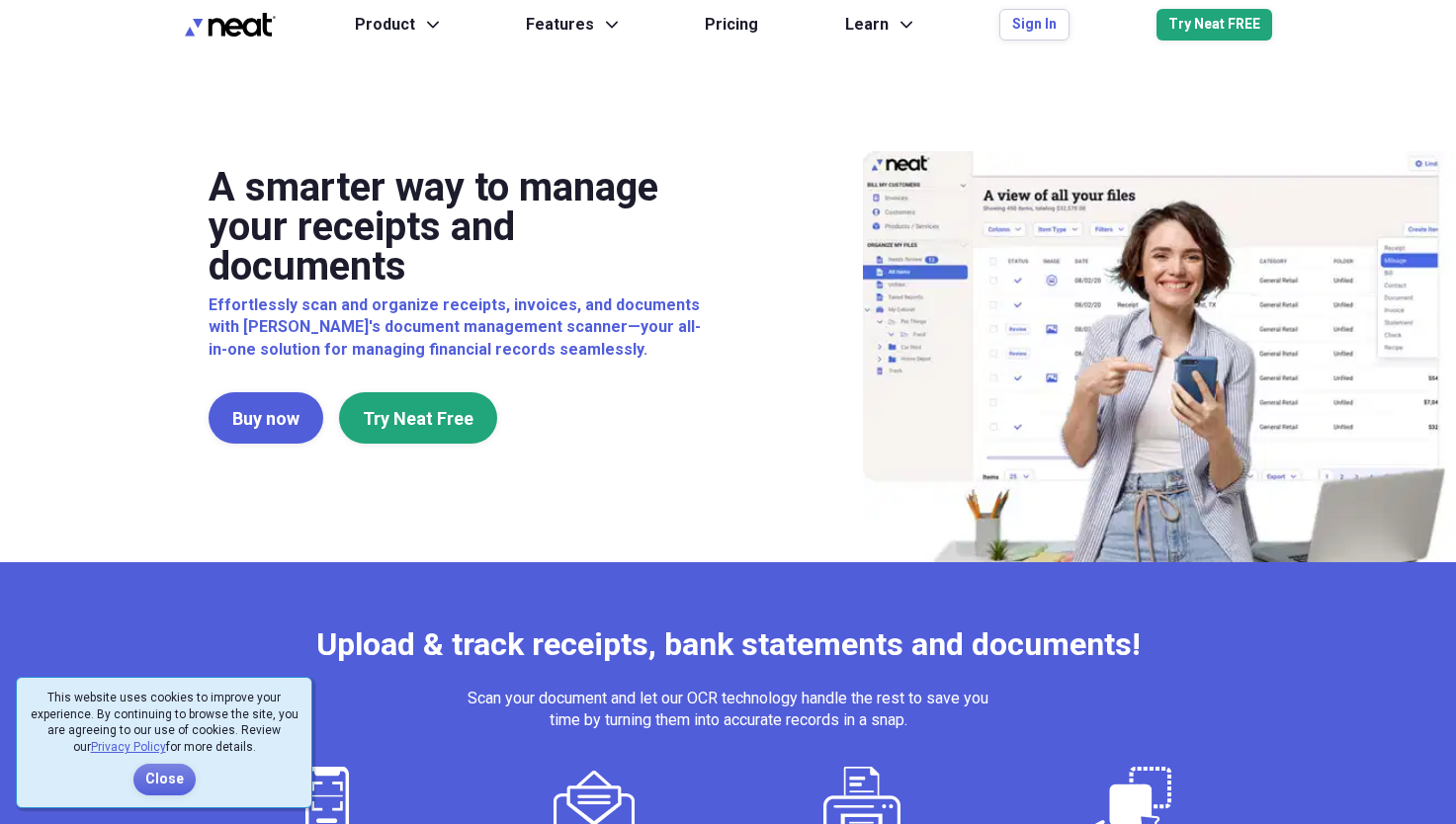 scroll, scrollTop: 0, scrollLeft: 0, axis: both 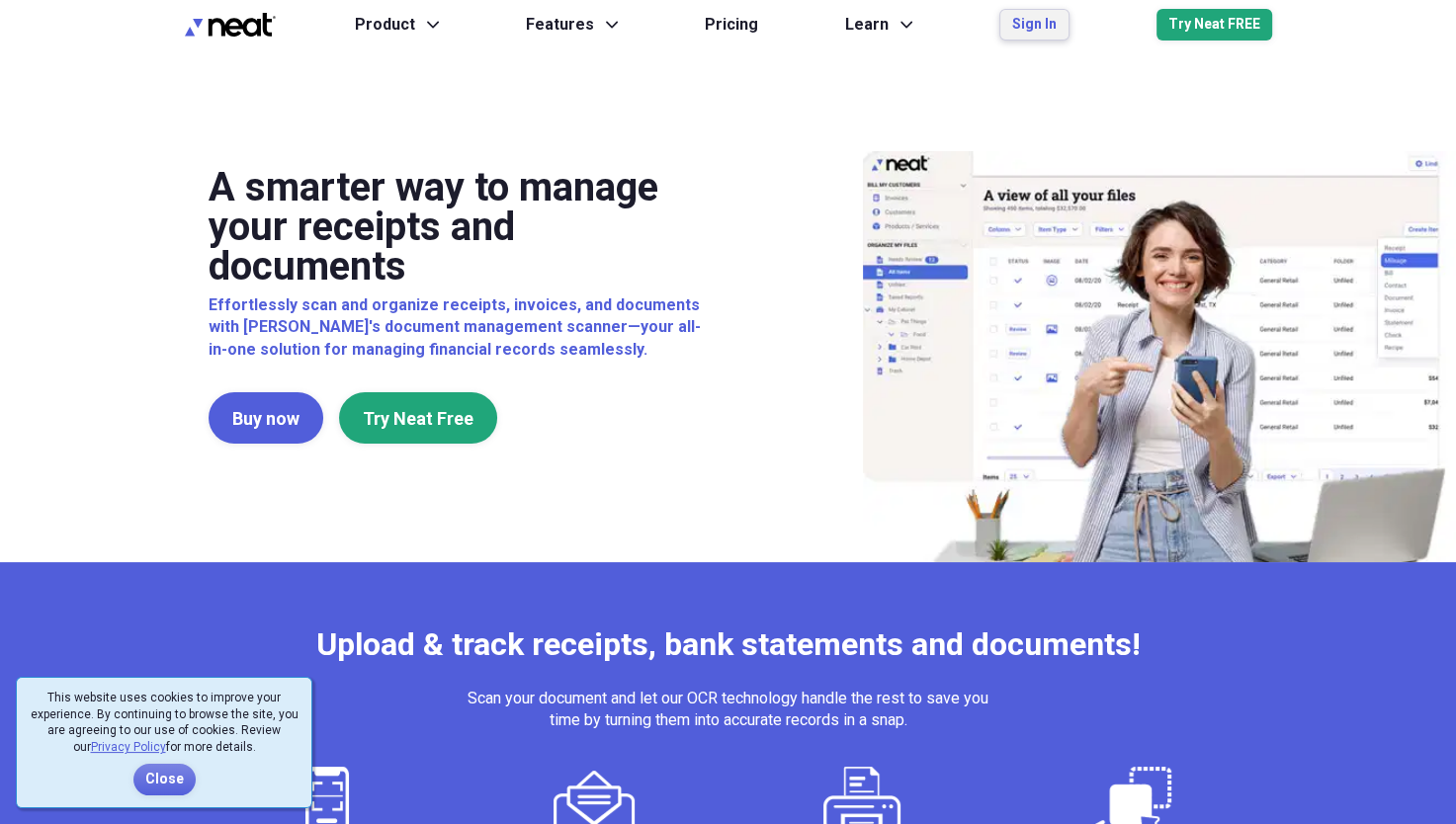 click on "Sign In" at bounding box center [1034, 25] 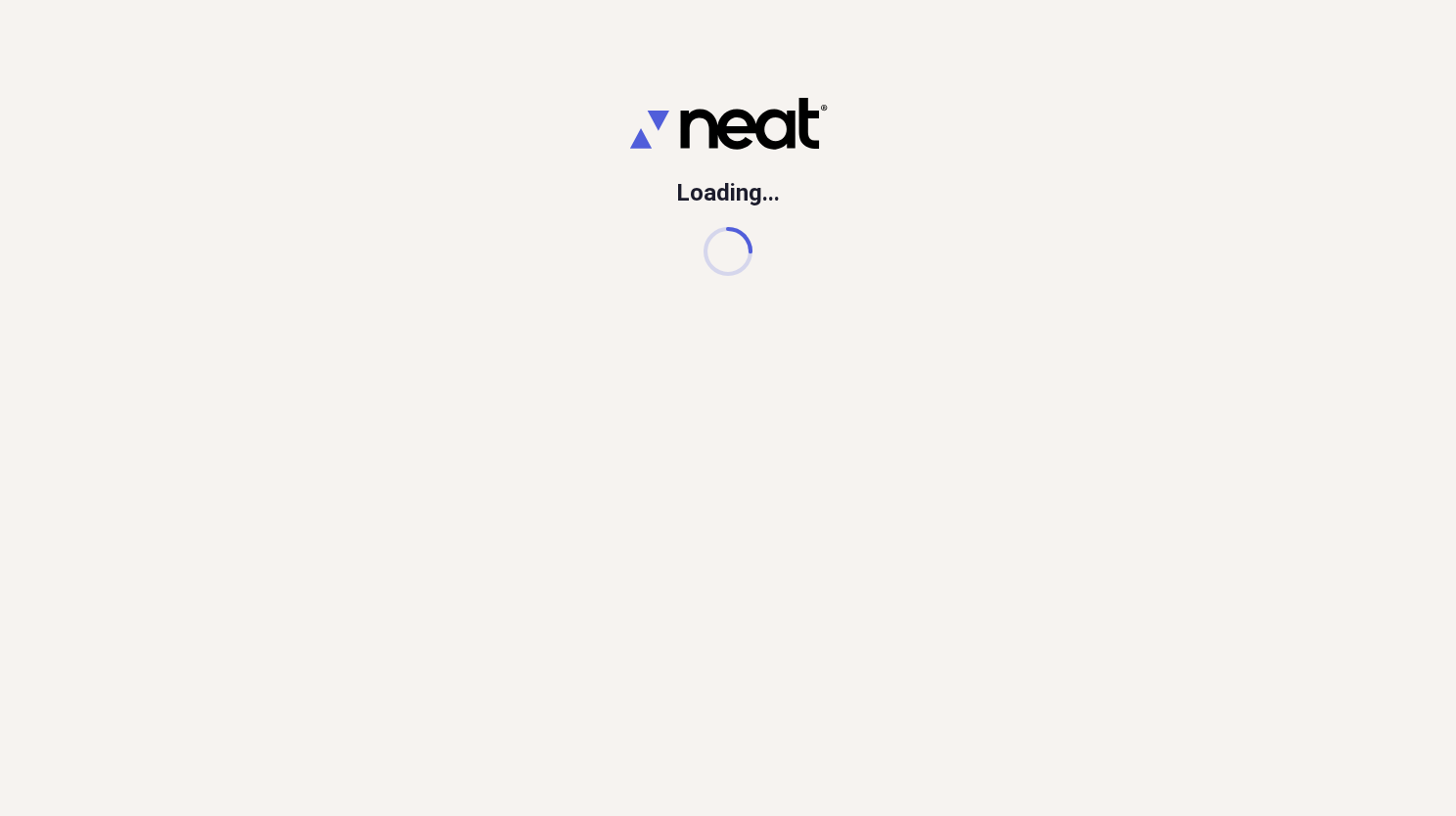 scroll, scrollTop: 0, scrollLeft: 0, axis: both 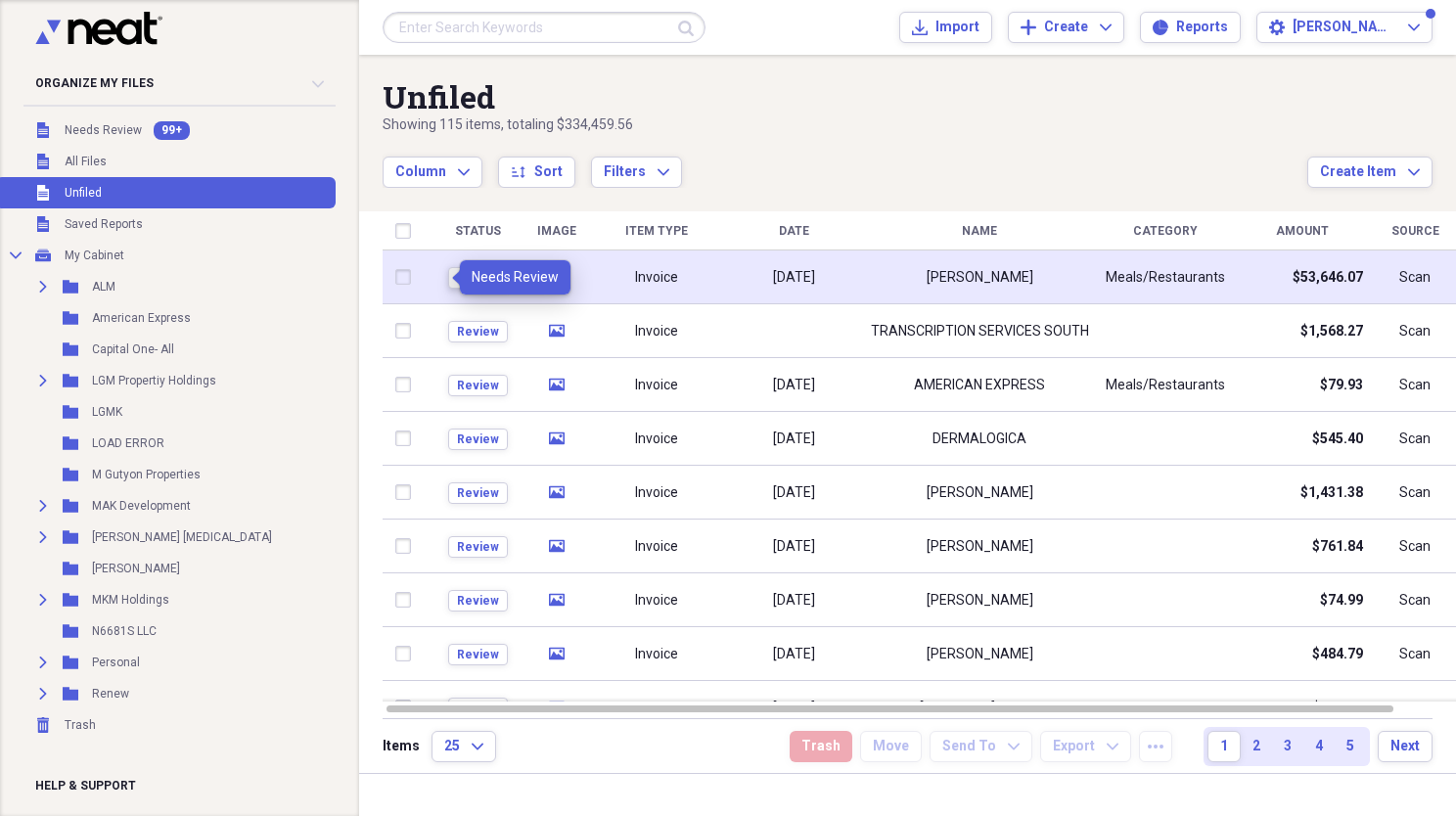 click on "Review" at bounding box center (478, 278) 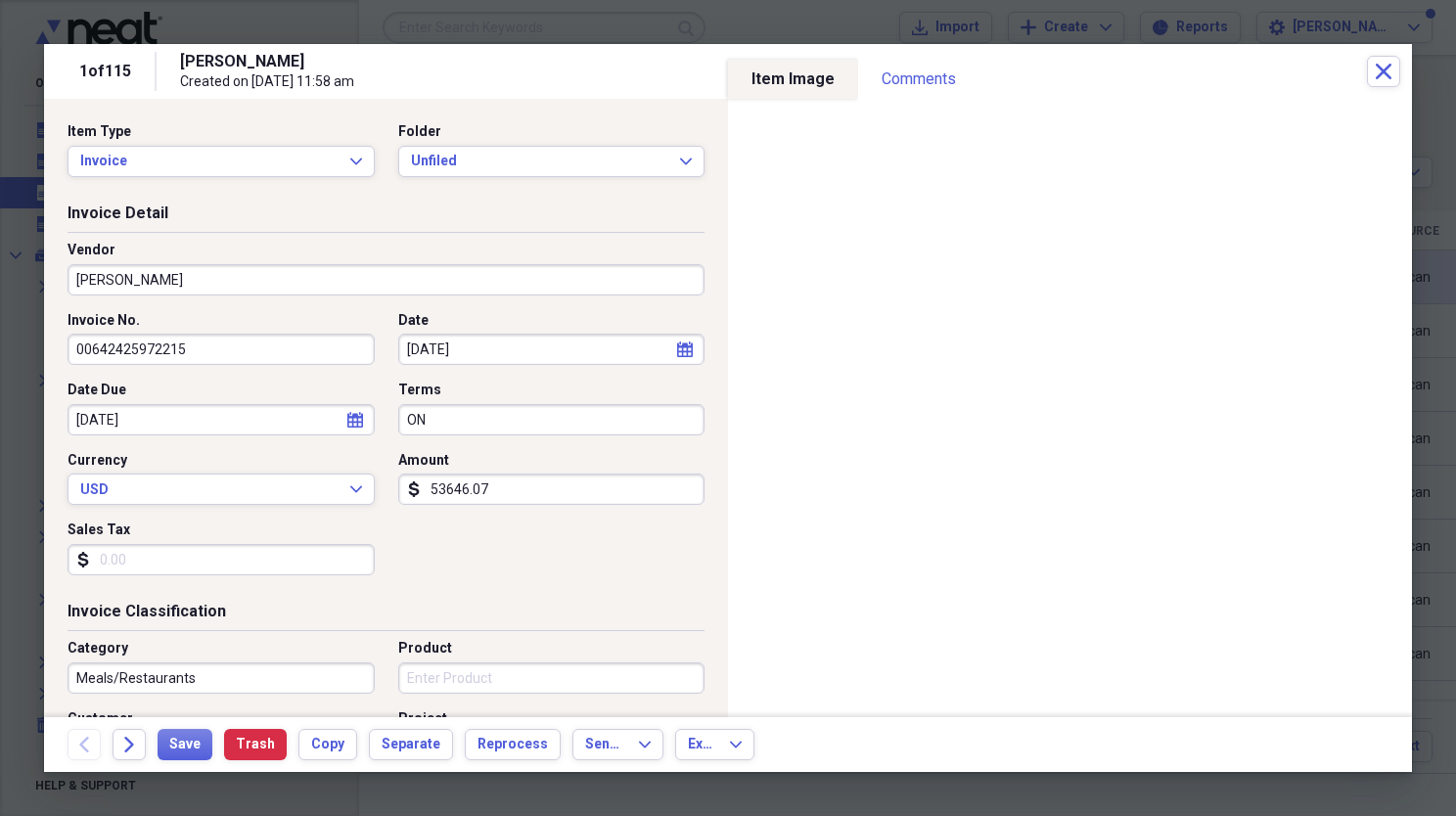 click on "[PERSON_NAME]" at bounding box center [386, 280] 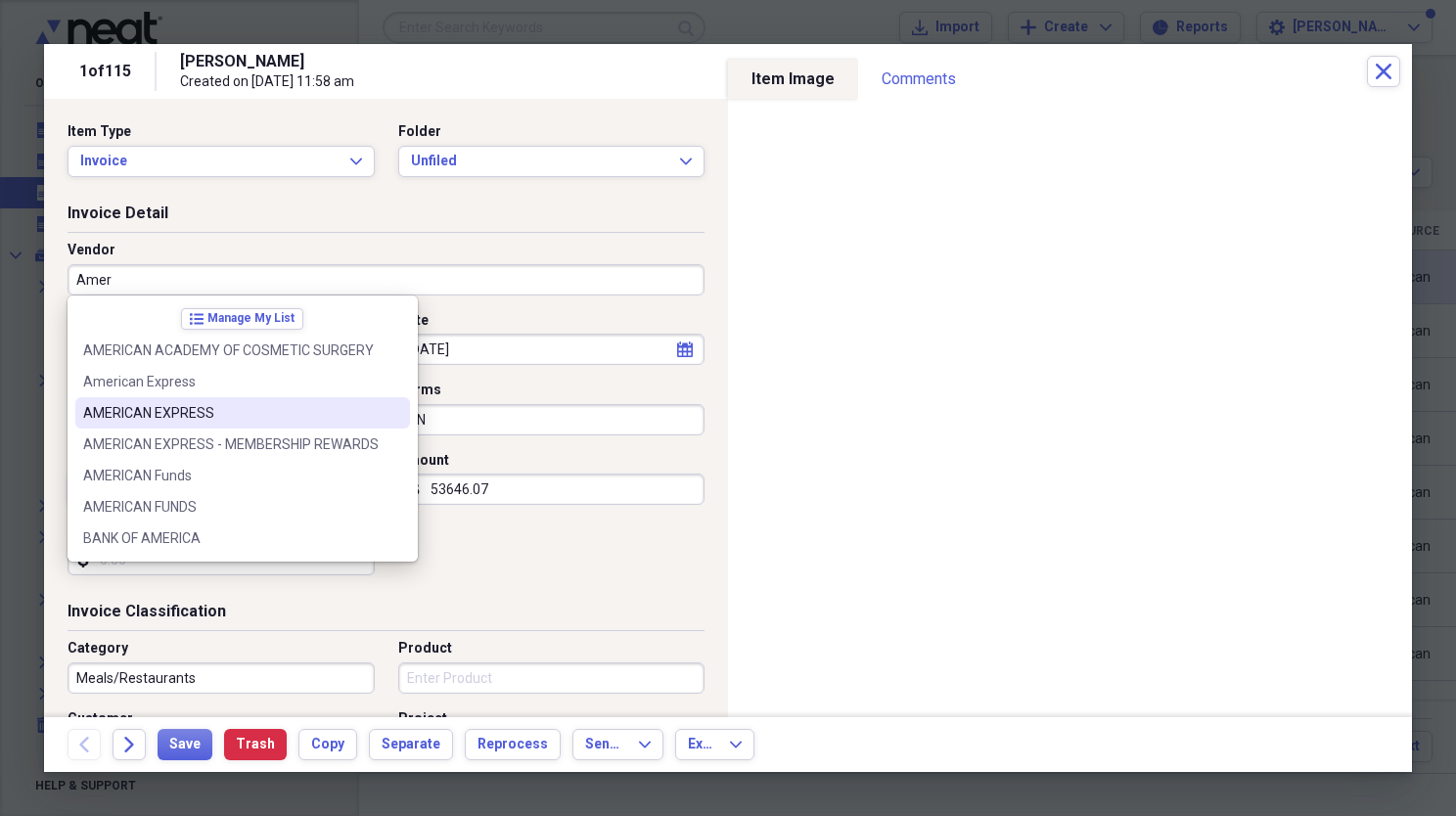click on "AMERICAN EXPRESS" at bounding box center [231, 413] 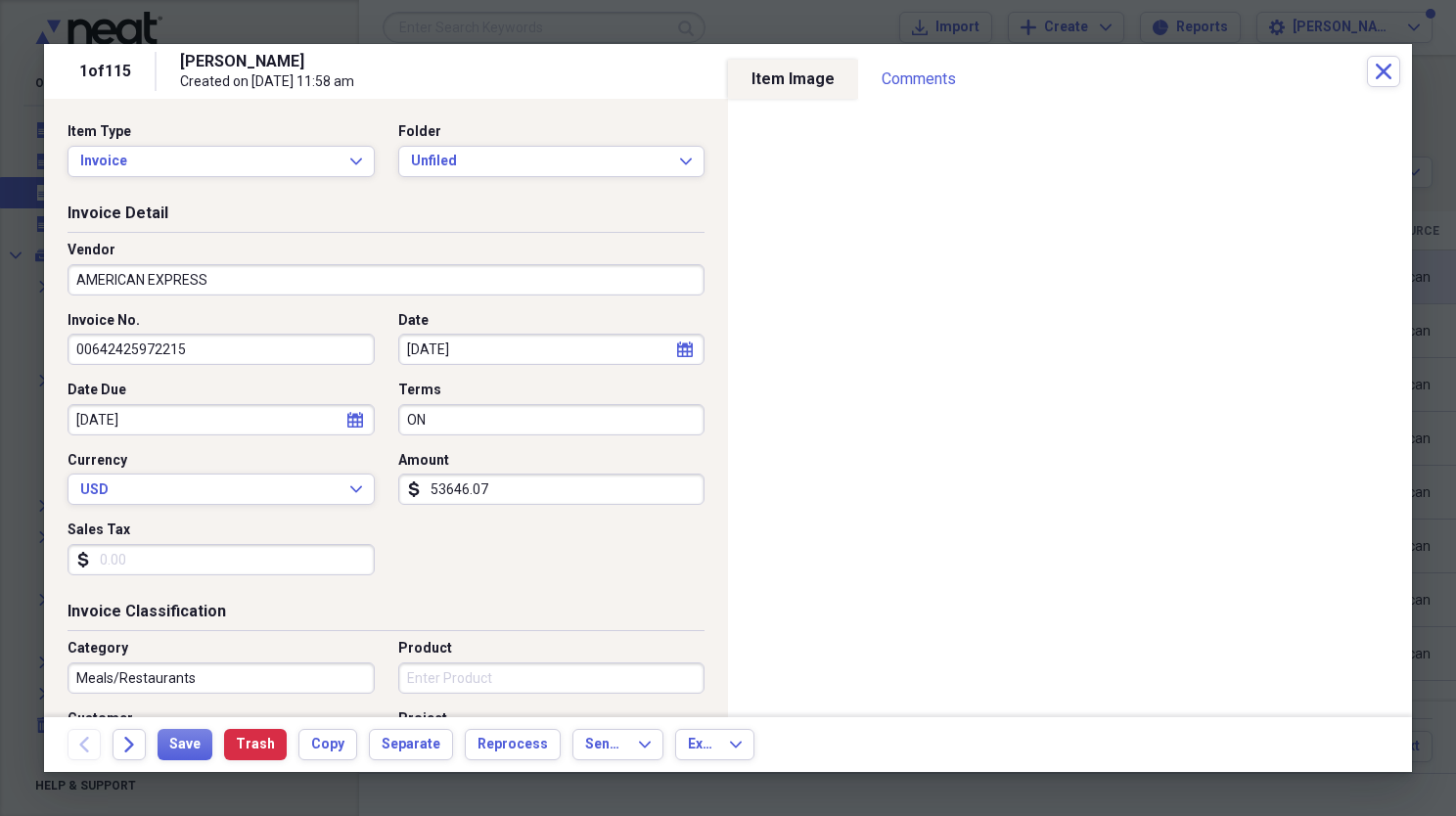 click on "Product" at bounding box center [552, 678] 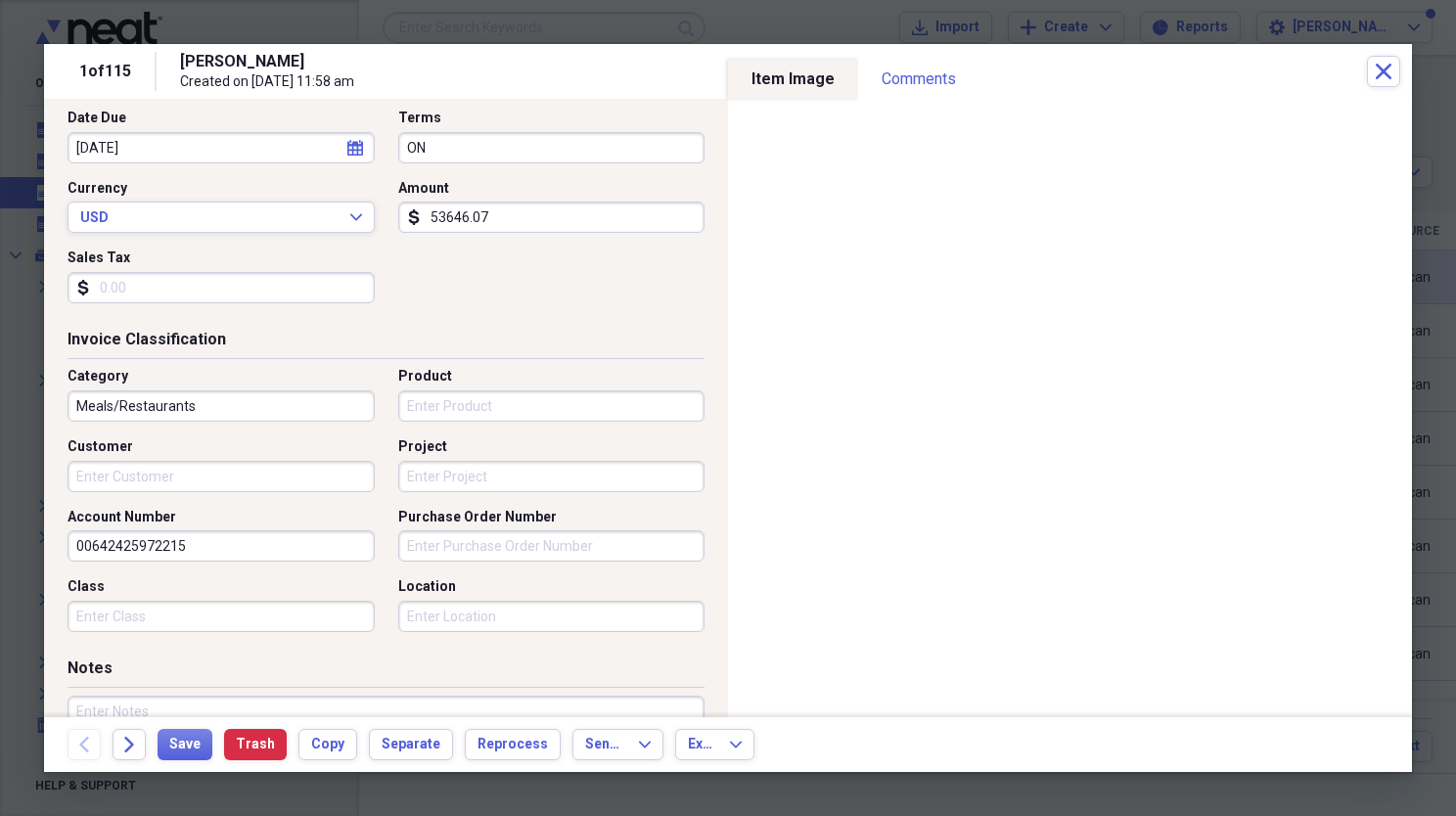 scroll, scrollTop: 342, scrollLeft: 0, axis: vertical 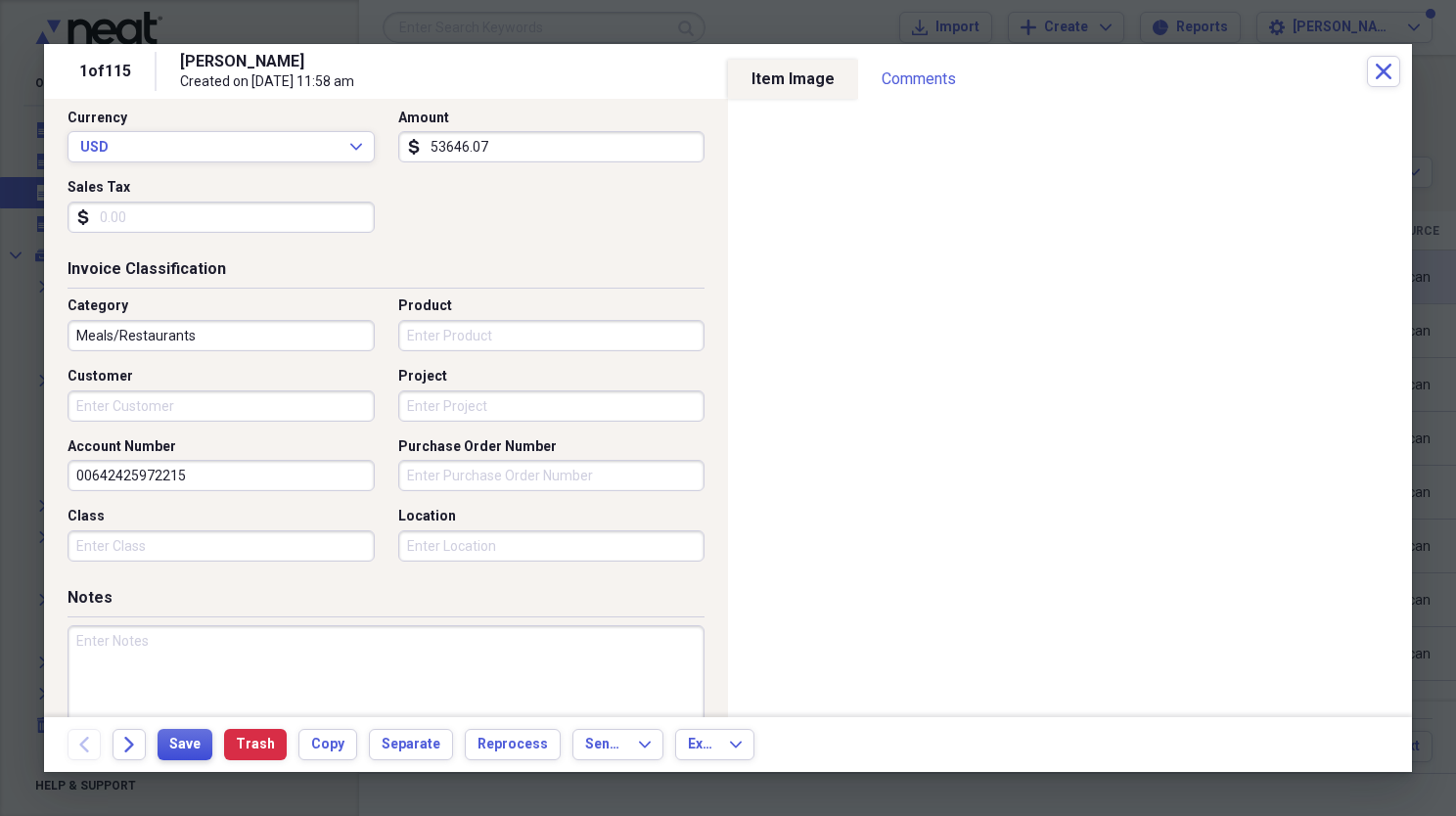 click on "Save" at bounding box center [185, 745] 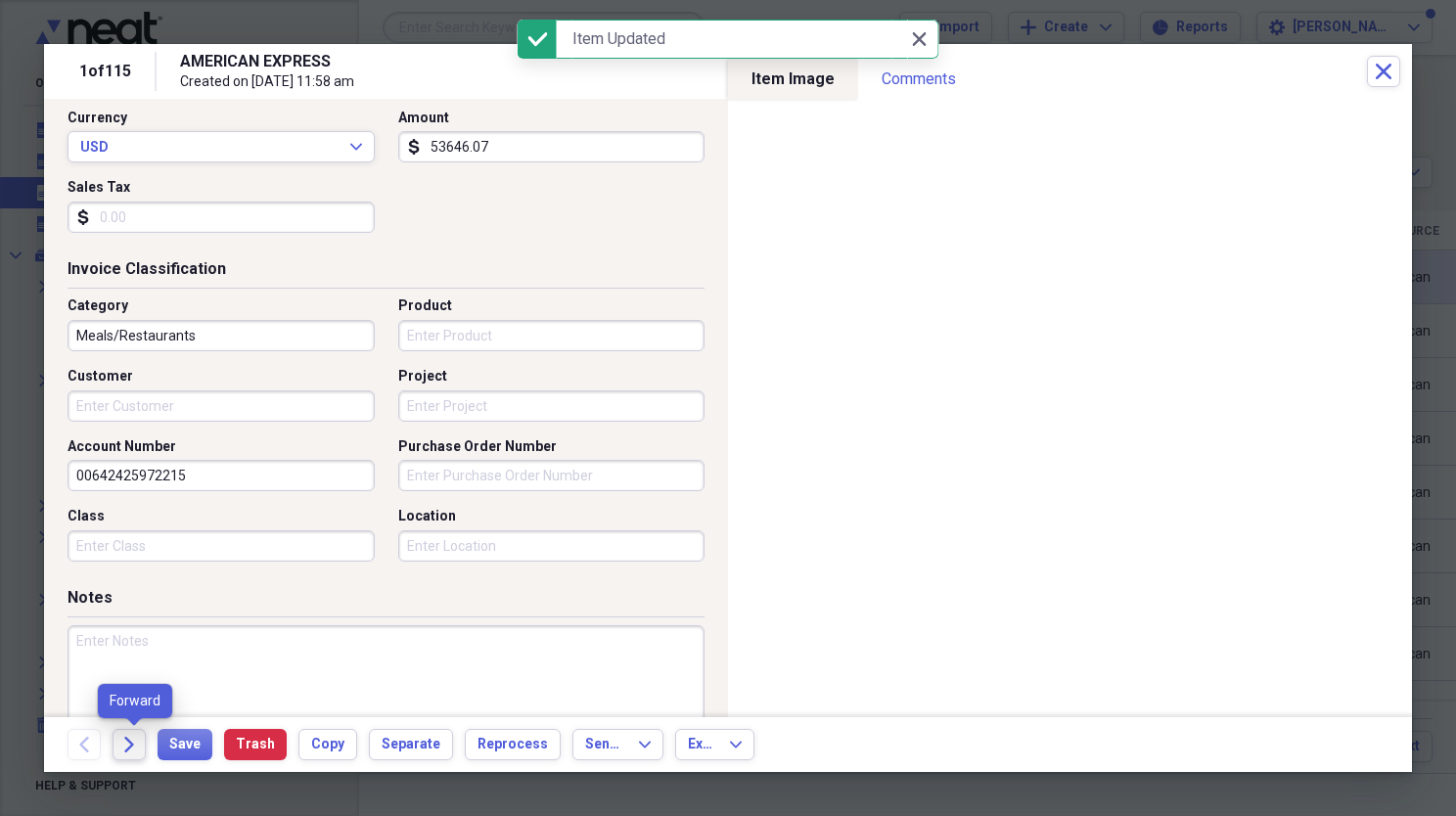 click 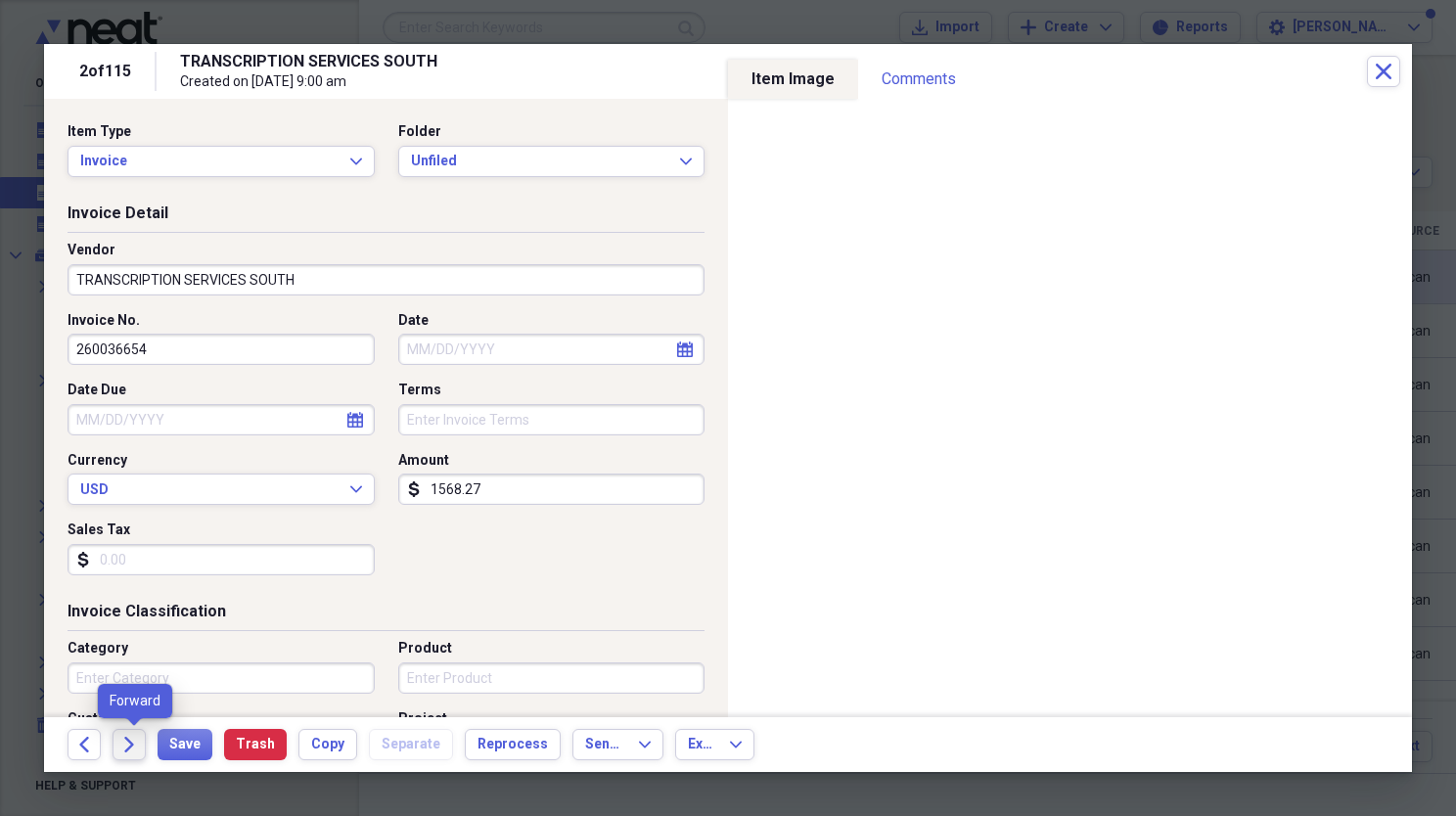 click 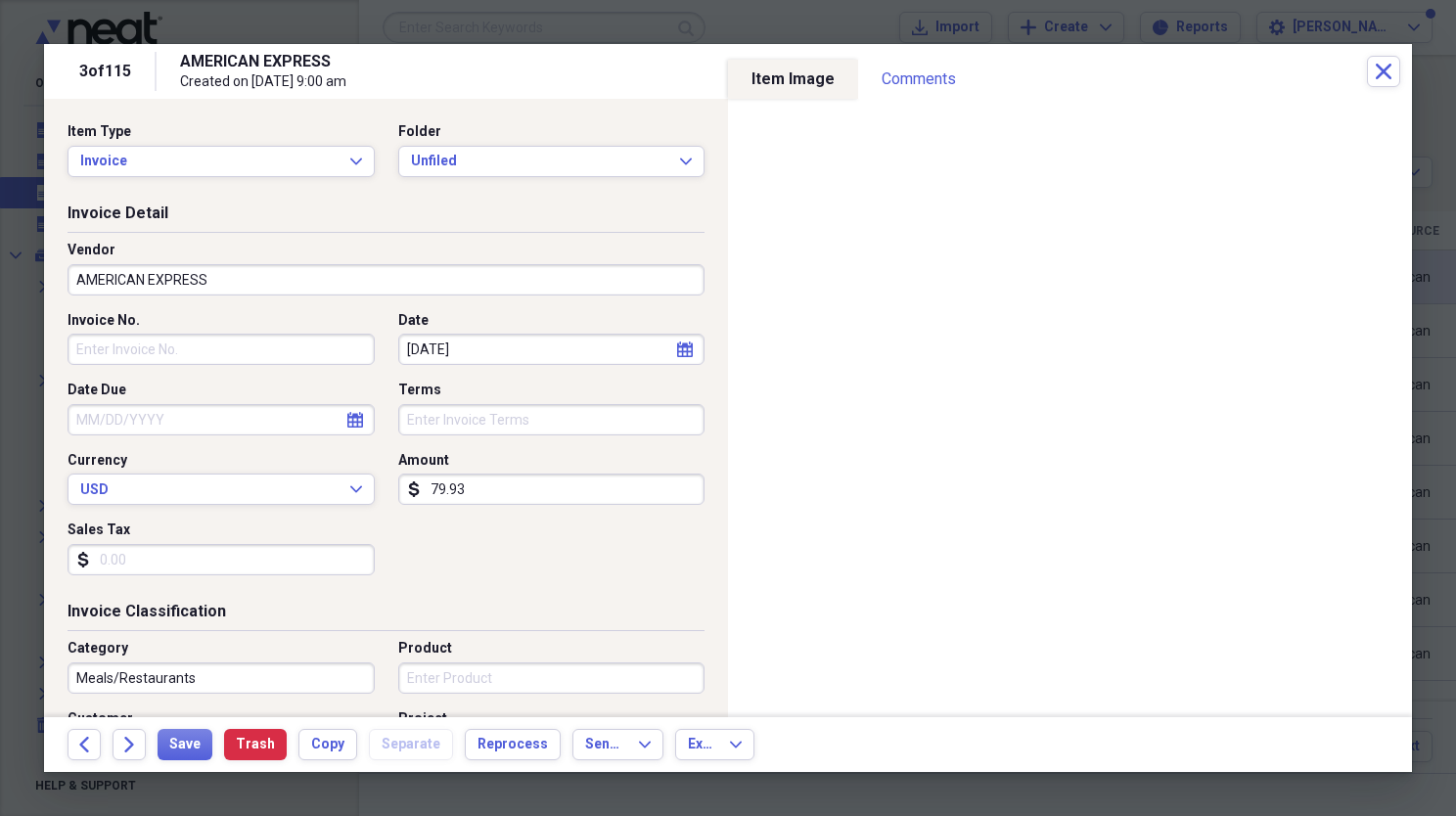 click on "AMERICAN EXPRESS" at bounding box center [386, 280] 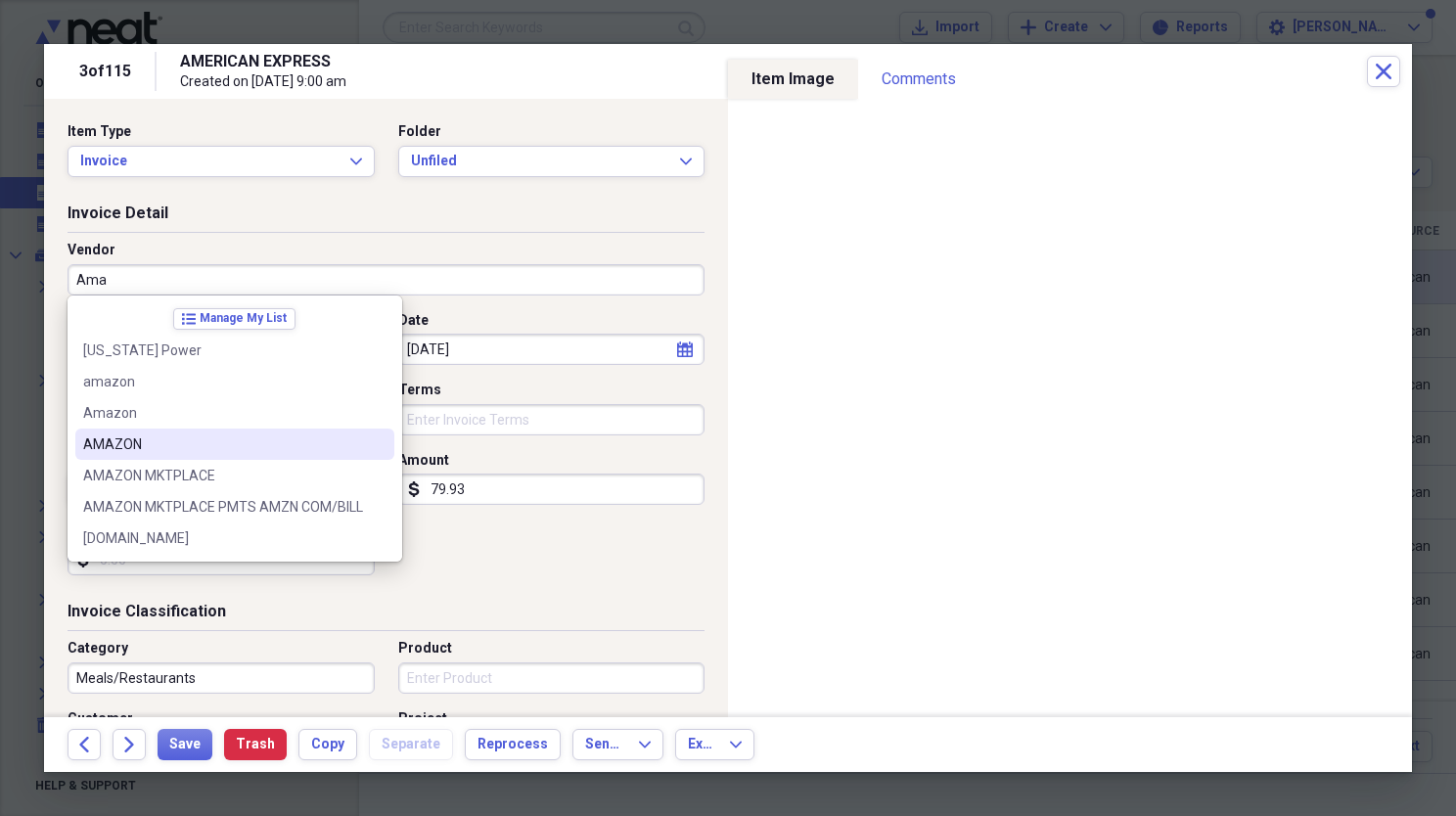 click on "AMAZON" at bounding box center [235, 444] 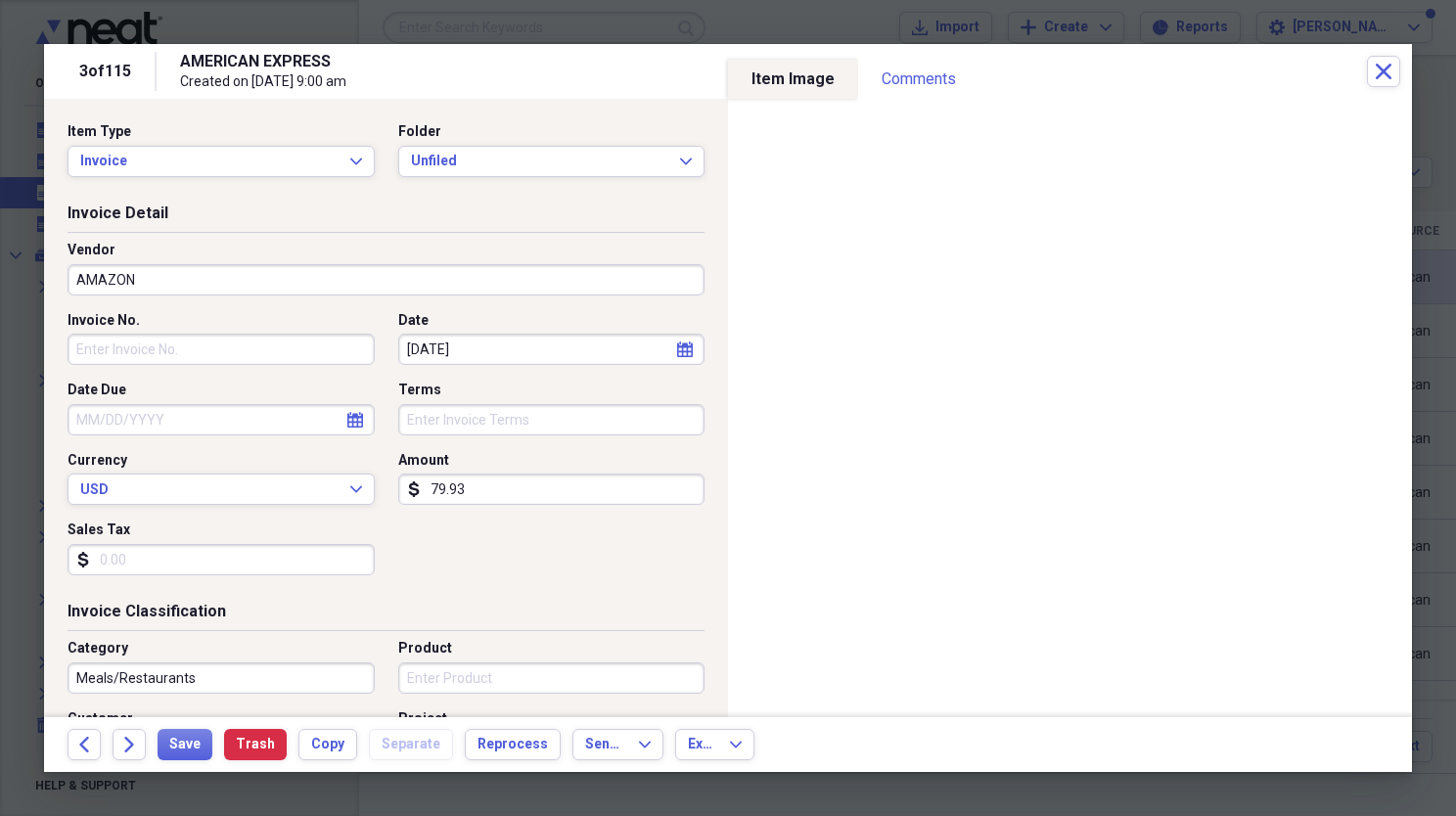 type on "General Retail" 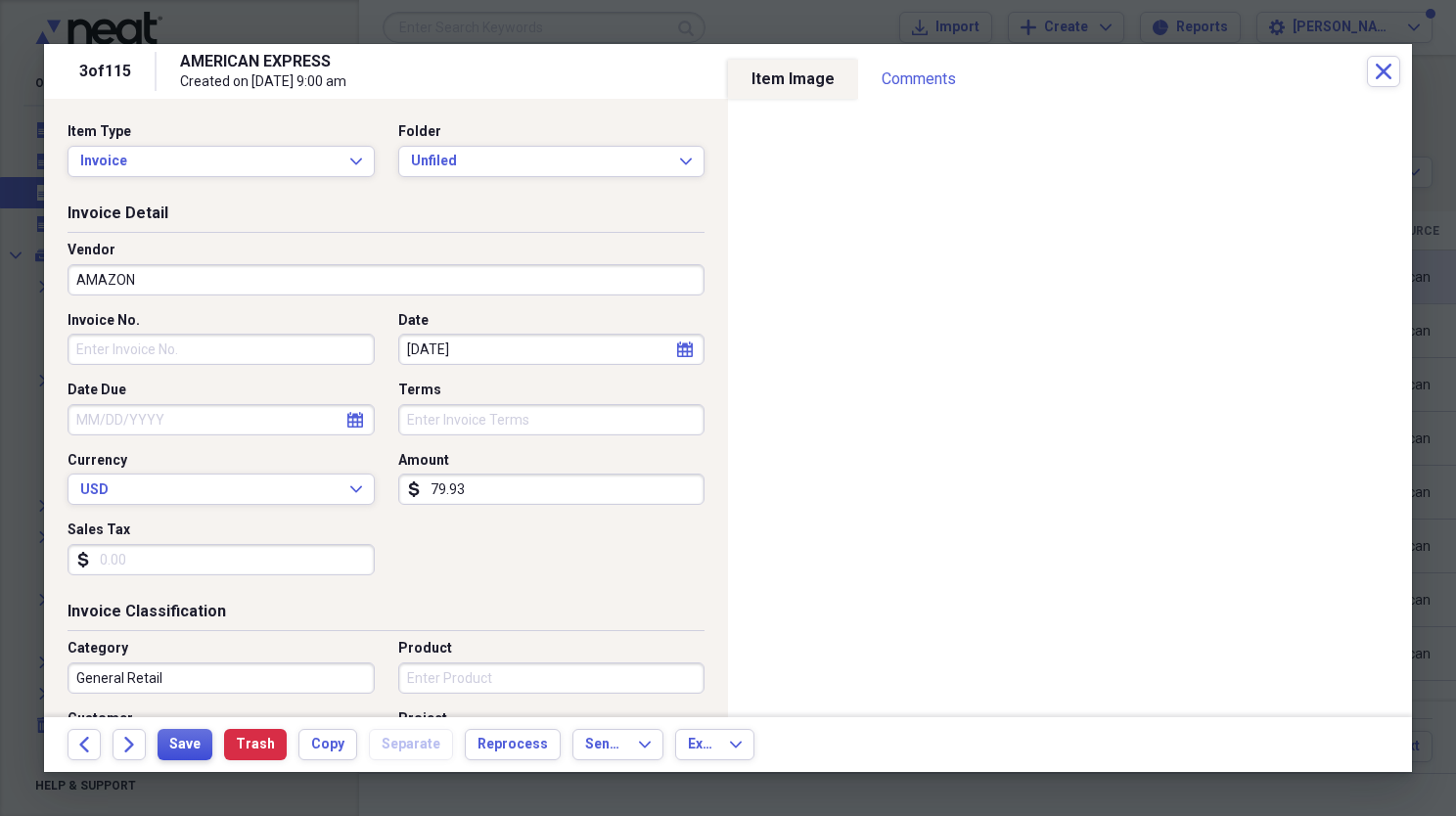 click on "Save" at bounding box center (185, 745) 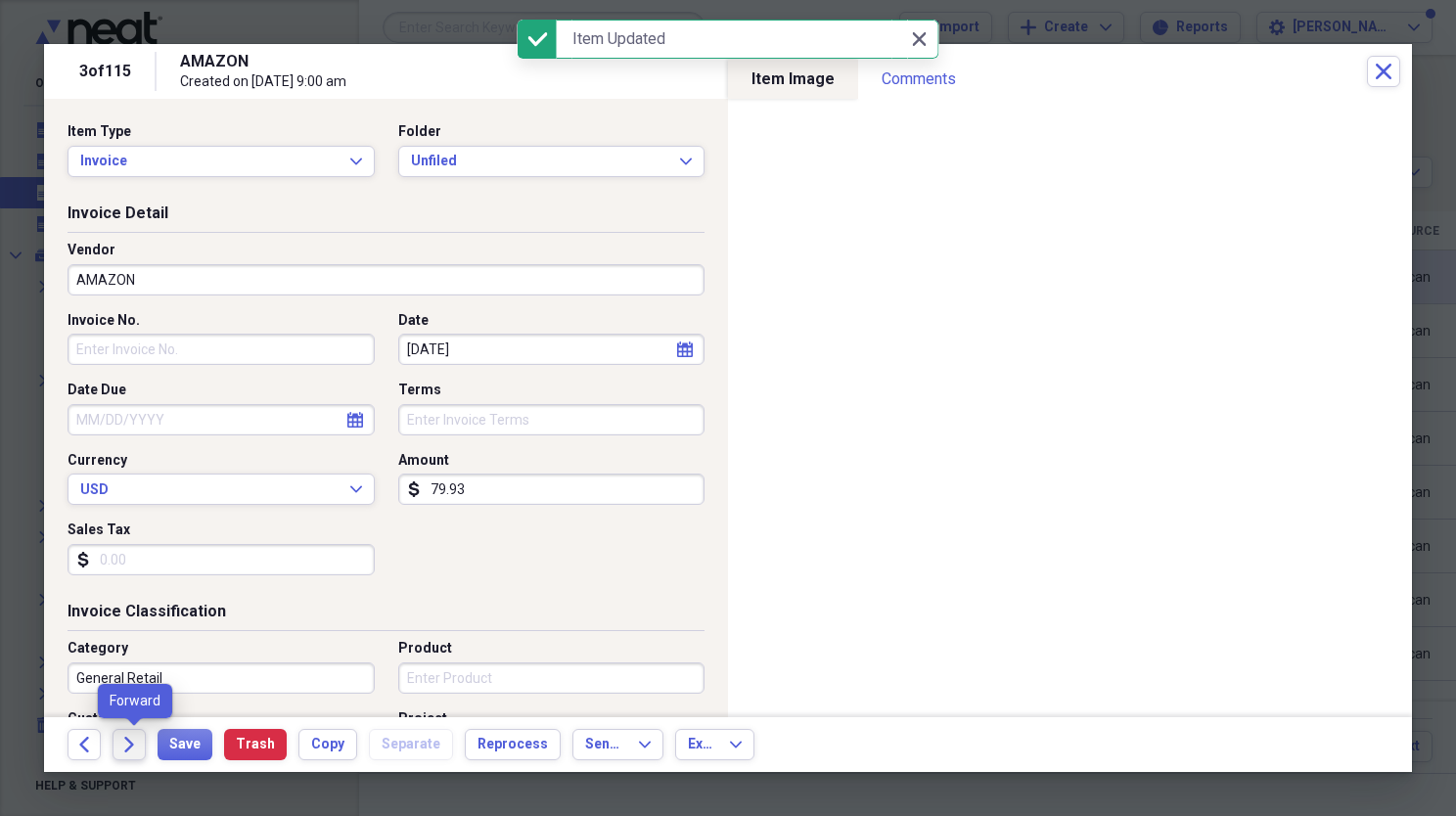 click on "Forward" 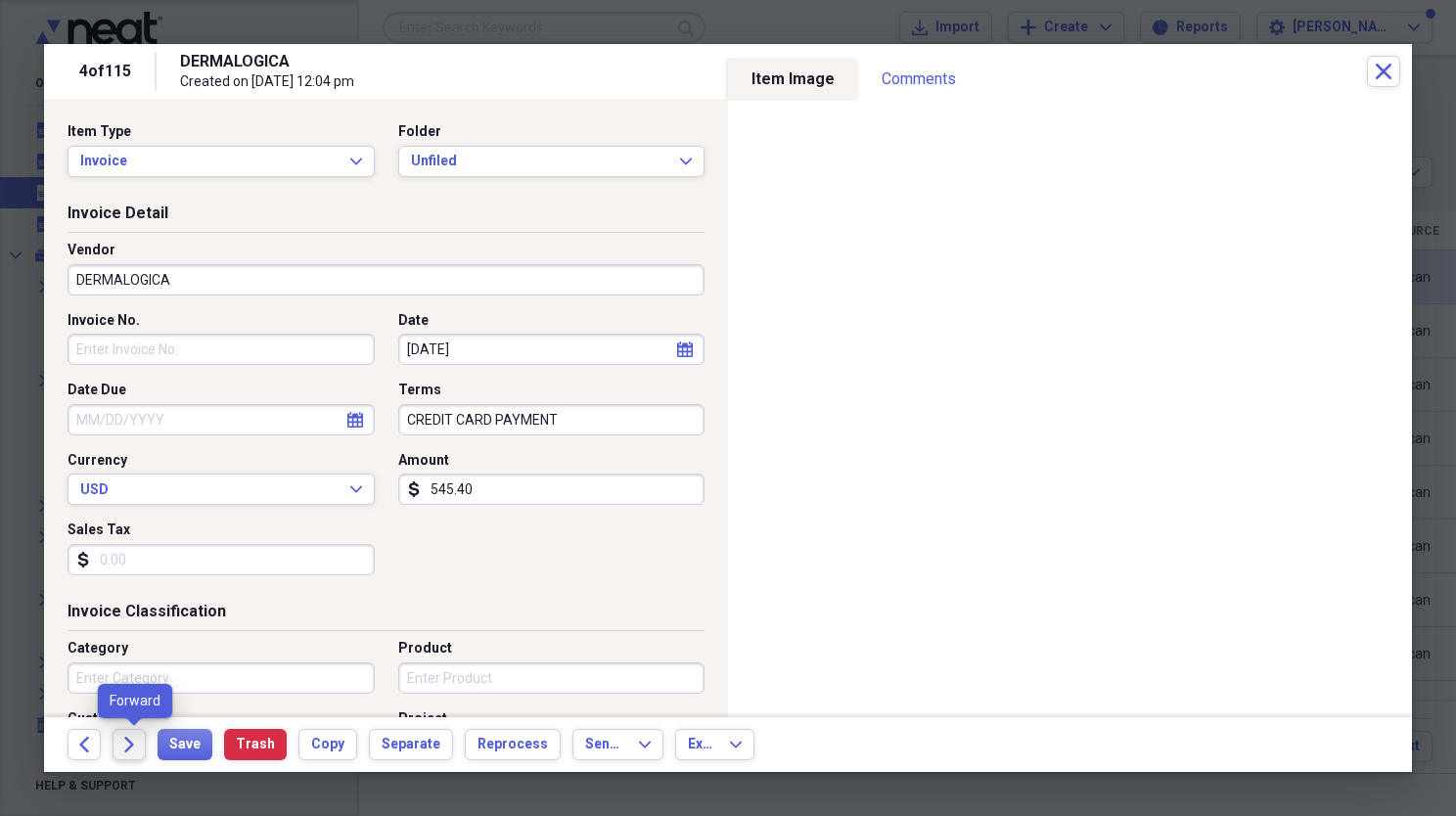 click on "Forward" 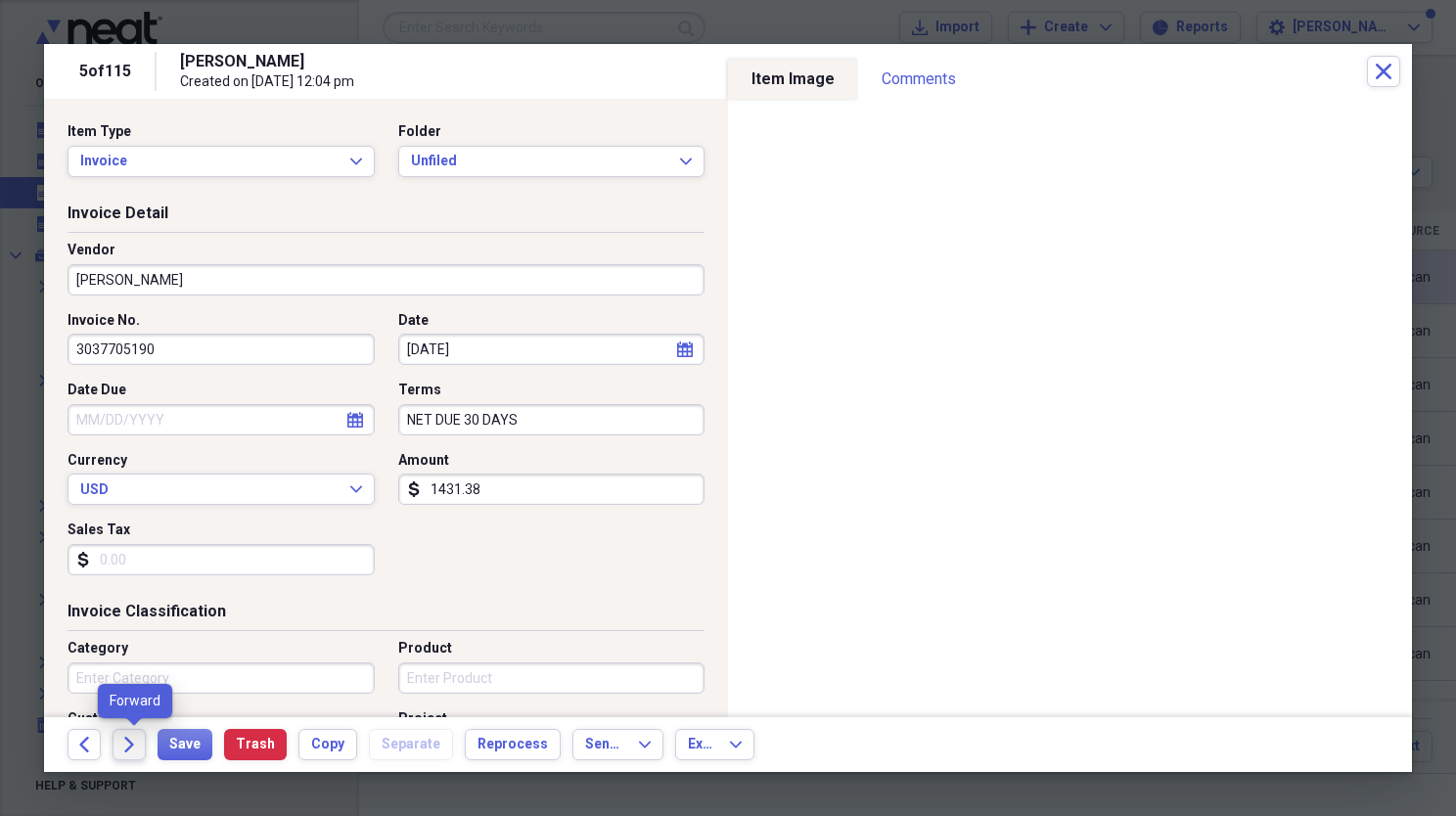 click on "Forward" 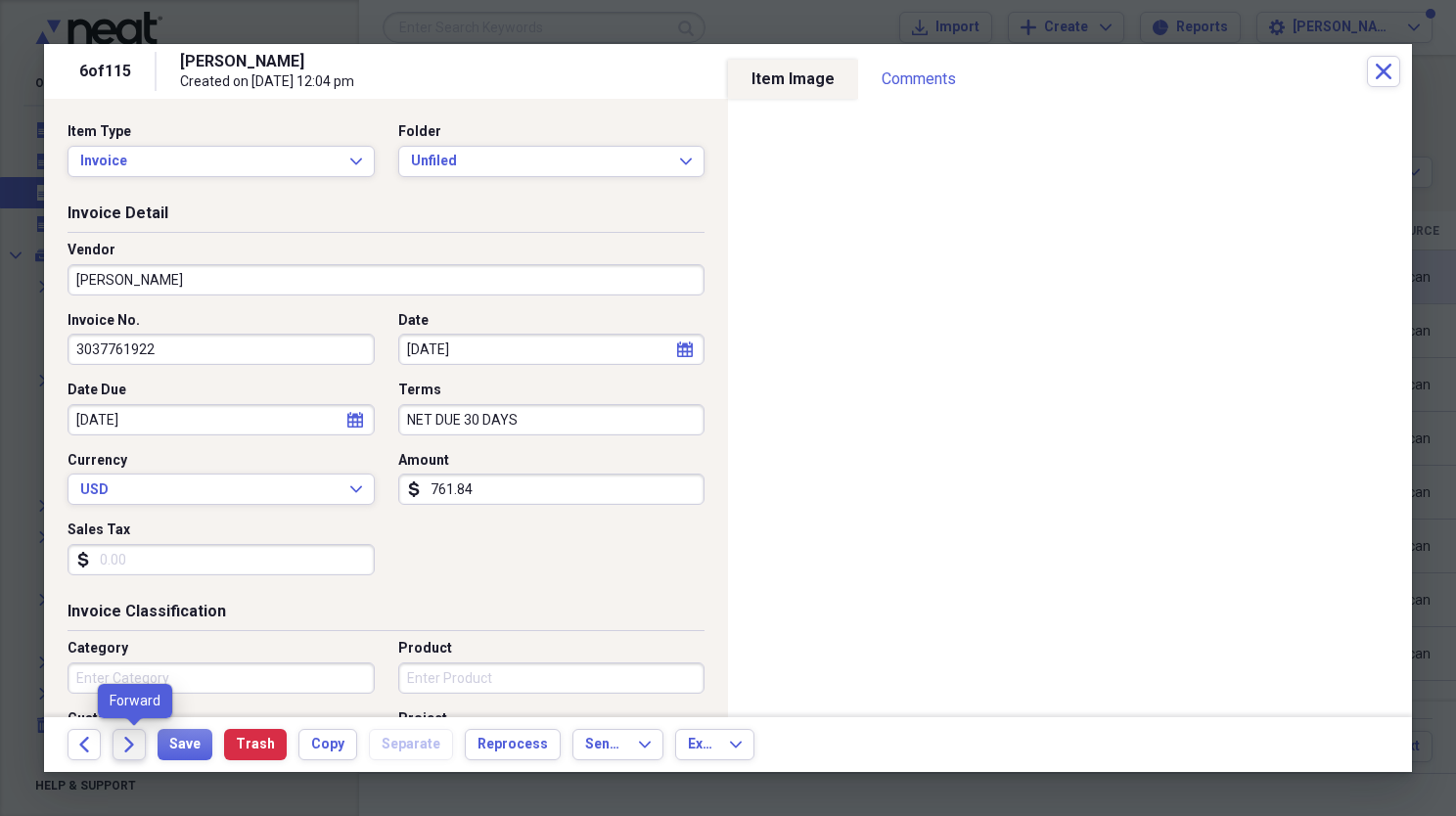 click on "Forward" 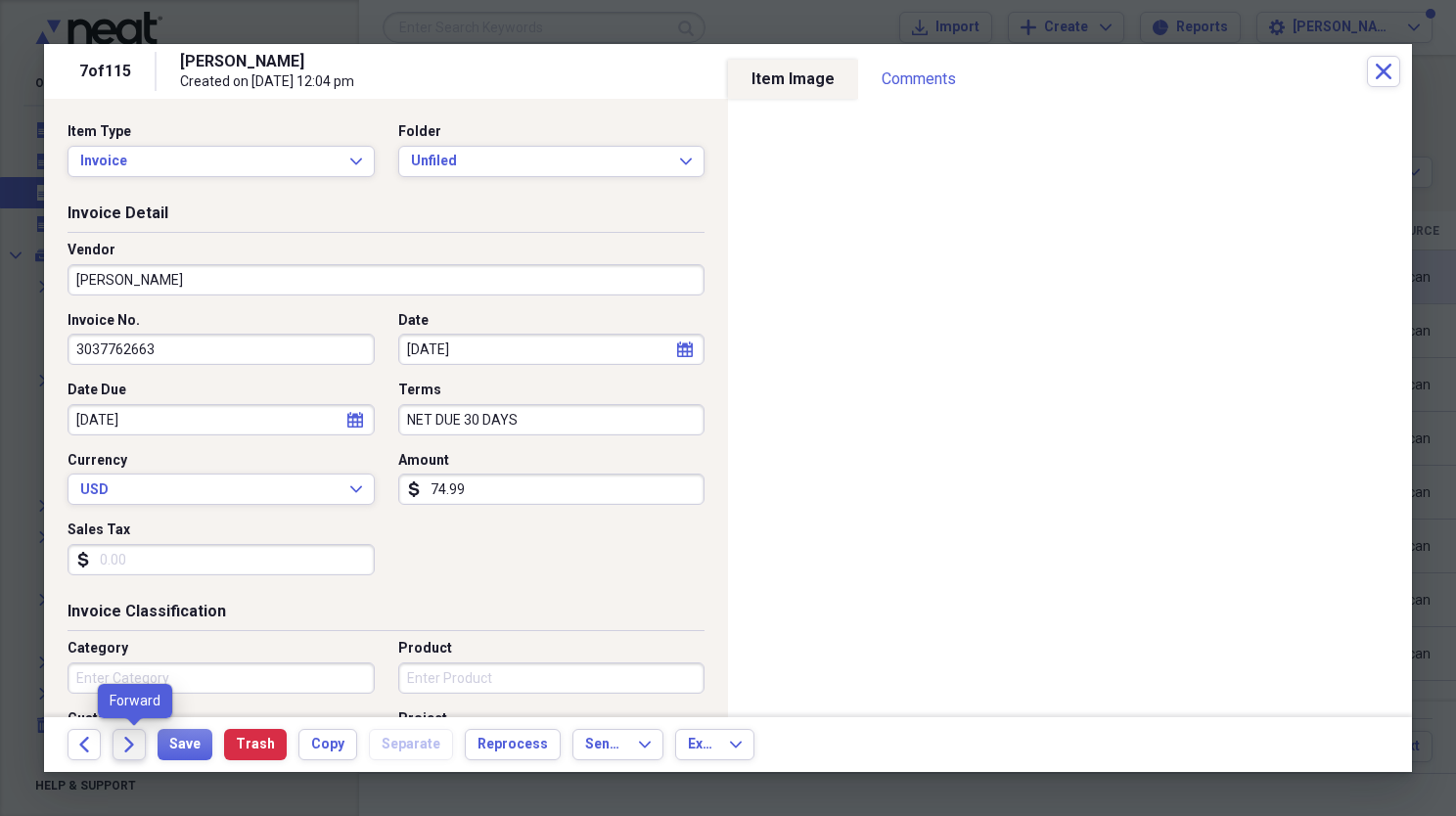 click on "Forward" 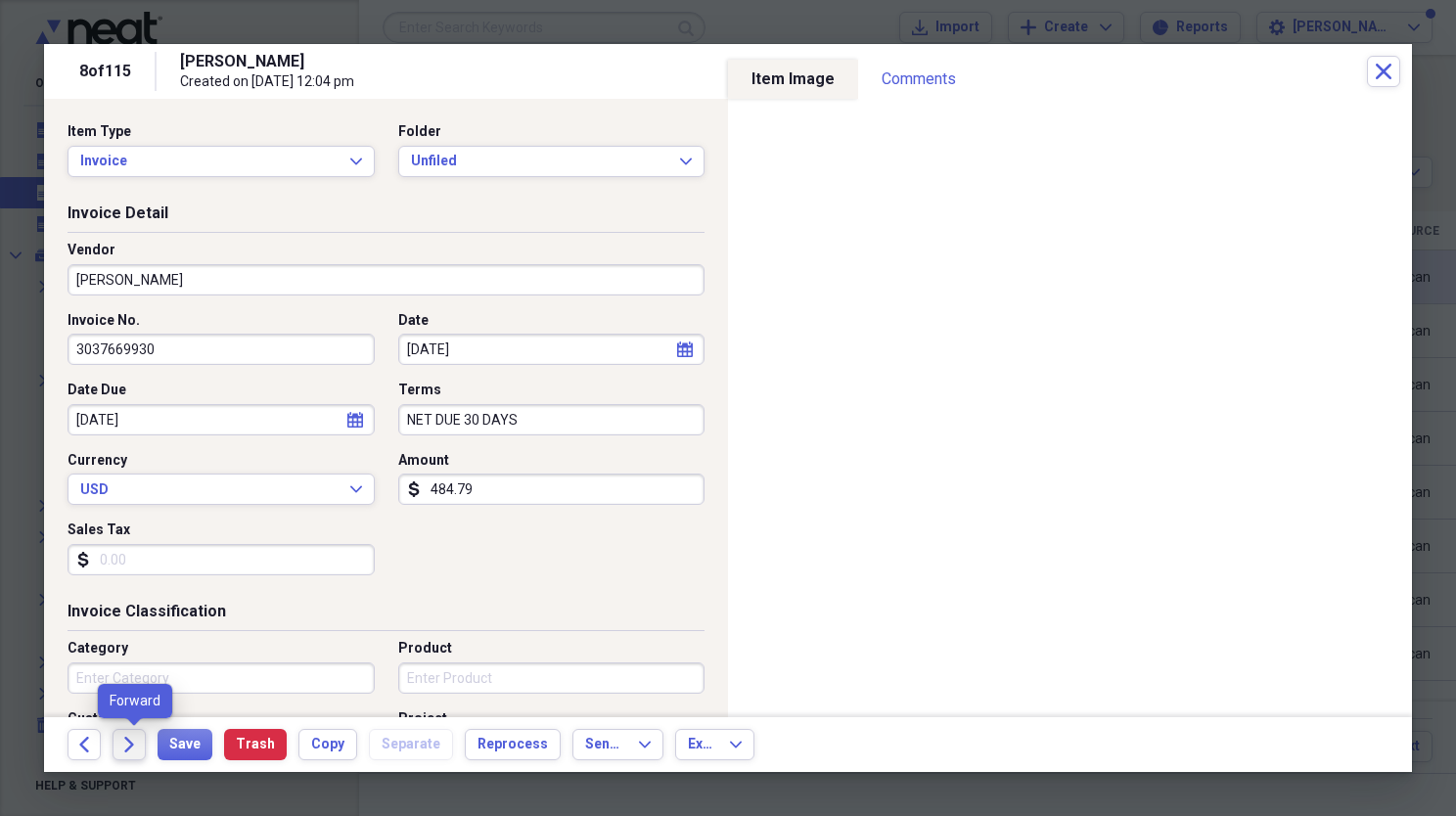click on "Forward" 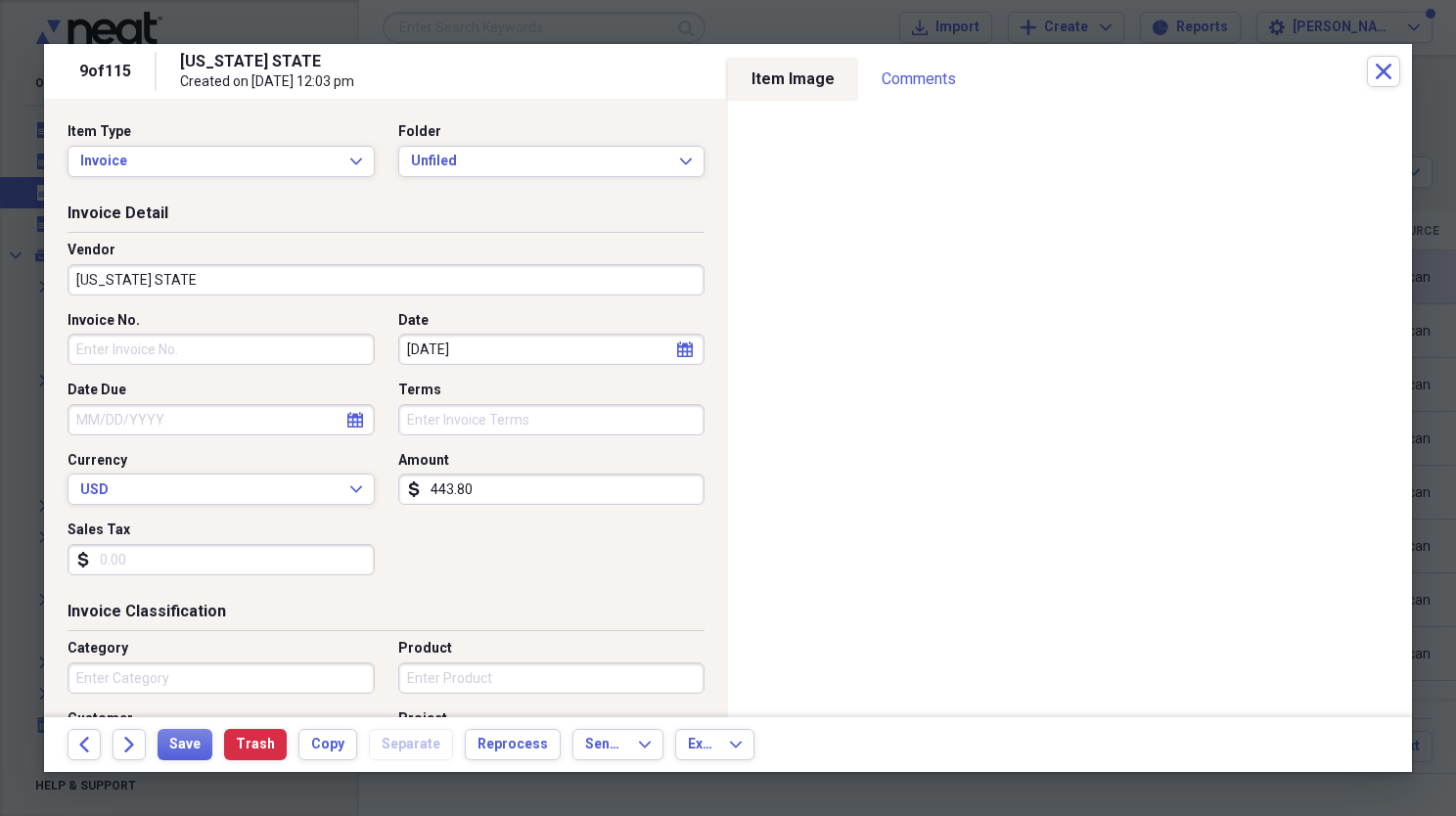 click on "[US_STATE] STATE" at bounding box center (386, 280) 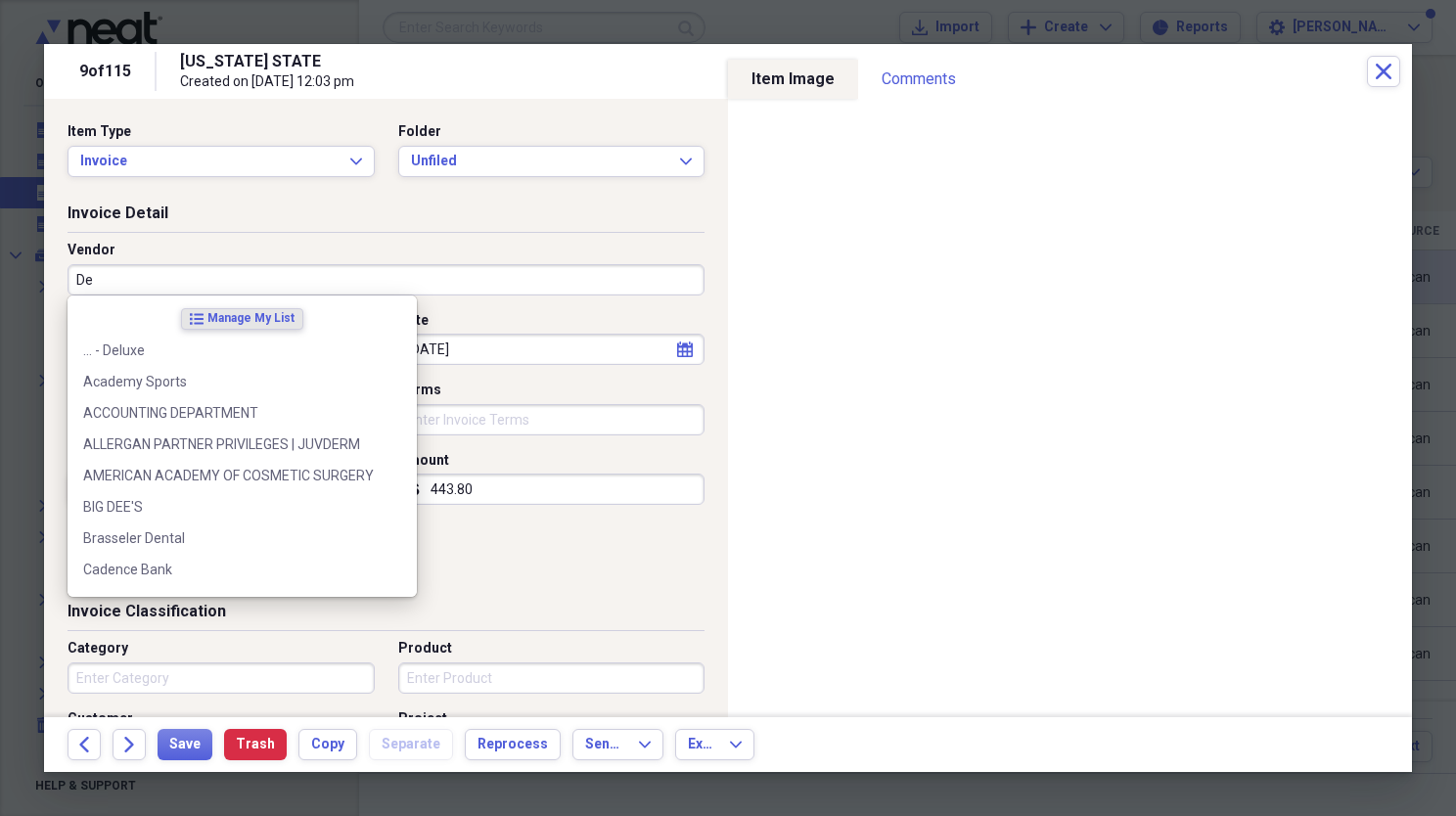 type on "D" 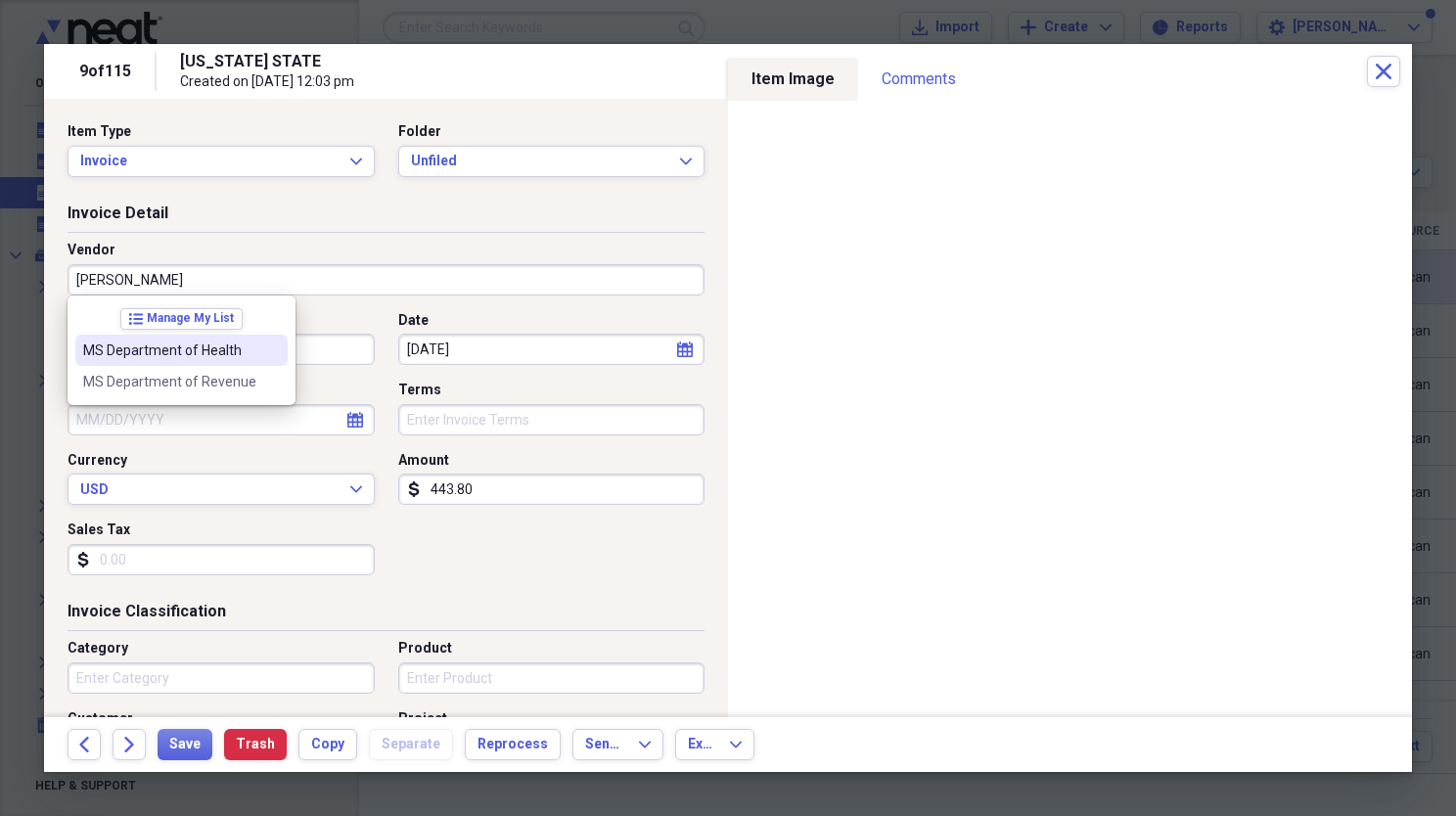 click at bounding box center [272, 350] 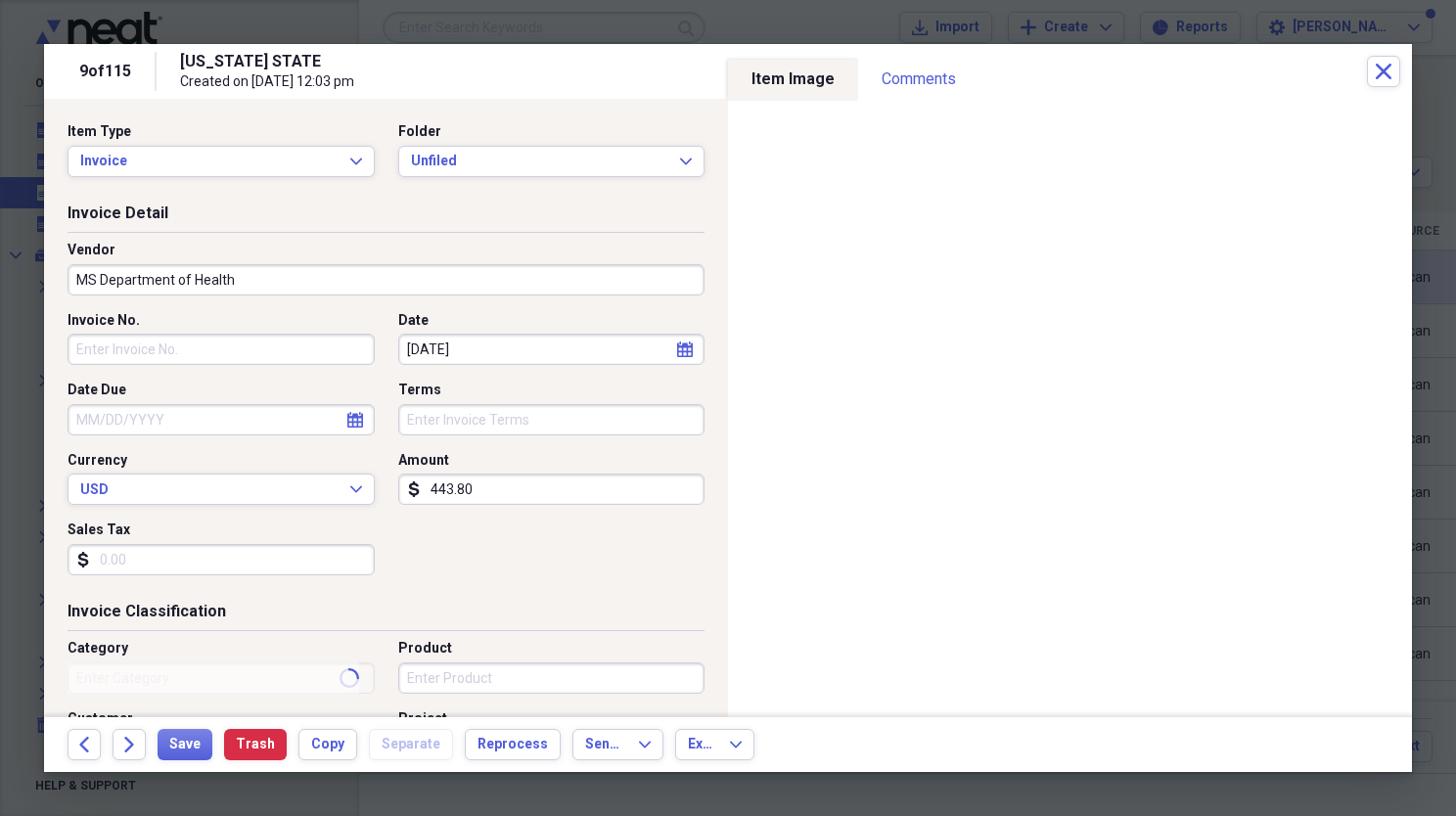 type on "General Retail" 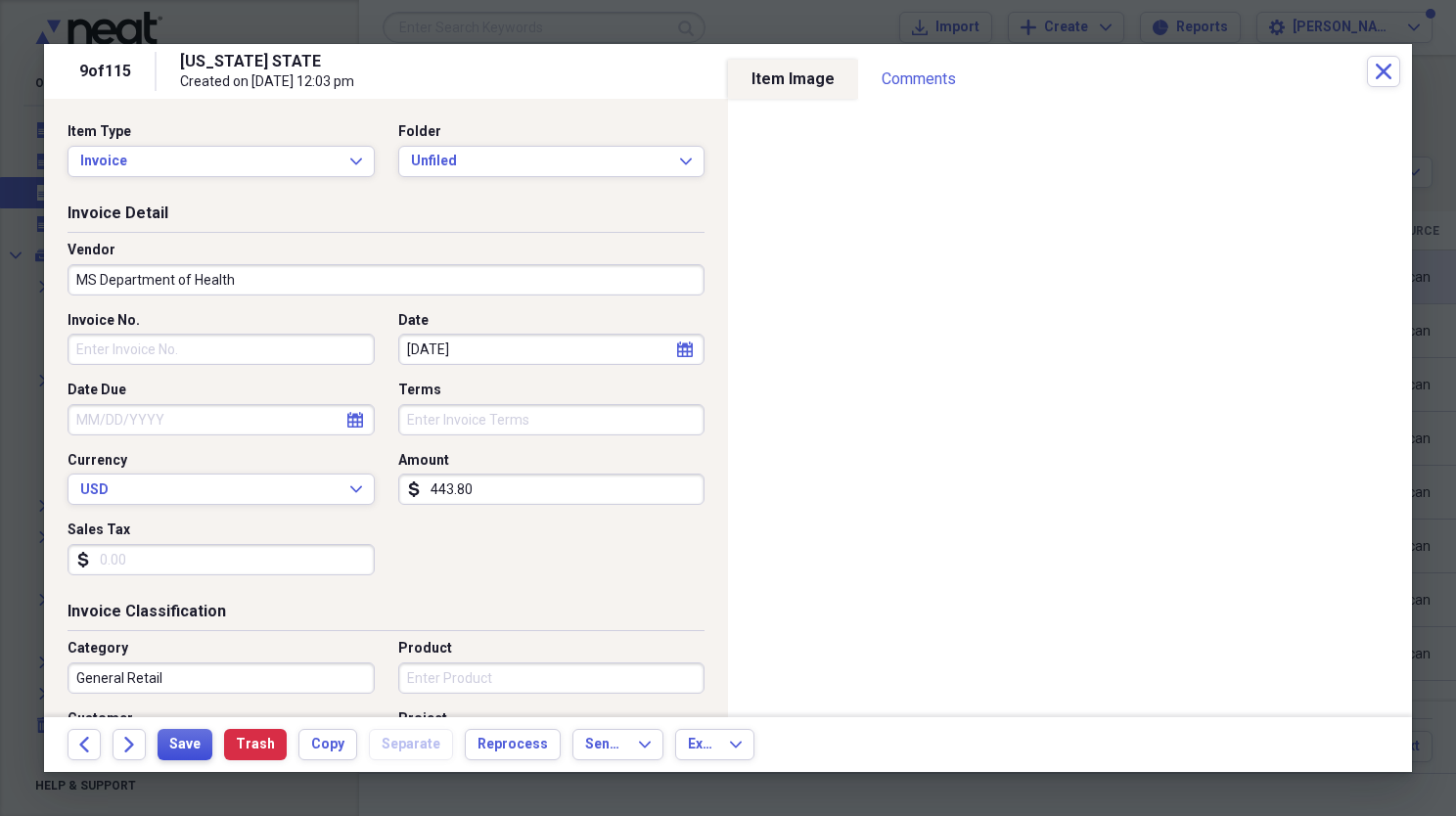click on "Save" at bounding box center [185, 745] 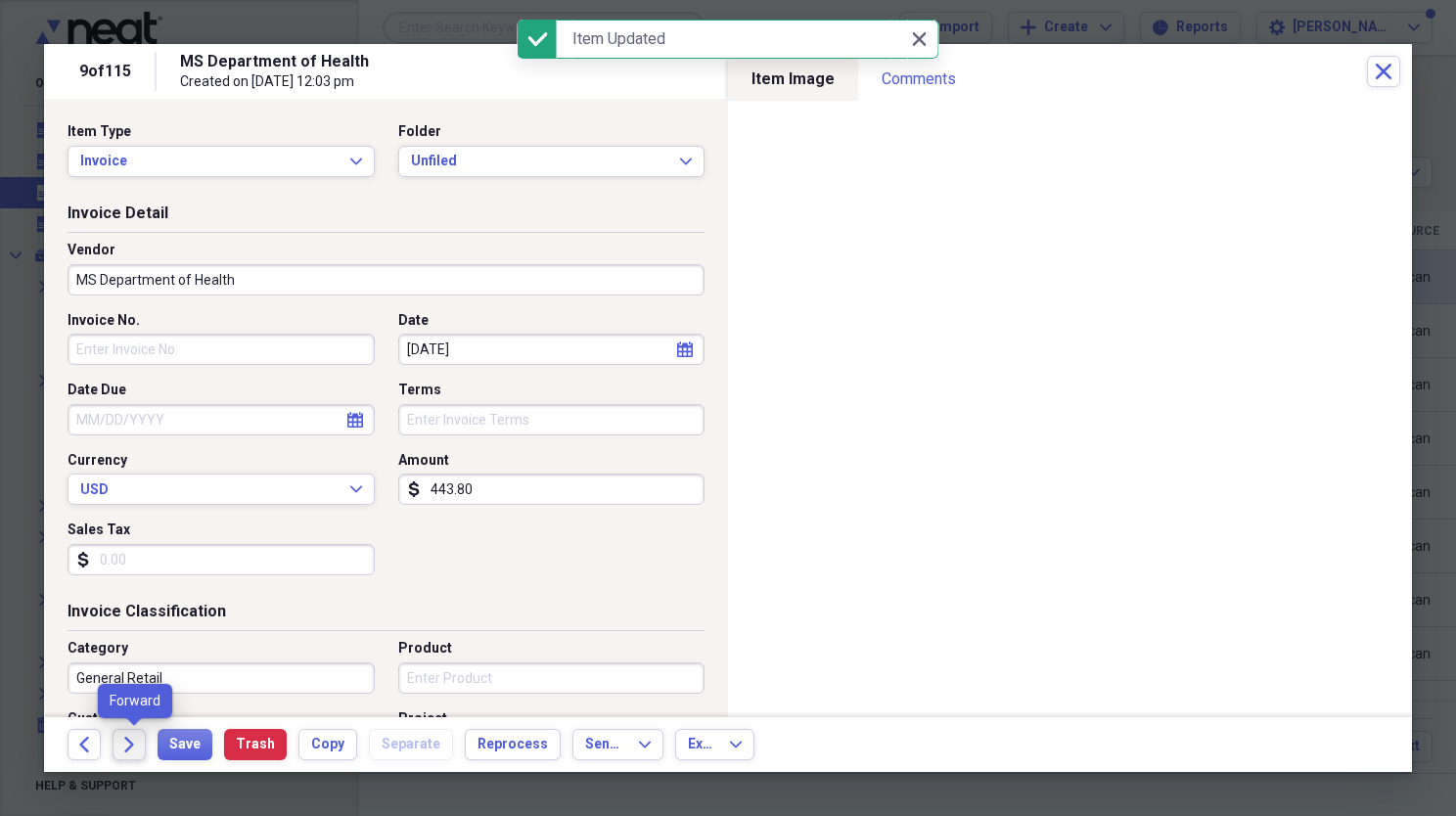 click on "Forward" 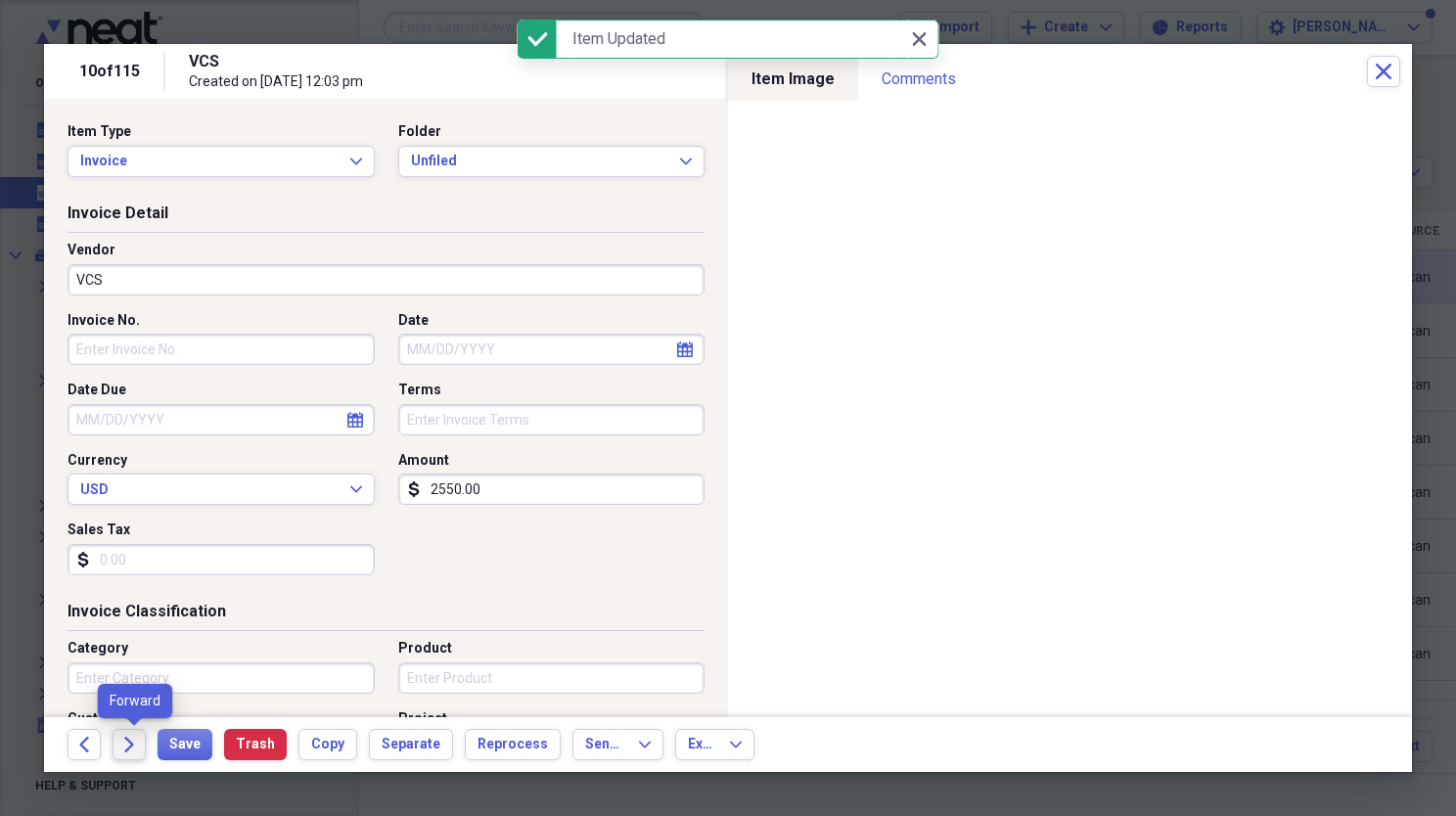 click on "Forward" 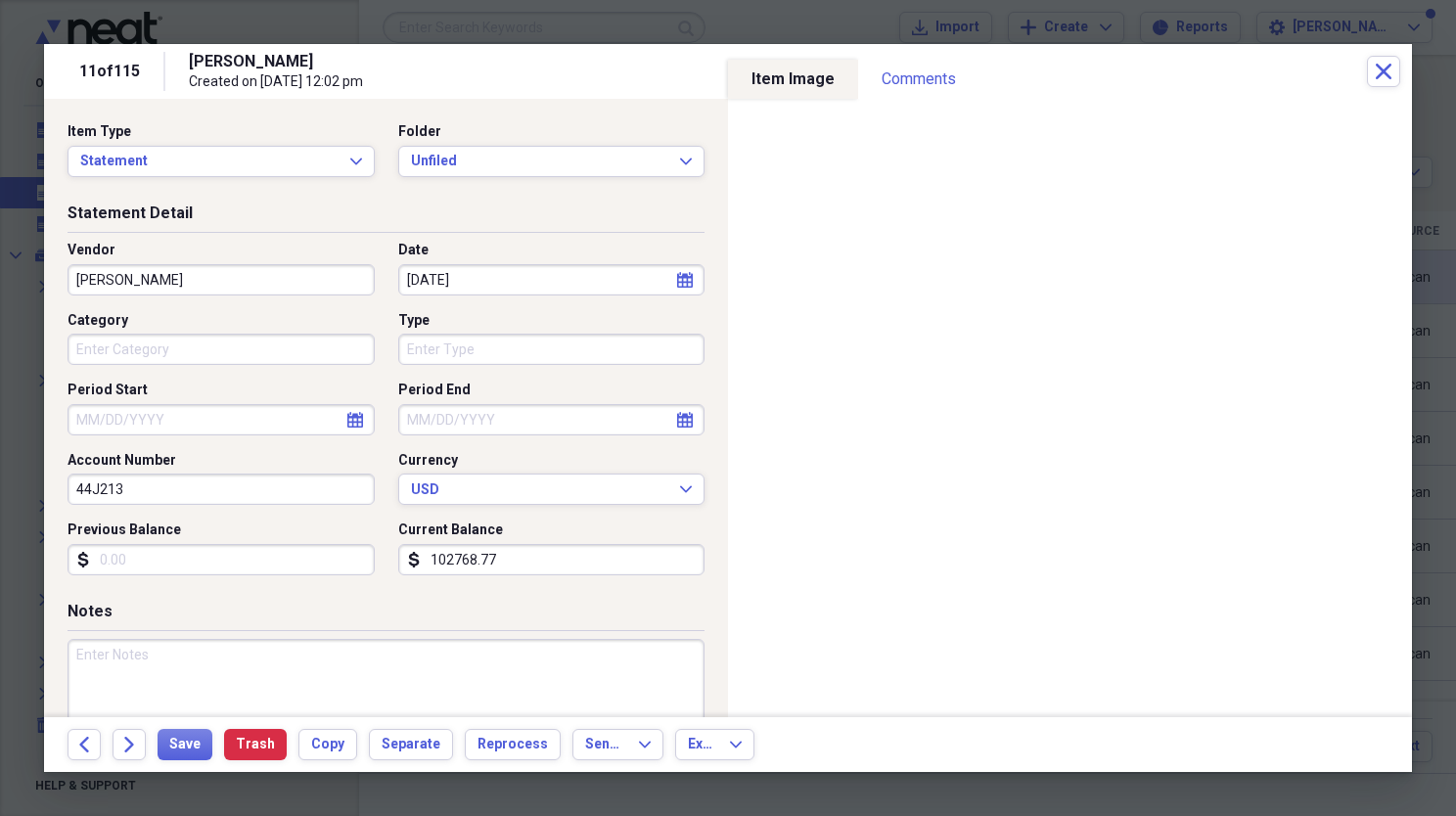 click on "[PERSON_NAME]" at bounding box center [221, 280] 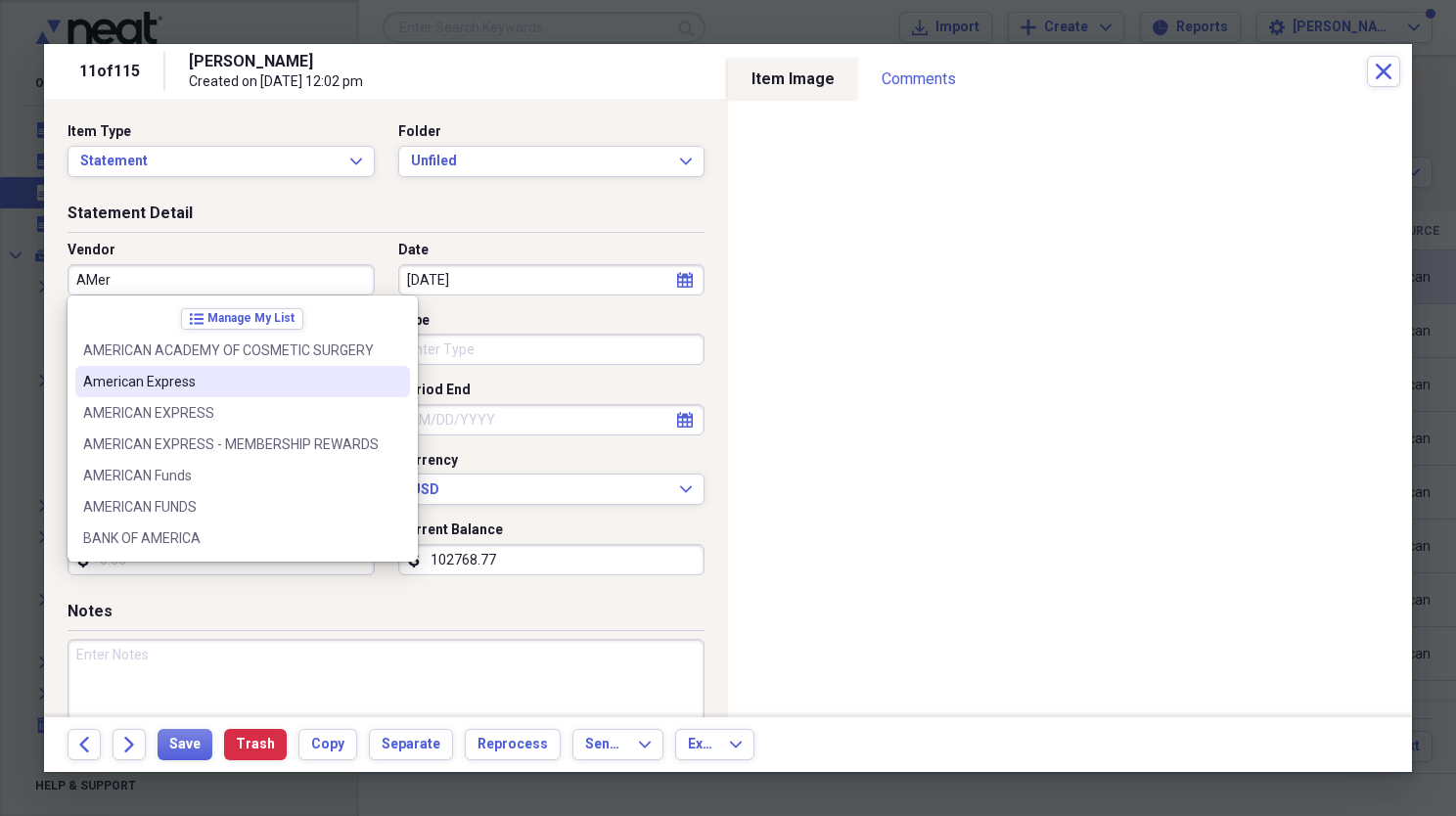 click on "American Express" at bounding box center [243, 382] 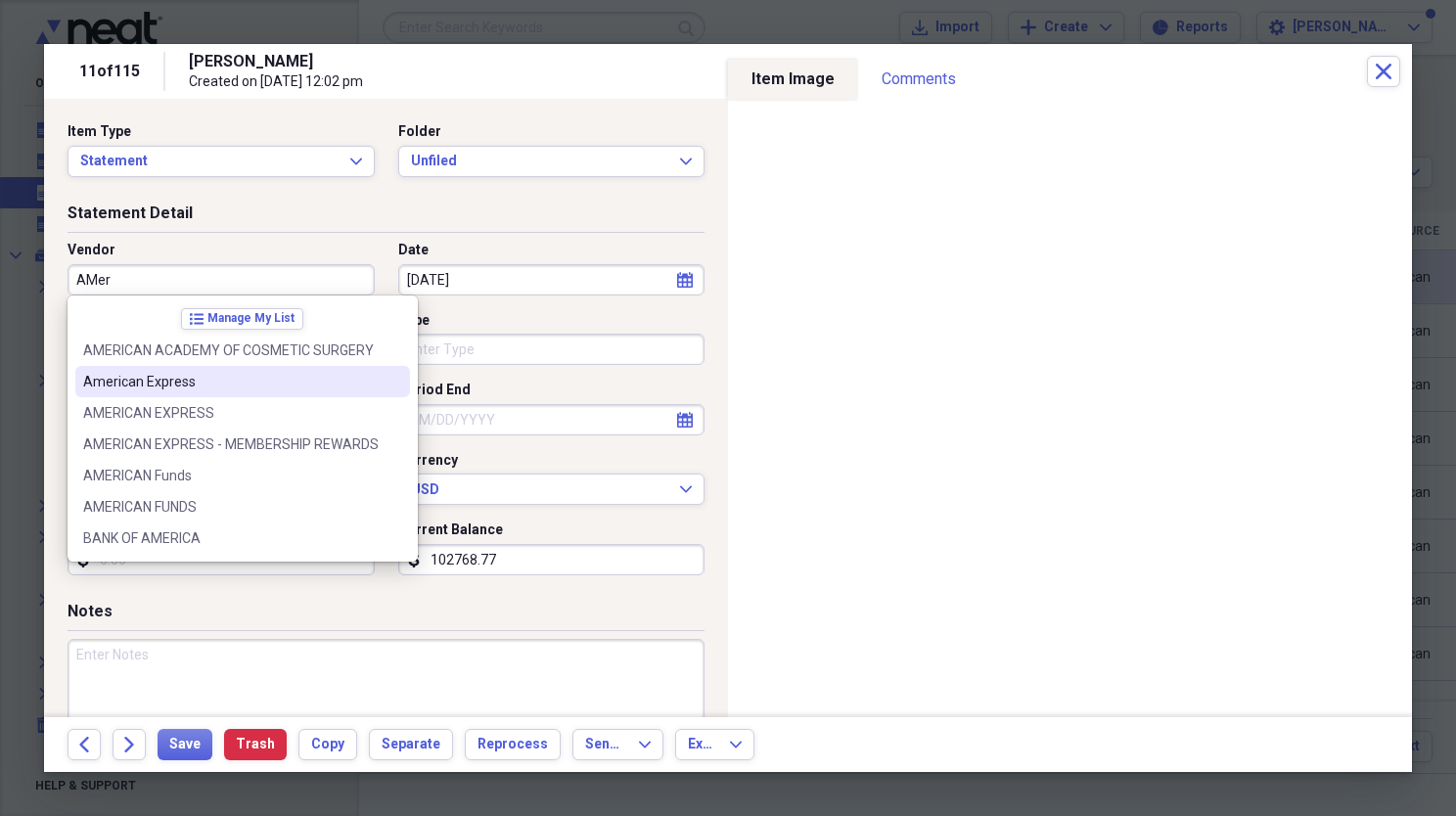 type on "American Express" 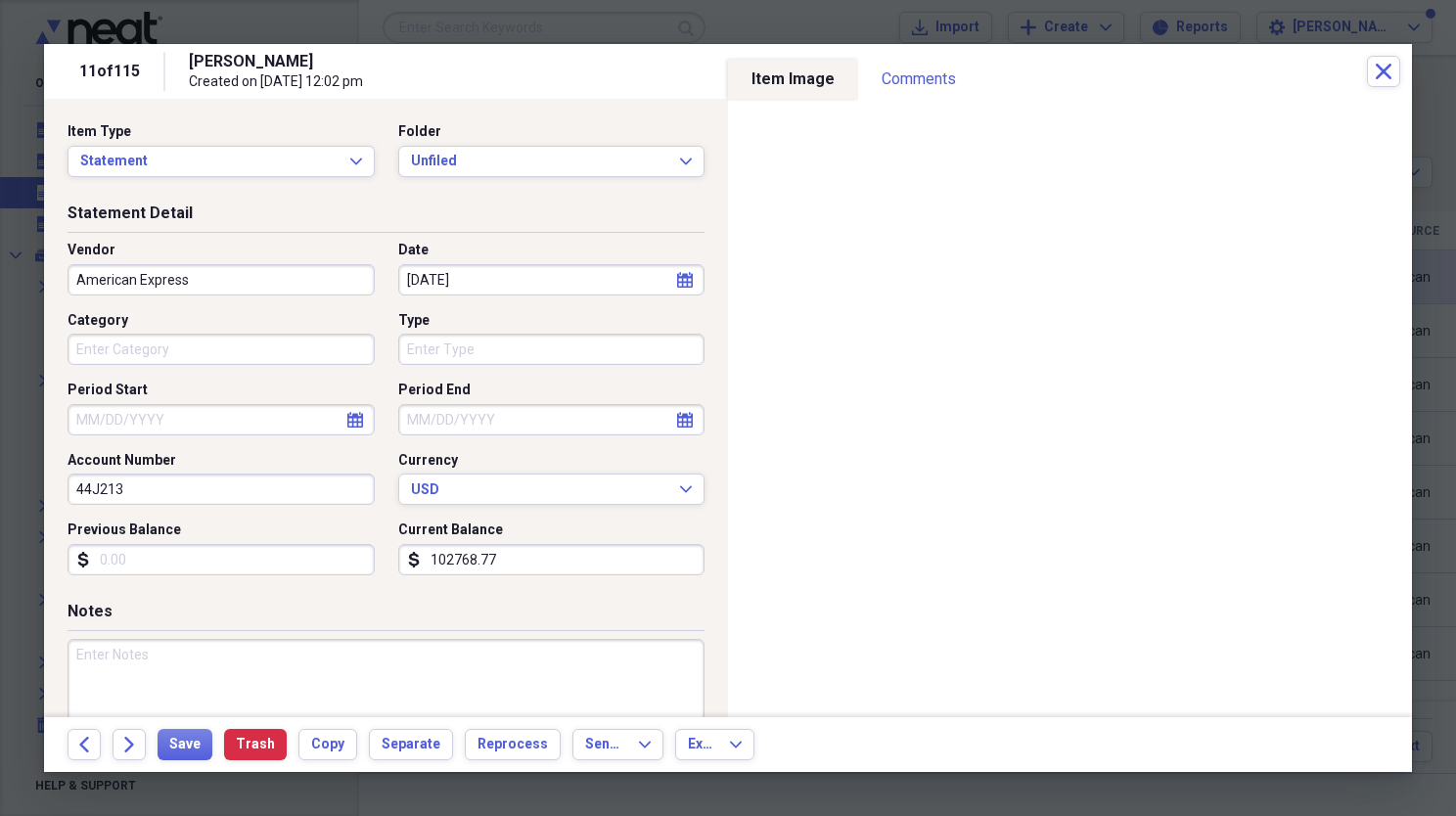 type on "General Retail" 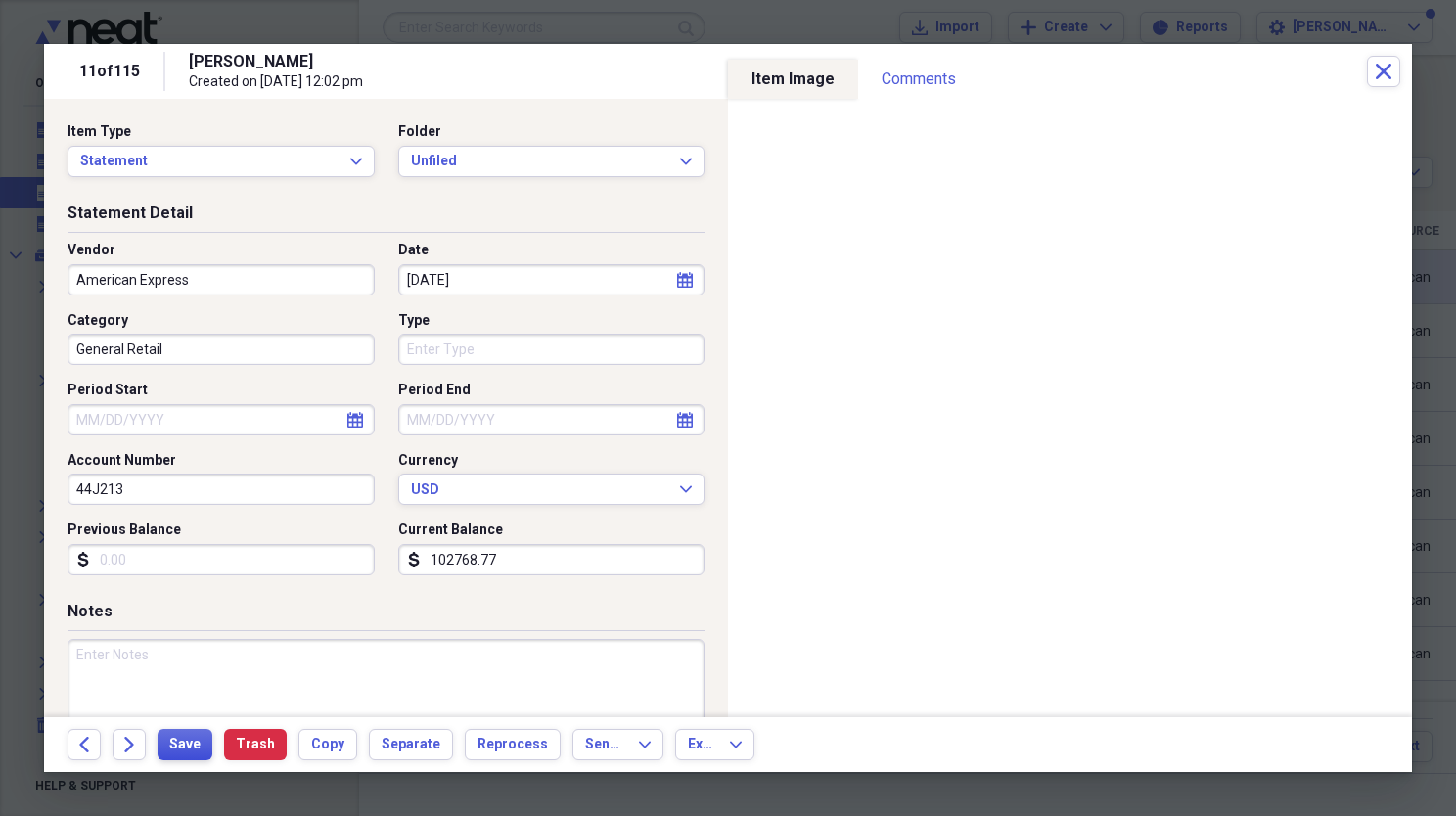 click on "Save" at bounding box center (185, 745) 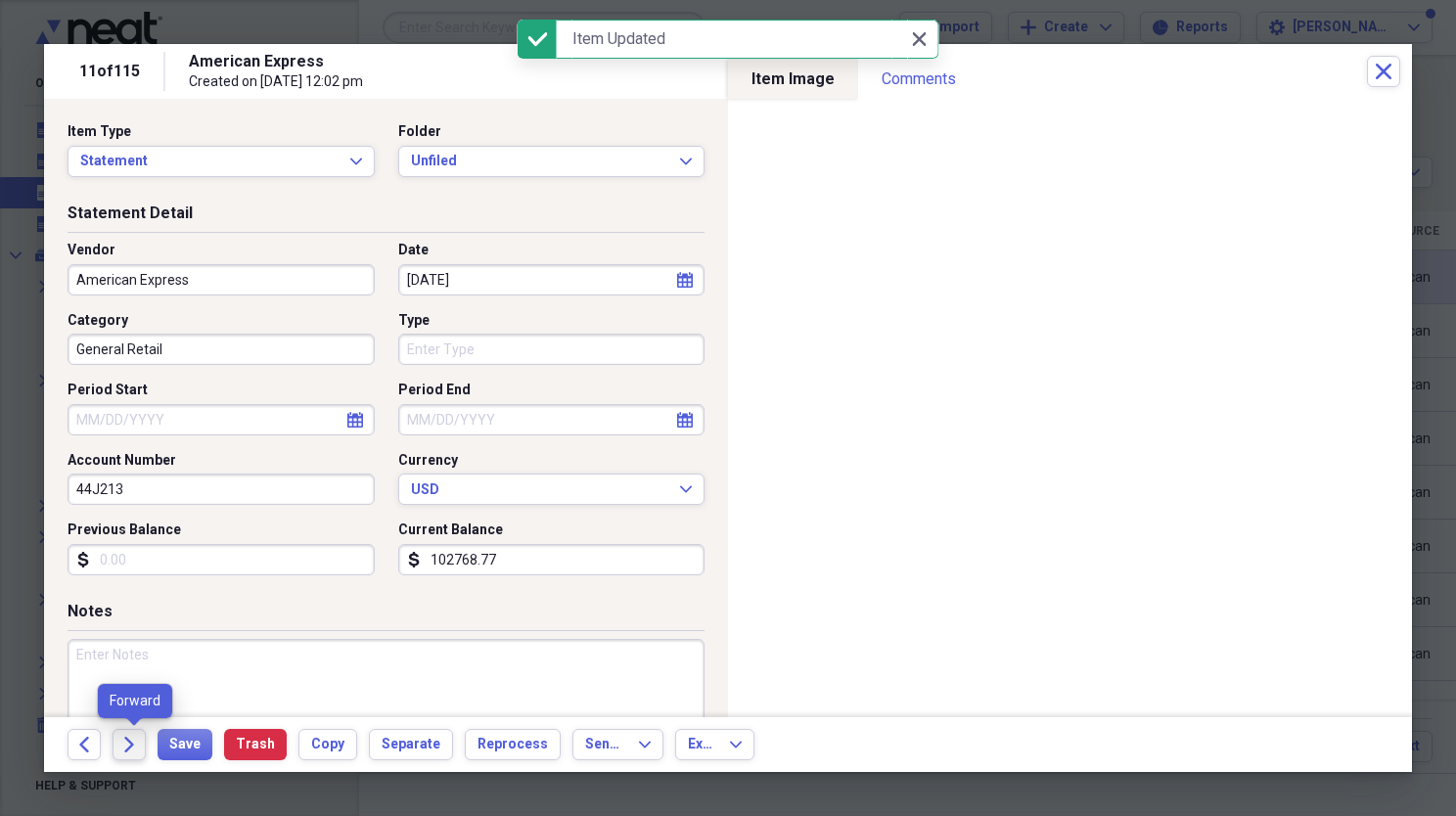 click on "Forward" at bounding box center [129, 745] 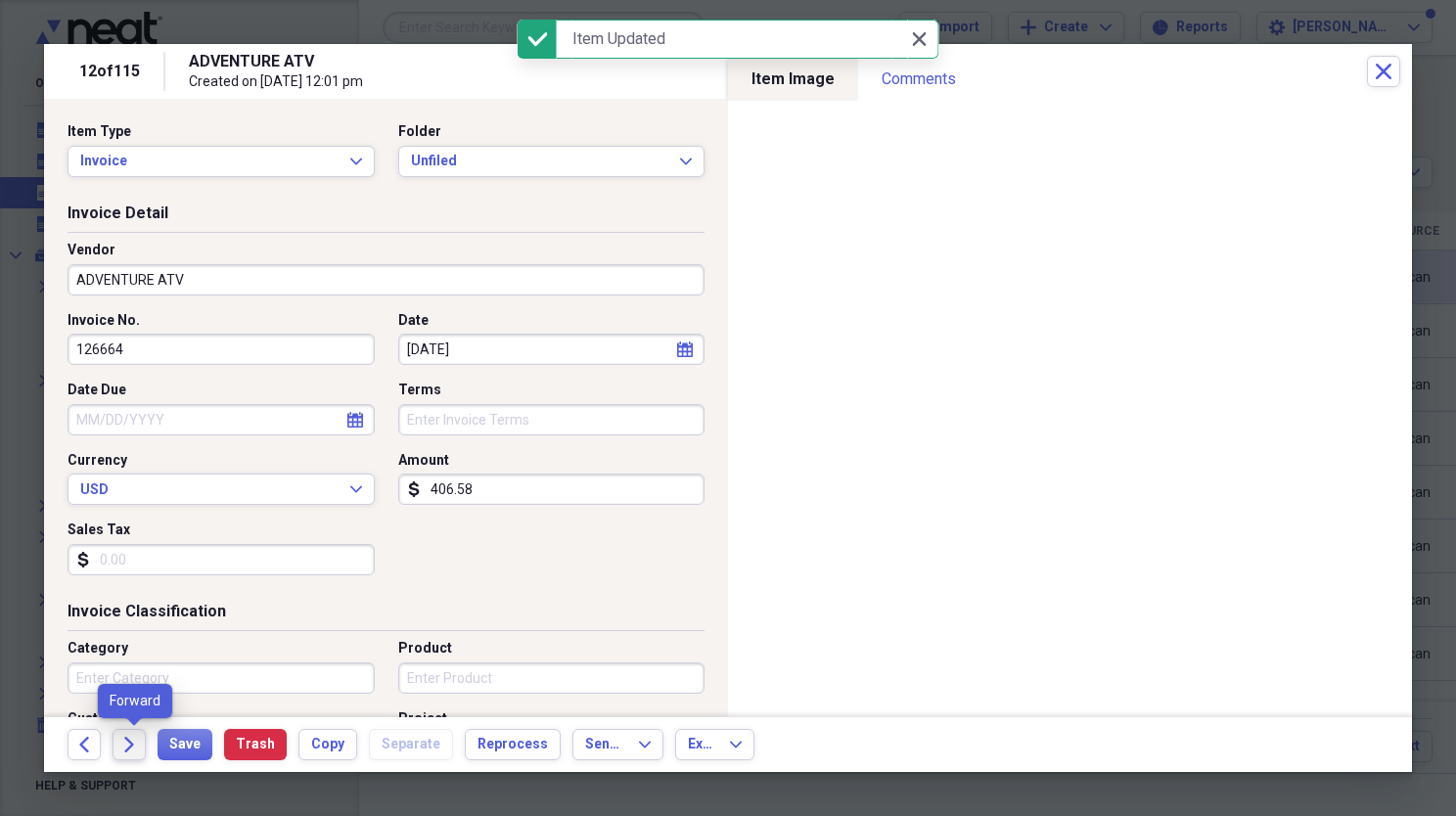 click on "Forward" at bounding box center (129, 745) 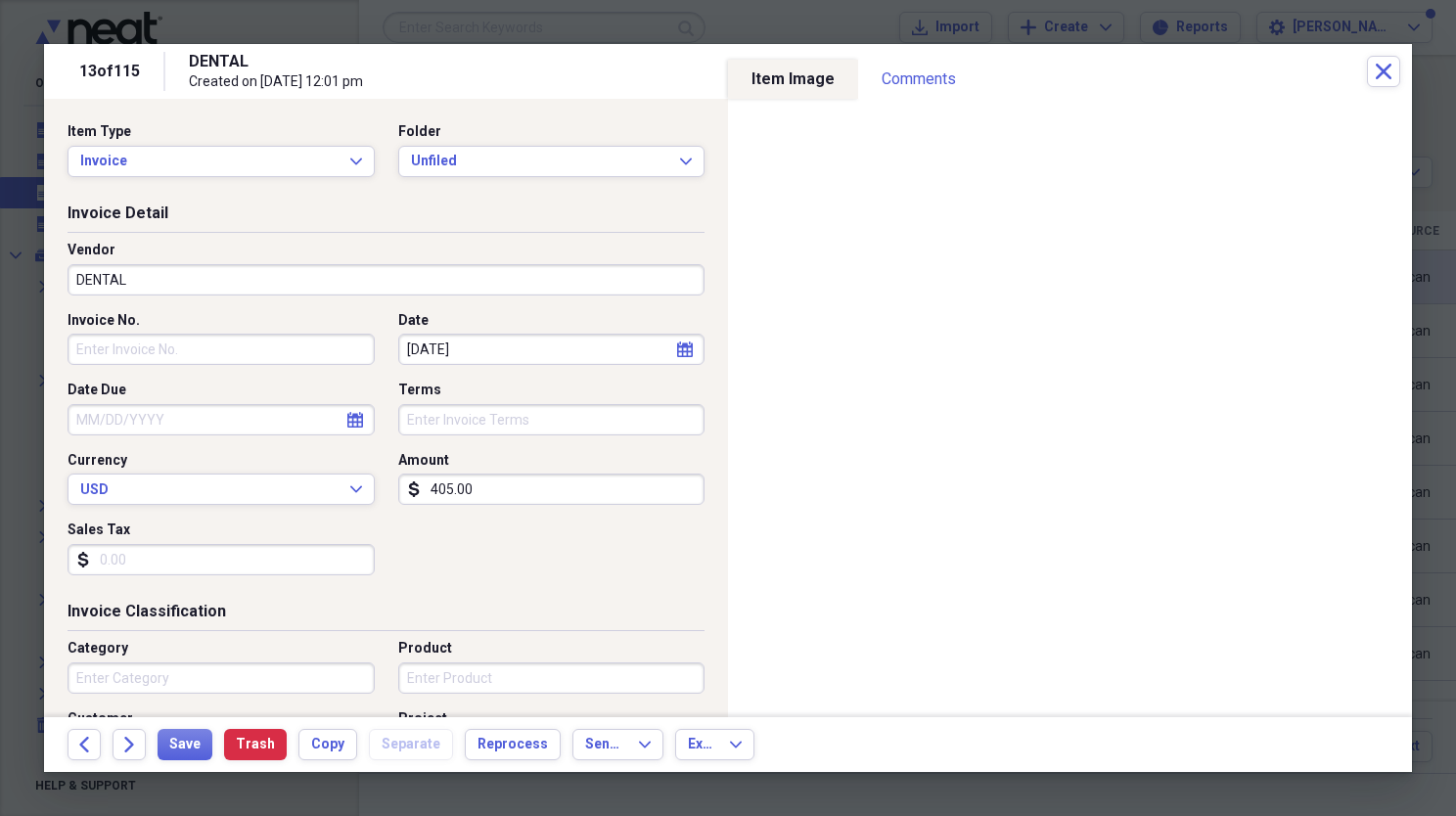 click on "DENTAL" at bounding box center (386, 280) 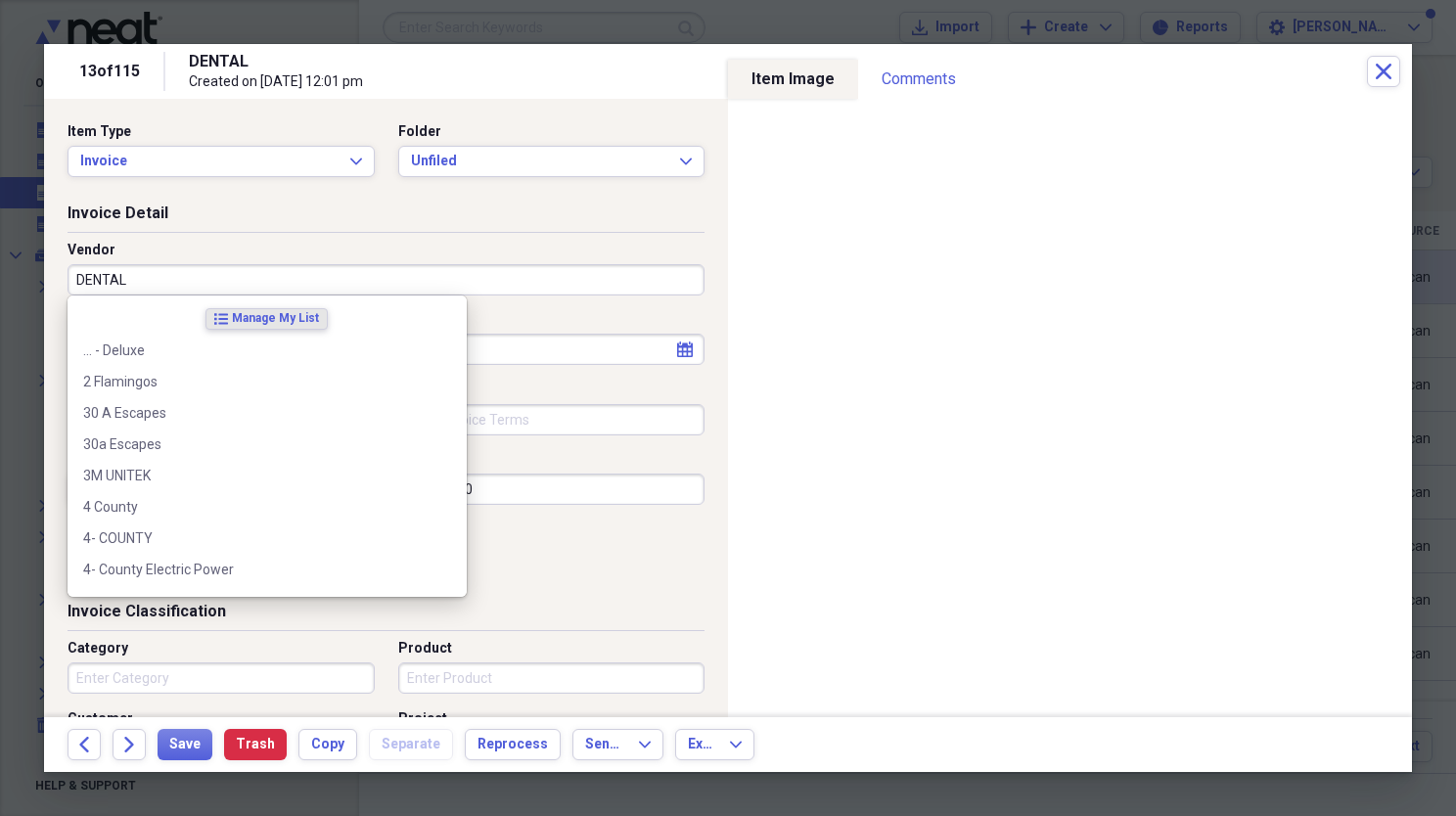 click on "DENTAL" at bounding box center [386, 280] 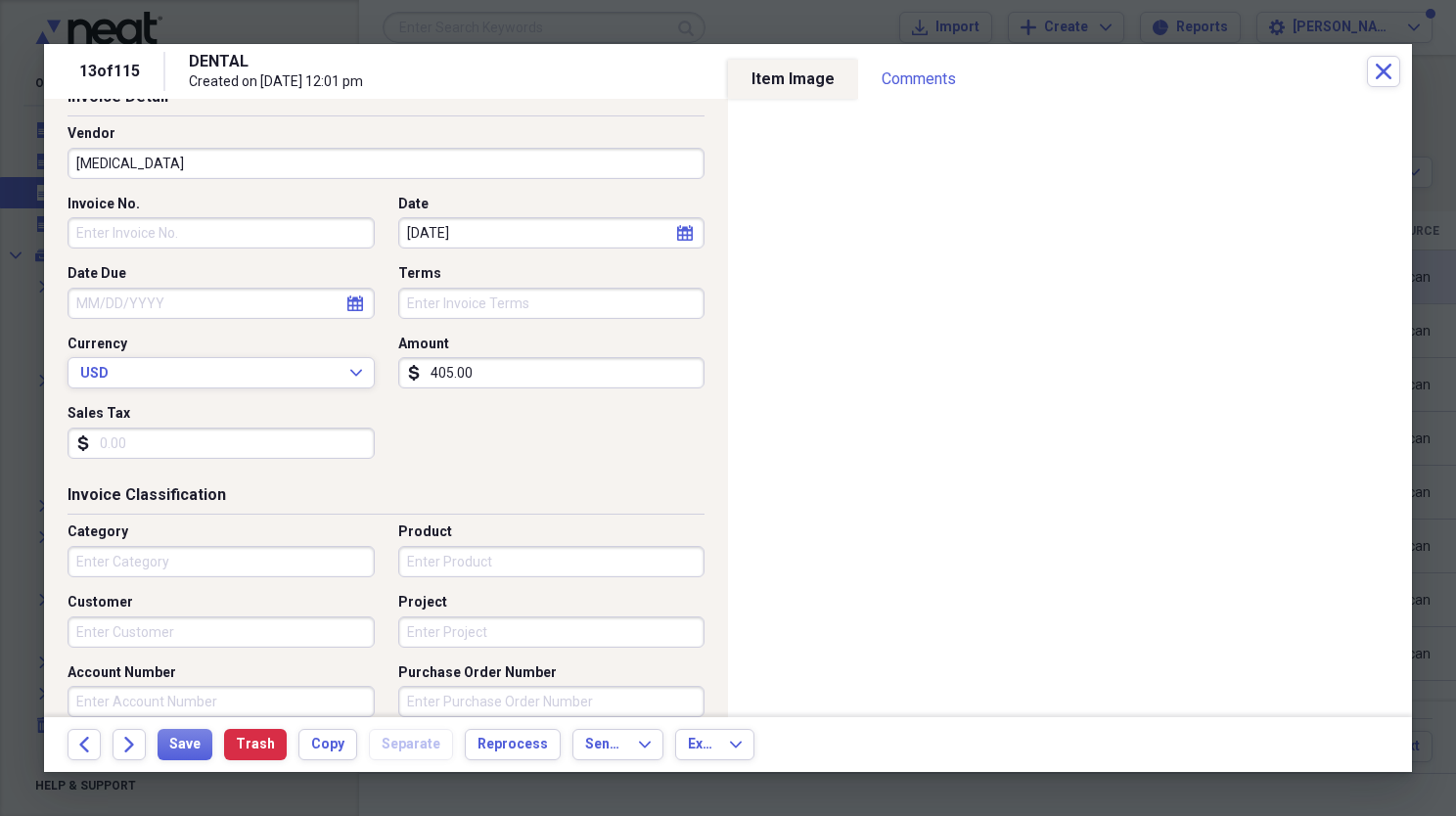 scroll, scrollTop: 0, scrollLeft: 0, axis: both 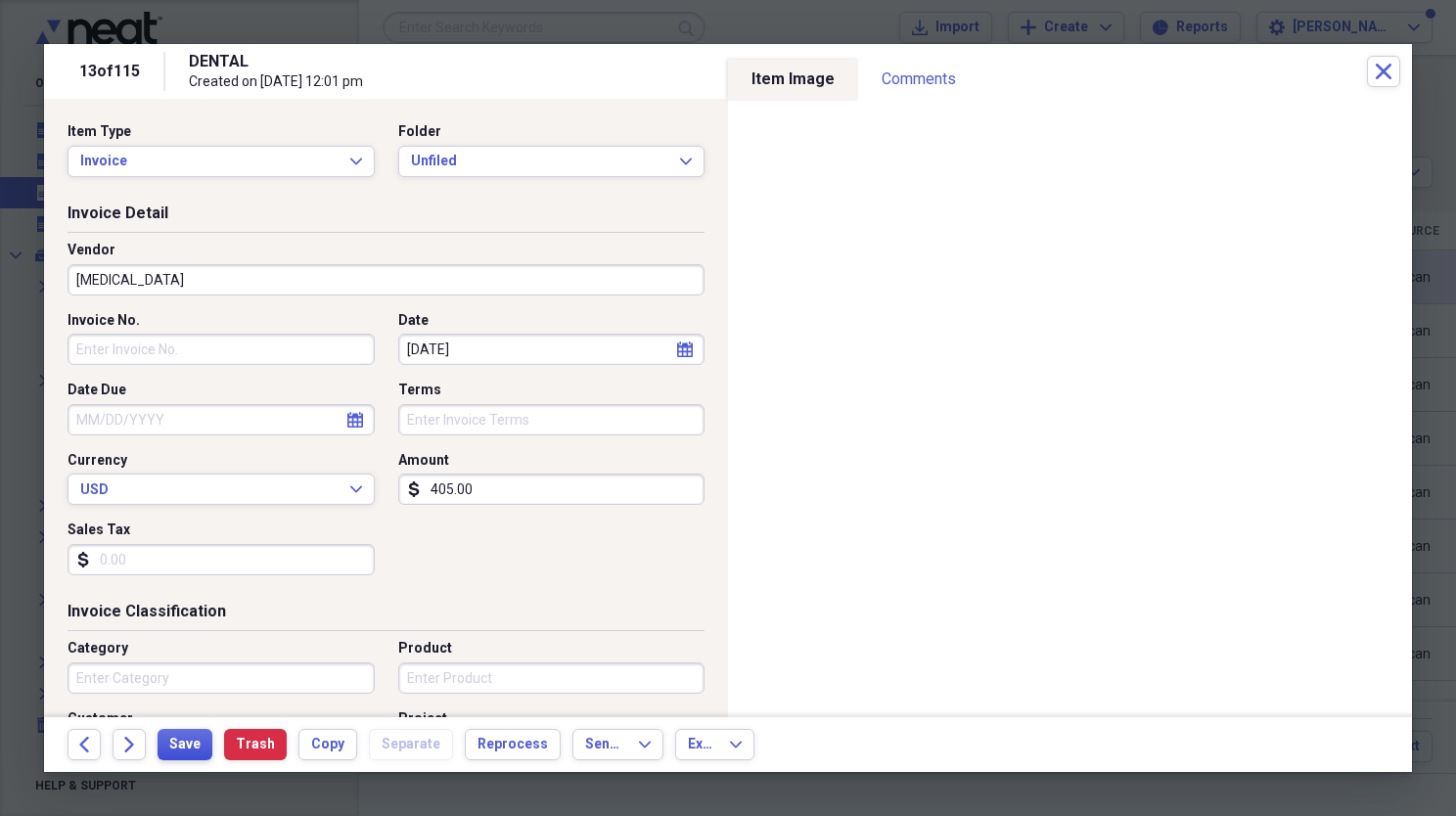 type on "[MEDICAL_DATA]" 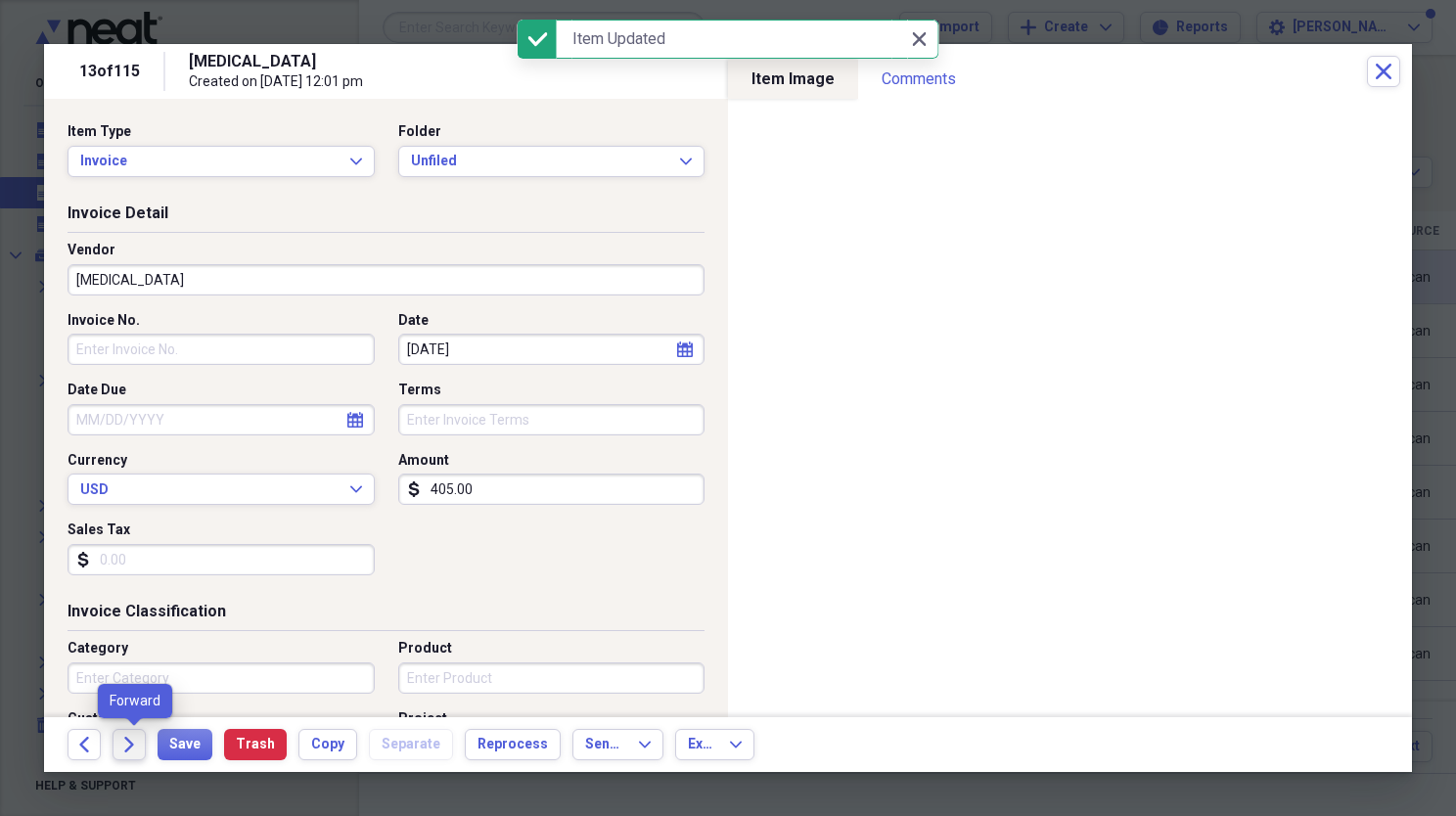 click on "Forward" 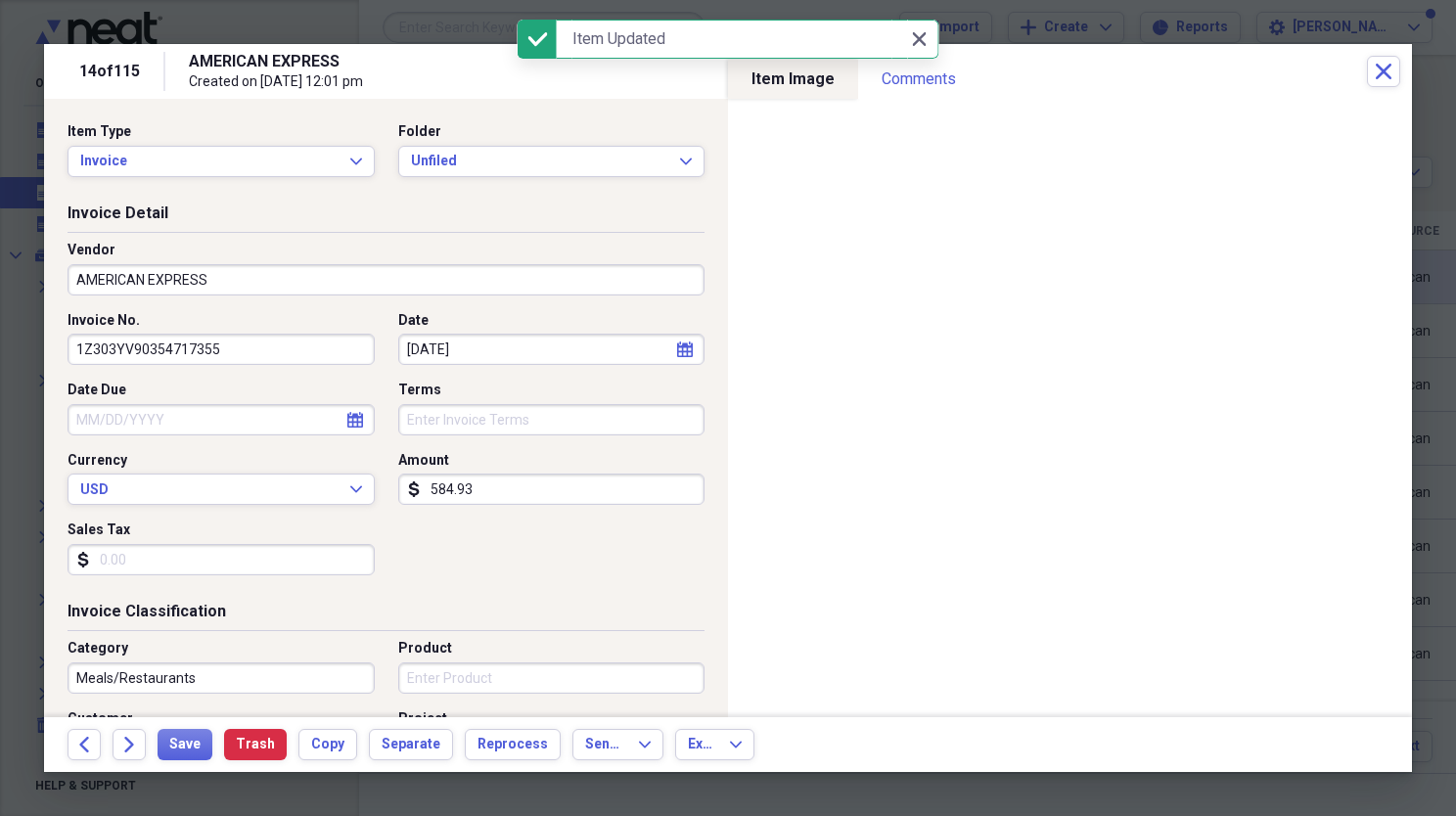 click on "AMERICAN EXPRESS" at bounding box center (386, 280) 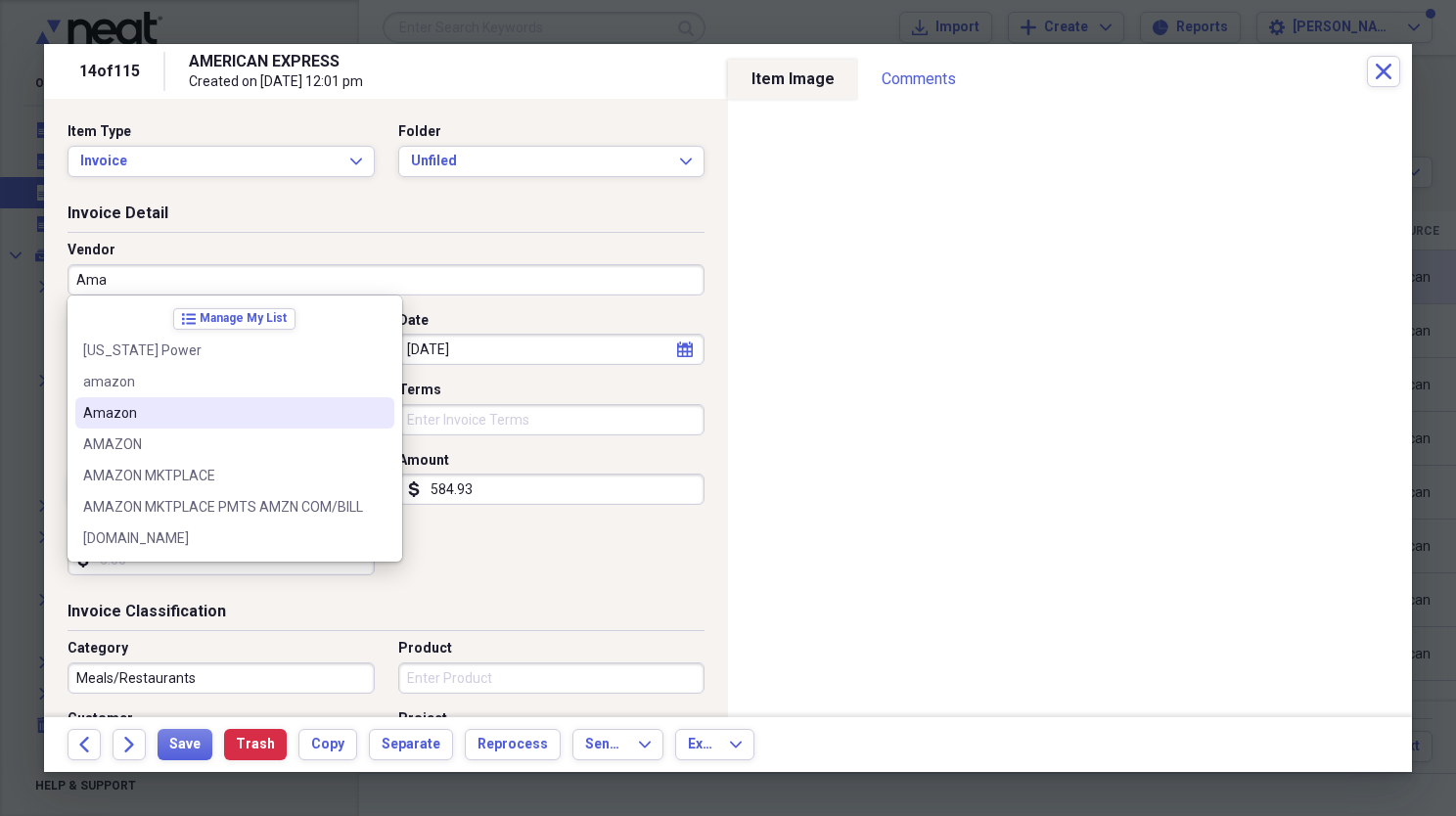 click on "Amazon" at bounding box center [223, 413] 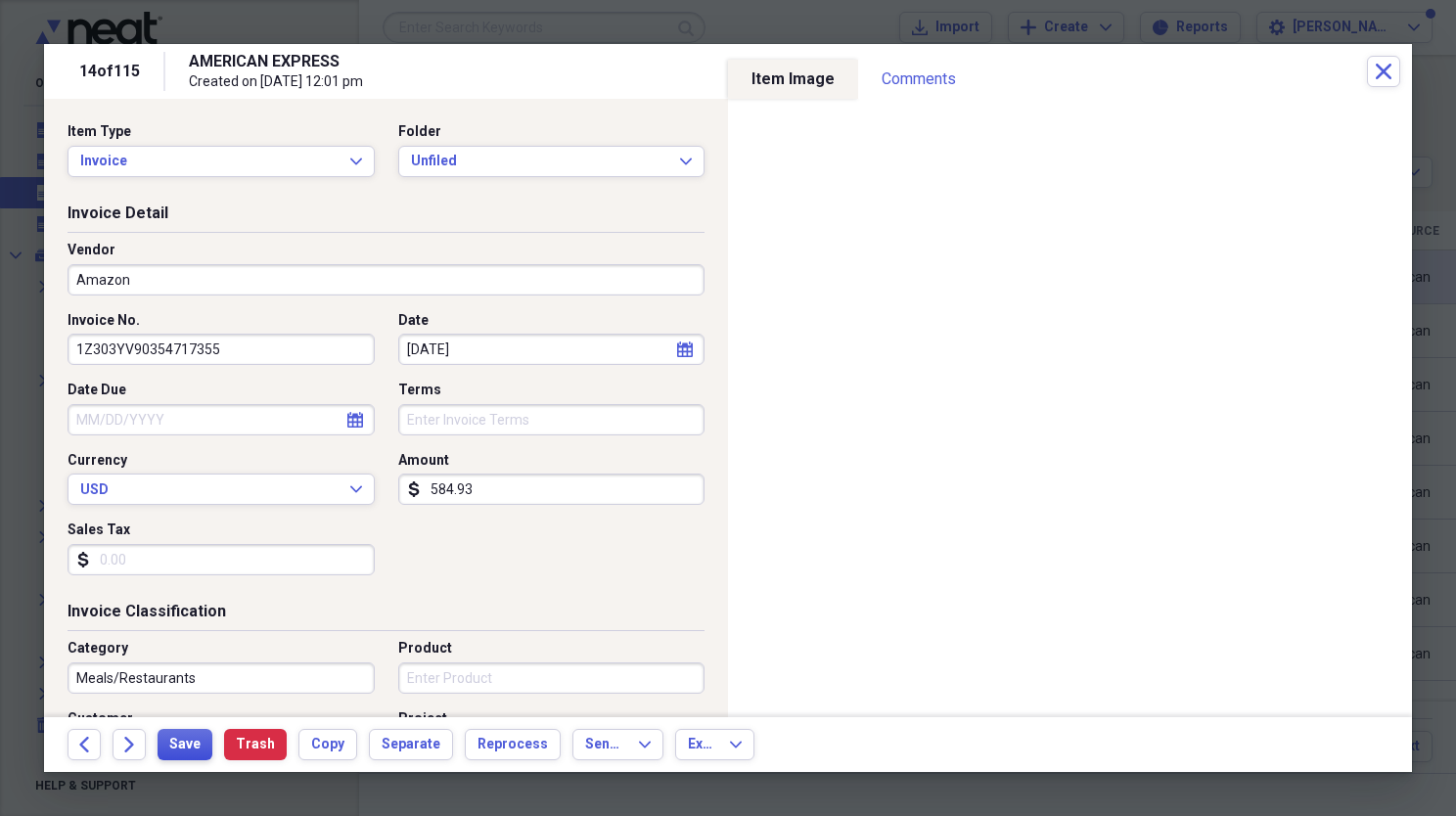 click on "Save" at bounding box center (185, 745) 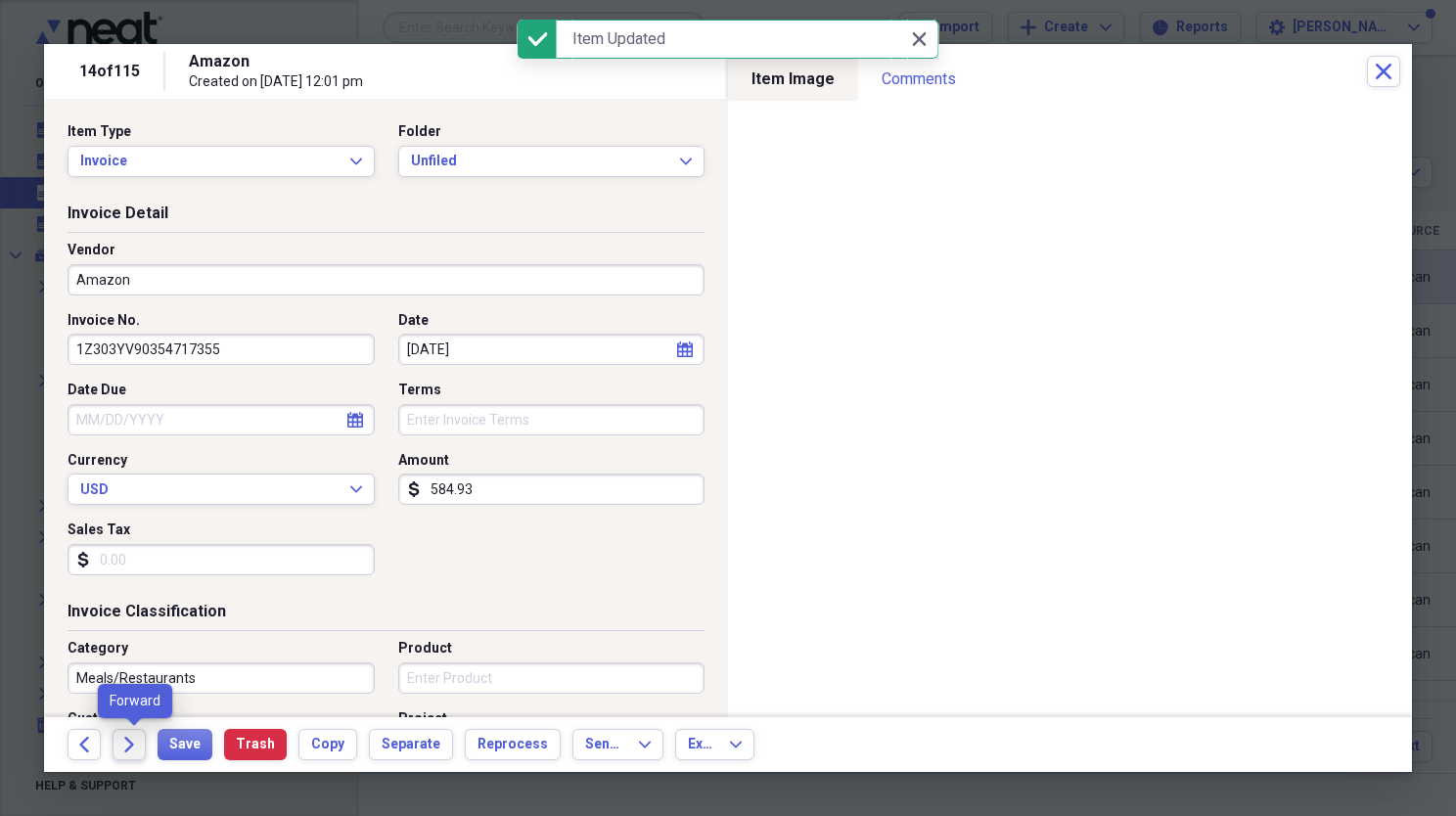 click on "Forward" at bounding box center (129, 745) 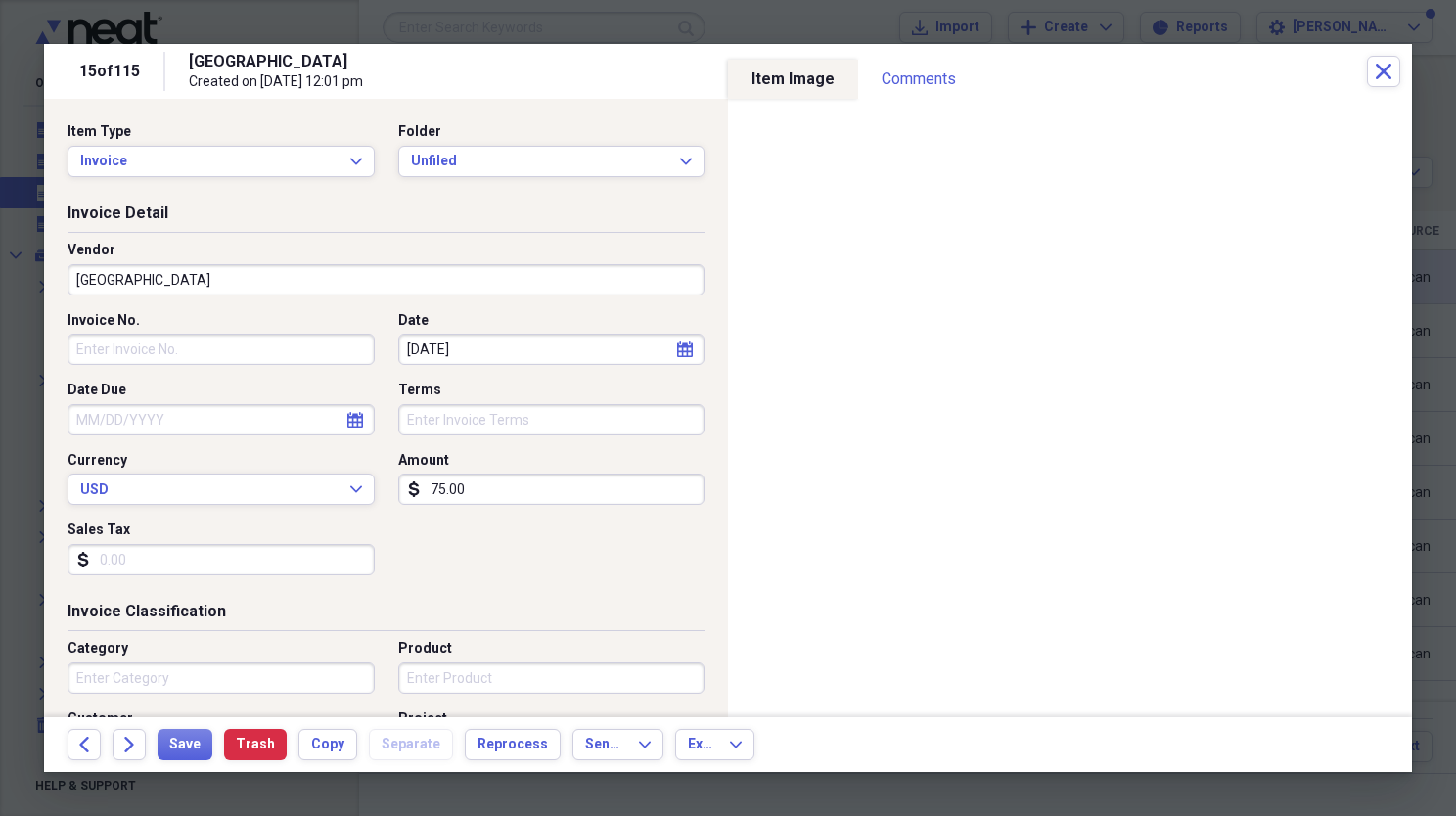 click on "[GEOGRAPHIC_DATA]" at bounding box center (386, 280) 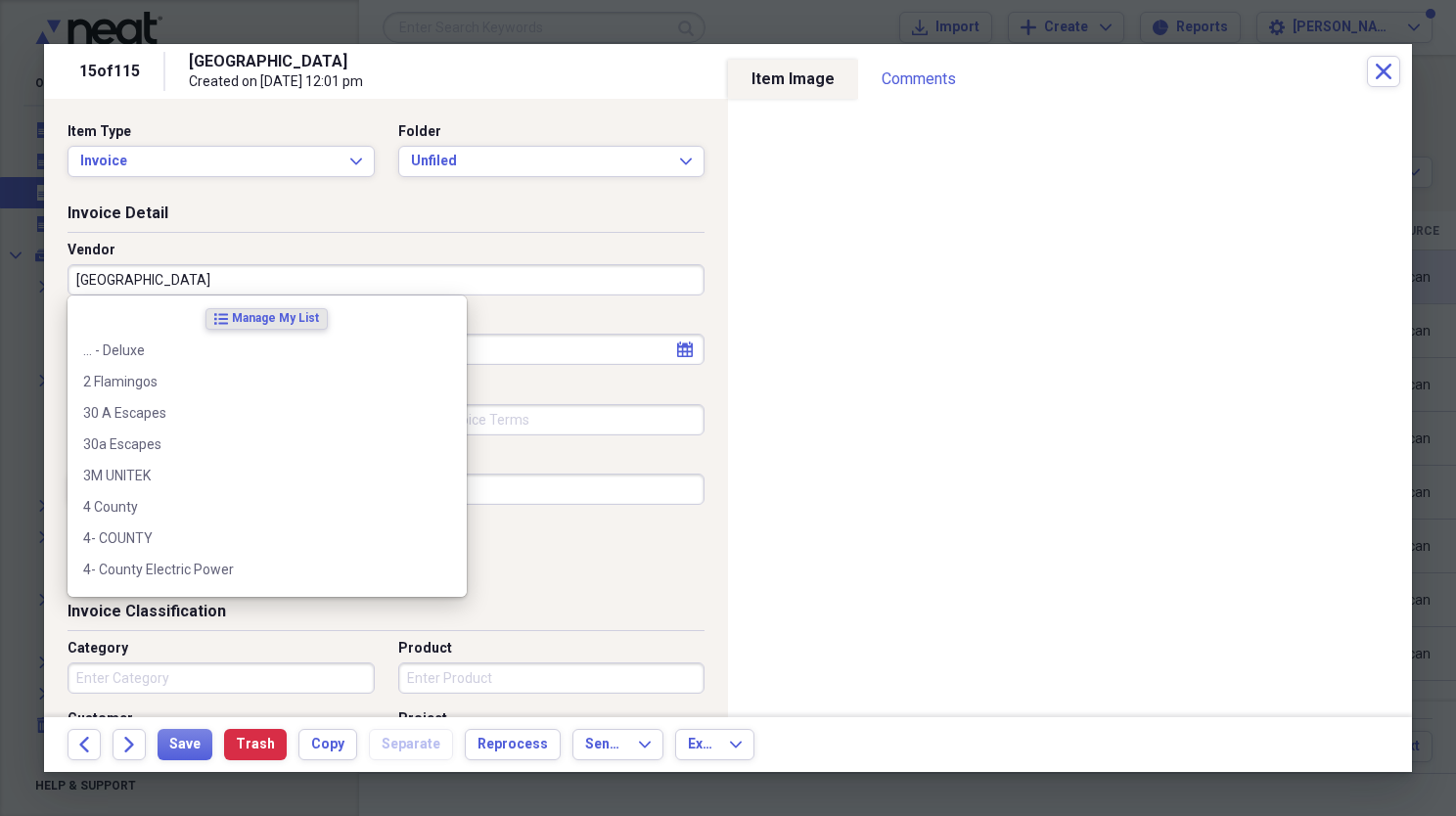 click on "[GEOGRAPHIC_DATA]" at bounding box center (386, 280) 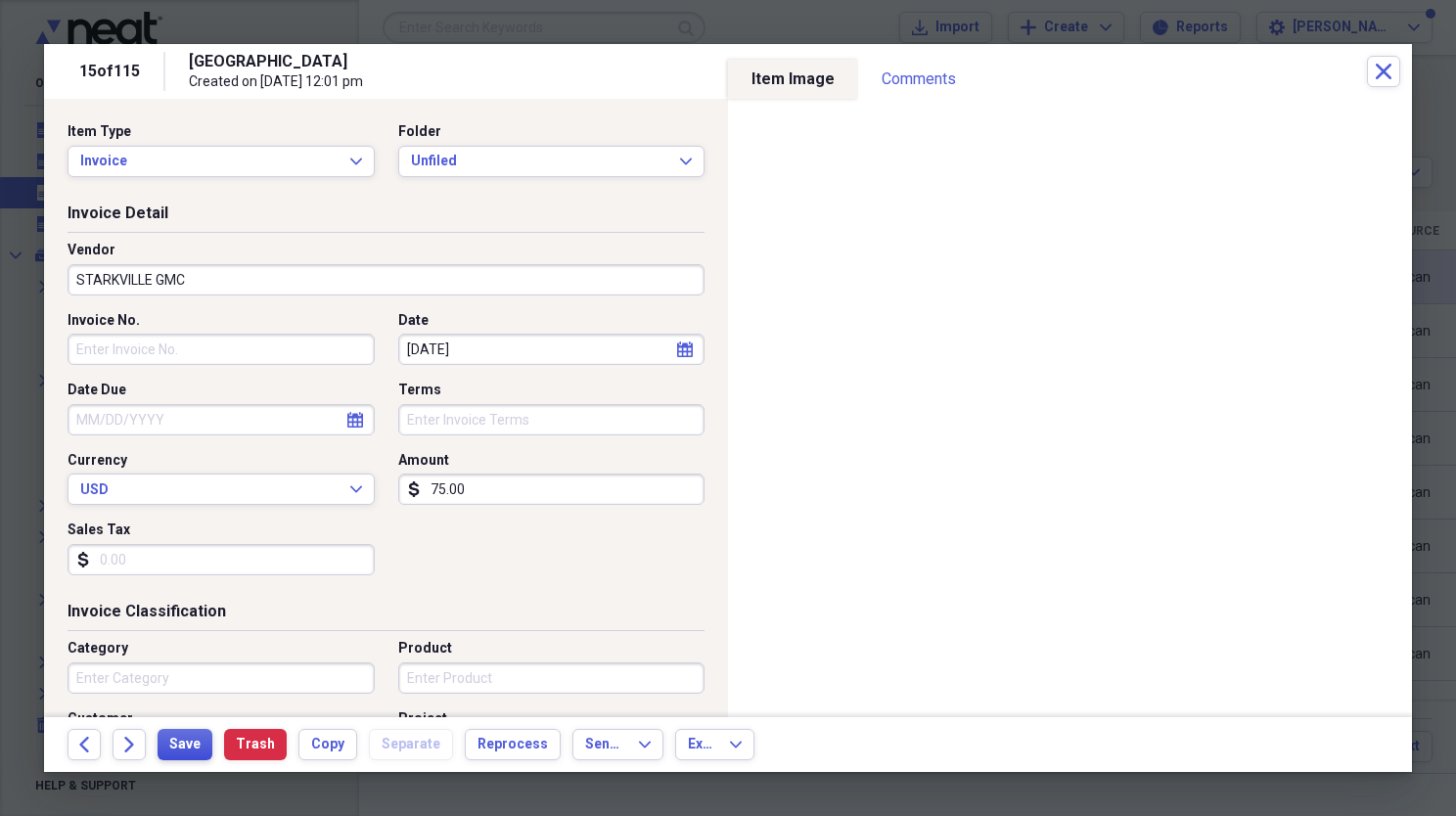 type on "STARKVILLE GMC" 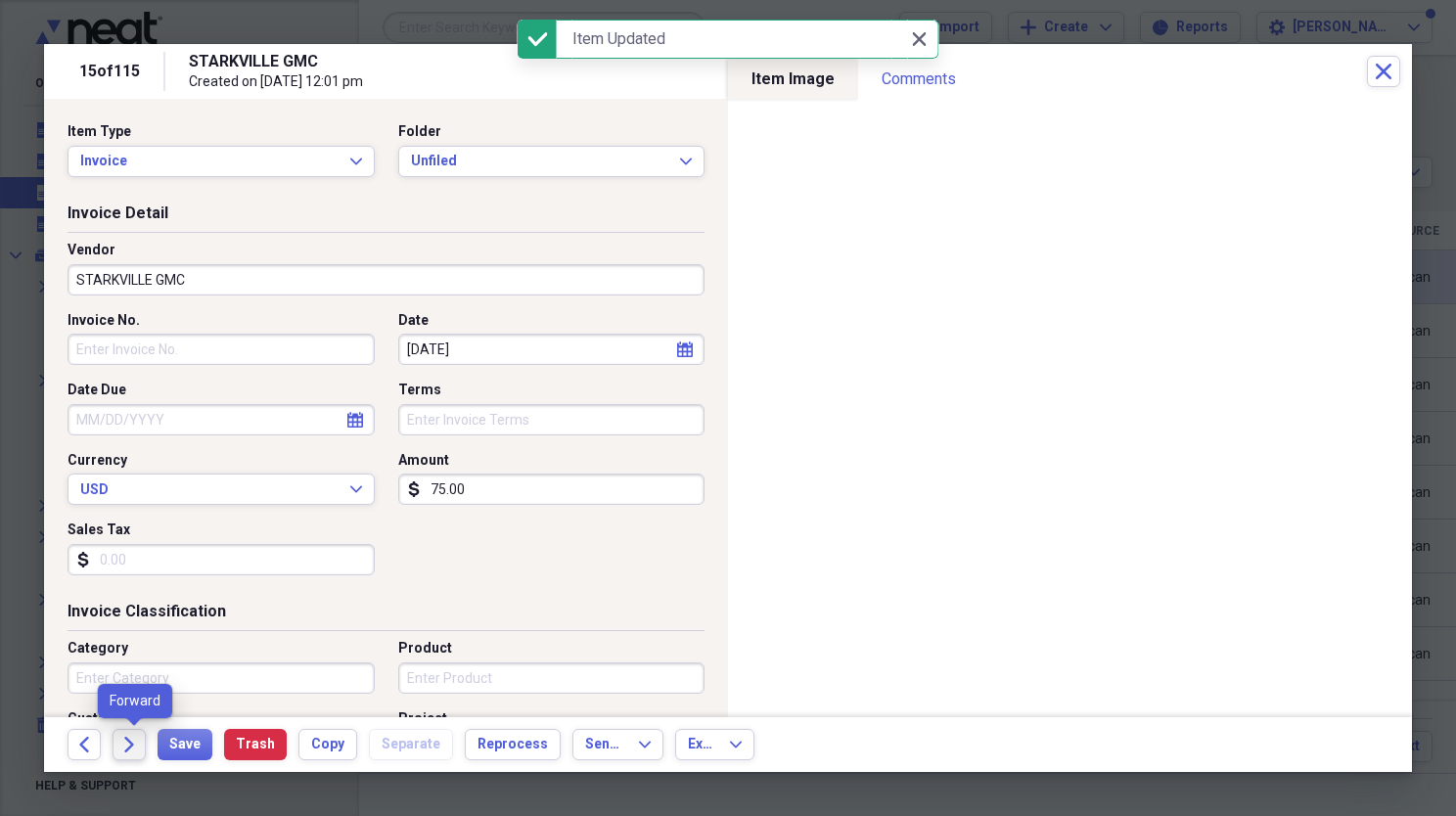 click on "Forward" 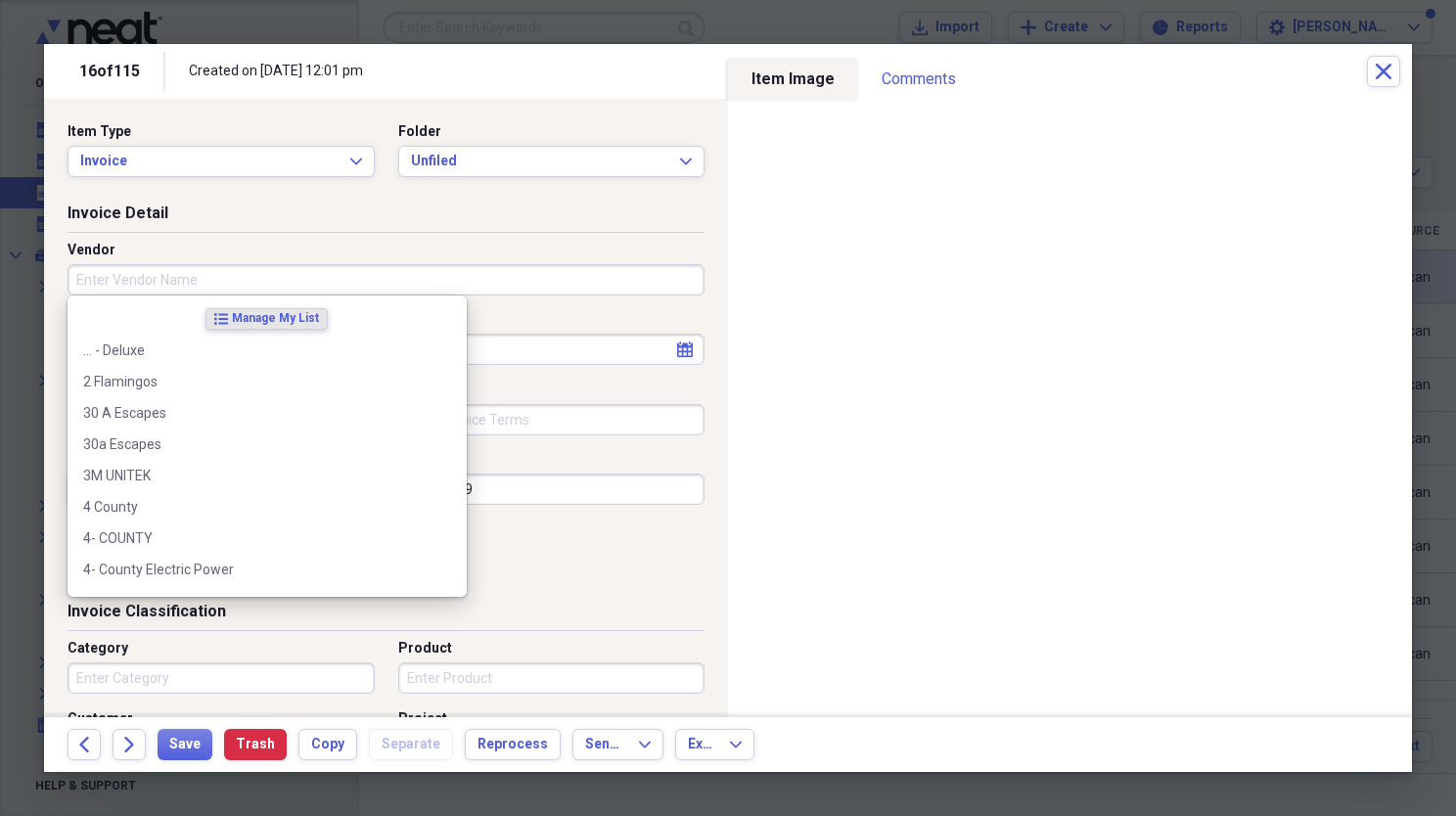 click on "Vendor" at bounding box center [386, 280] 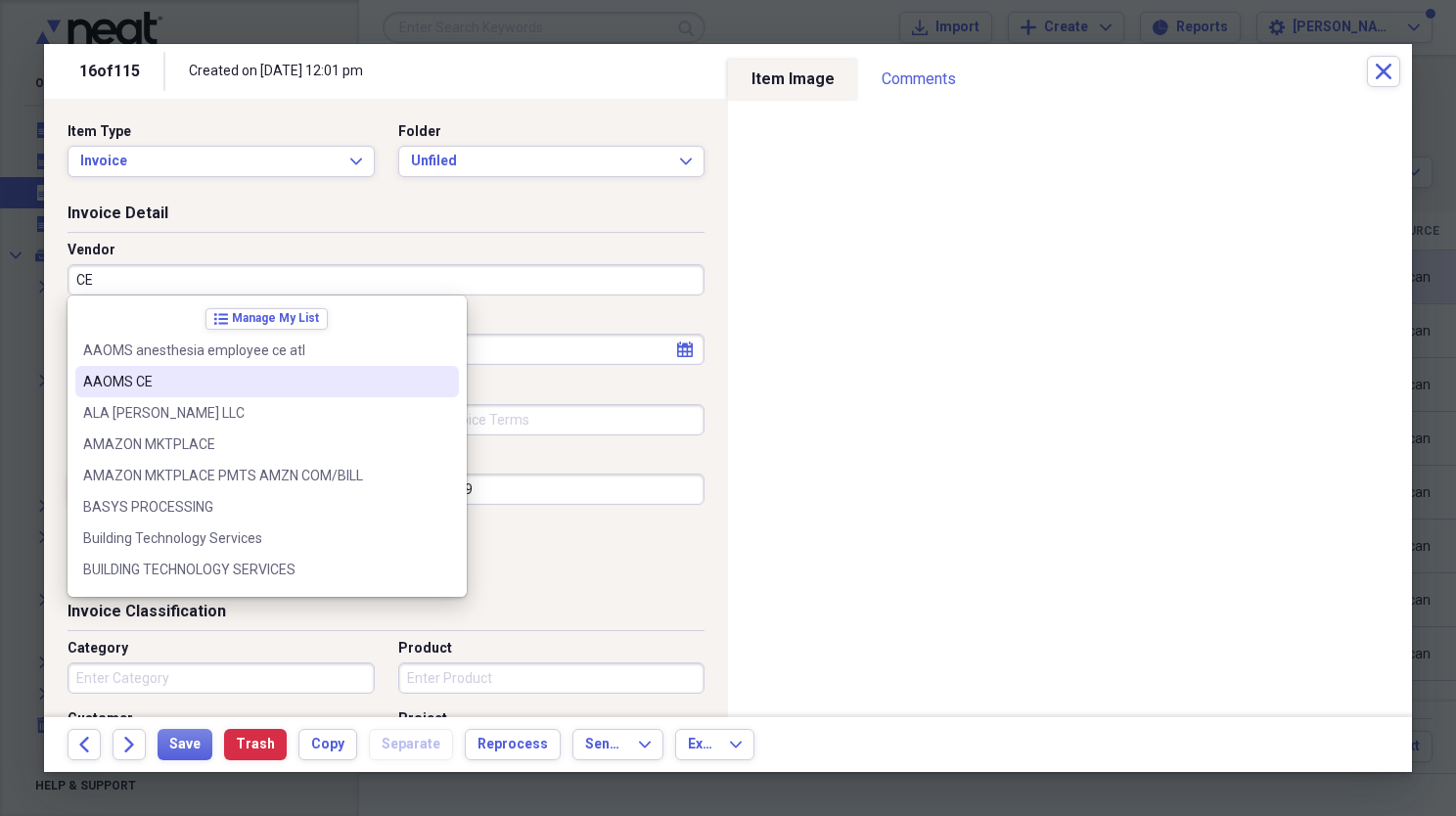 click on "AAOMS CE" at bounding box center [267, 382] 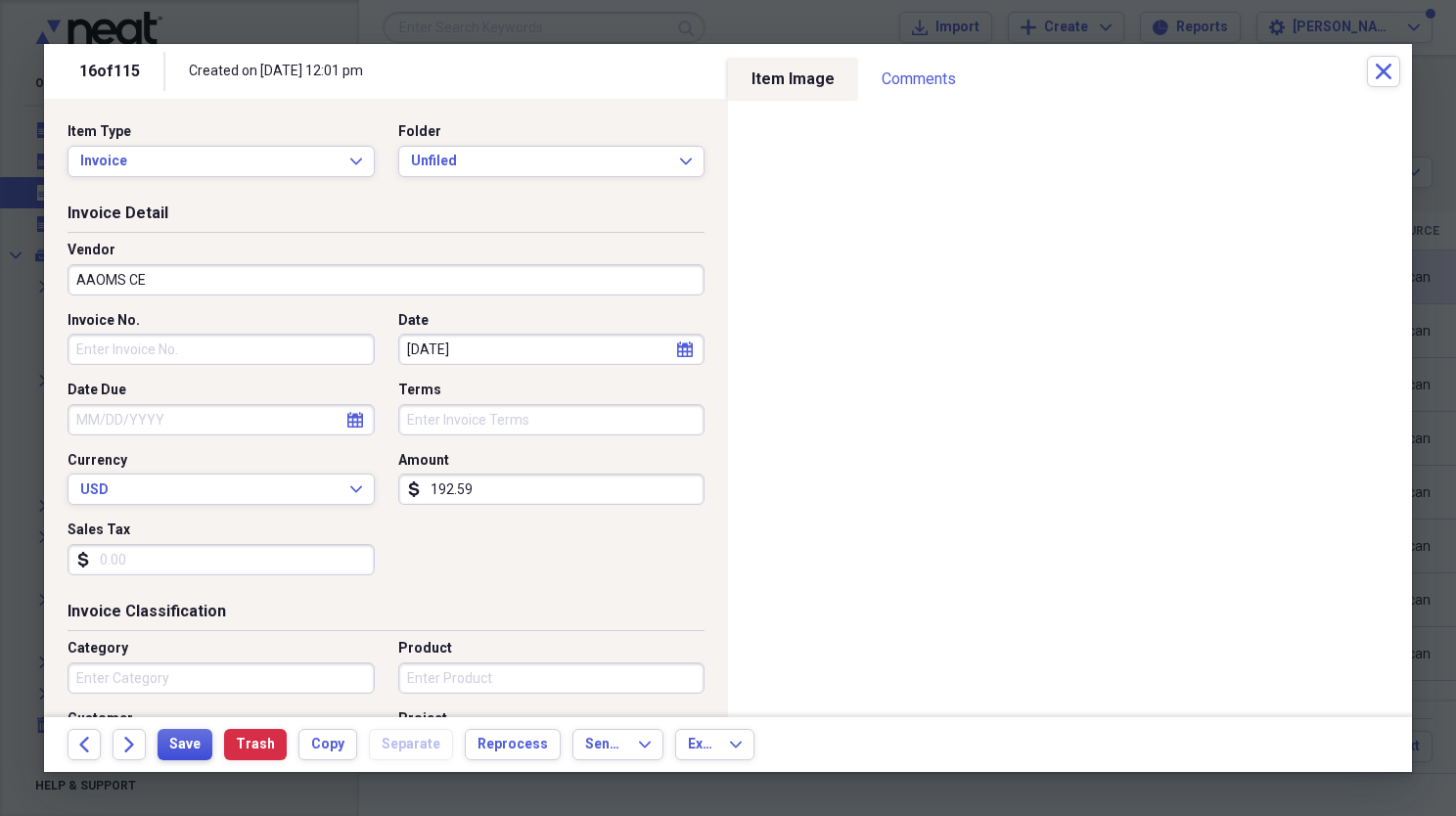 click on "Save" at bounding box center [185, 745] 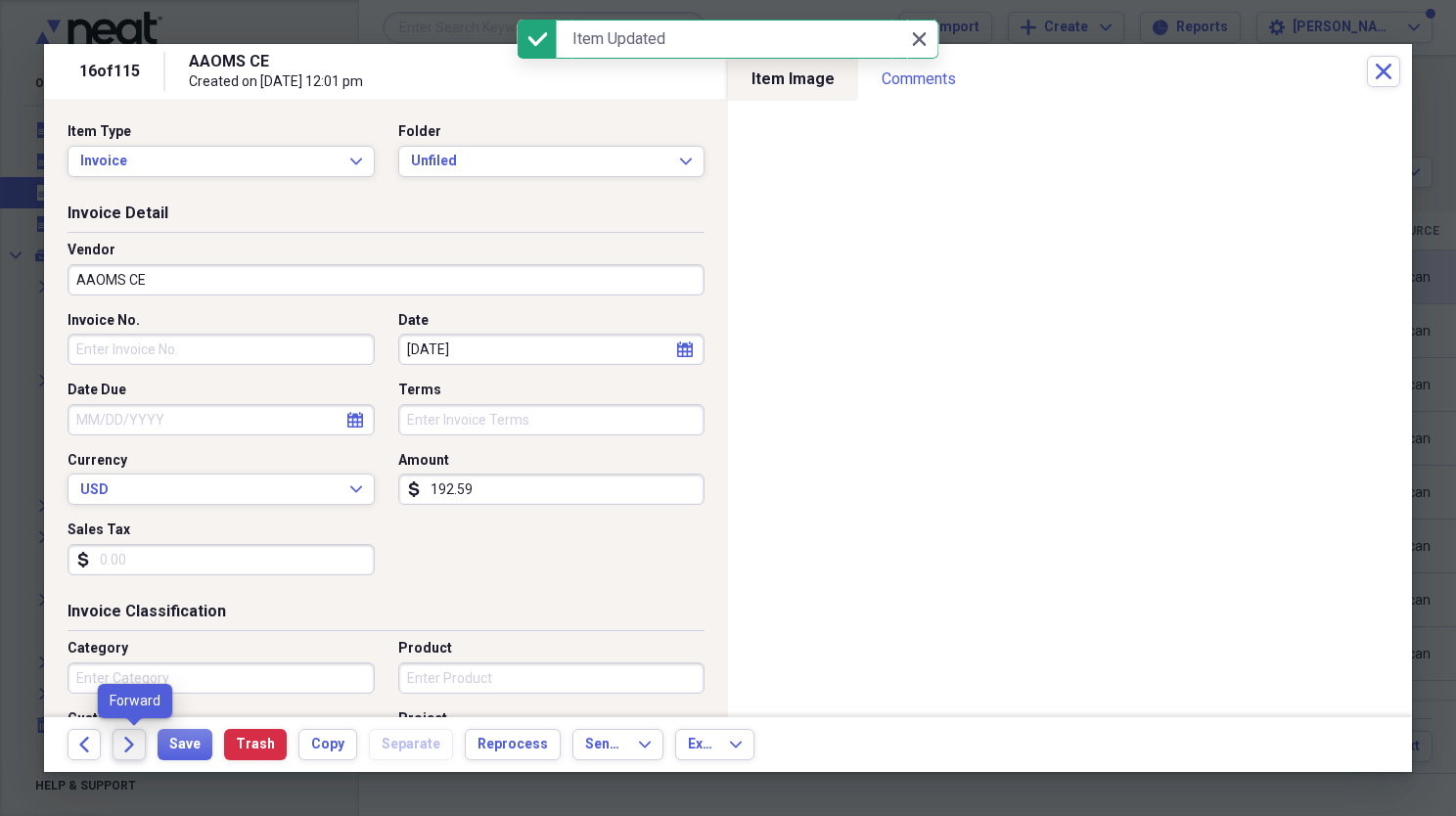 click on "Forward" 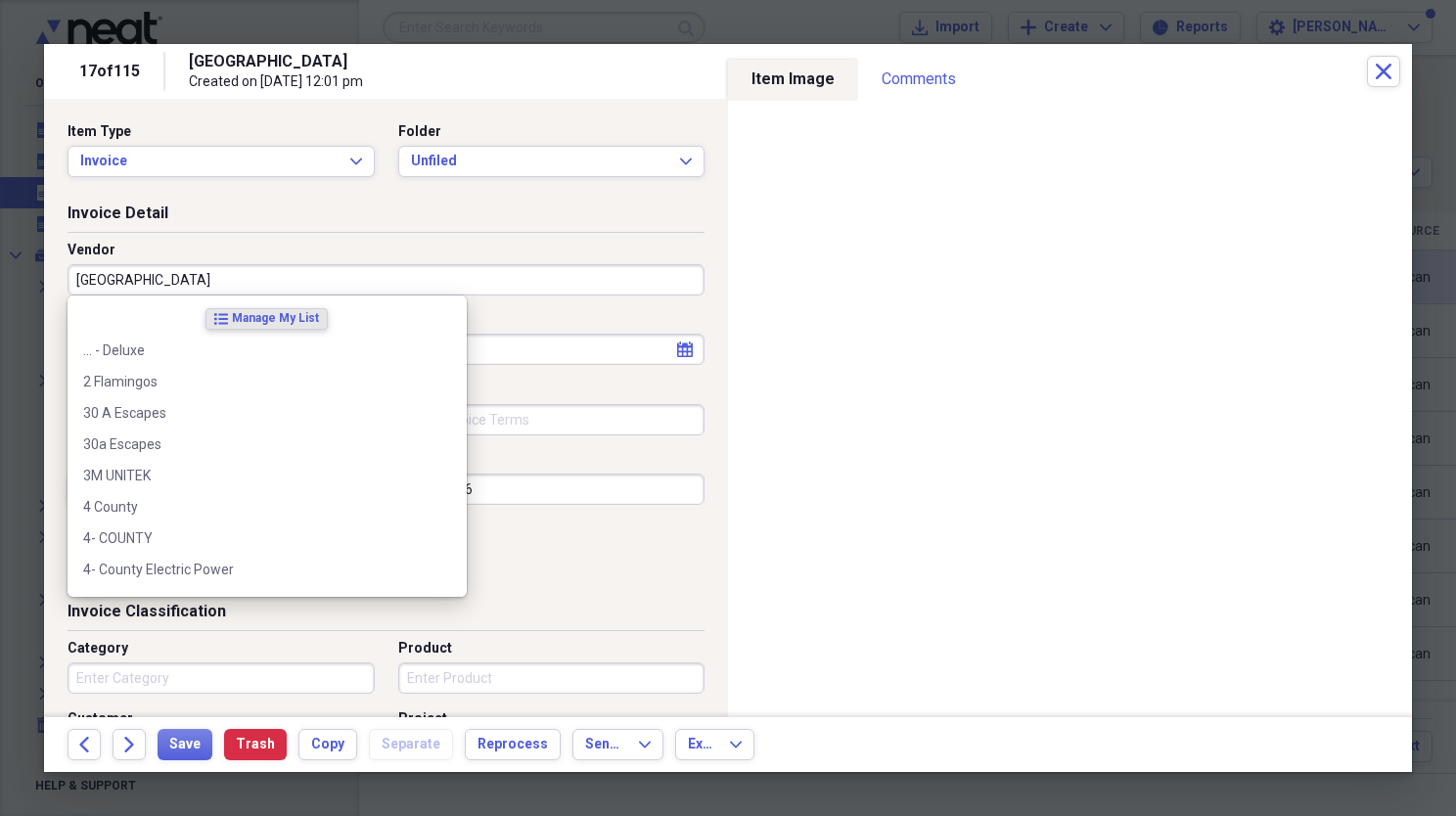 click on "[GEOGRAPHIC_DATA]" at bounding box center [386, 280] 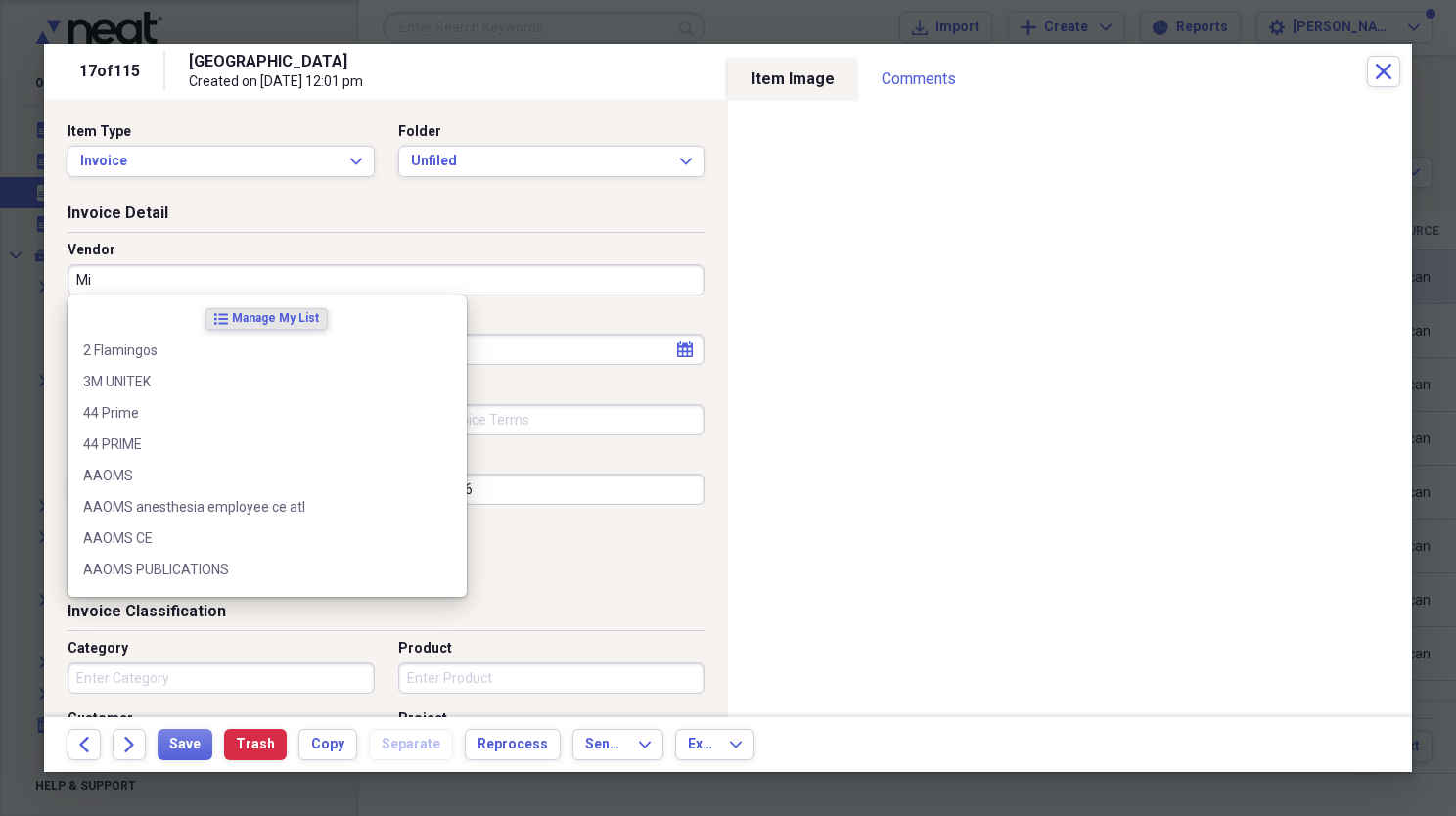 type on "M" 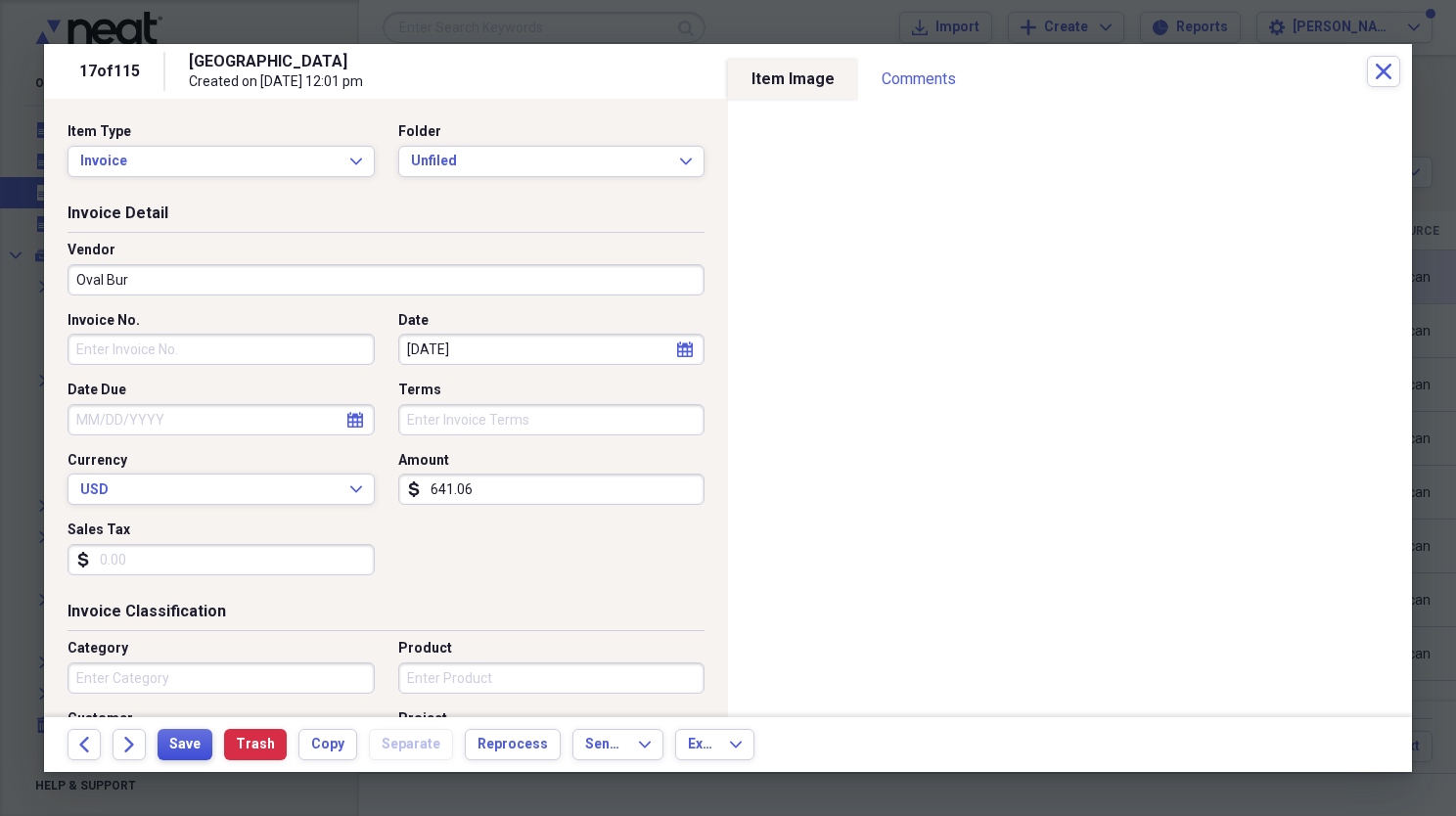type on "Oval Bur" 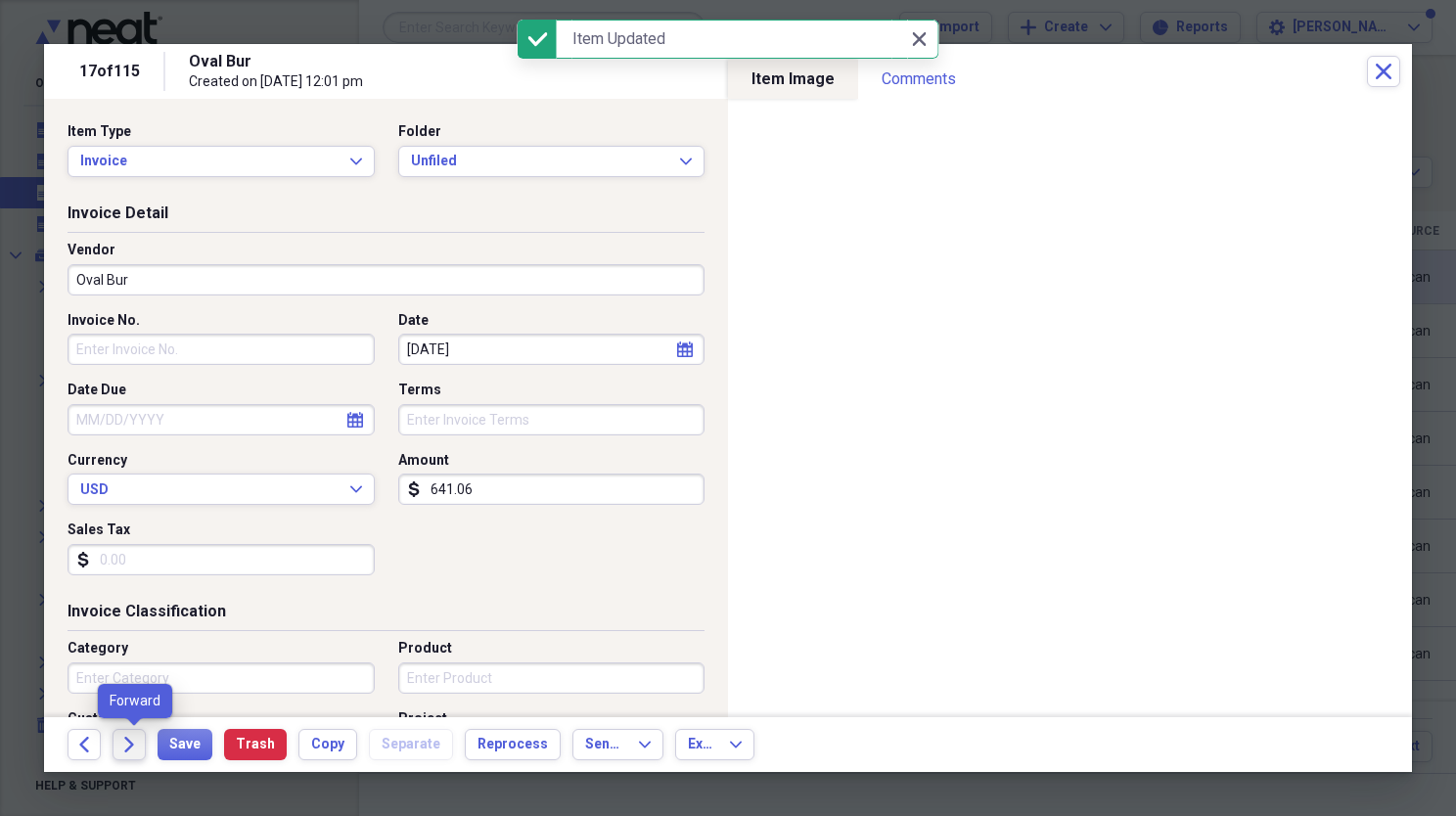 click on "Forward" at bounding box center [129, 745] 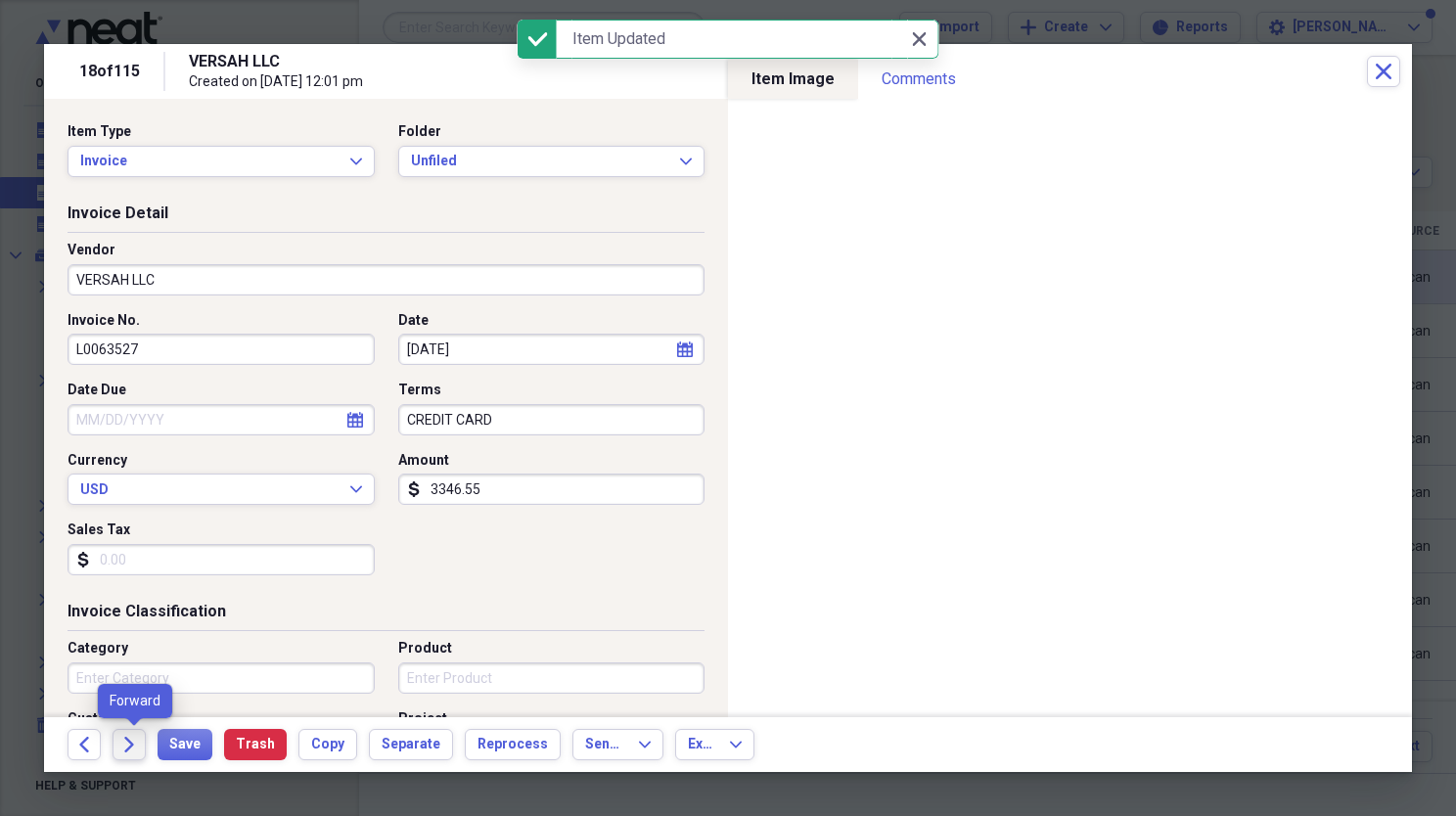 click on "Forward" at bounding box center (129, 745) 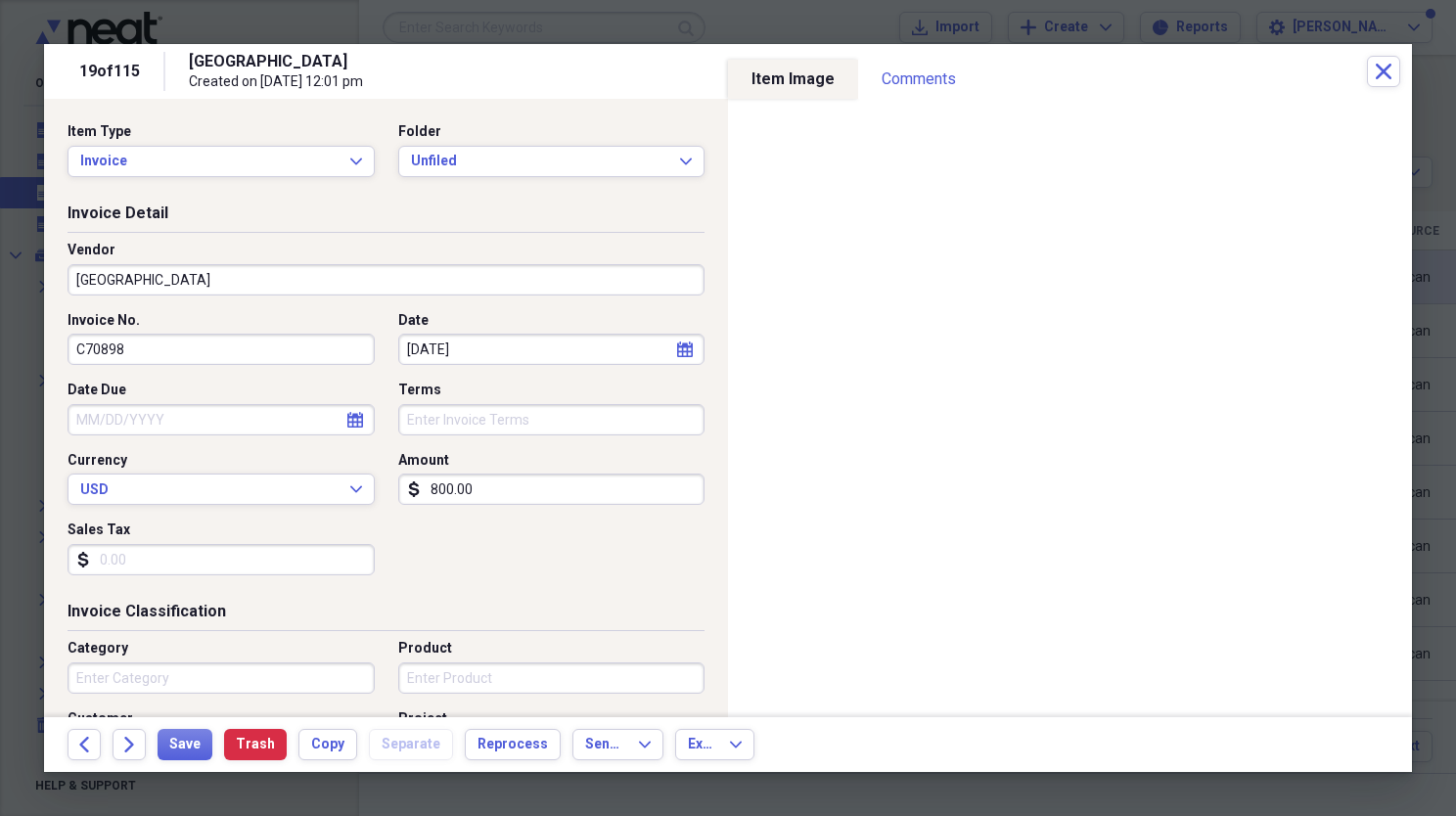 click on "[GEOGRAPHIC_DATA]" at bounding box center (386, 280) 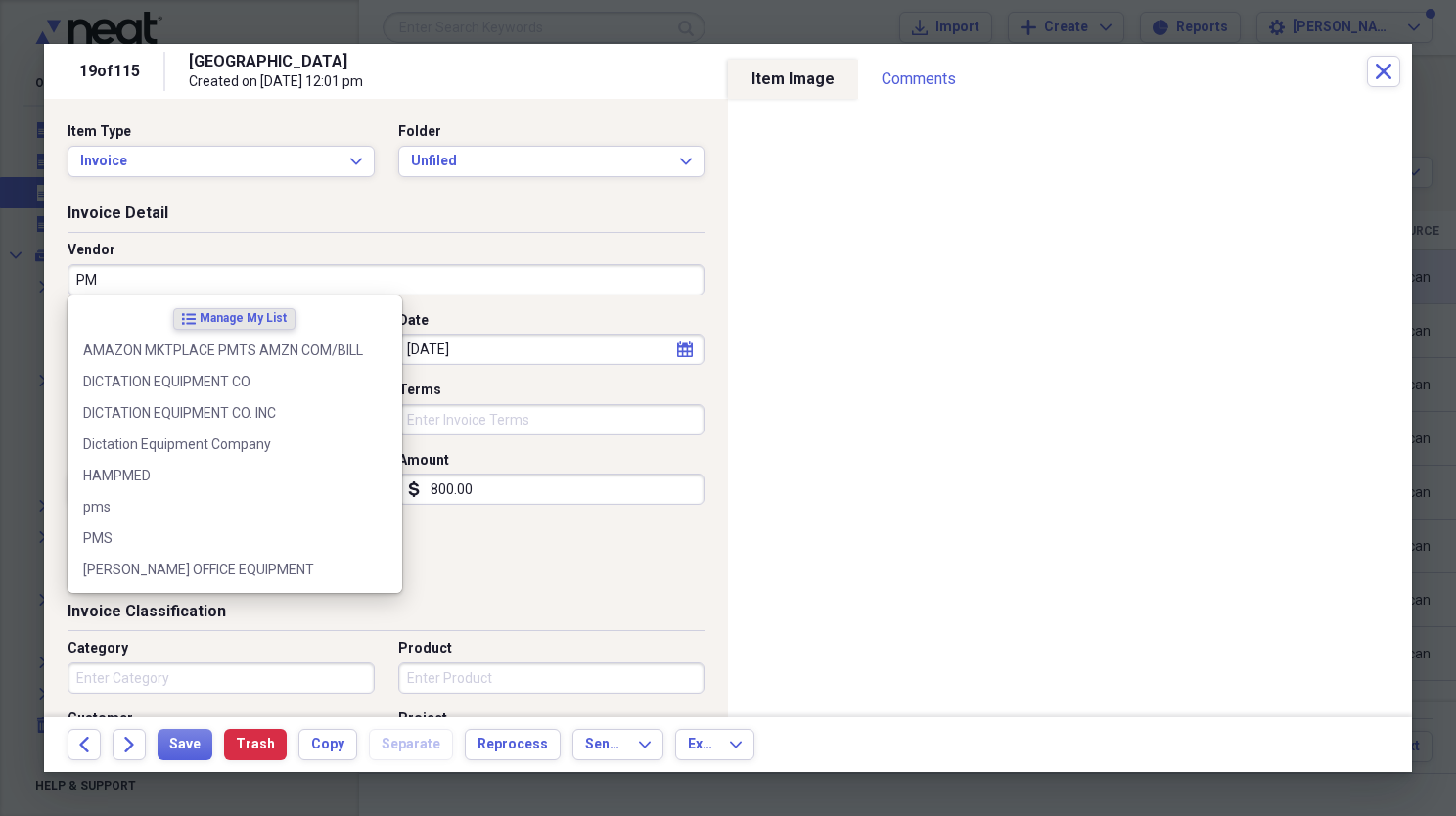 type on "PMS" 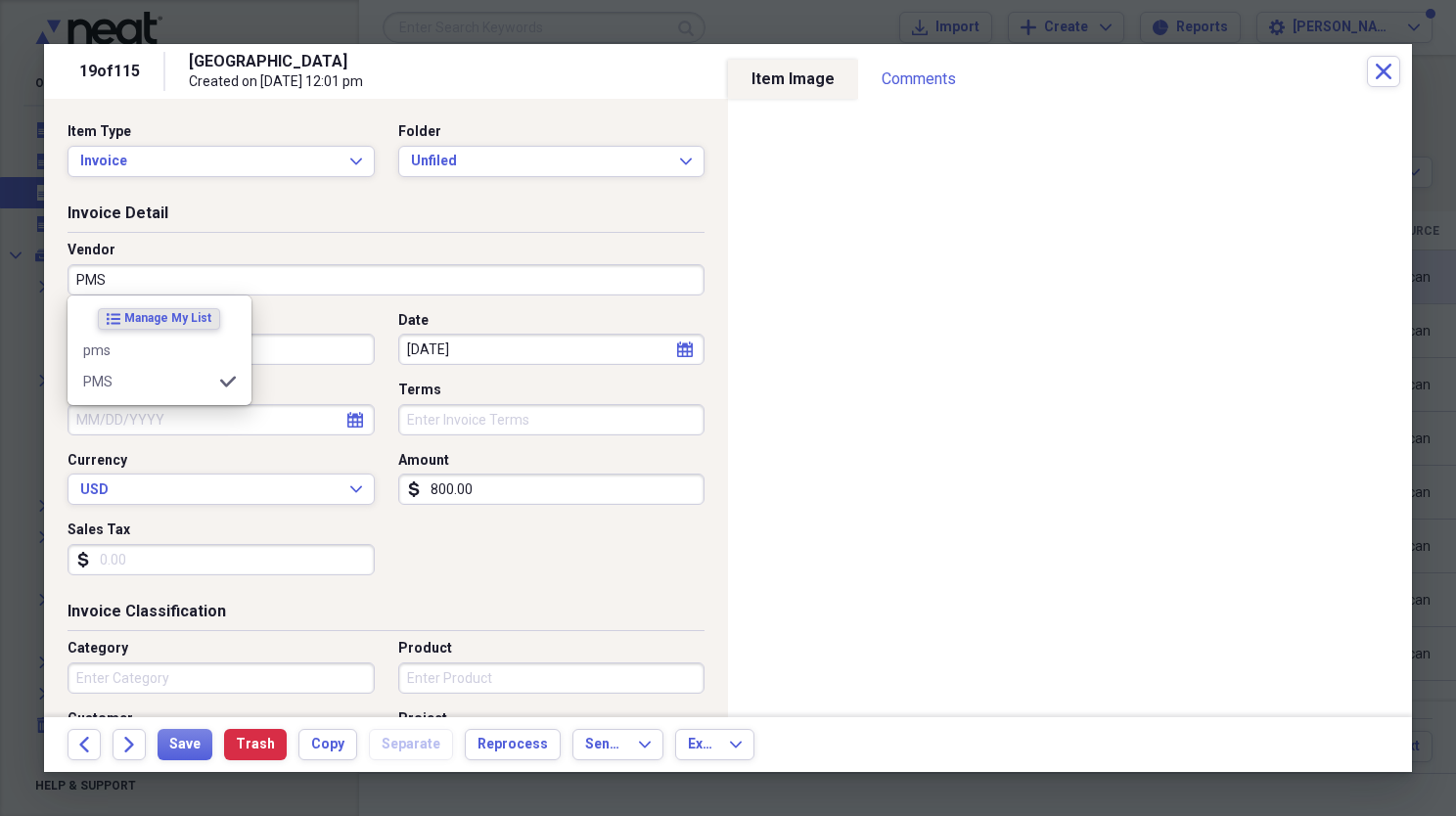 type on "Transportation" 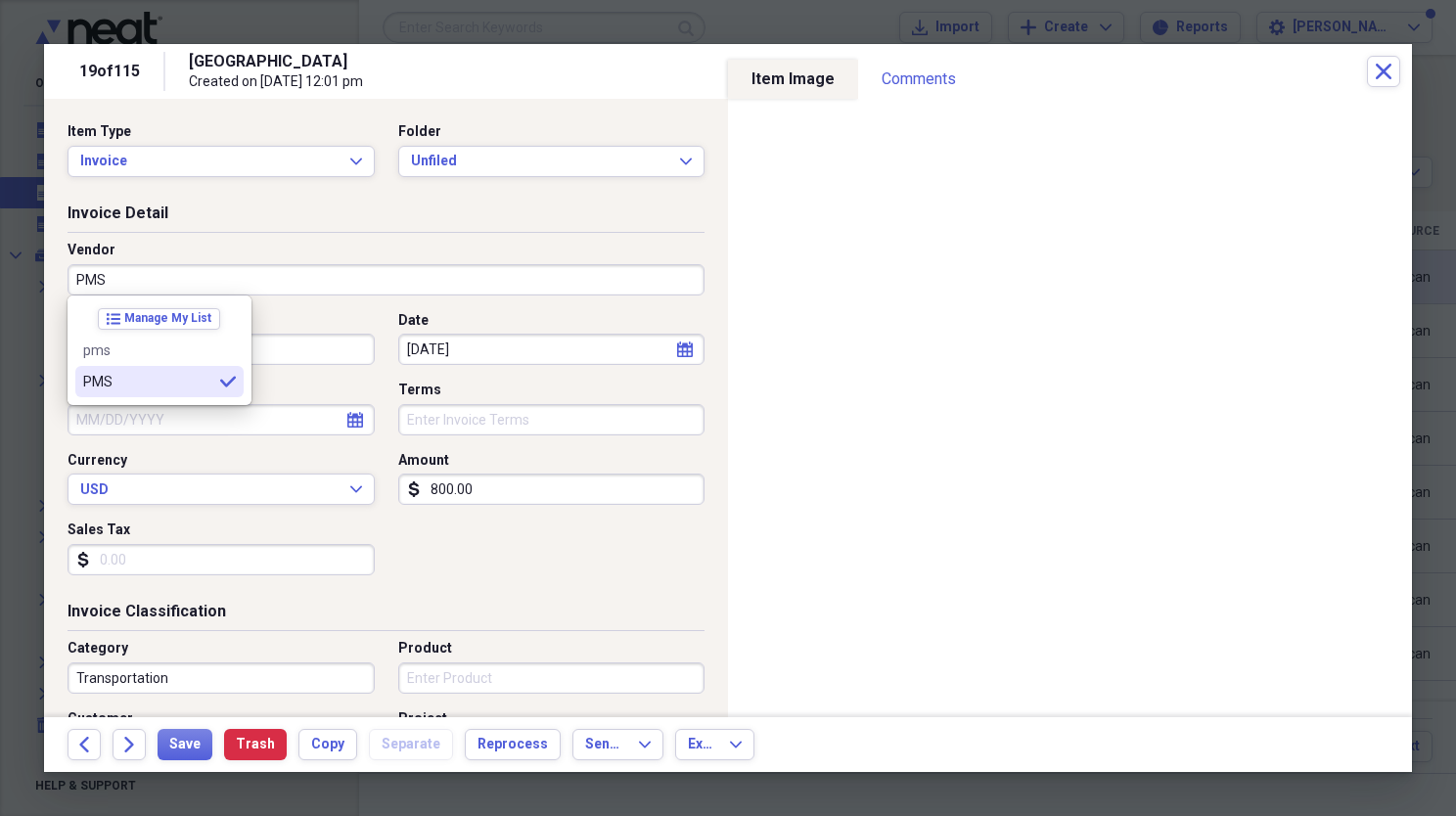 type on "PMS" 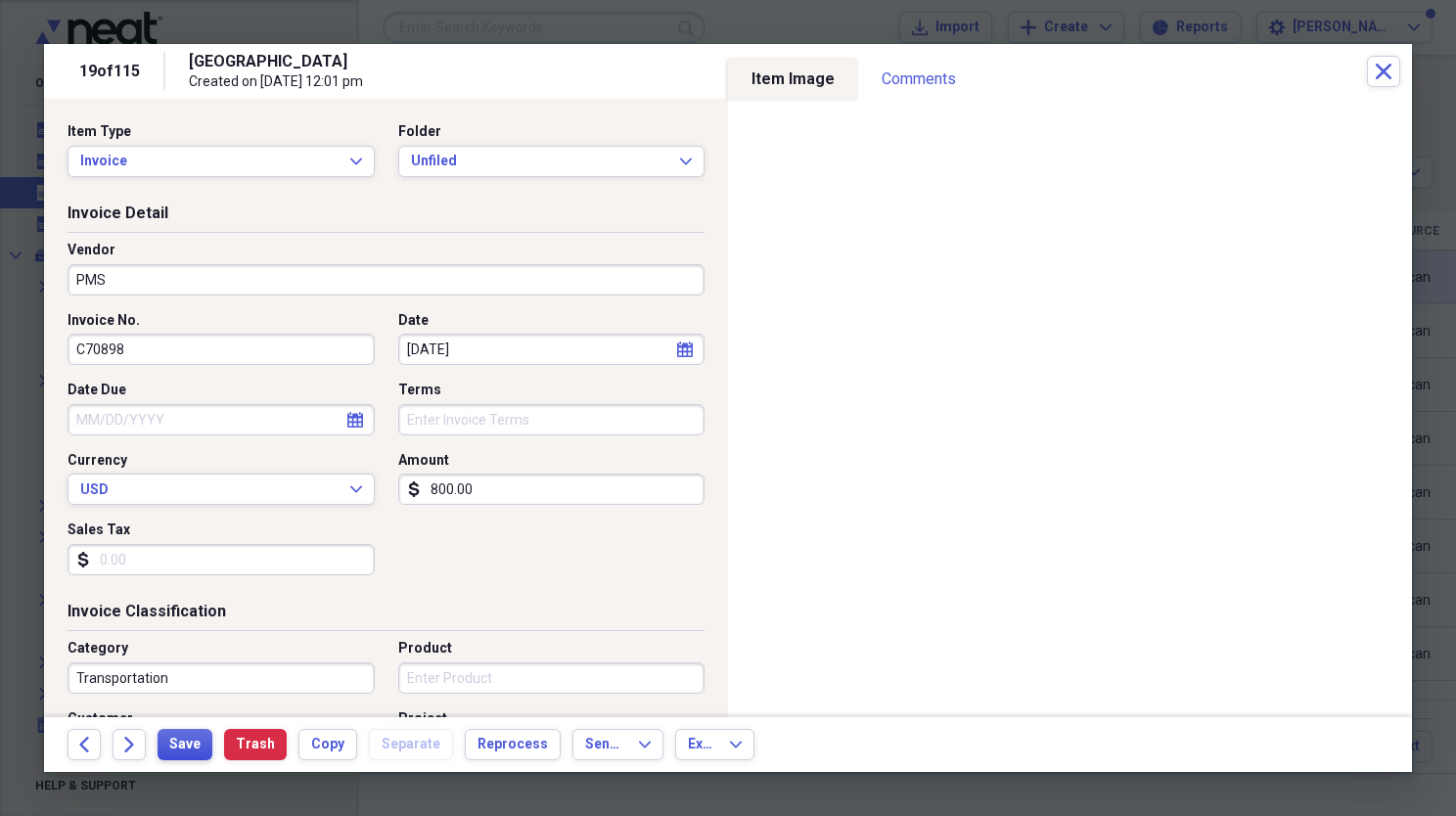 click on "Save" at bounding box center [185, 745] 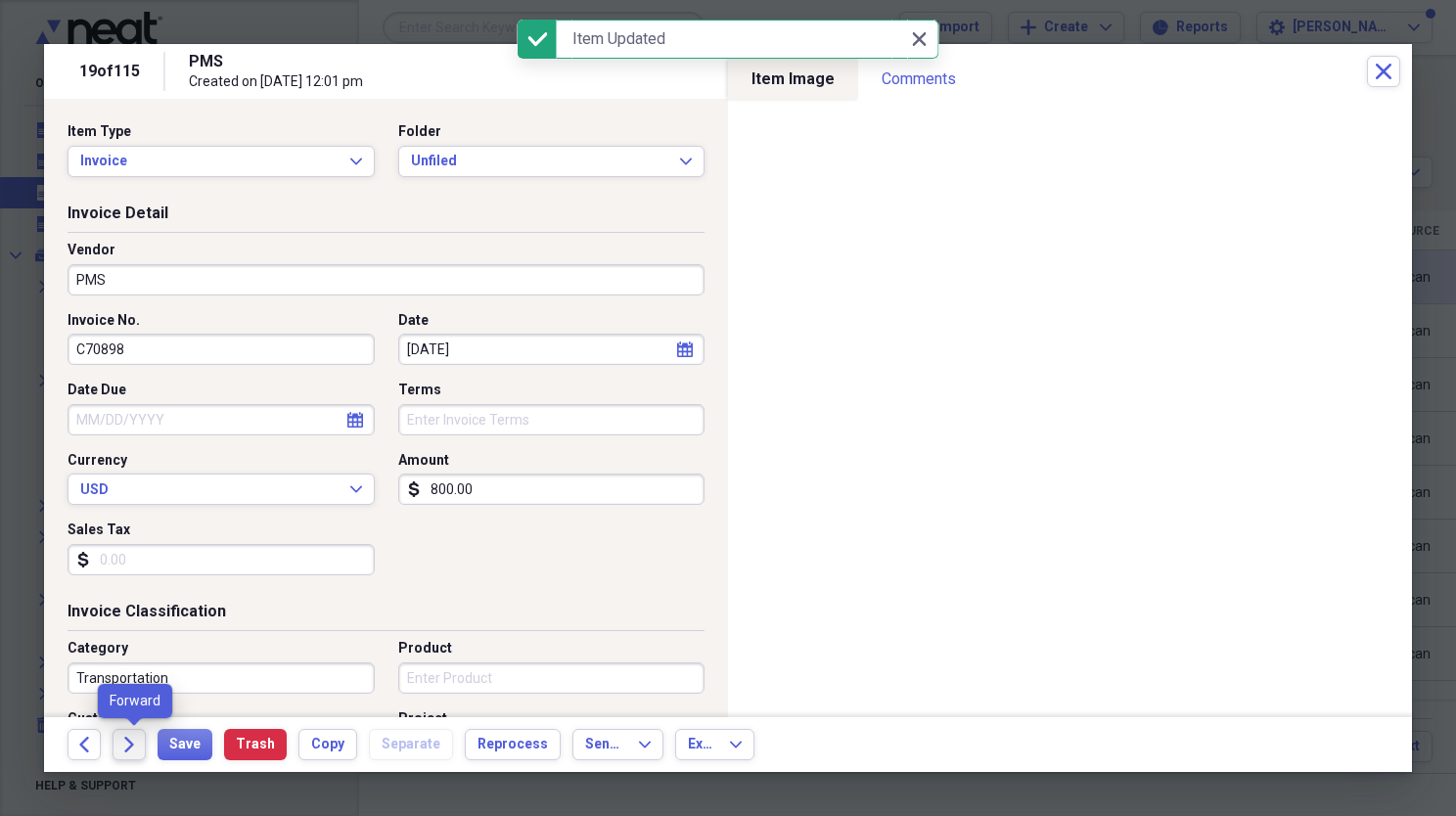 click 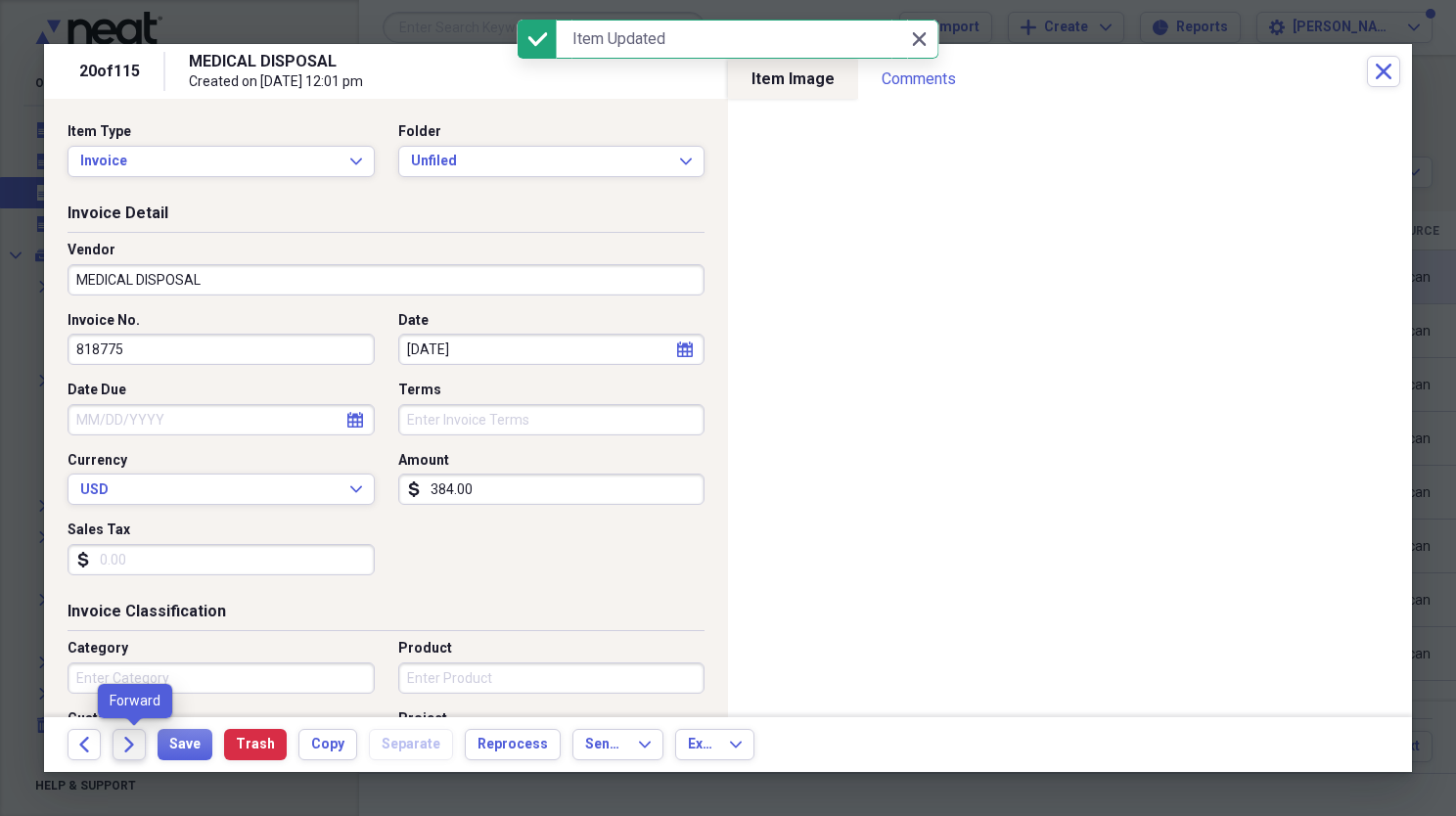 click 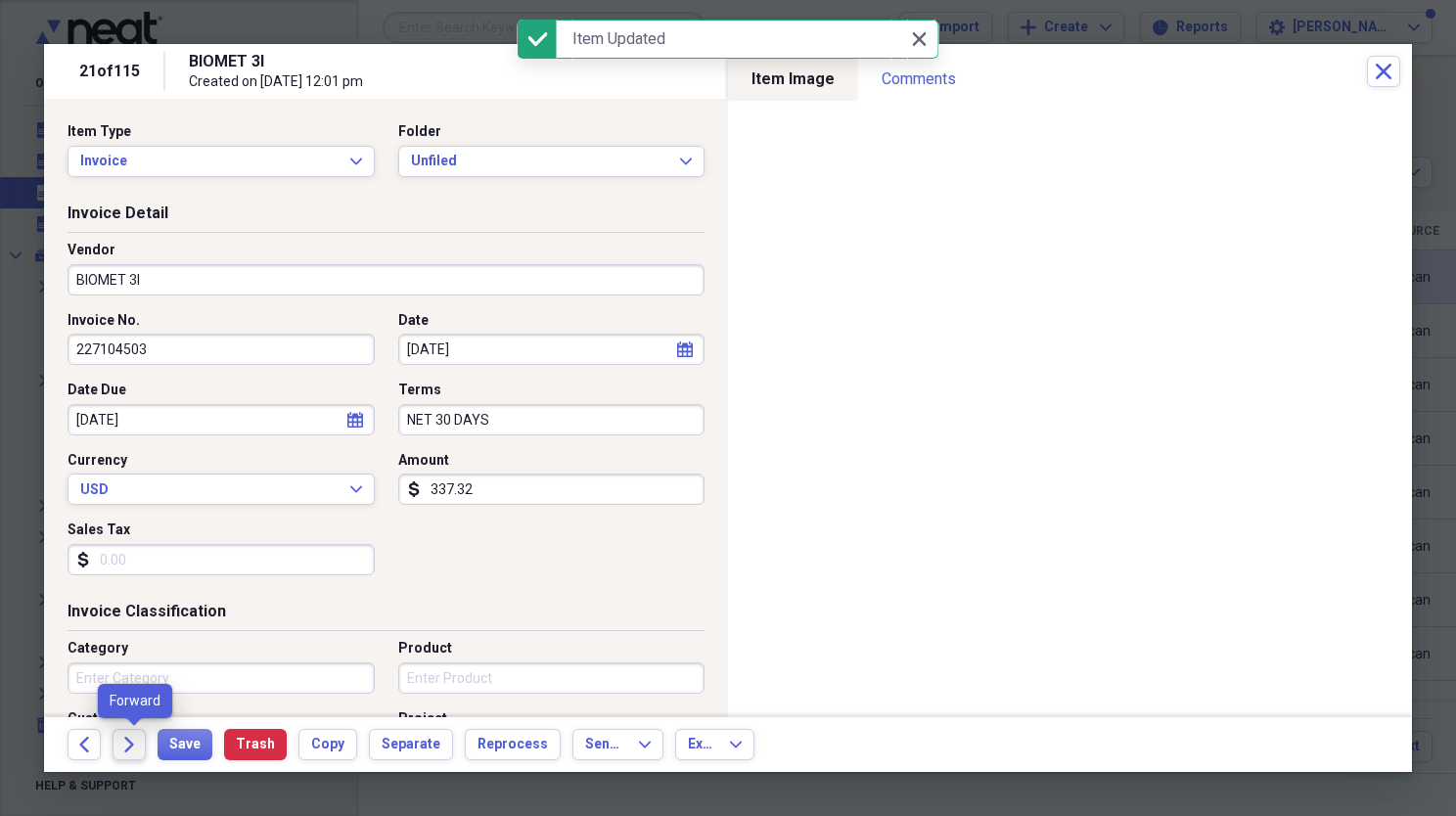 click 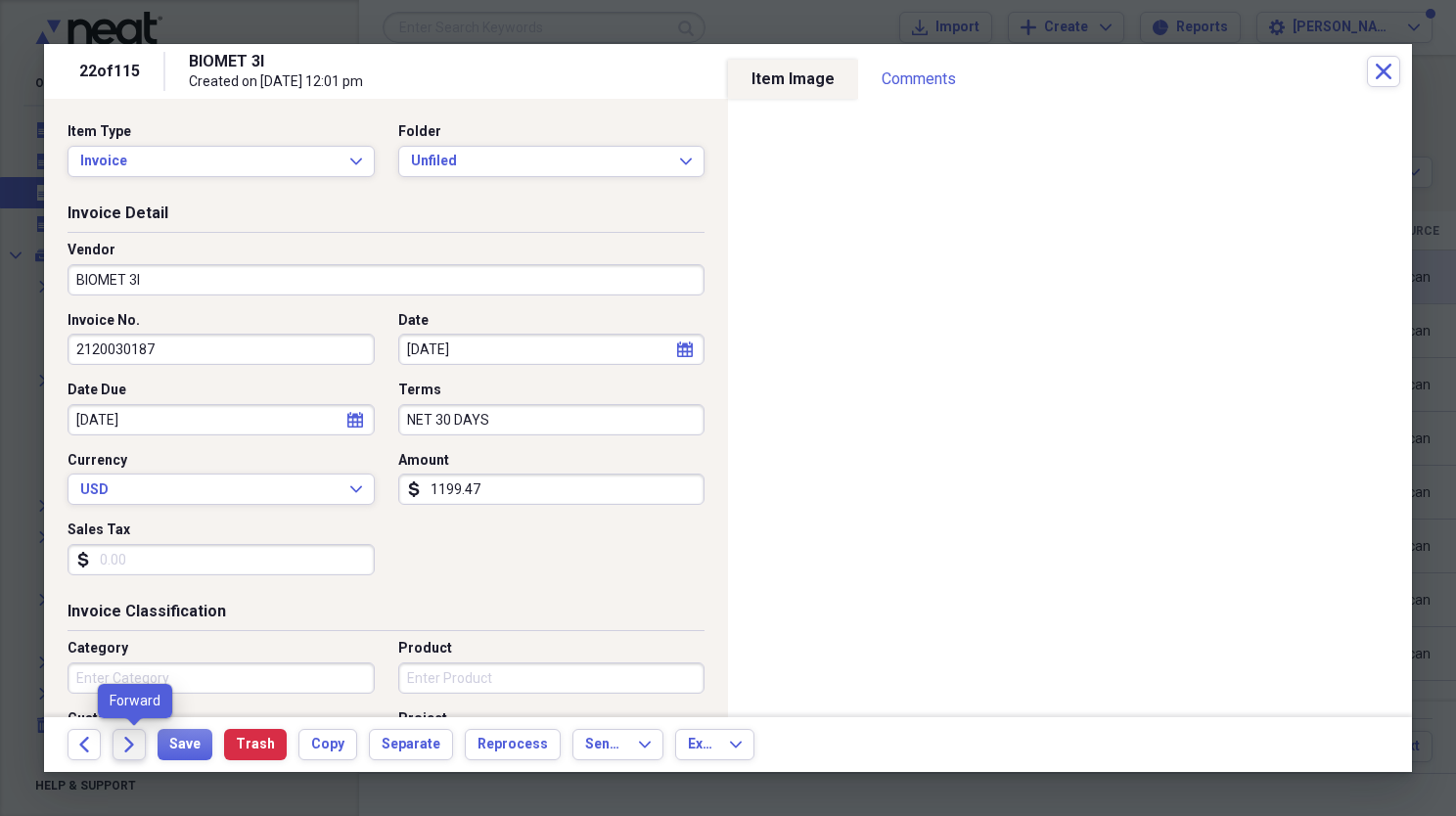 click 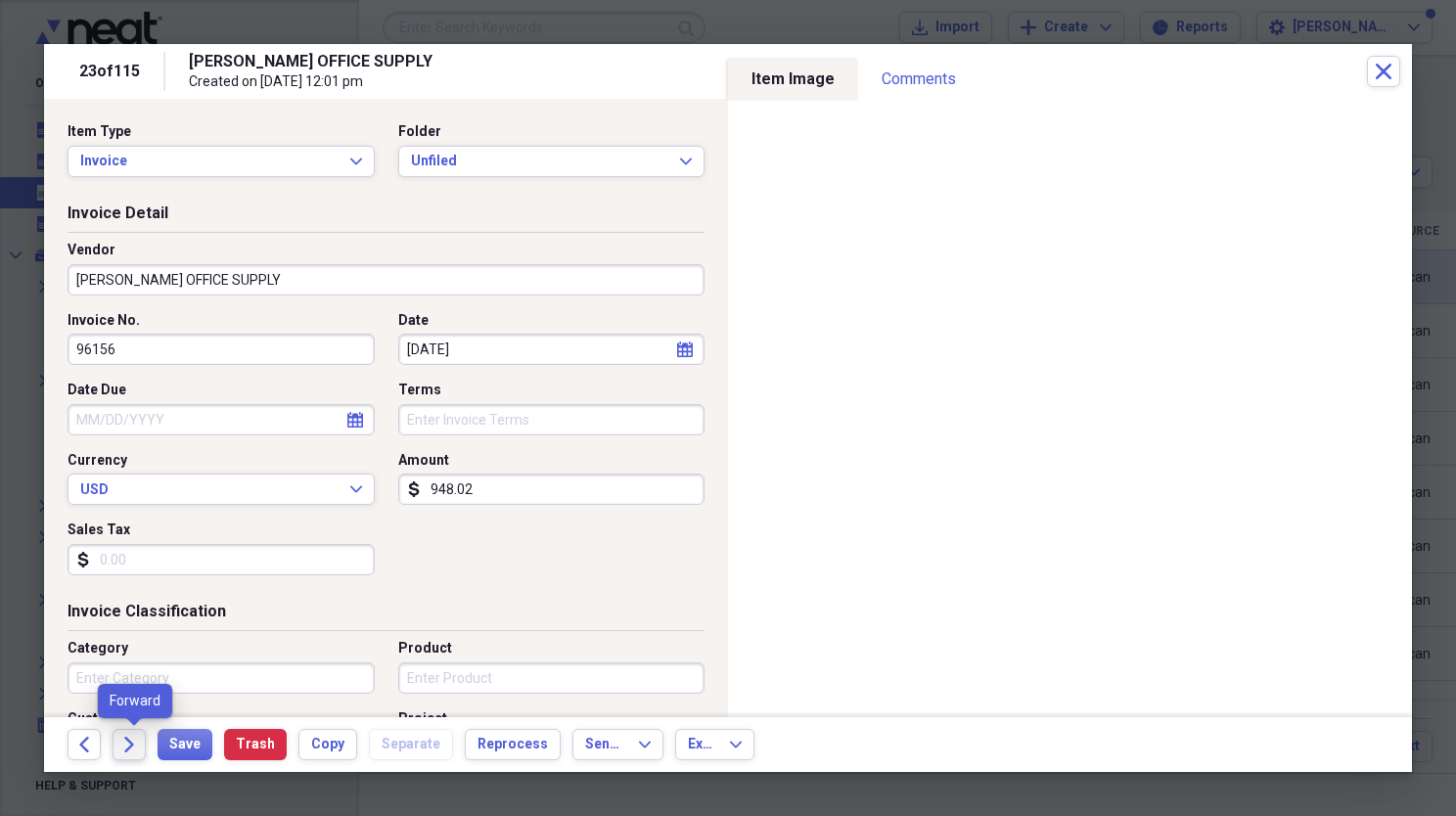 click 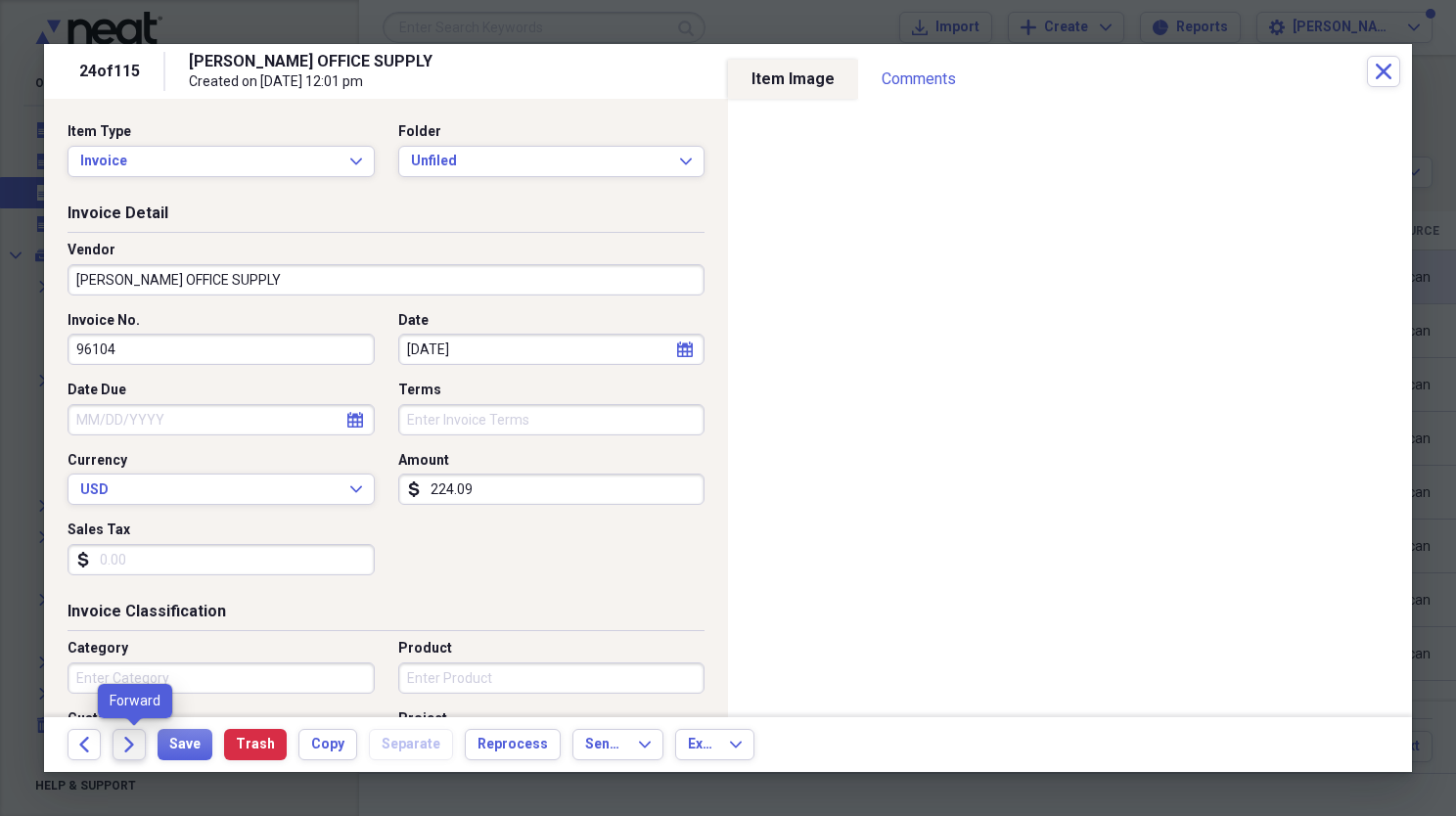 click 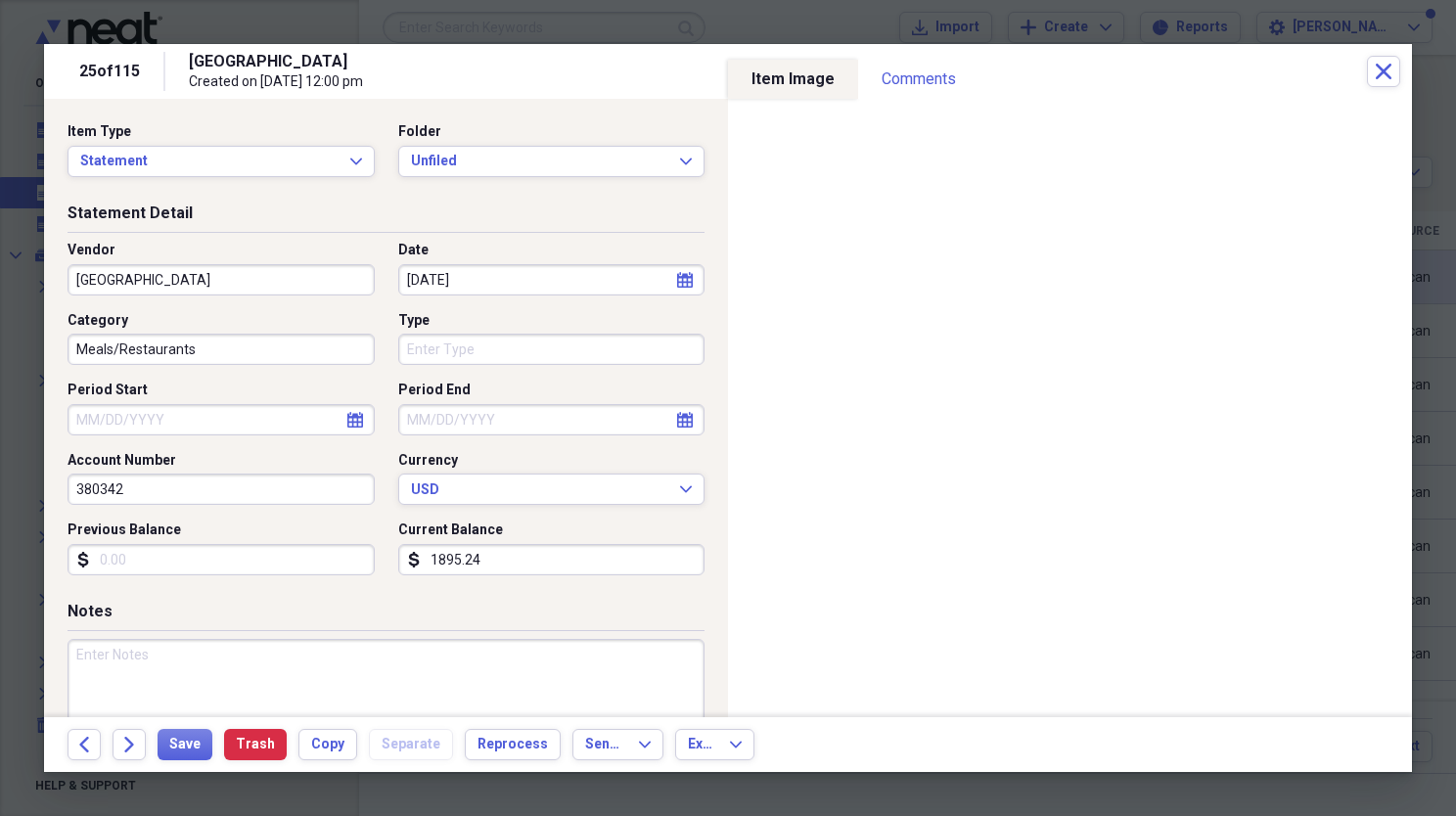 click on "[GEOGRAPHIC_DATA]" at bounding box center (221, 280) 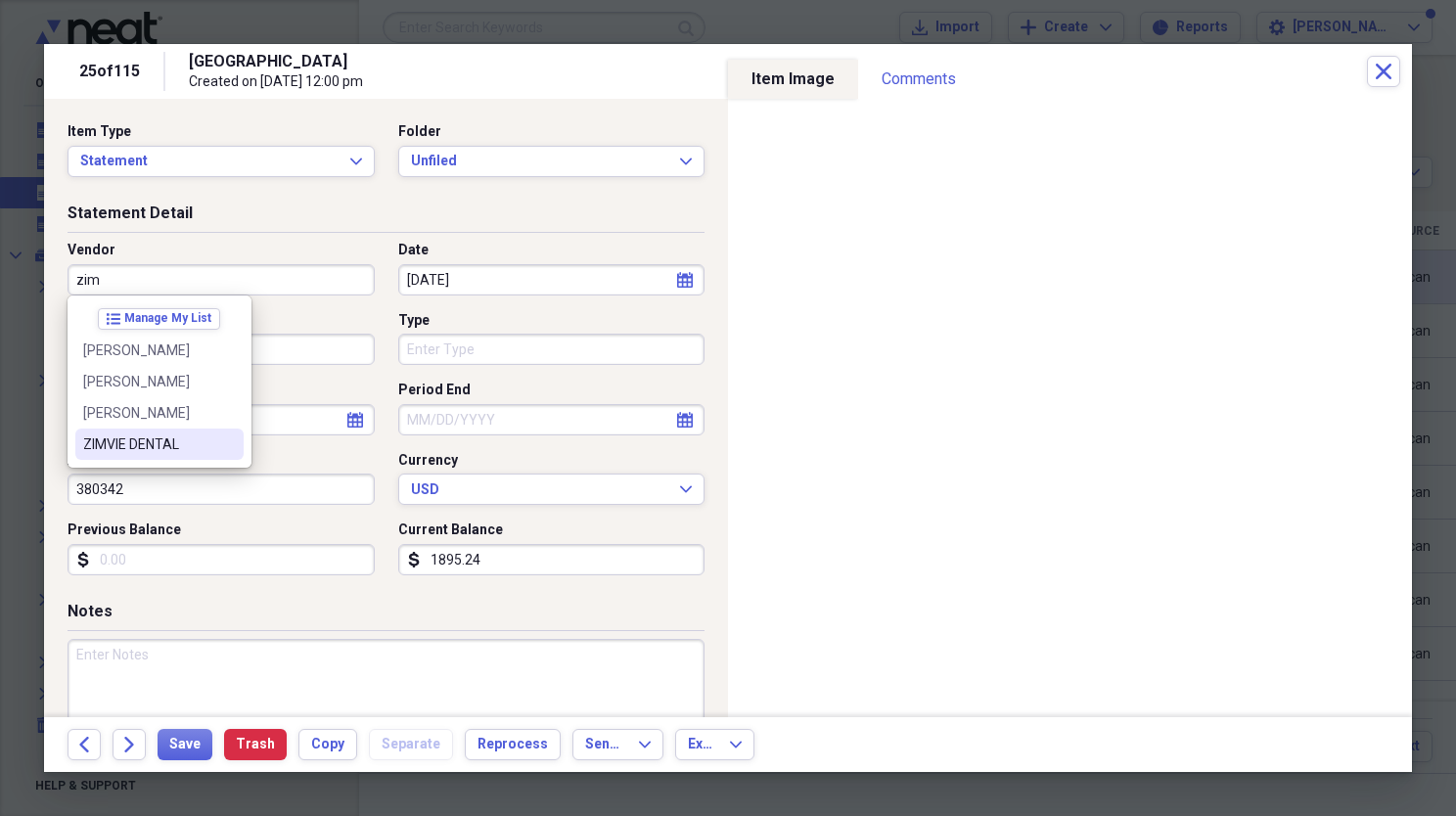 click on "ZIMVIE DENTAL" at bounding box center (159, 444) 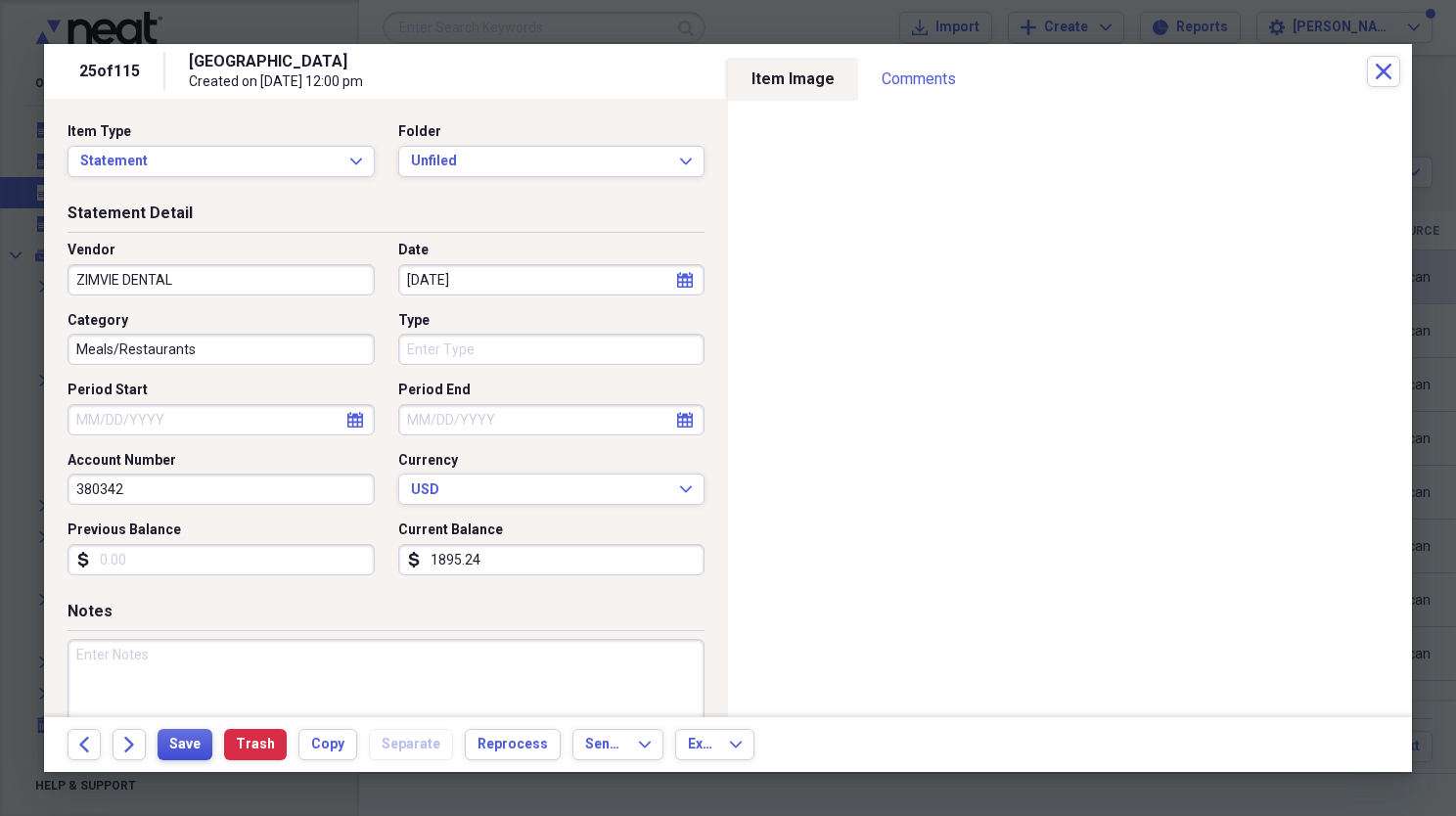 click on "Save" at bounding box center (185, 745) 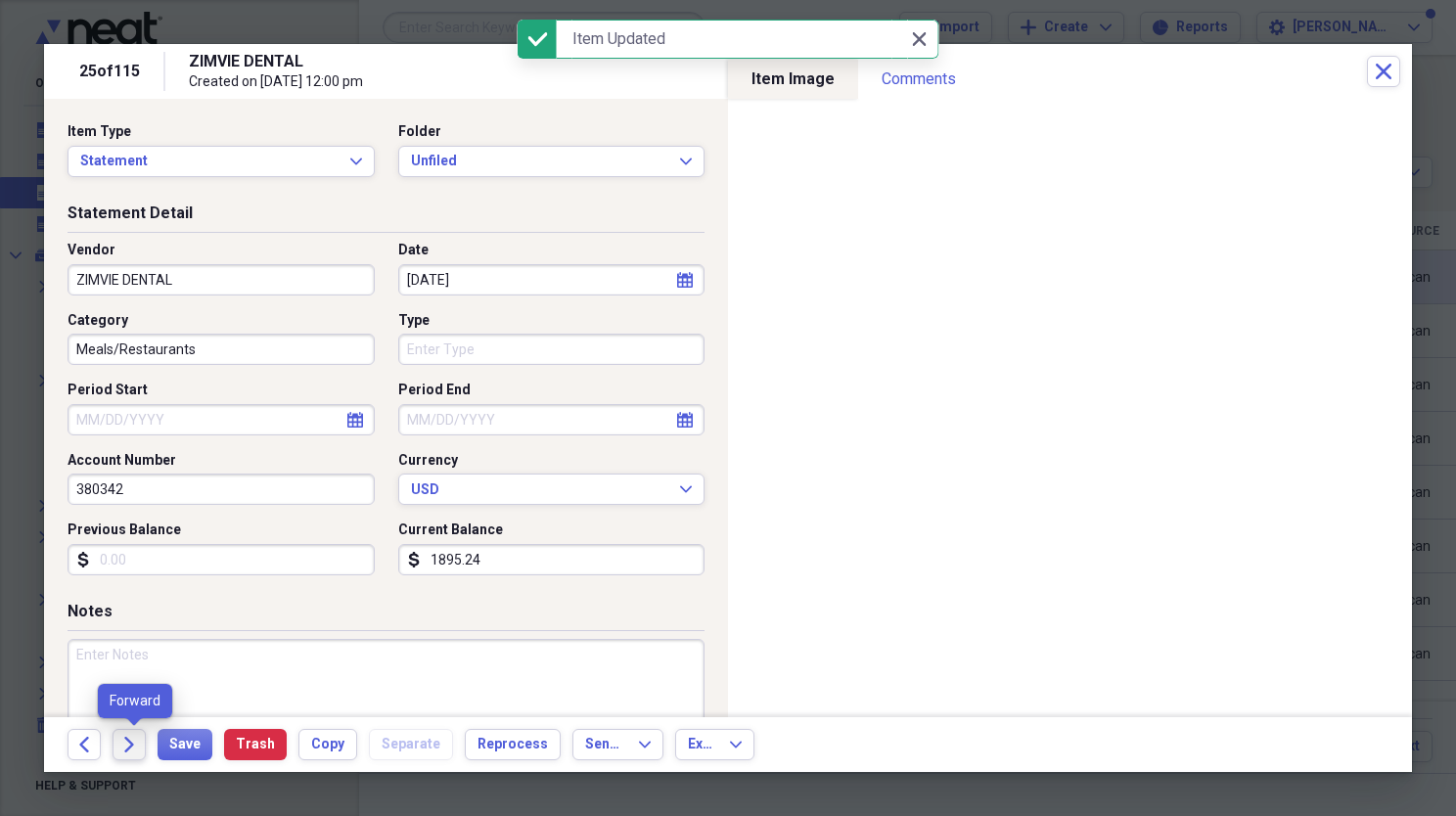 click on "Forward" at bounding box center (129, 745) 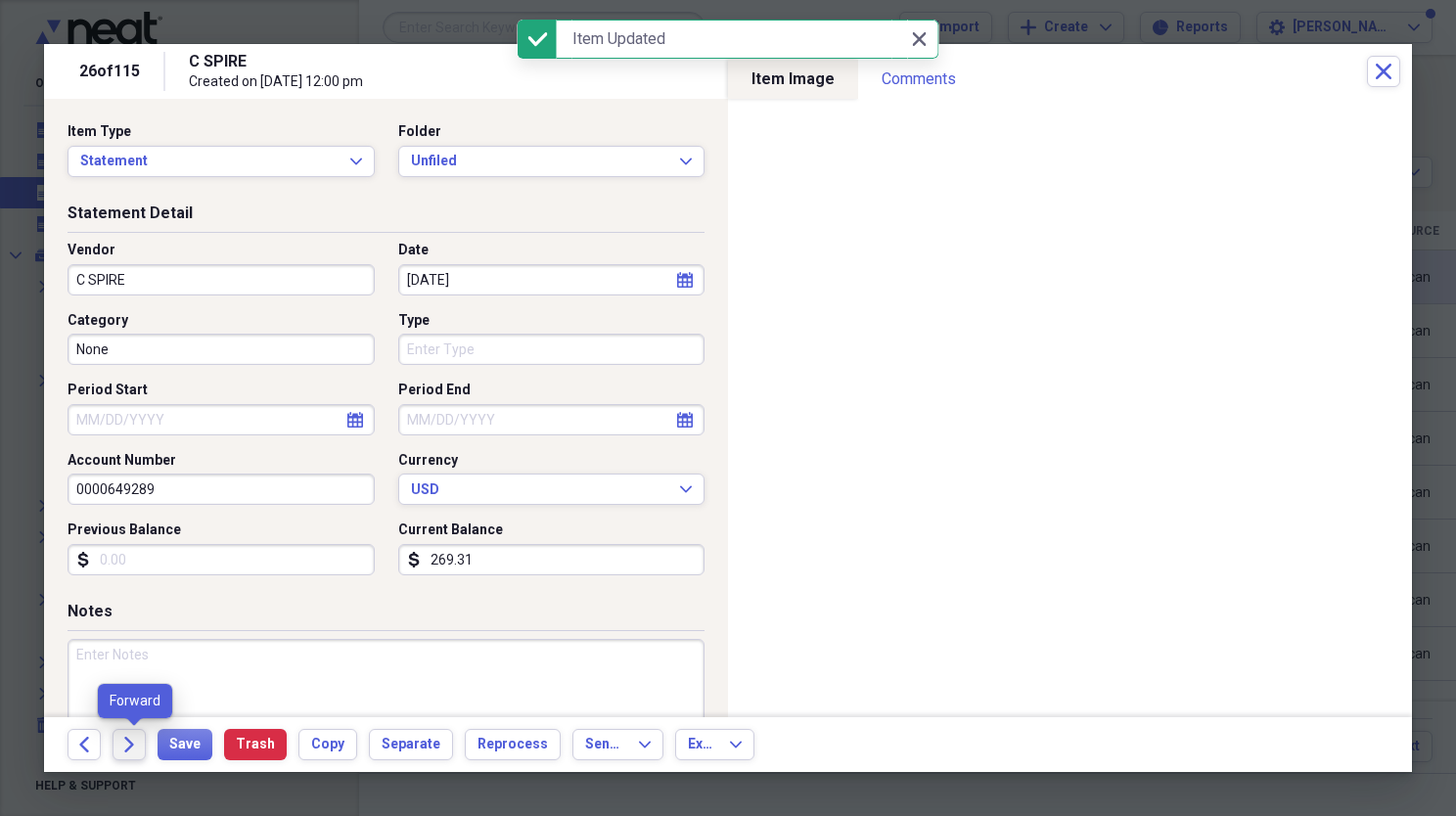 click on "Forward" at bounding box center [129, 745] 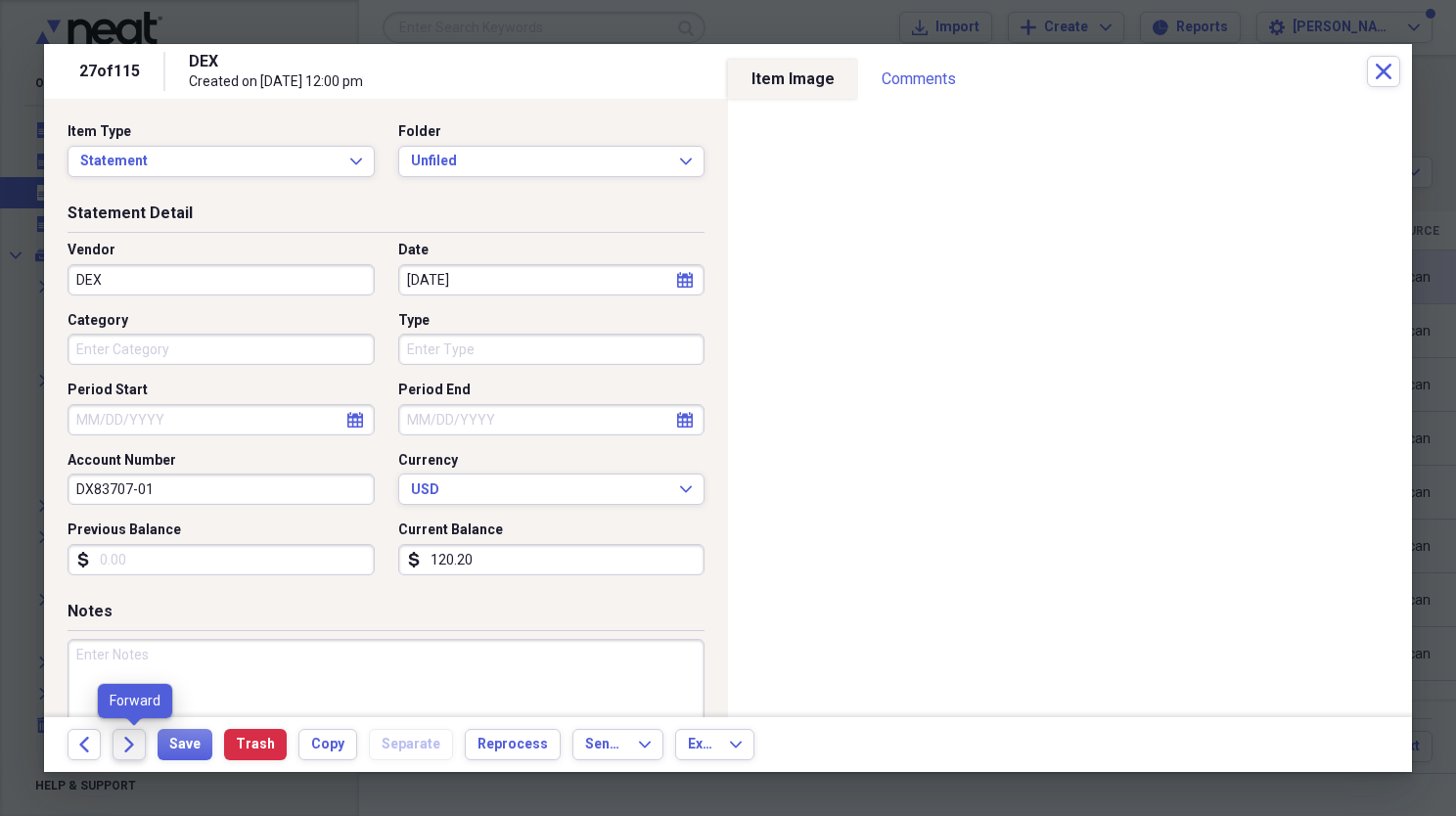 click on "Forward" at bounding box center (129, 745) 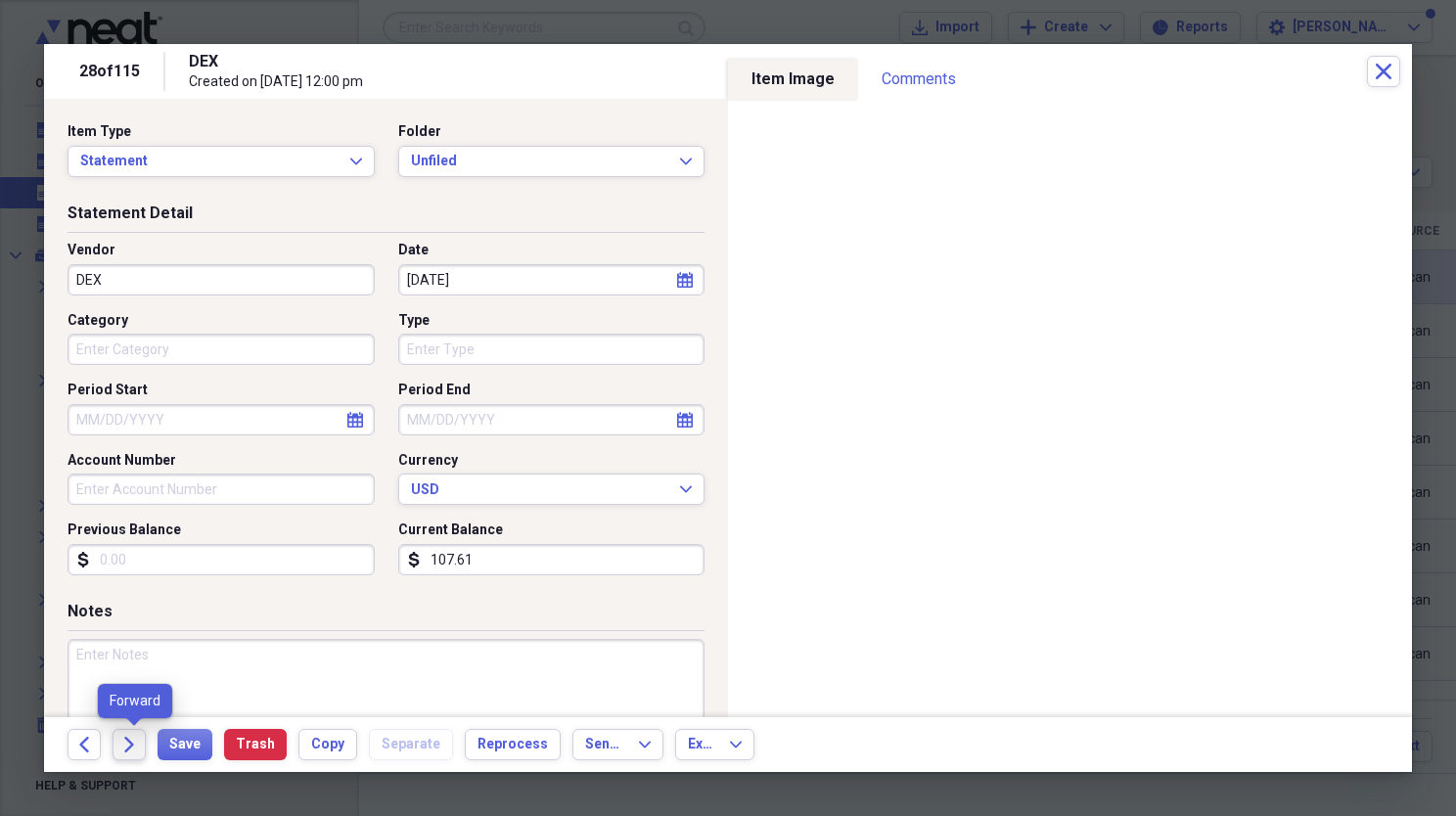 click on "Forward" at bounding box center (129, 745) 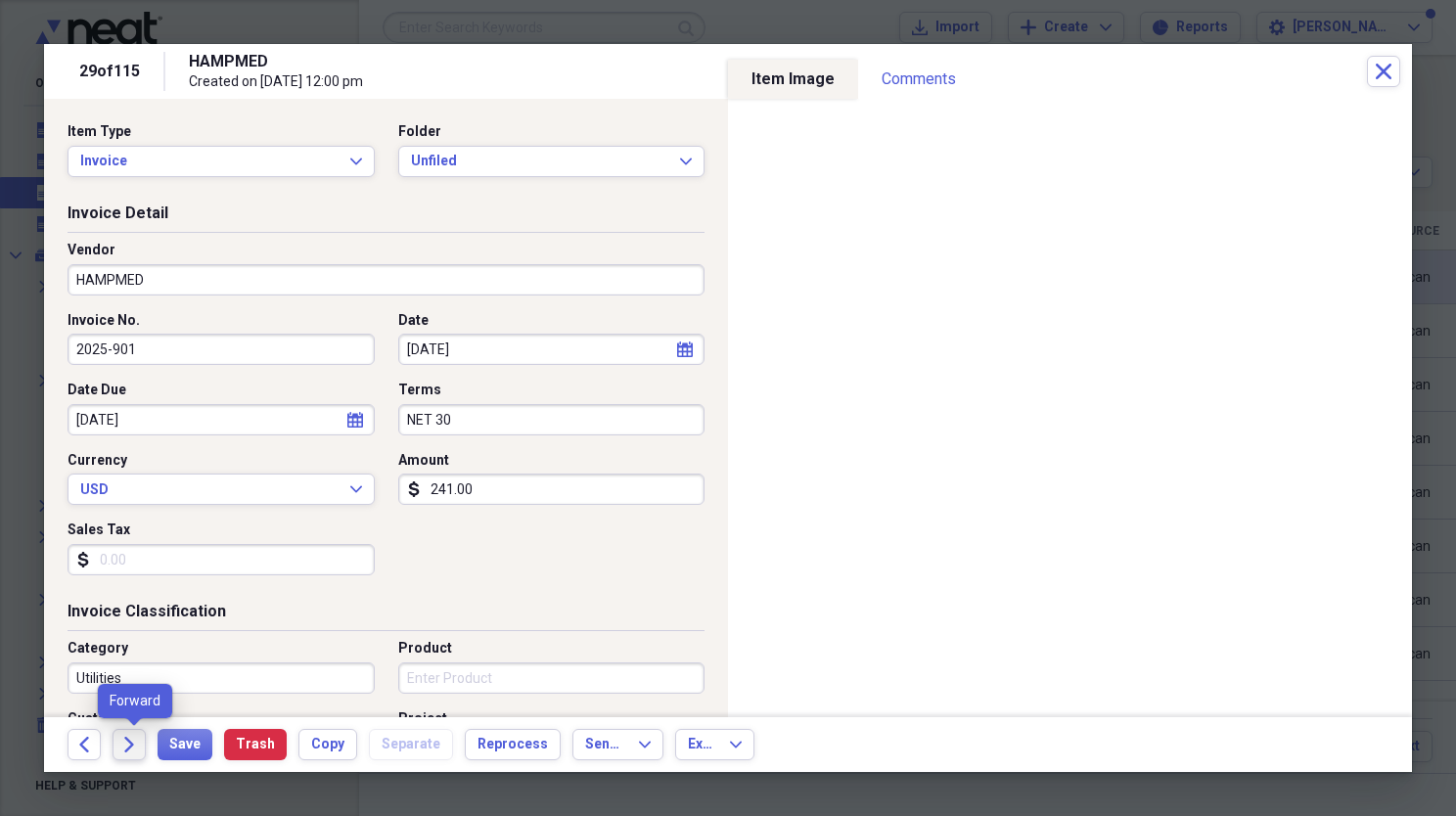 click on "Forward" at bounding box center [129, 745] 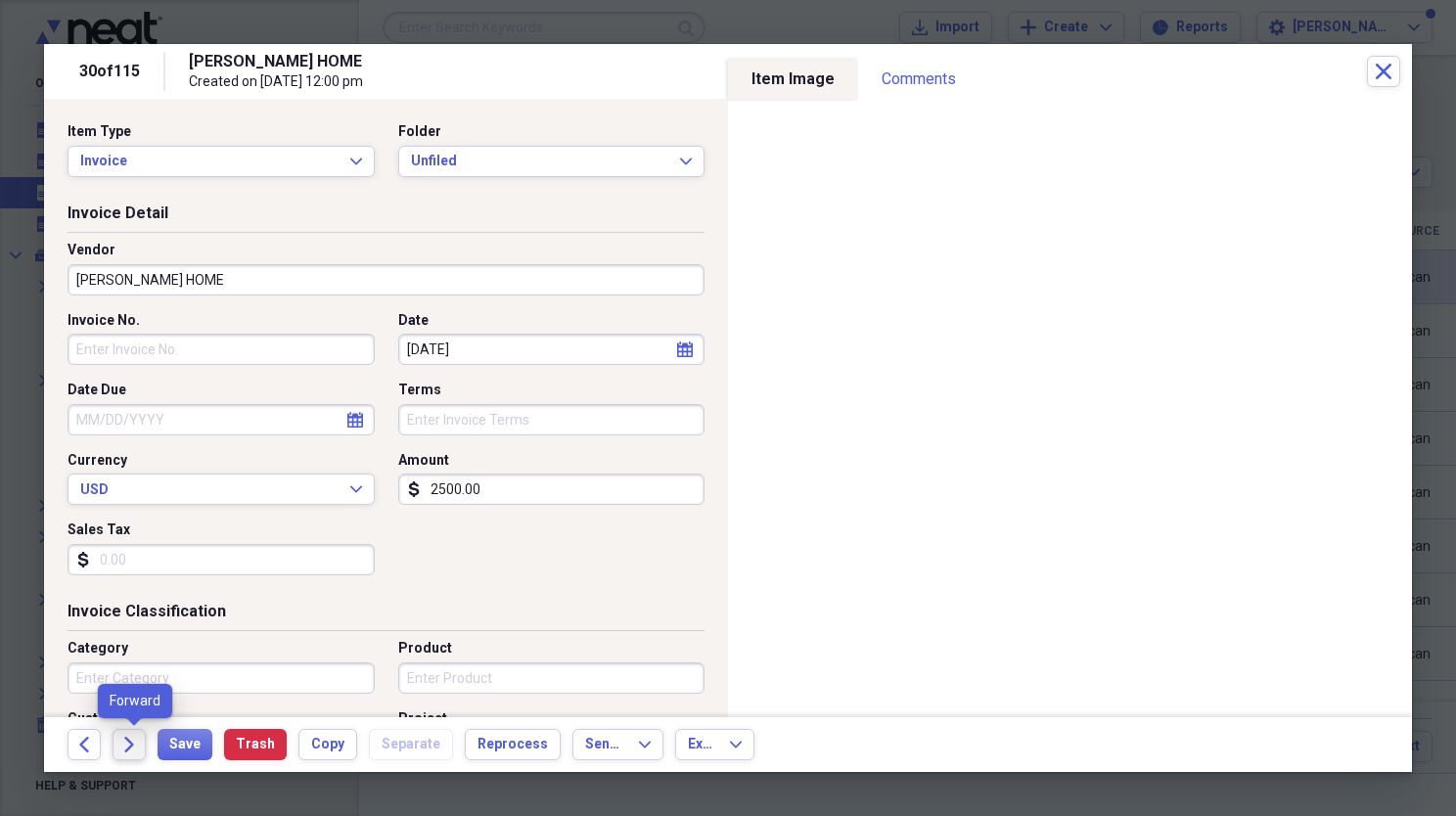 click on "Forward" at bounding box center [129, 745] 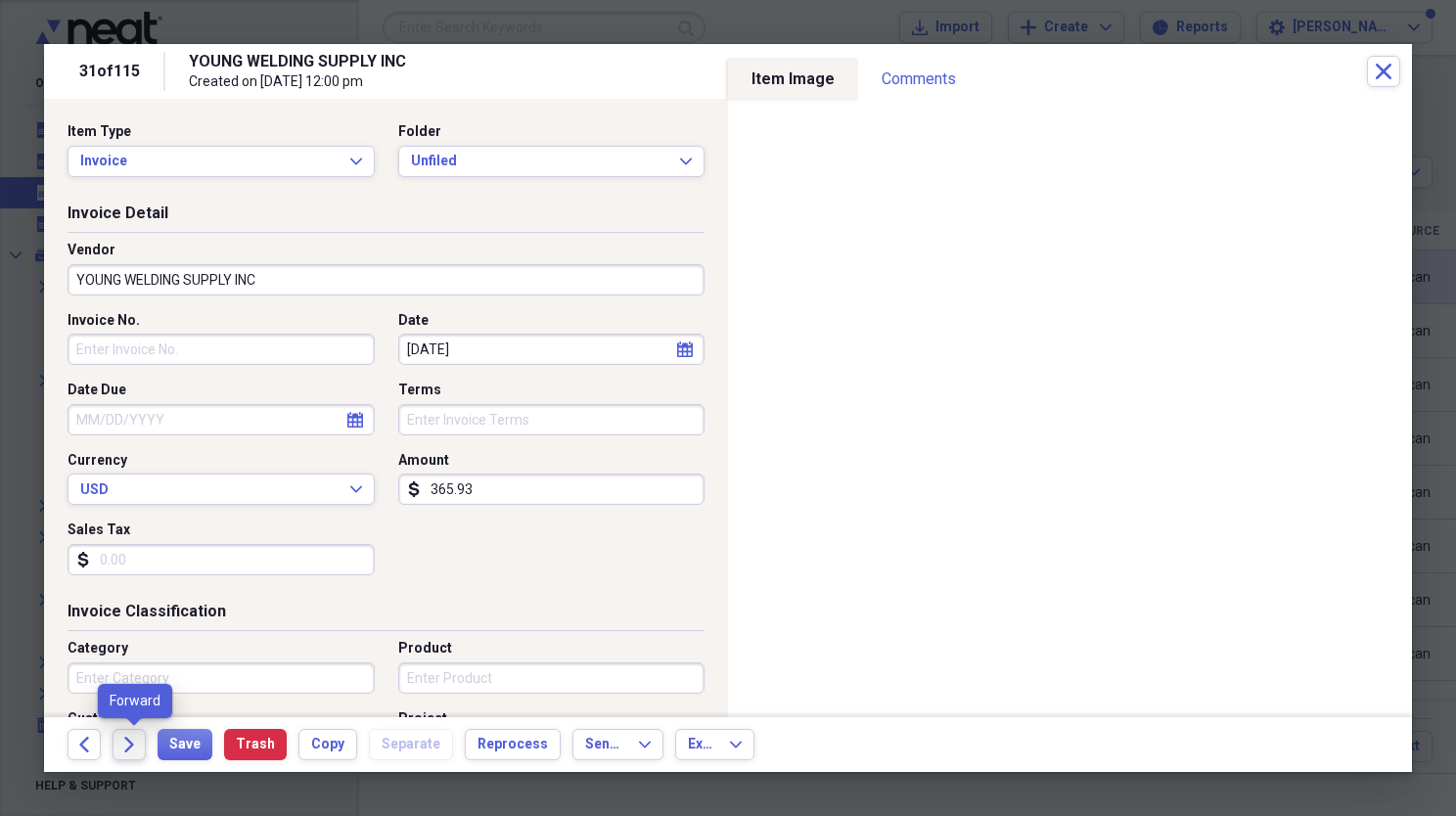 click on "Forward" at bounding box center (129, 745) 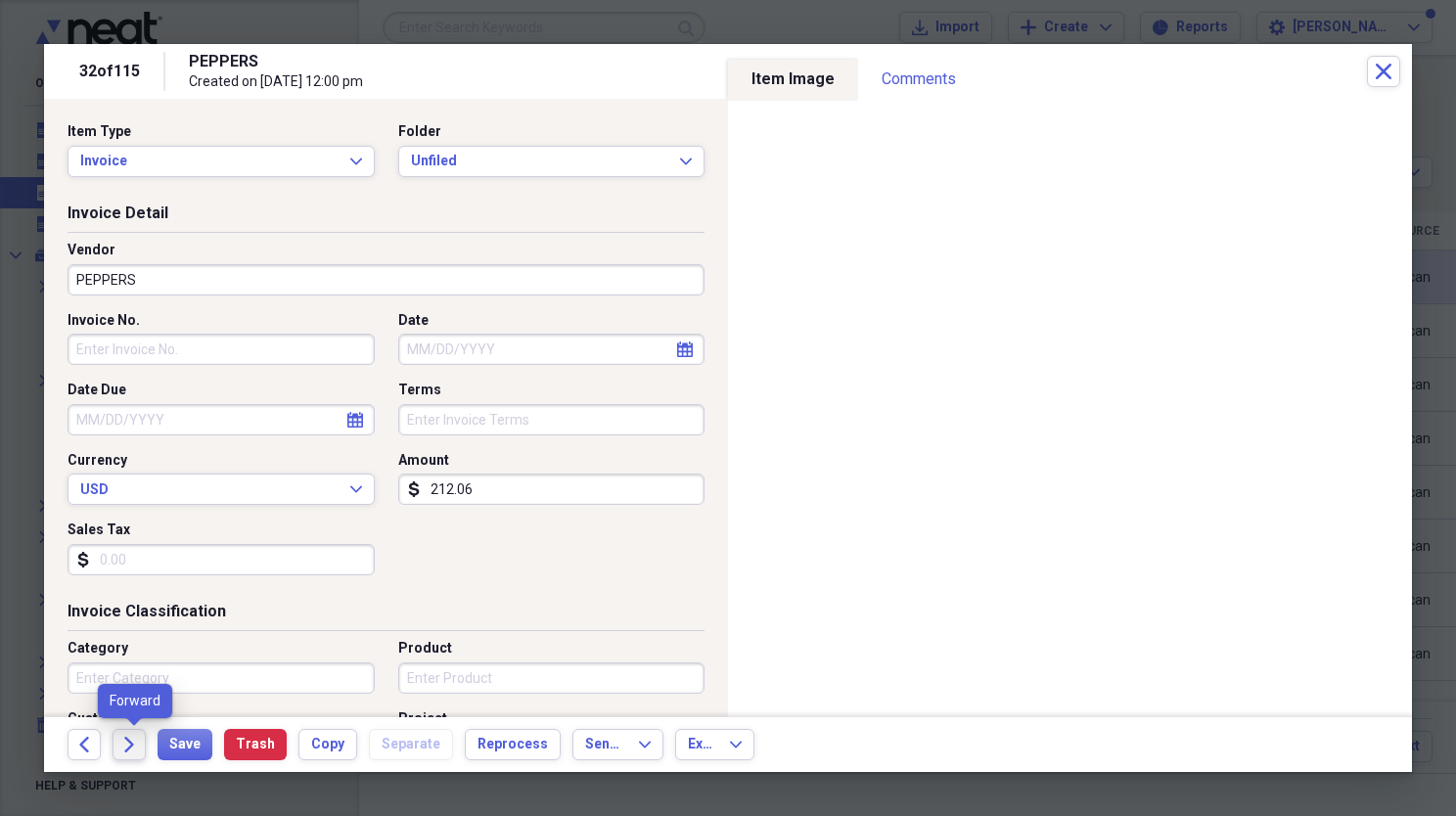 click on "Forward" at bounding box center [129, 745] 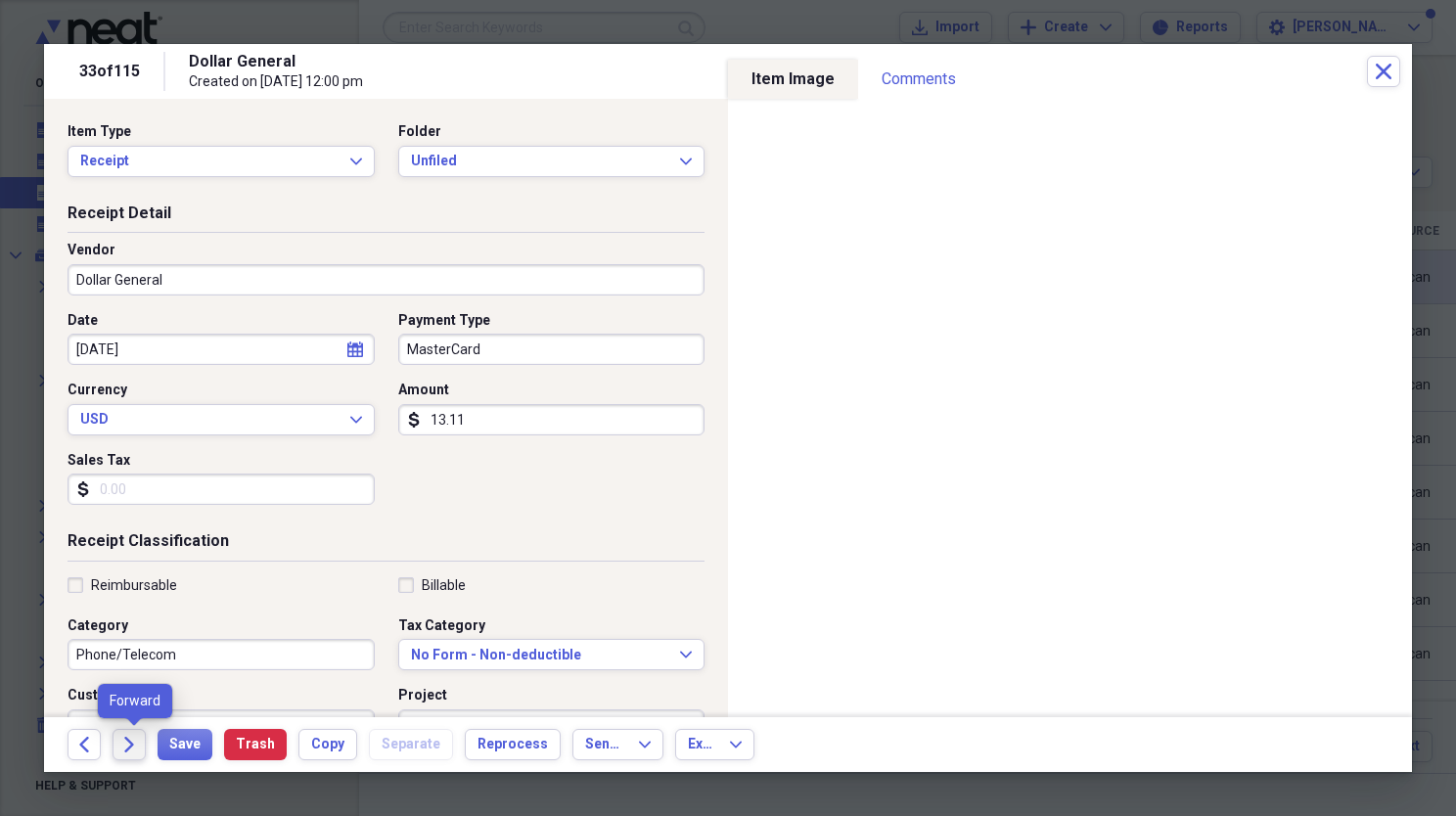 click on "Forward" at bounding box center (129, 745) 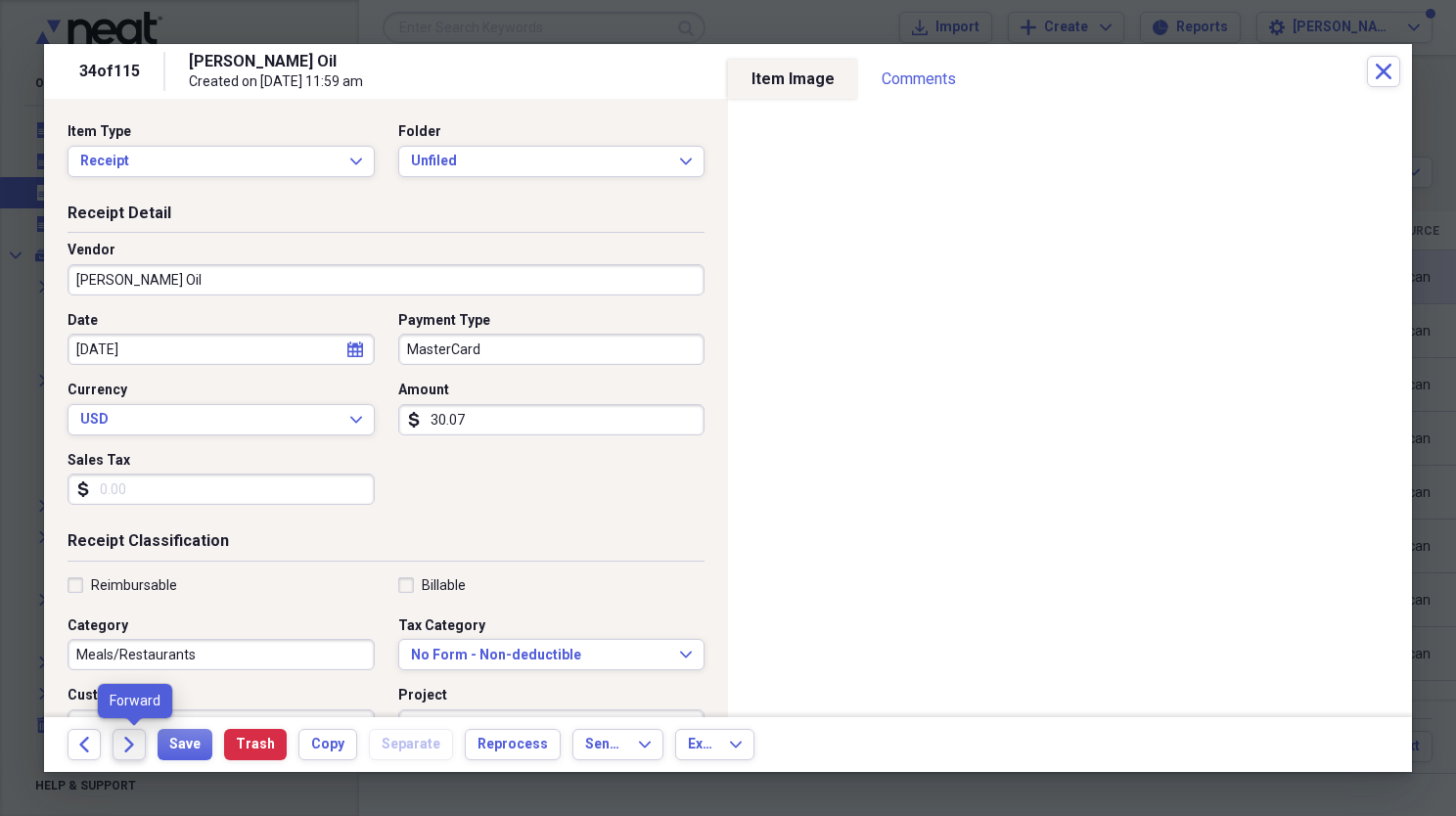 click on "Forward" at bounding box center [129, 745] 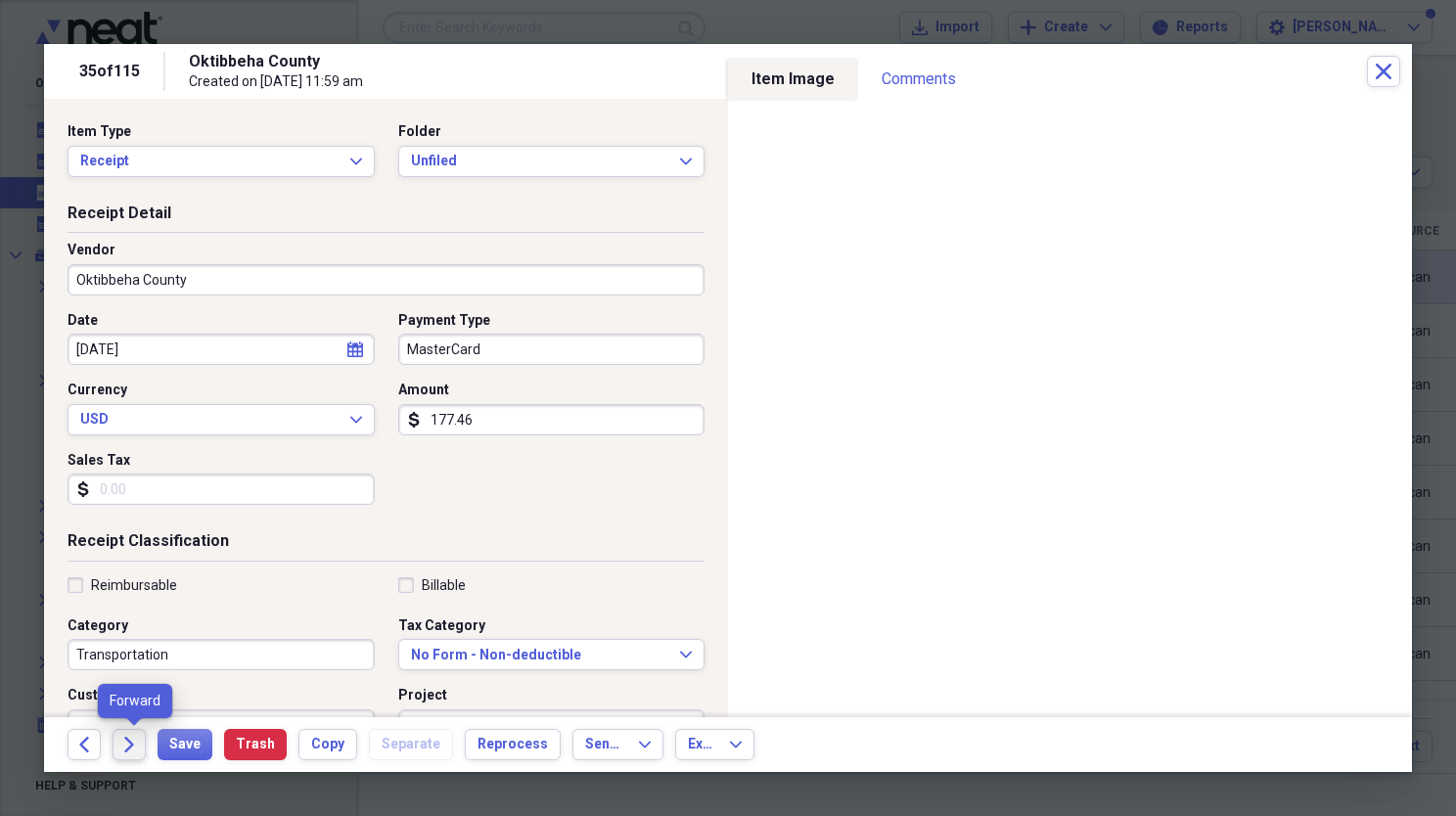 click on "Forward" at bounding box center (129, 745) 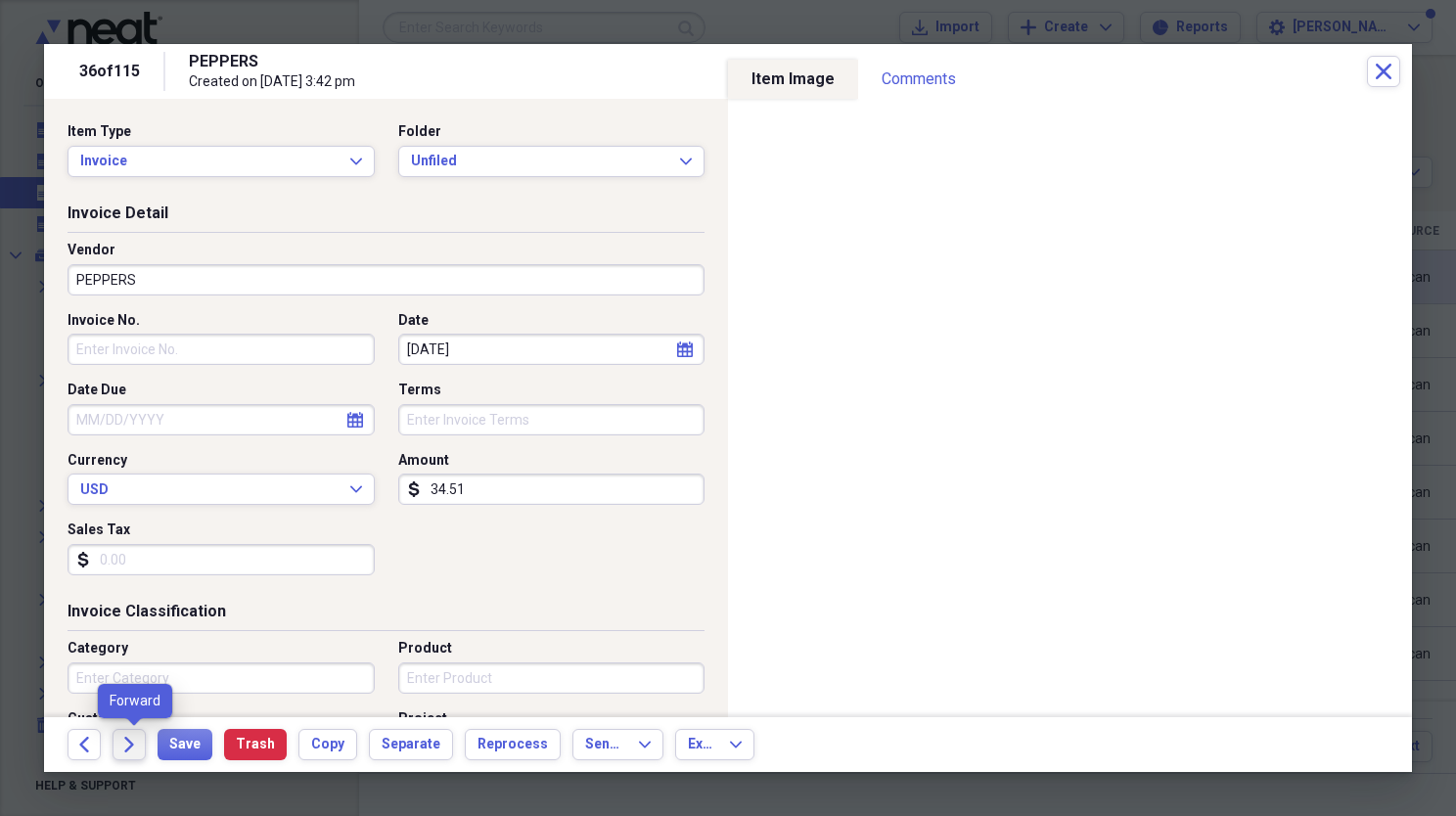 click on "Forward" at bounding box center (129, 745) 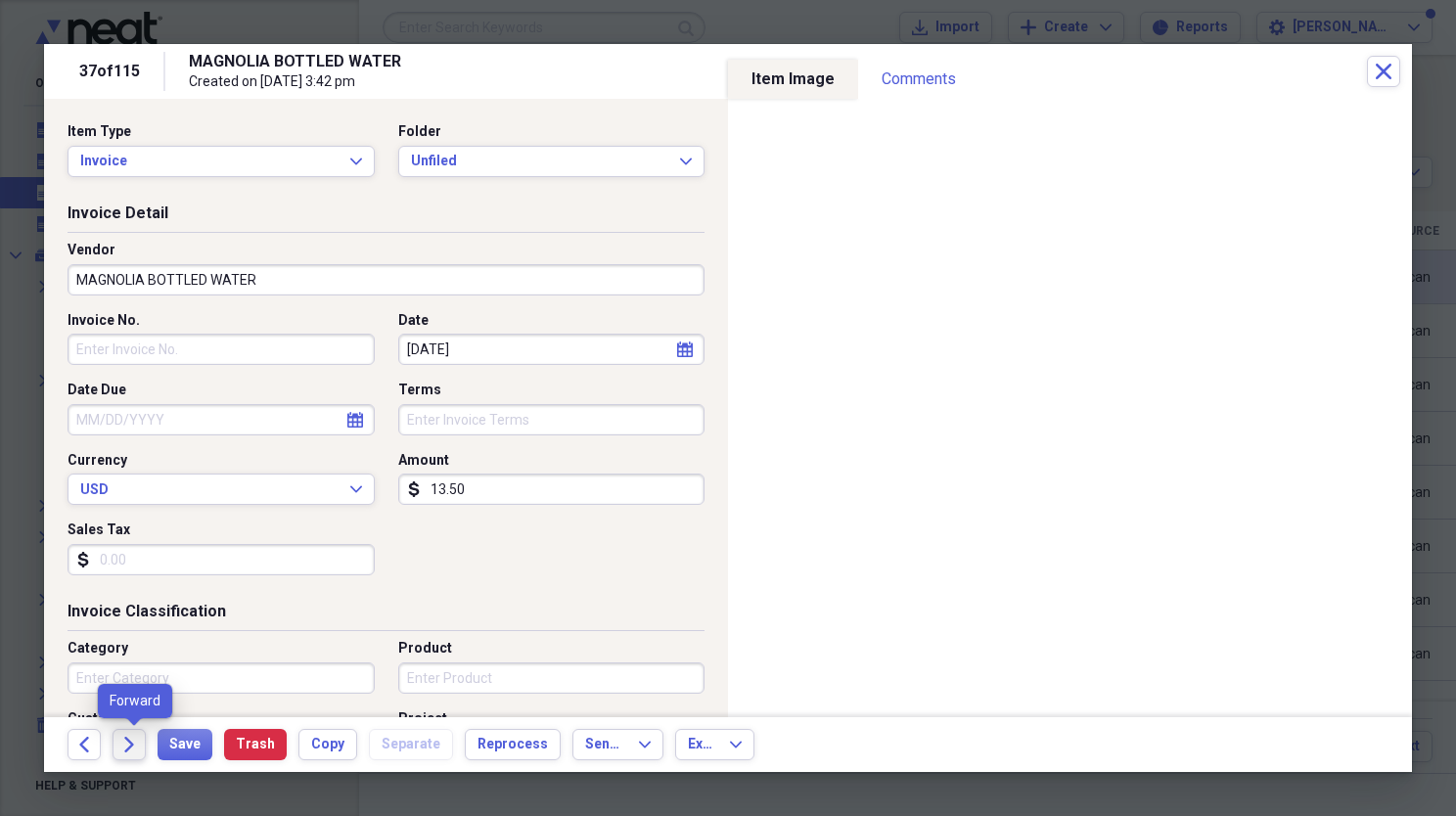click on "Forward" 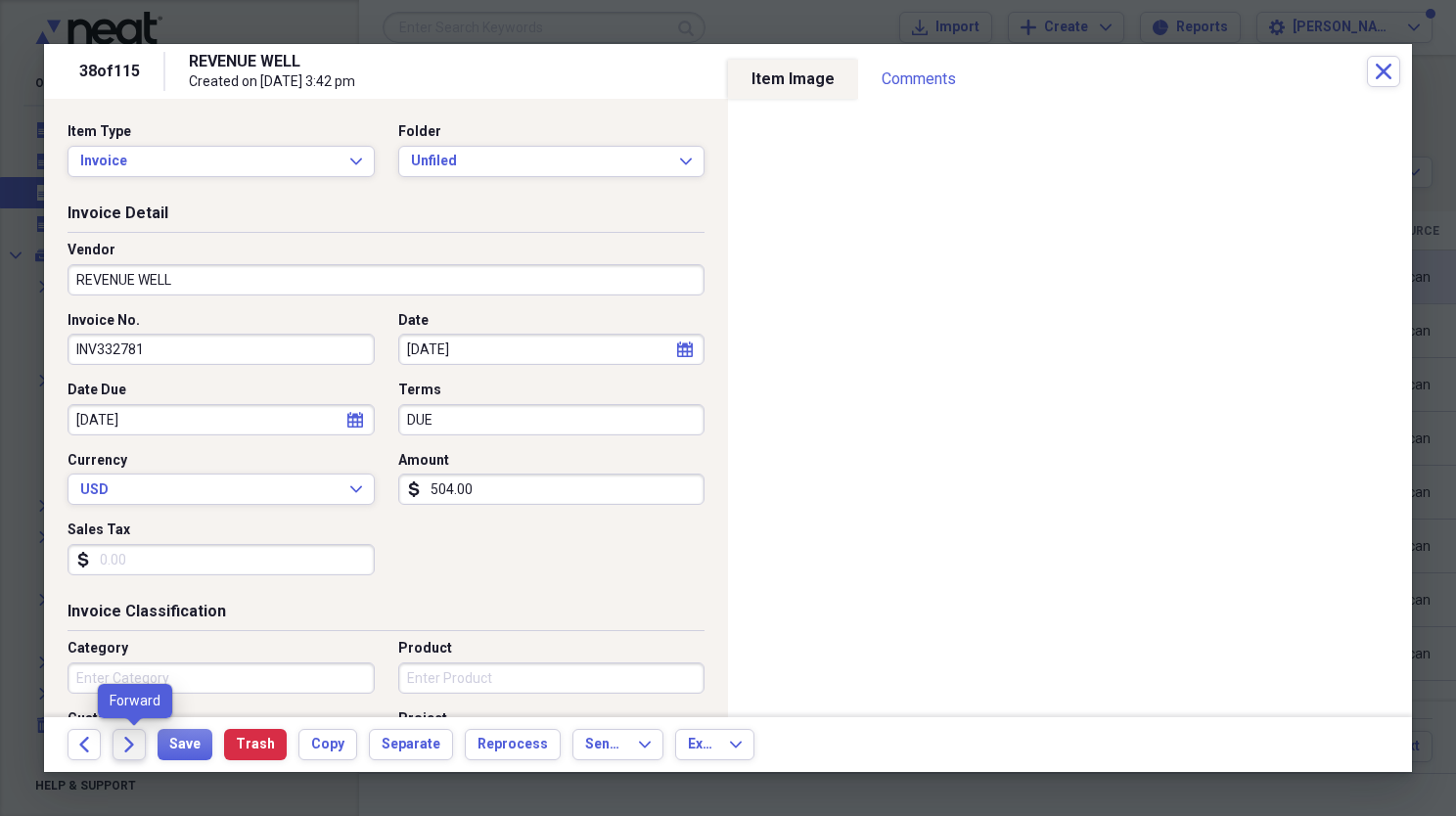 click on "Forward" 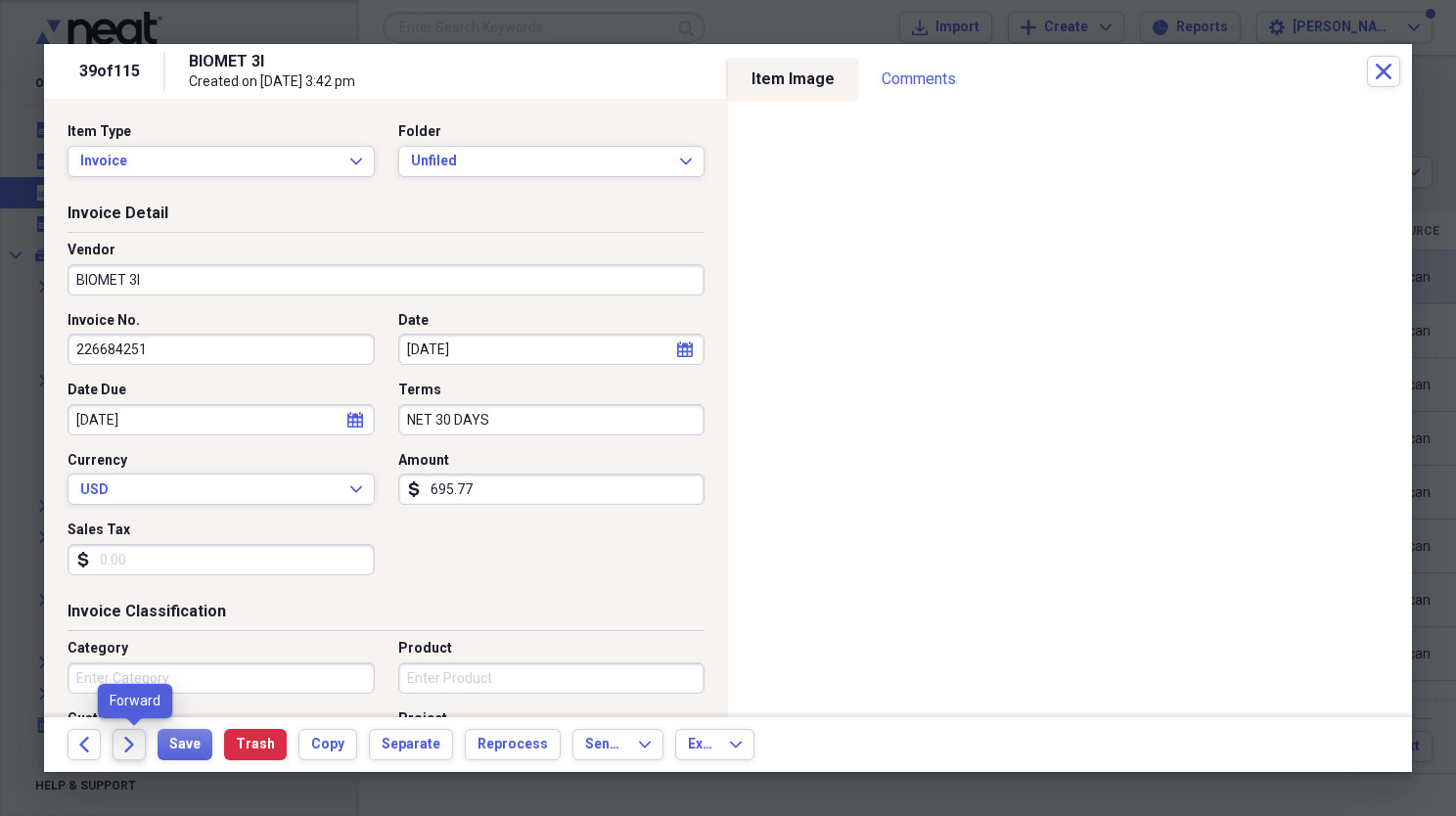 click 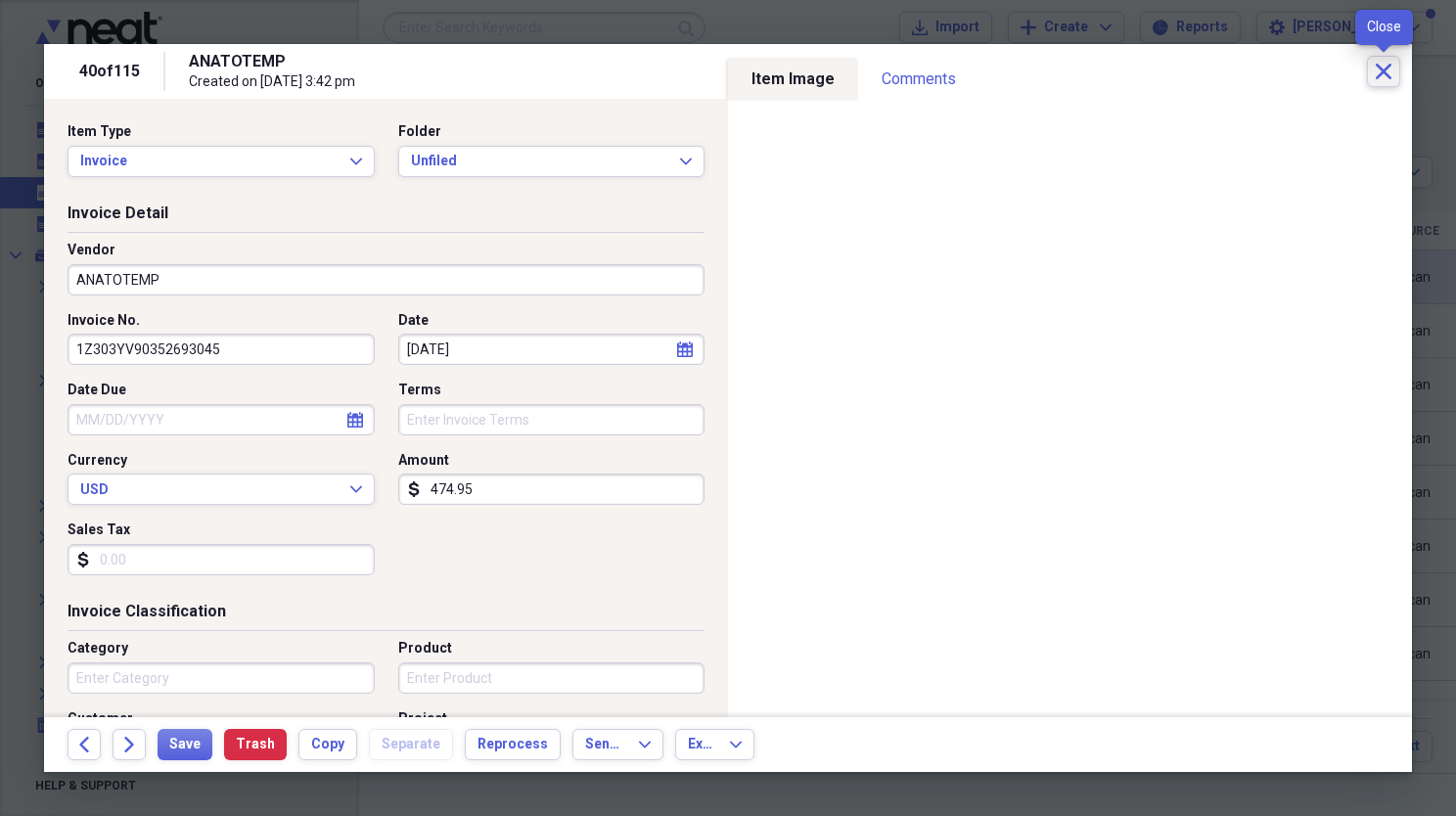 click on "Close" 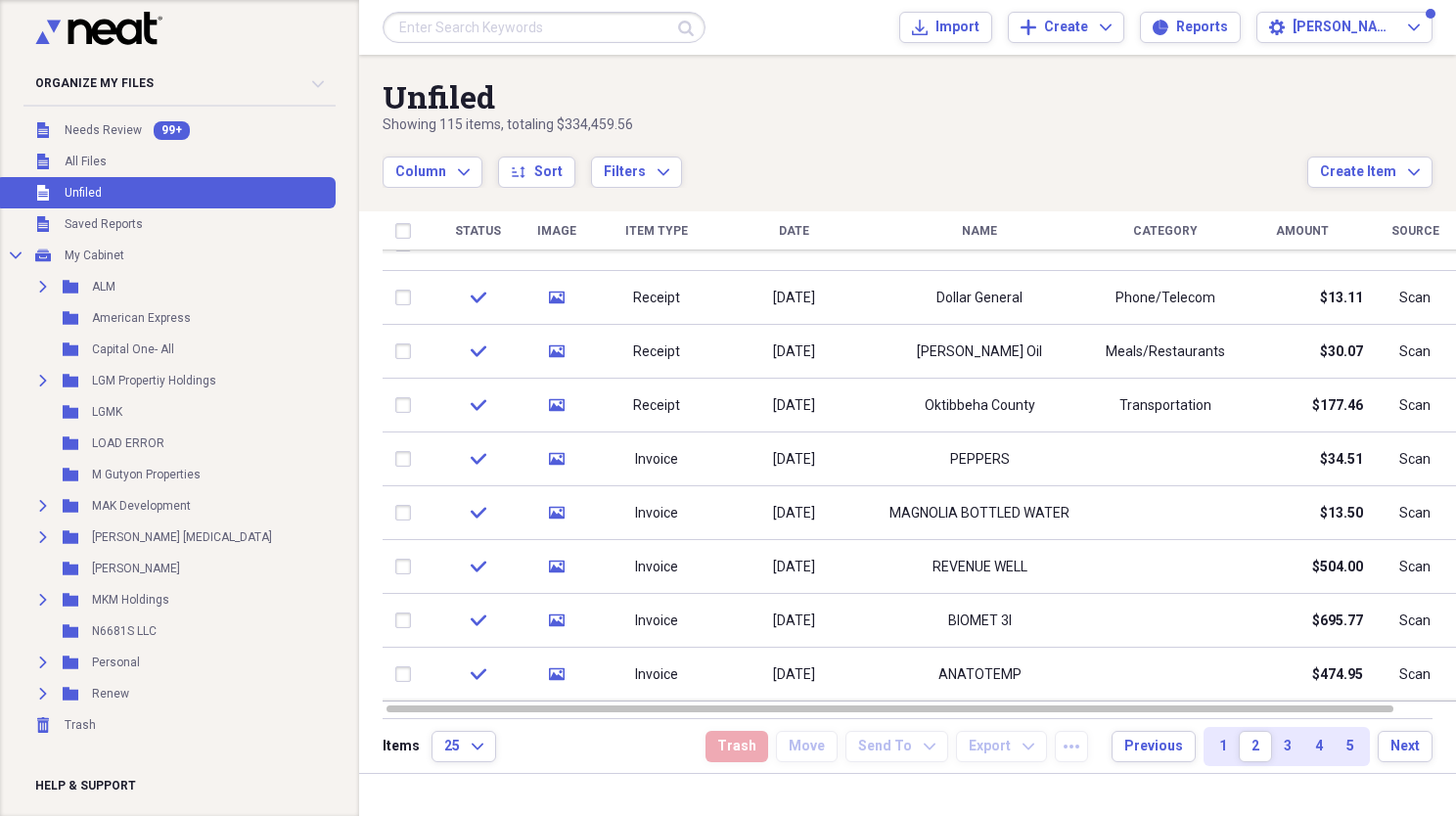 click on "Name" at bounding box center (979, 231) 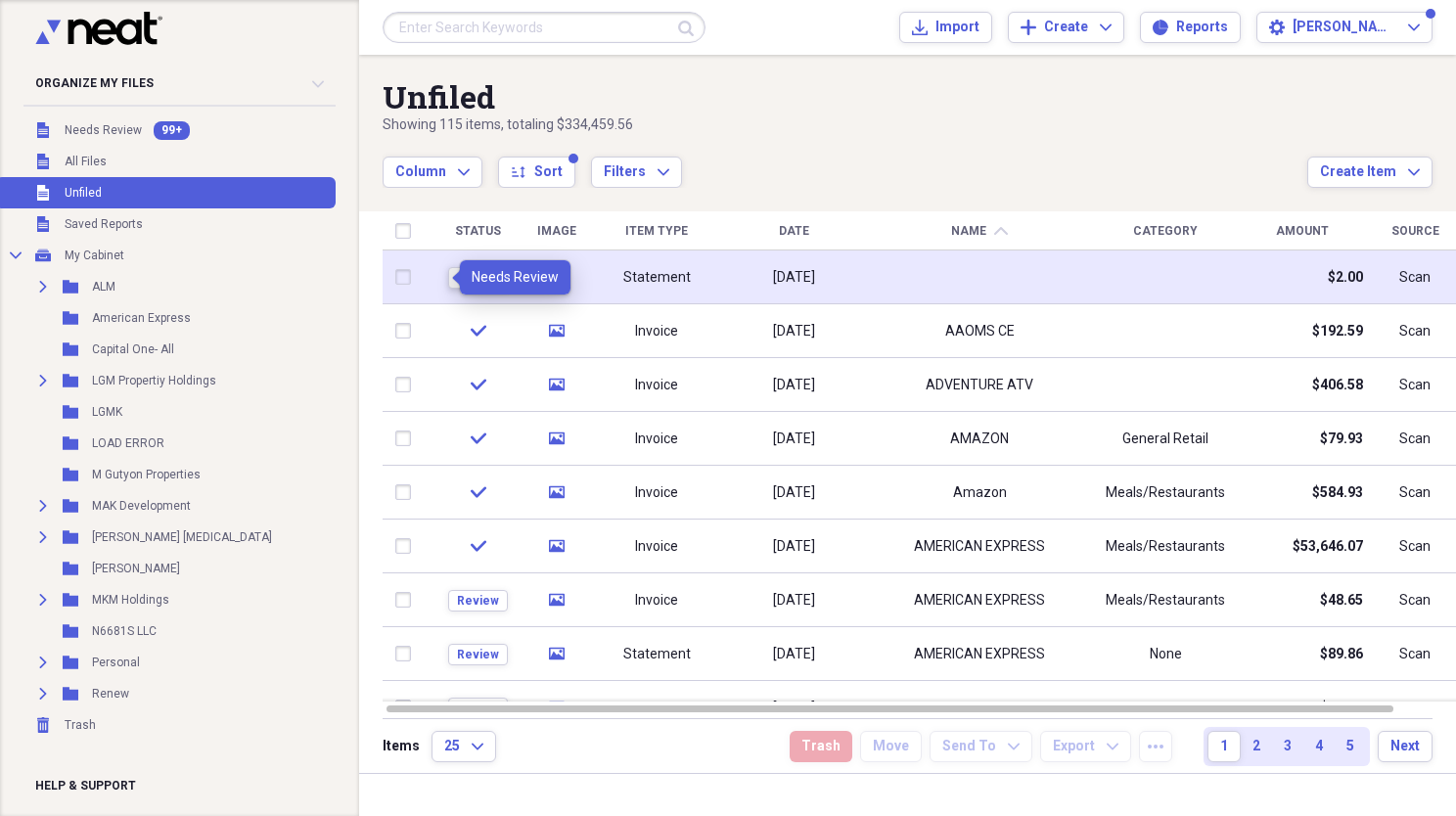 click on "Review" at bounding box center (478, 278) 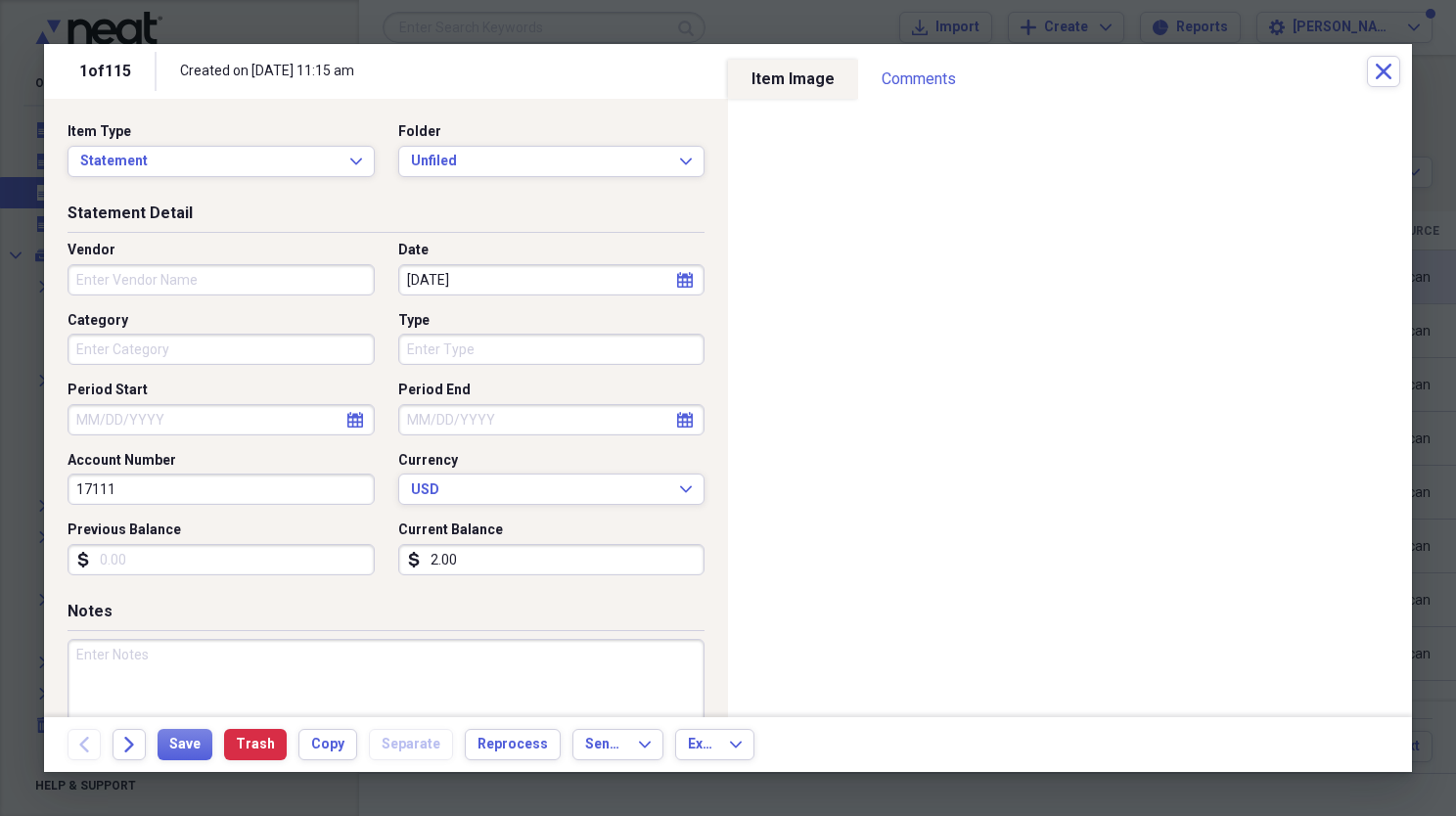 click on "Vendor" at bounding box center [221, 280] 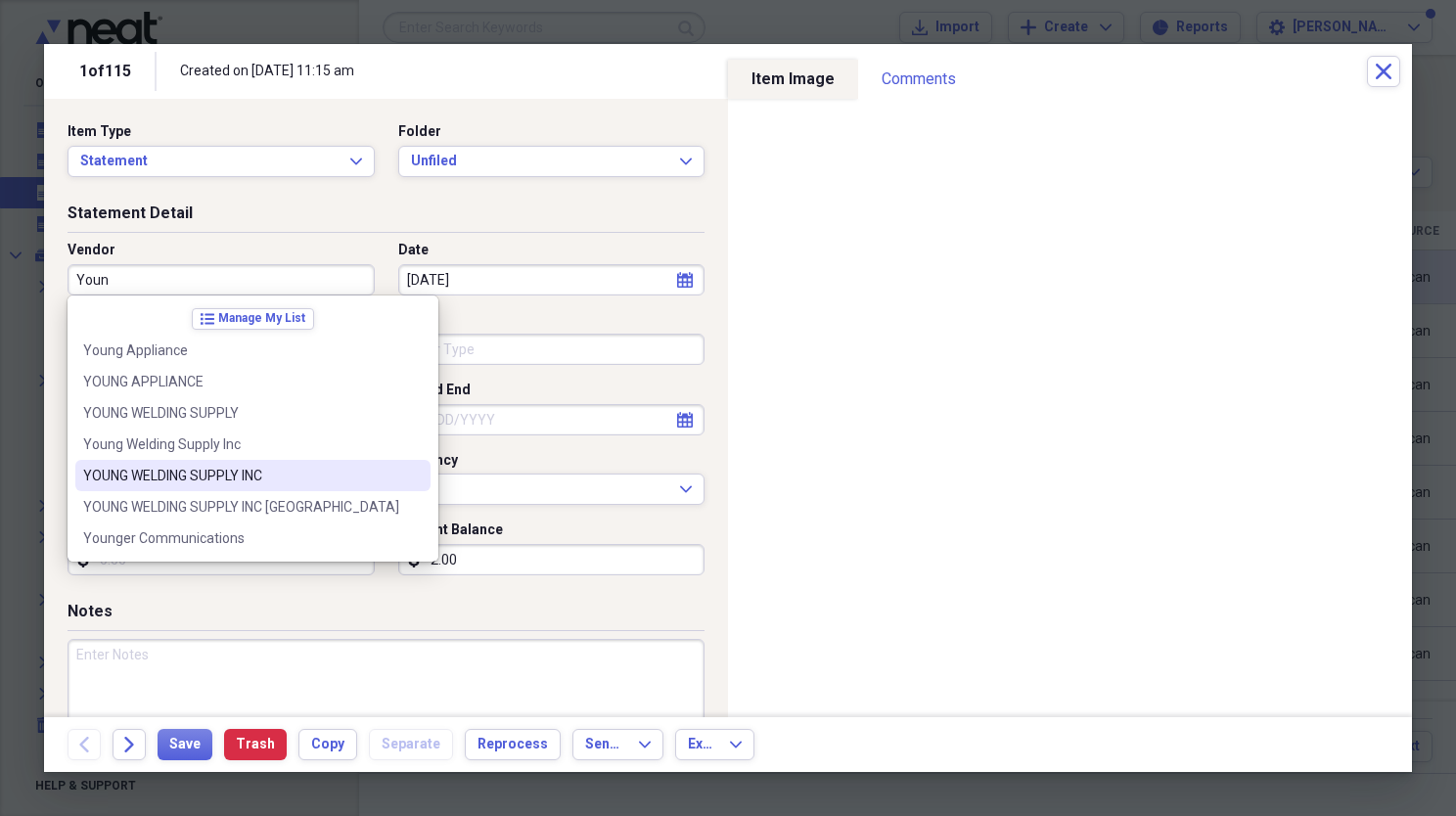click on "YOUNG WELDING SUPPLY INC" at bounding box center (241, 476) 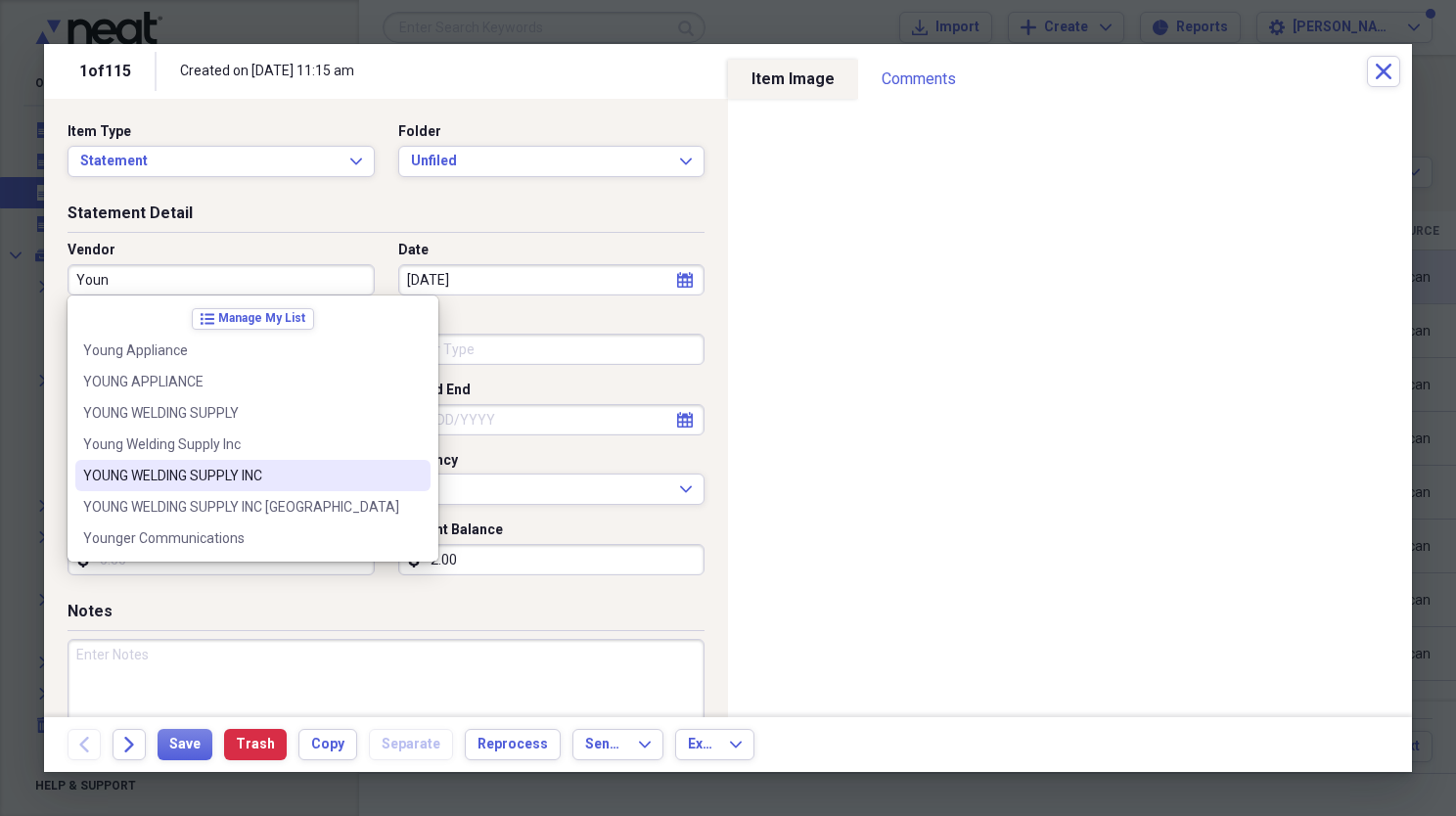 type on "YOUNG WELDING SUPPLY INC" 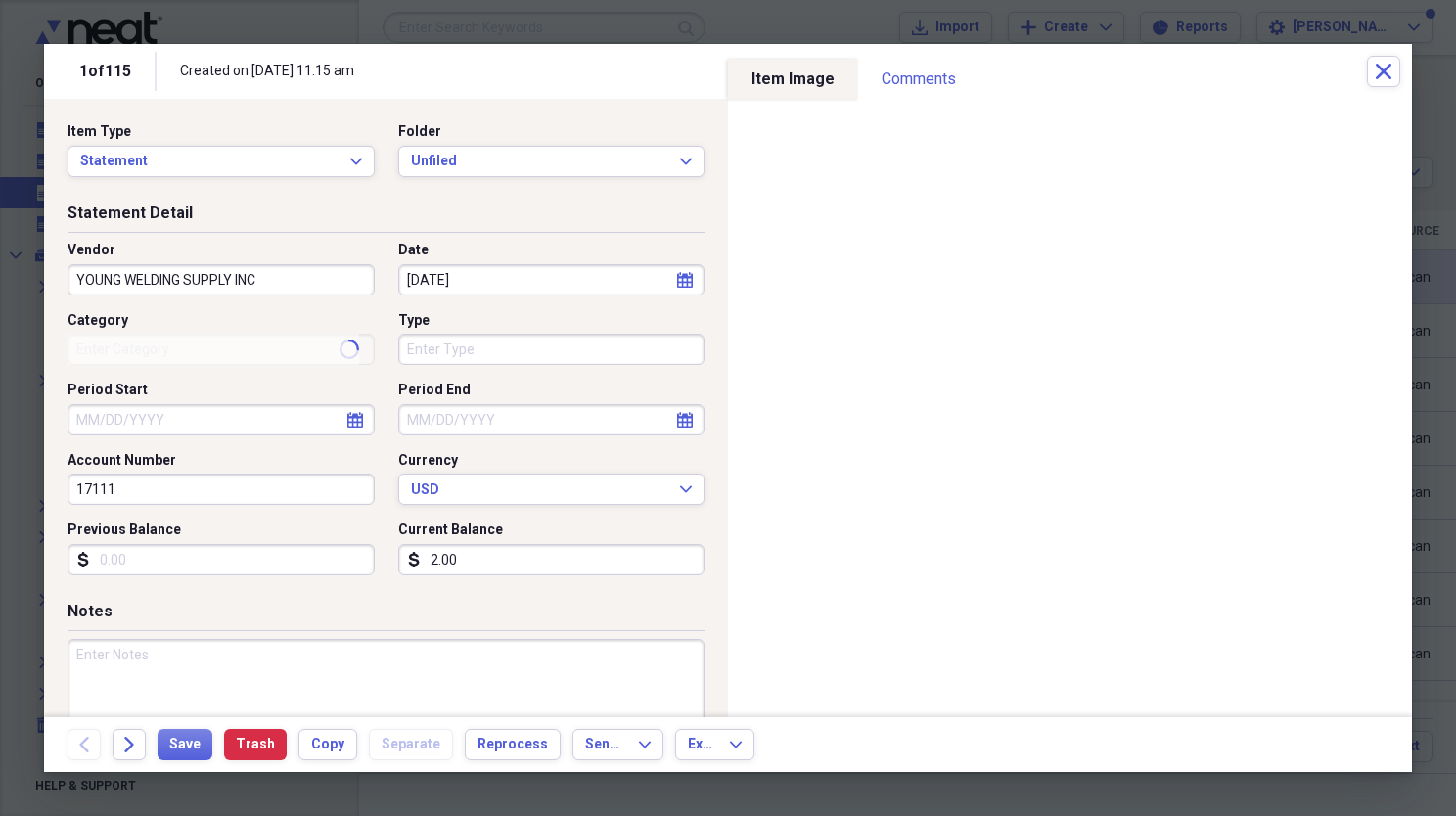 type on "None" 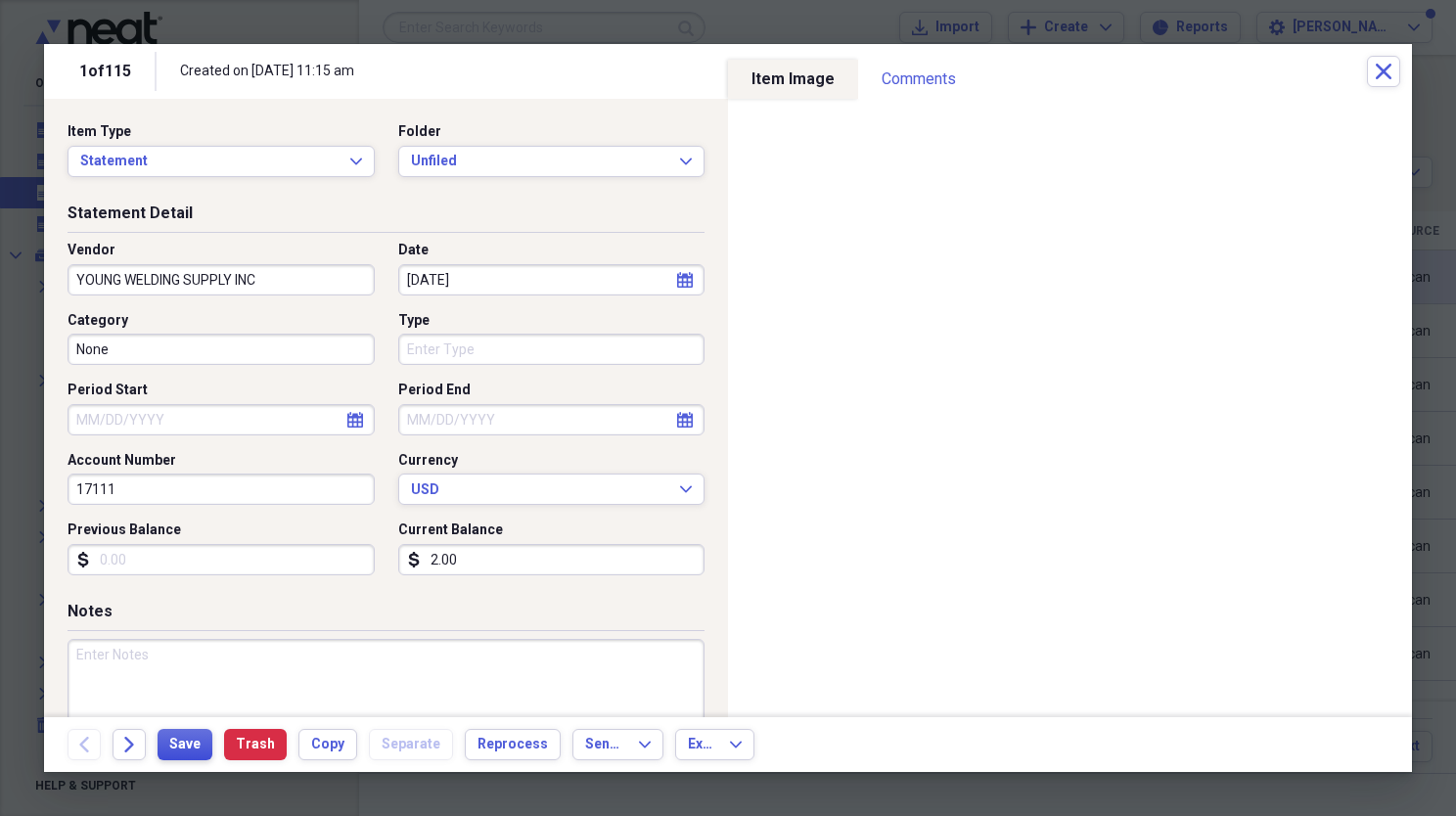 click on "Save" at bounding box center (185, 745) 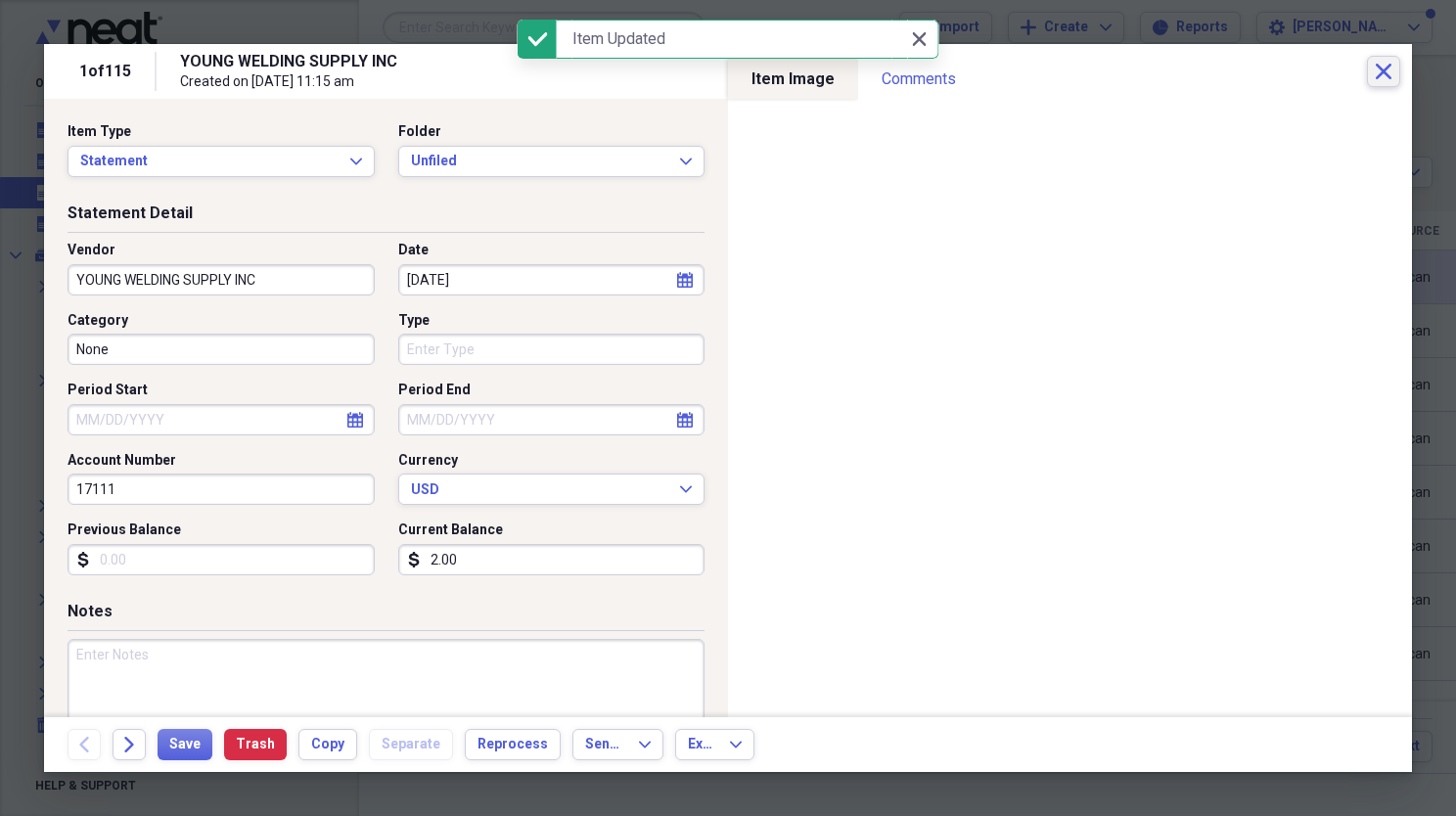 click on "Close" 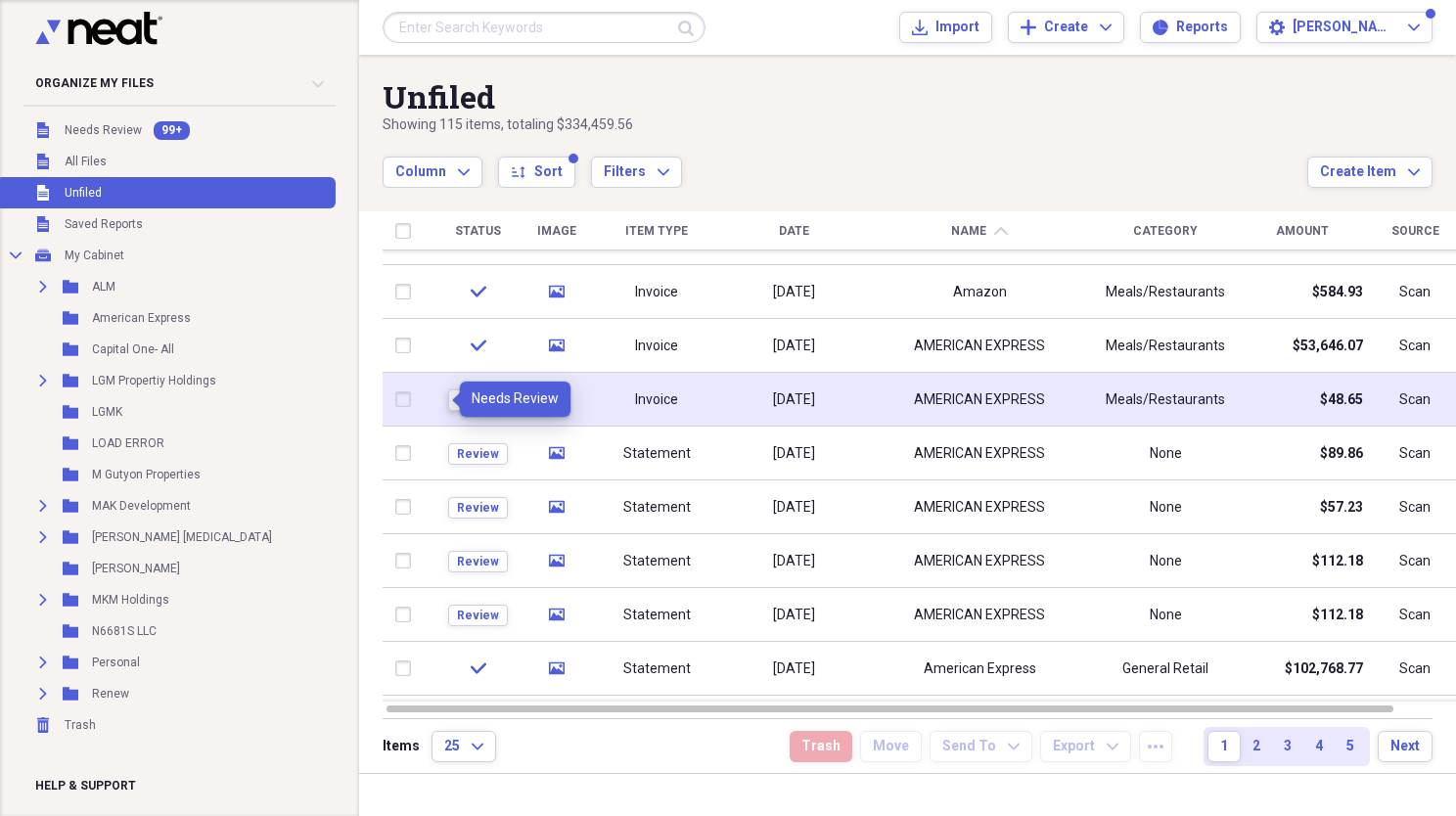 click on "Review" at bounding box center (478, 400) 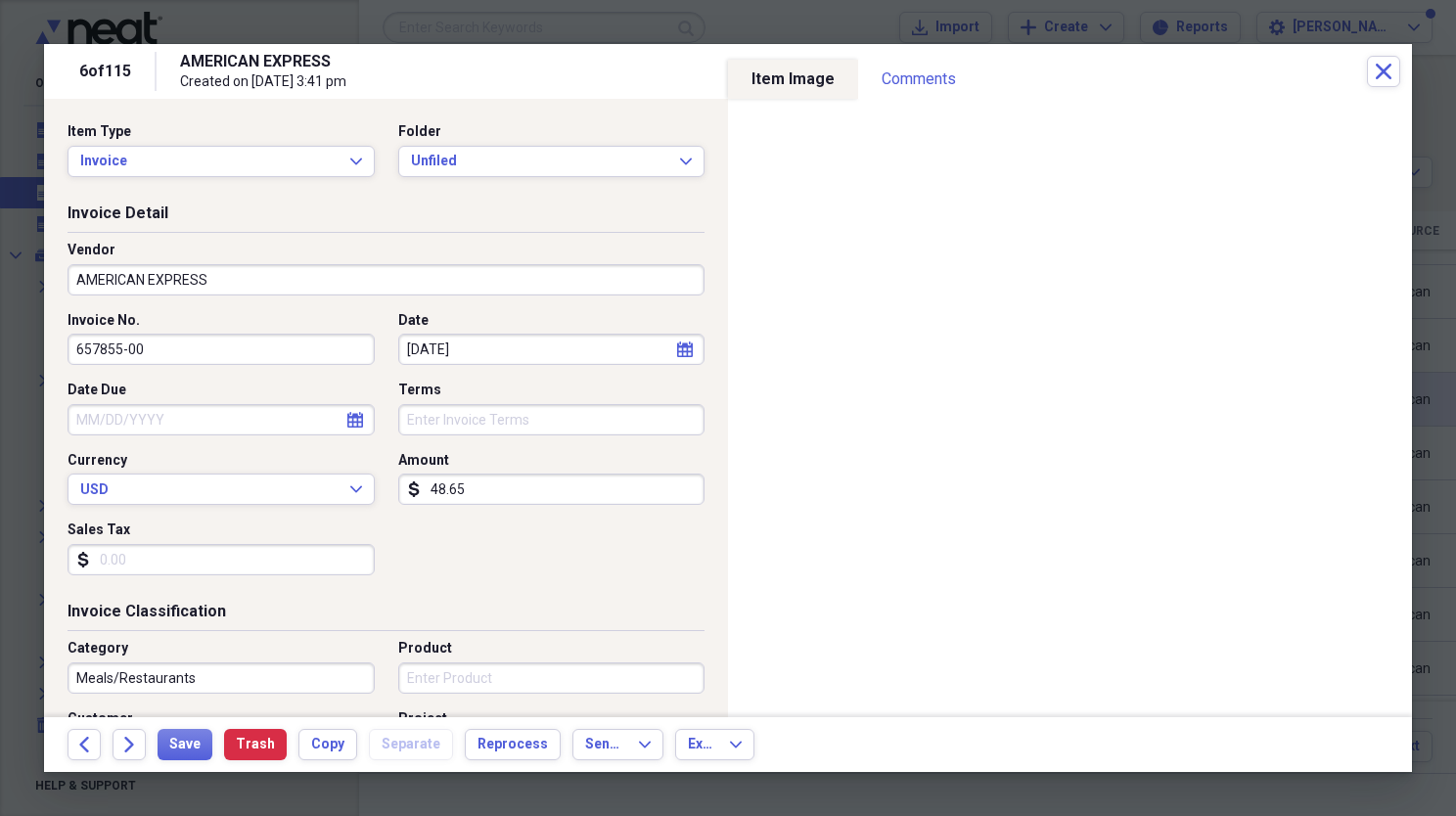 click on "Vendor" at bounding box center (386, 250) 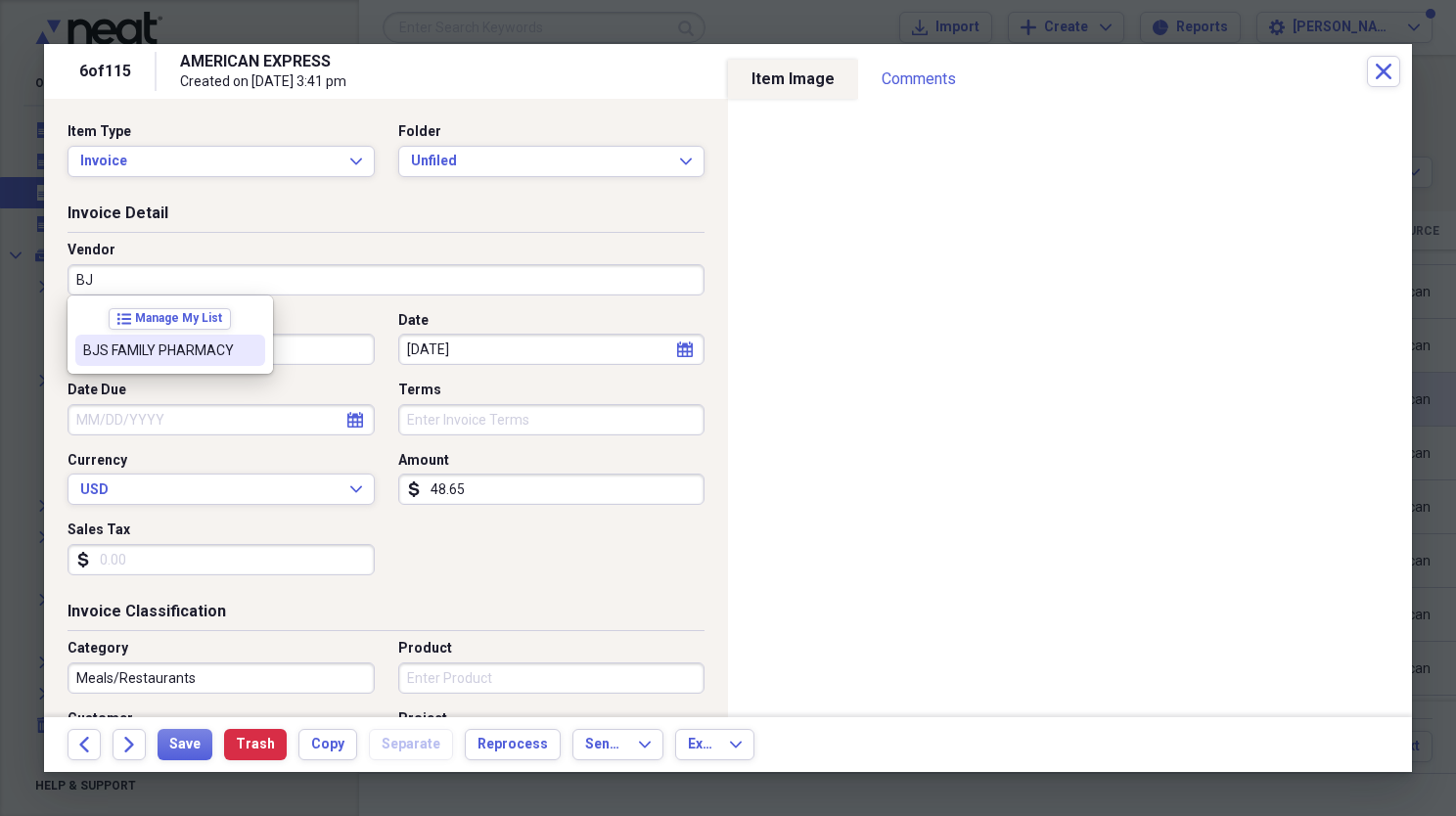click at bounding box center [250, 350] 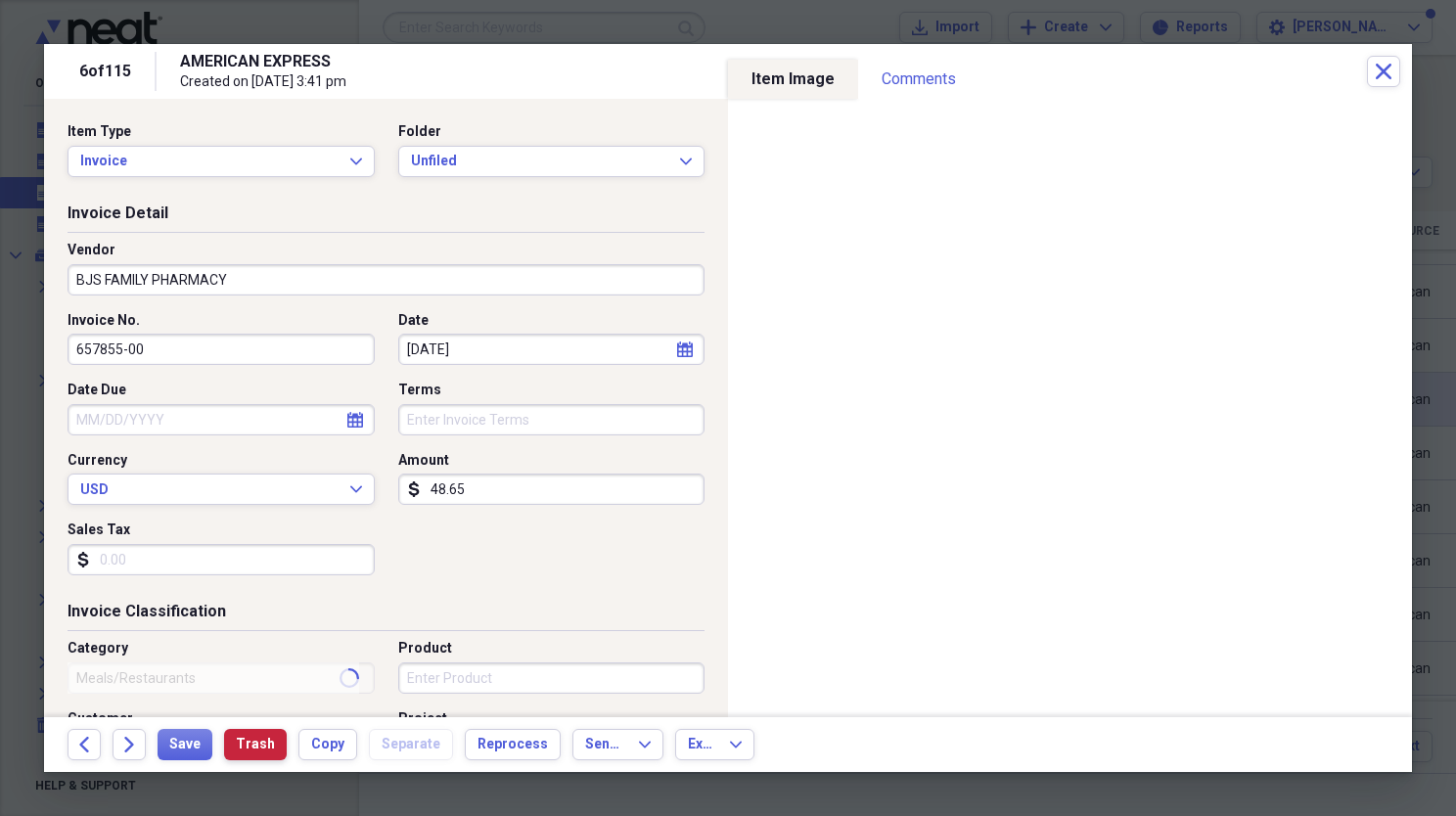 type on "General Retail" 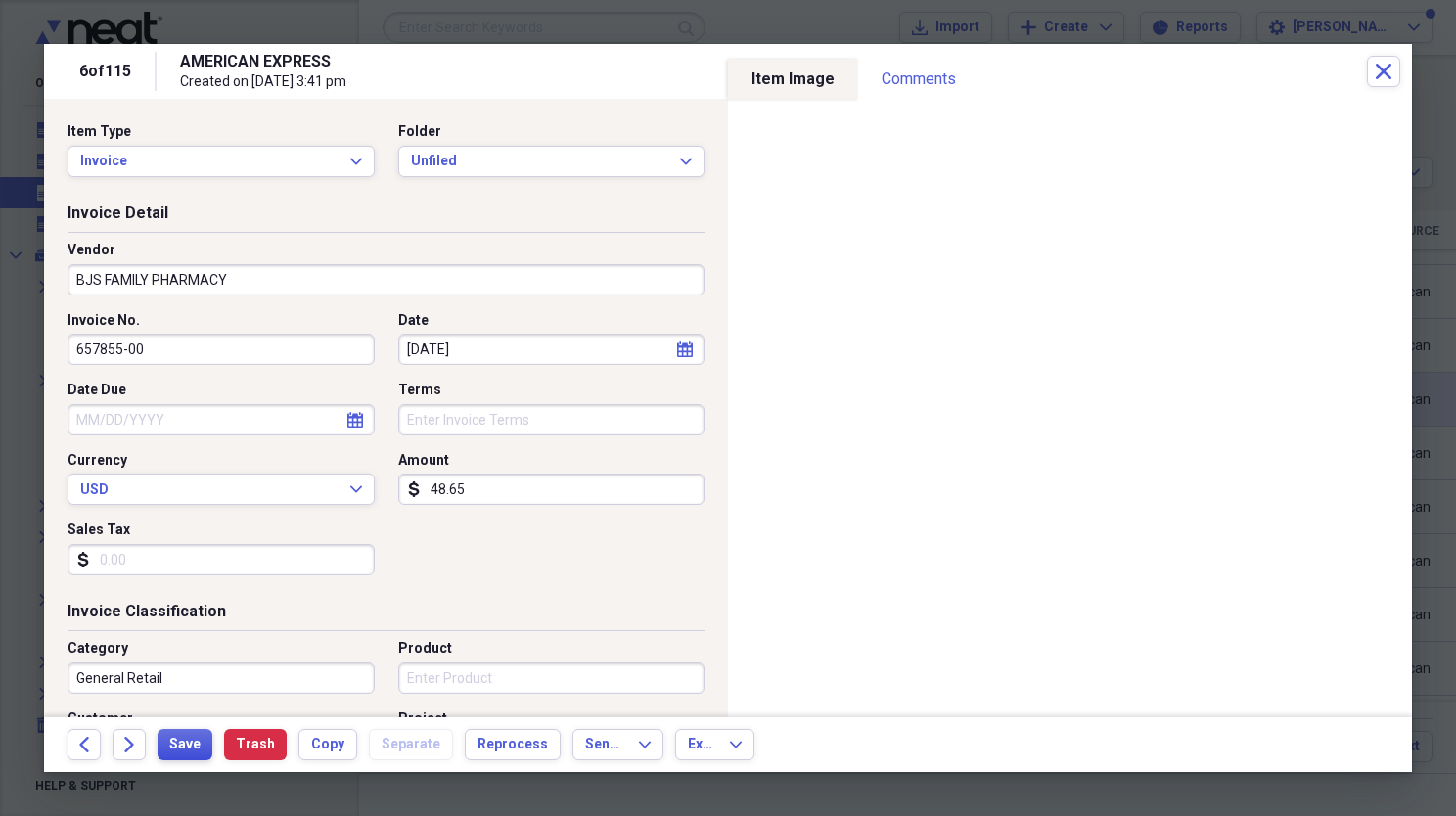click on "Save" at bounding box center [185, 745] 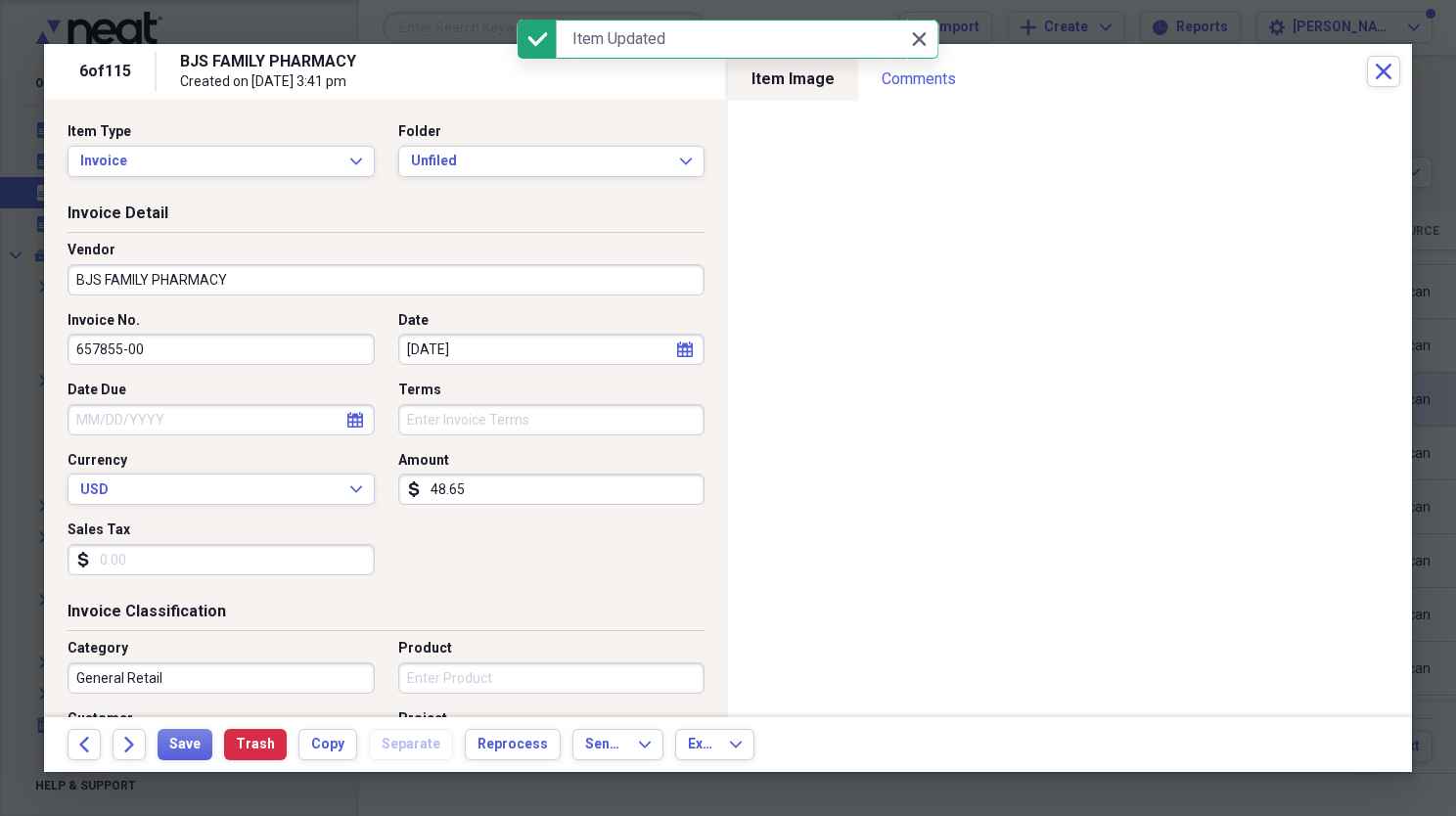 click on "Back Forward Save Trash Copy Separate Reprocess Send To Expand Export Expand" at bounding box center (728, 745) 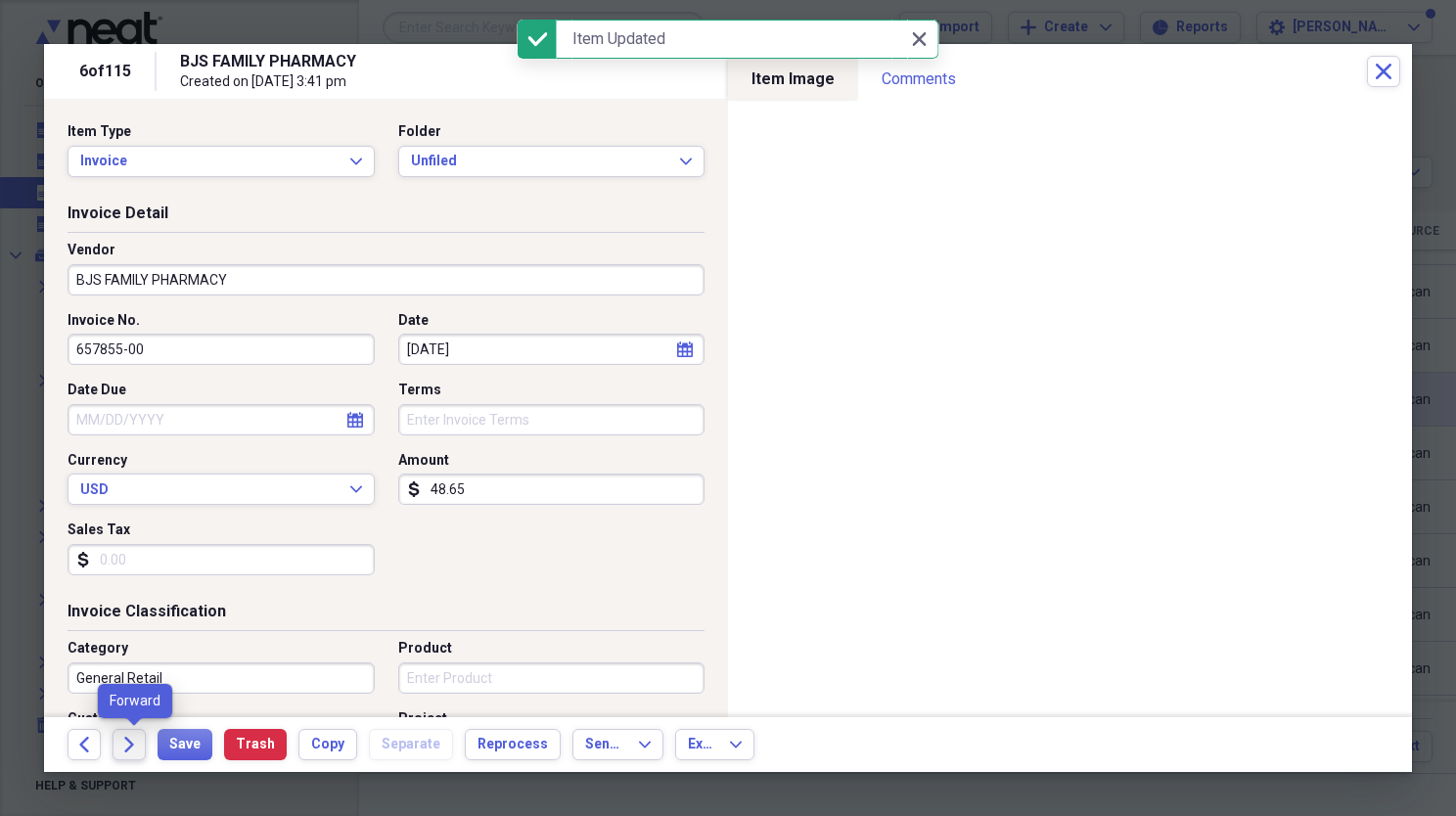 click on "Forward" 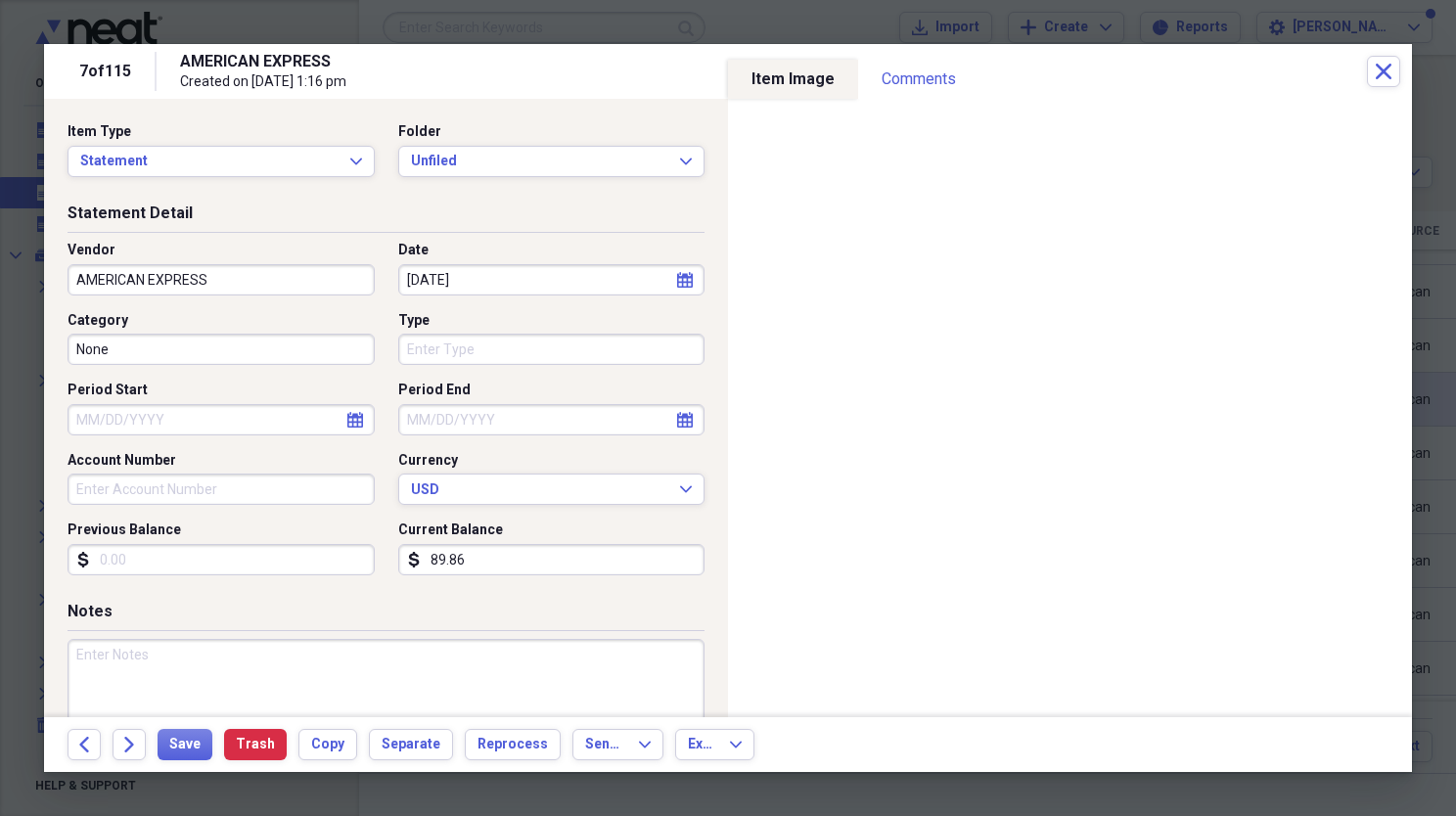 click on "AMERICAN EXPRESS" at bounding box center [221, 280] 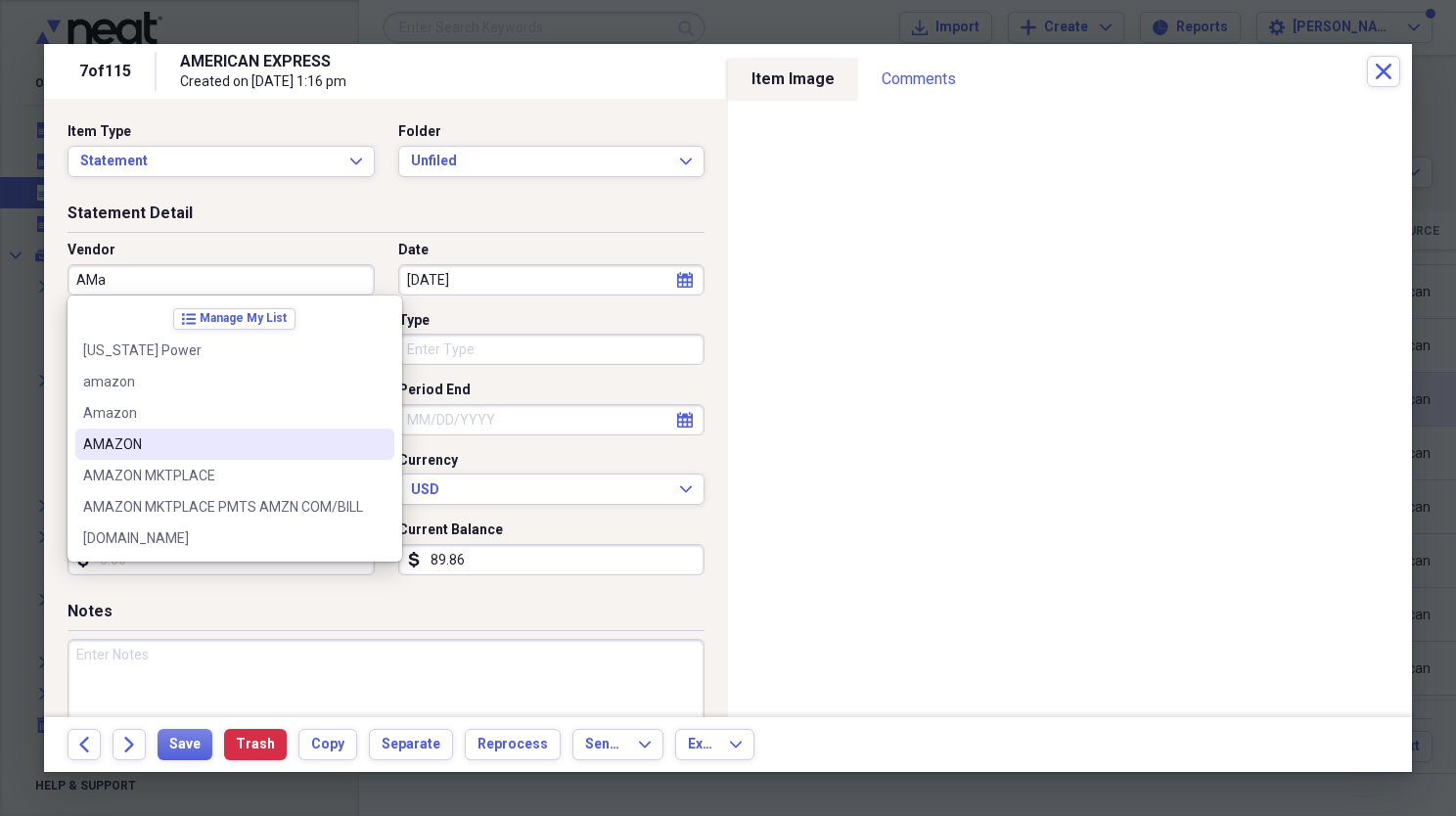 click on "AMAZON" at bounding box center (223, 444) 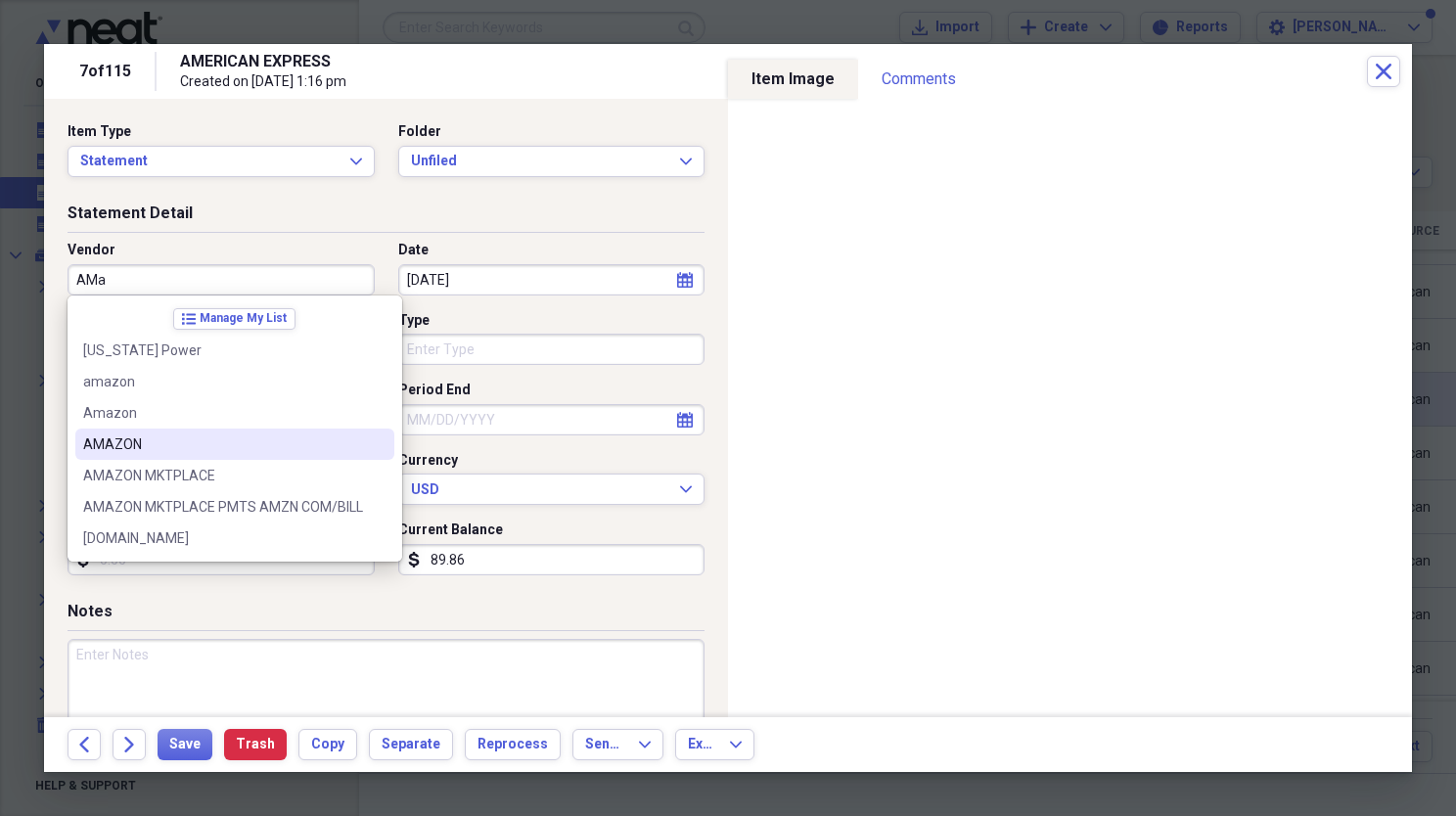 type on "AMAZON" 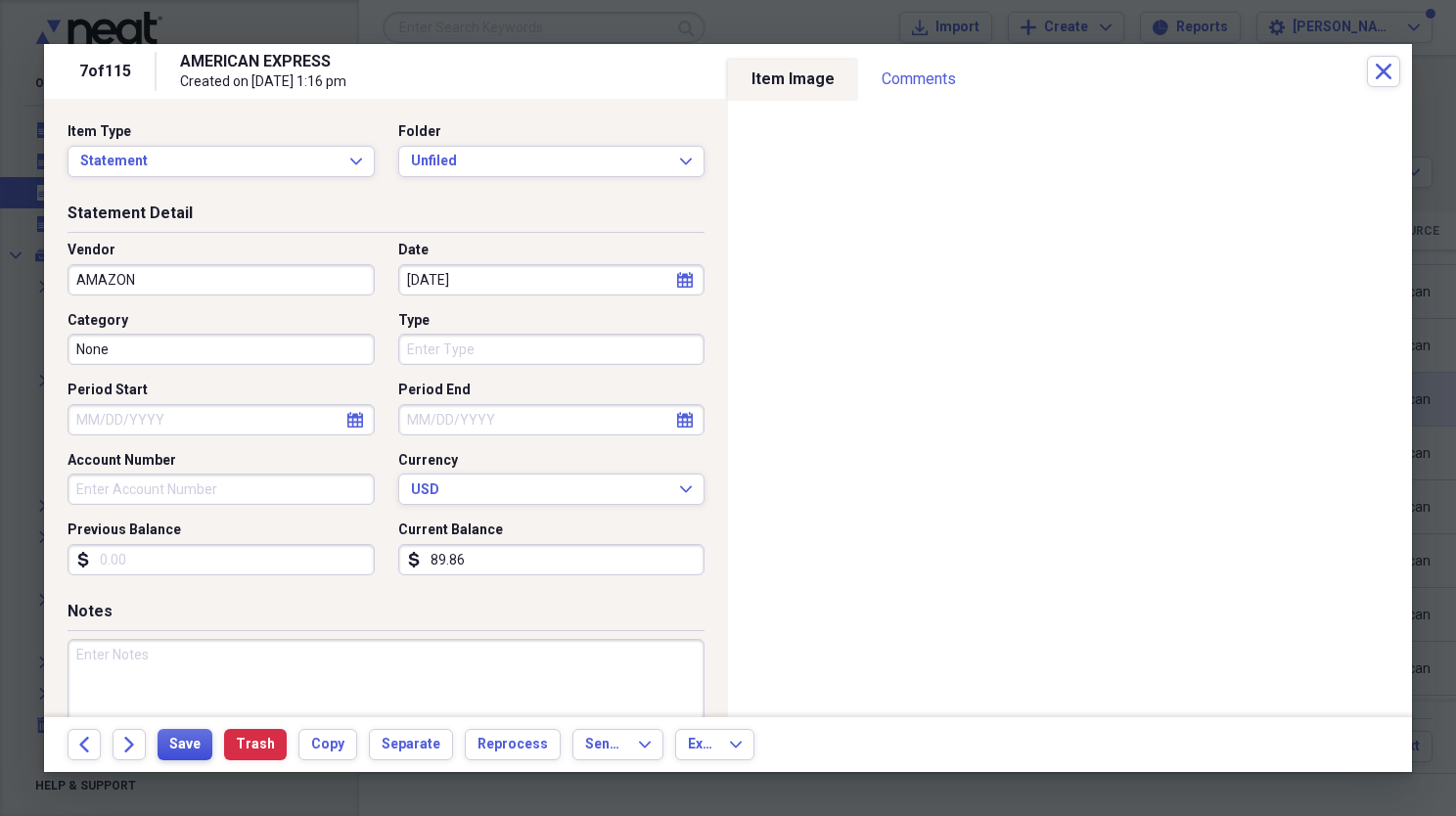 click on "Save" at bounding box center (185, 745) 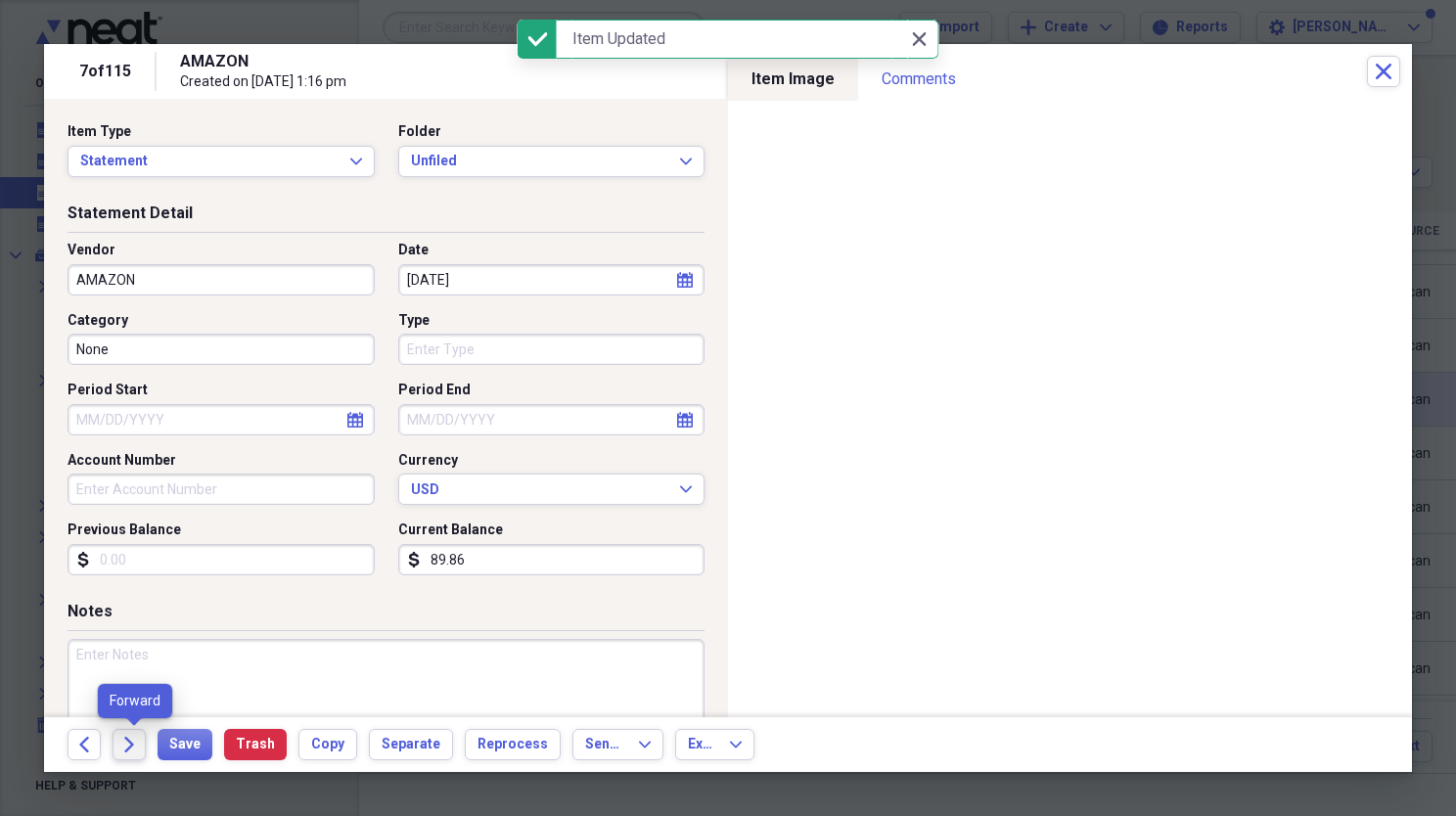 click on "Forward" 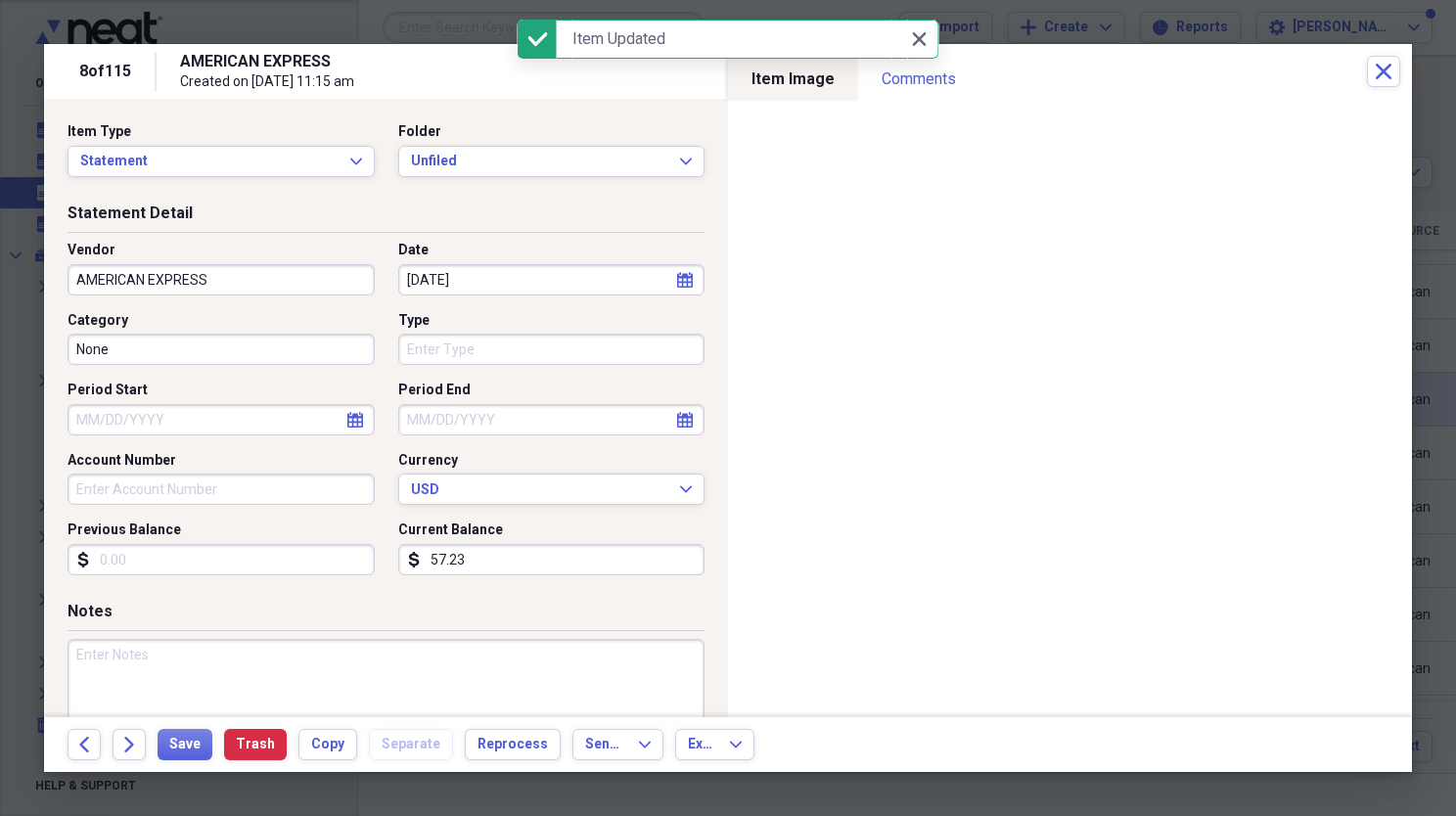 click on "AMERICAN EXPRESS" at bounding box center [221, 280] 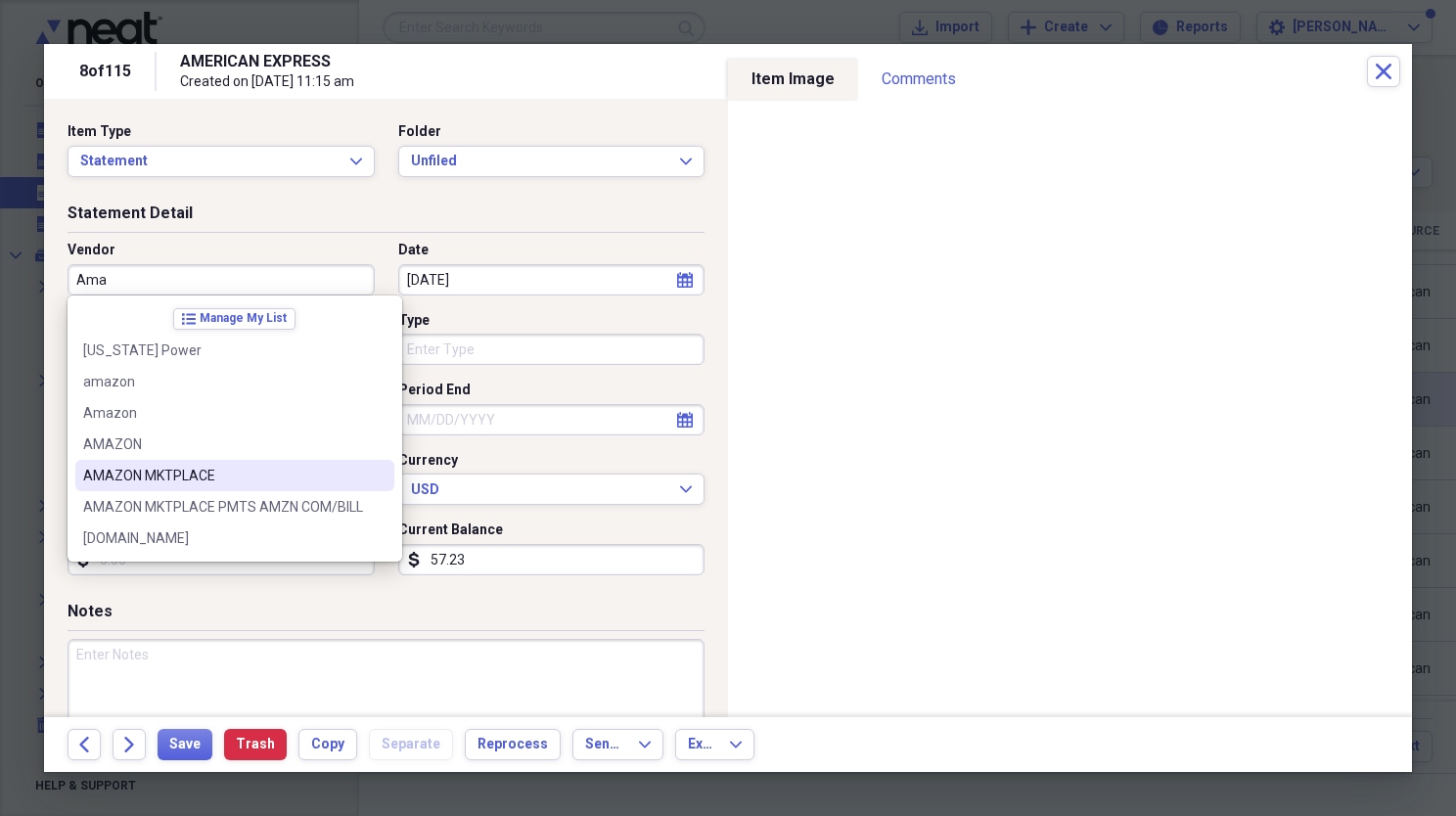 click on "AMAZON MKTPLACE" at bounding box center (223, 476) 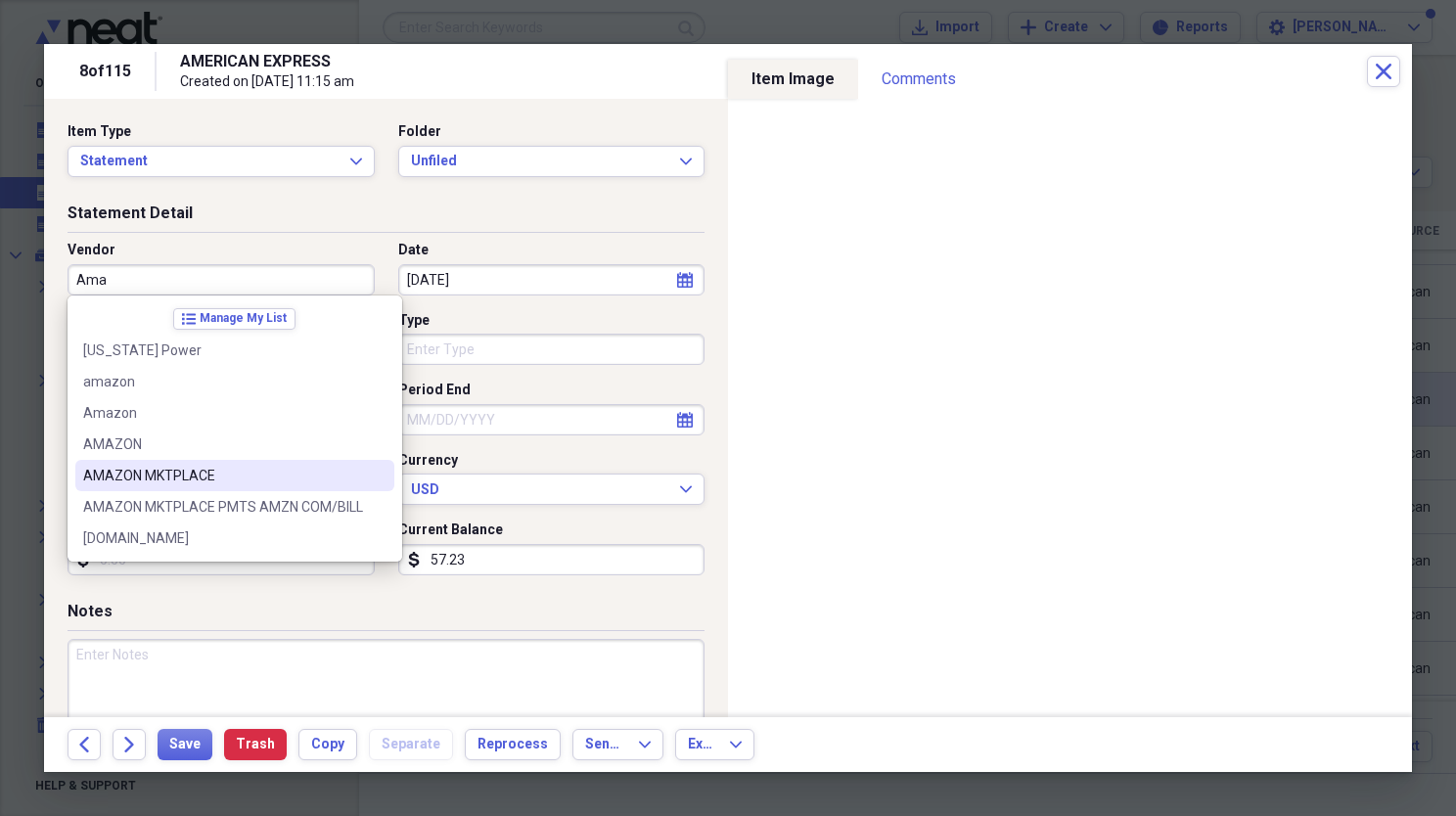 type on "AMAZON MKTPLACE" 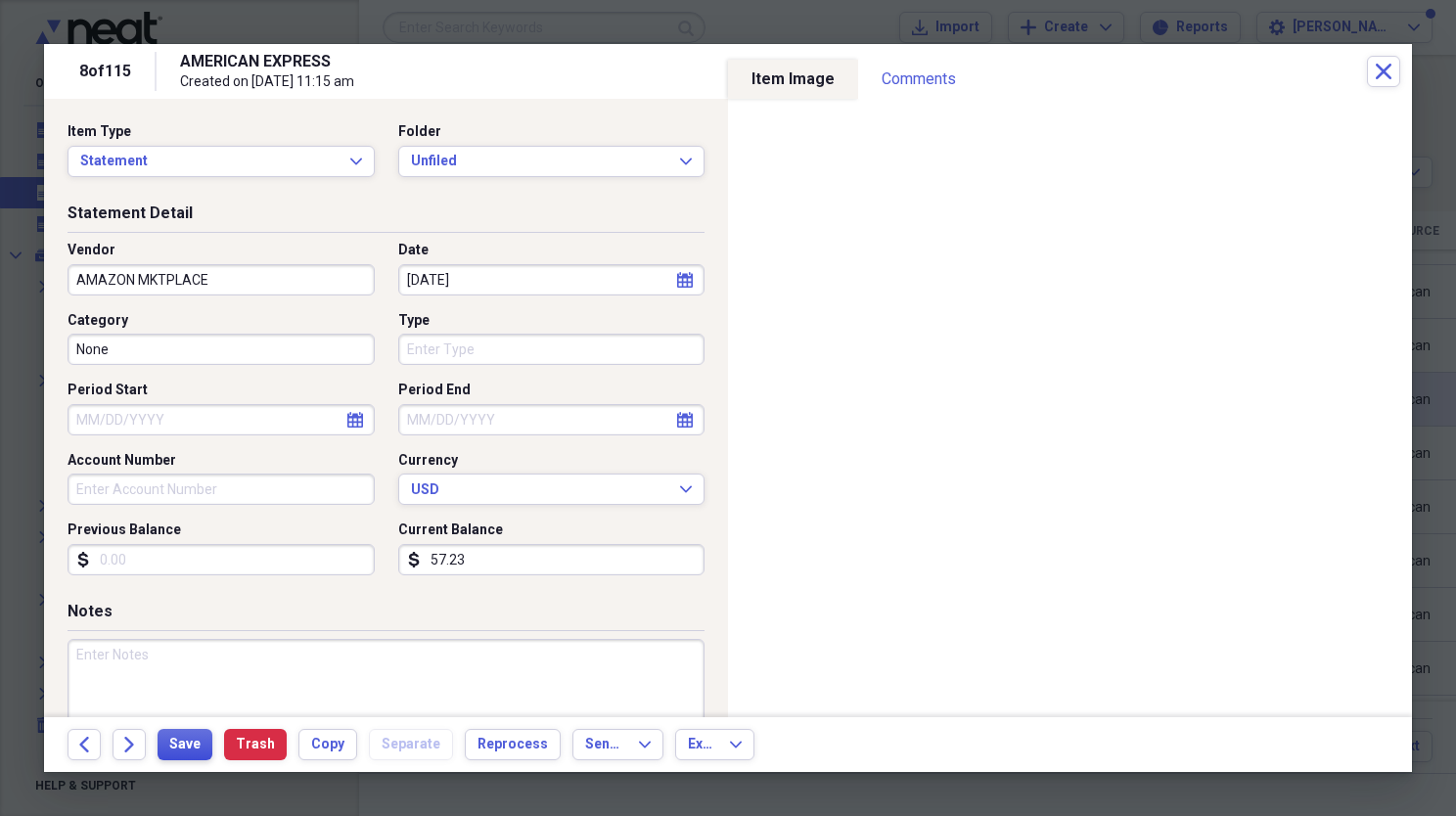 click on "Save" at bounding box center (185, 745) 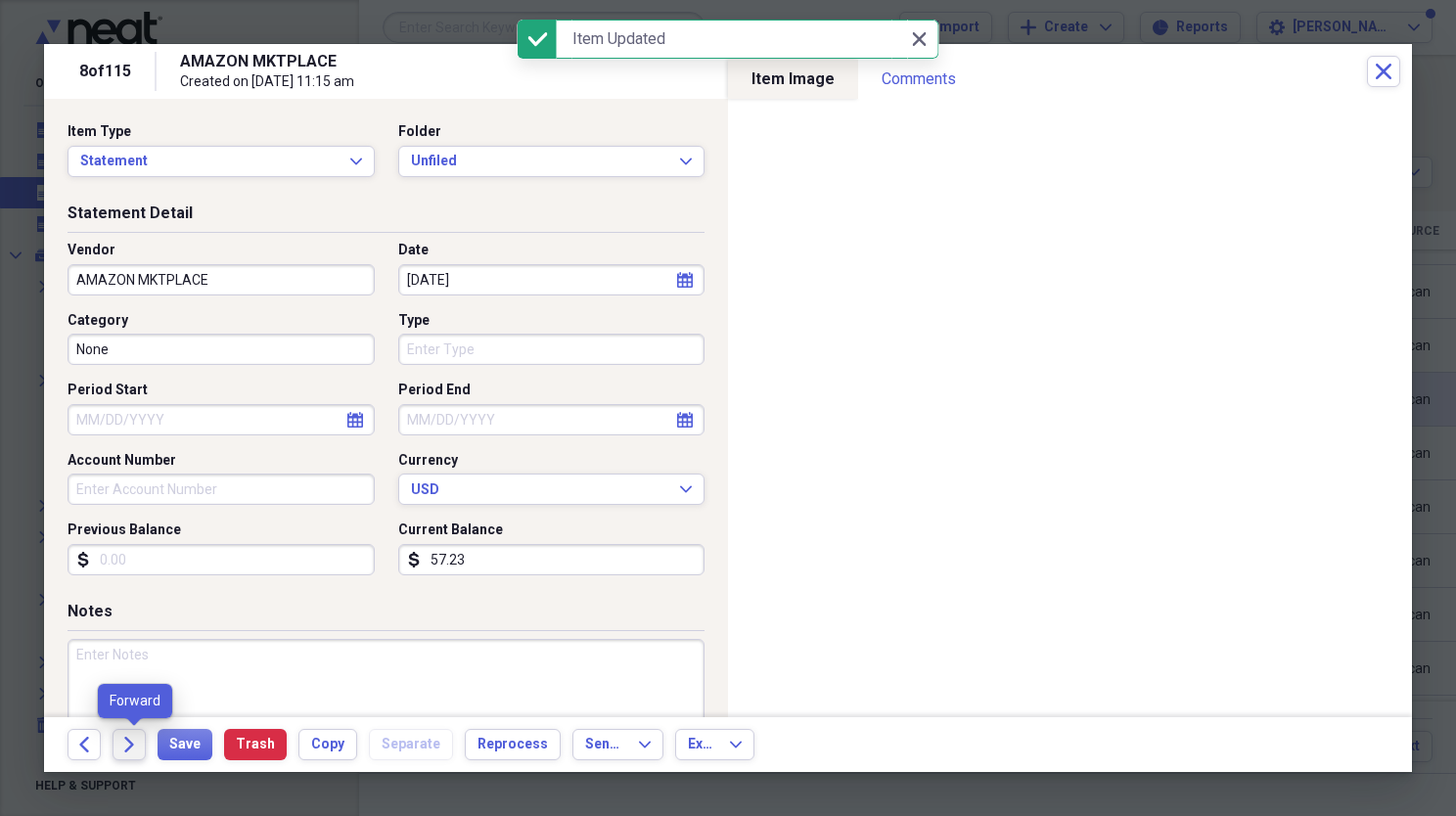 click on "Forward" 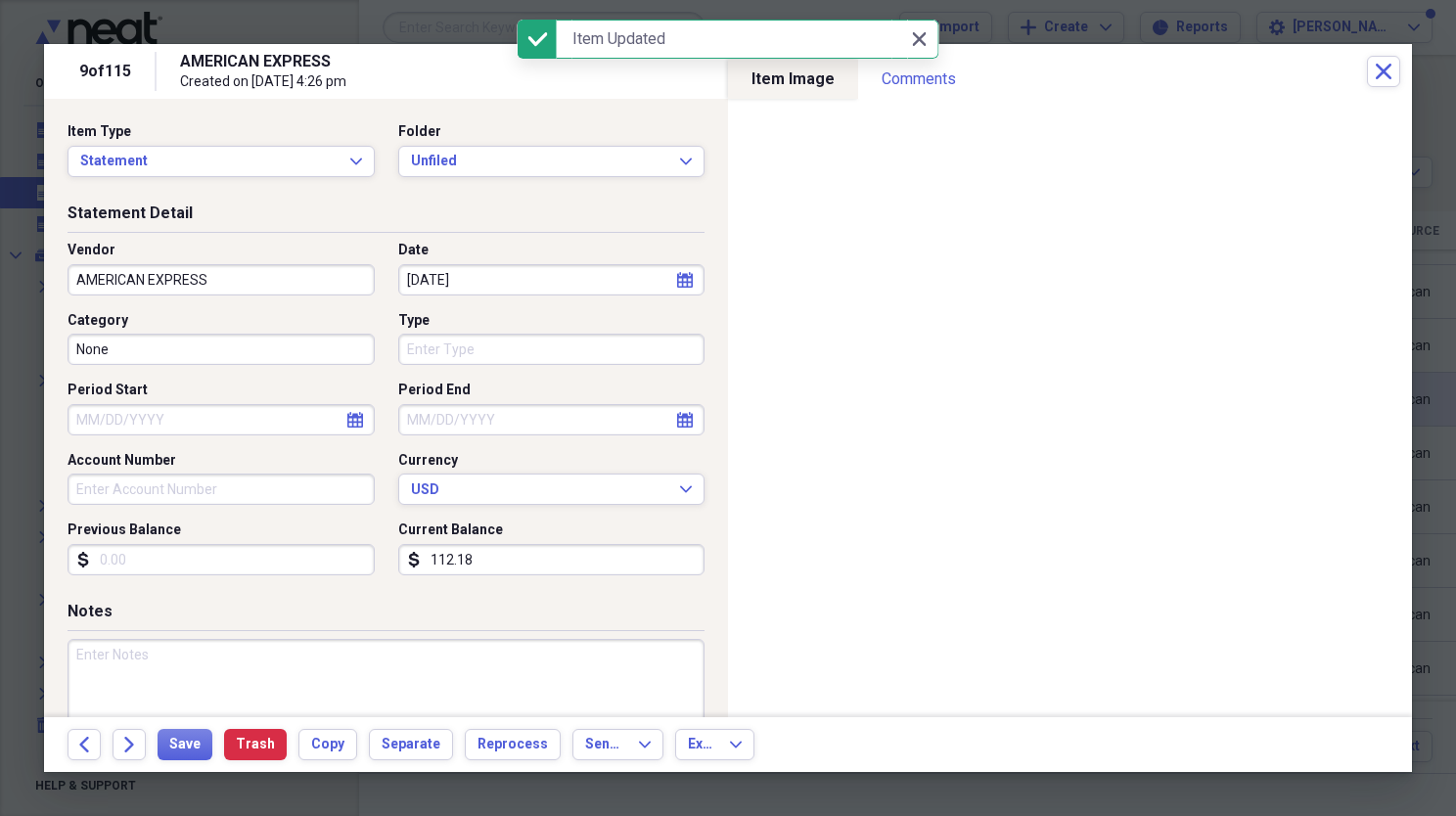 click on "AMERICAN EXPRESS" at bounding box center [221, 280] 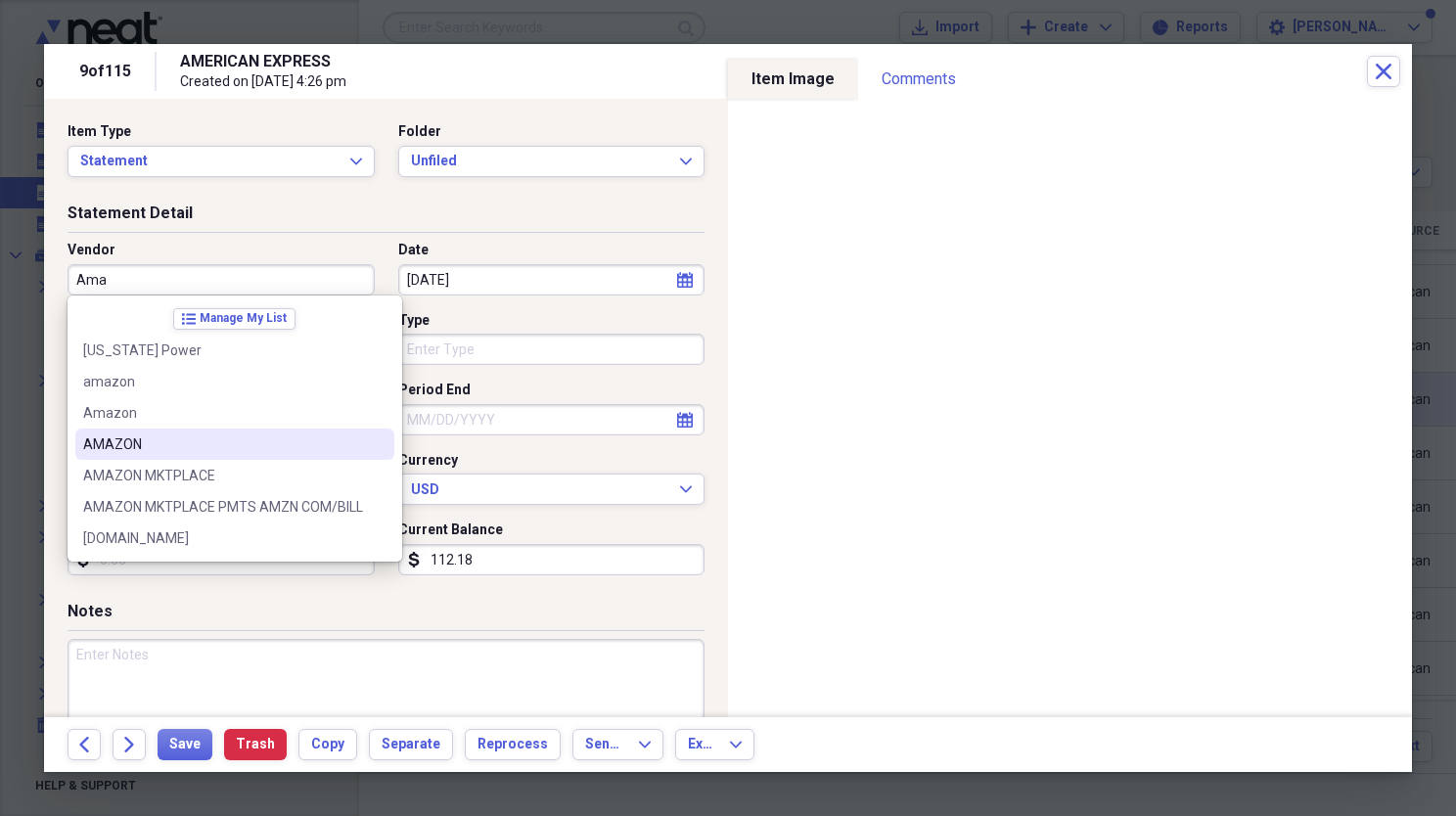 click on "AMAZON" at bounding box center [235, 444] 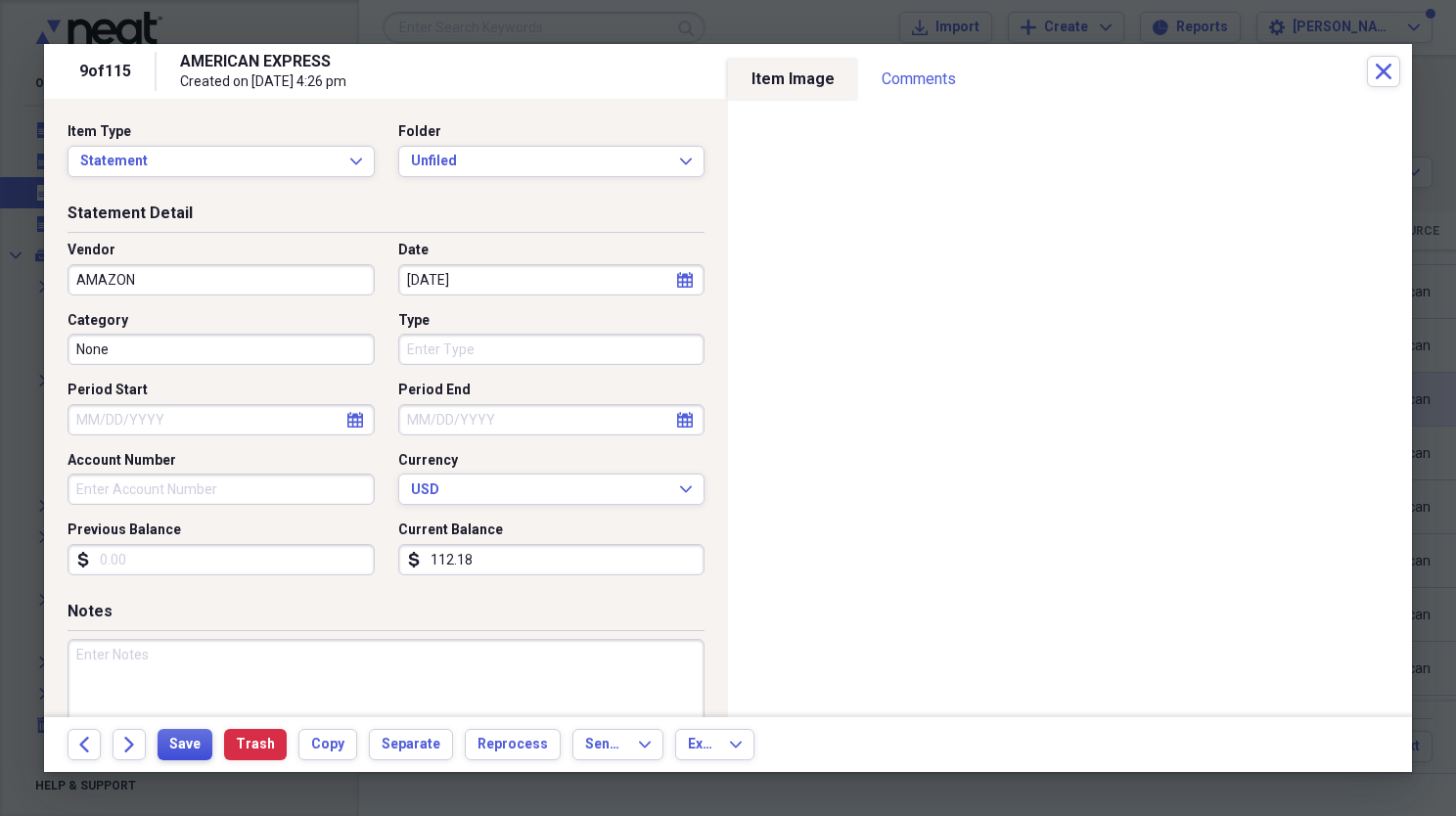 click on "Save" at bounding box center (185, 745) 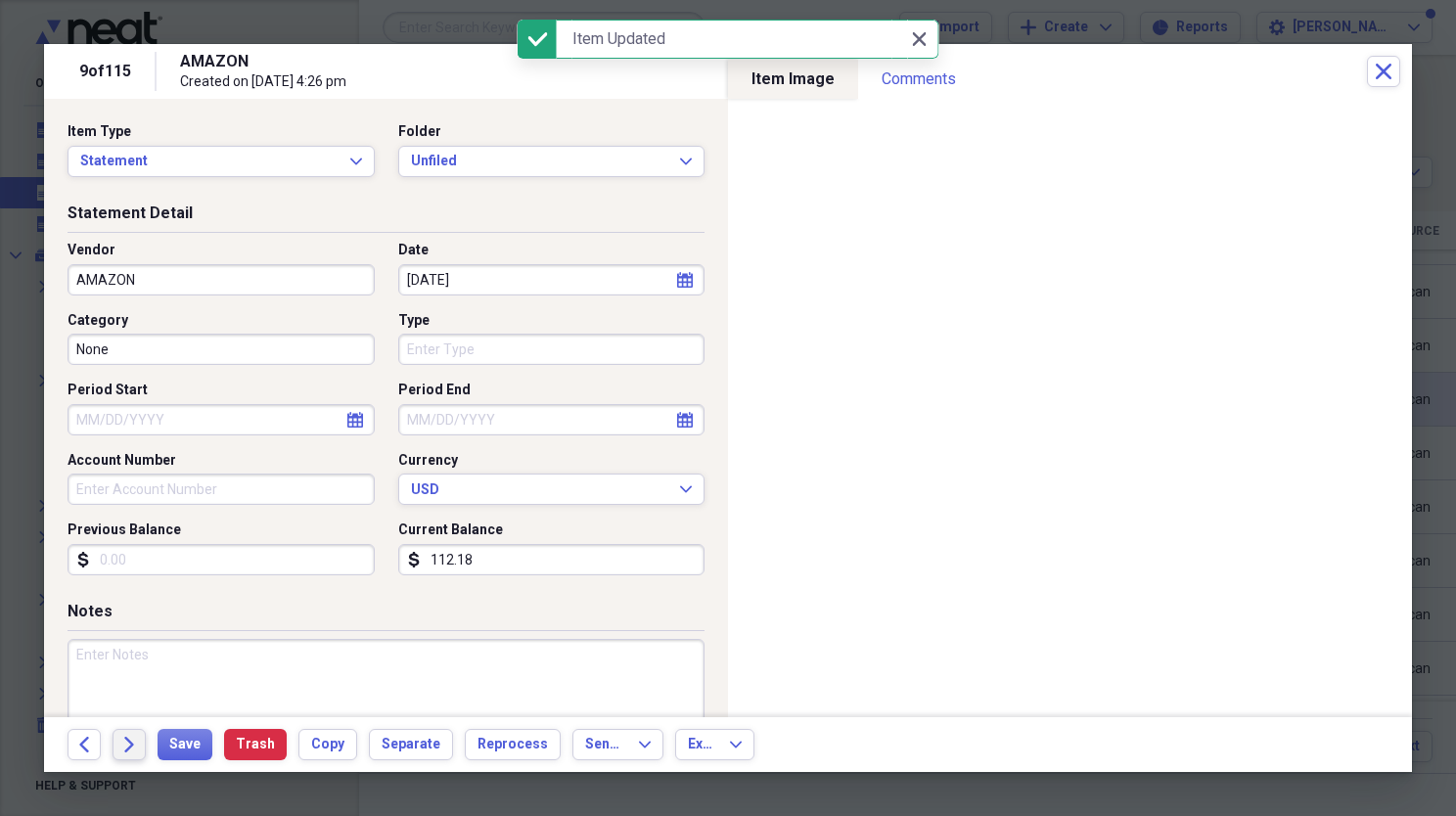 click on "Forward" at bounding box center [129, 745] 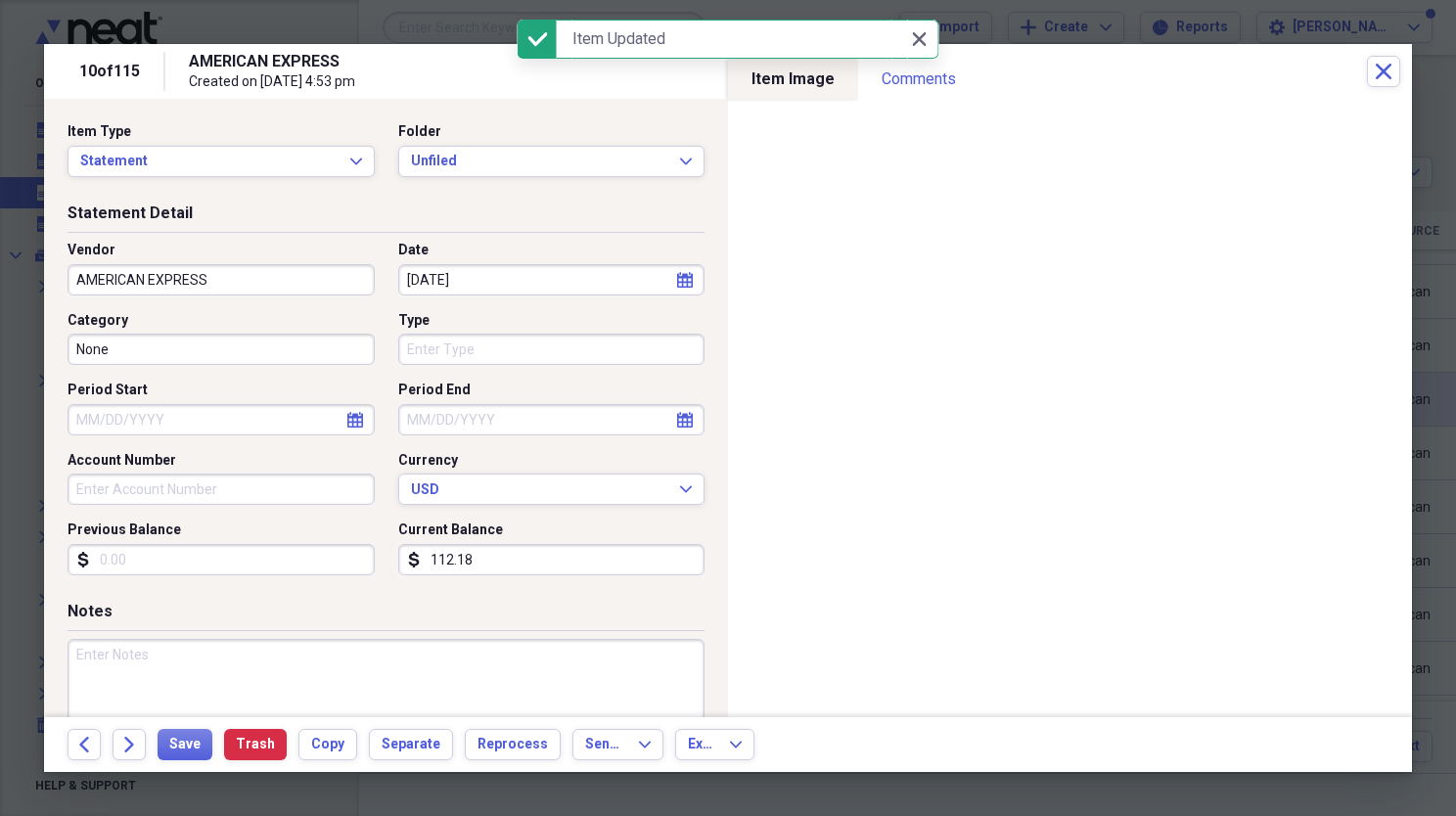 click on "AMERICAN EXPRESS" at bounding box center (221, 280) 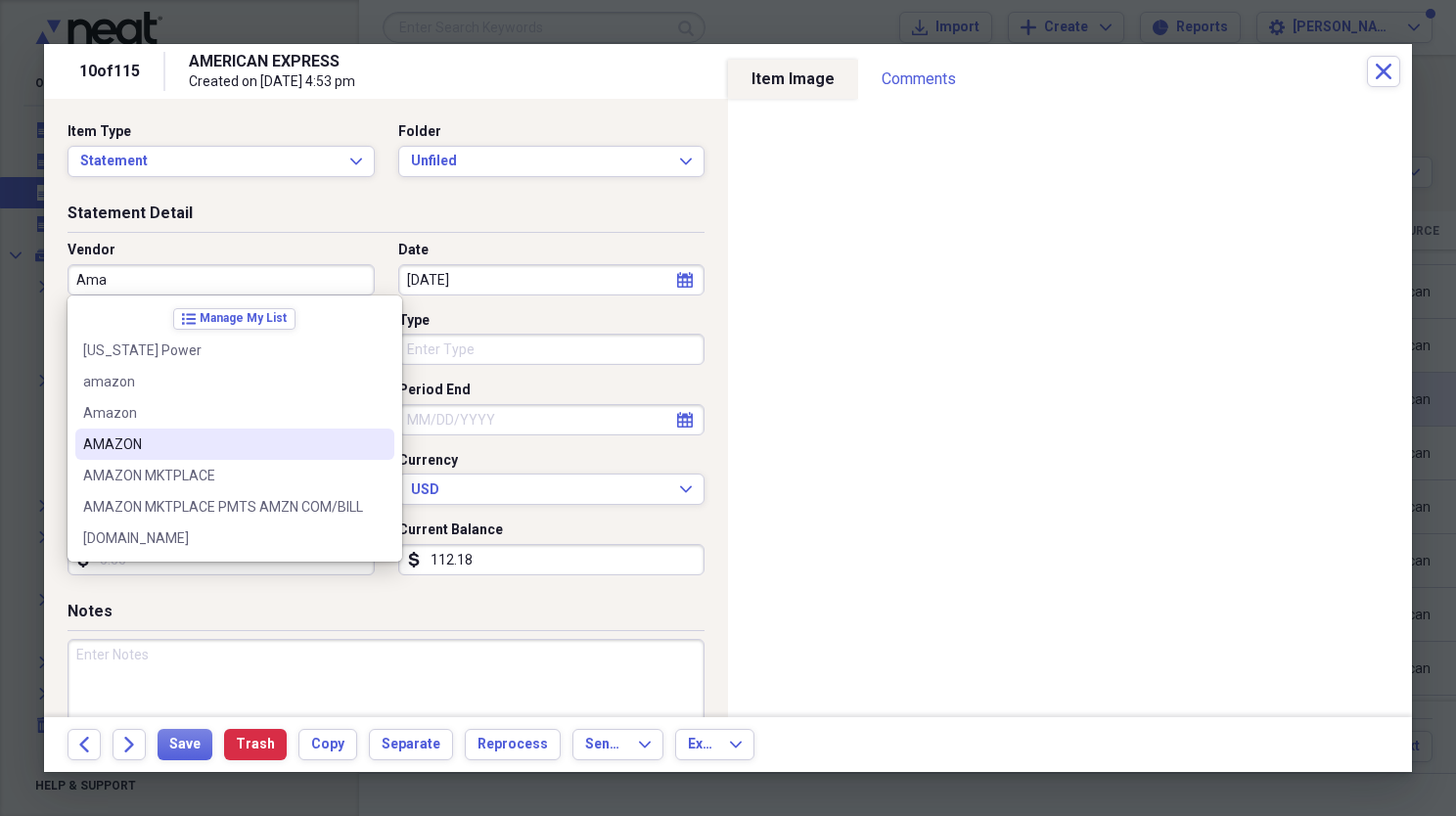 click on "AMAZON" at bounding box center [223, 444] 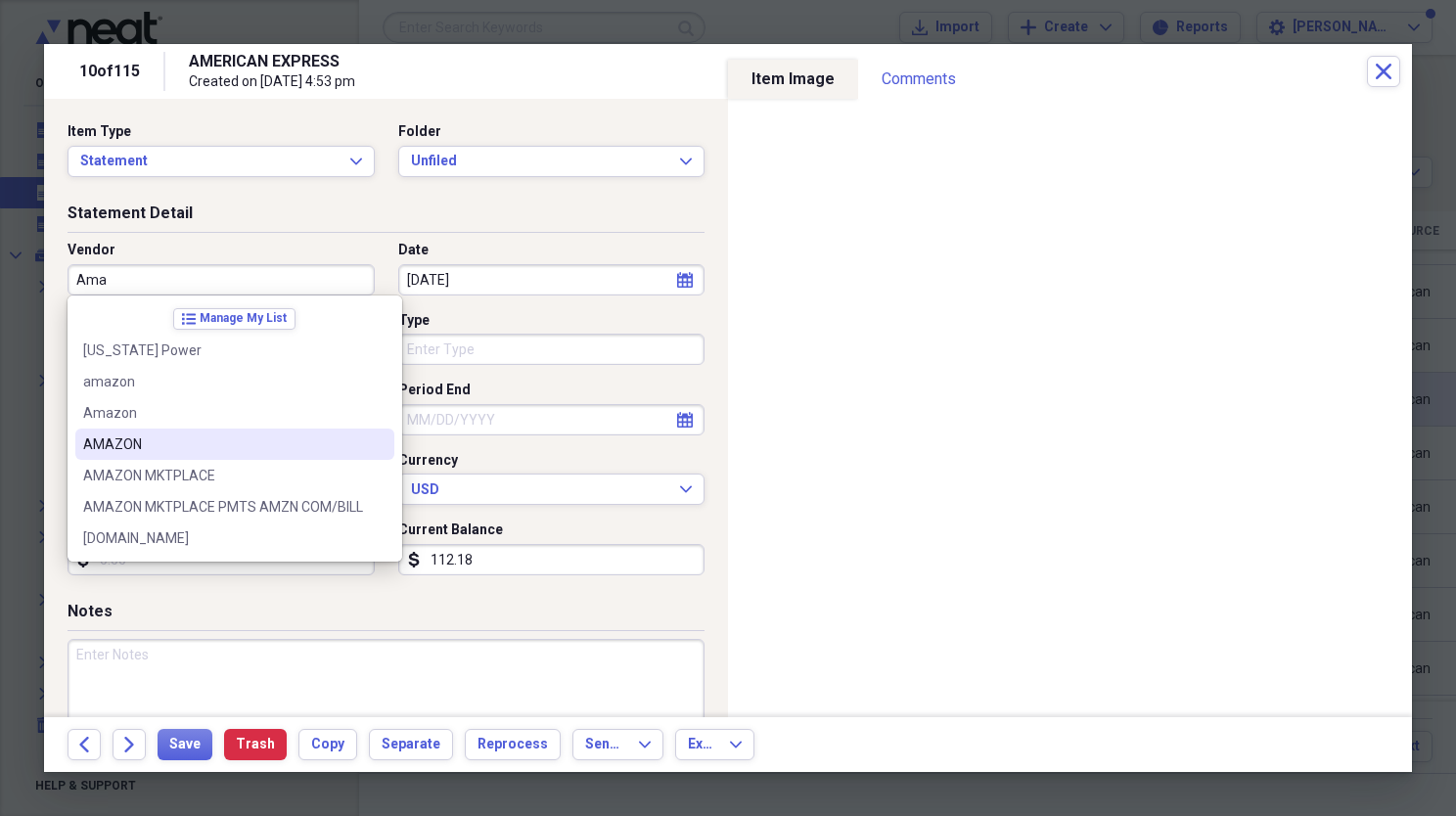 type on "AMAZON" 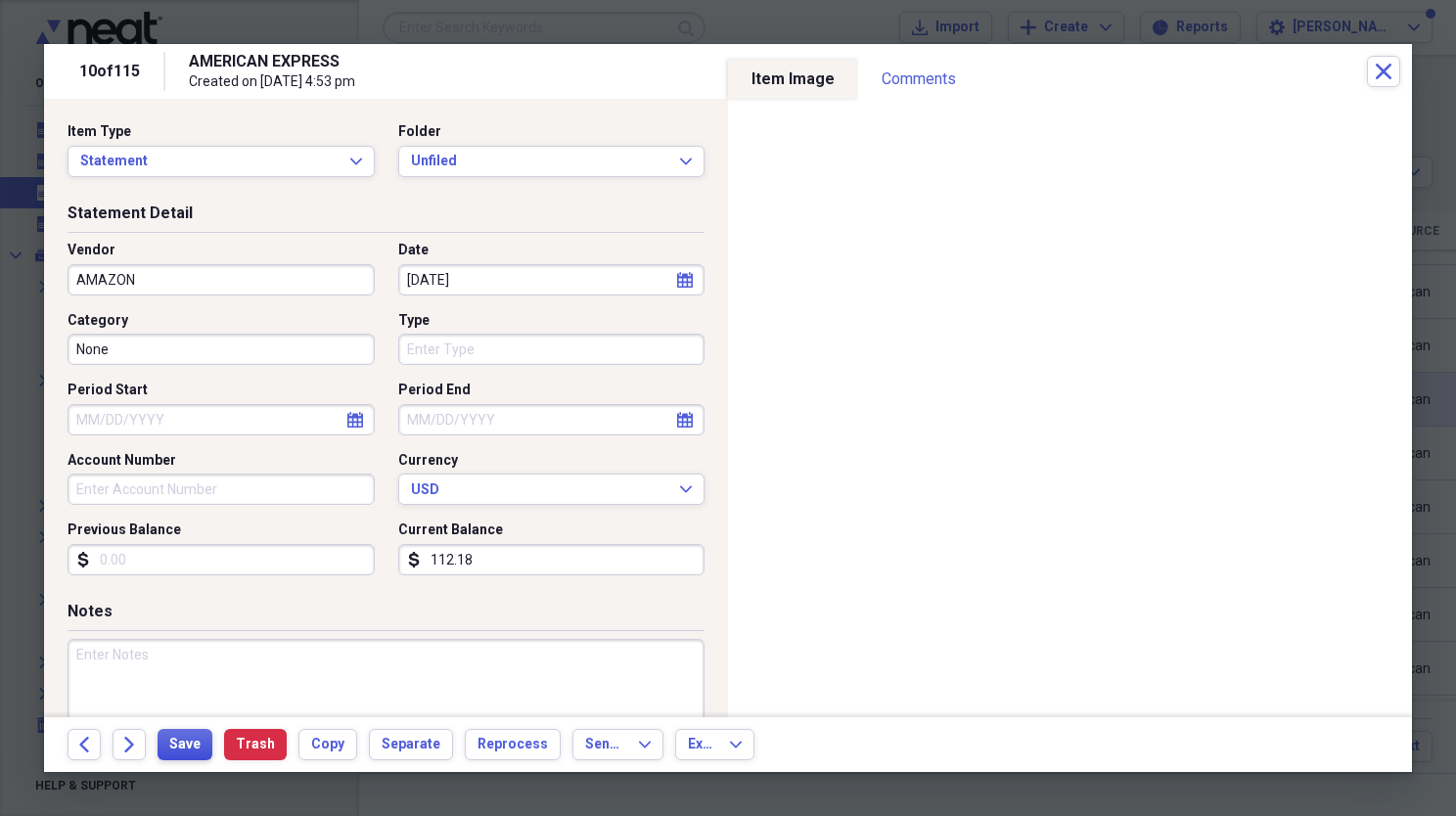 click on "Save" at bounding box center (185, 745) 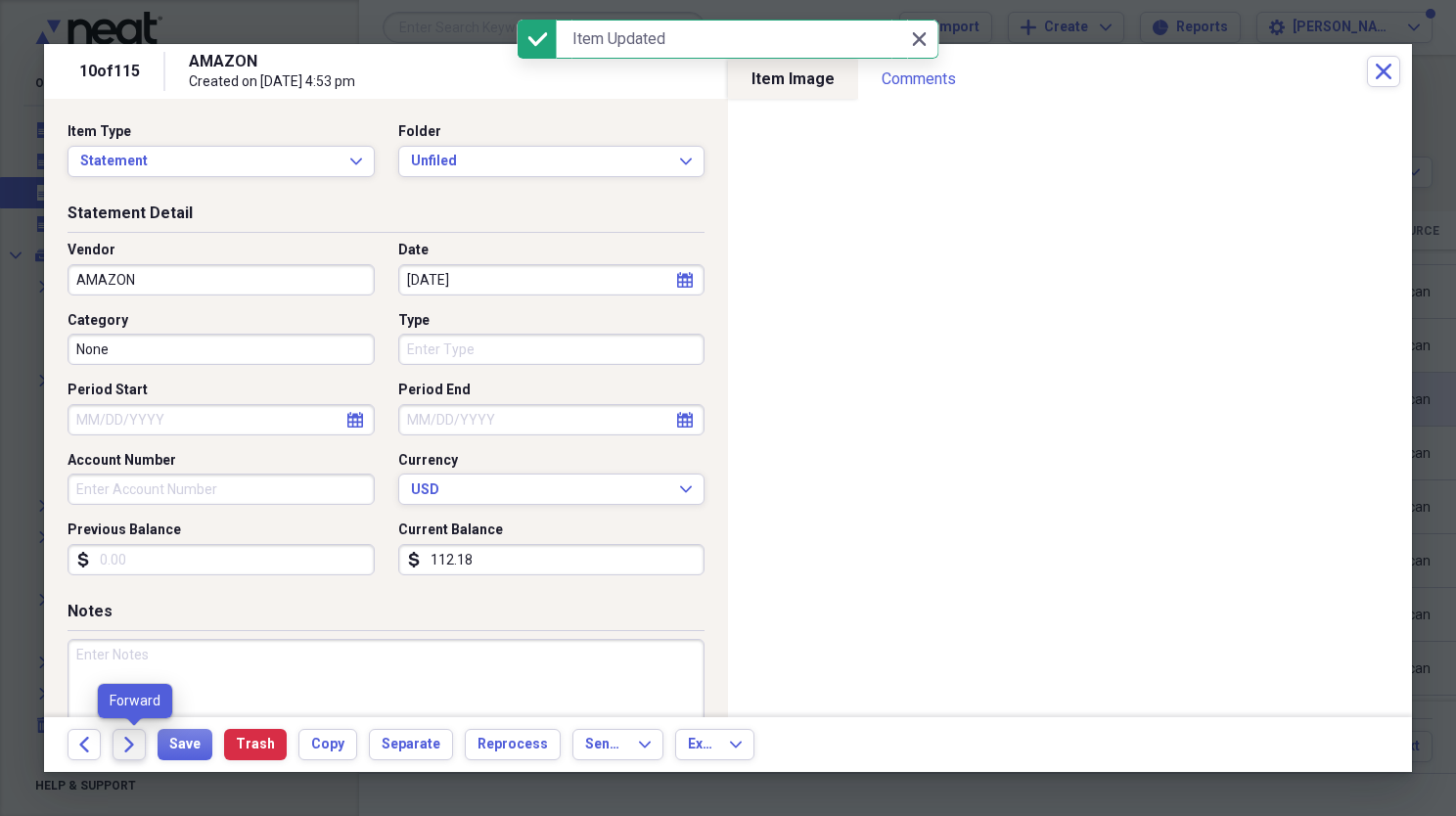 click on "Forward" 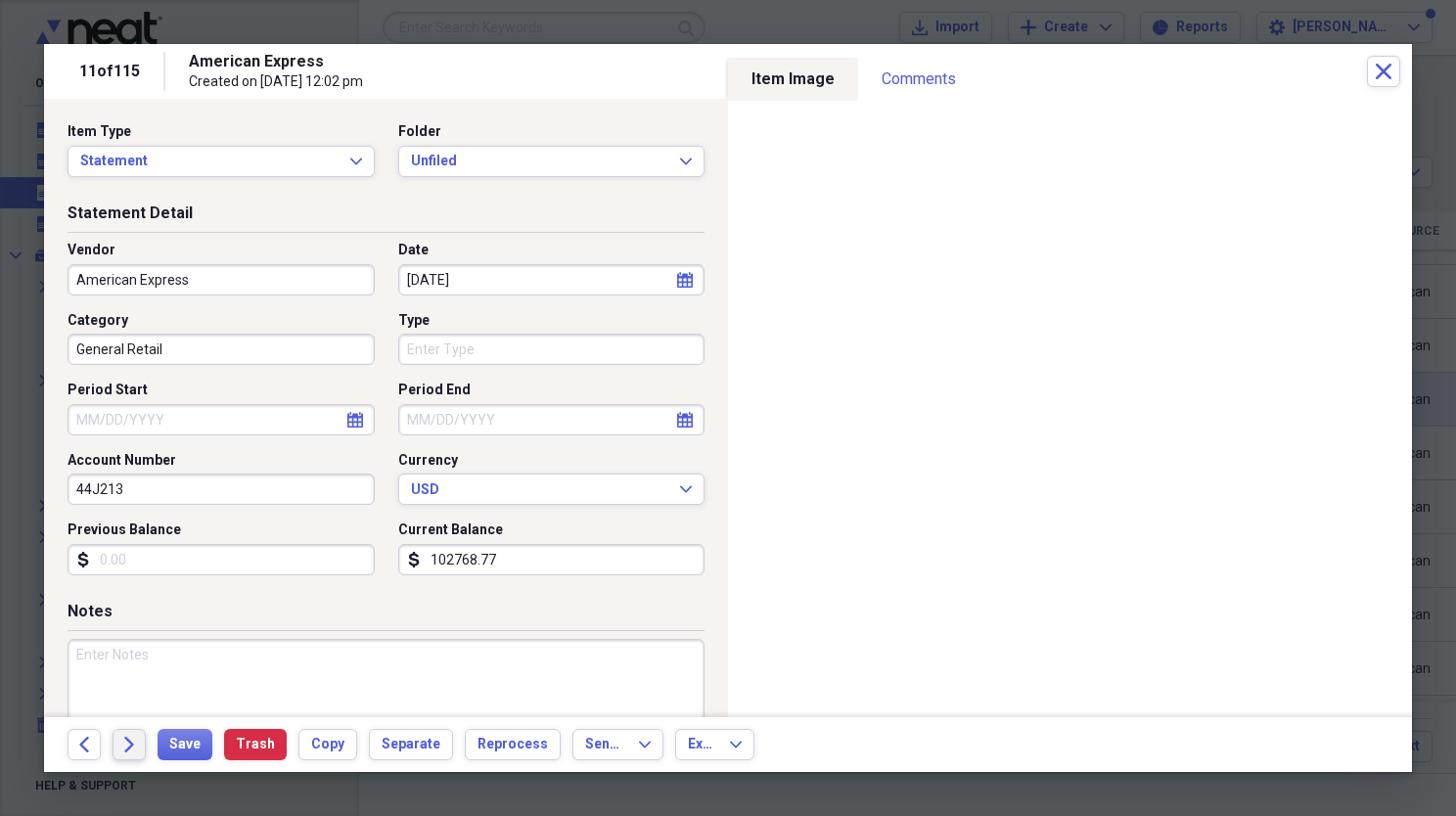 click on "Forward" at bounding box center (129, 745) 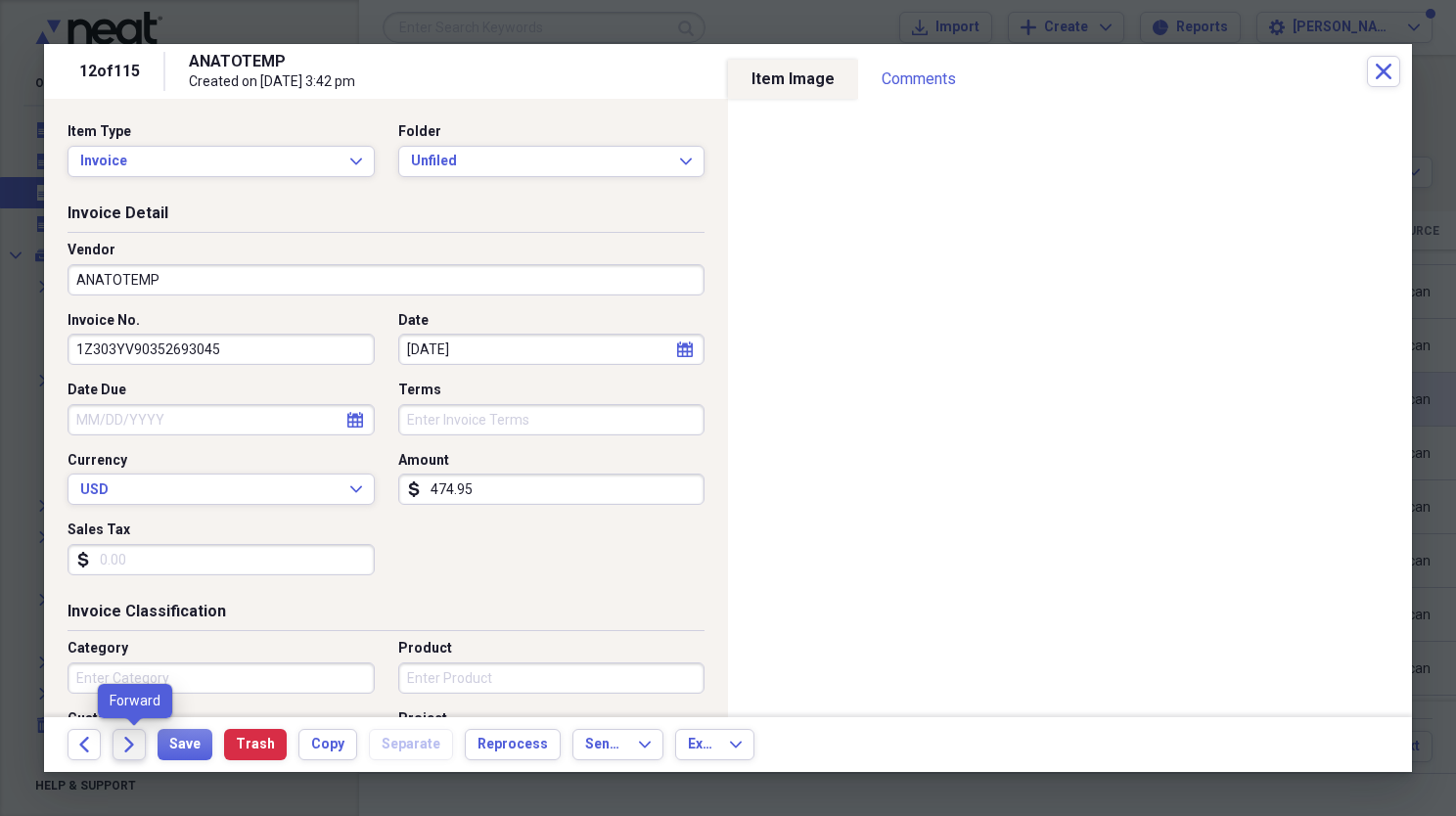 drag, startPoint x: 131, startPoint y: 737, endPoint x: 131, endPoint y: 752, distance: 15 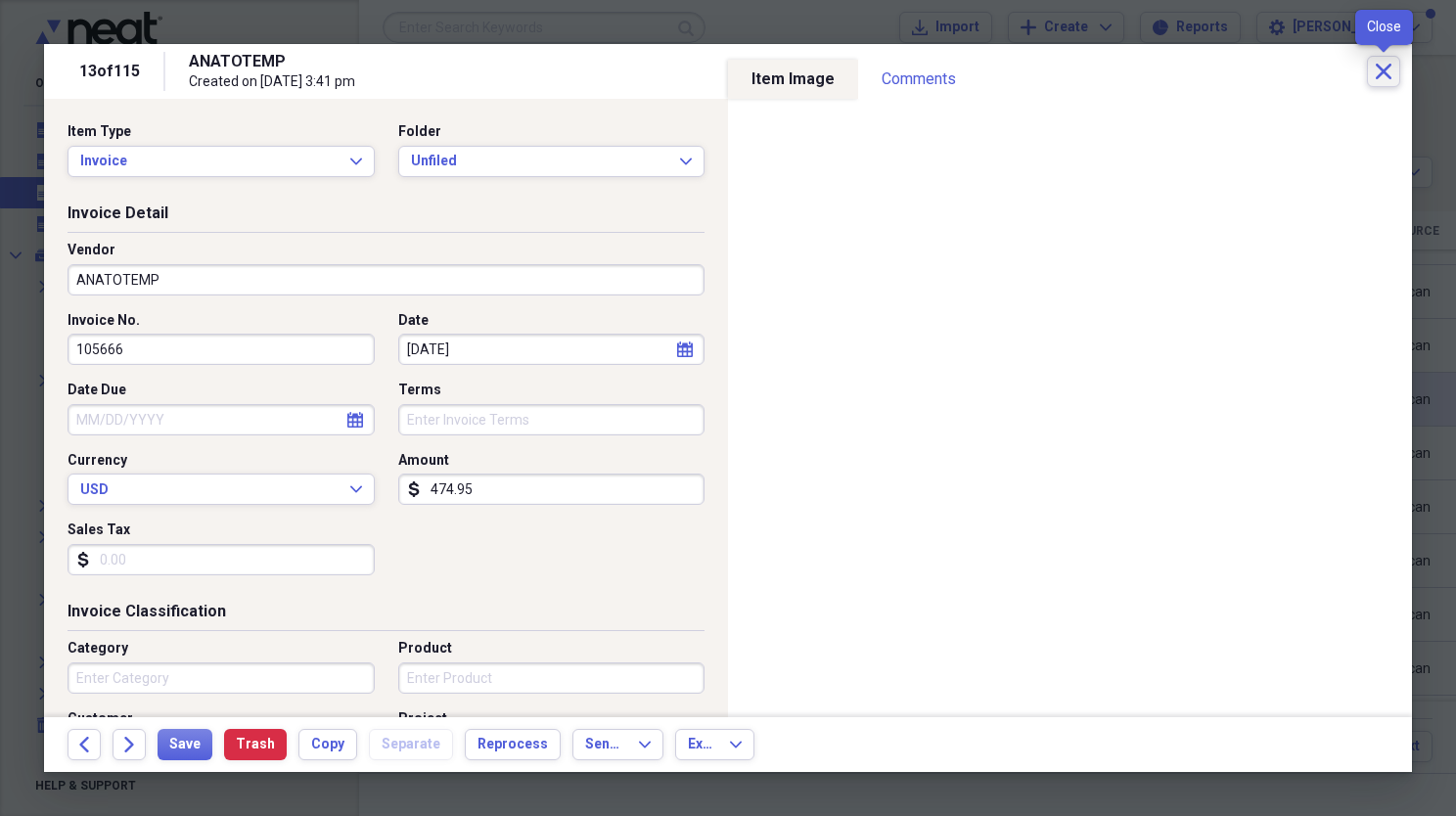 click 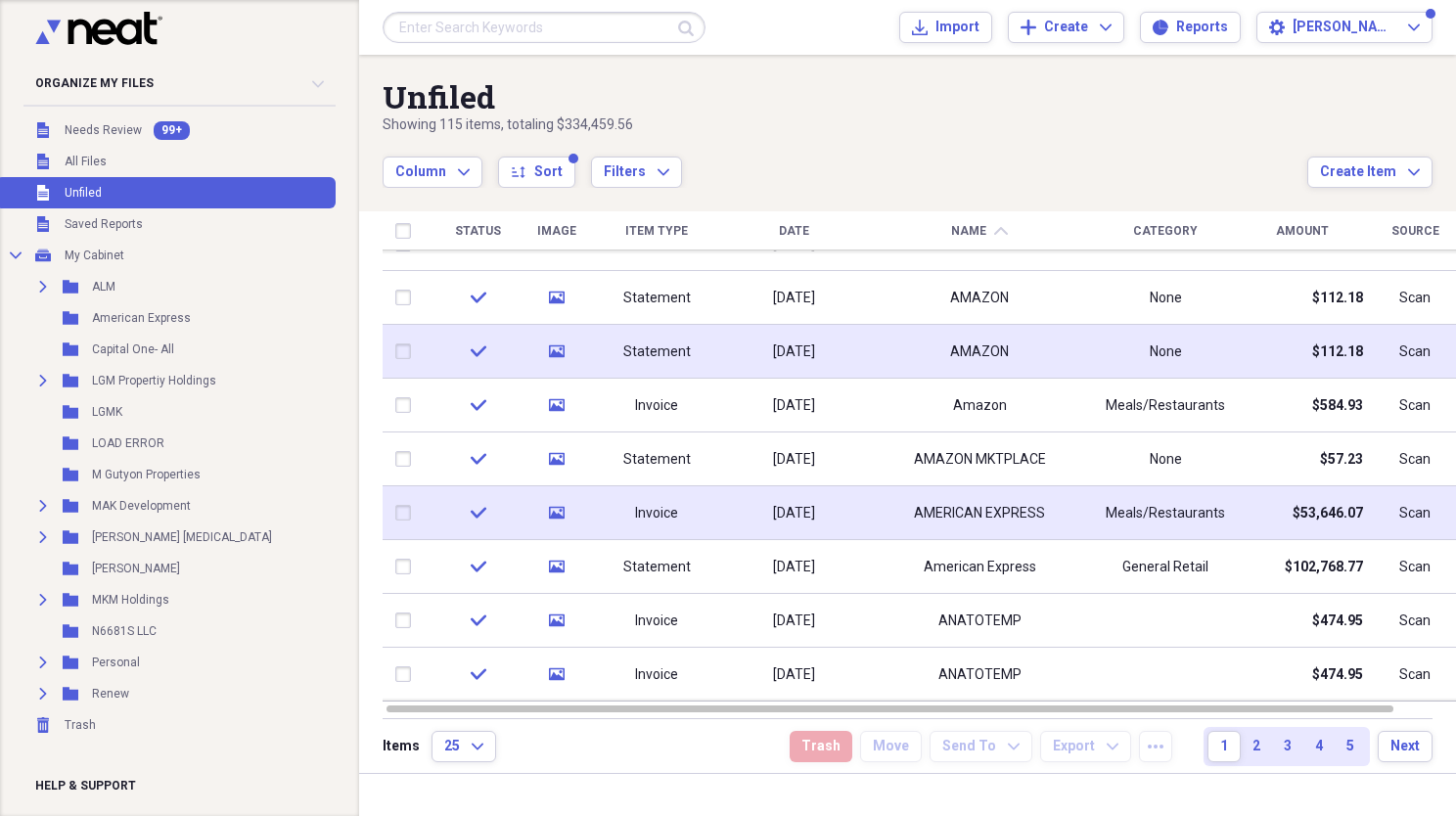 click at bounding box center (407, 513) 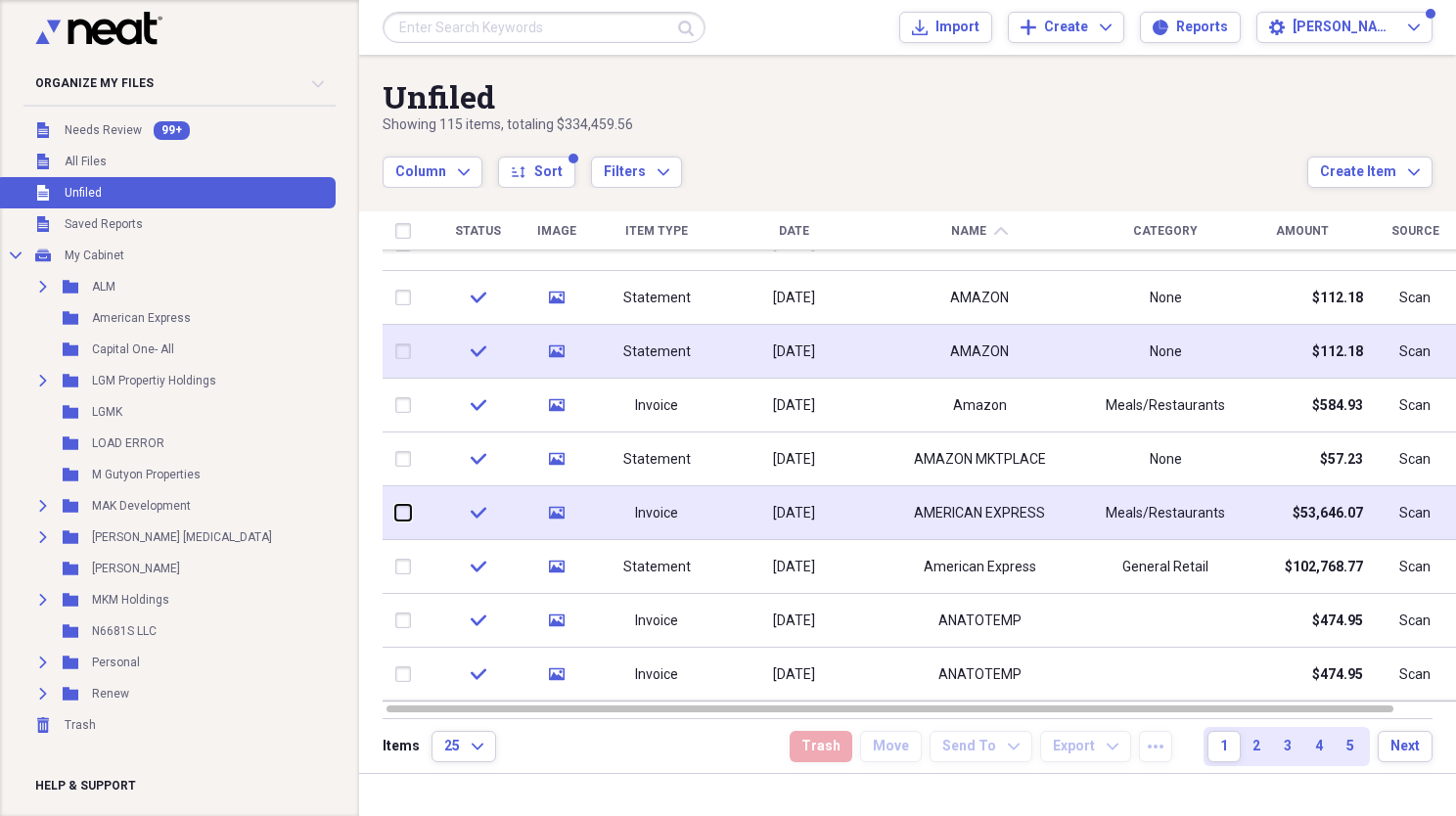 click at bounding box center (395, 513) 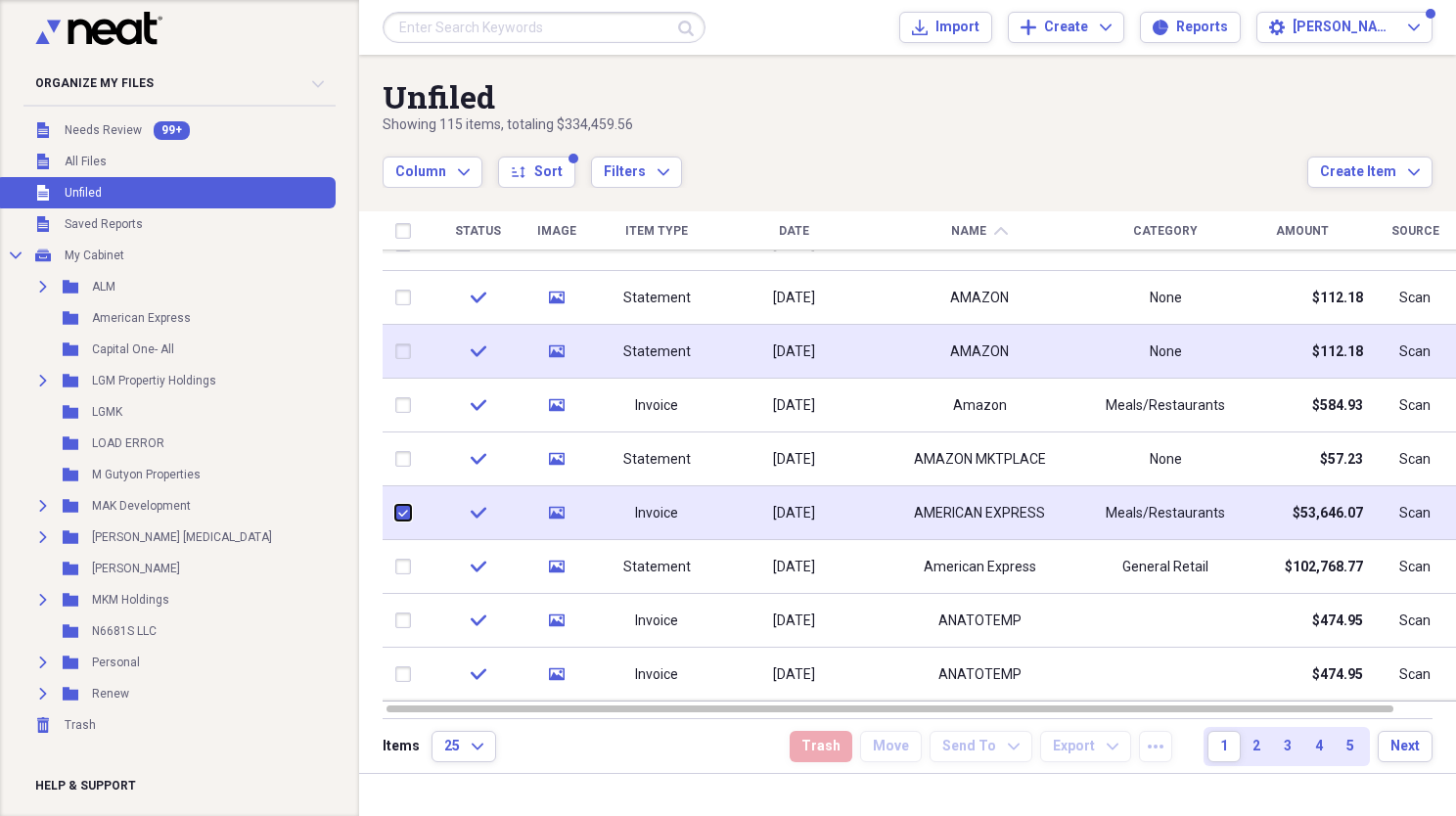 checkbox on "true" 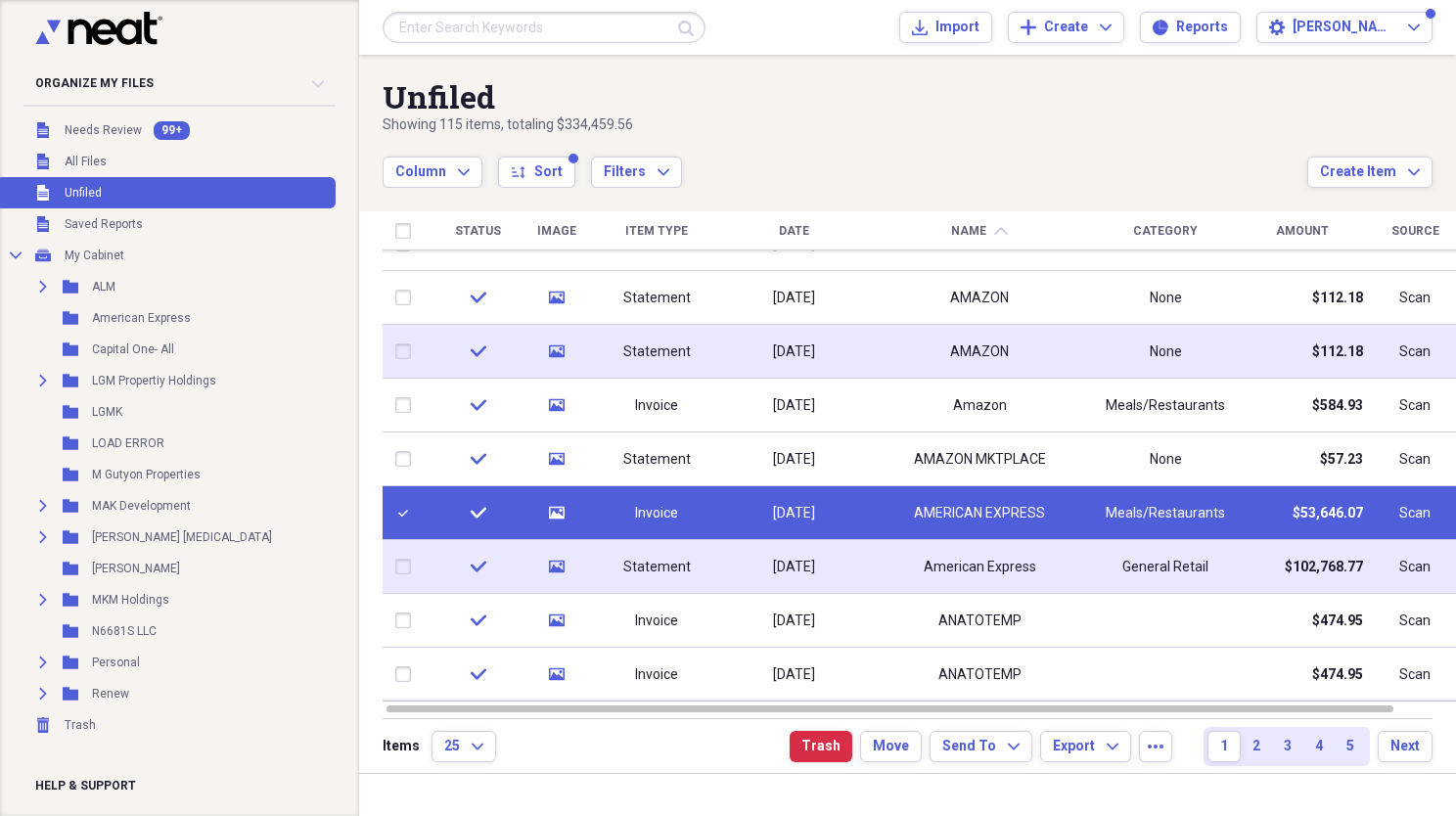 click at bounding box center (407, 567) 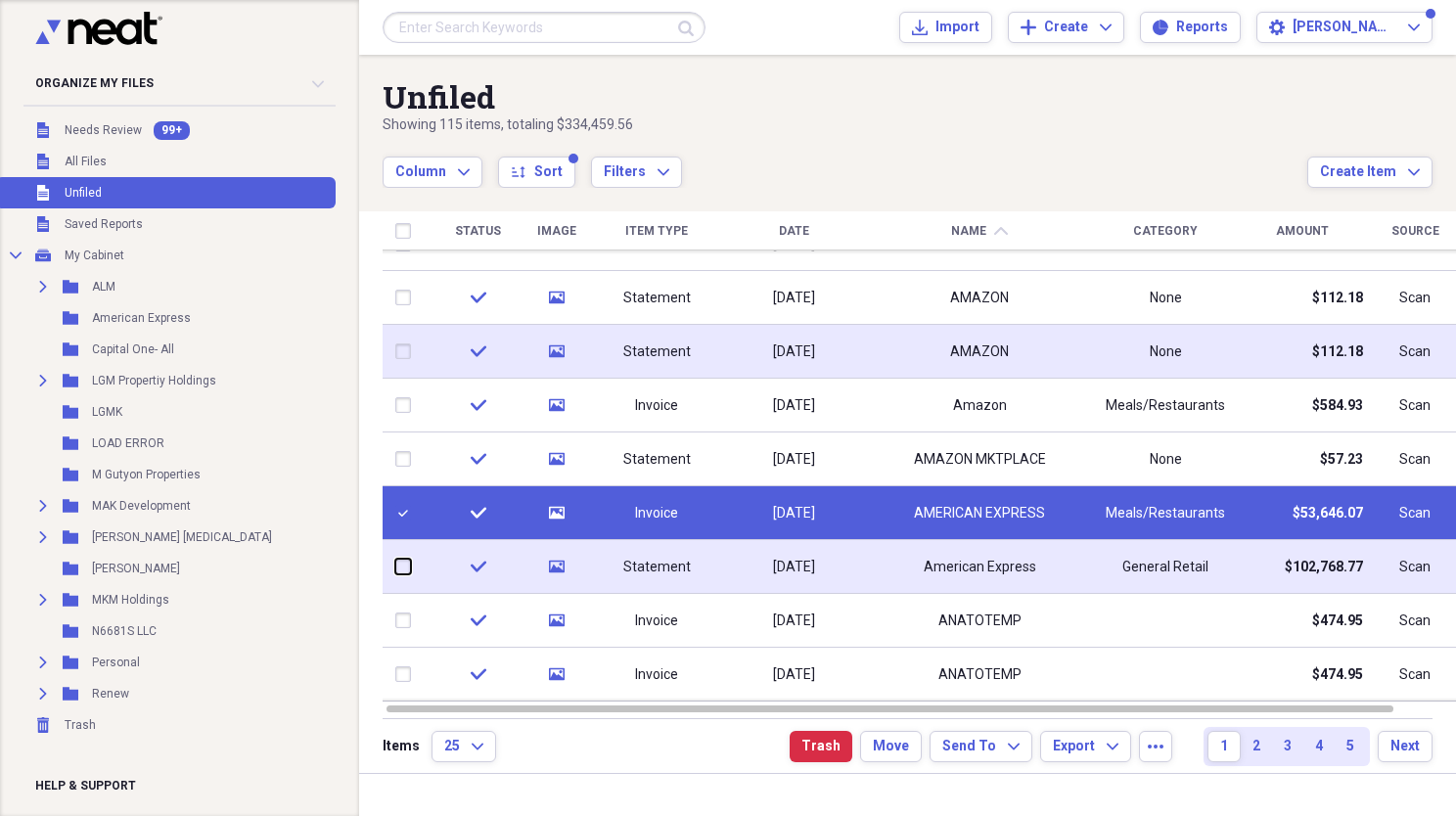 click at bounding box center (395, 567) 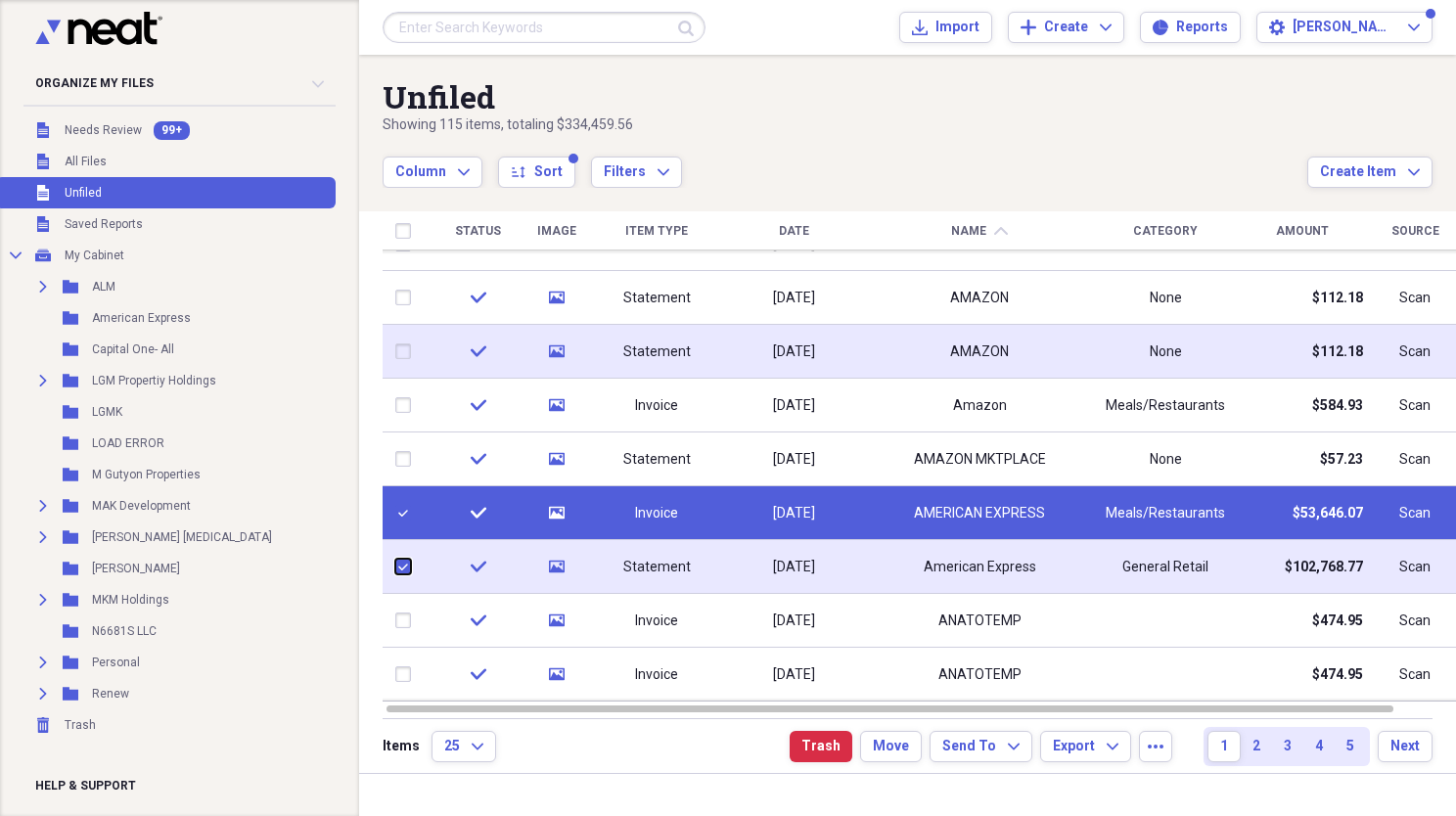 checkbox on "true" 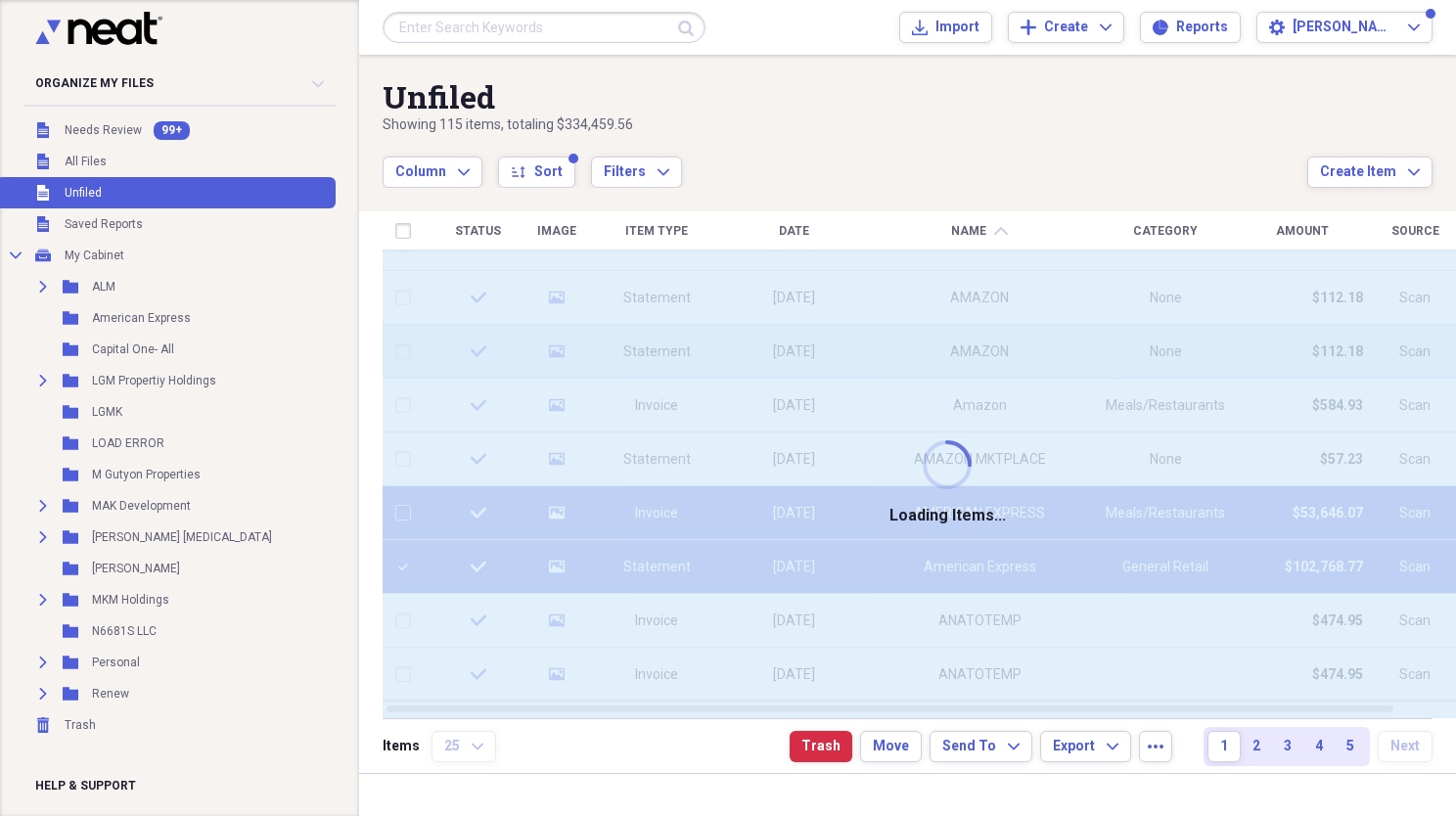 checkbox on "false" 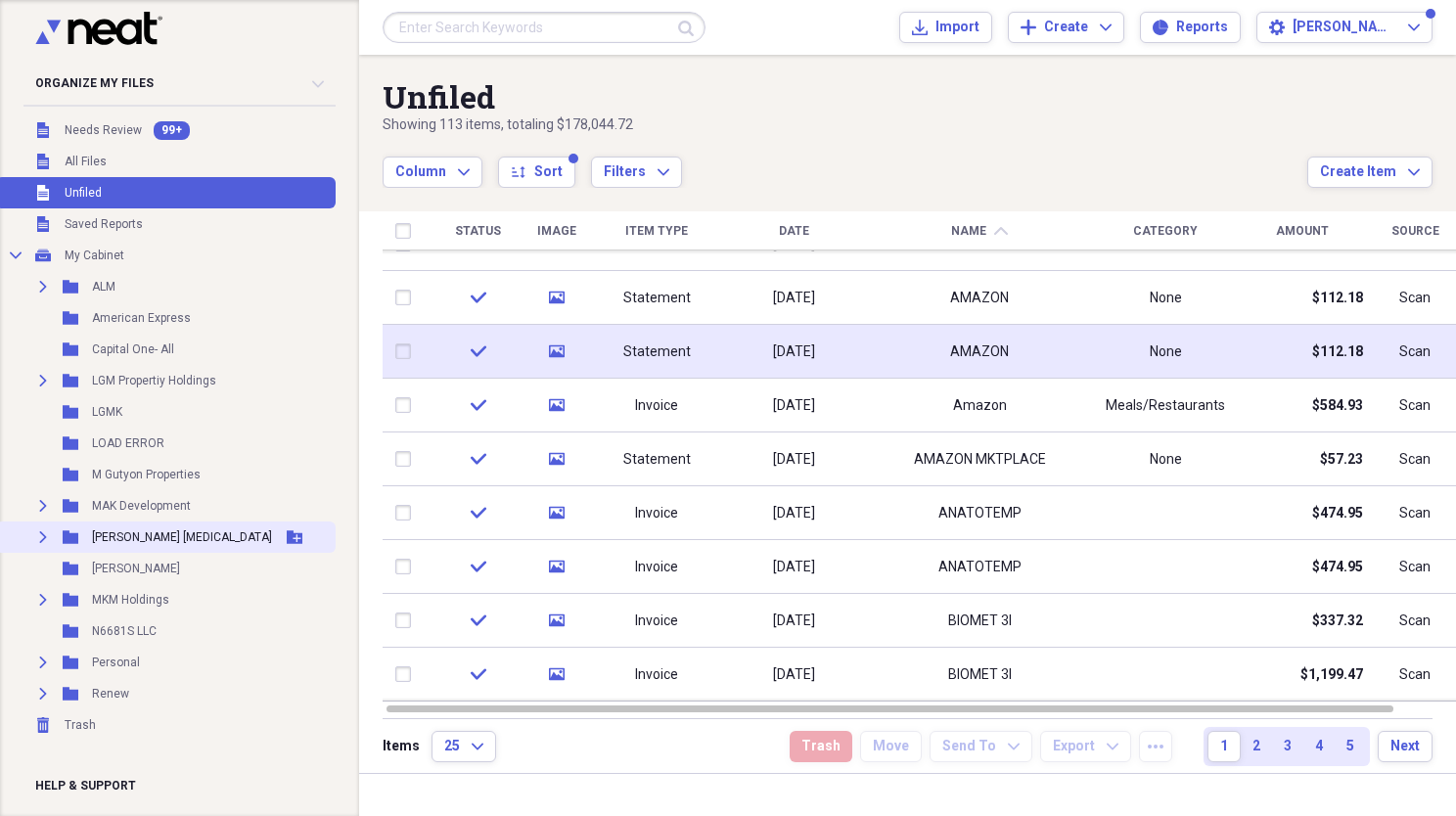 click on "Expand" 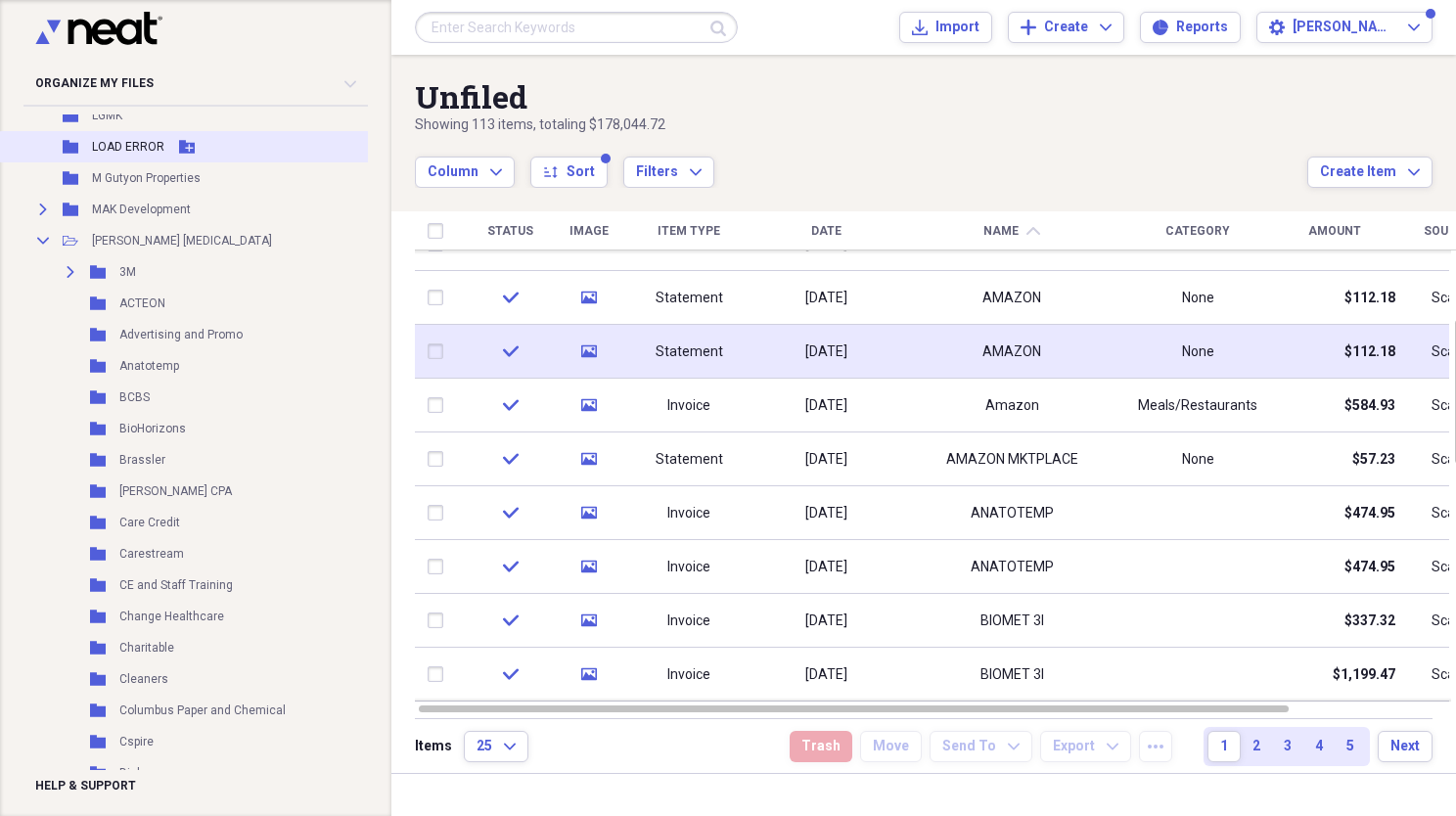 scroll, scrollTop: 317, scrollLeft: 0, axis: vertical 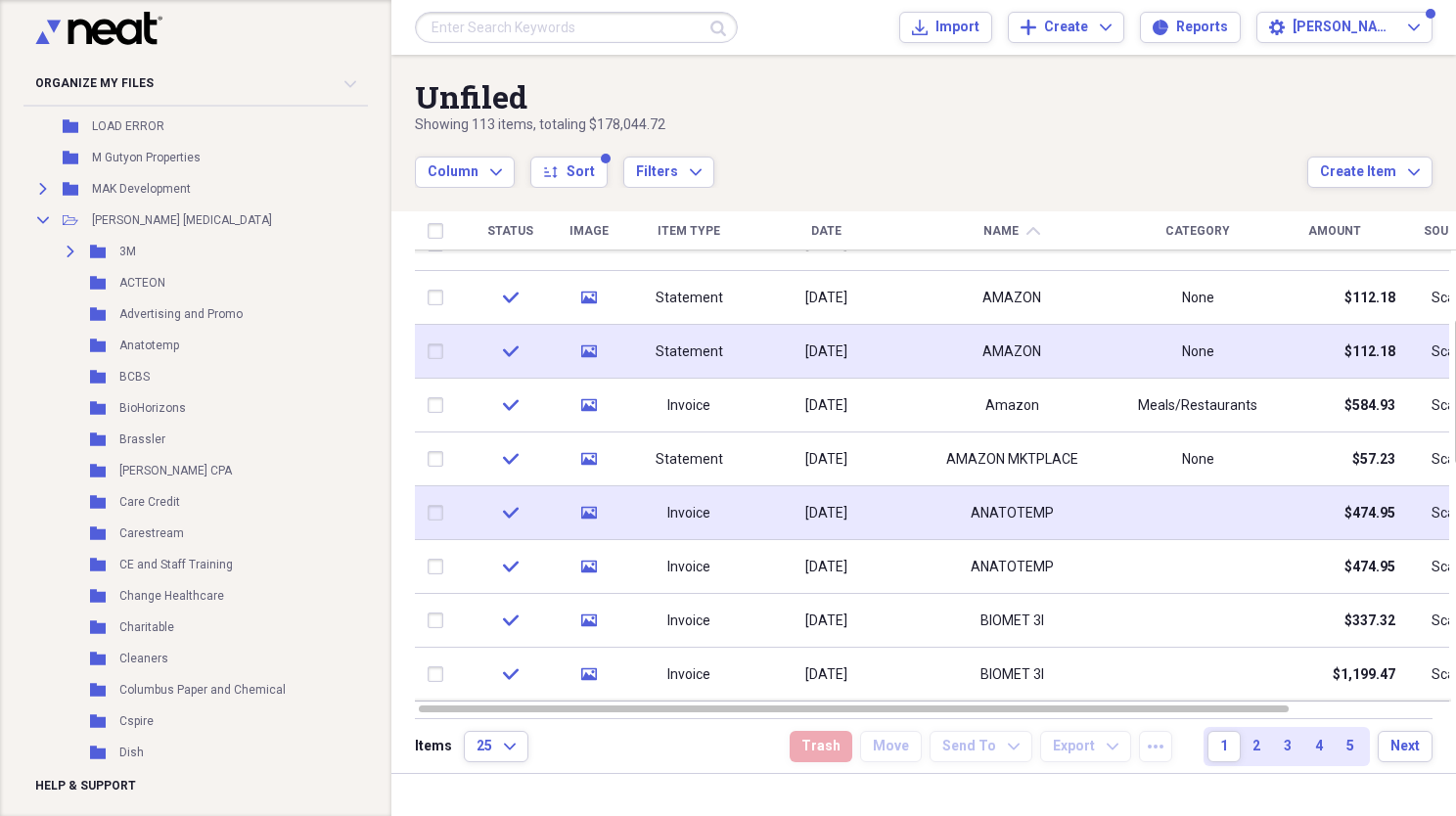 click at bounding box center [439, 513] 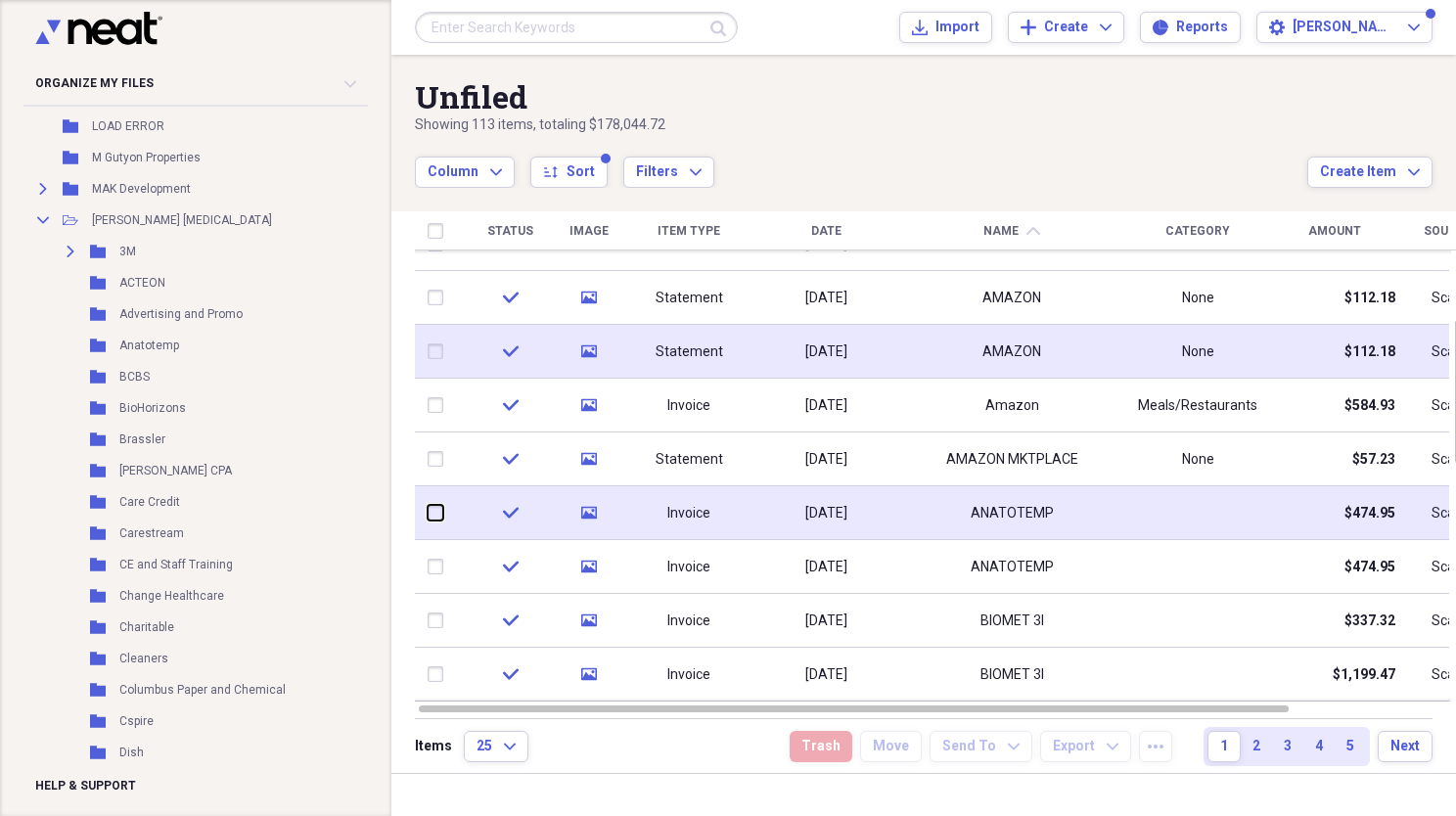 click at bounding box center [428, 513] 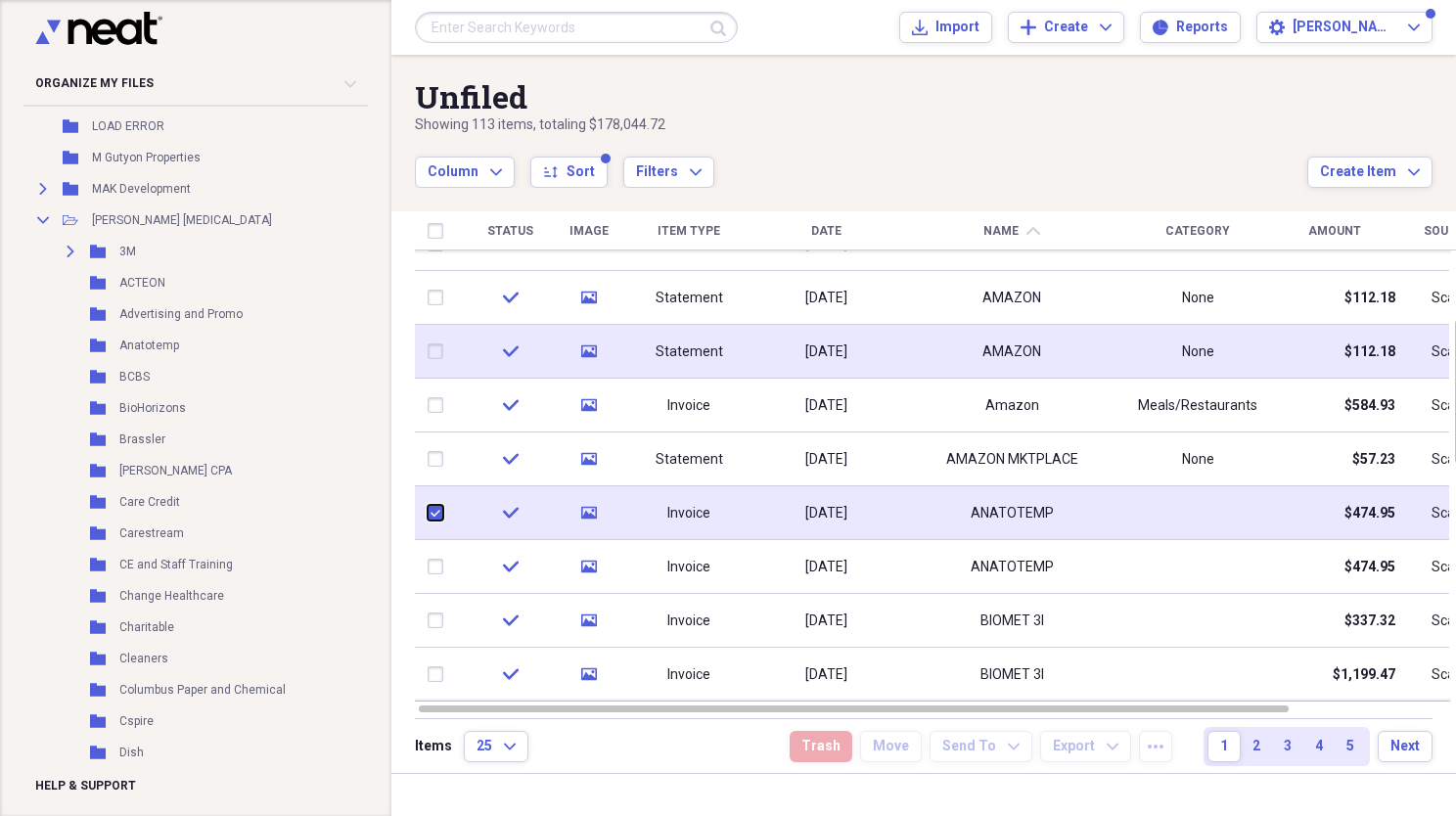 checkbox on "true" 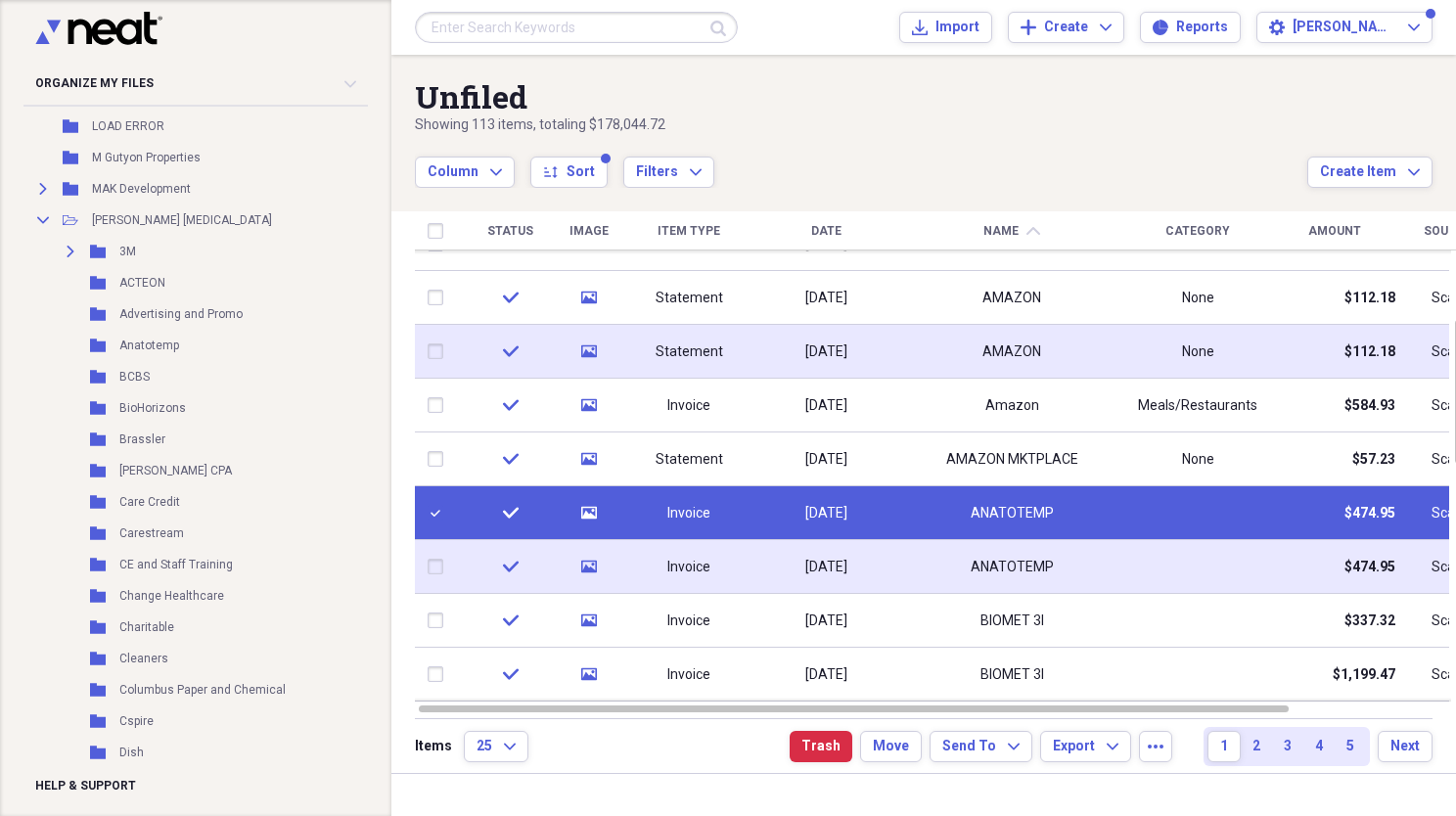 click at bounding box center (439, 567) 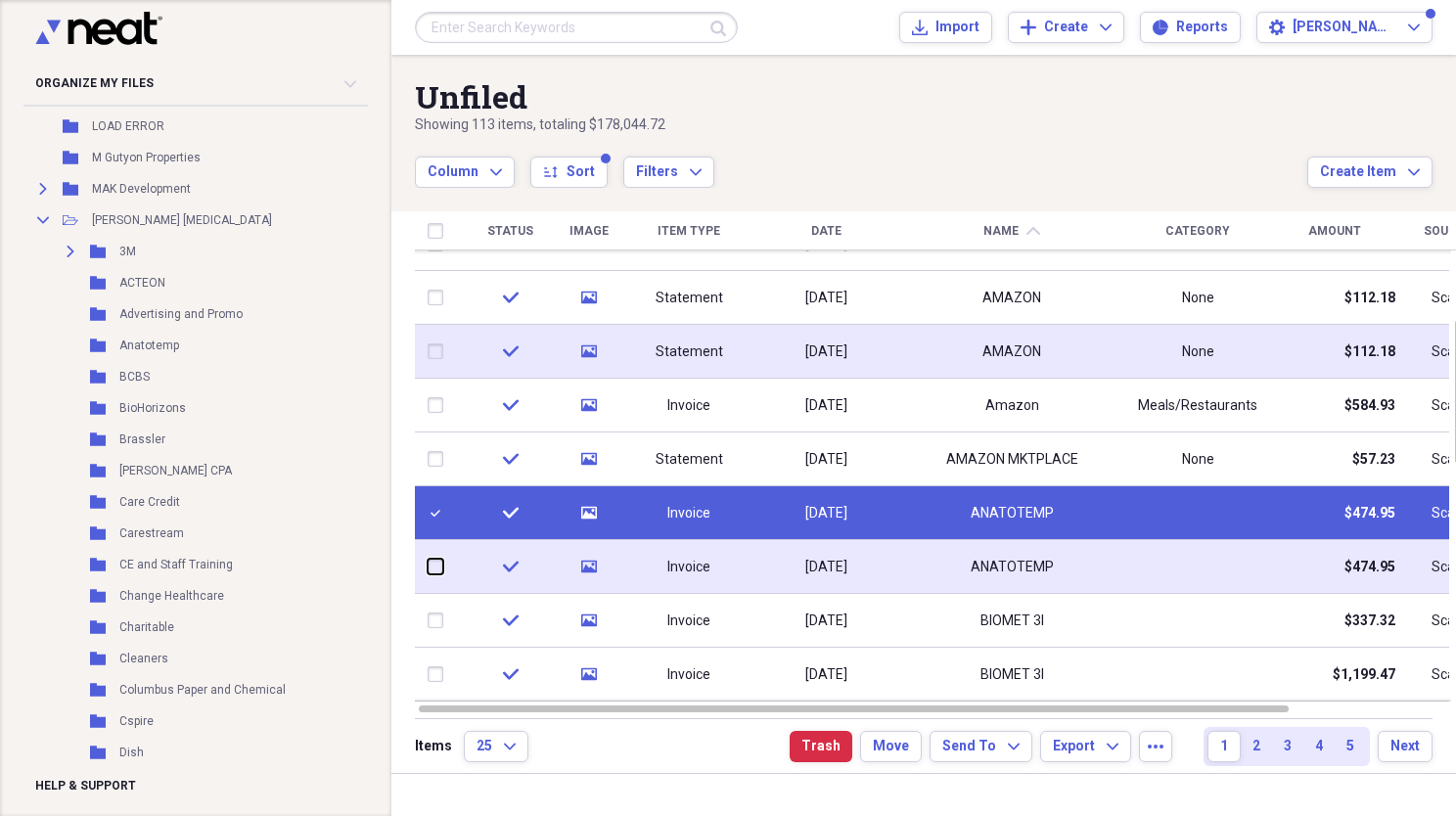 click at bounding box center [428, 567] 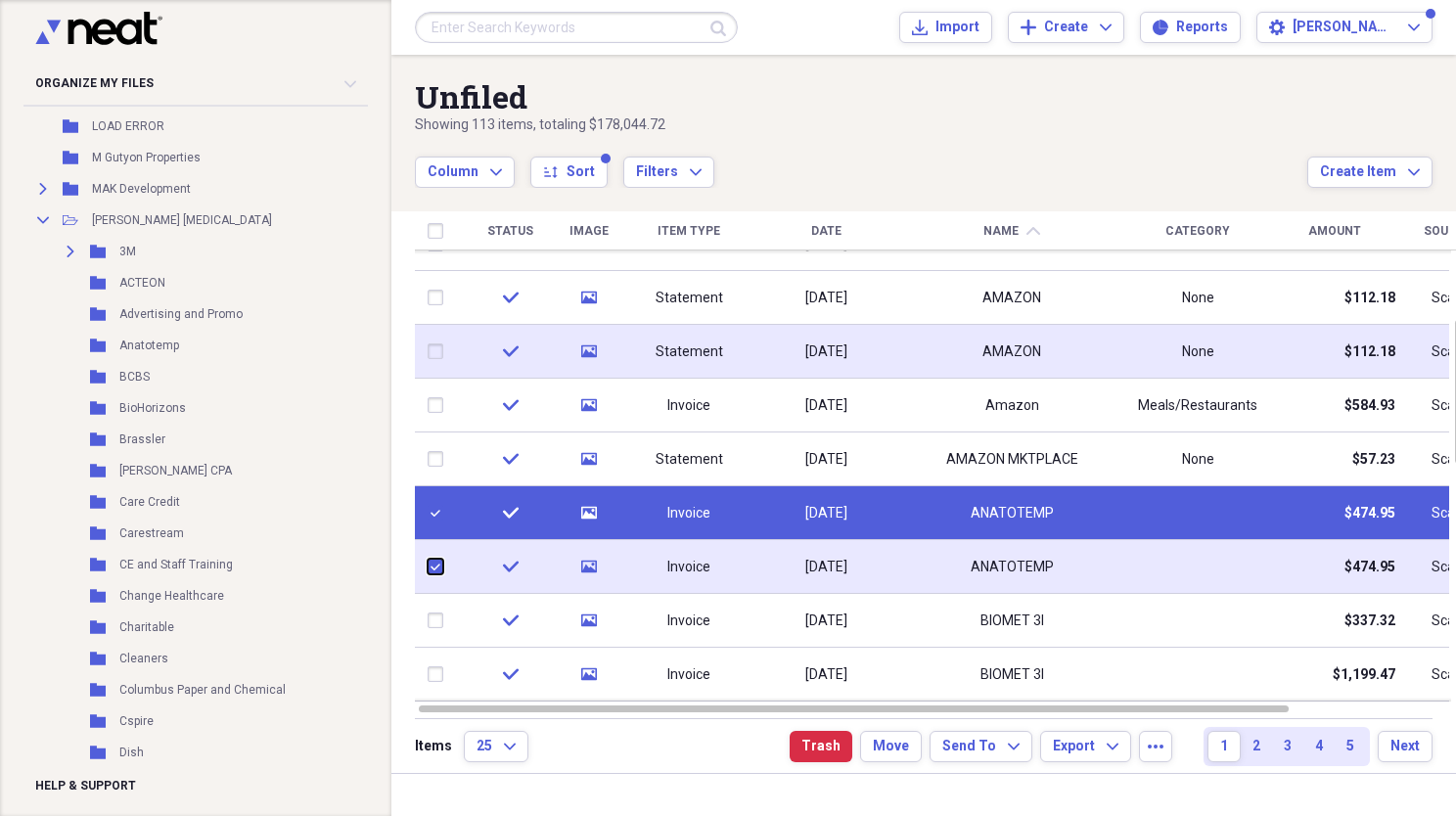 checkbox on "true" 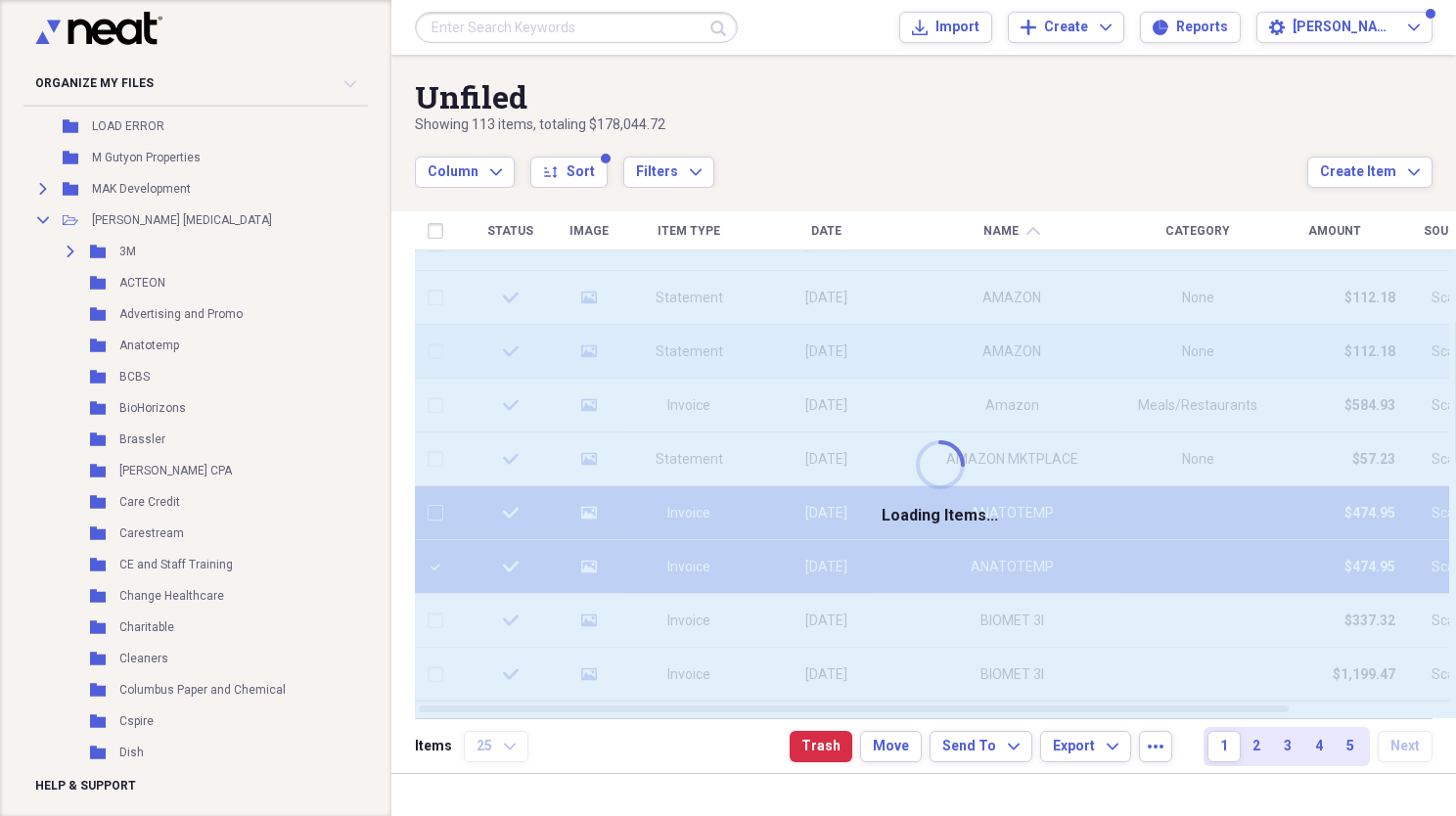 checkbox on "false" 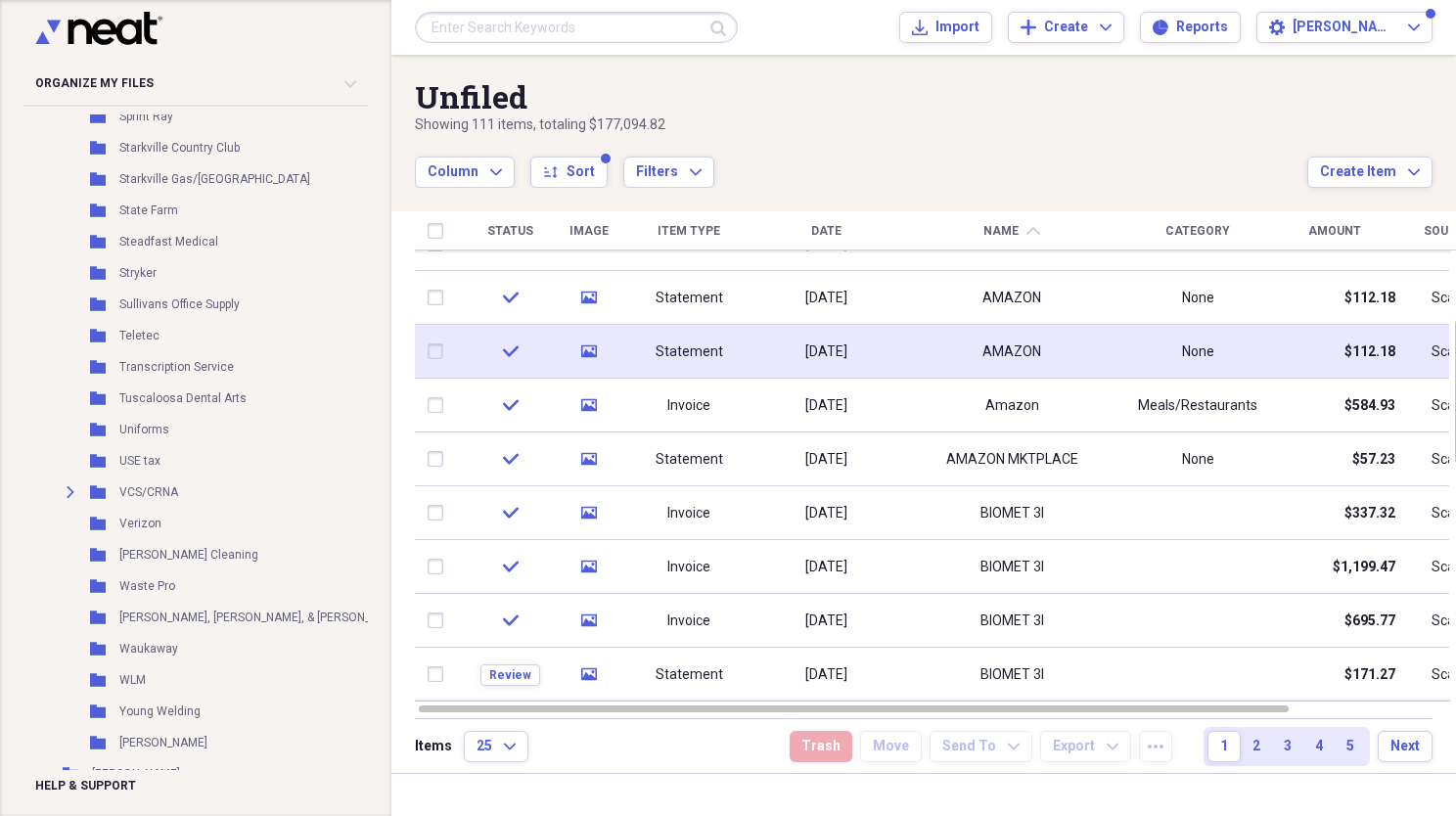 scroll, scrollTop: 2044, scrollLeft: 0, axis: vertical 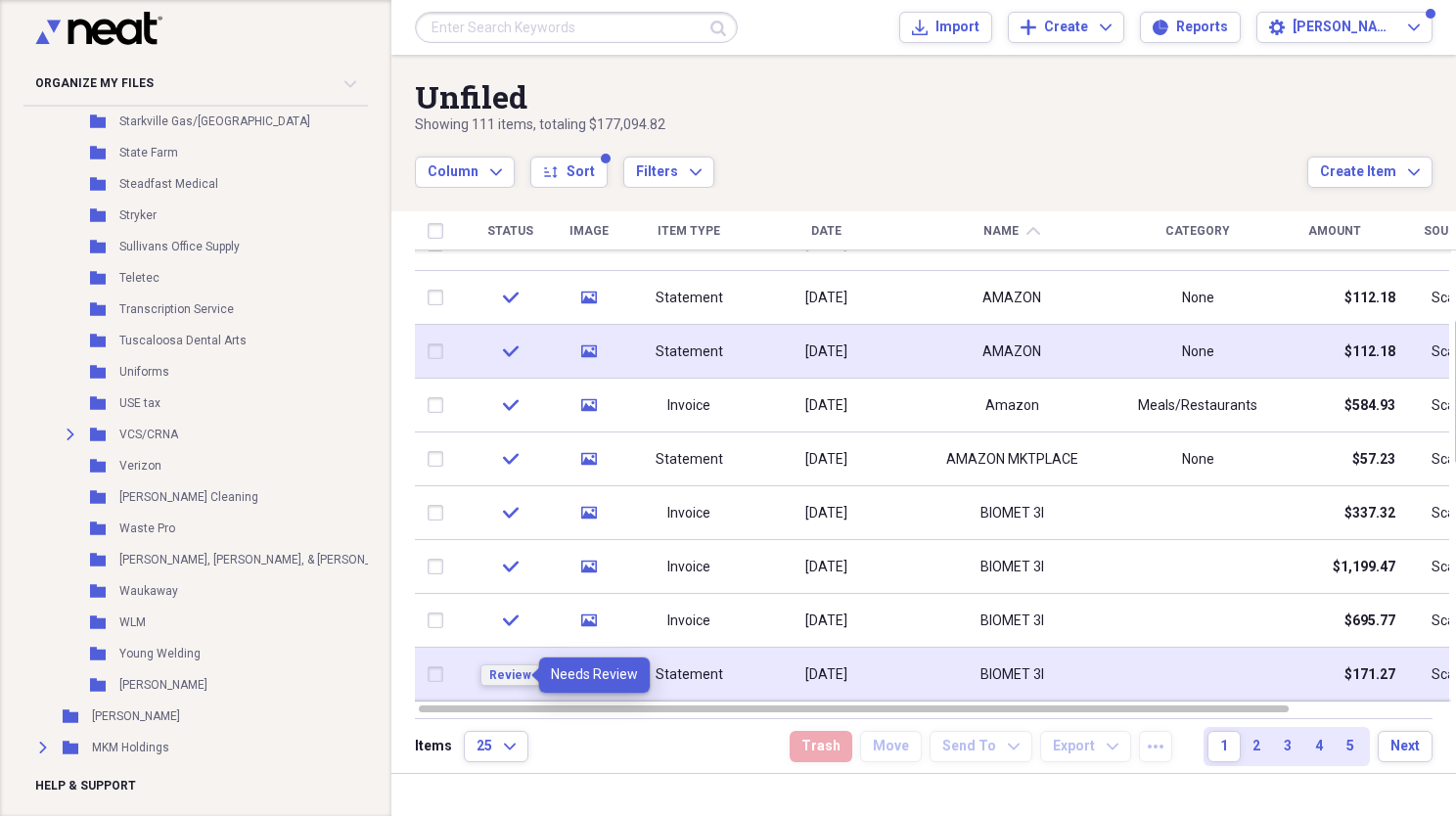 click on "Review" at bounding box center [510, 675] 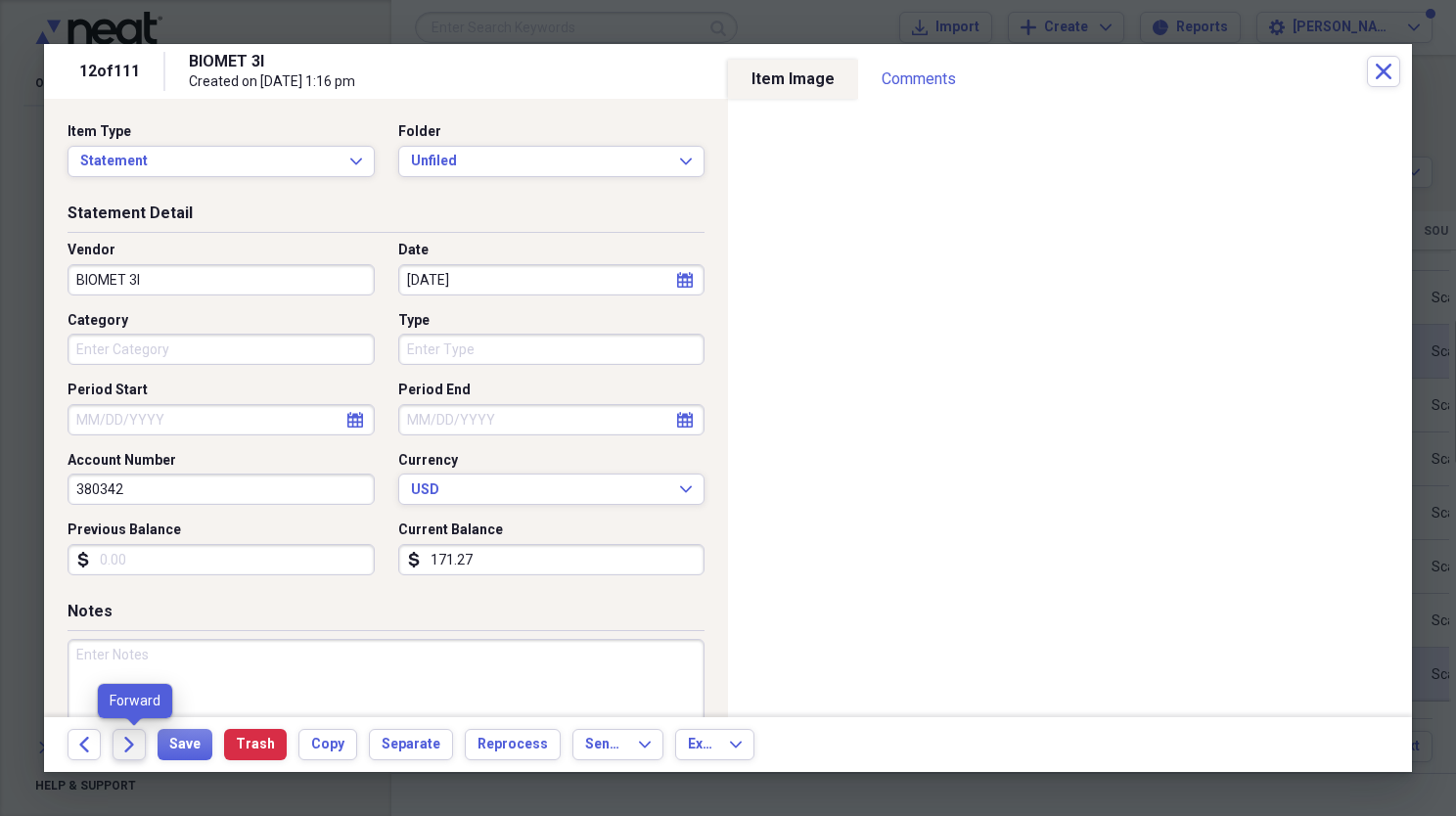 click 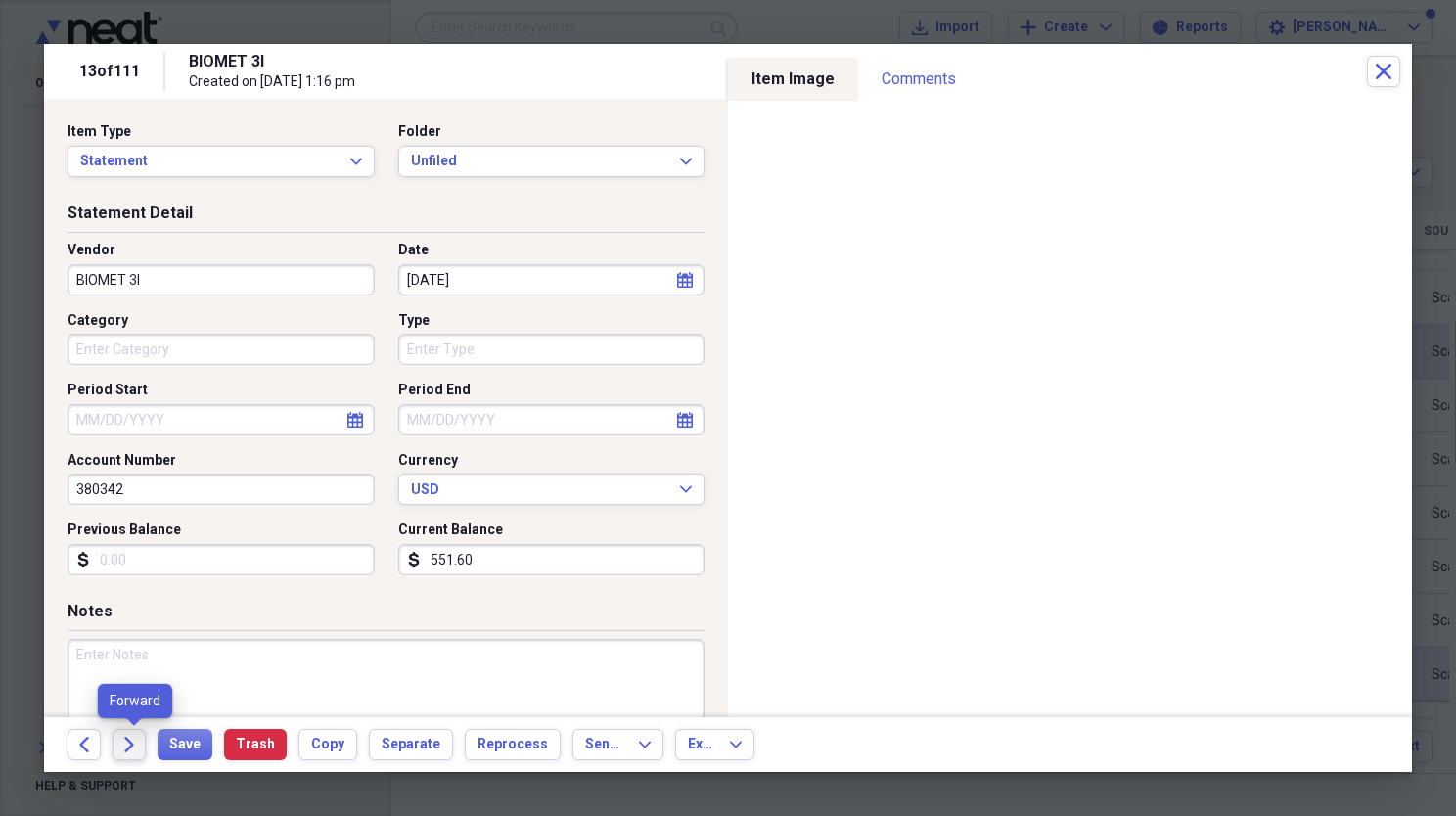 click on "Forward" 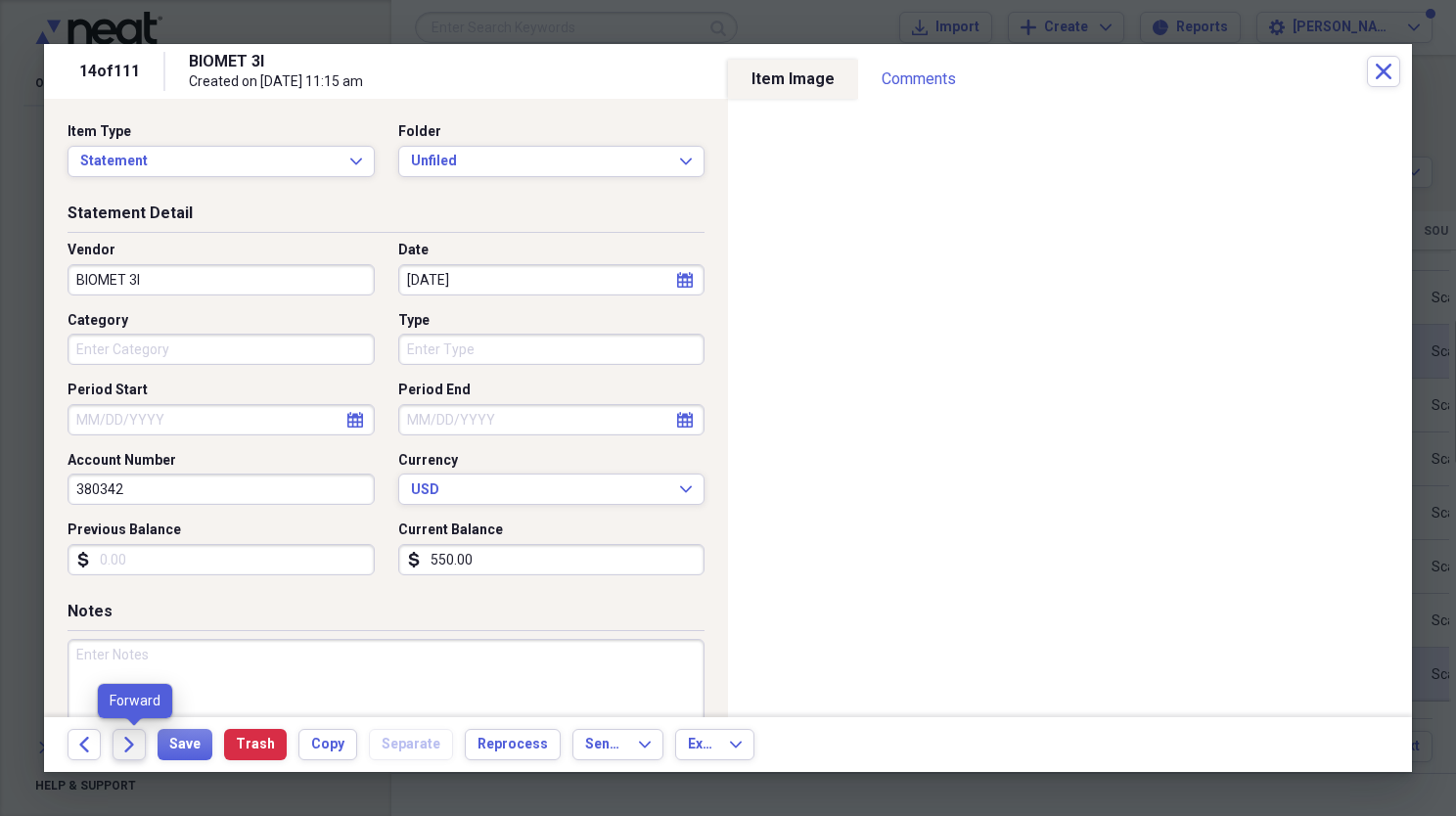 click on "Forward" 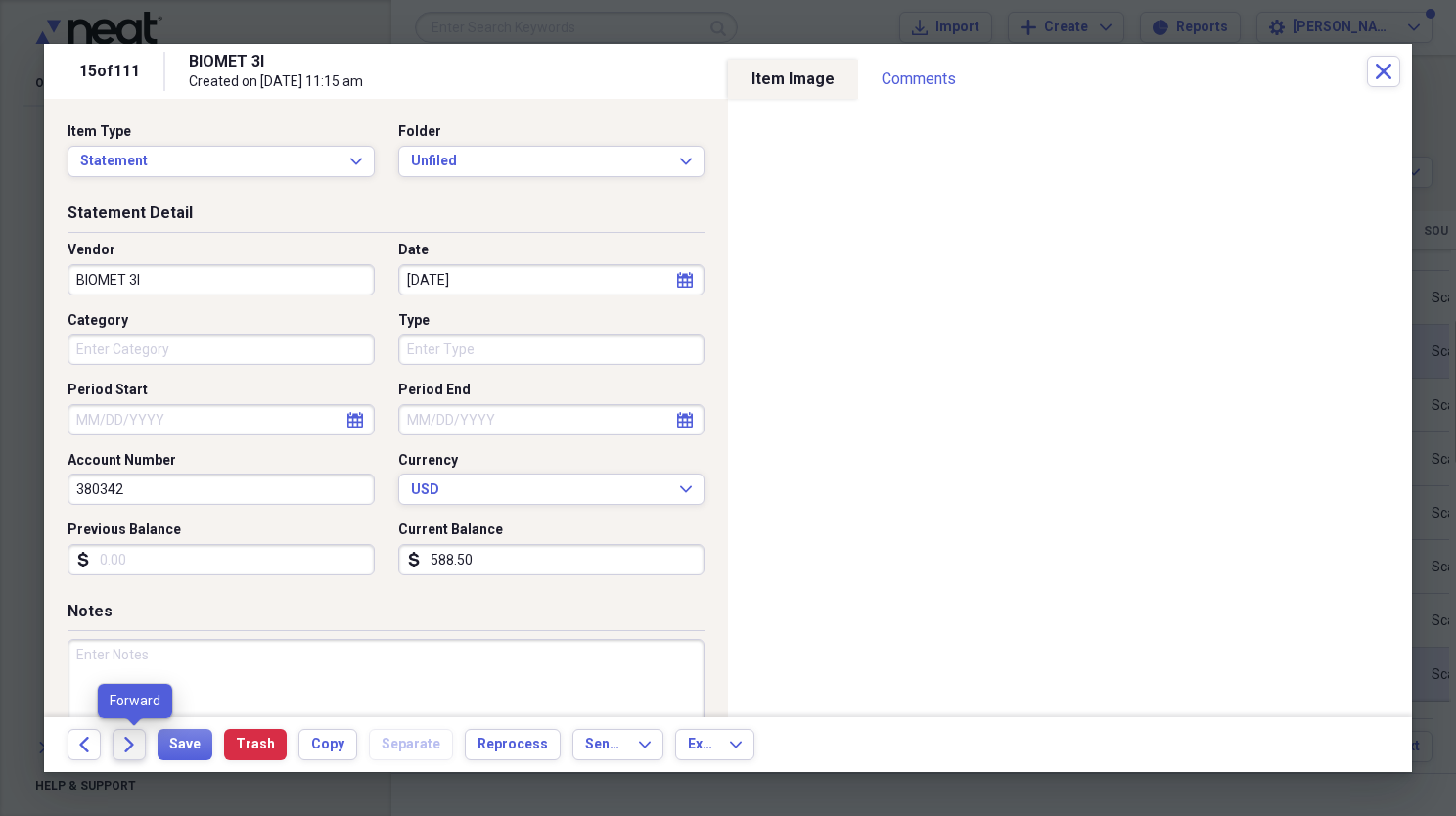 click on "Forward" 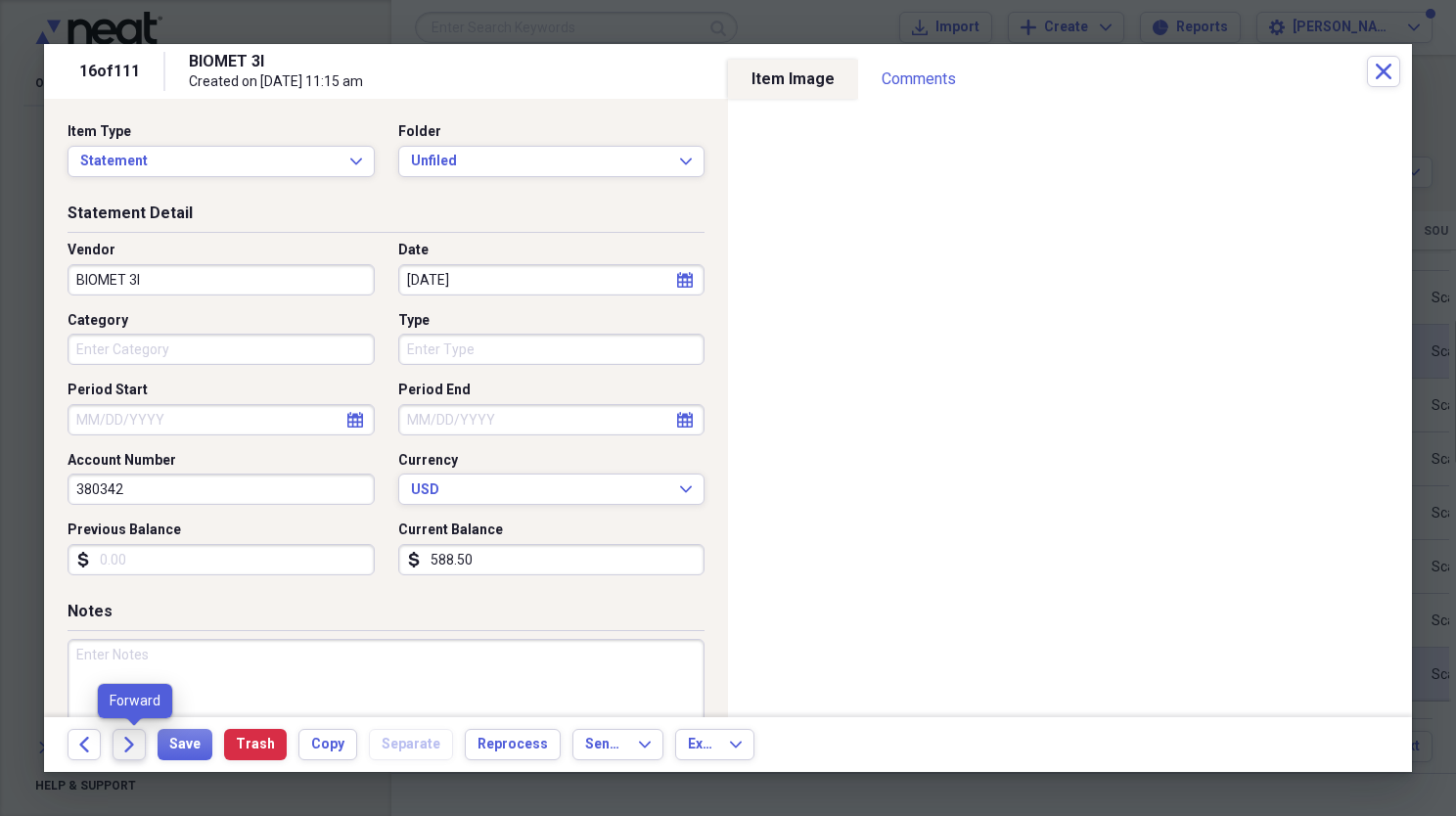 click on "Forward" 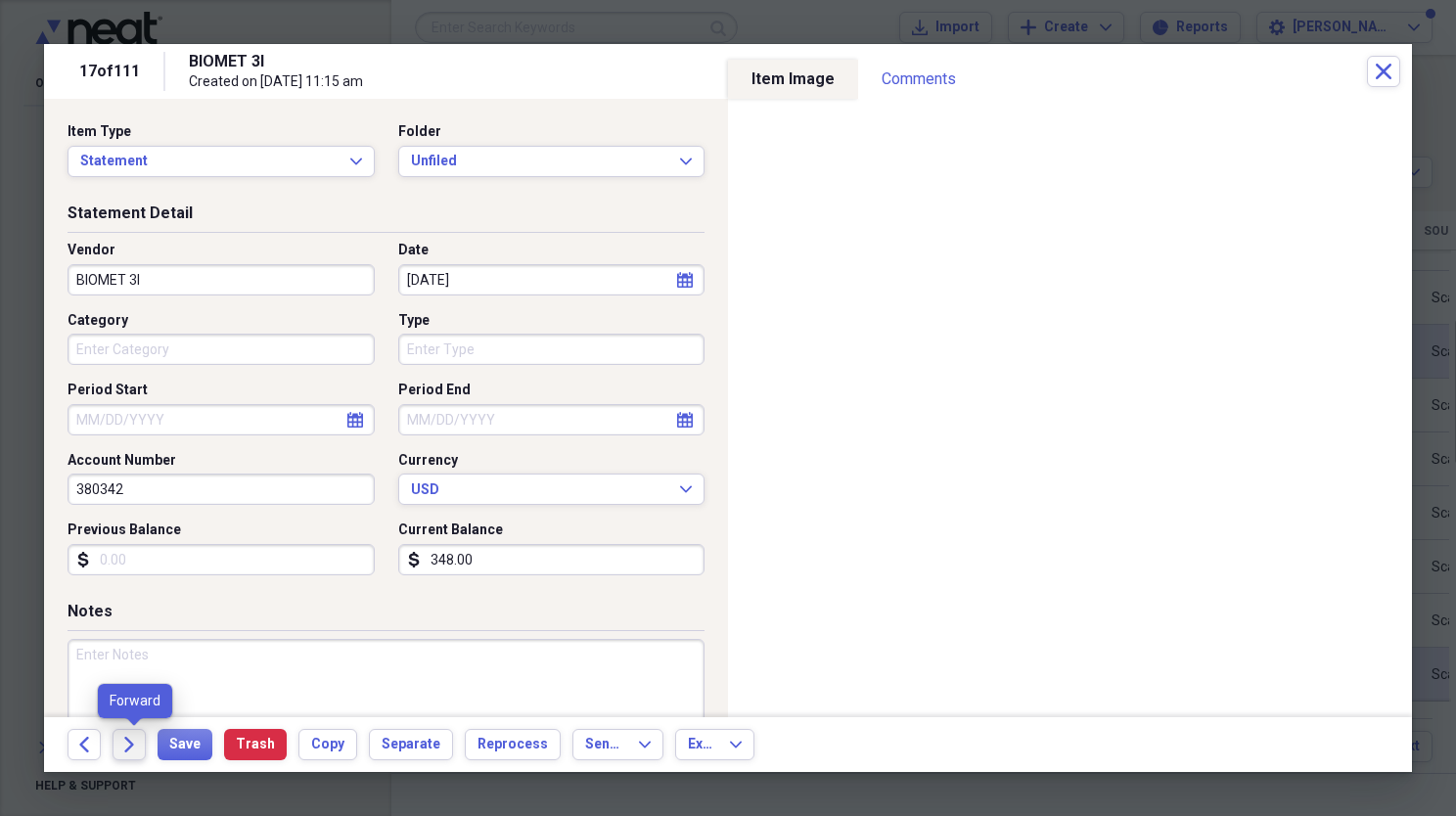 click on "Forward" 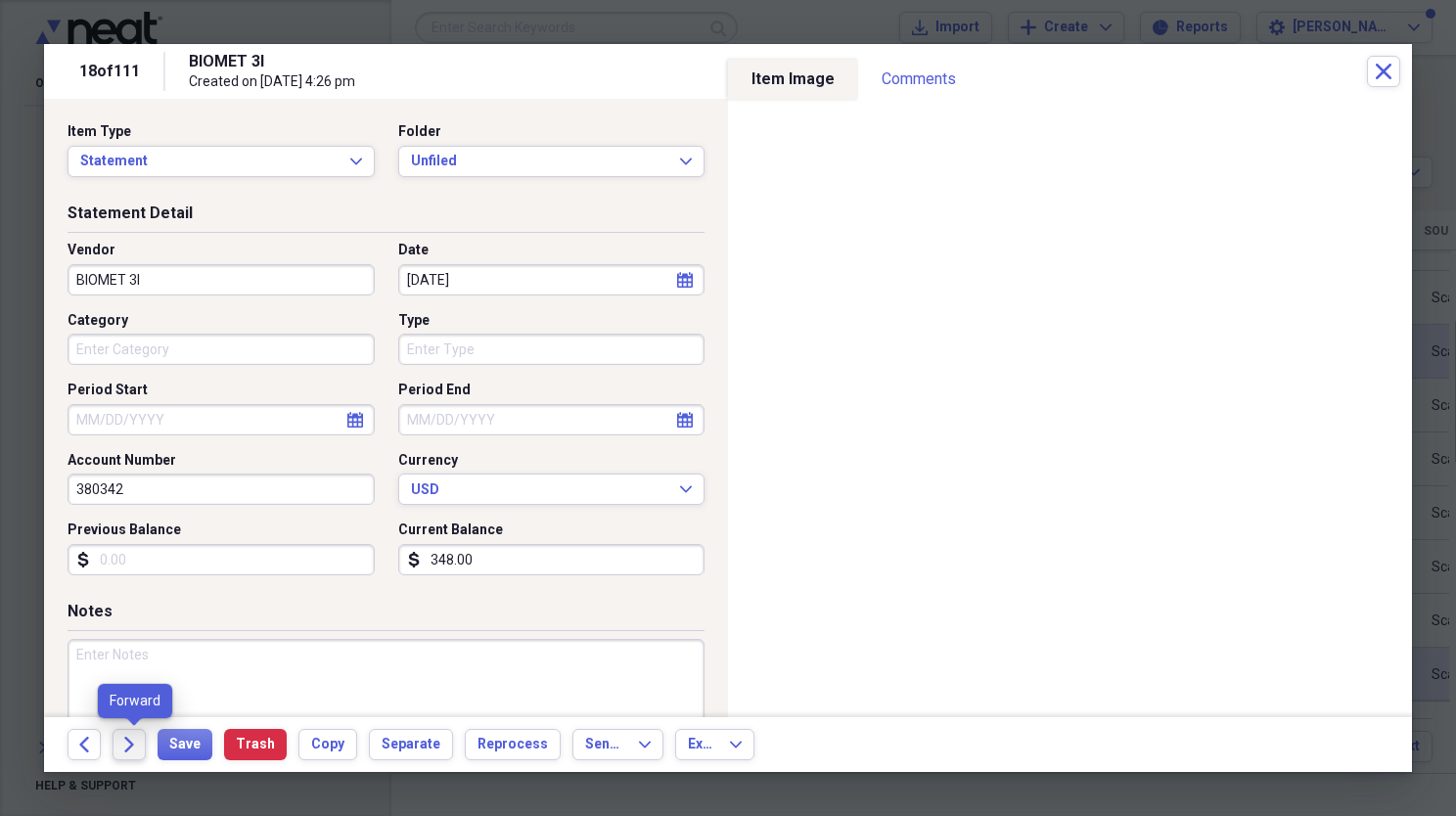 click on "Forward" at bounding box center (129, 745) 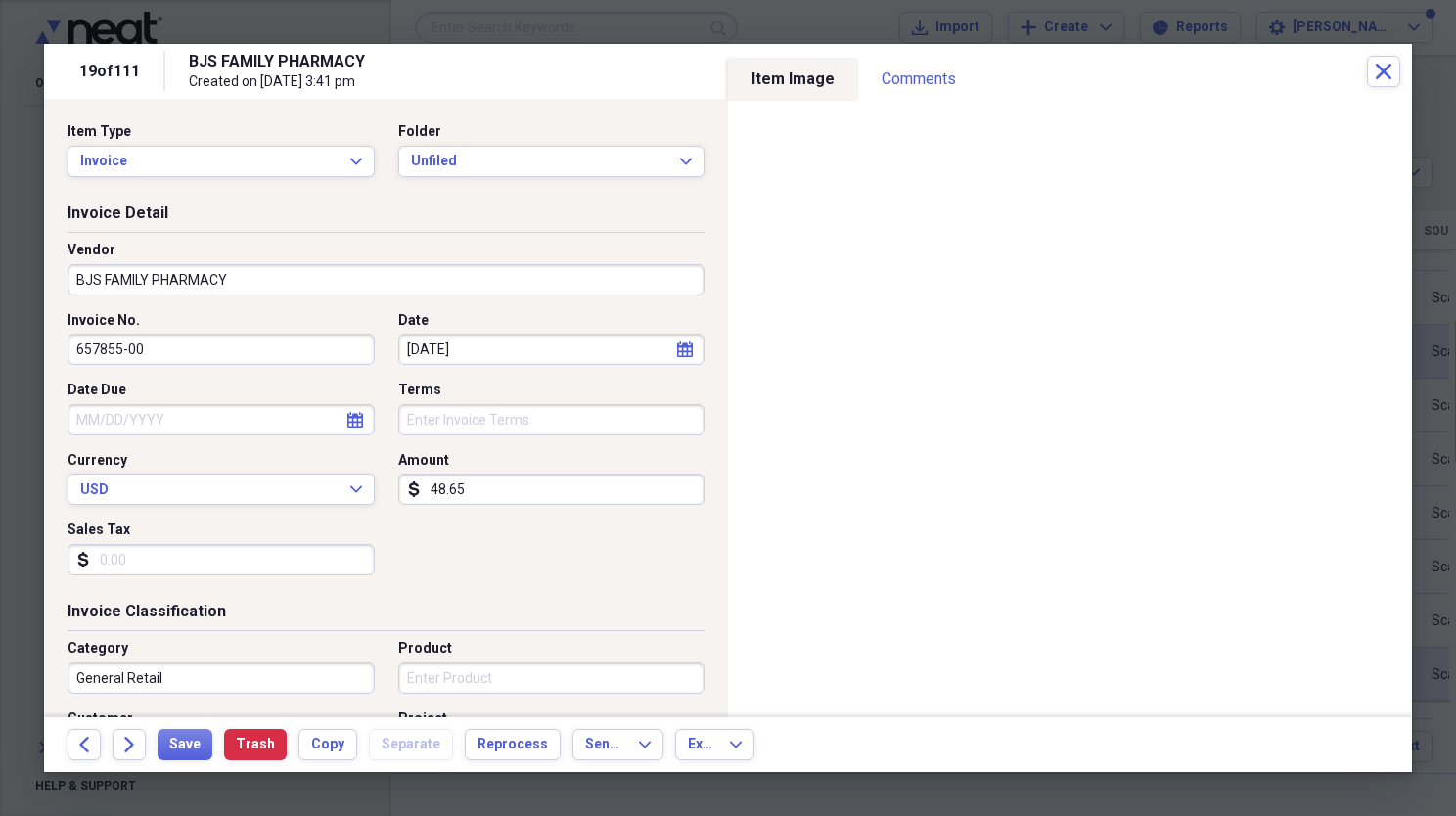 click on "19  of  111 BJS FAMILY PHARMACY Created on [DATE] 3:41 pm Close" at bounding box center [728, 71] 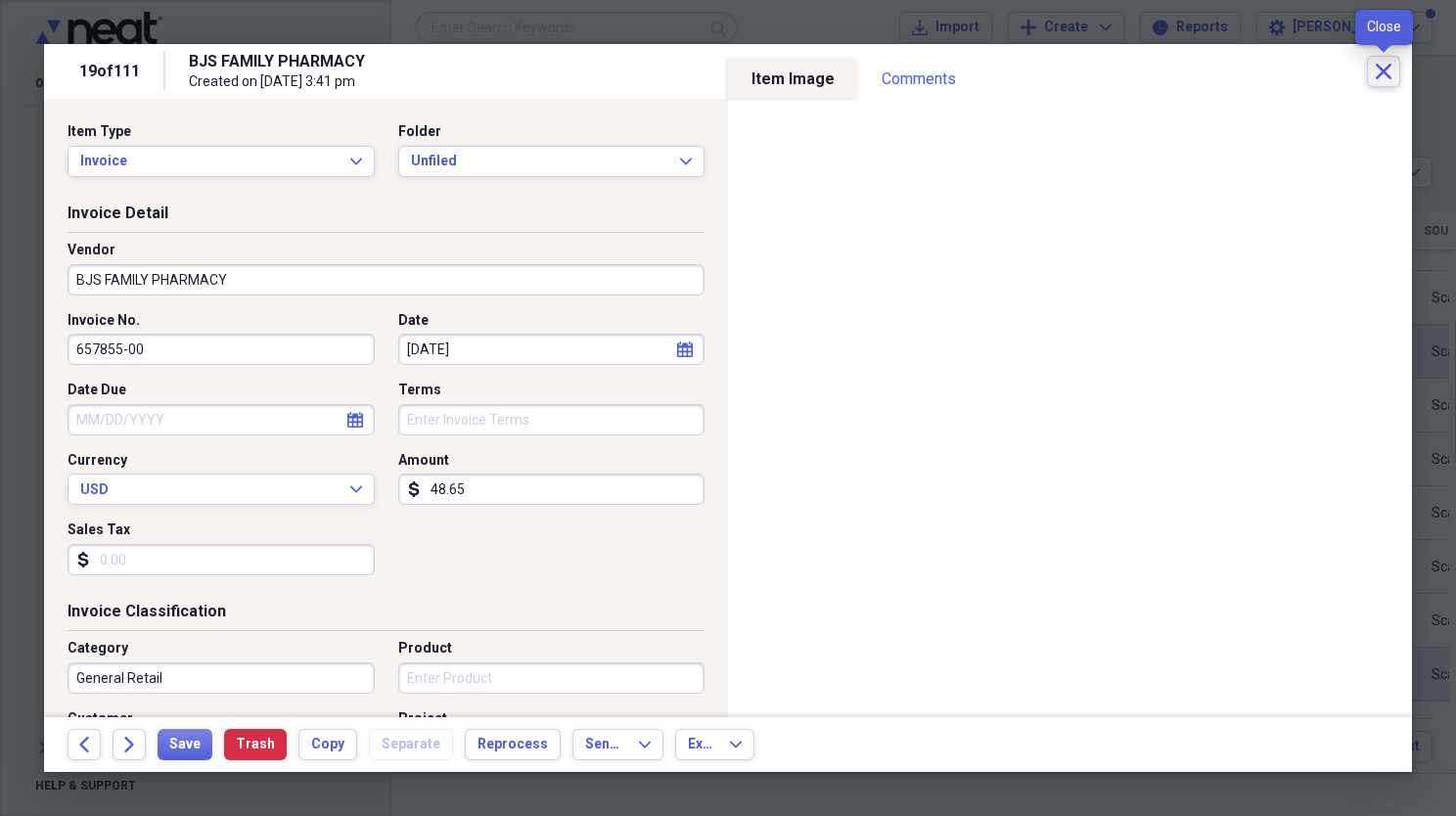 click on "Close" at bounding box center (1384, 71) 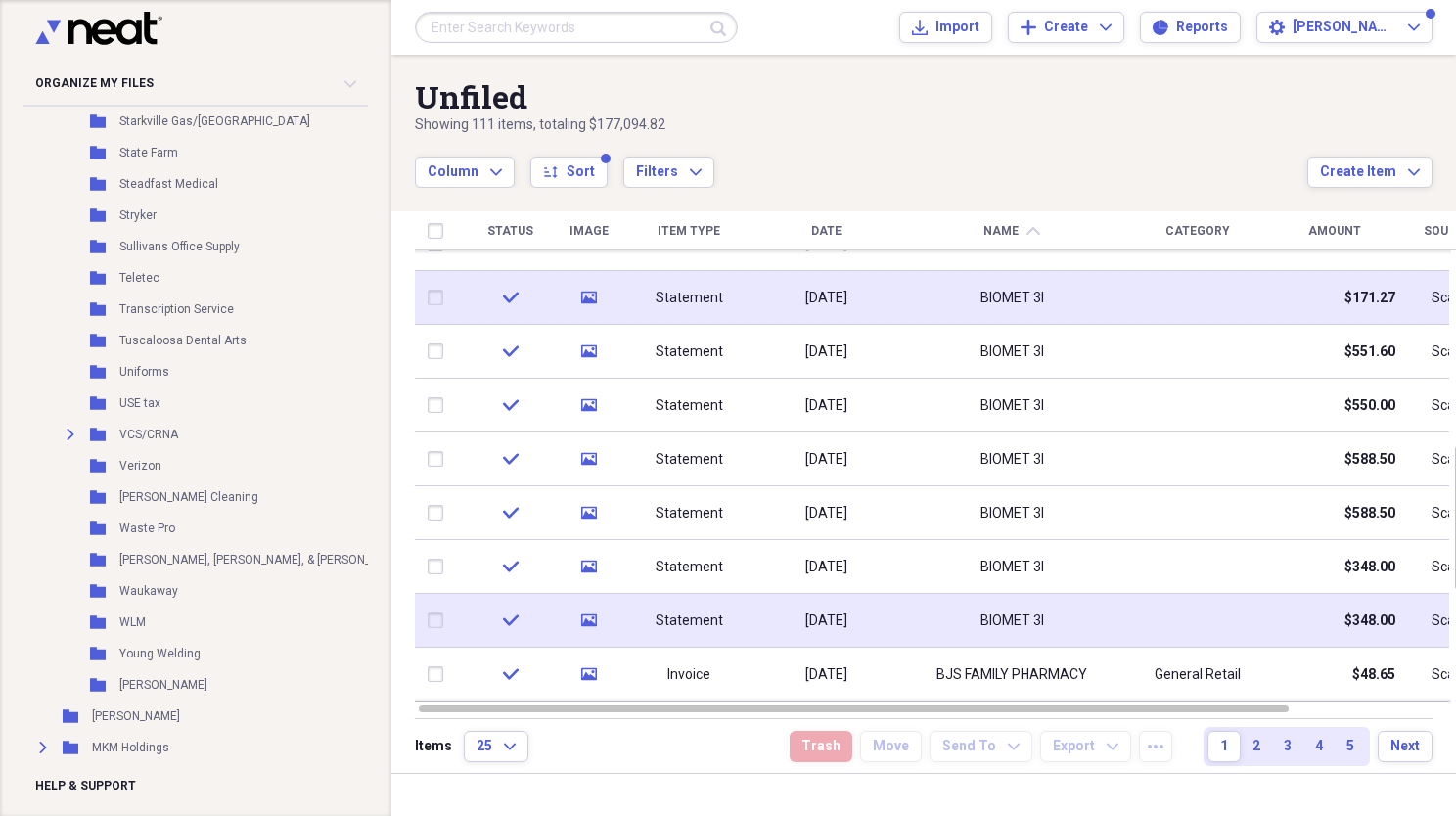 click at bounding box center (439, 620) 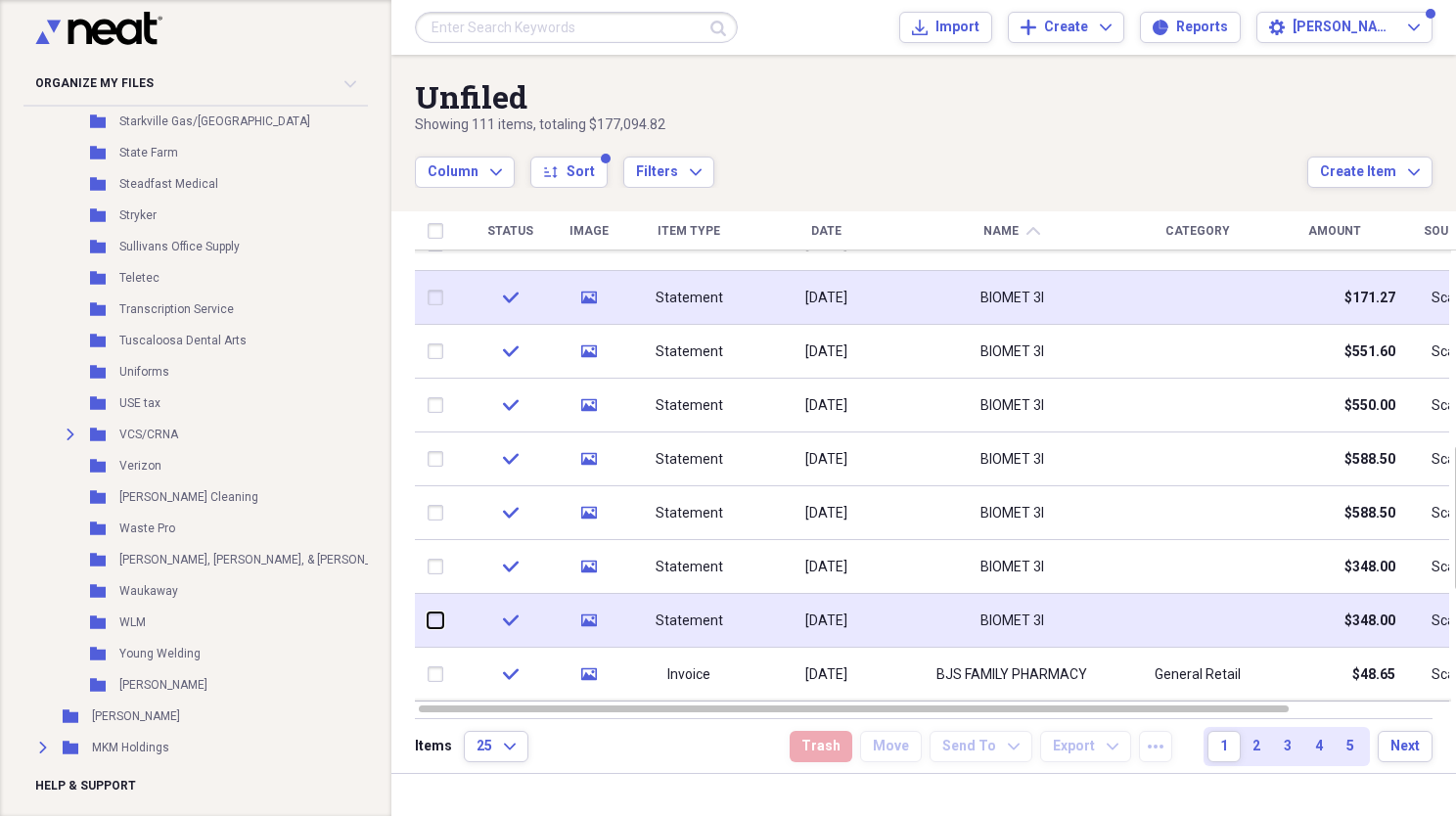 click at bounding box center (428, 620) 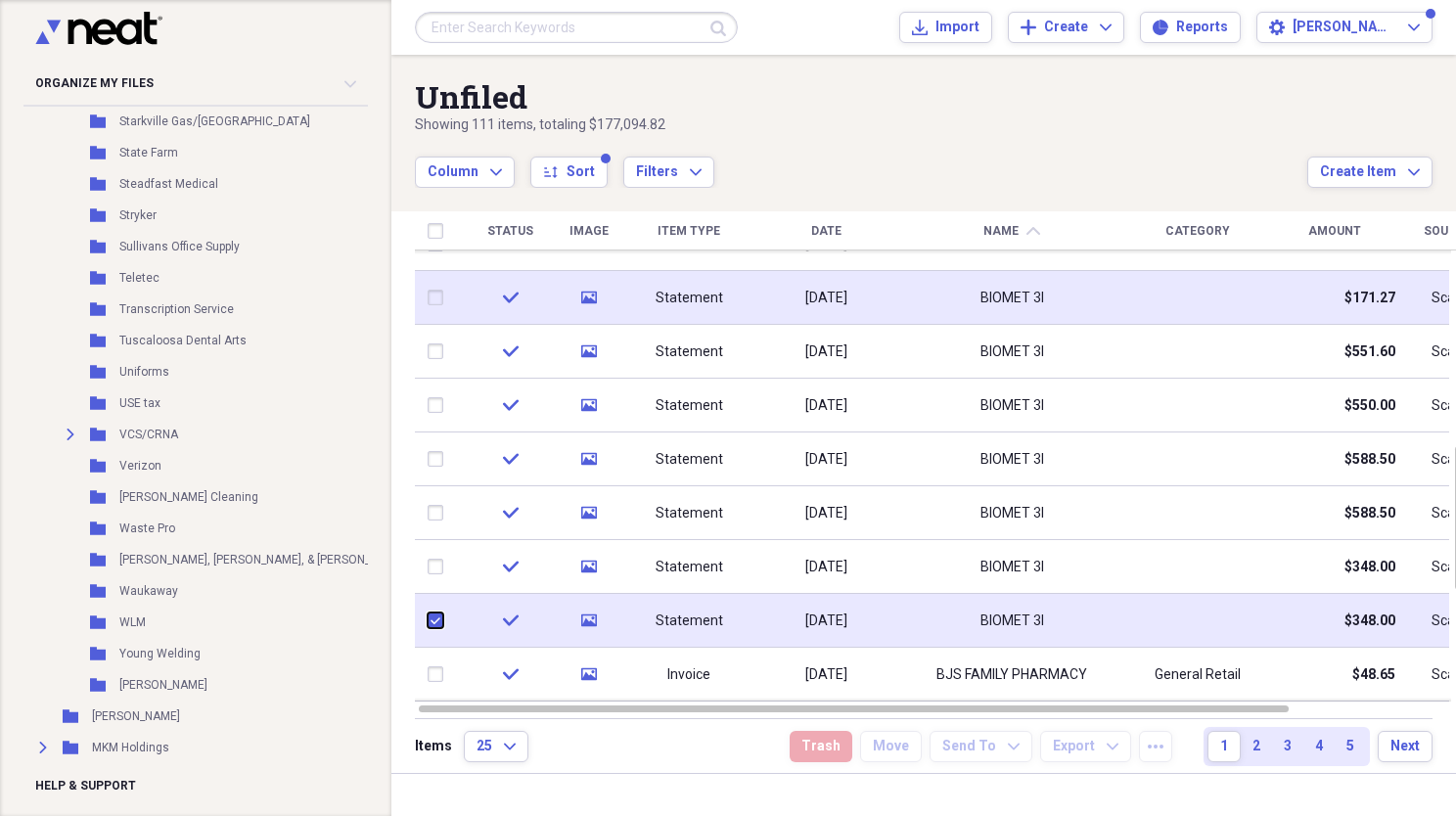 checkbox on "true" 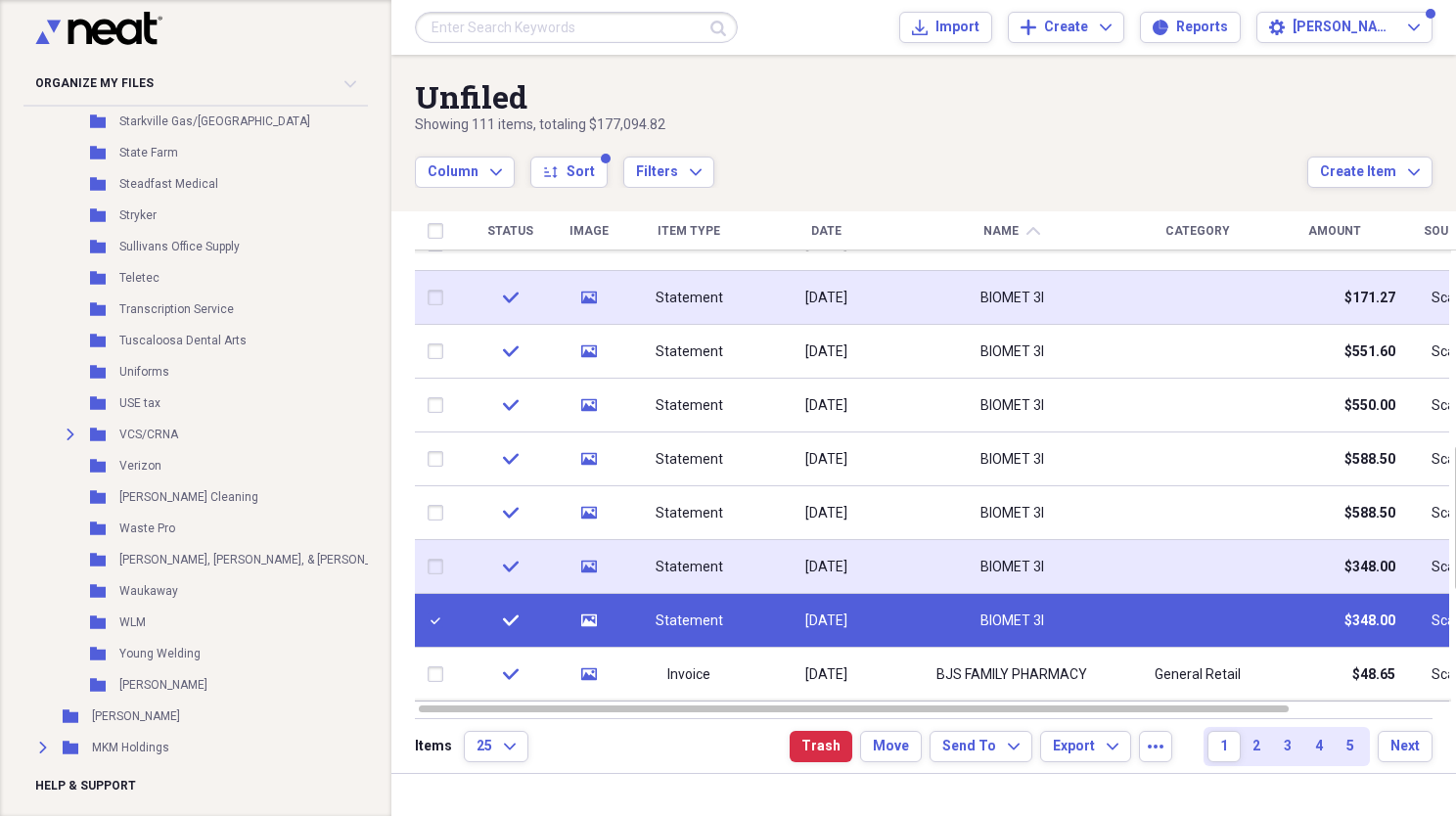 click at bounding box center [439, 567] 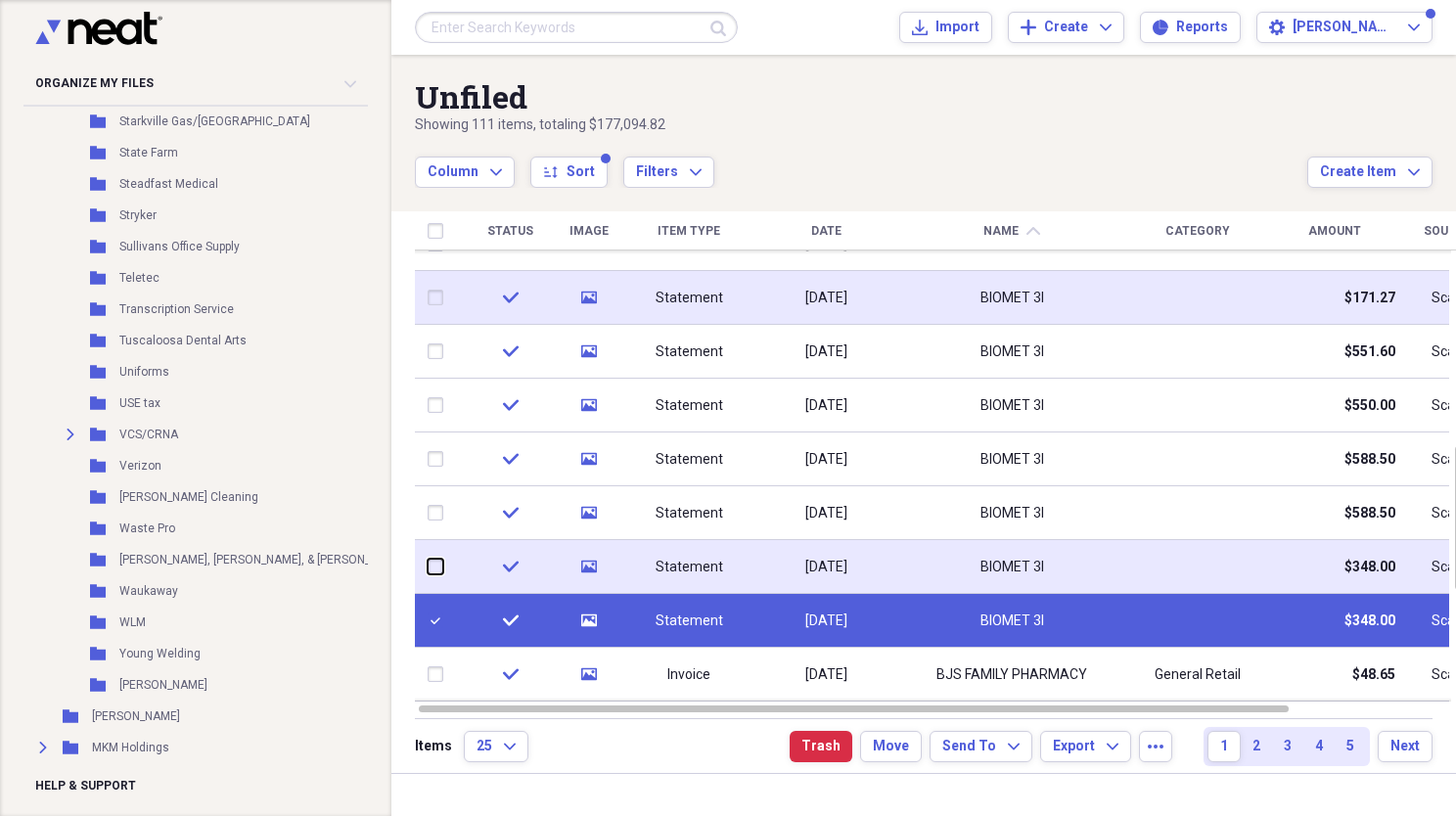 click at bounding box center [428, 567] 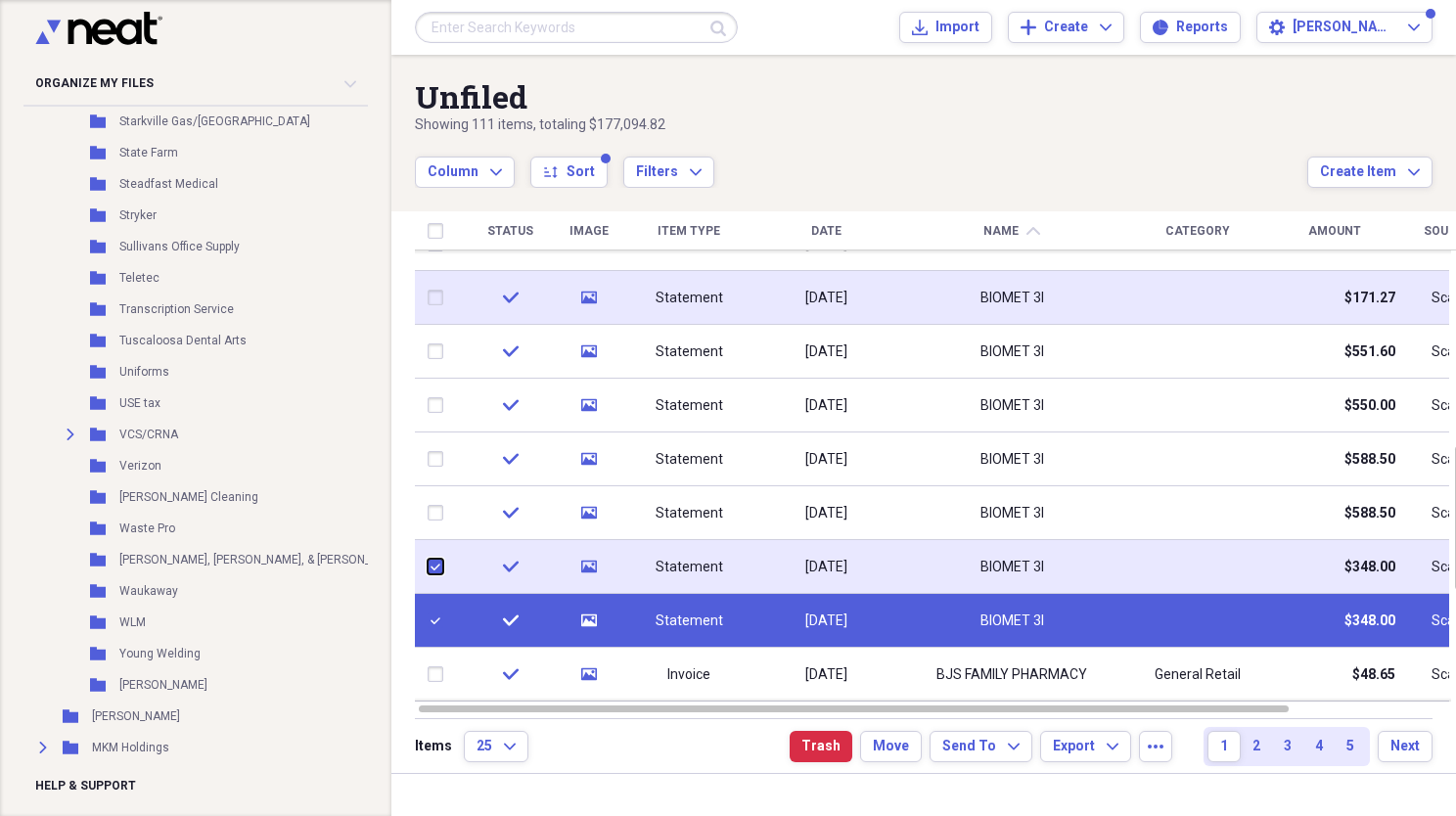 checkbox on "true" 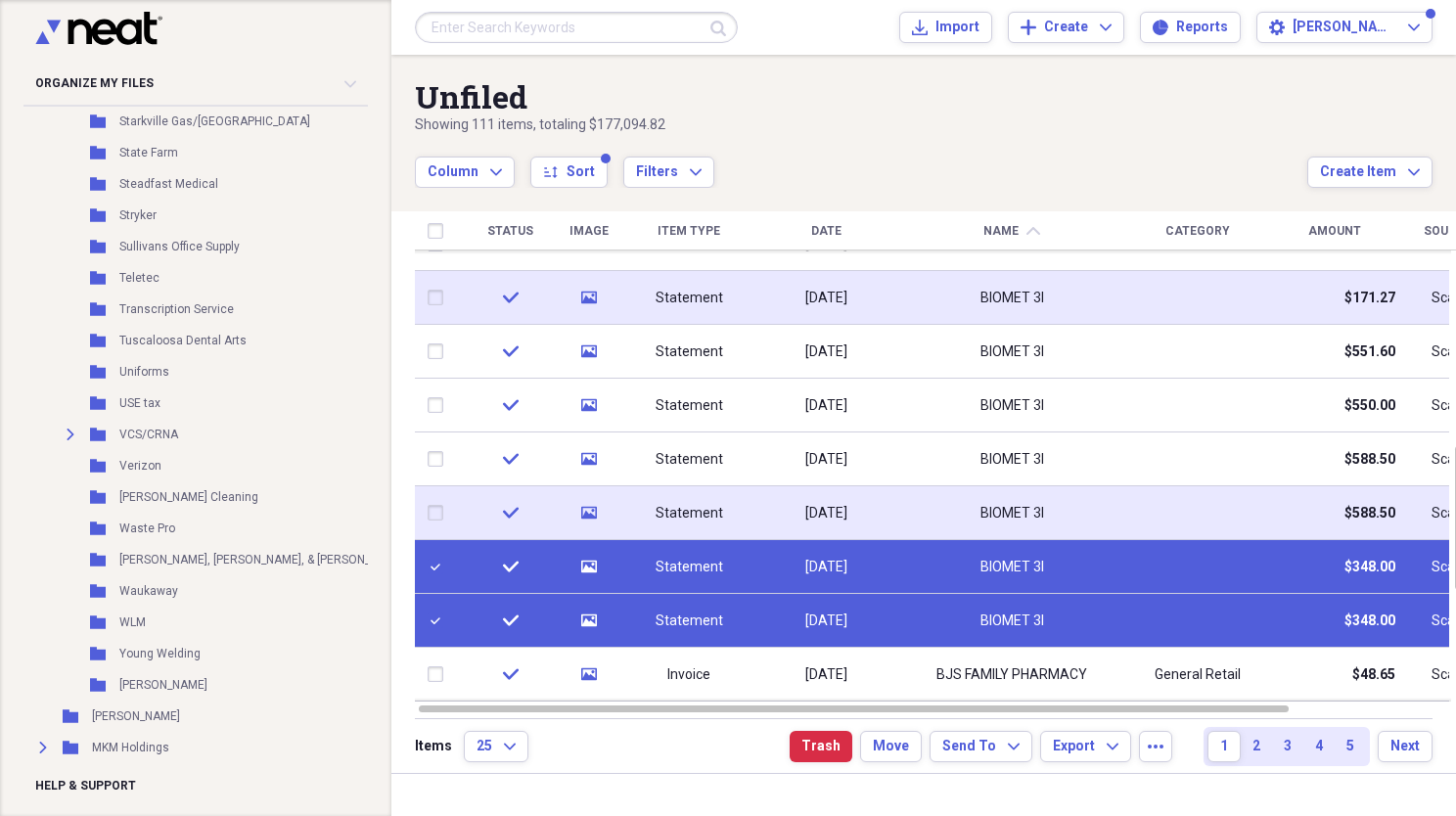 click at bounding box center [439, 513] 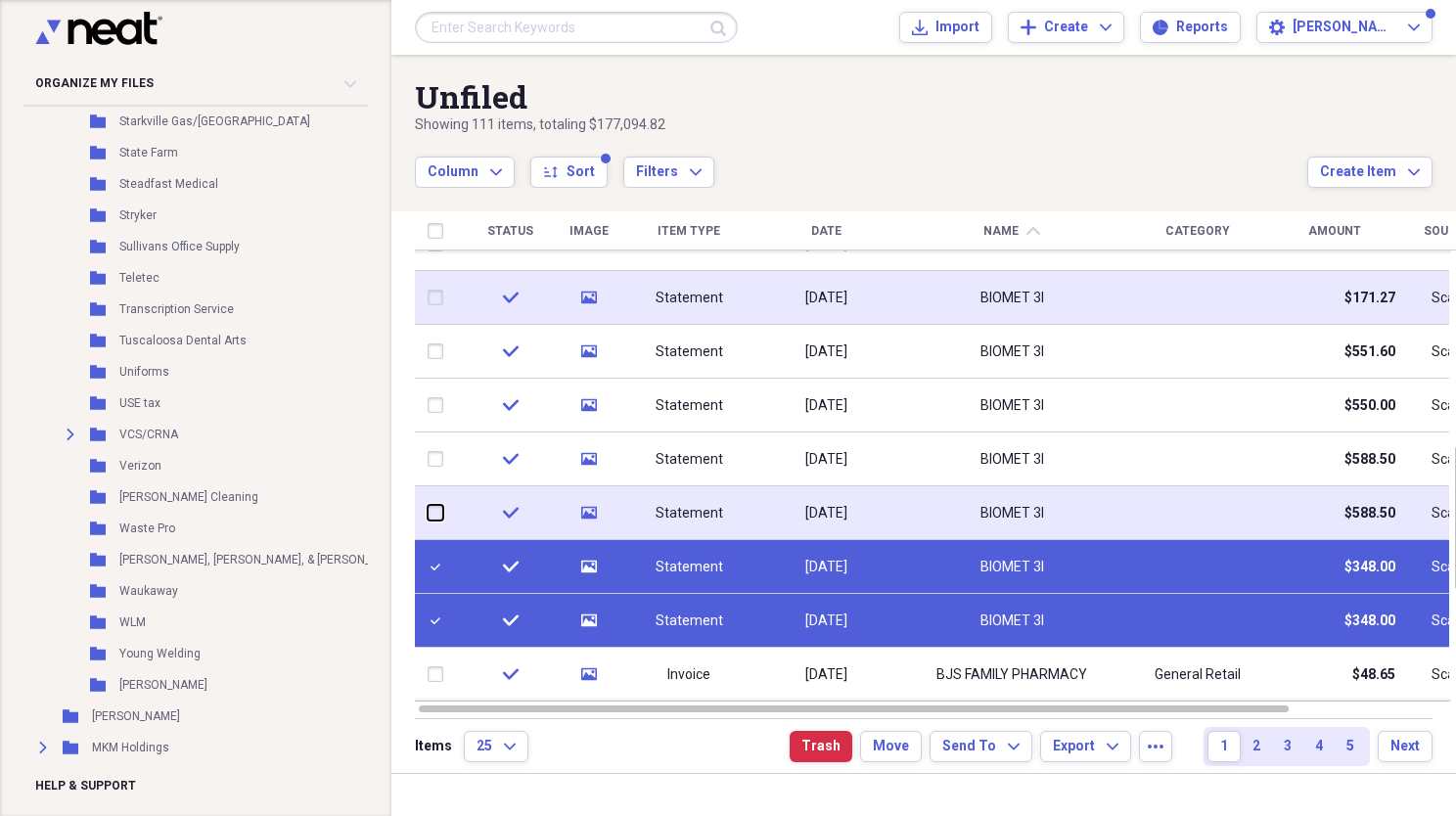 click at bounding box center (428, 513) 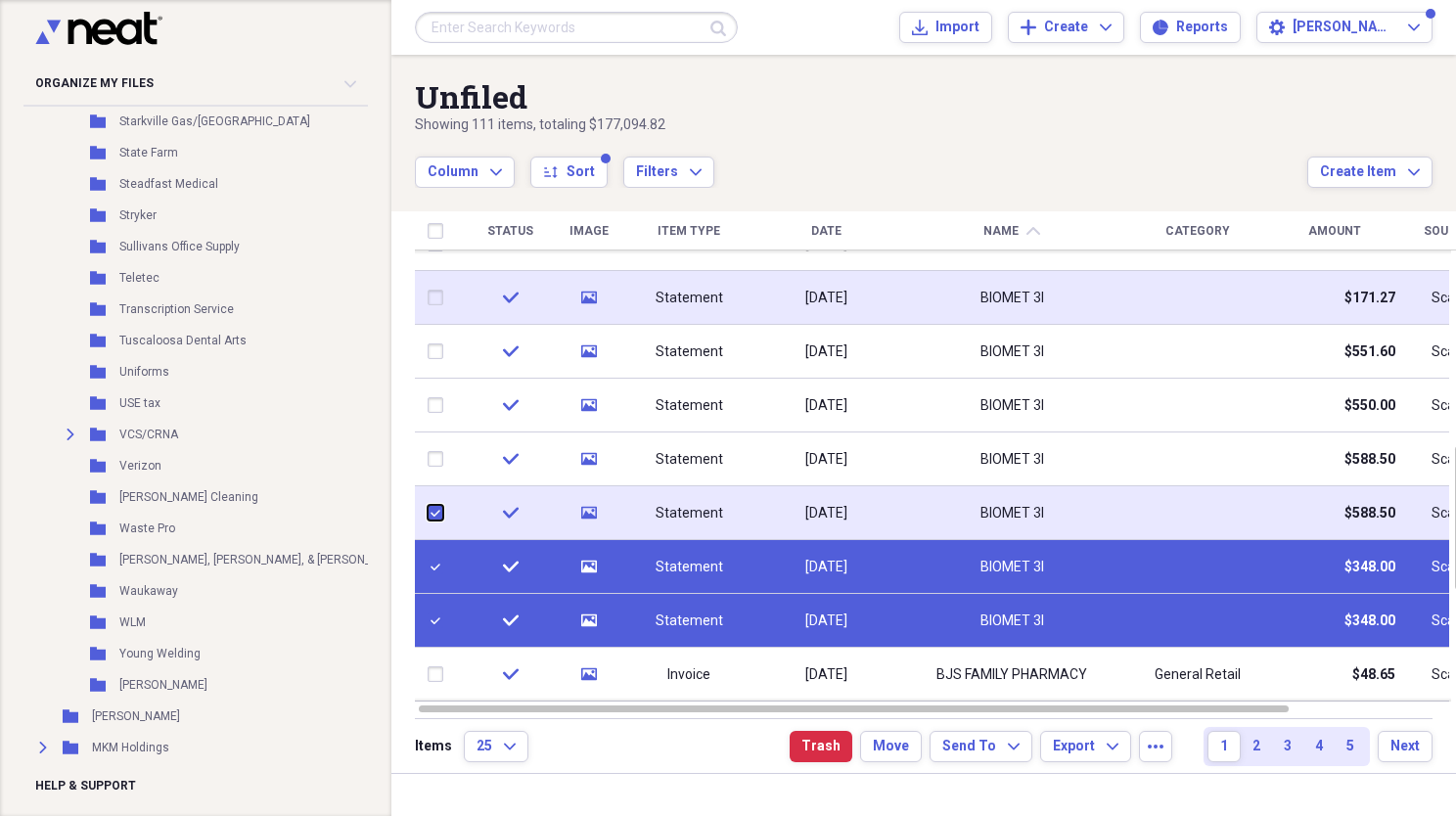 checkbox on "true" 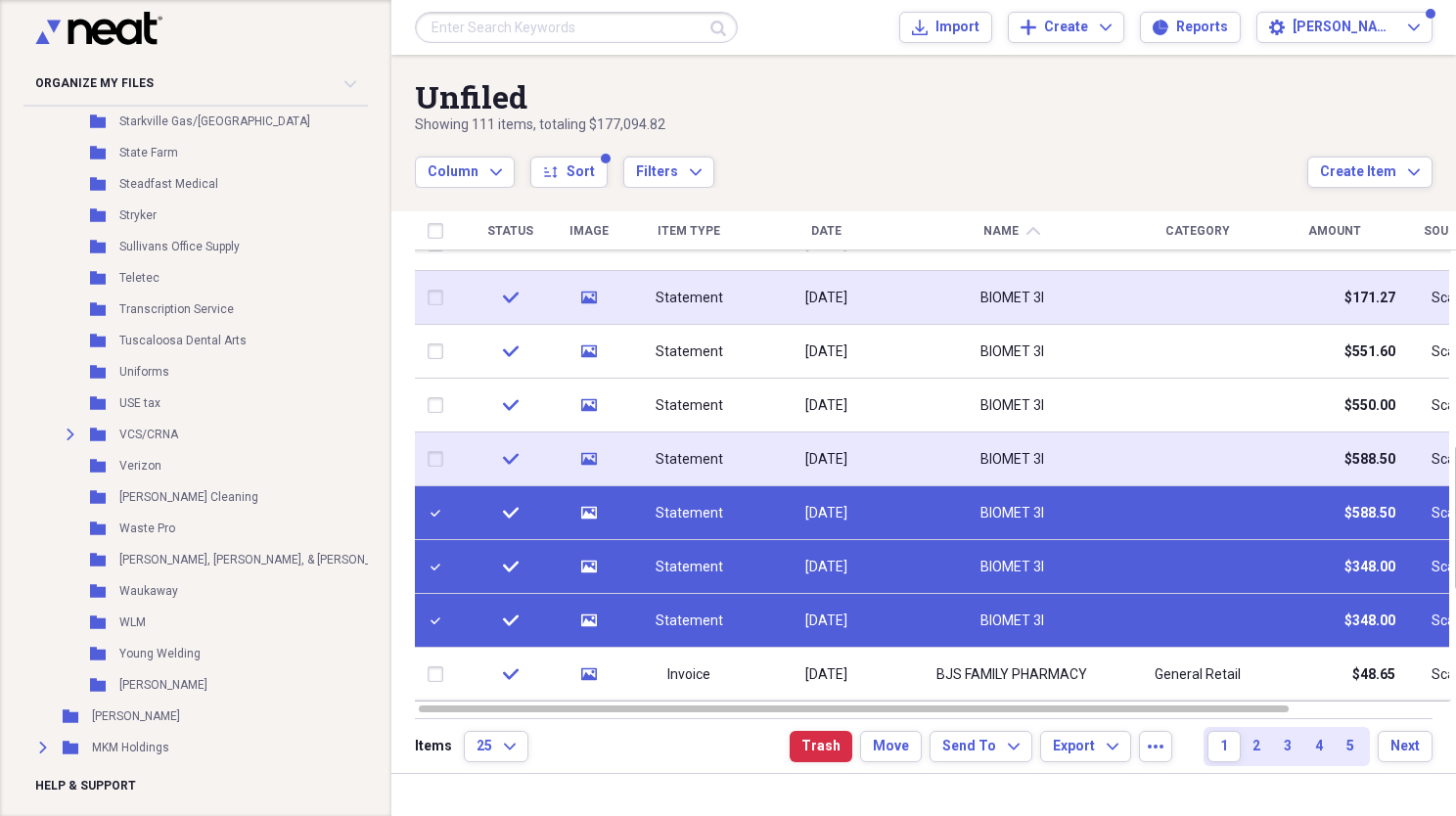 click at bounding box center (439, 459) 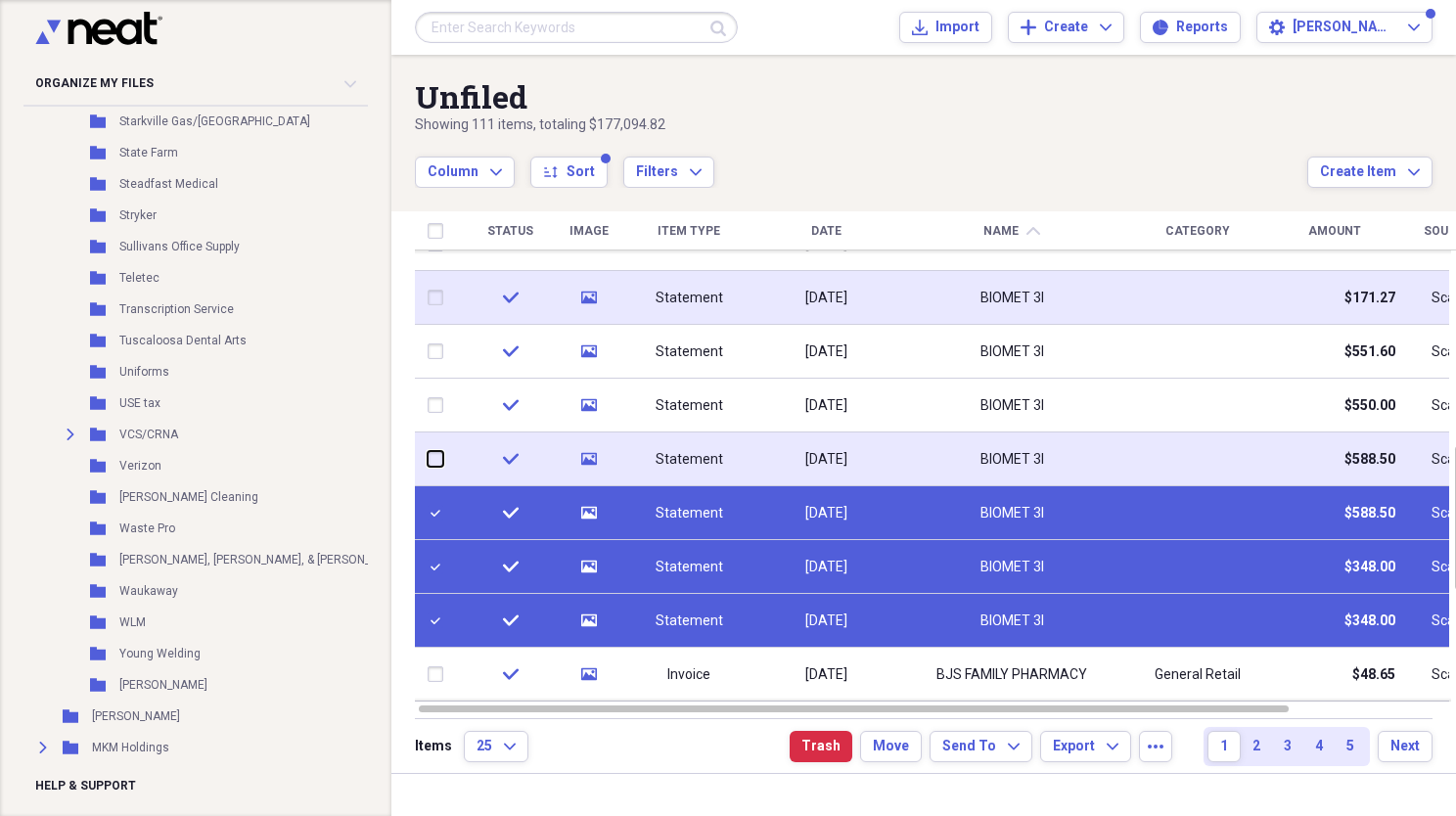 click at bounding box center (428, 459) 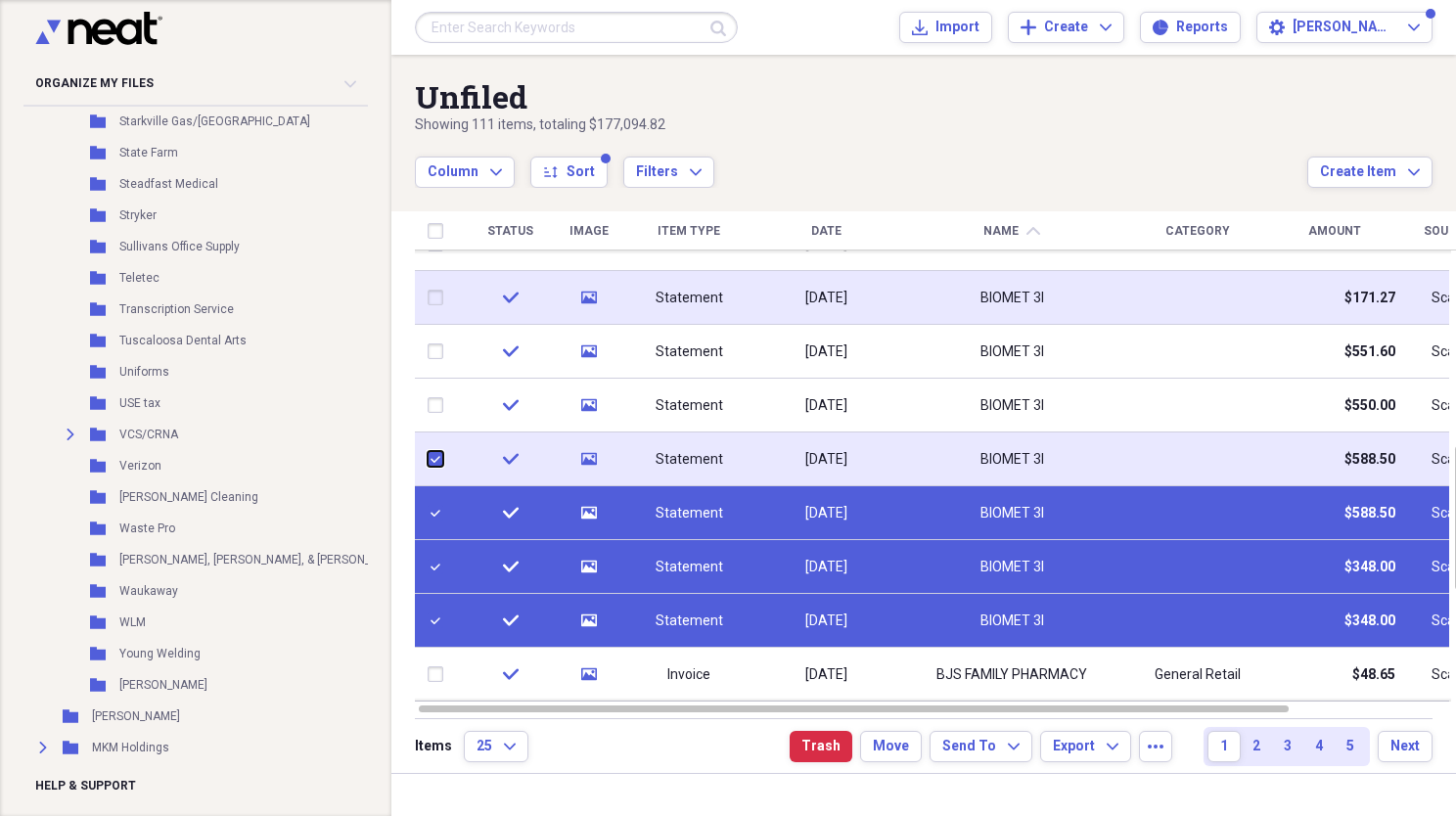 checkbox on "true" 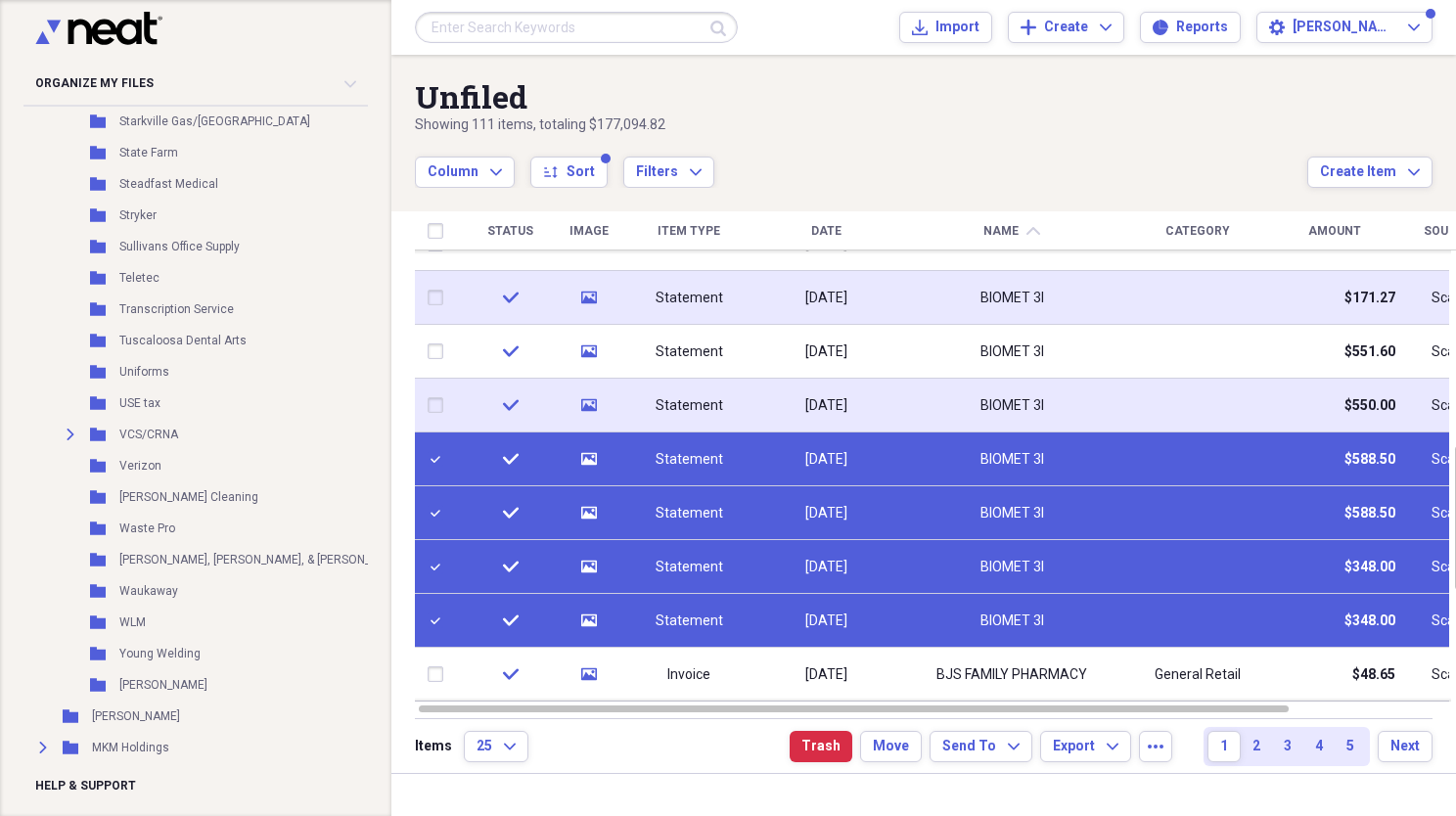 click at bounding box center [439, 405] 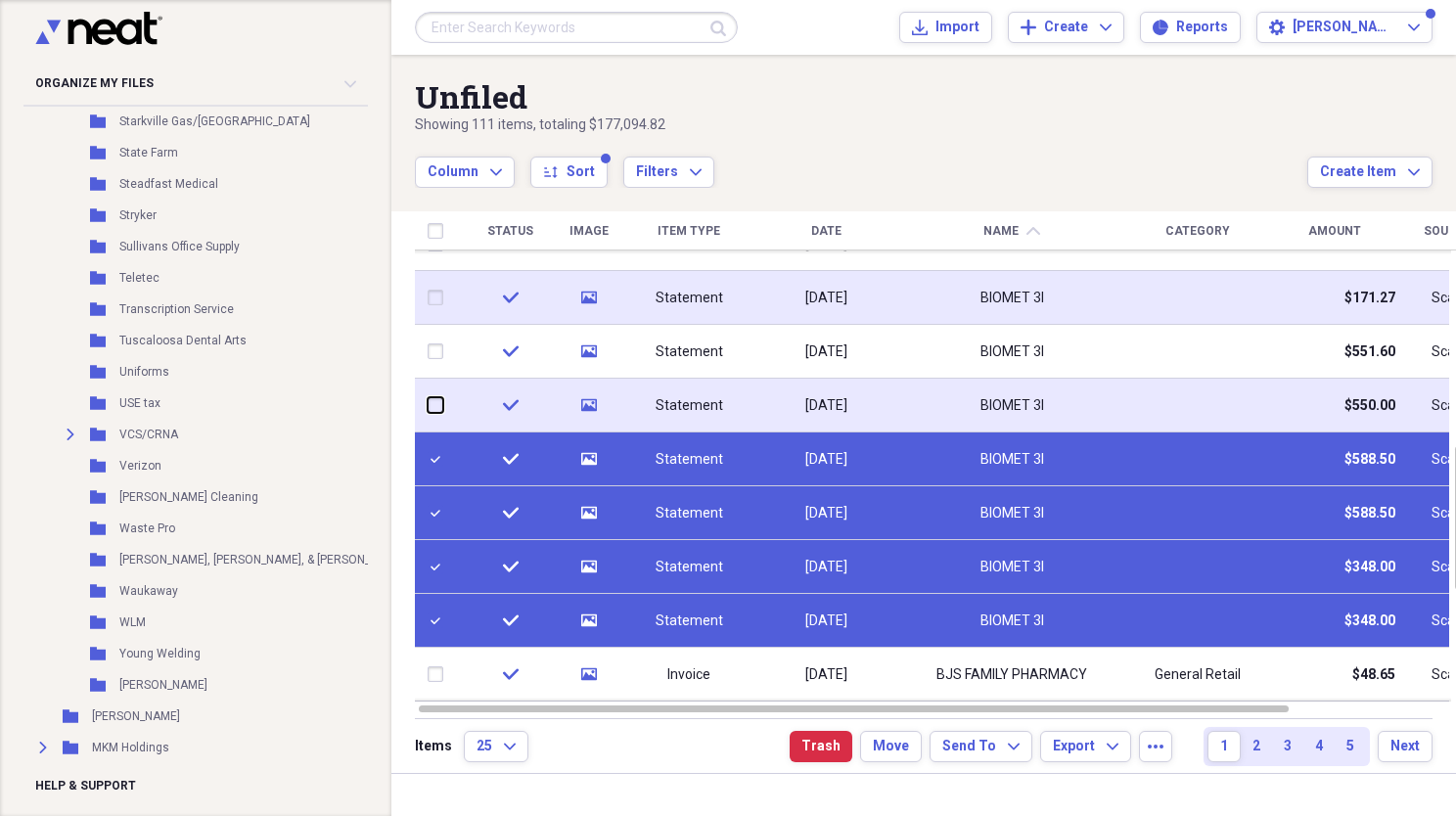 click at bounding box center (428, 405) 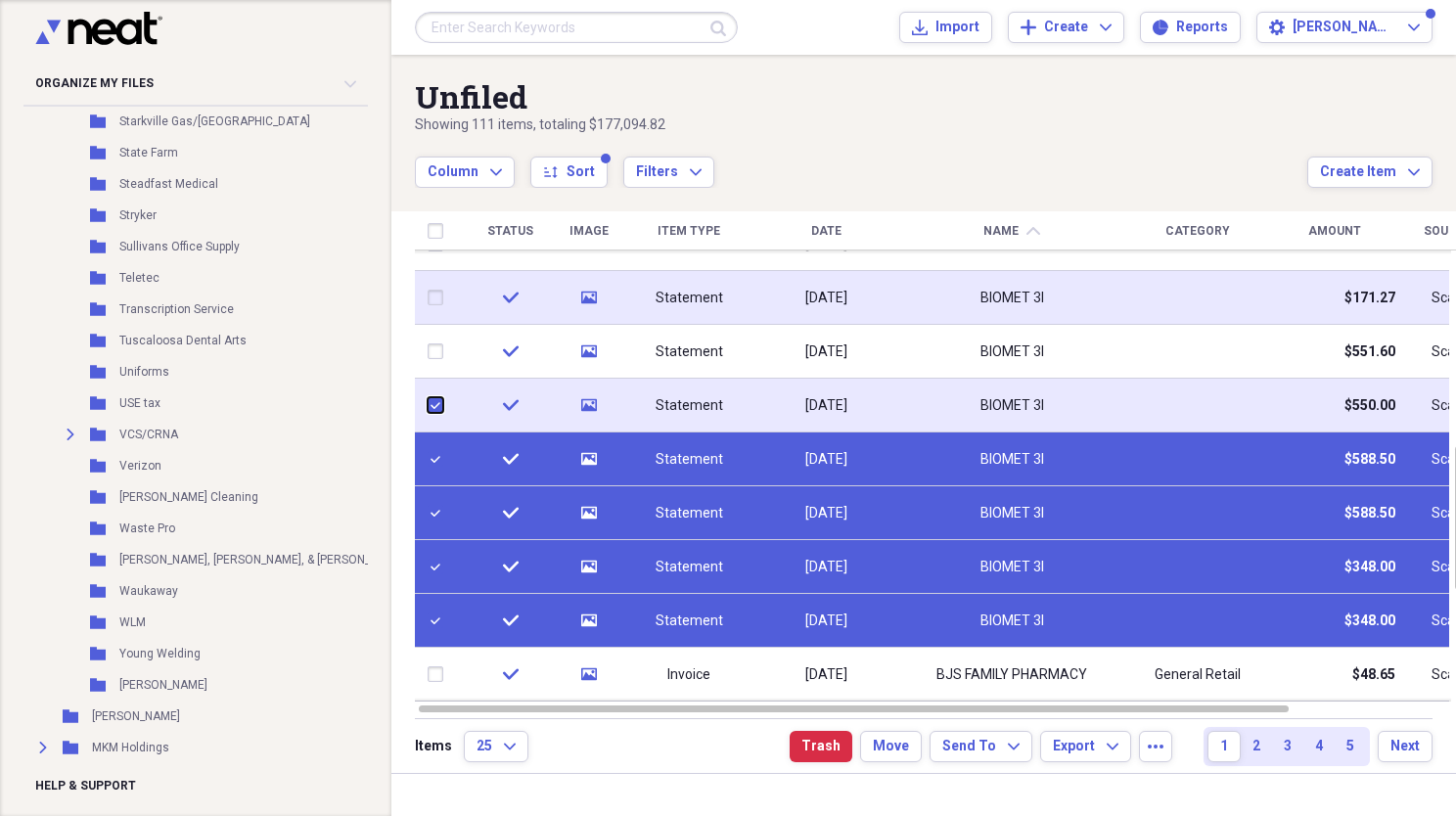 checkbox on "true" 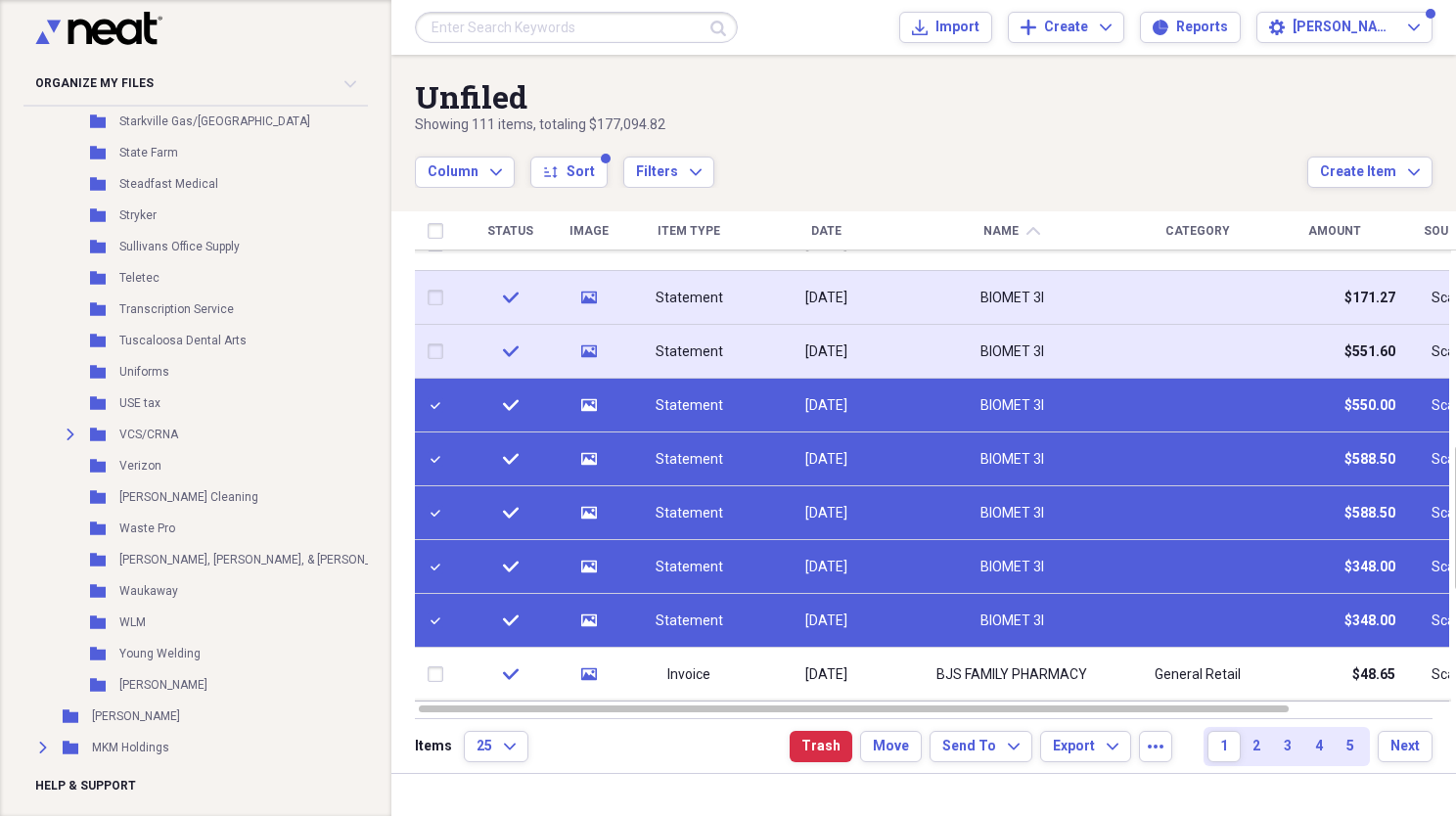 click at bounding box center [439, 351] 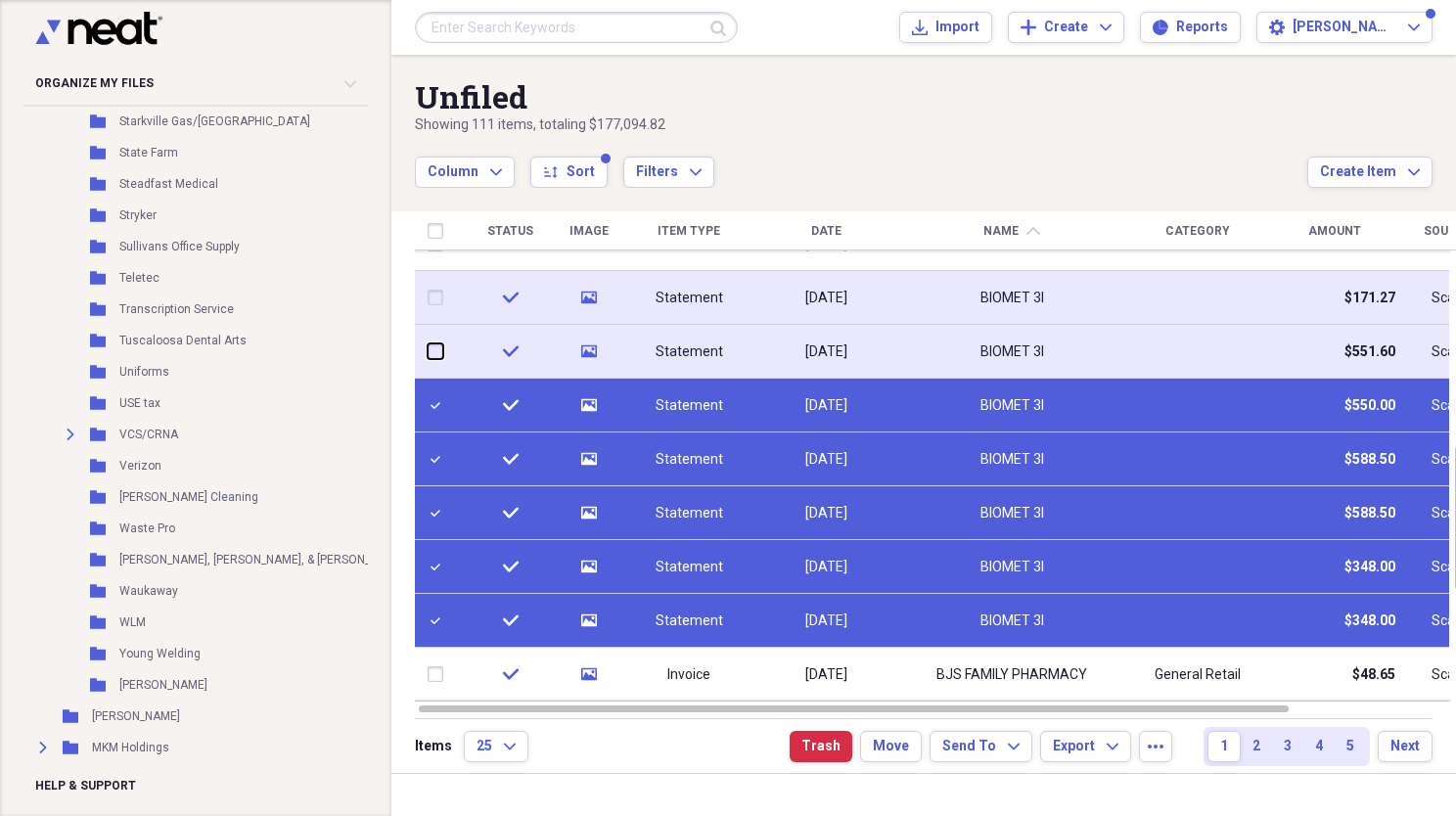 click at bounding box center (428, 351) 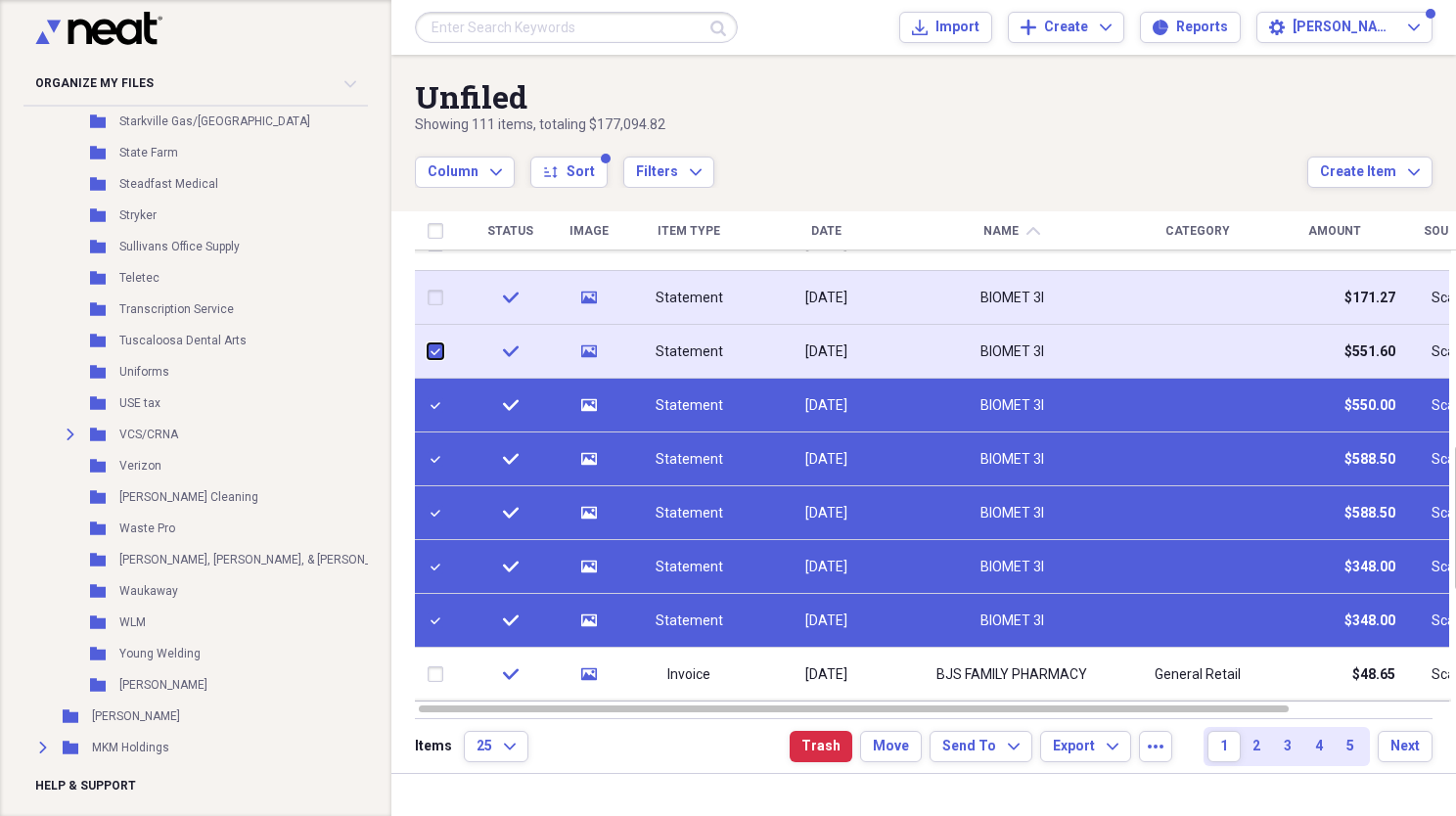 checkbox on "true" 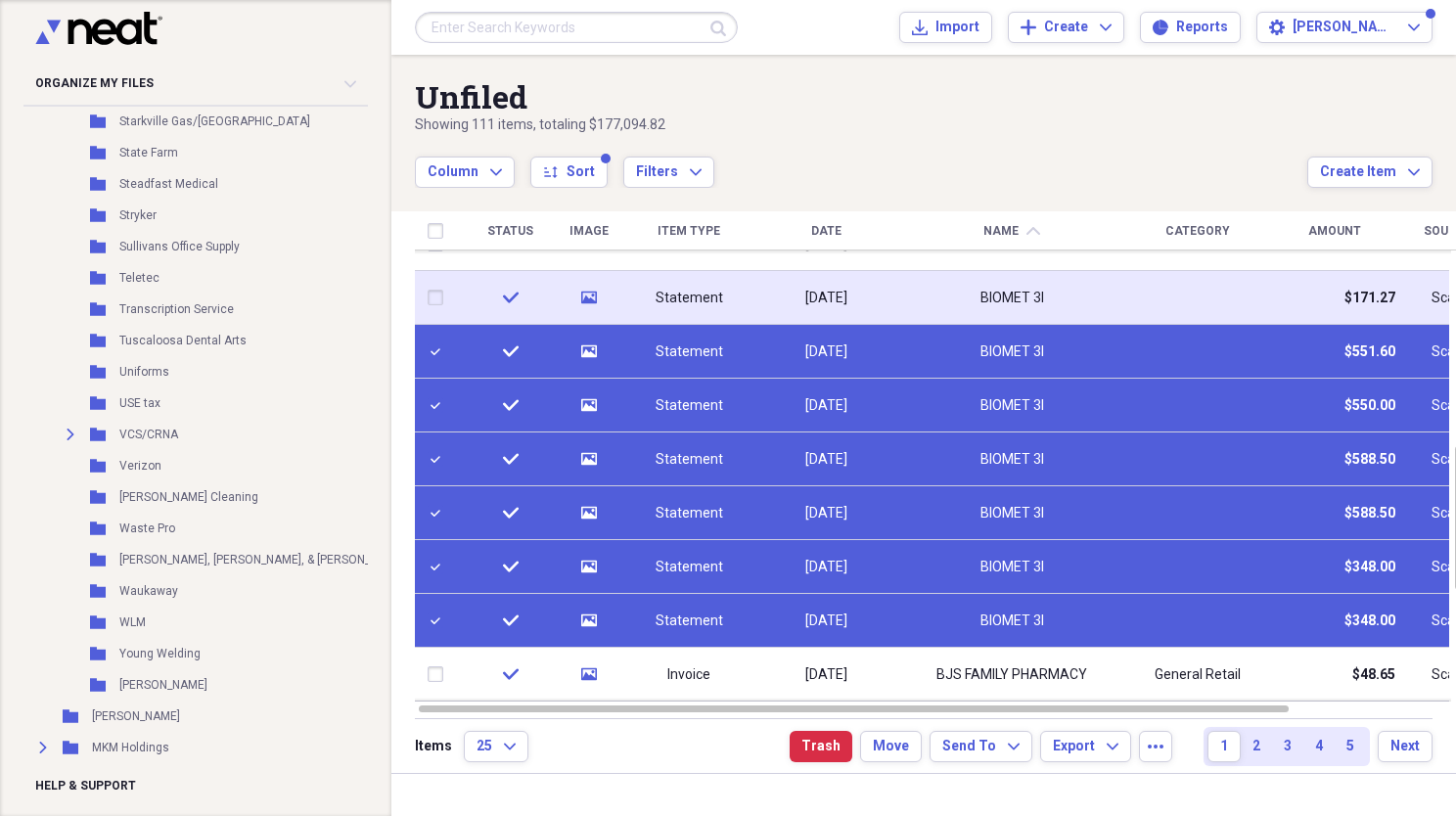 click at bounding box center [439, 297] 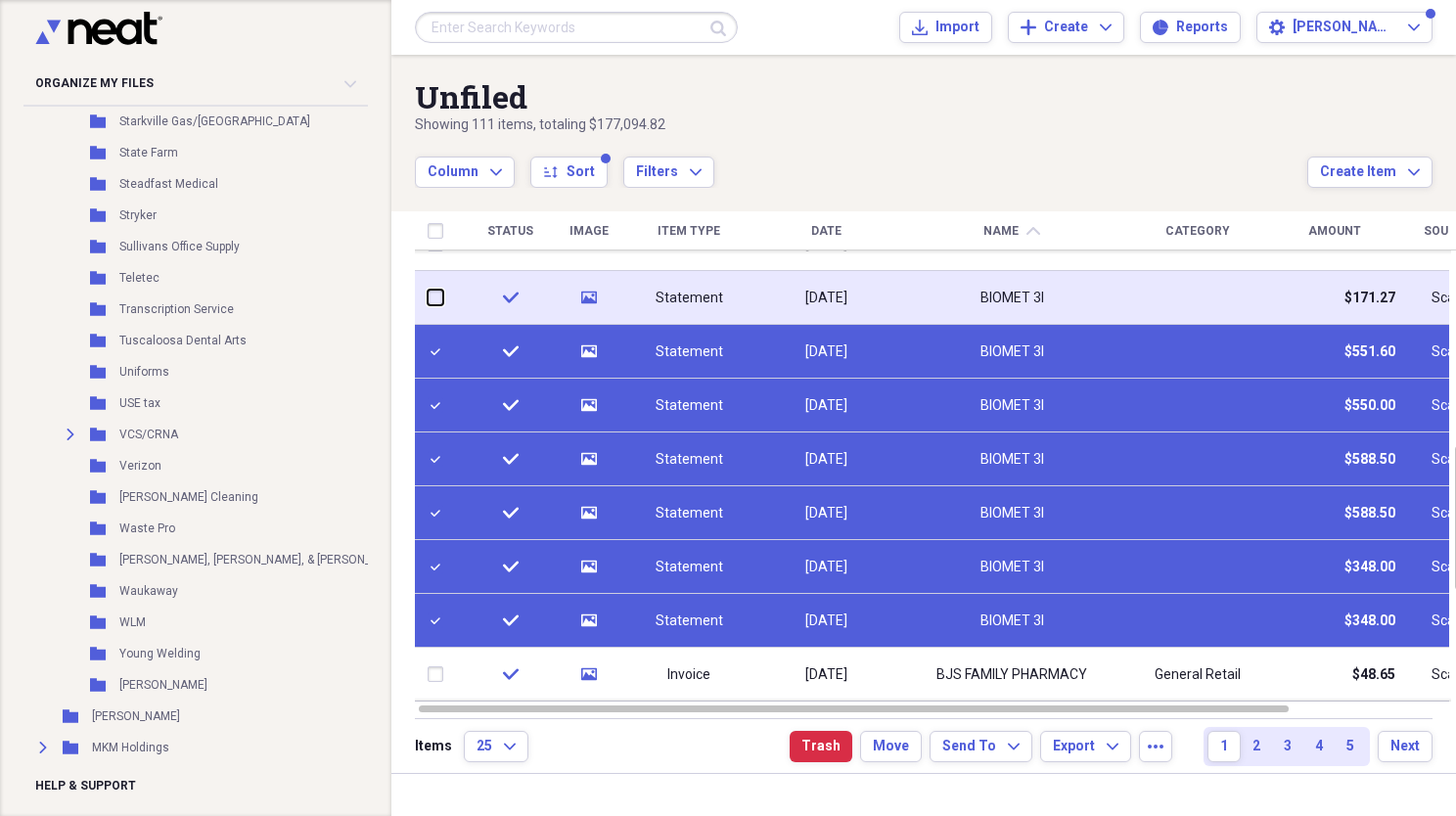click at bounding box center (428, 297) 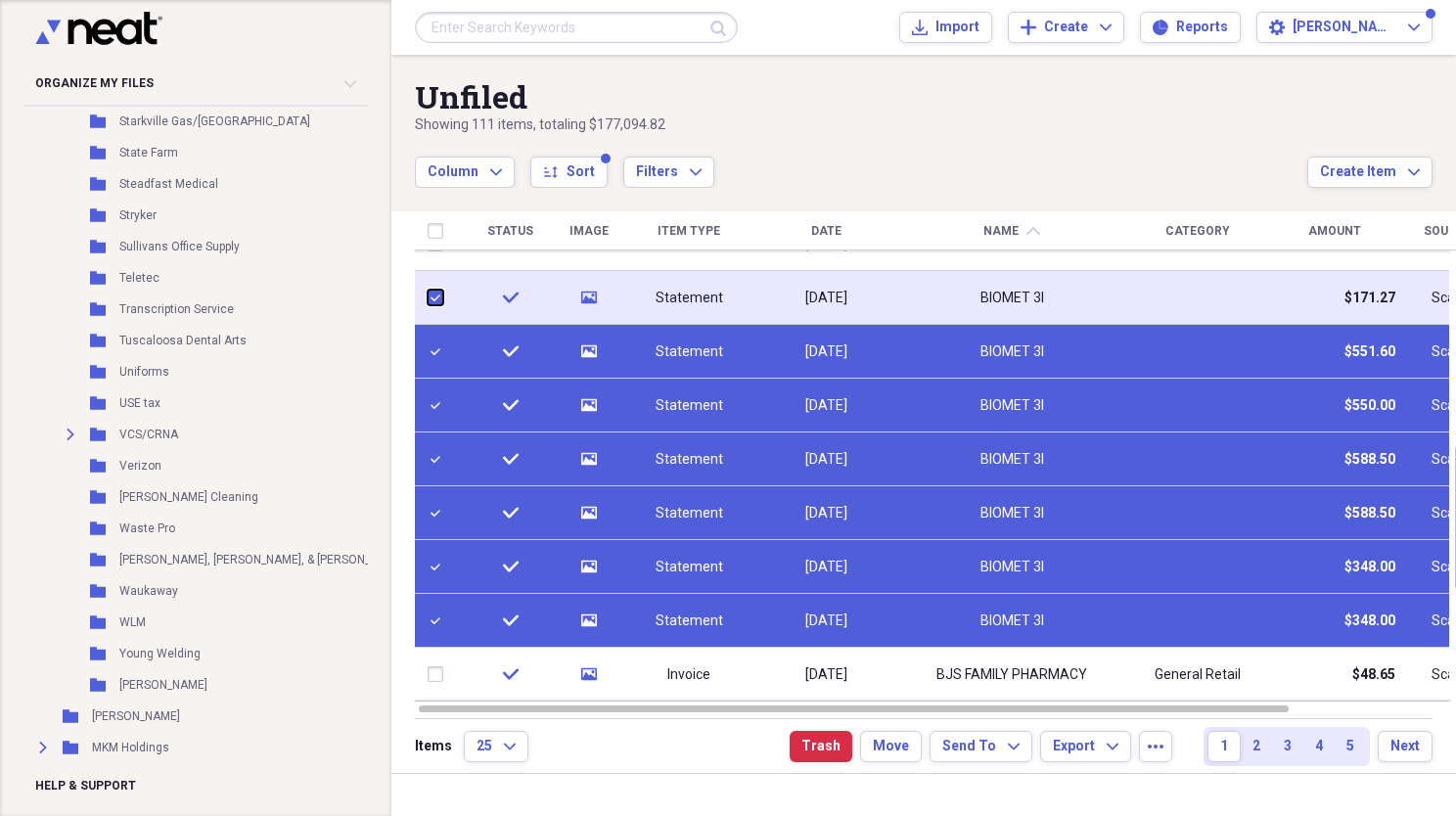 checkbox on "true" 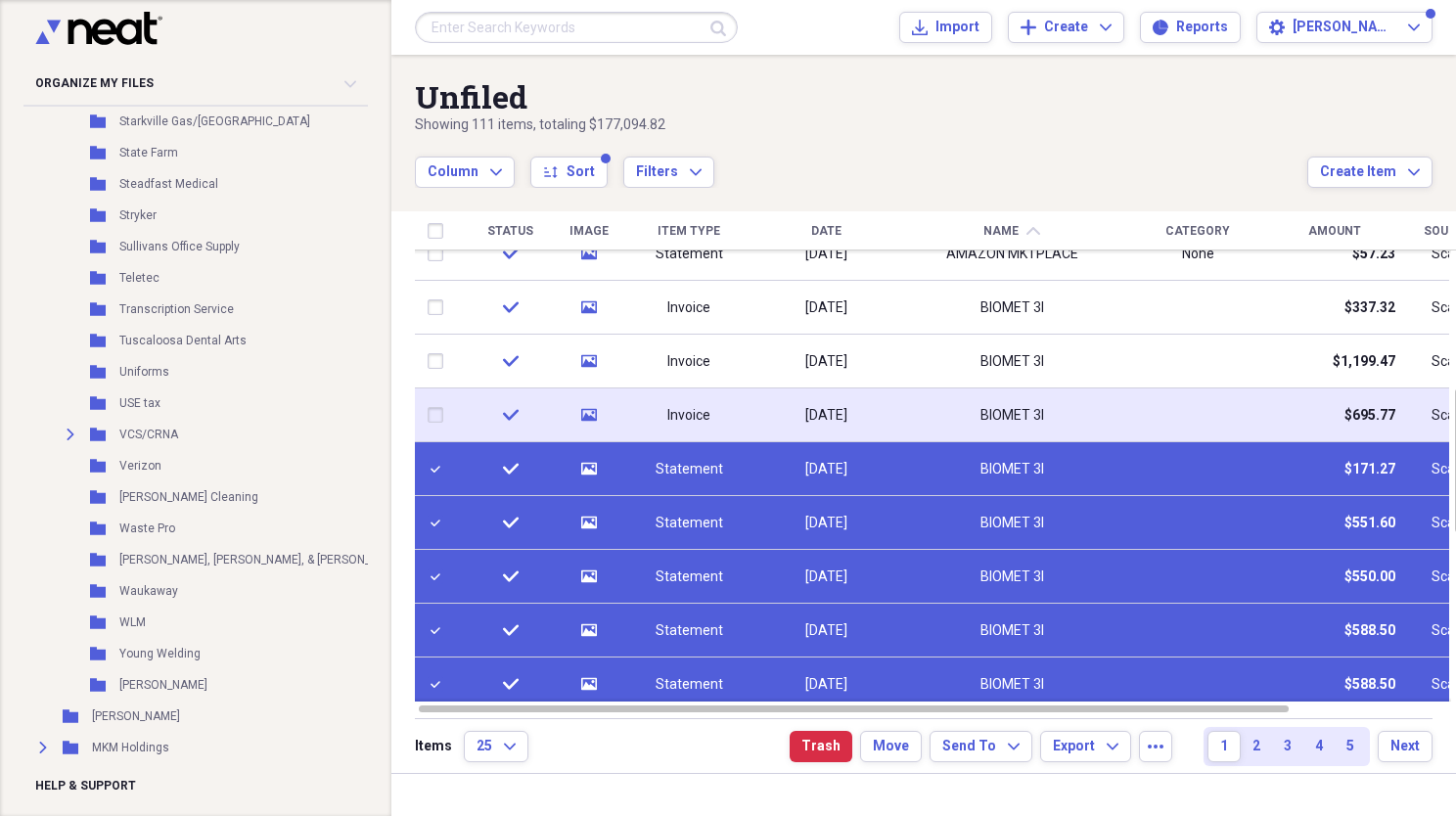 click at bounding box center [439, 415] 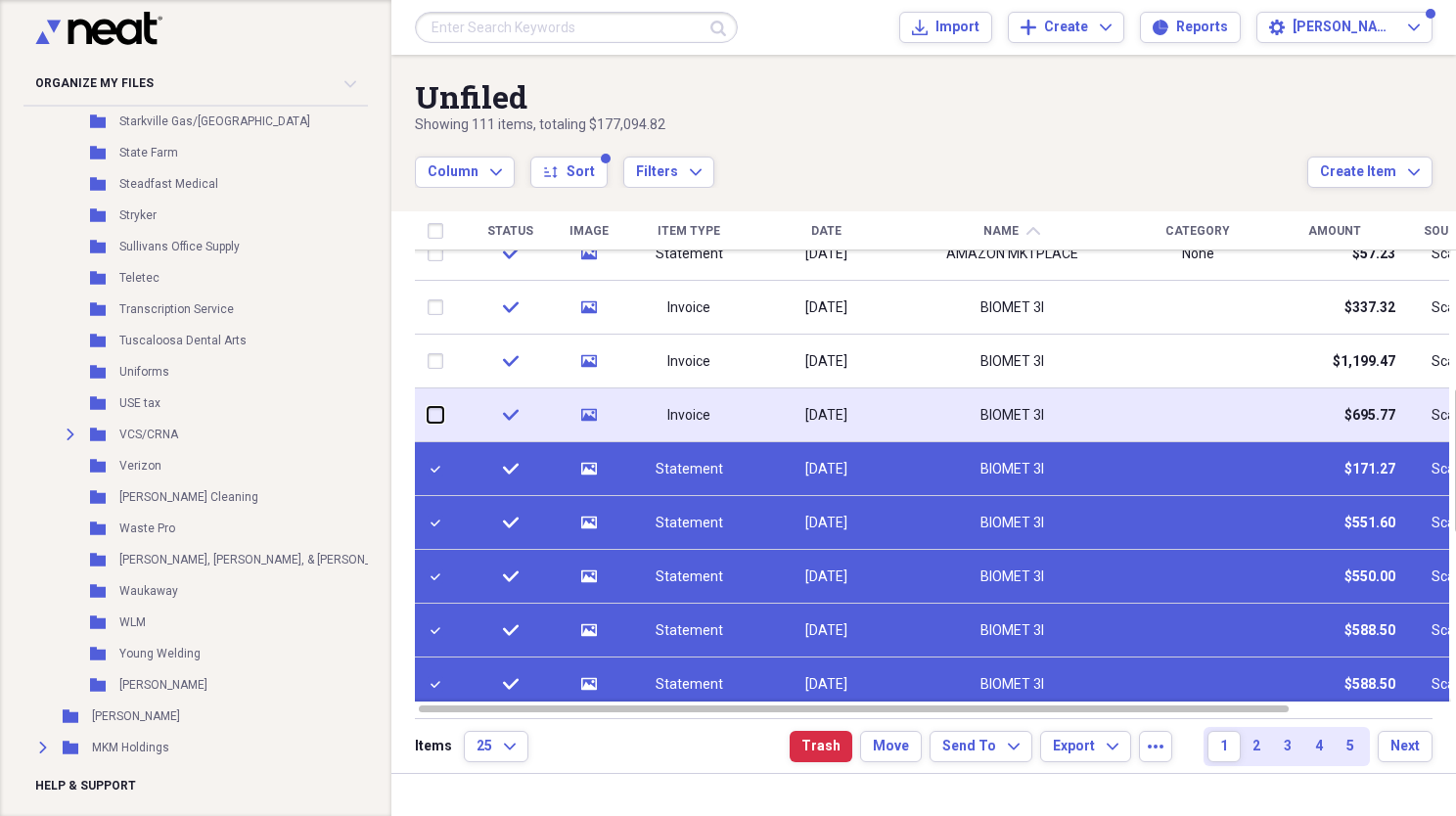 click at bounding box center [428, 415] 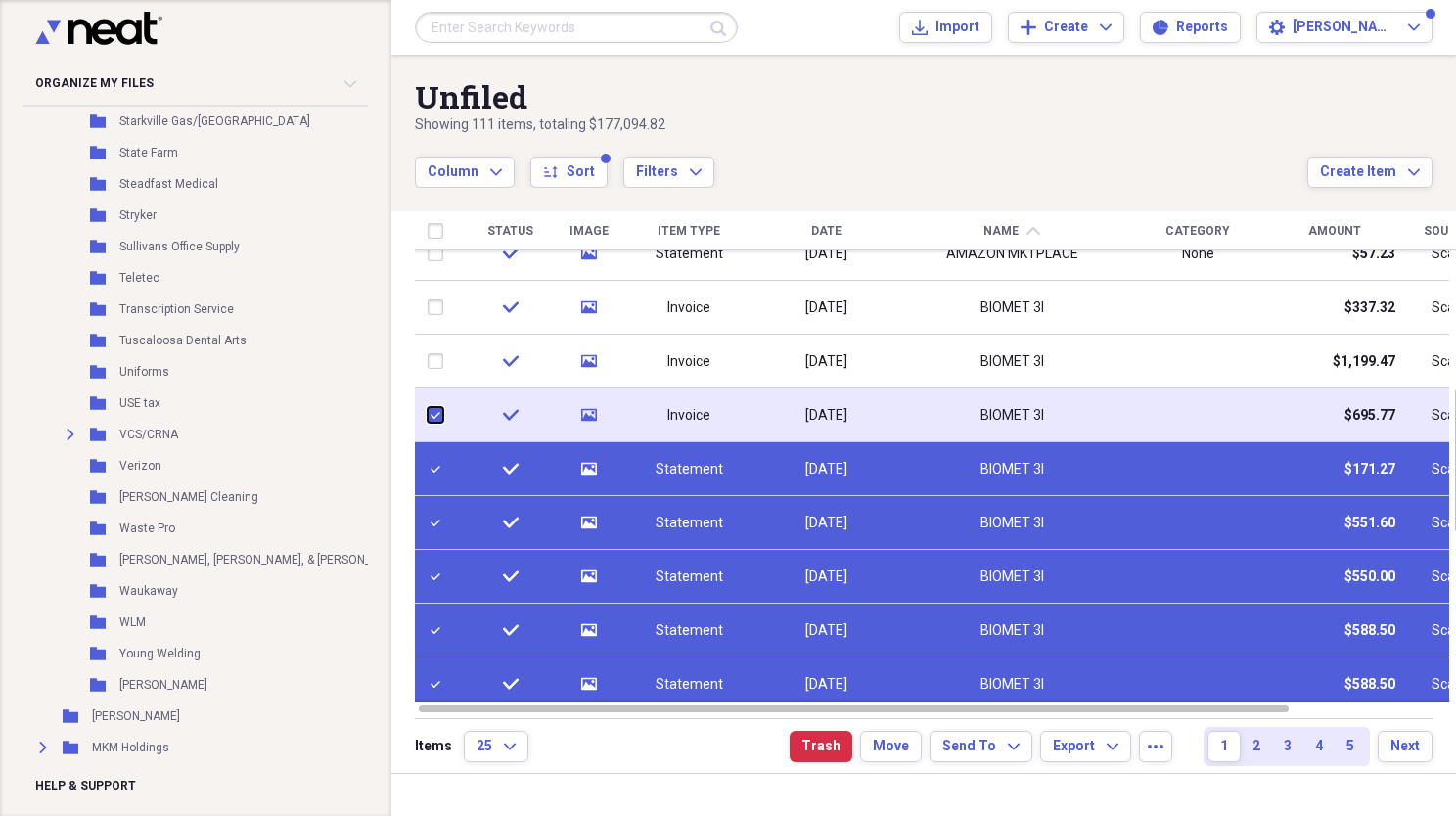 checkbox on "true" 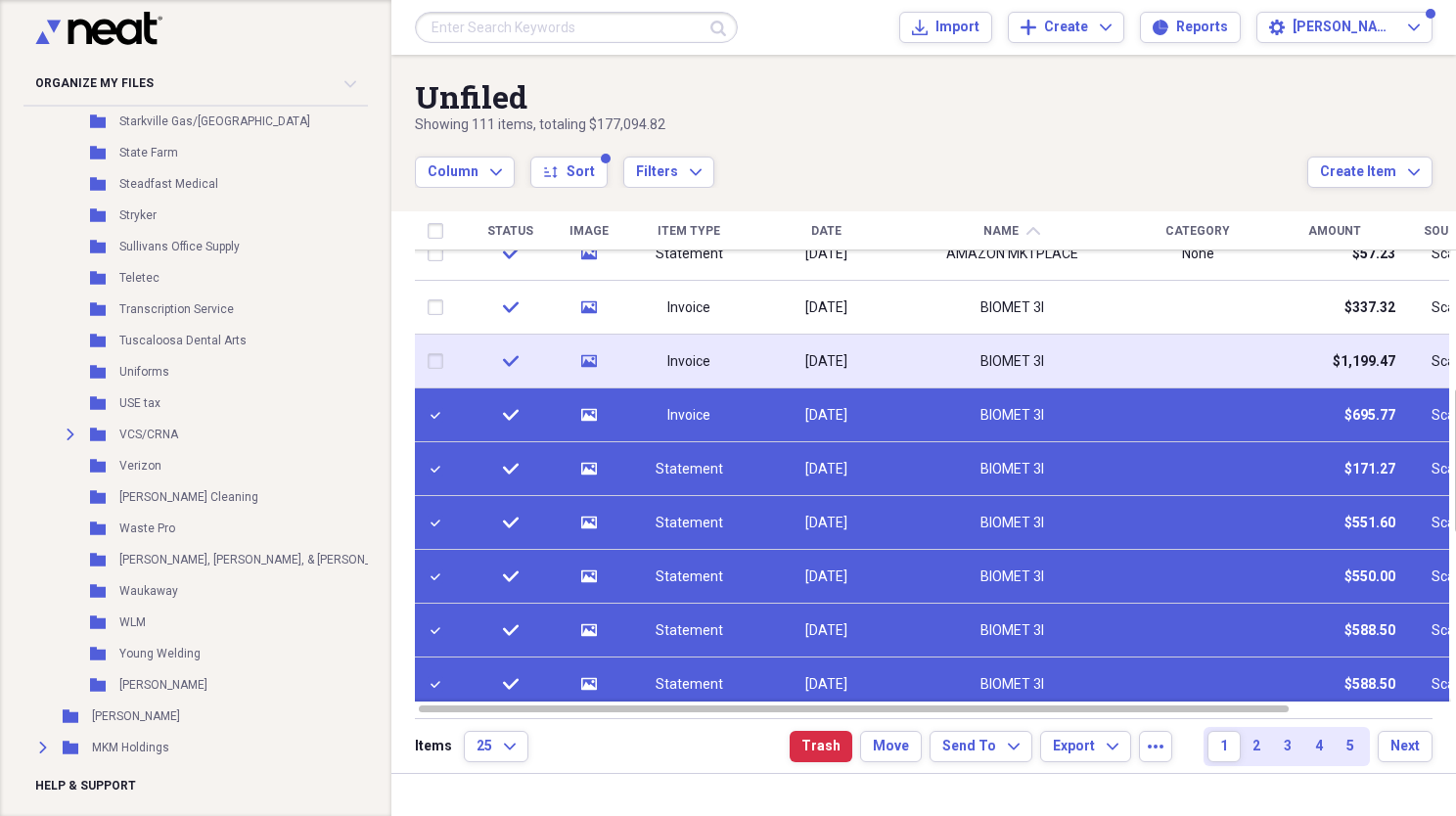 click at bounding box center (439, 361) 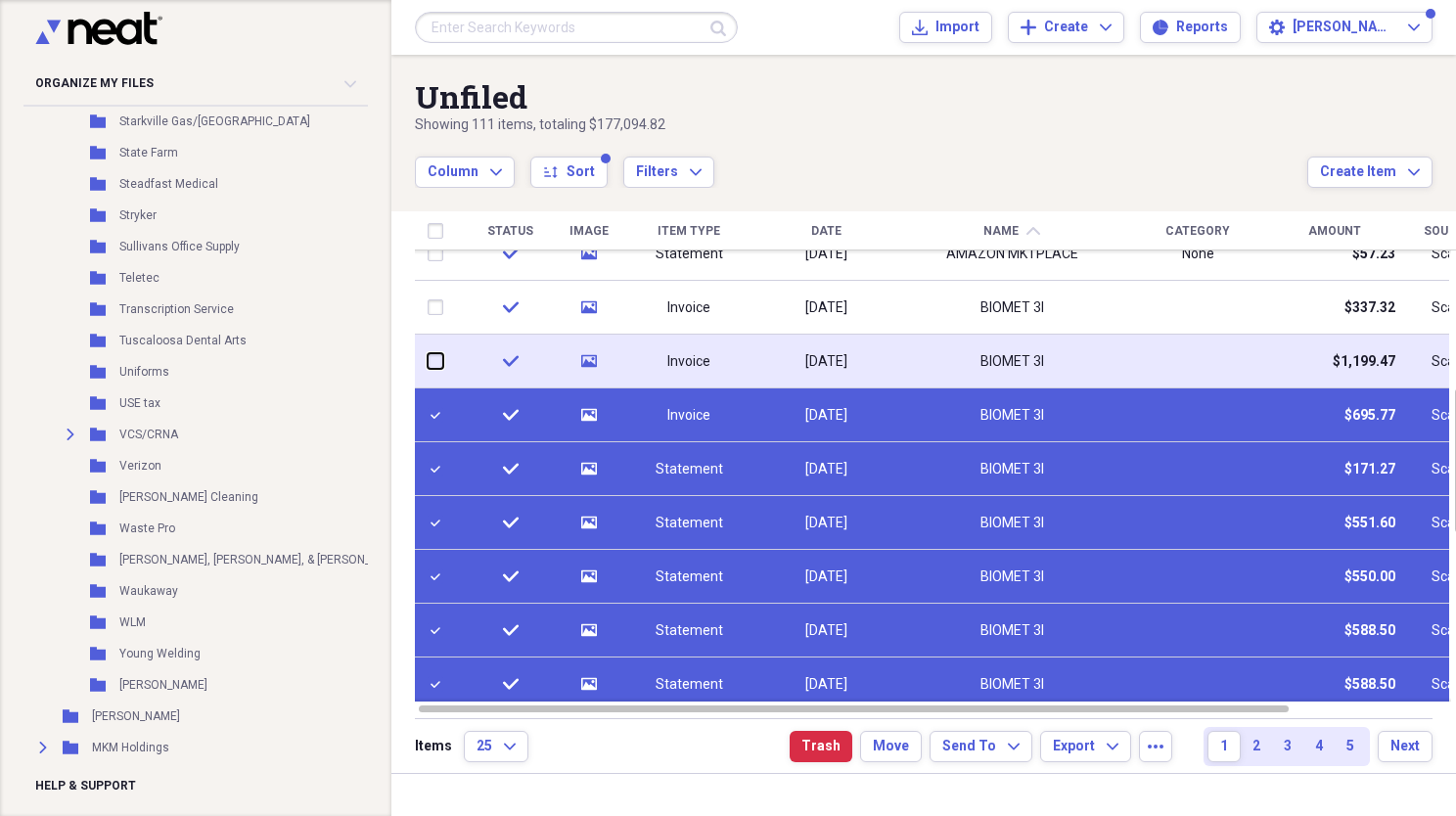 click at bounding box center [428, 361] 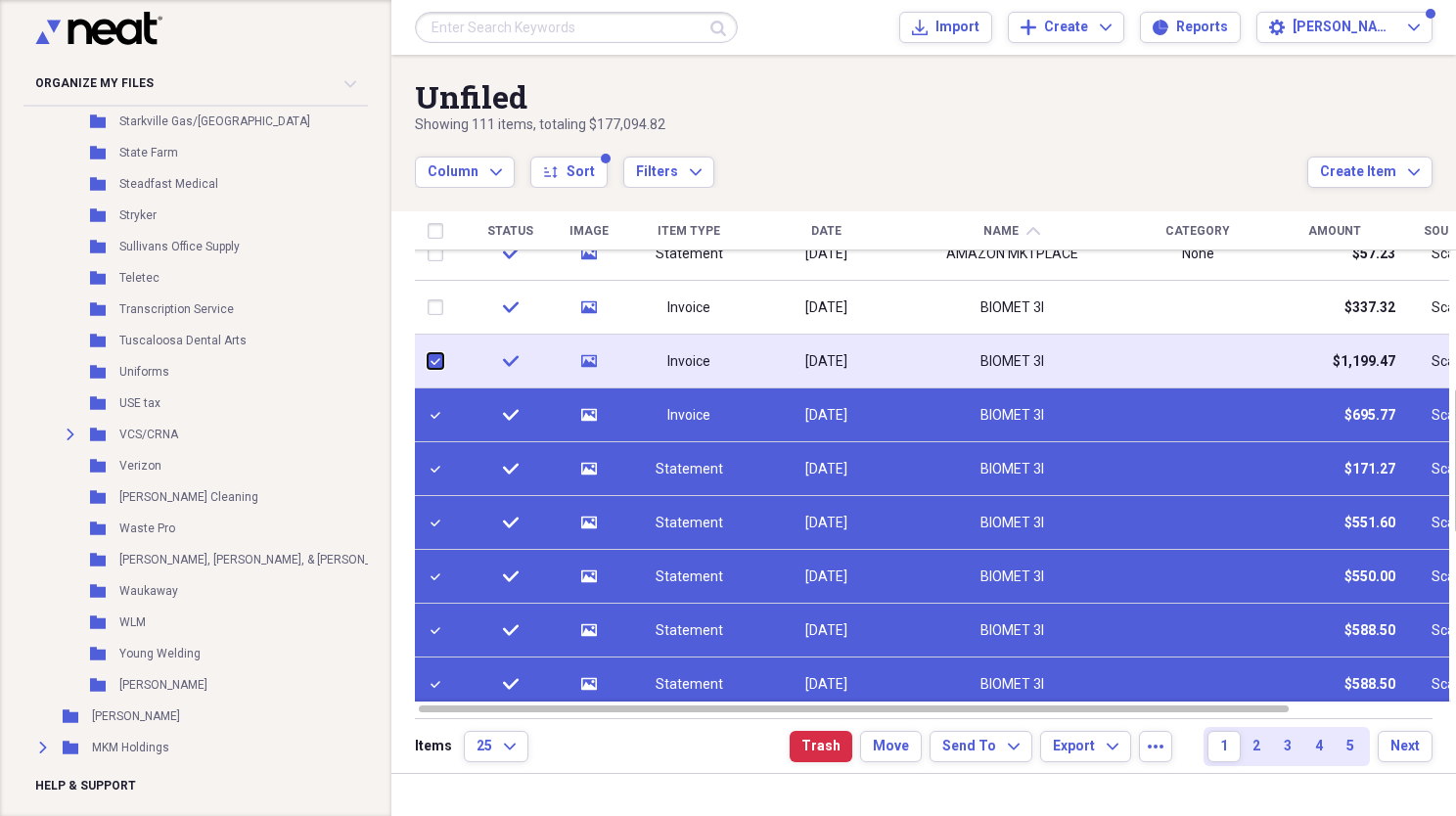 checkbox on "true" 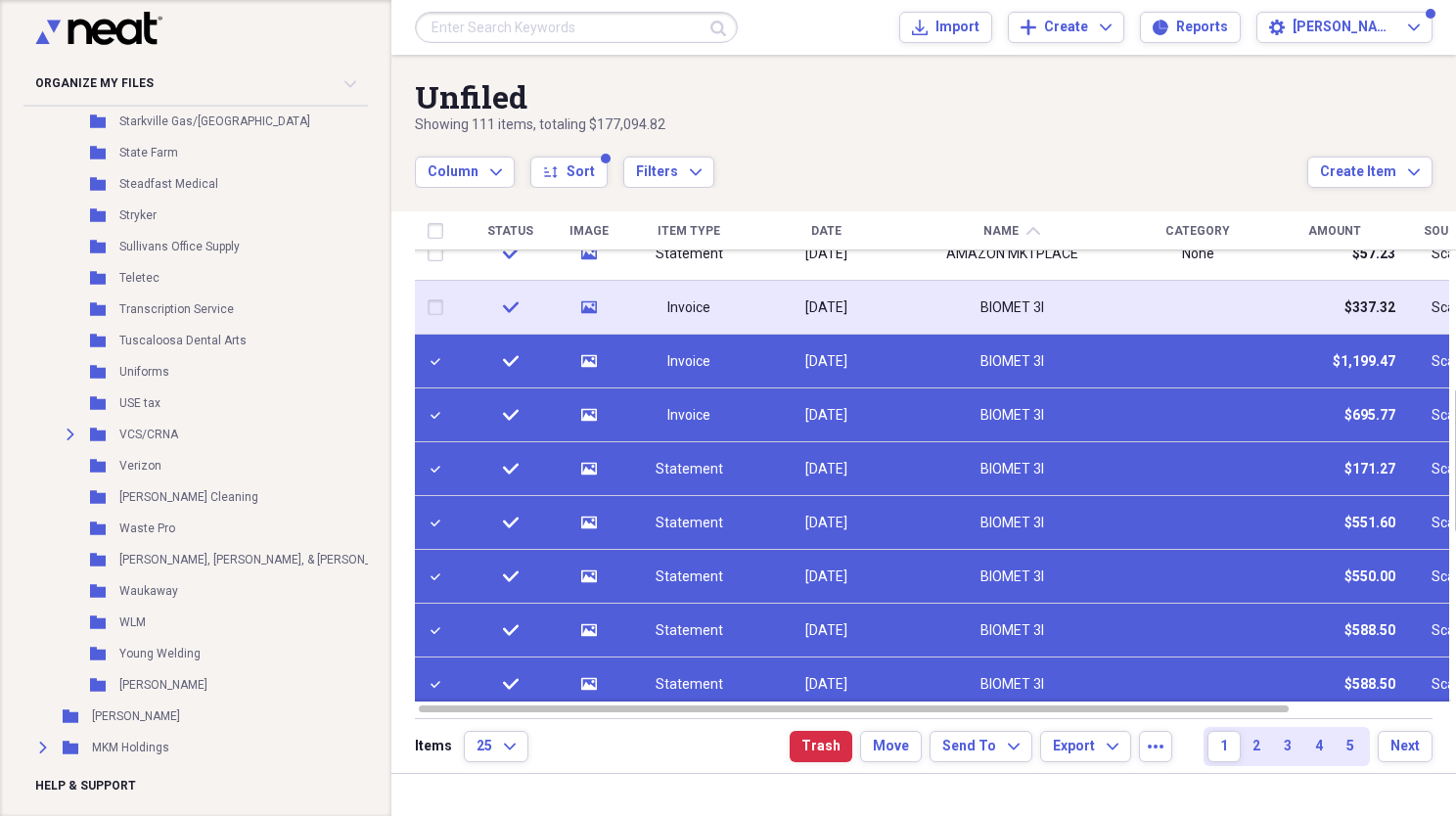 click at bounding box center [439, 307] 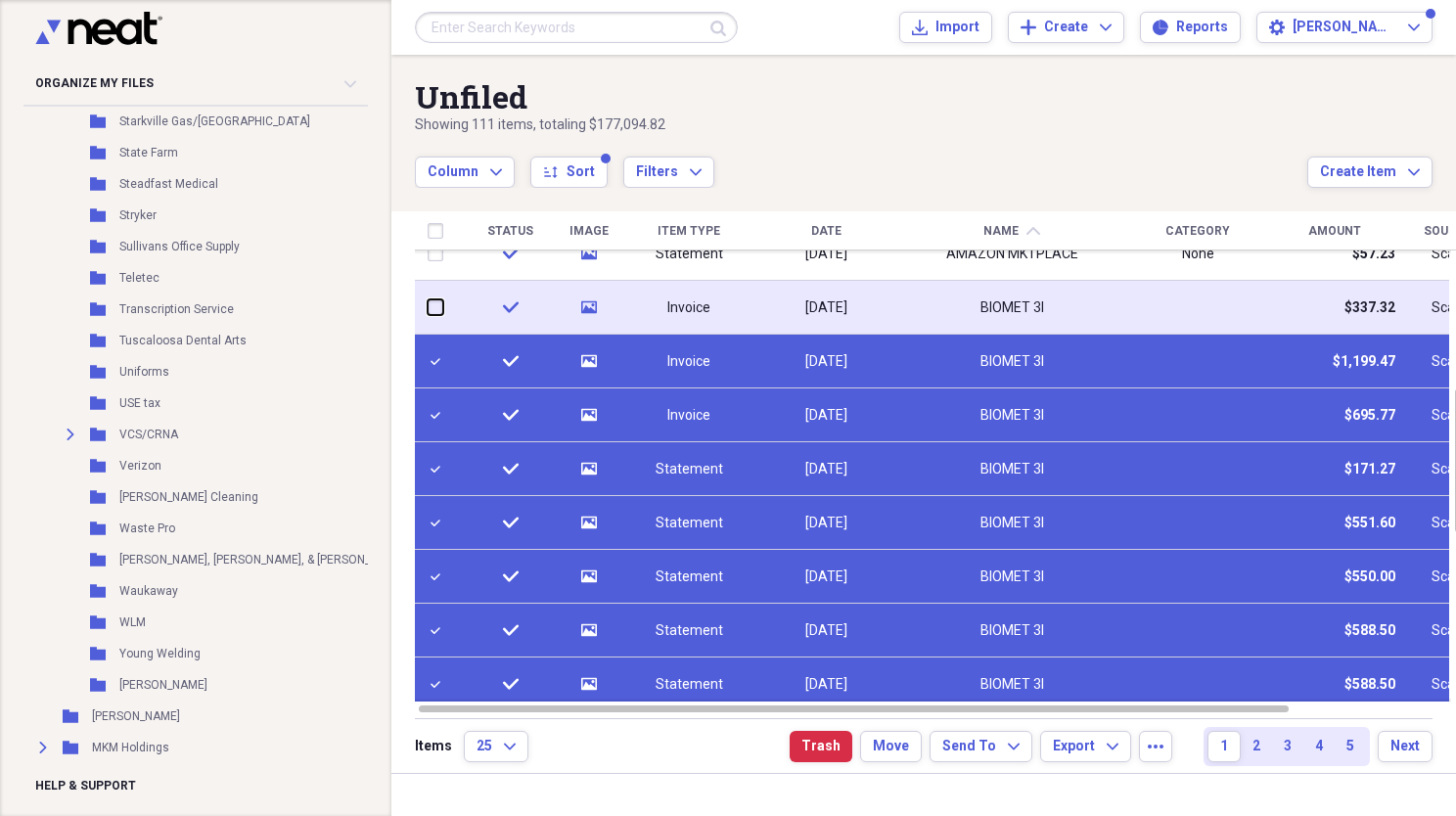 click at bounding box center (428, 307) 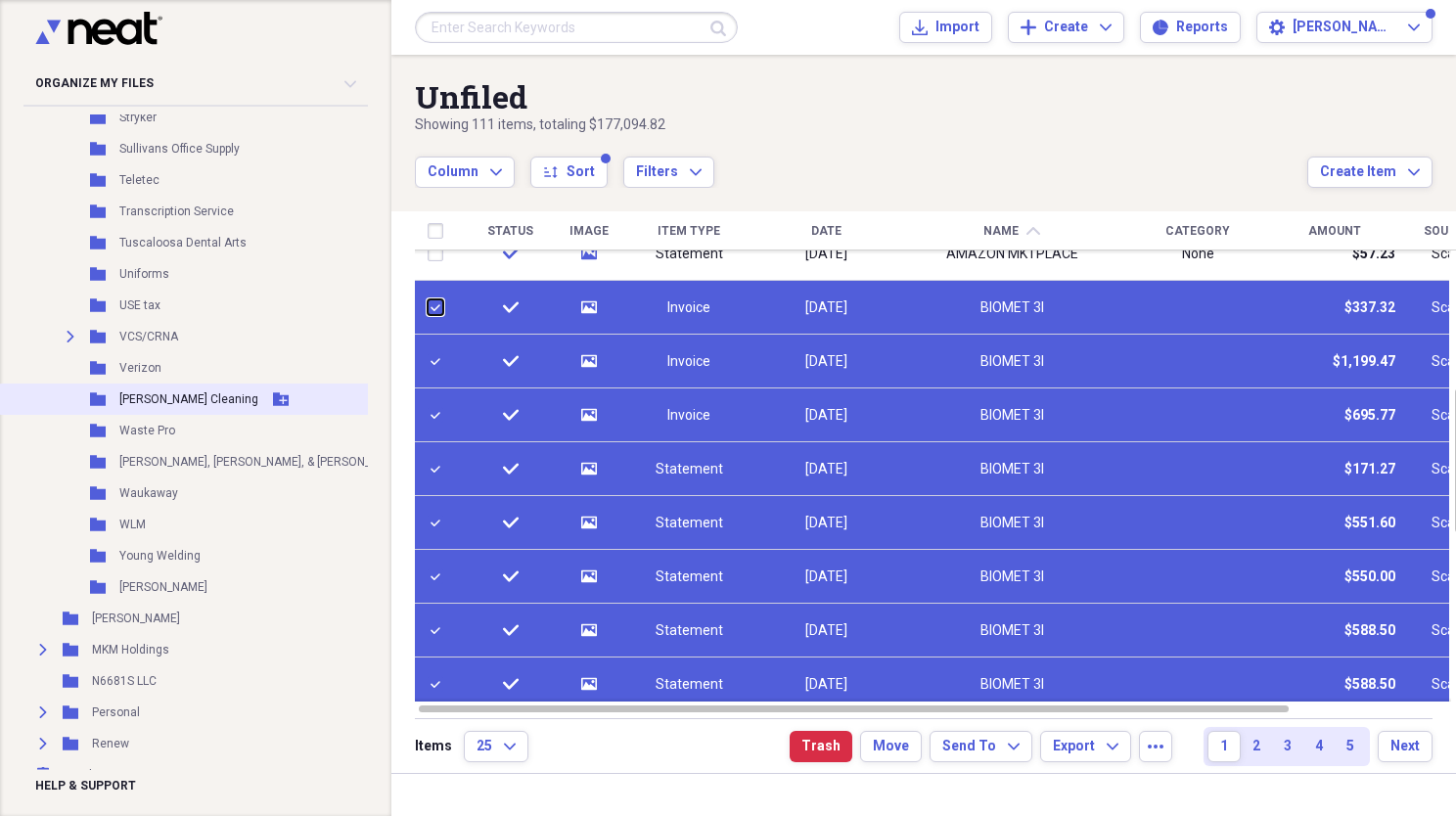 scroll, scrollTop: 2160, scrollLeft: 0, axis: vertical 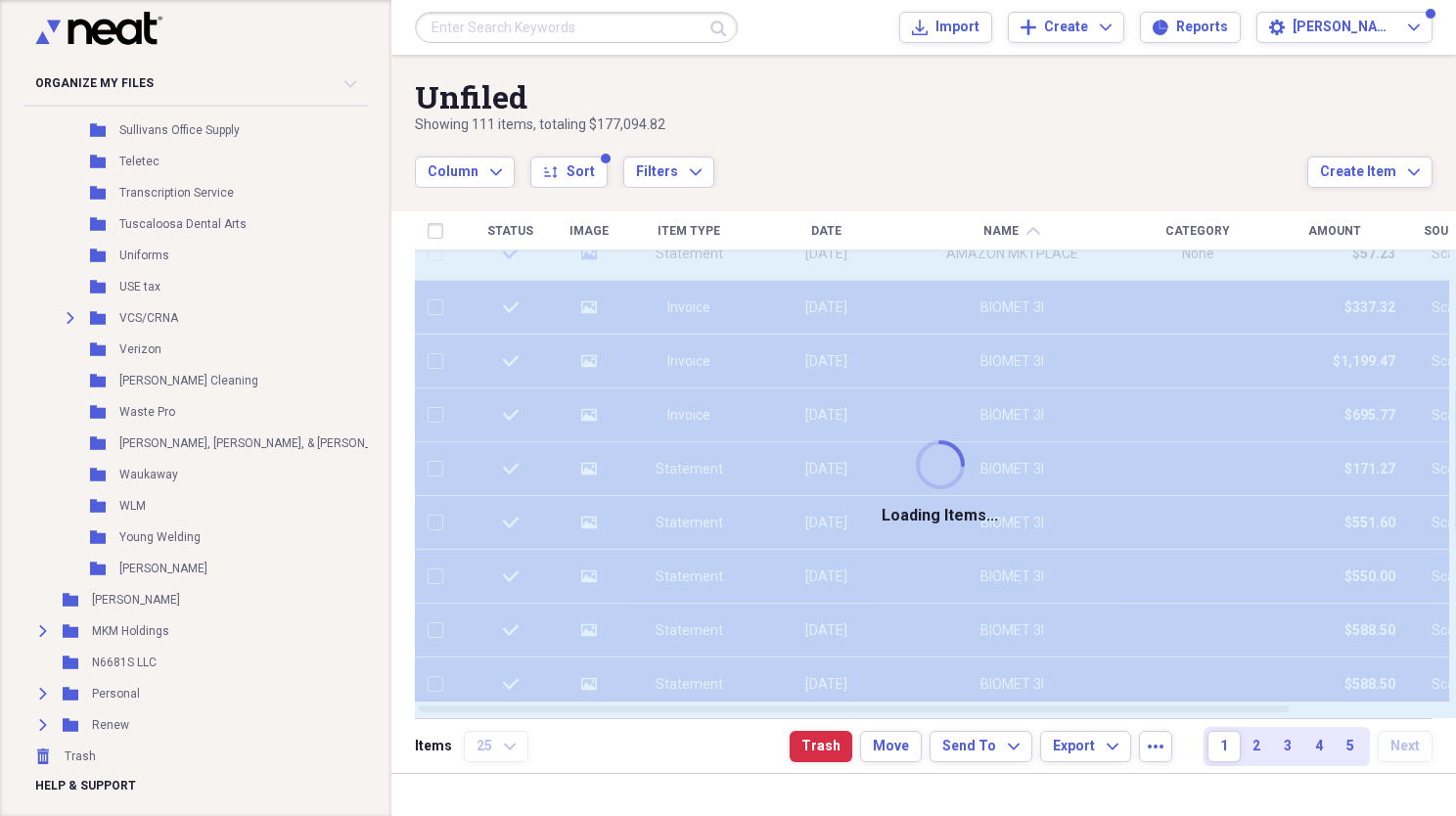 checkbox on "false" 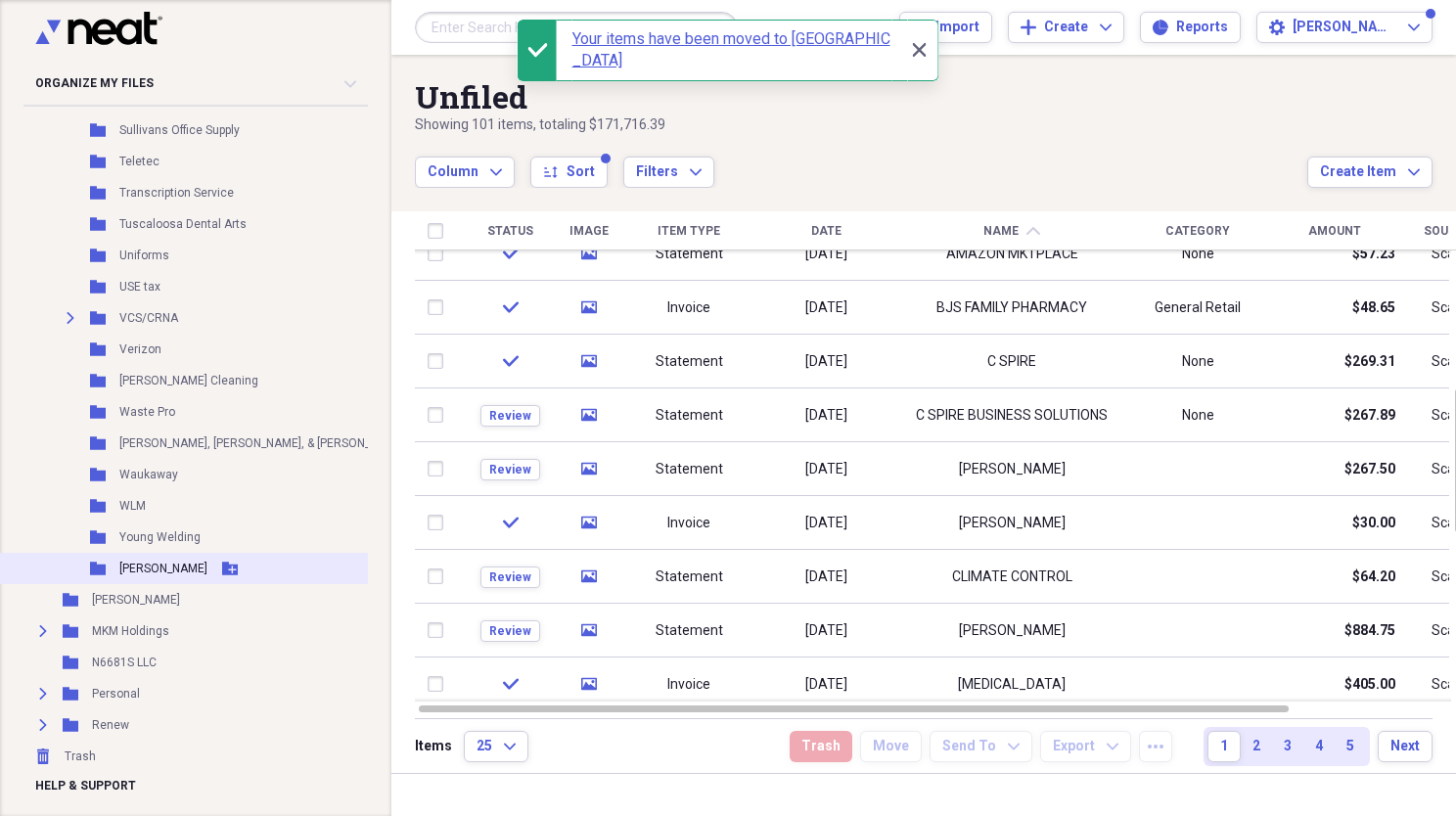 click on "[PERSON_NAME]" at bounding box center [163, 568] 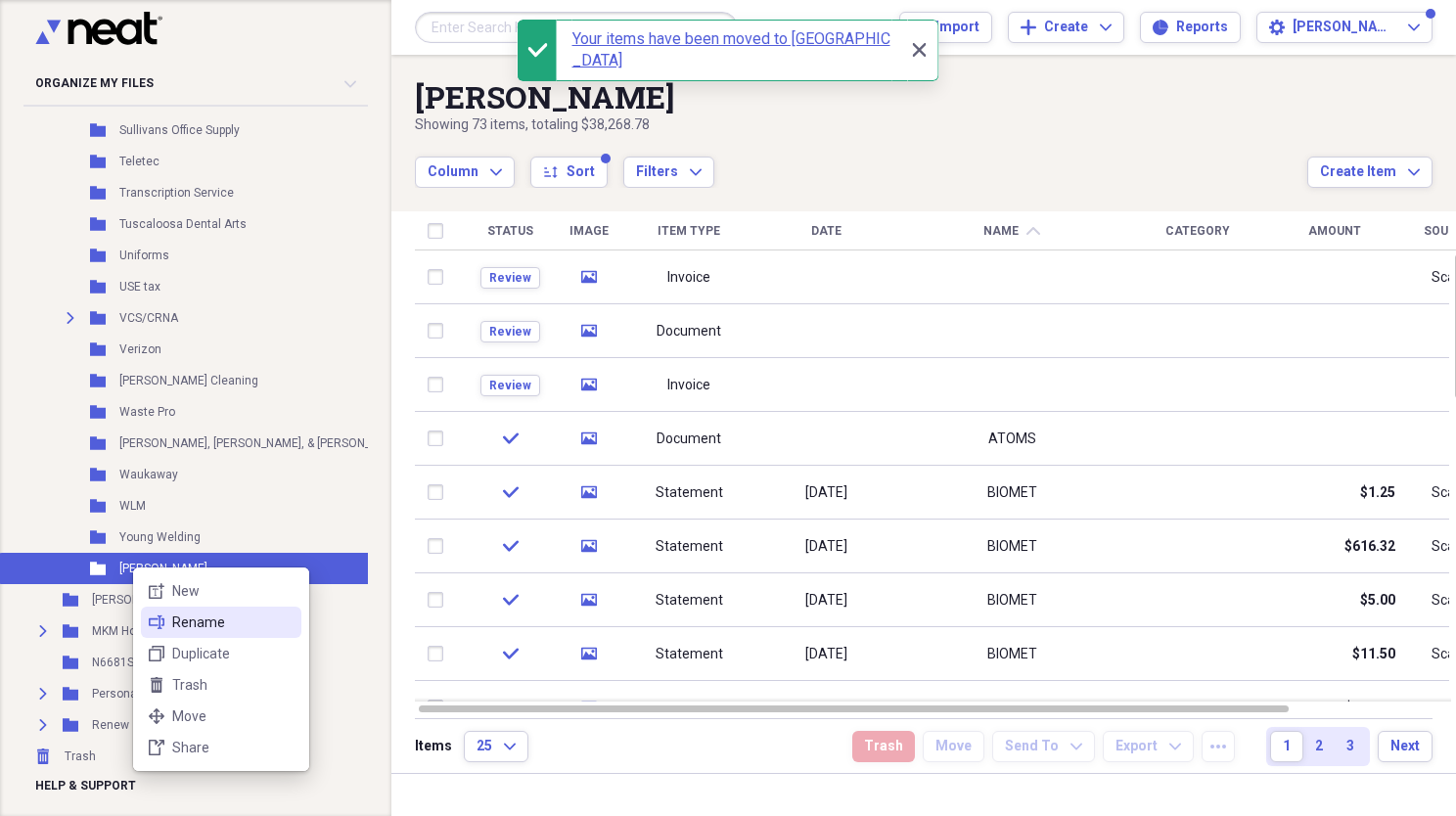 click on "Rename" at bounding box center [233, 622] 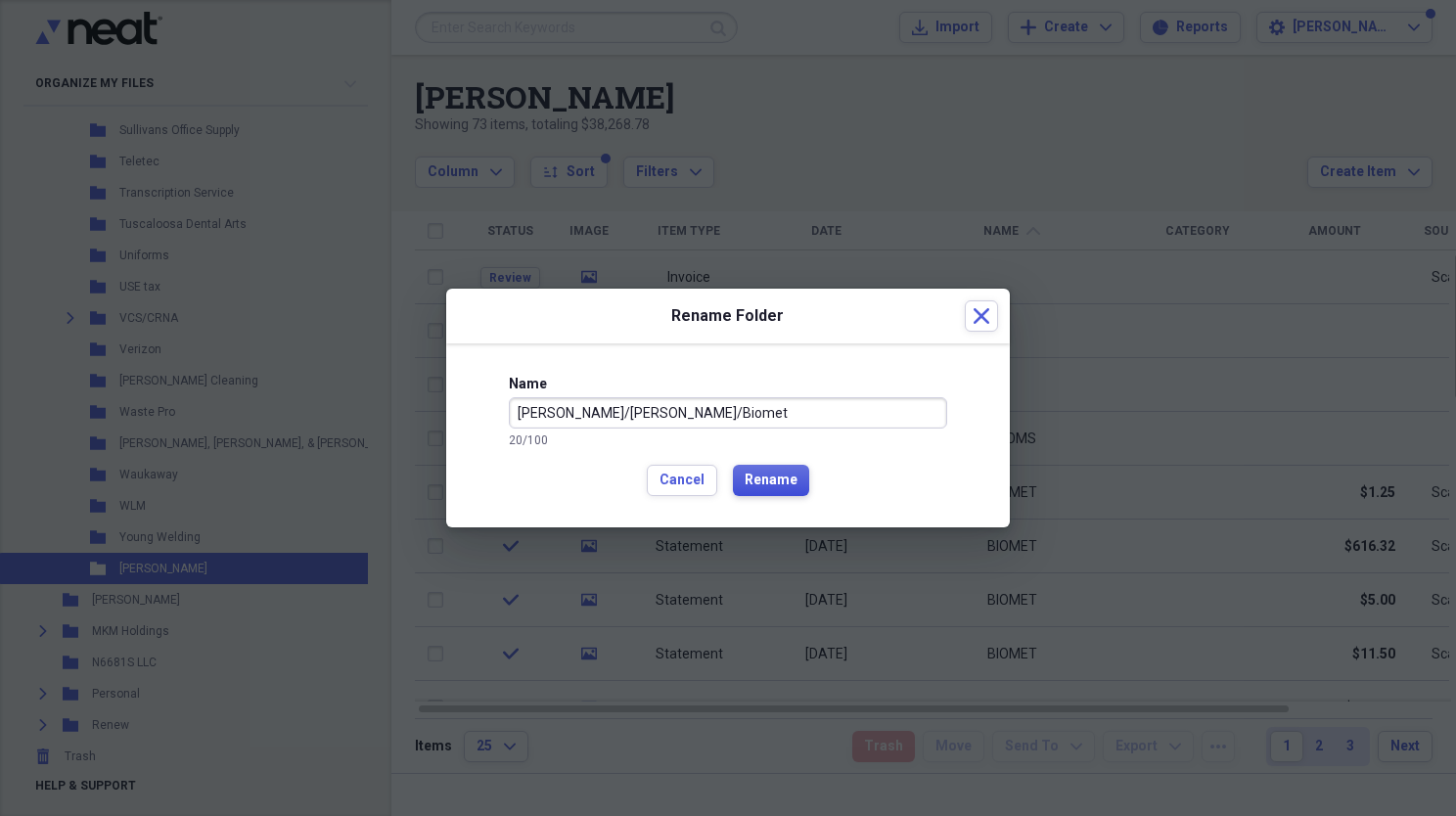 type on "[PERSON_NAME]/[PERSON_NAME]/Biomet" 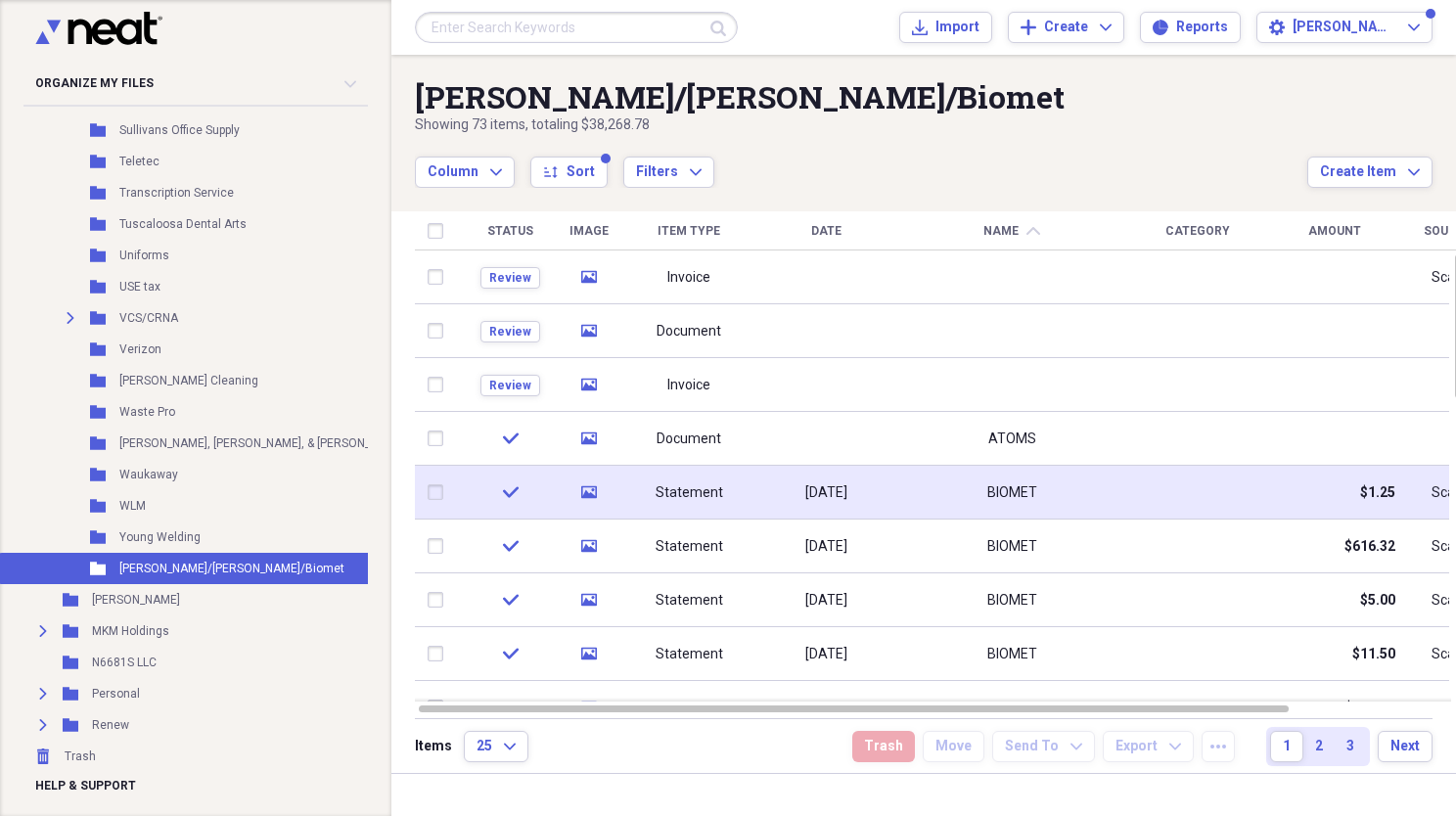 click at bounding box center (439, 492) 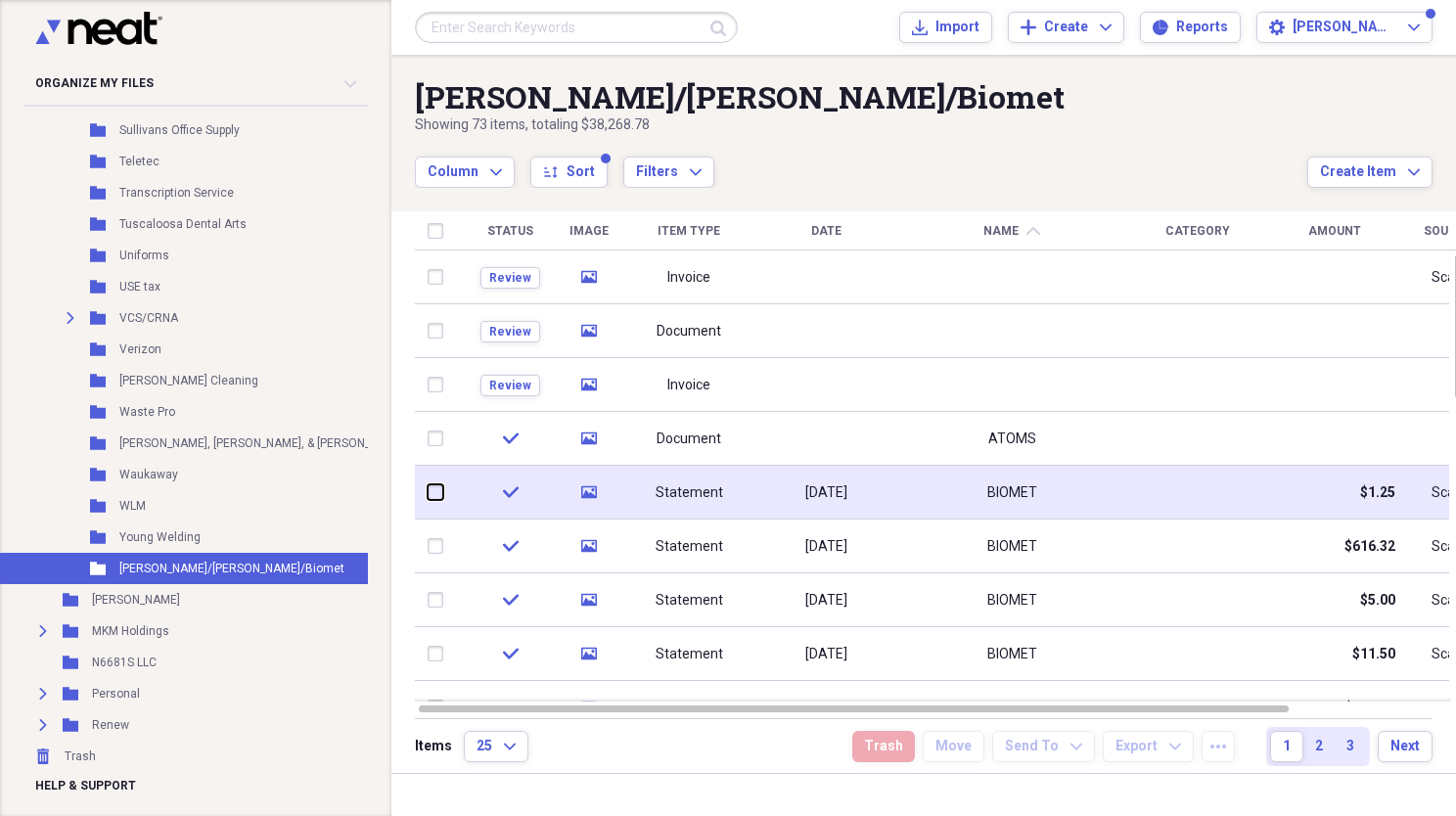 click at bounding box center [428, 492] 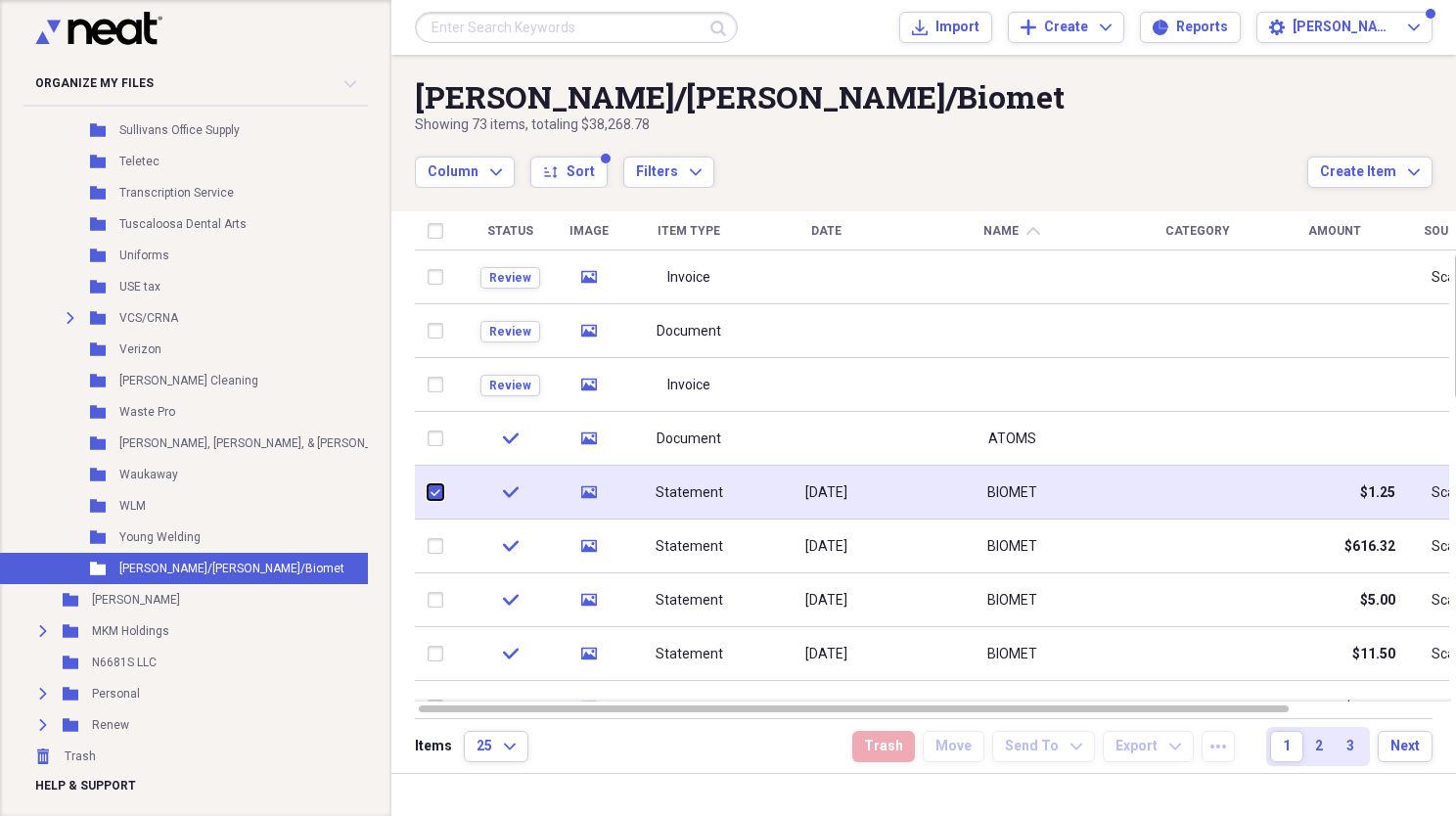 checkbox on "true" 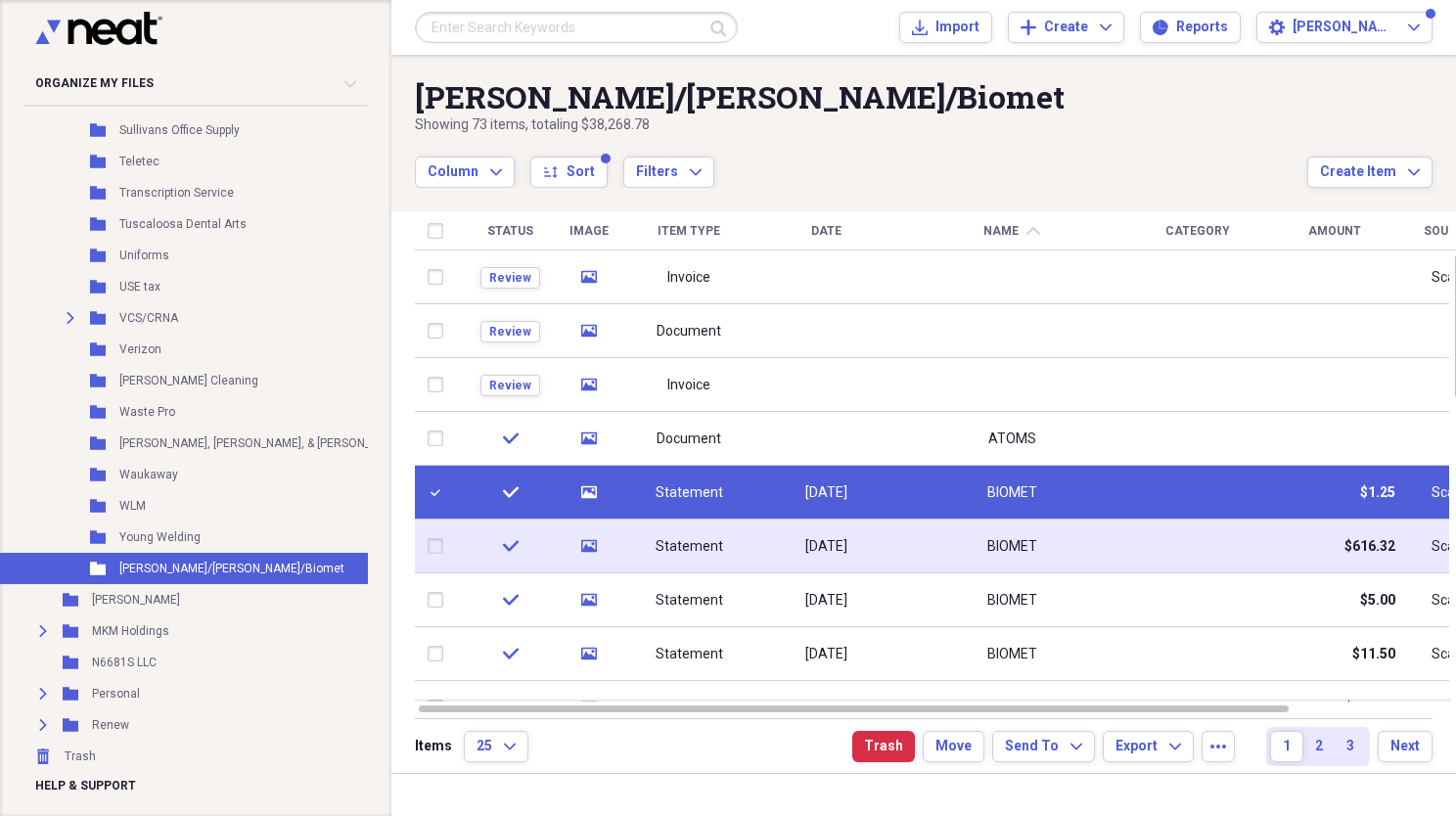 click at bounding box center (439, 546) 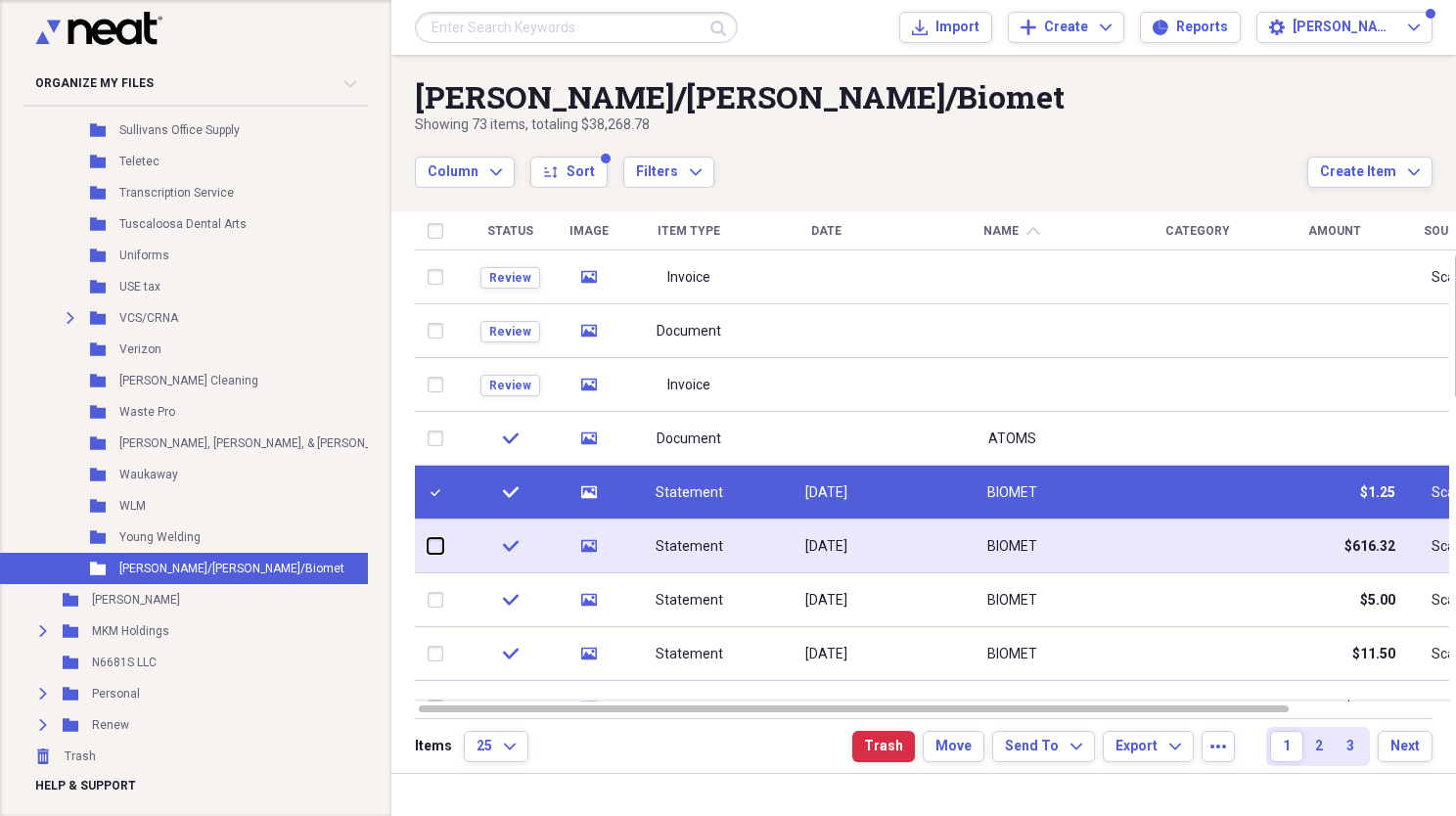 click at bounding box center (428, 546) 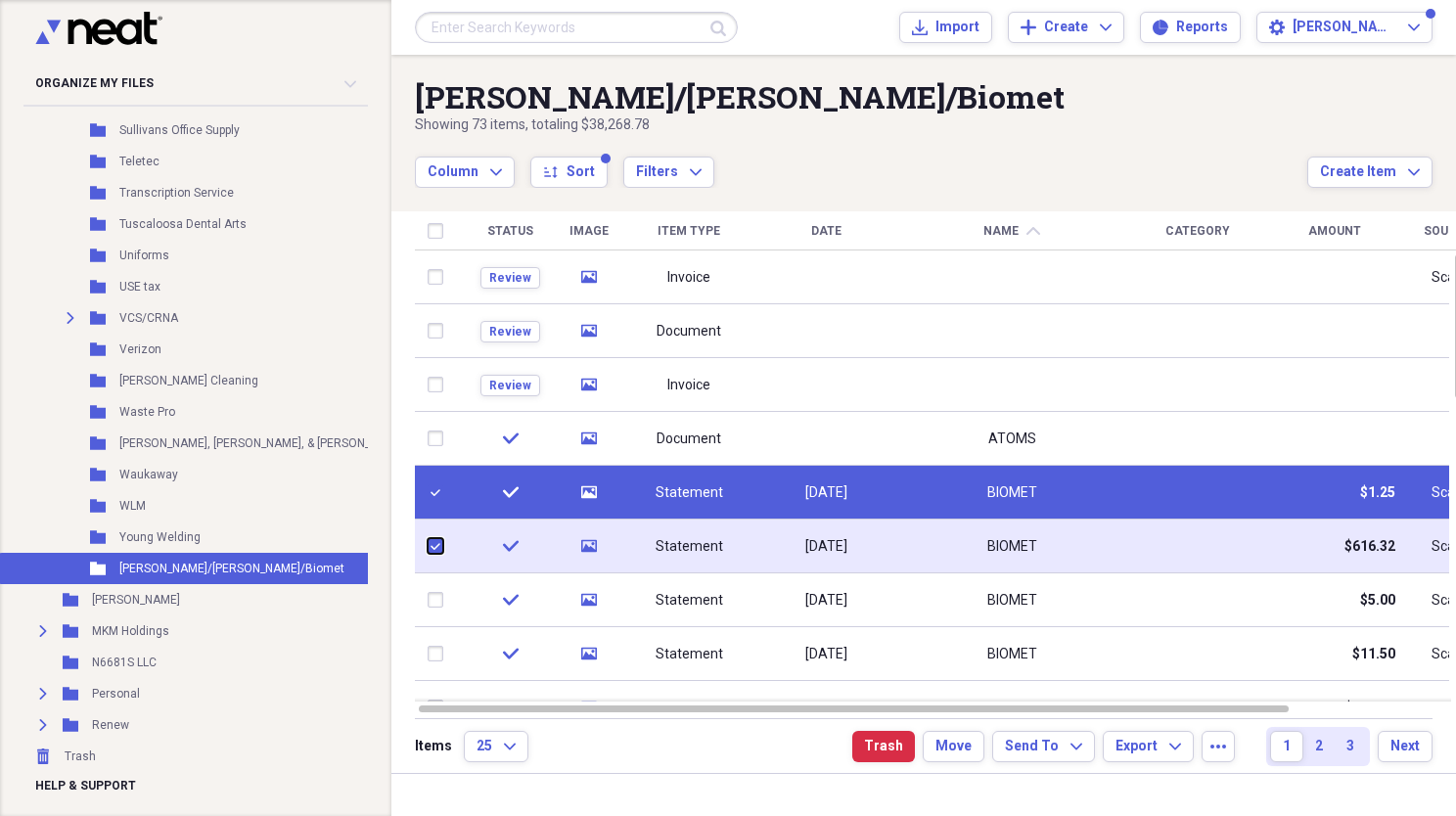 checkbox on "true" 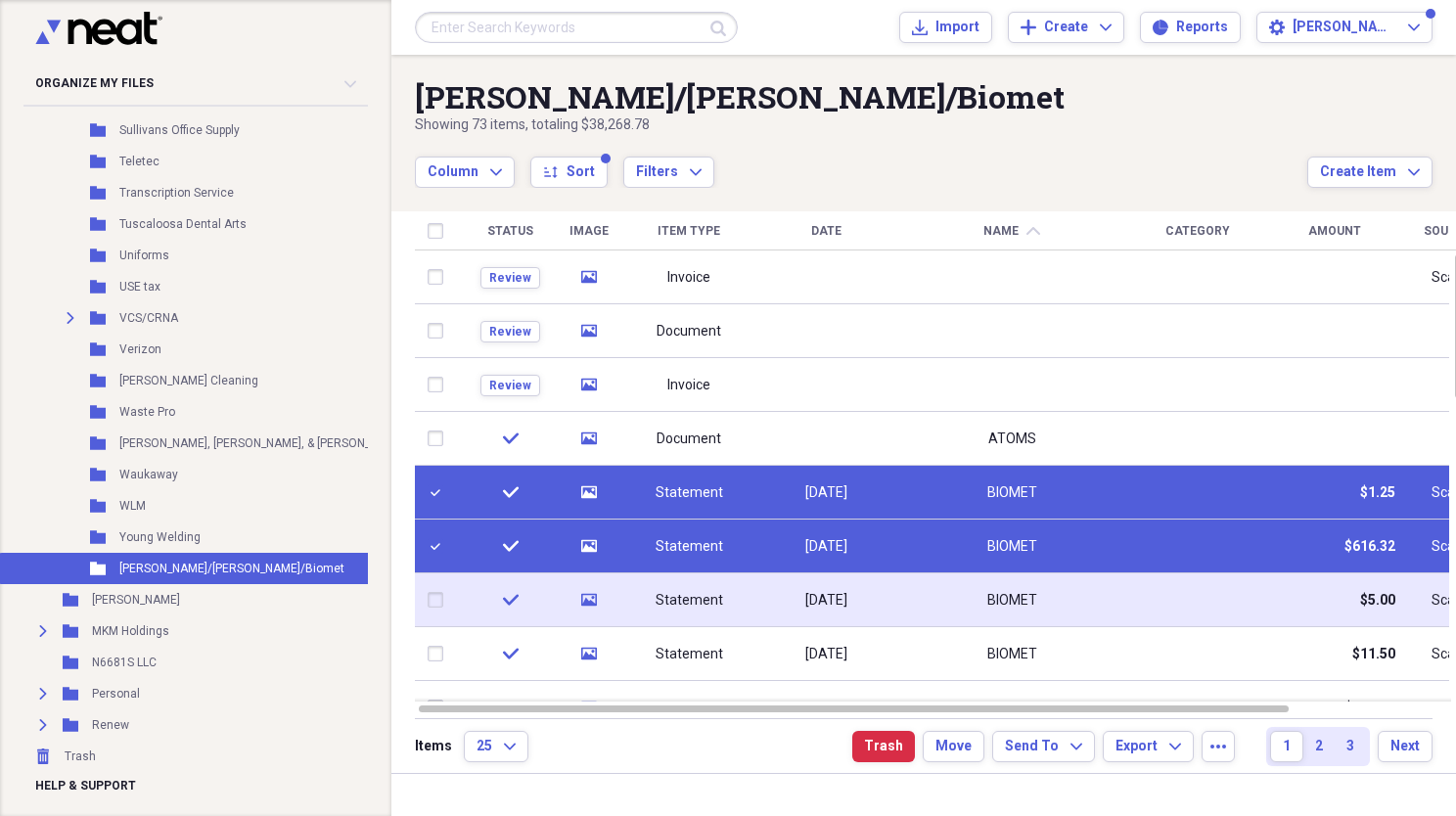 click at bounding box center (439, 600) 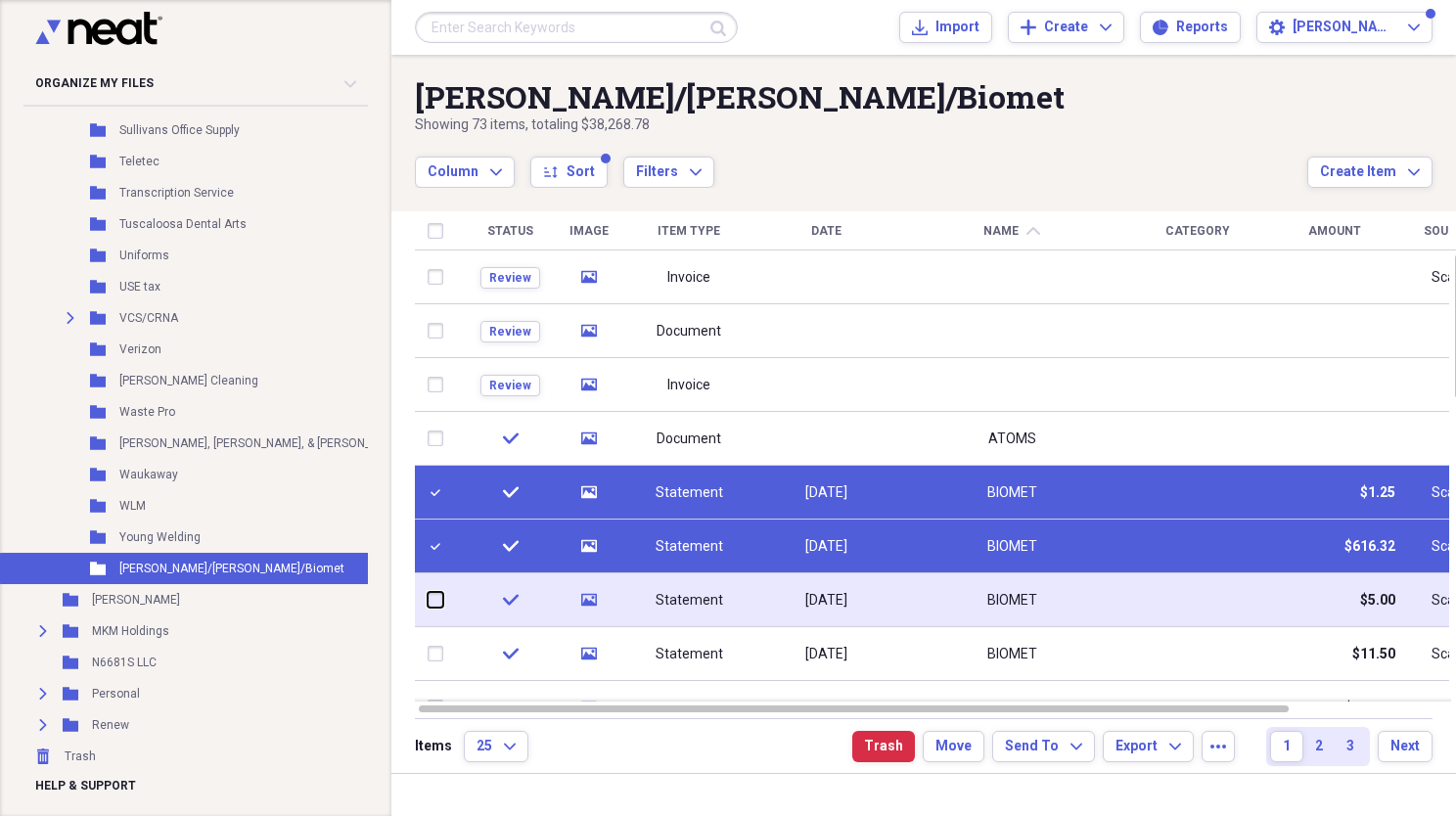 click at bounding box center (428, 600) 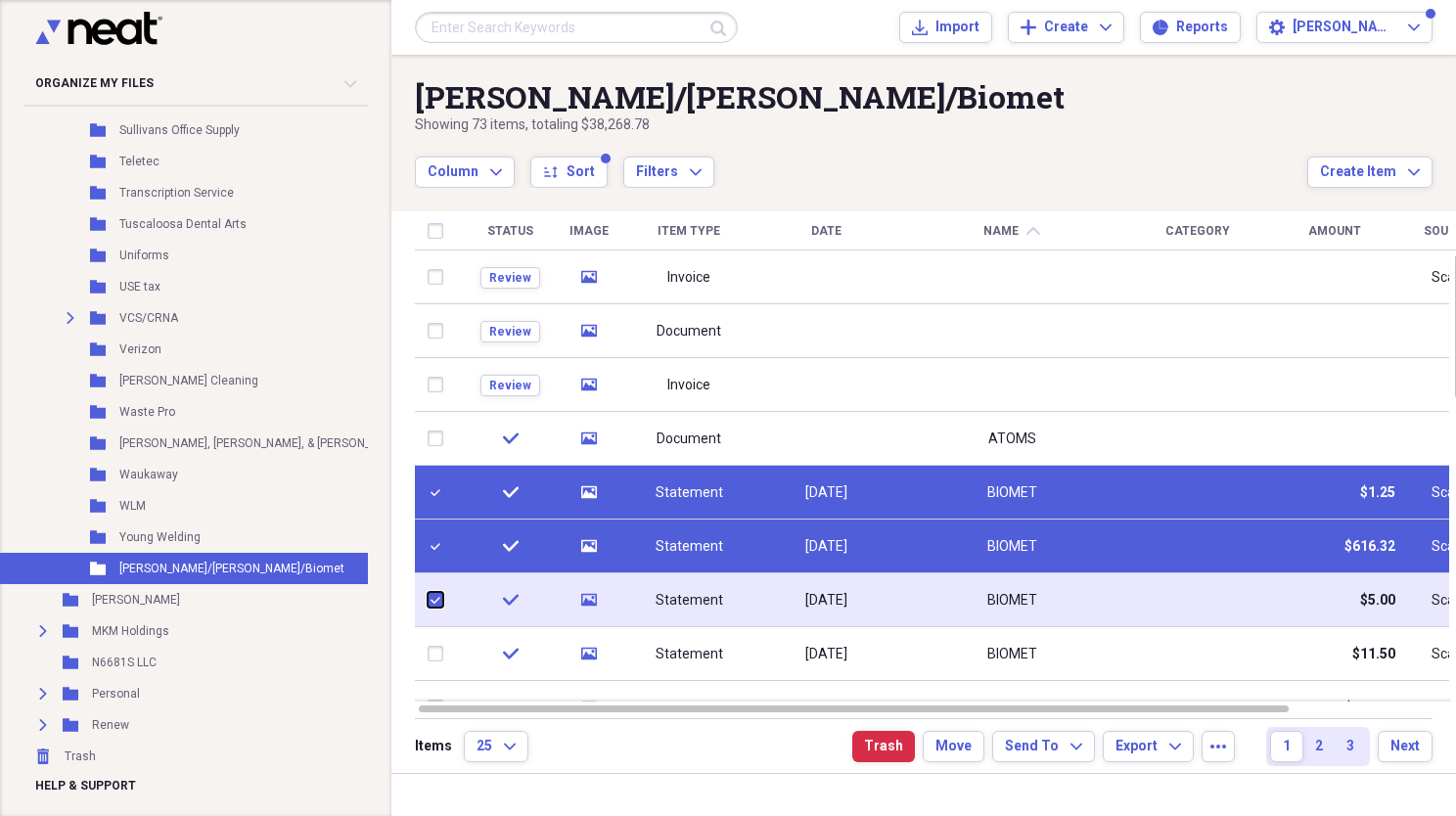 checkbox on "true" 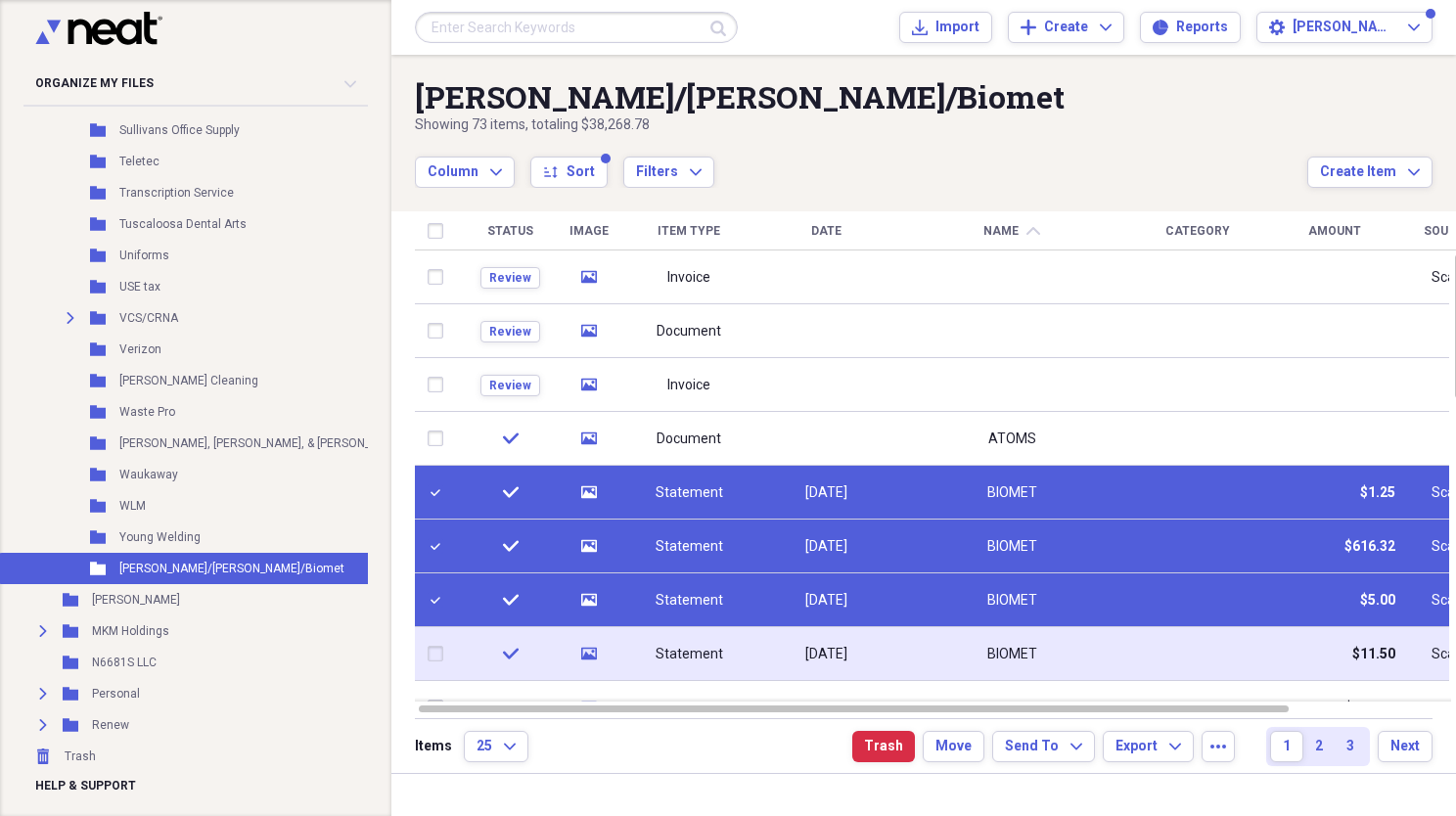 drag, startPoint x: 423, startPoint y: 658, endPoint x: 431, endPoint y: 646, distance: 14.422205 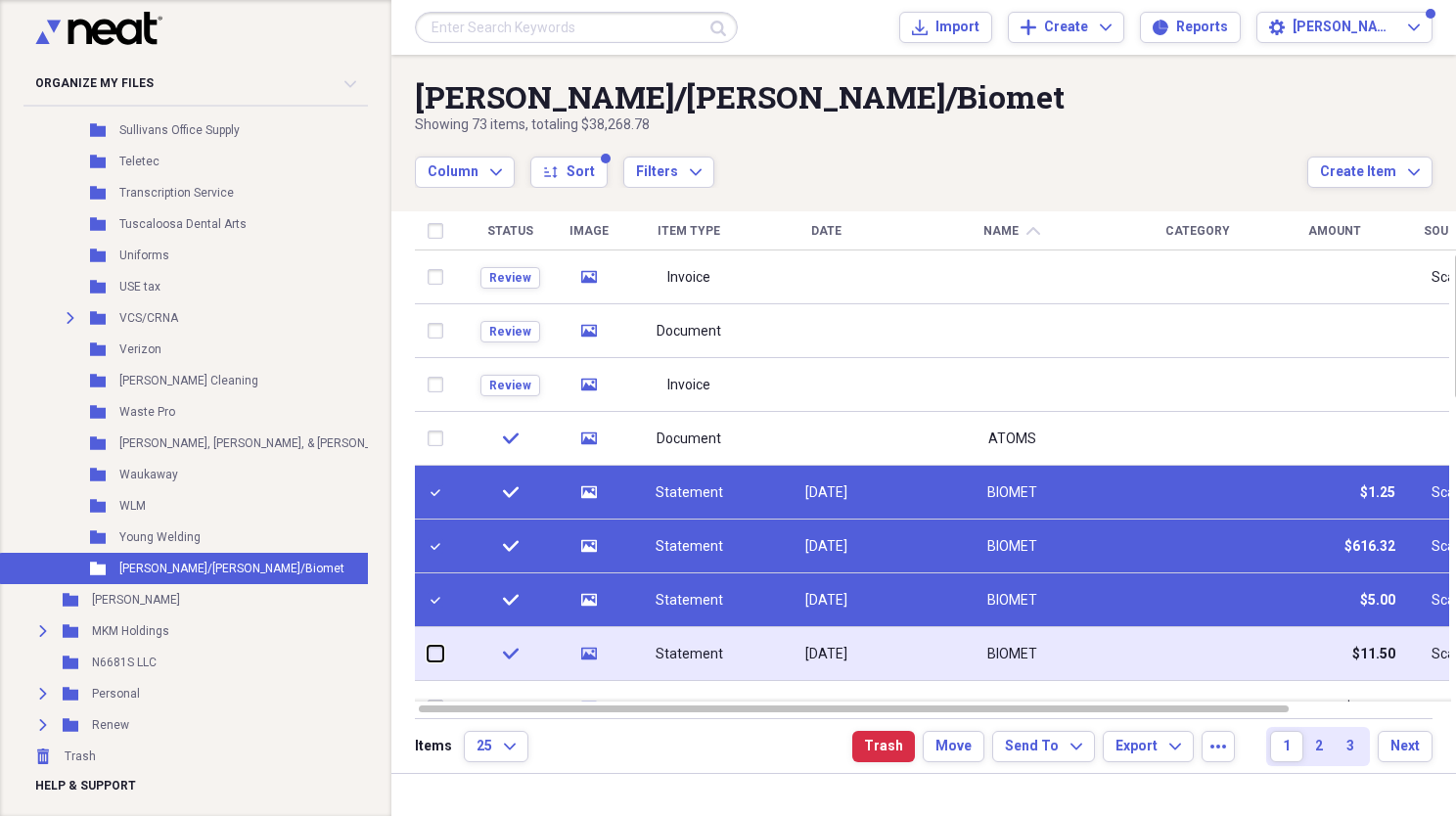click at bounding box center (428, 654) 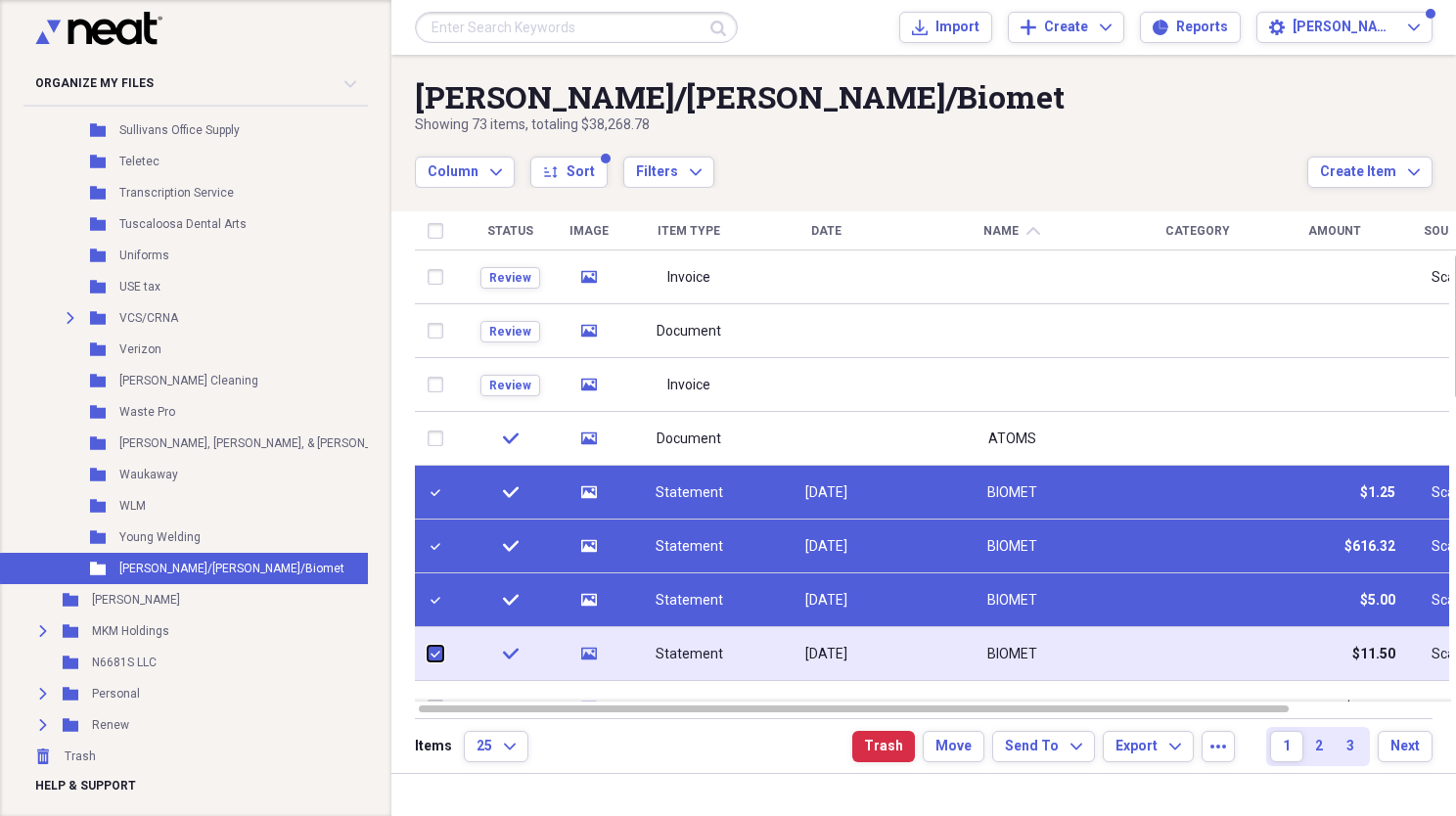 checkbox on "true" 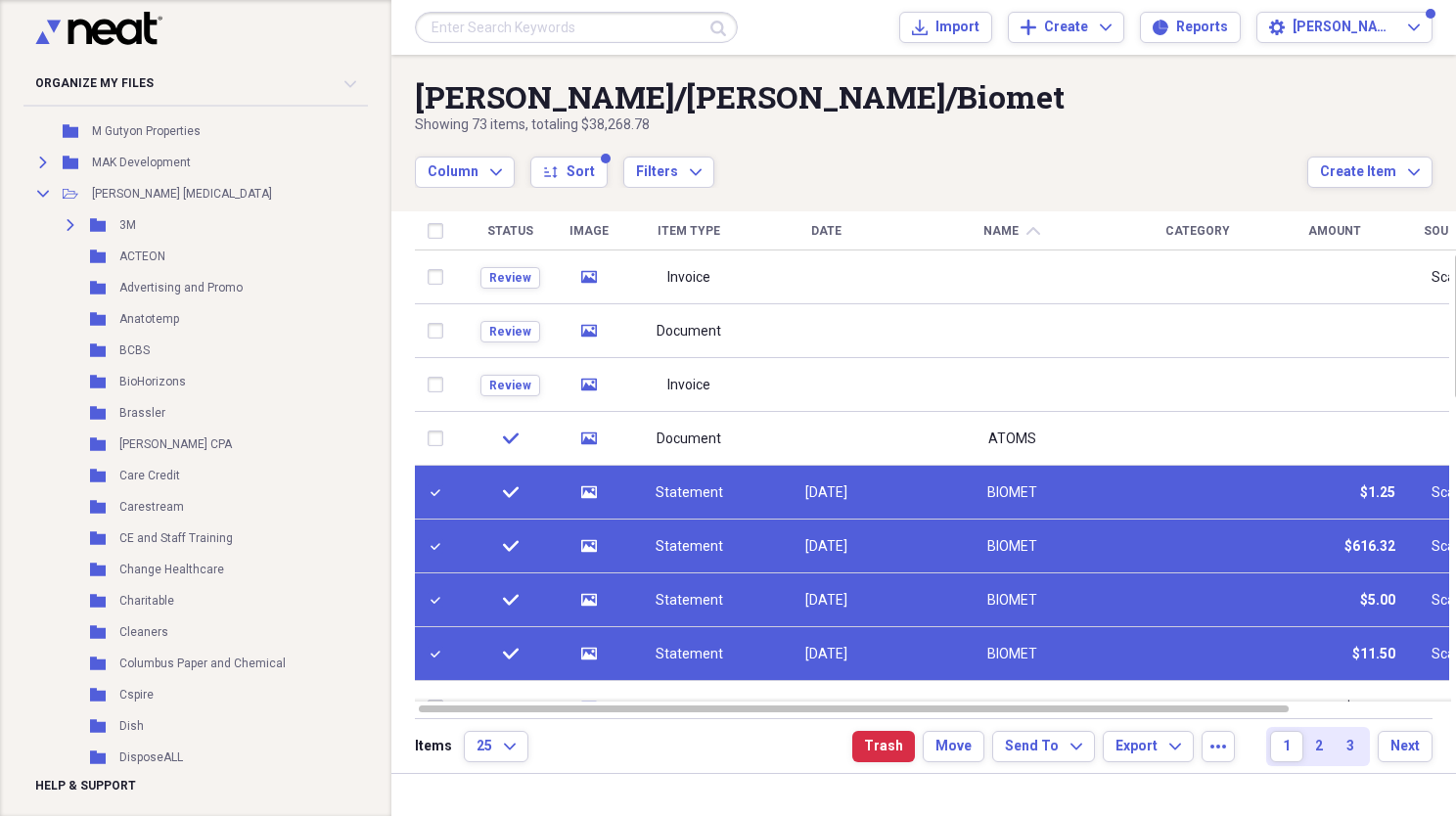 scroll, scrollTop: 0, scrollLeft: 0, axis: both 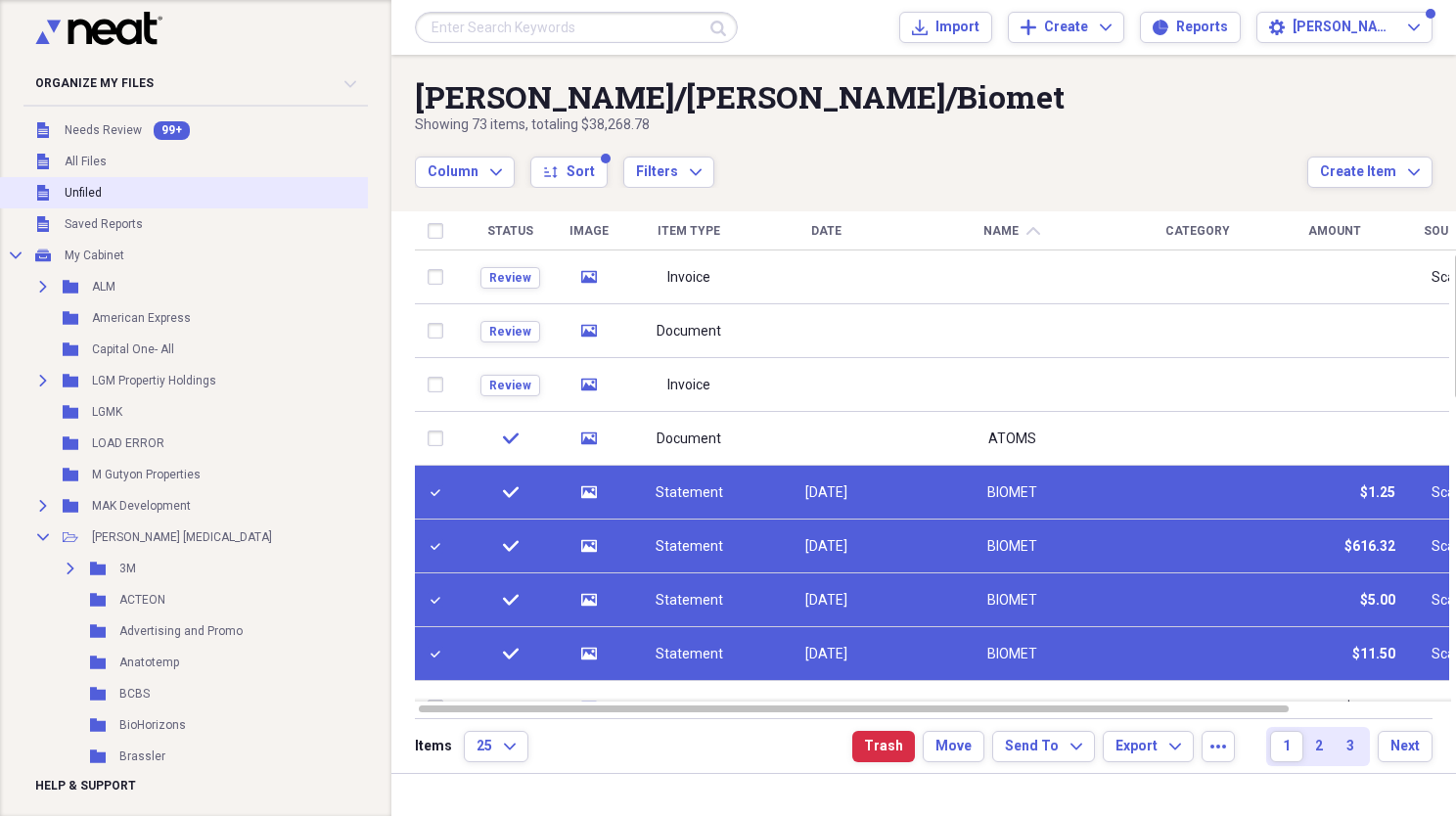 click on "Unfiled Unfiled" at bounding box center (232, 193) 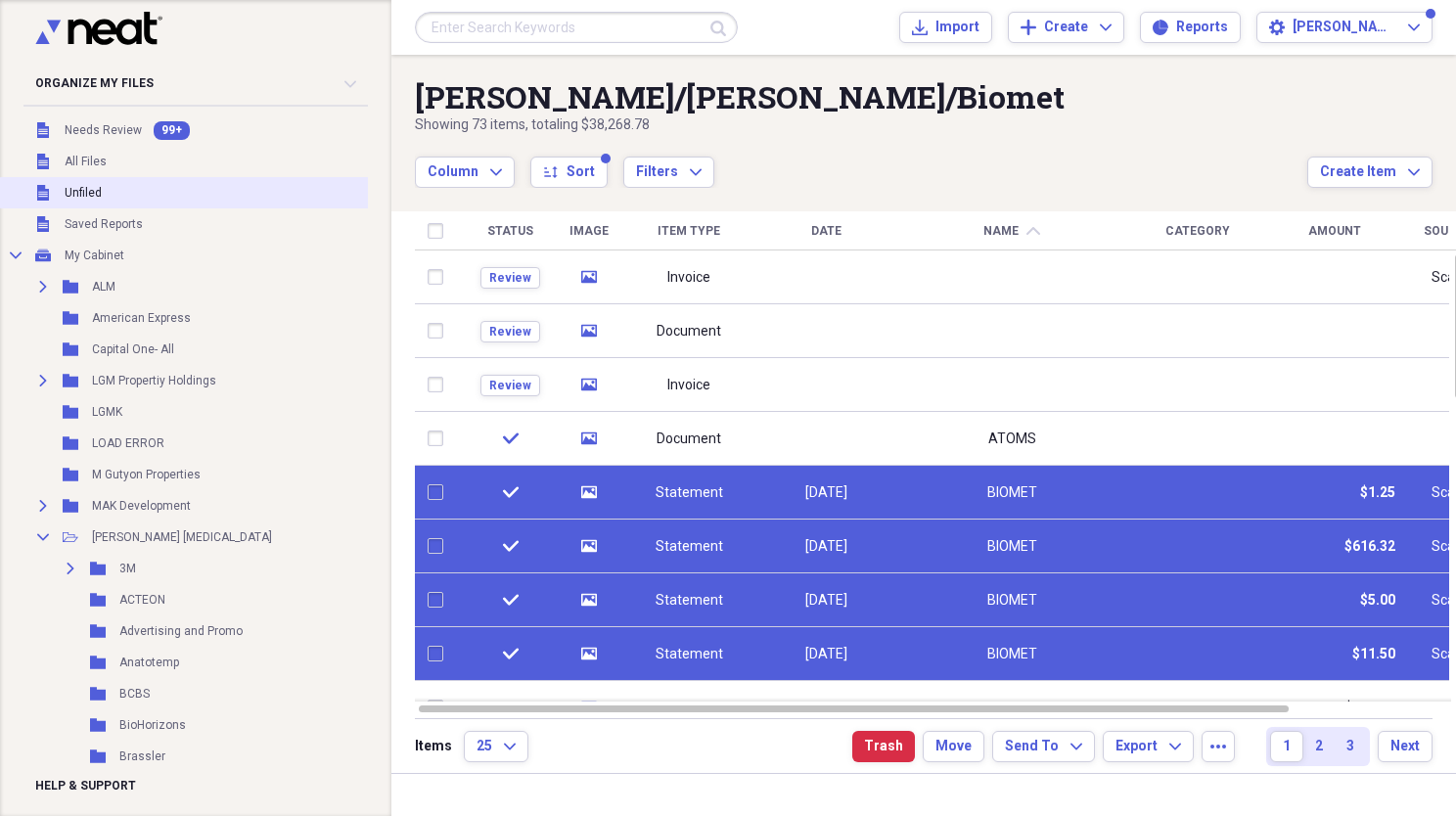 checkbox on "false" 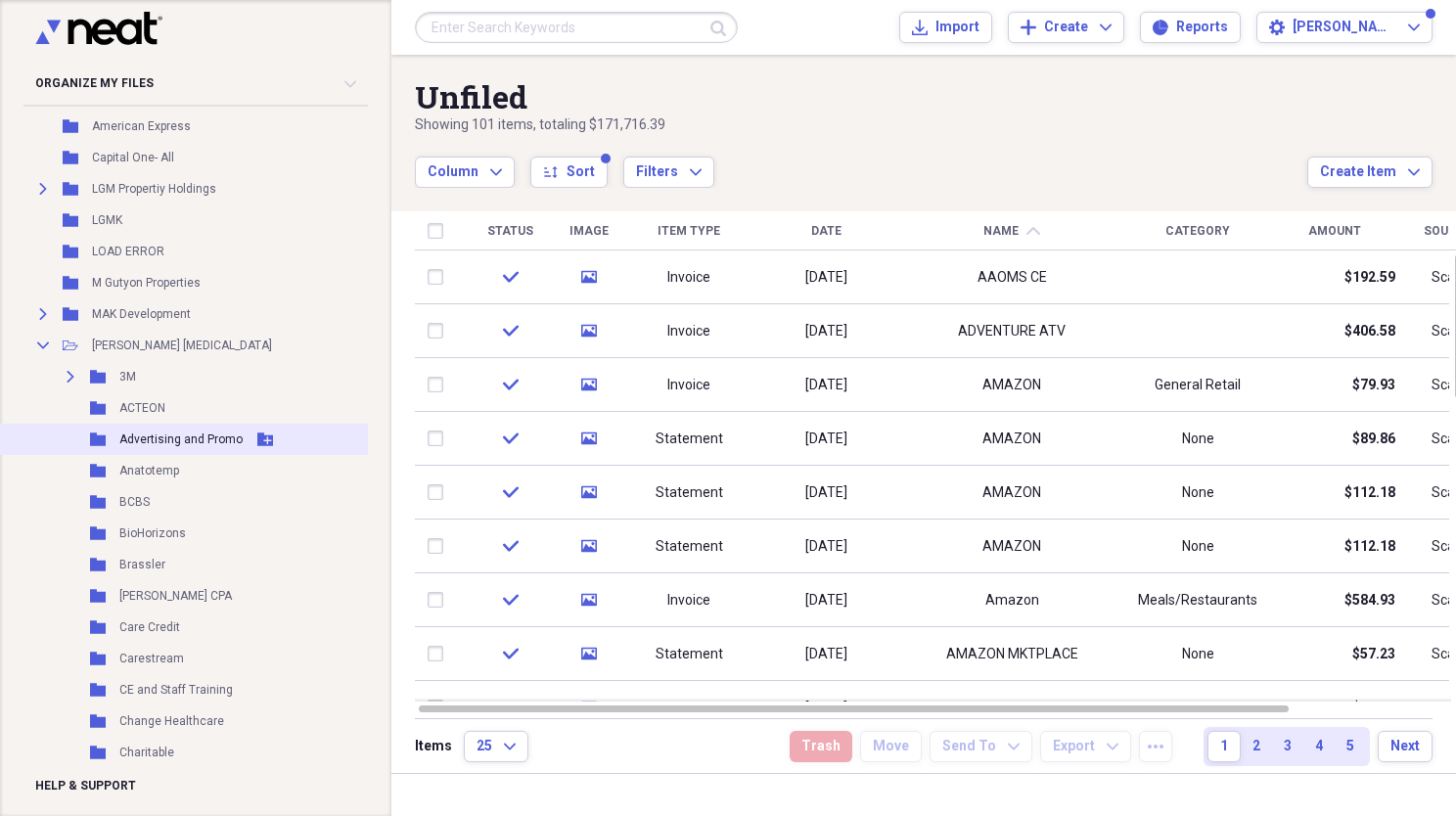 scroll, scrollTop: 196, scrollLeft: 0, axis: vertical 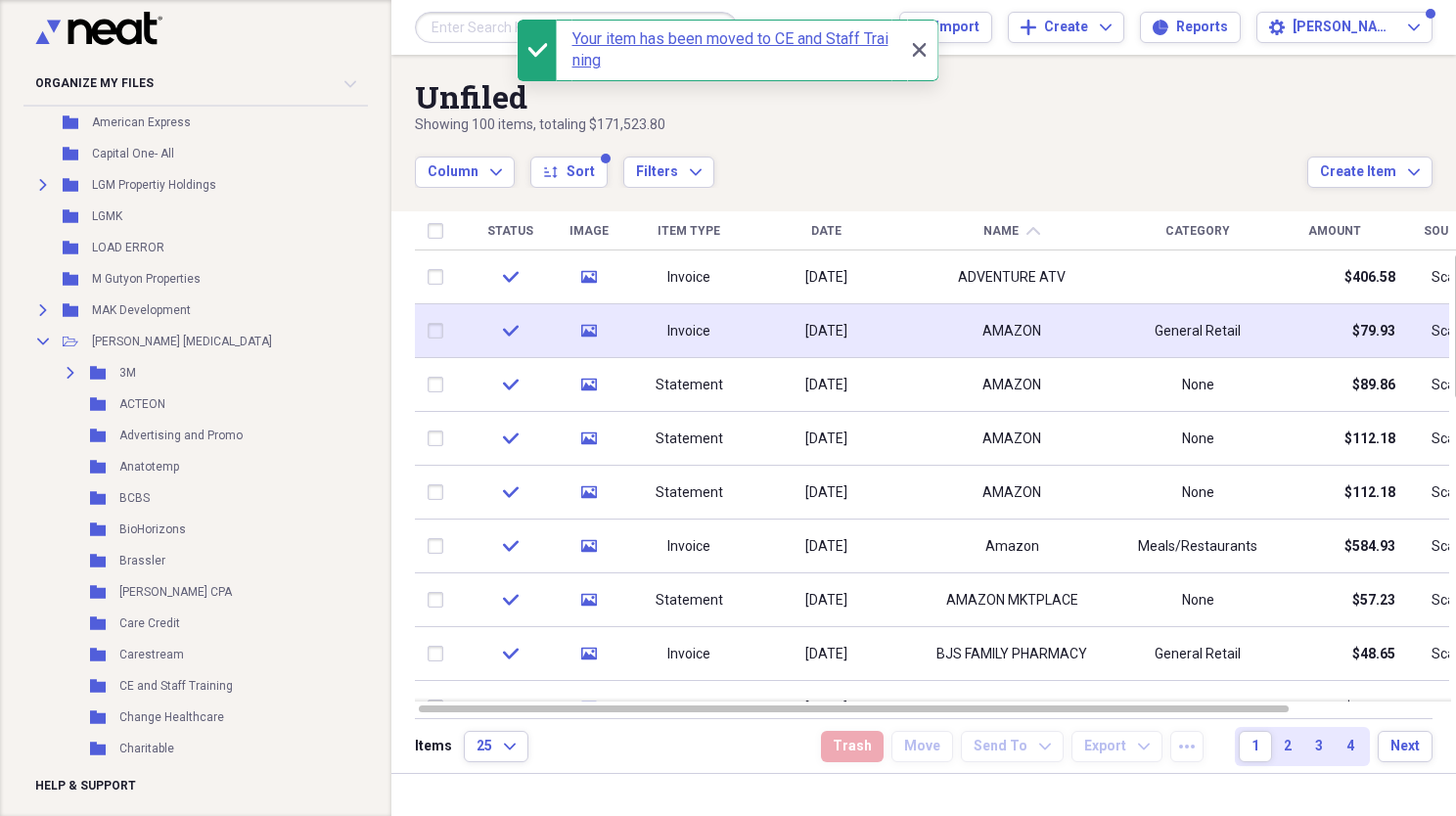 click at bounding box center [439, 331] 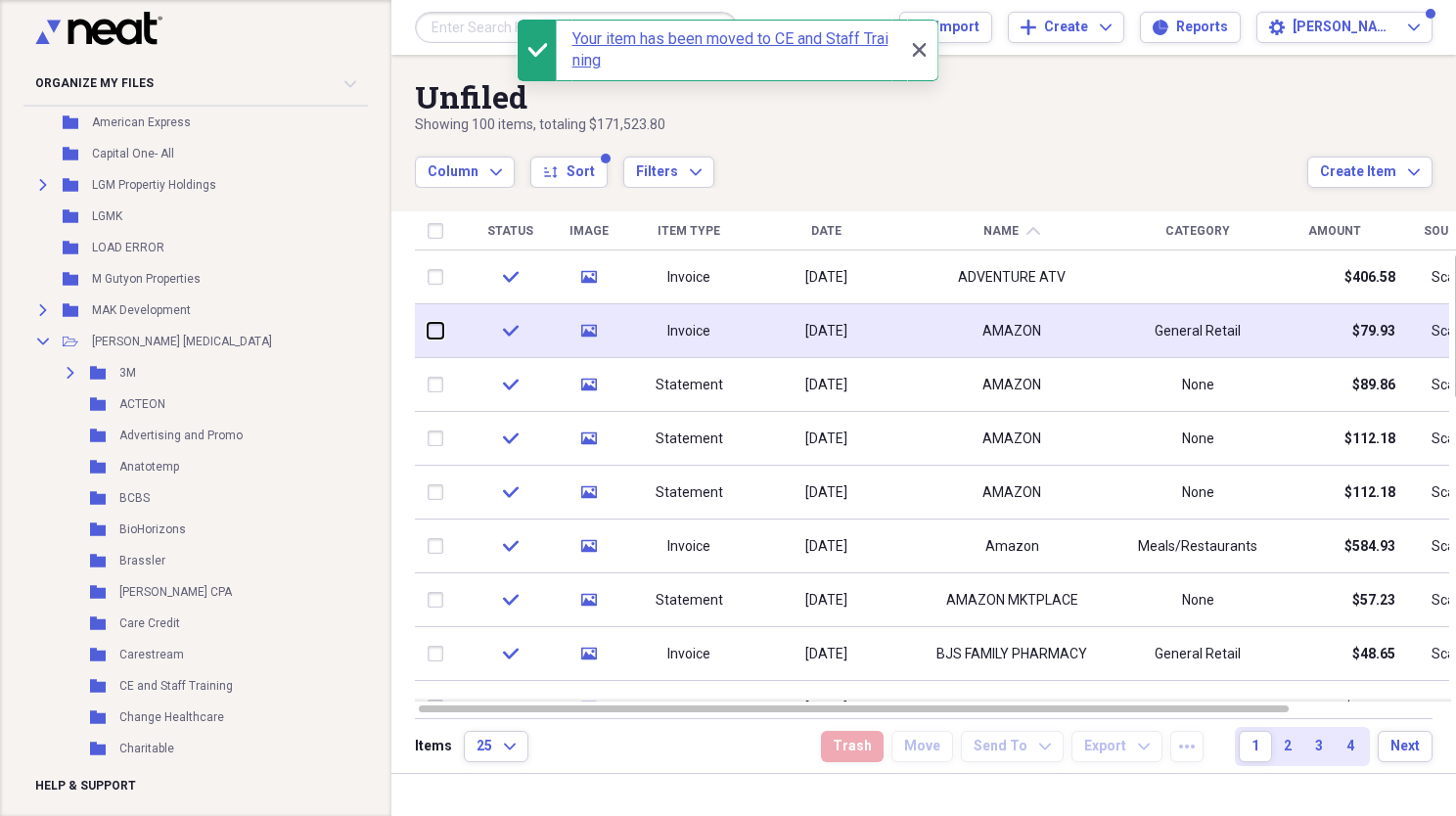 click at bounding box center (428, 331) 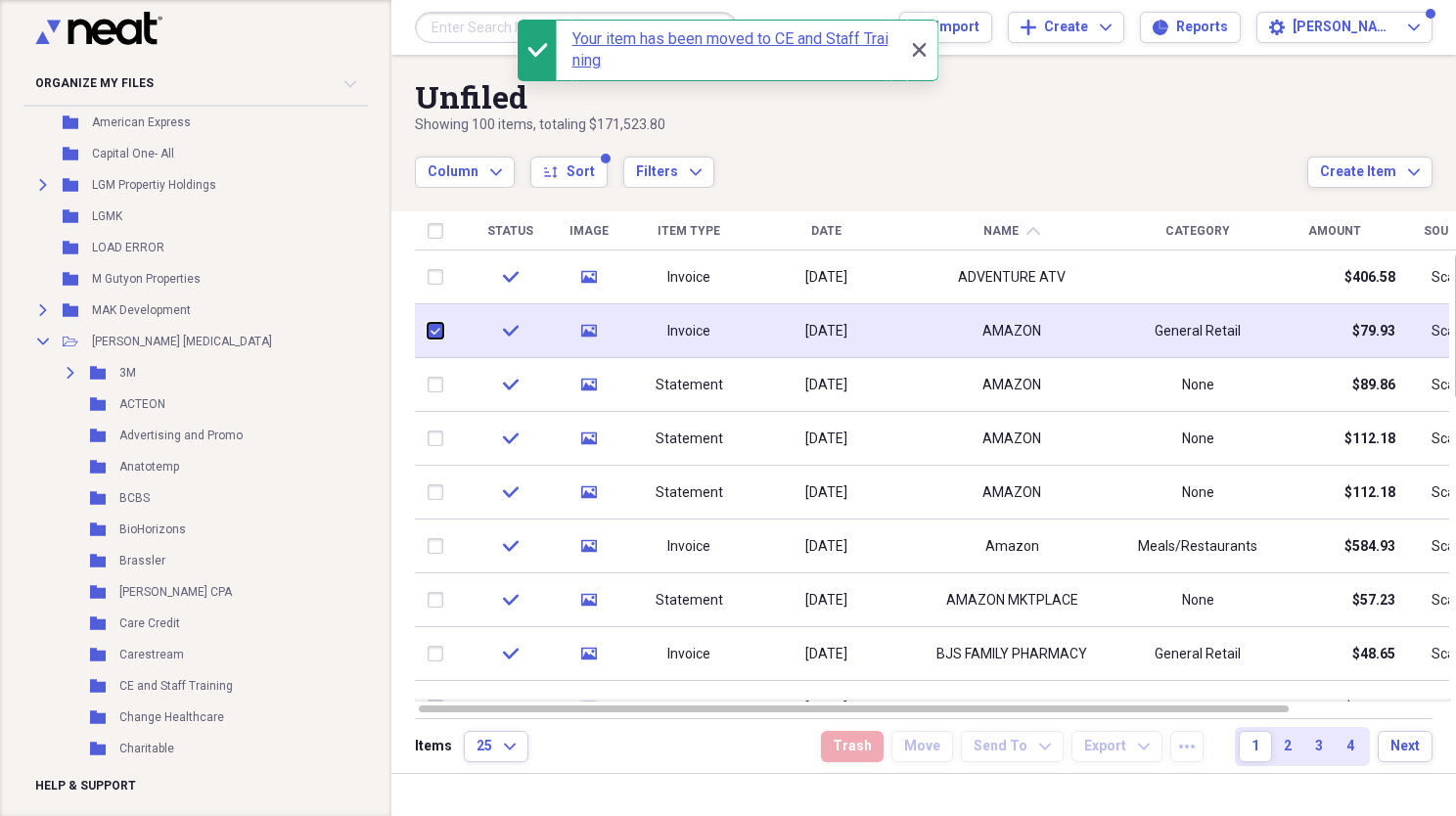 checkbox on "true" 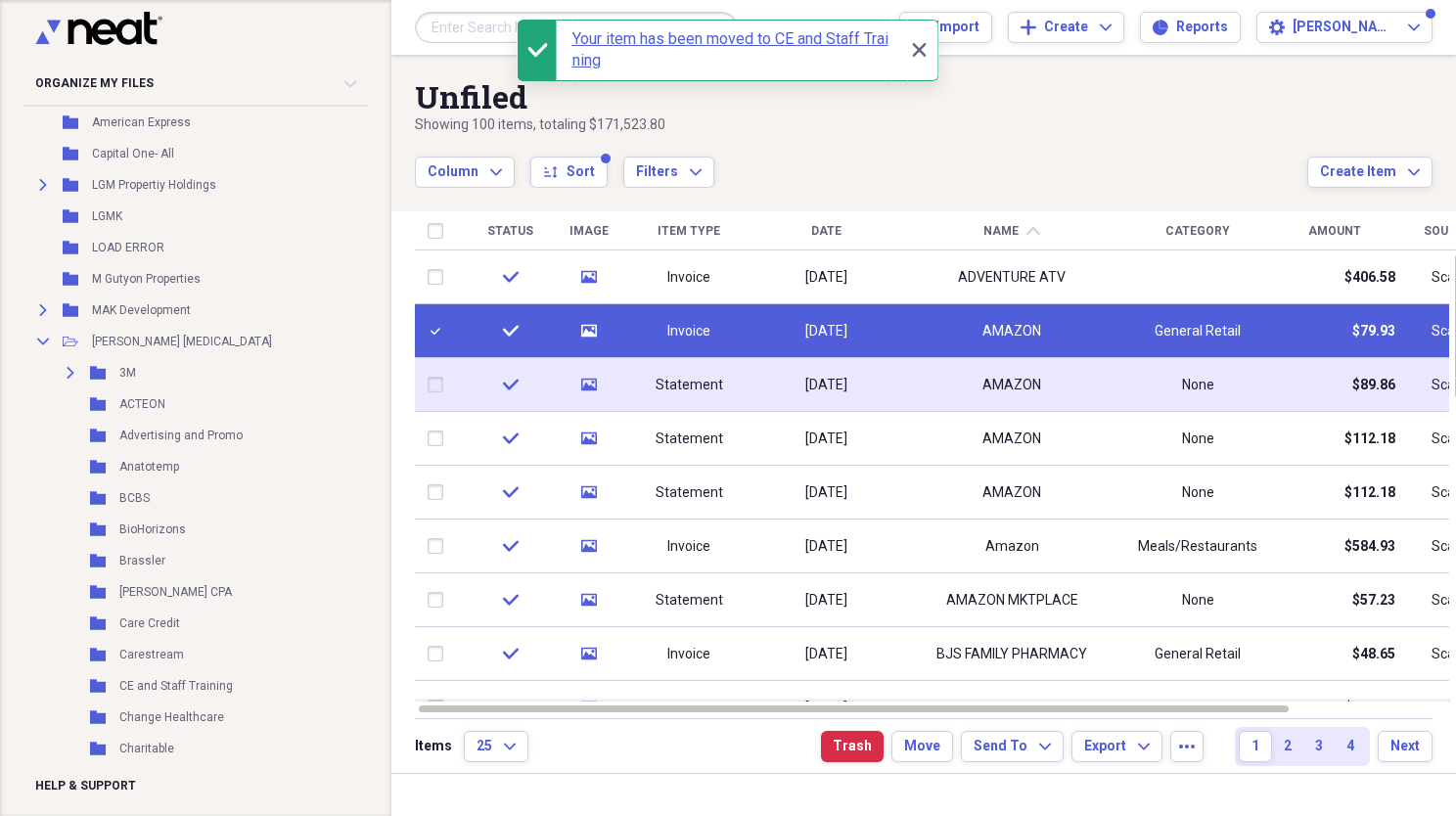click at bounding box center (439, 385) 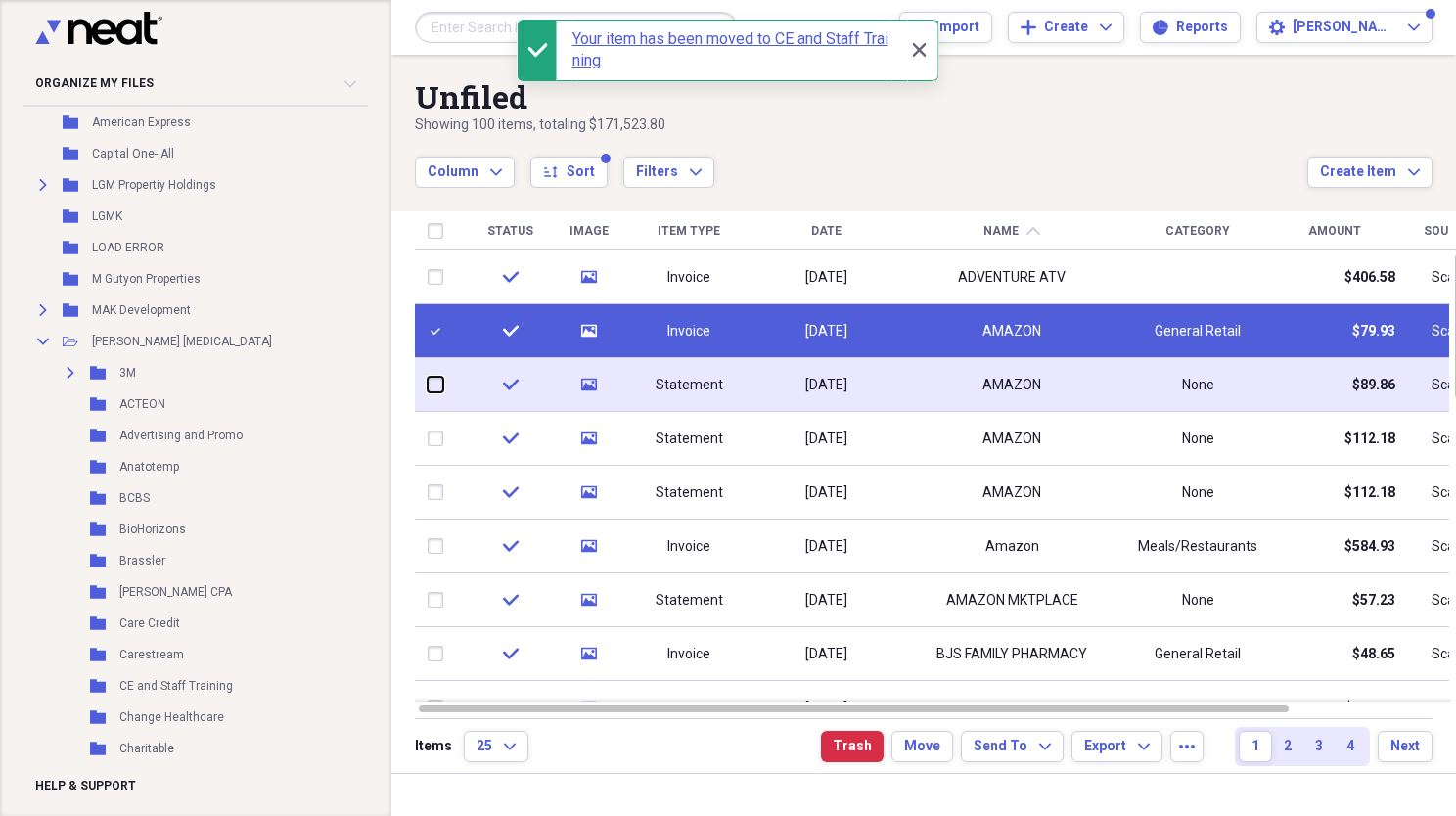 click at bounding box center [428, 385] 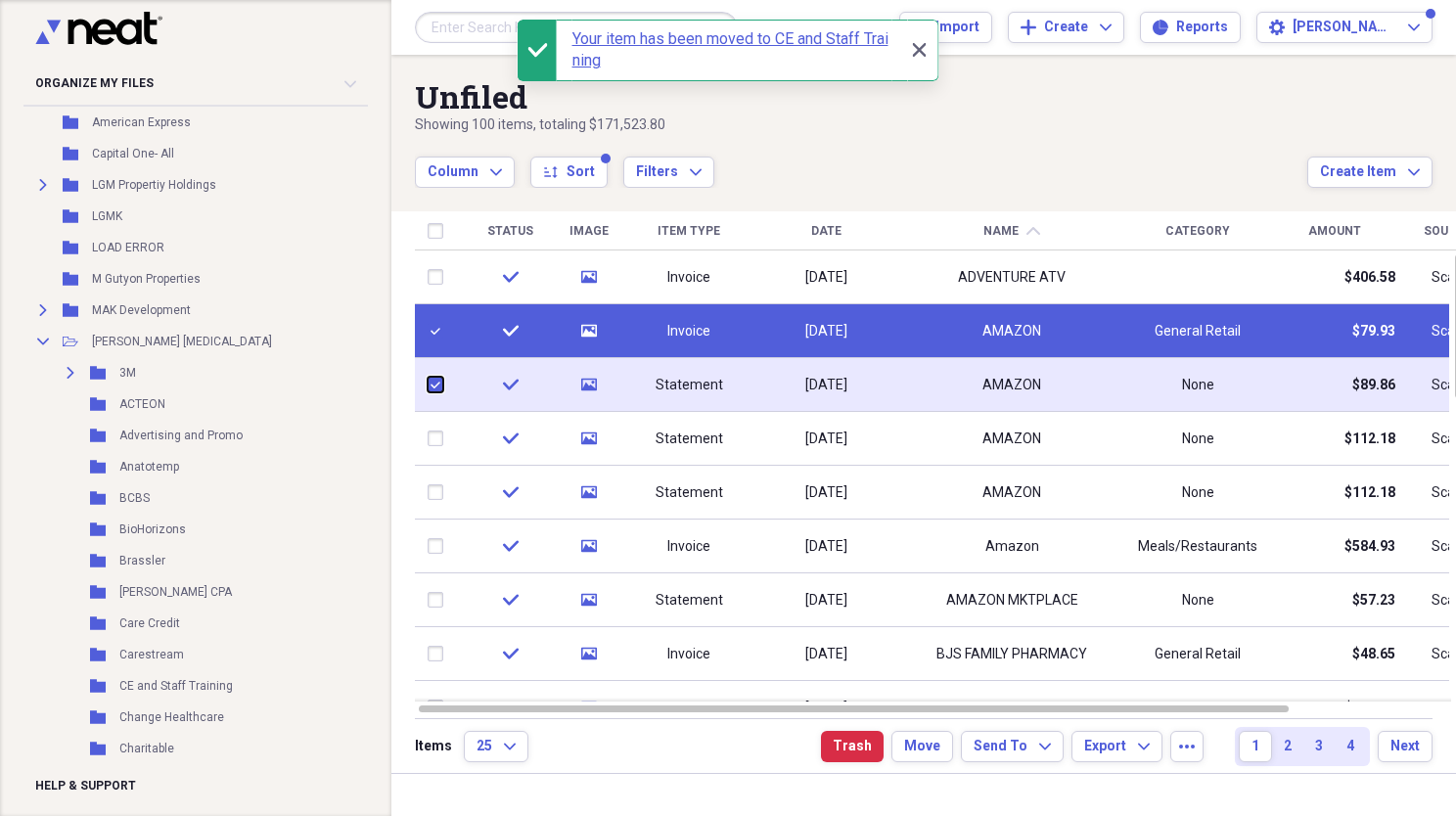 checkbox on "true" 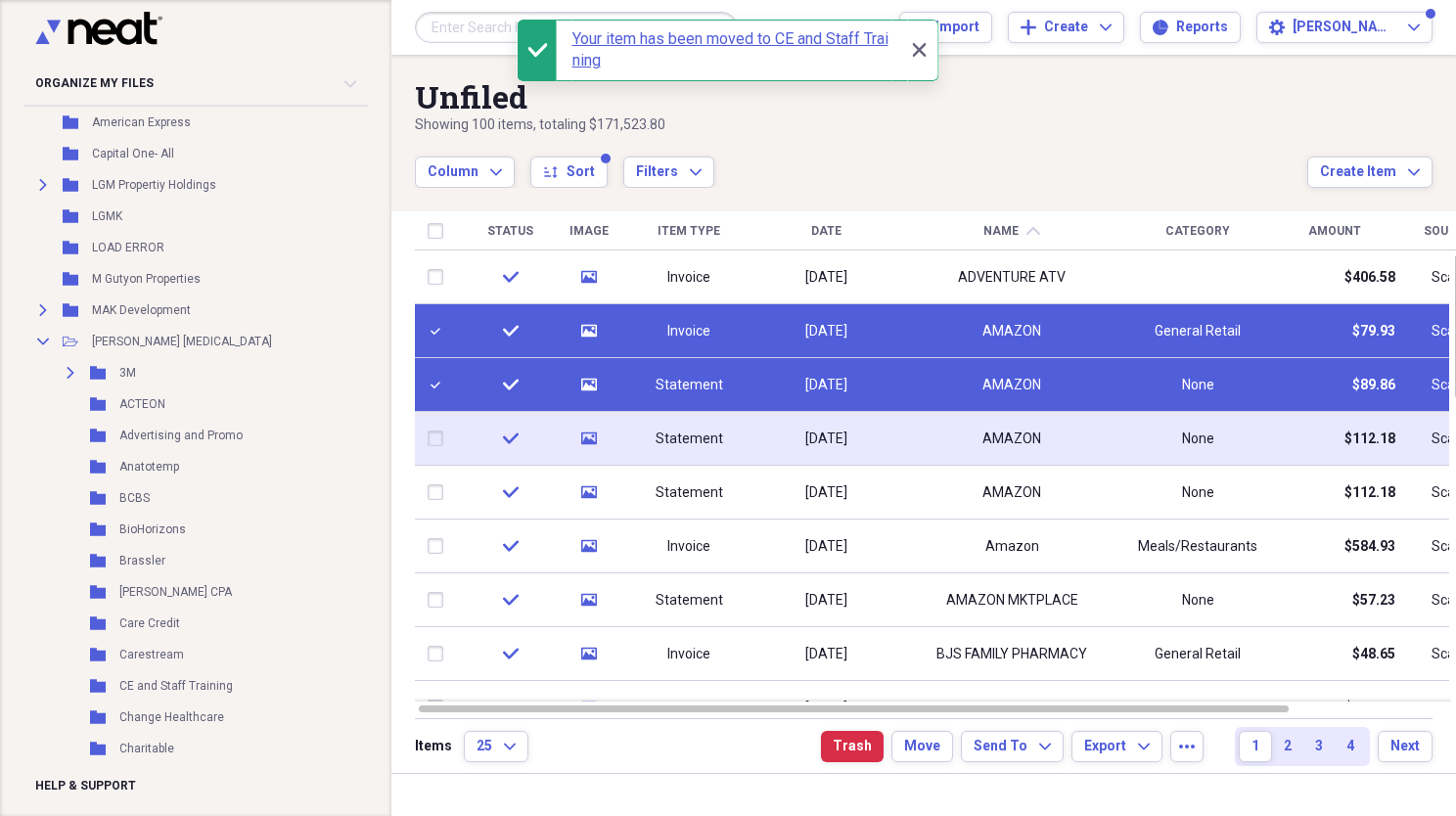 click at bounding box center [439, 438] 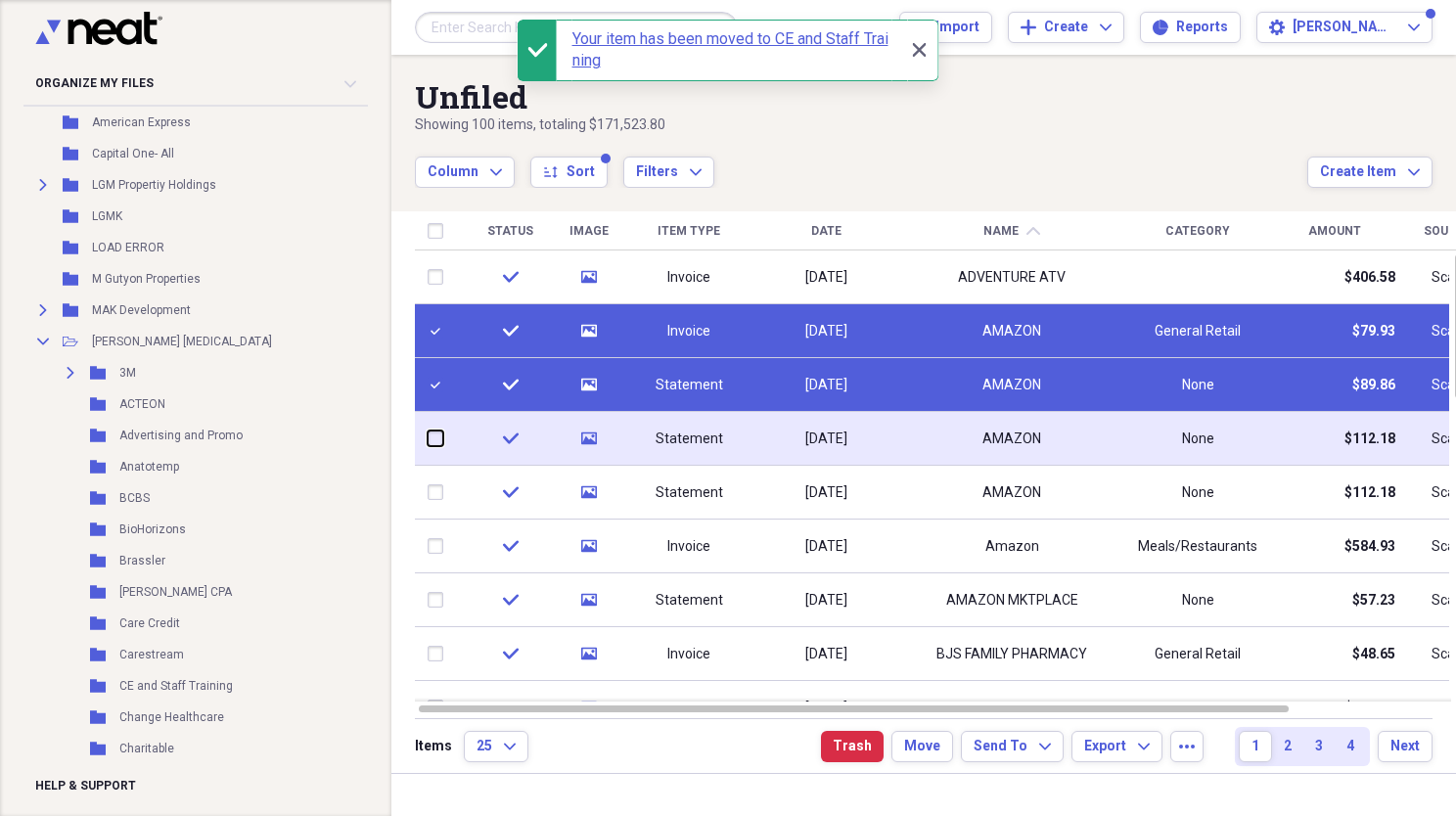 click at bounding box center (428, 438) 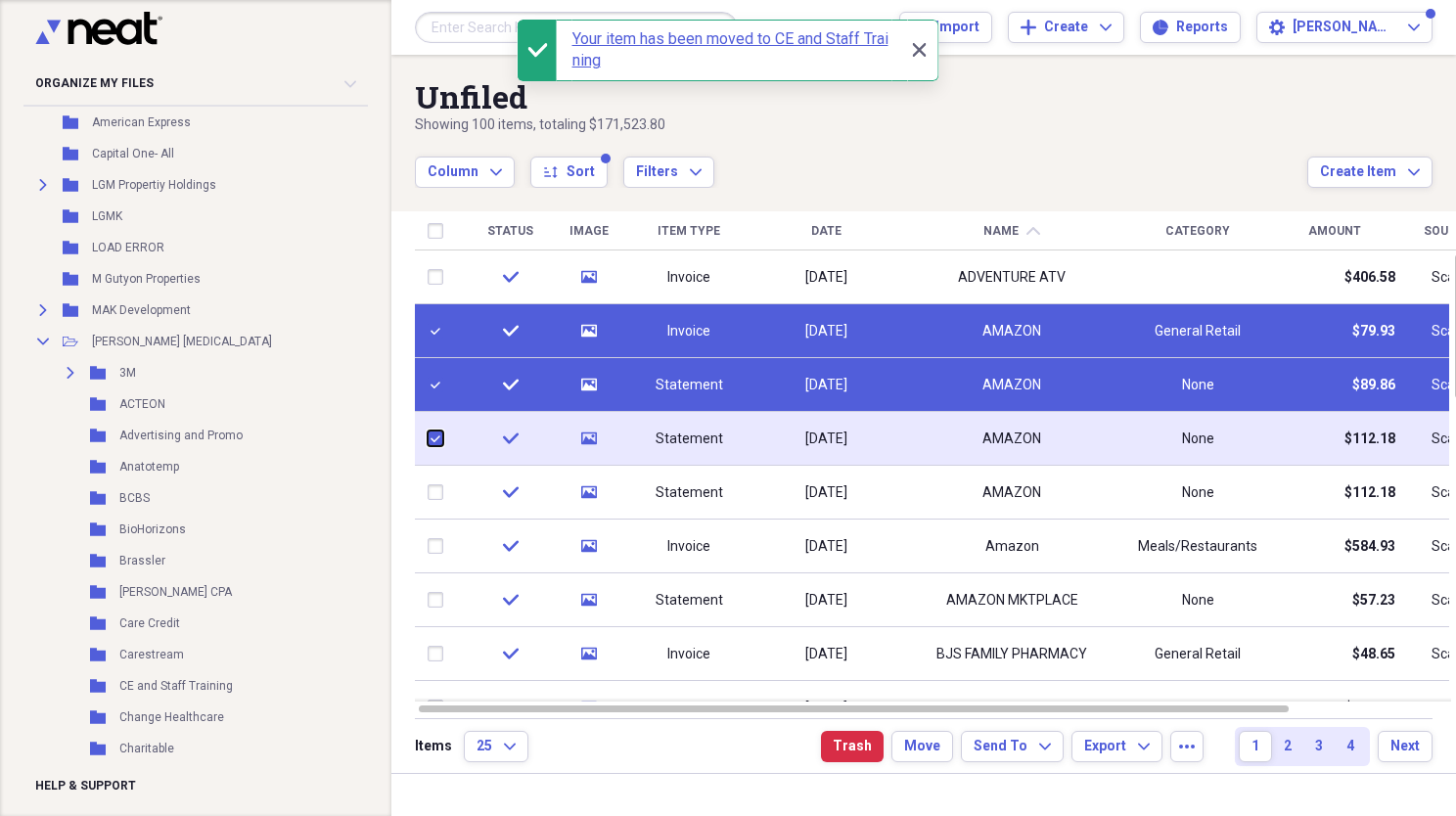 checkbox on "true" 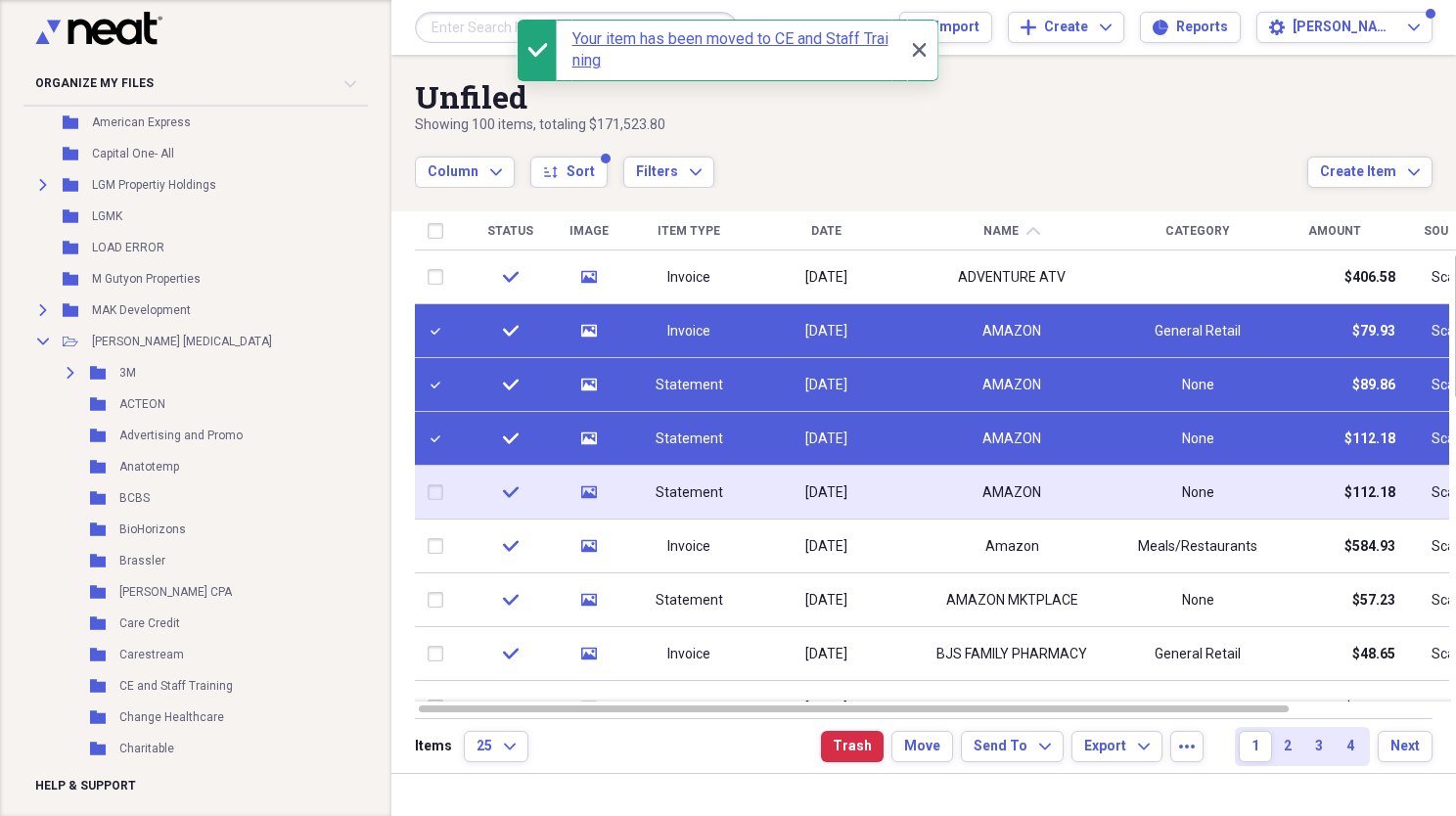 click at bounding box center (439, 492) 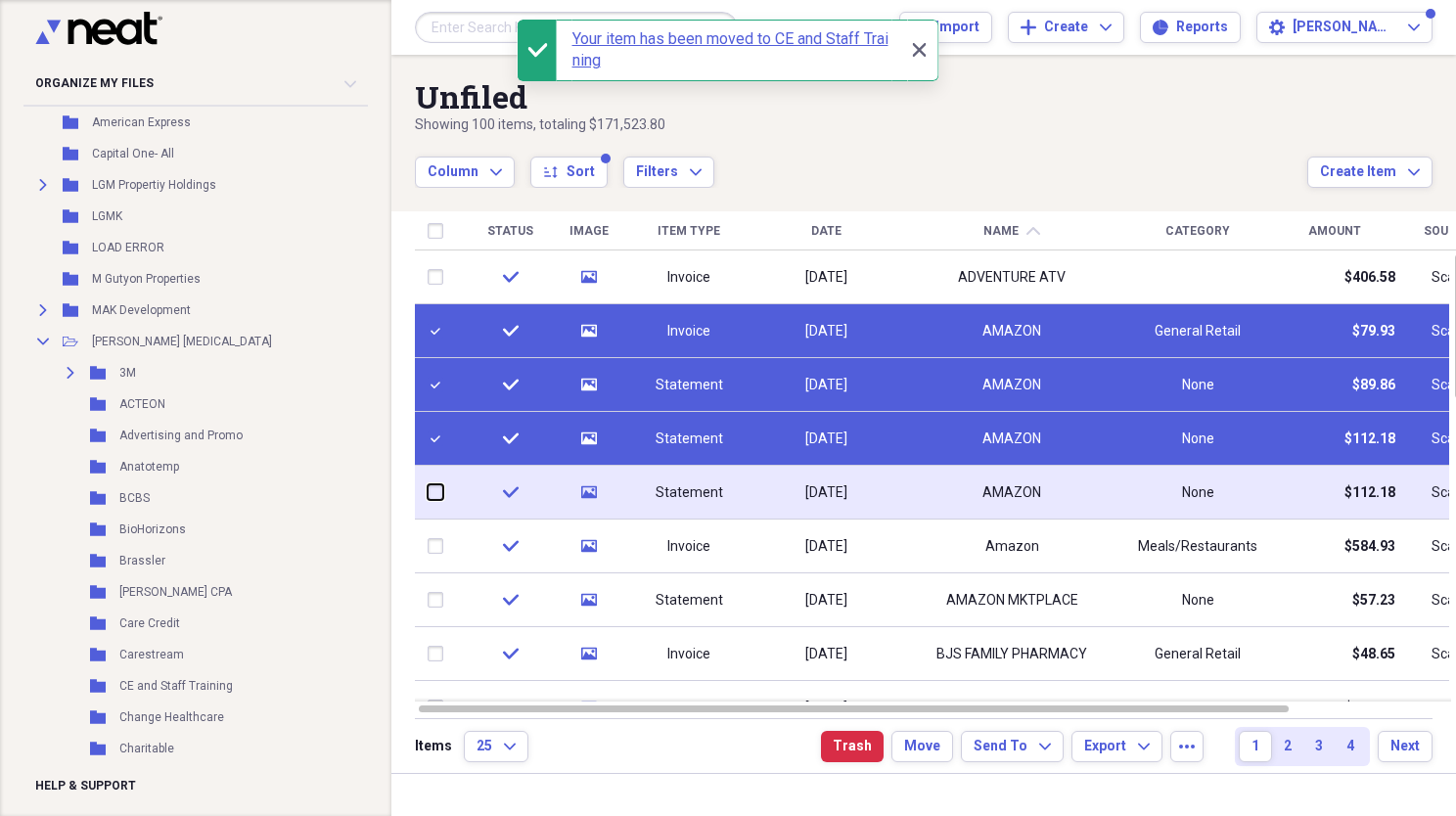 click at bounding box center (428, 492) 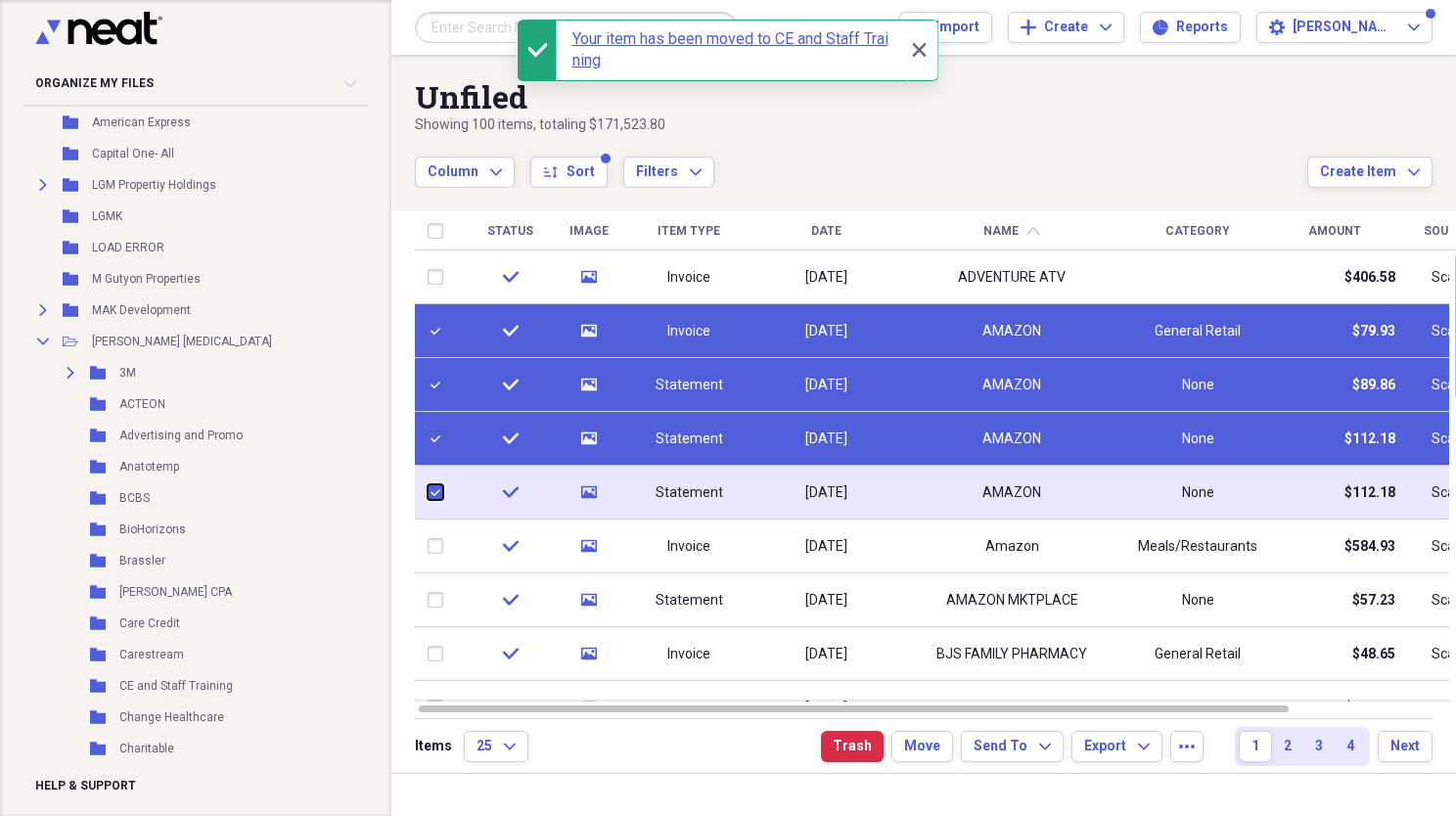 checkbox on "true" 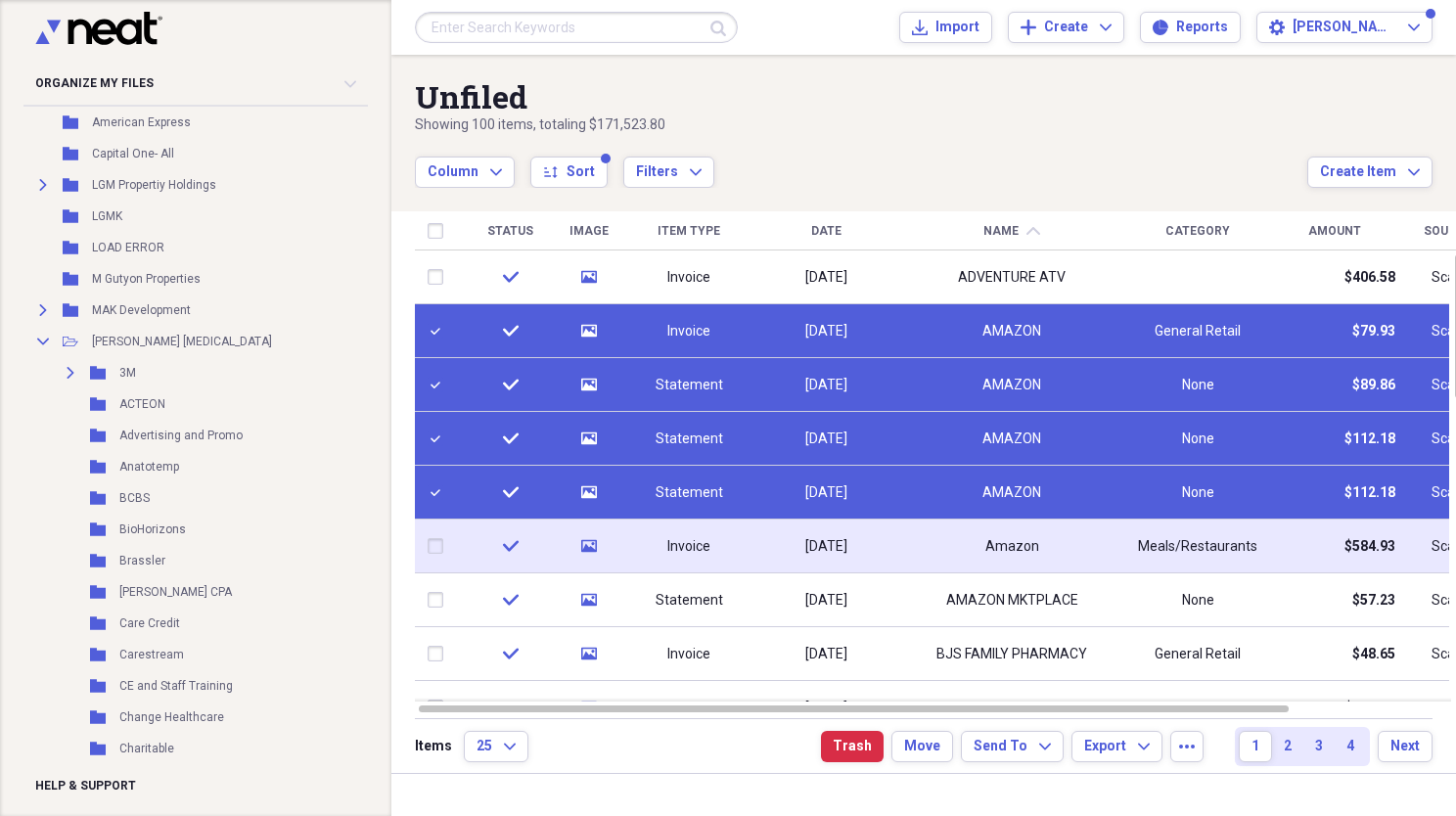 click at bounding box center (439, 546) 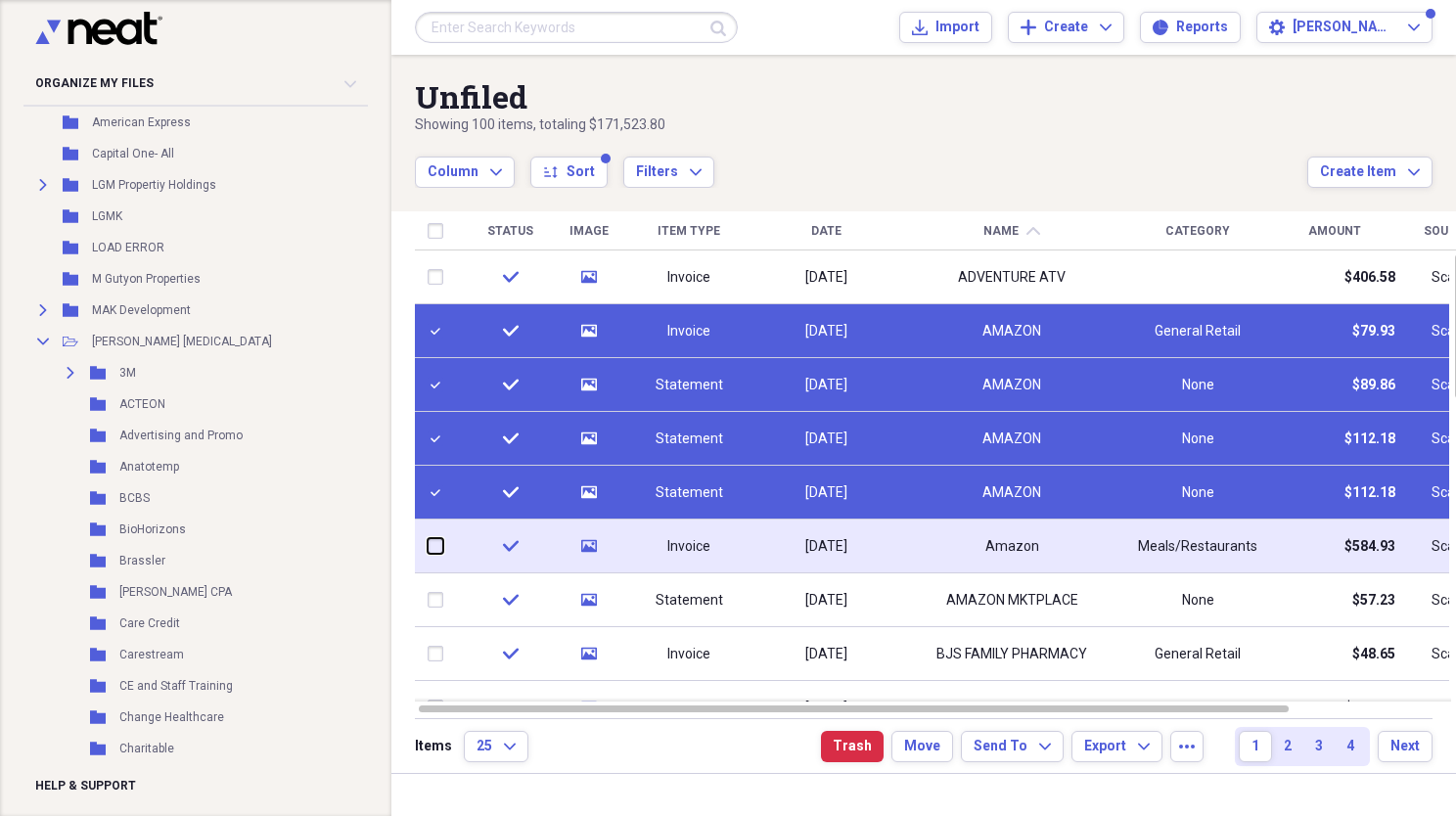 click at bounding box center (428, 546) 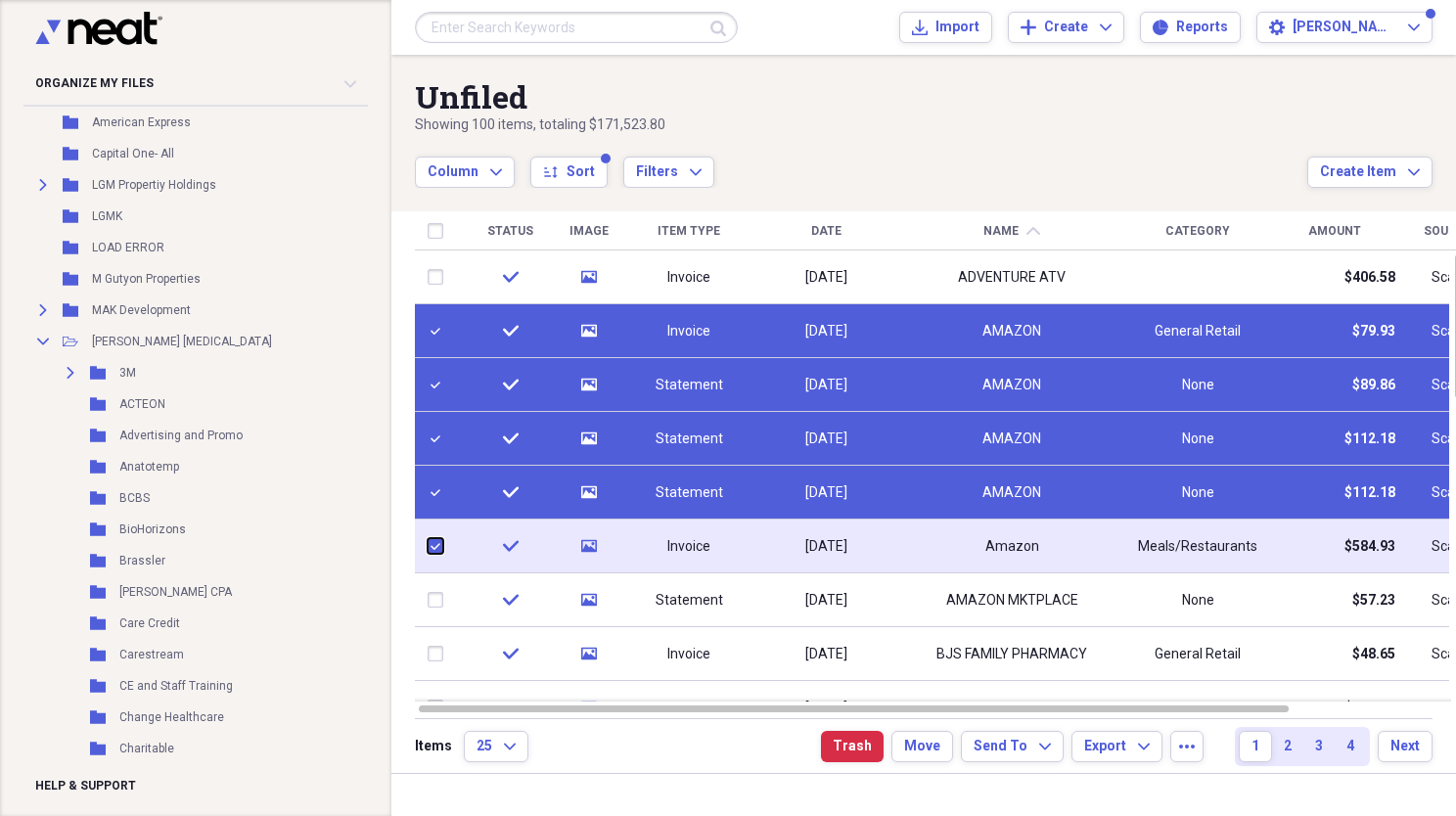 checkbox on "true" 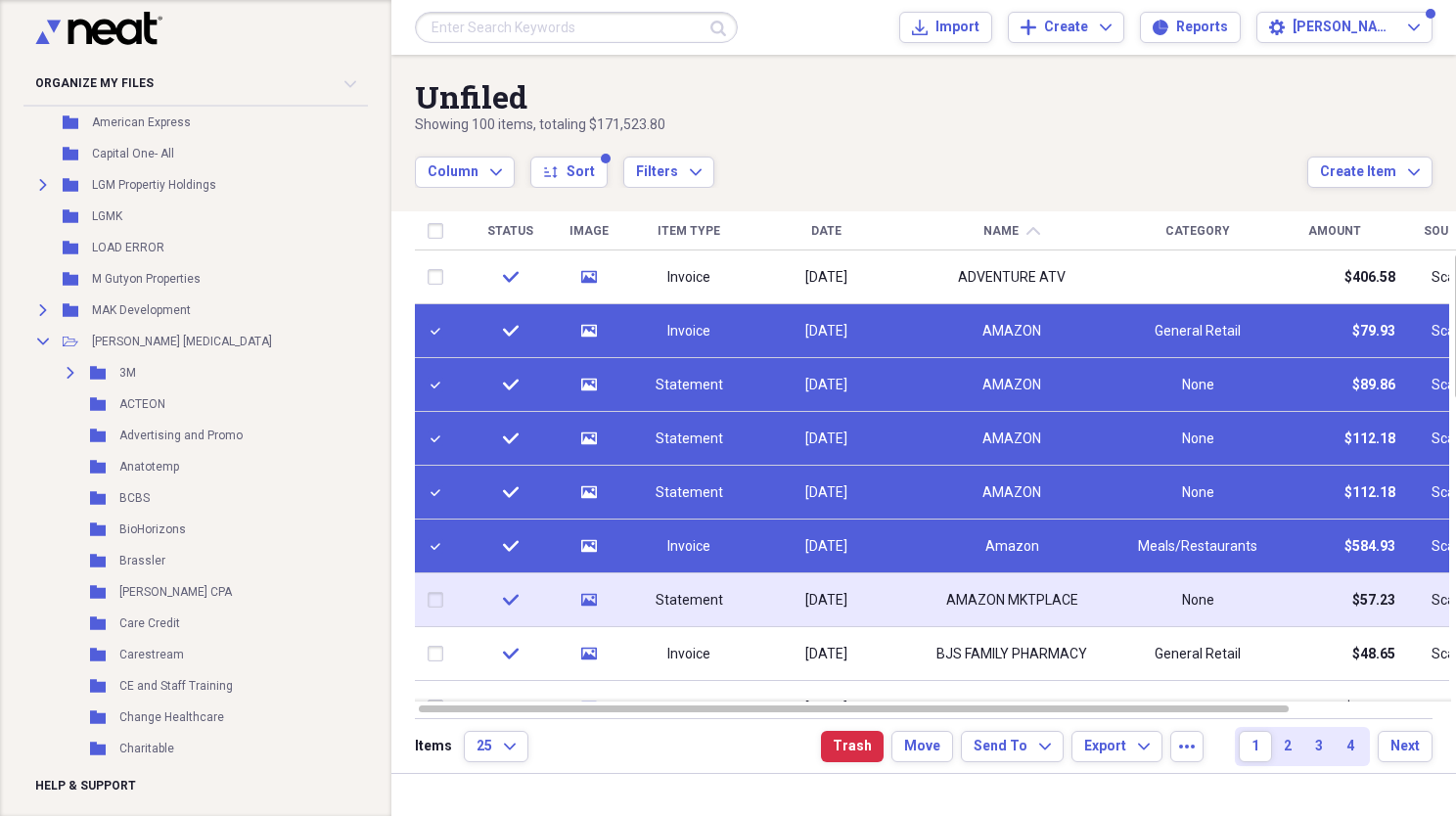 click at bounding box center (439, 600) 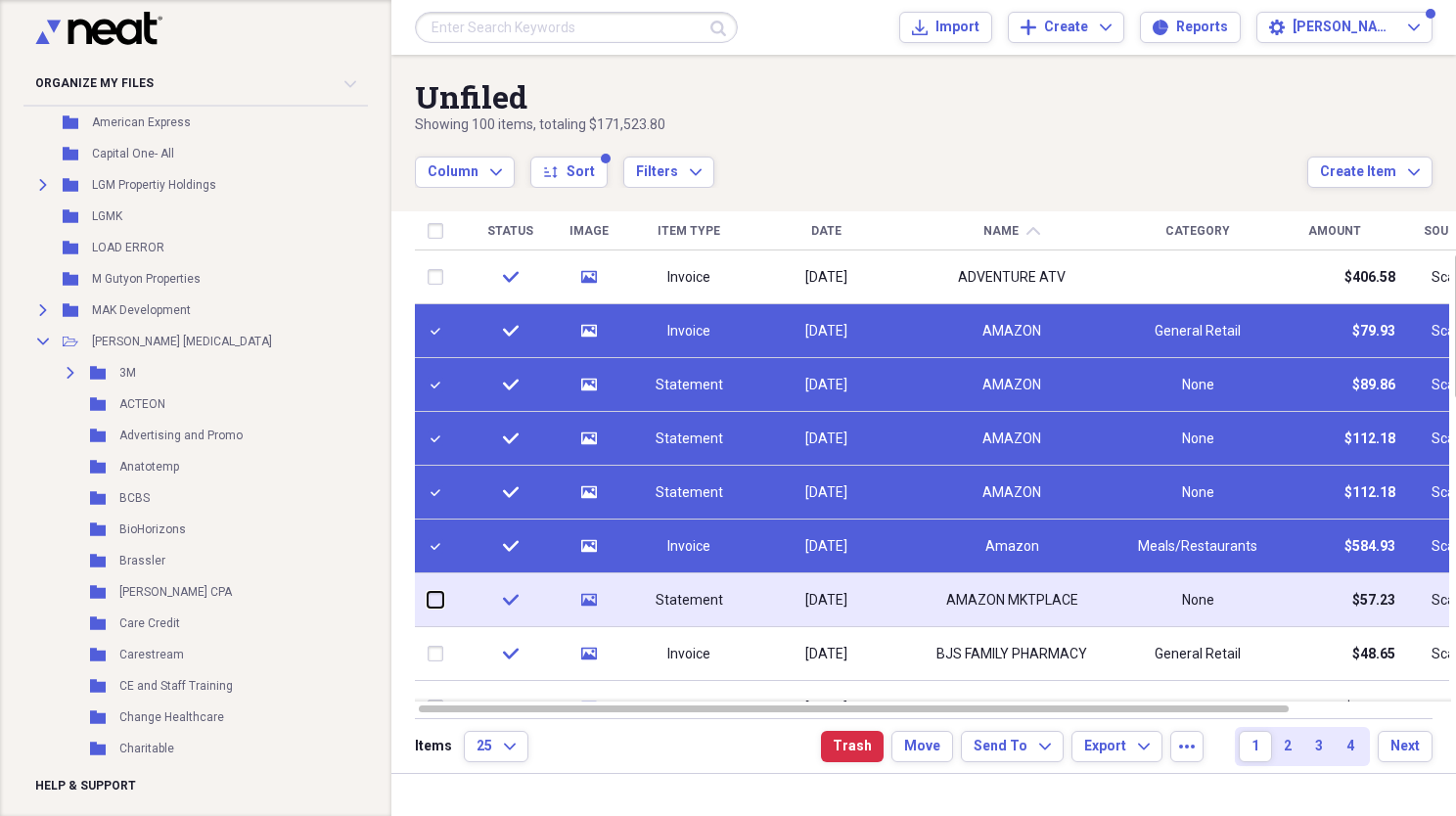 click at bounding box center [428, 600] 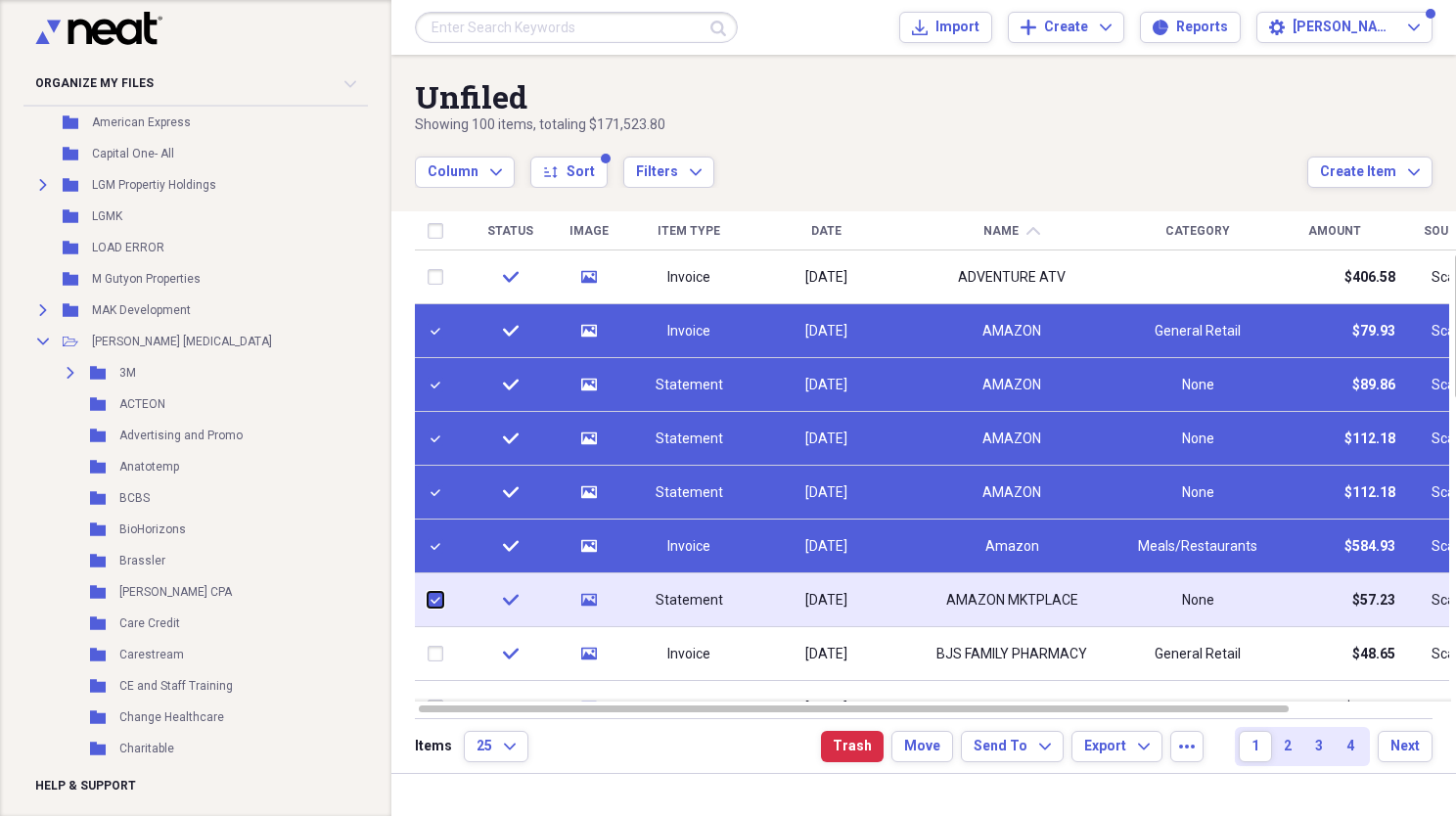 checkbox on "true" 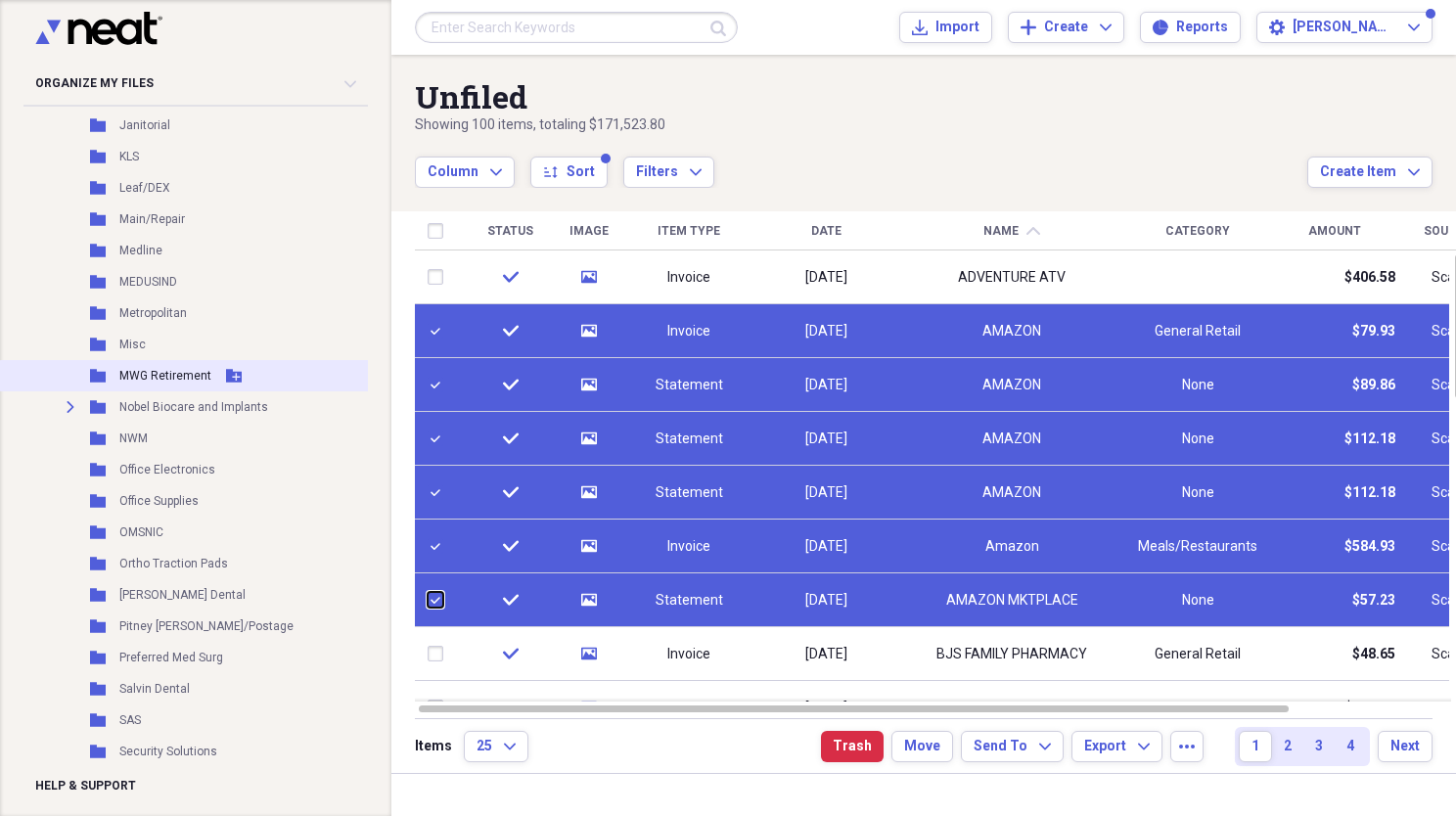 scroll, scrollTop: 1295, scrollLeft: 0, axis: vertical 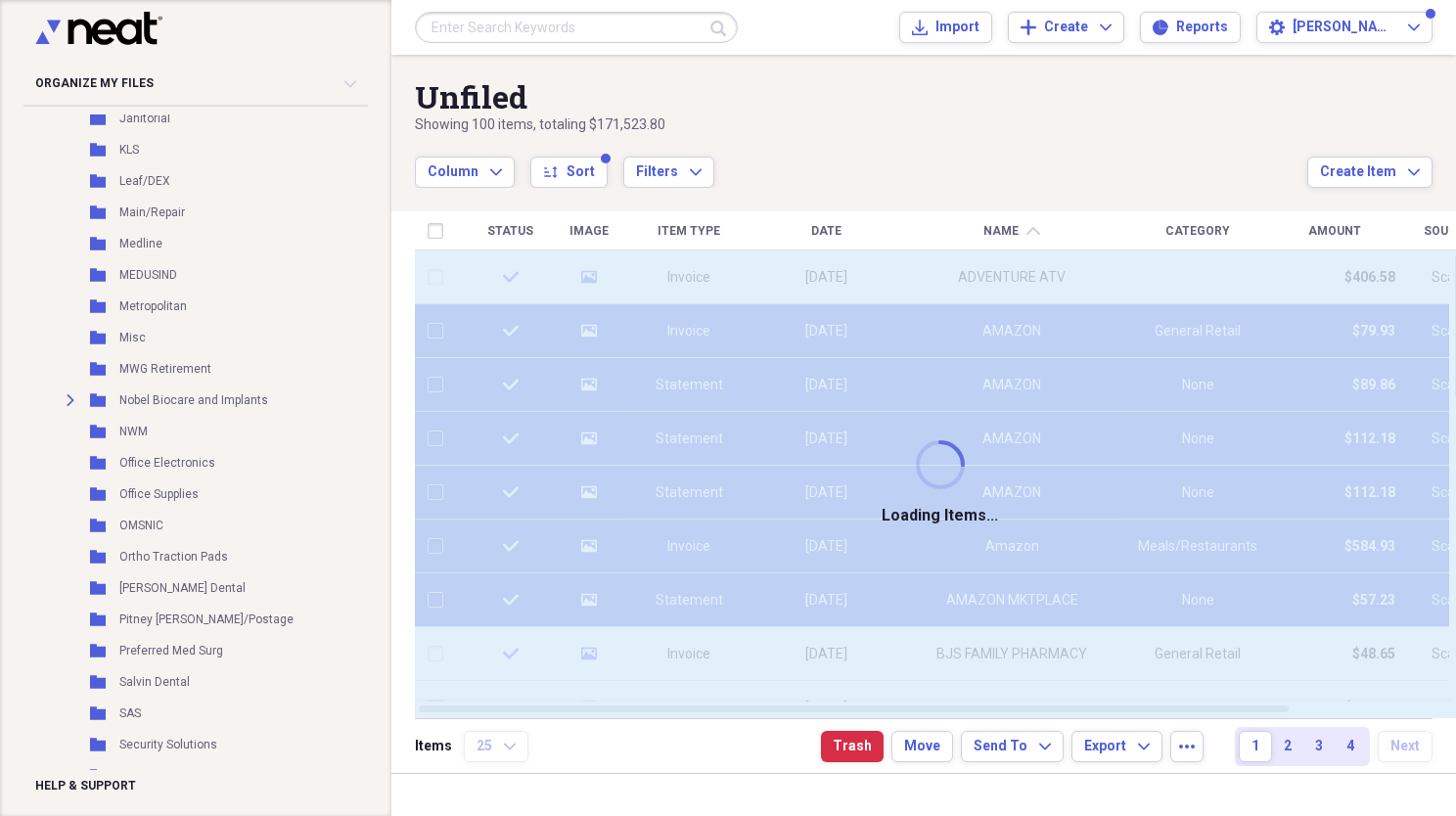 checkbox on "false" 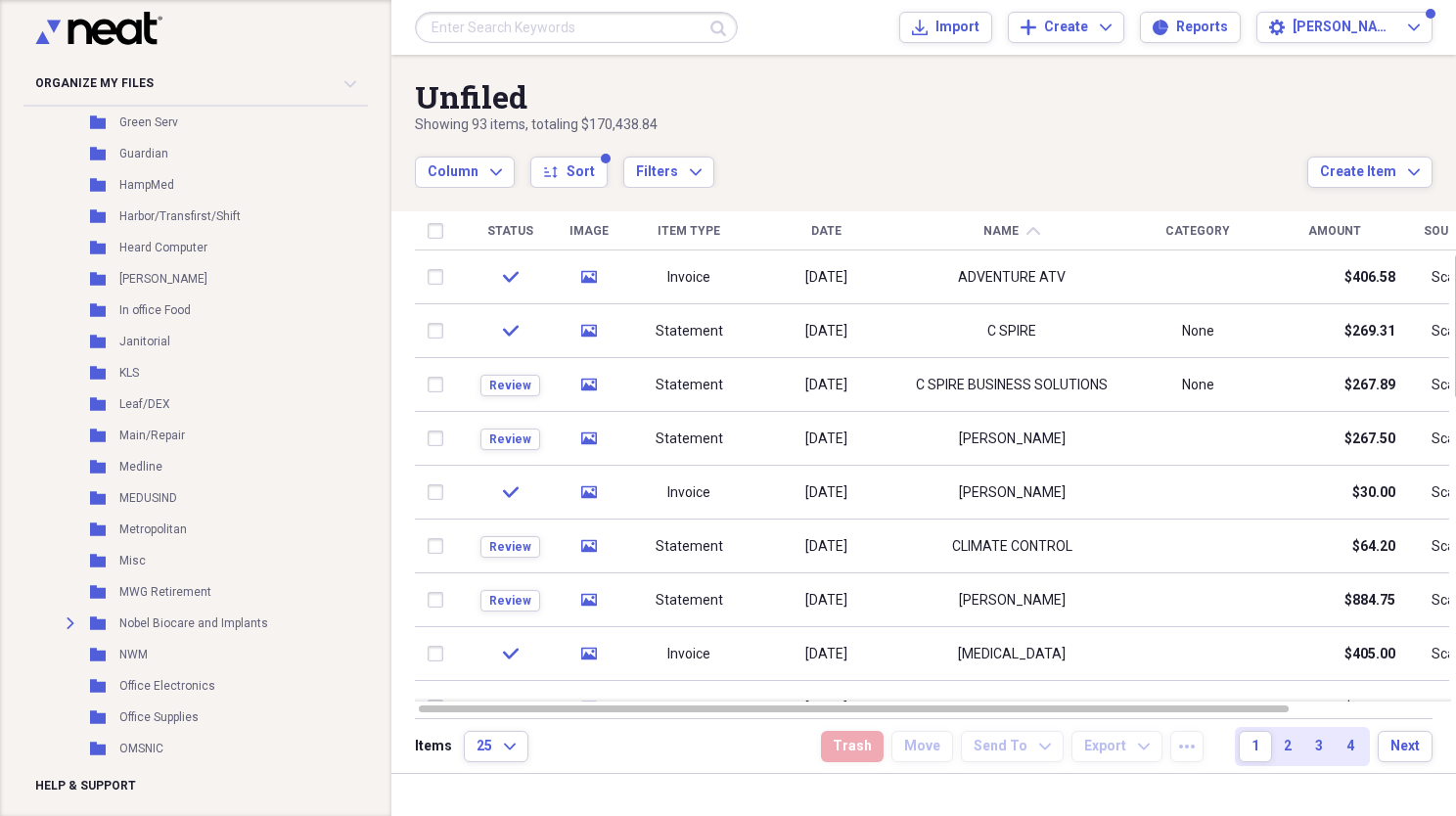 scroll, scrollTop: 1076, scrollLeft: 0, axis: vertical 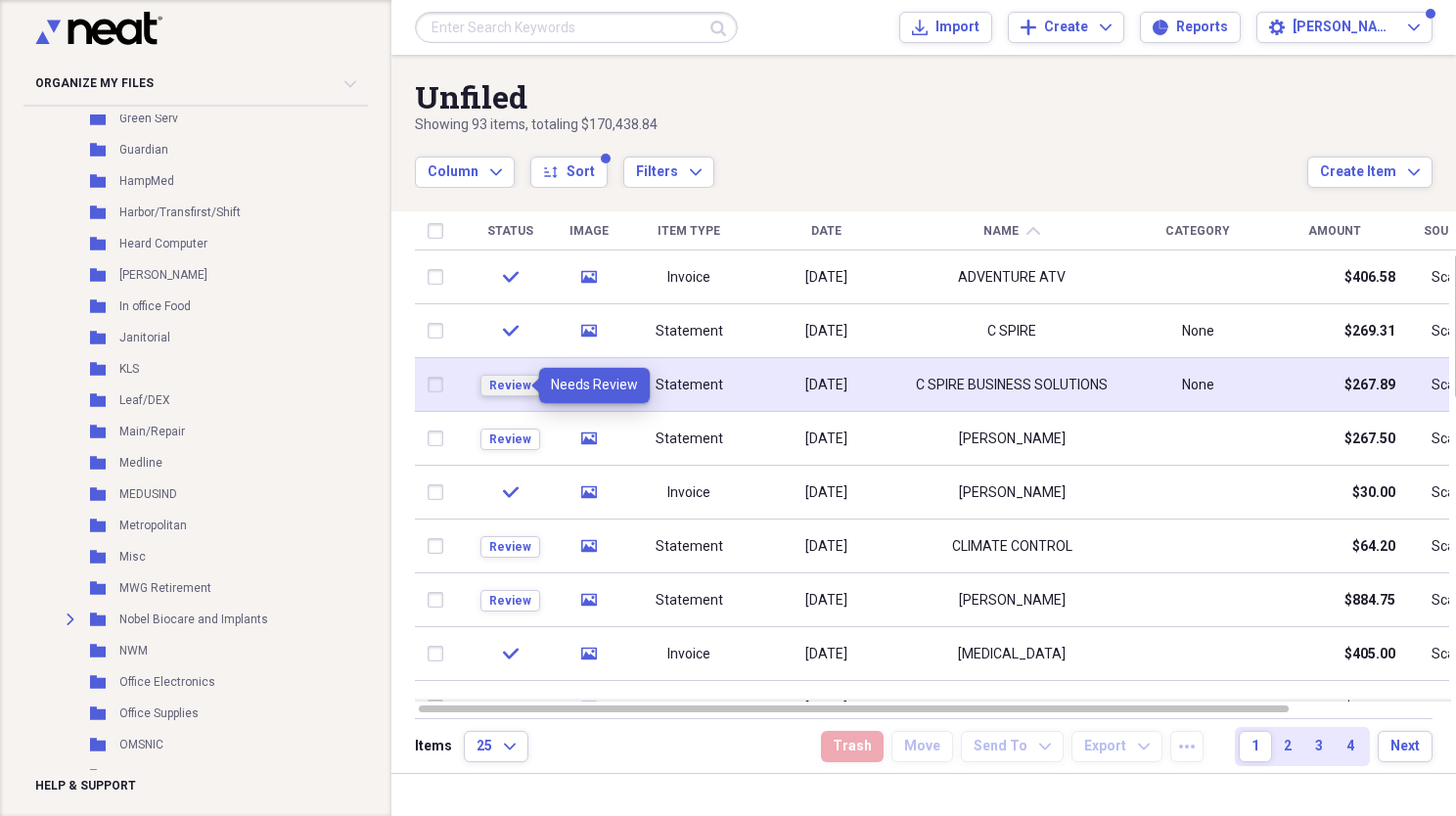 click on "Review" at bounding box center [510, 385] 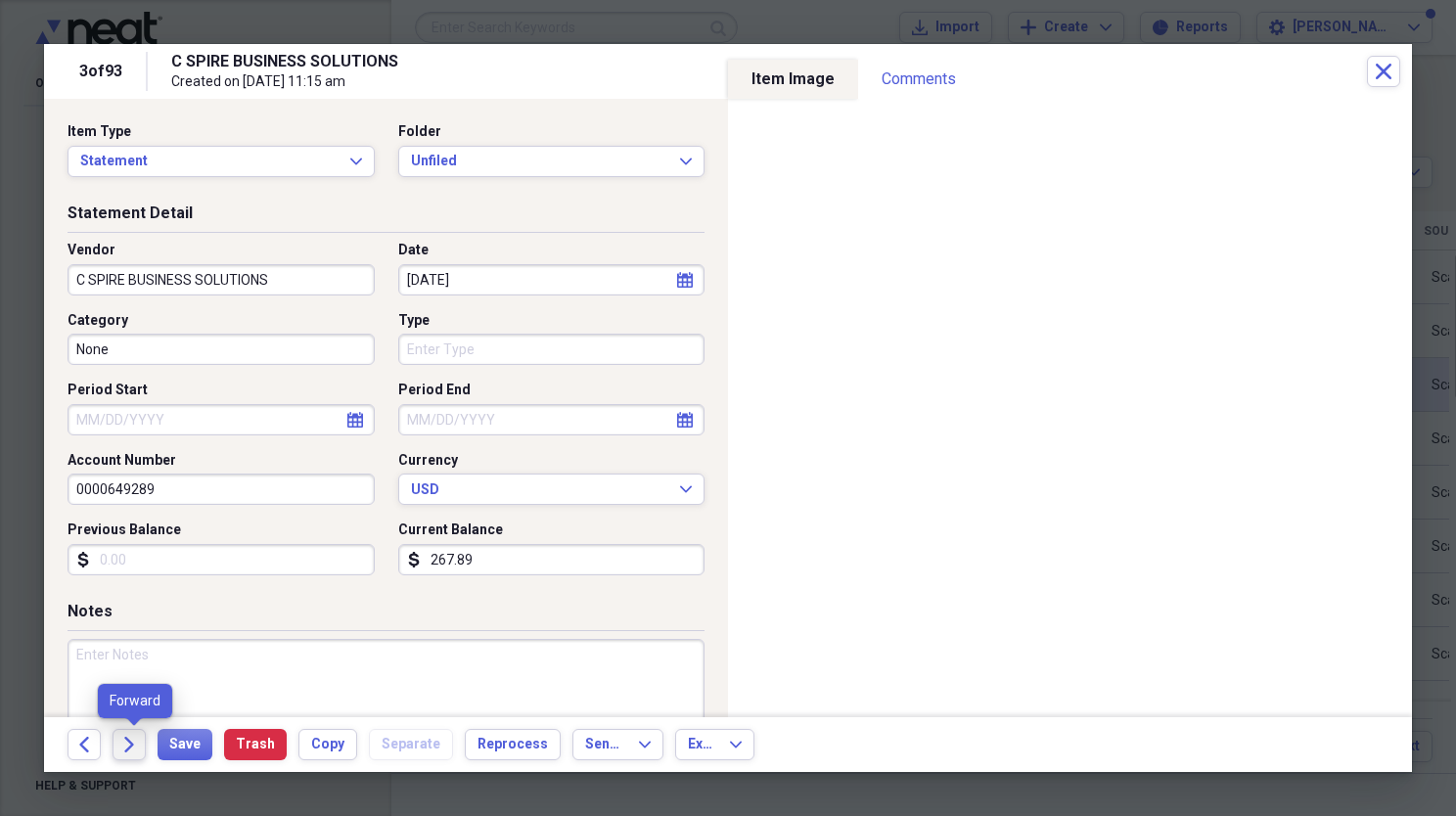 click on "Forward" 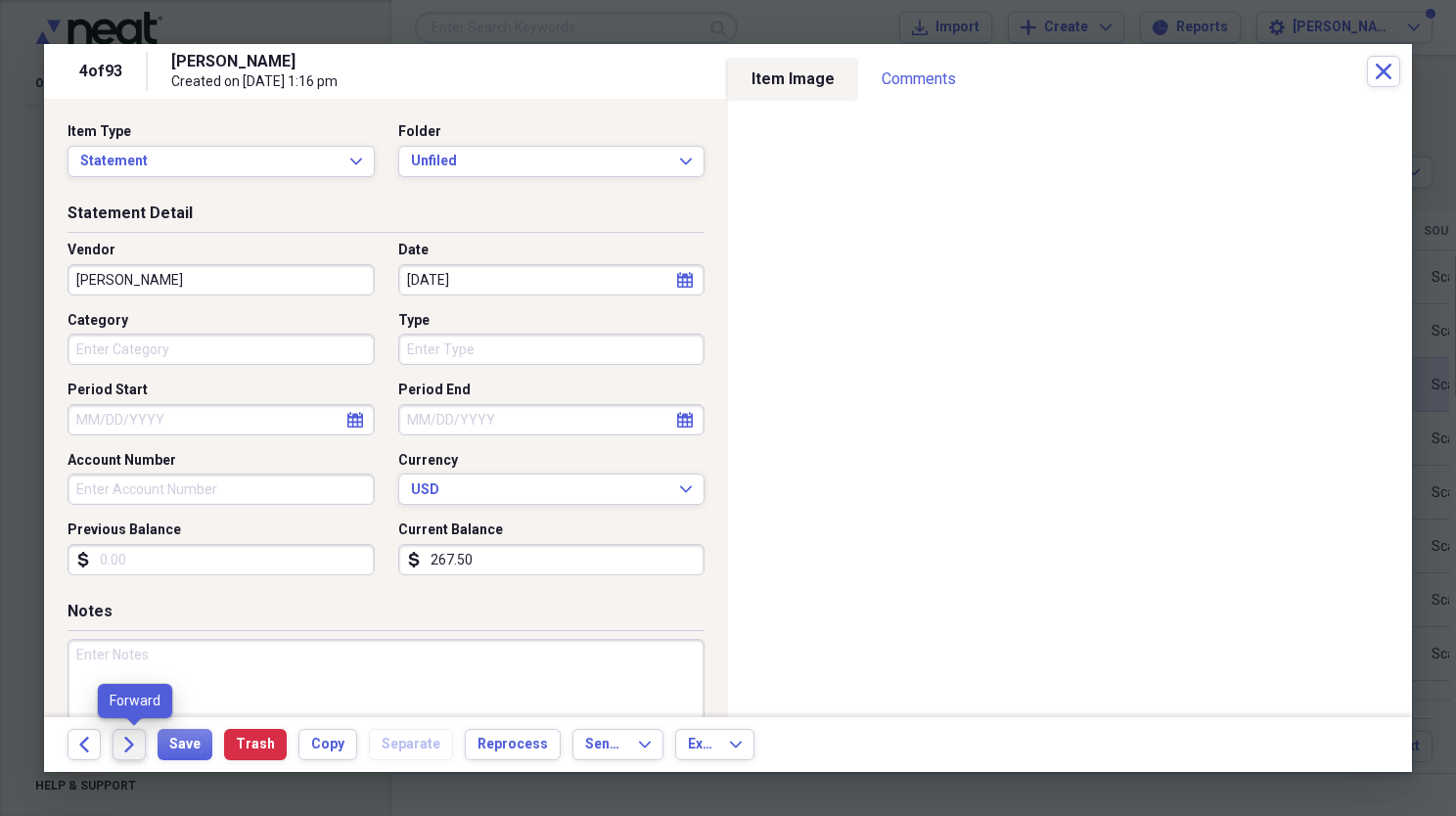 click on "Forward" at bounding box center (129, 745) 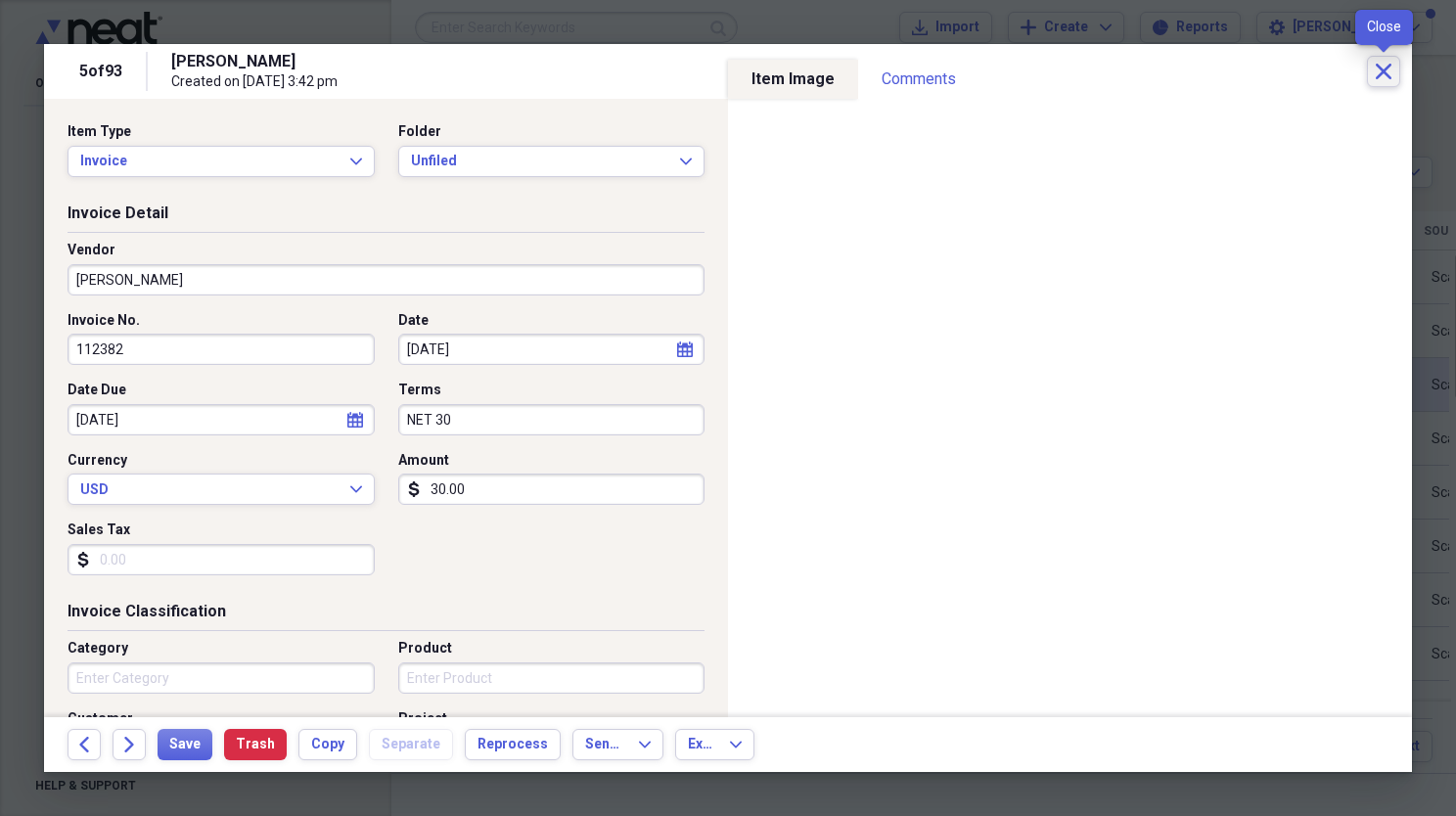 click on "Close" 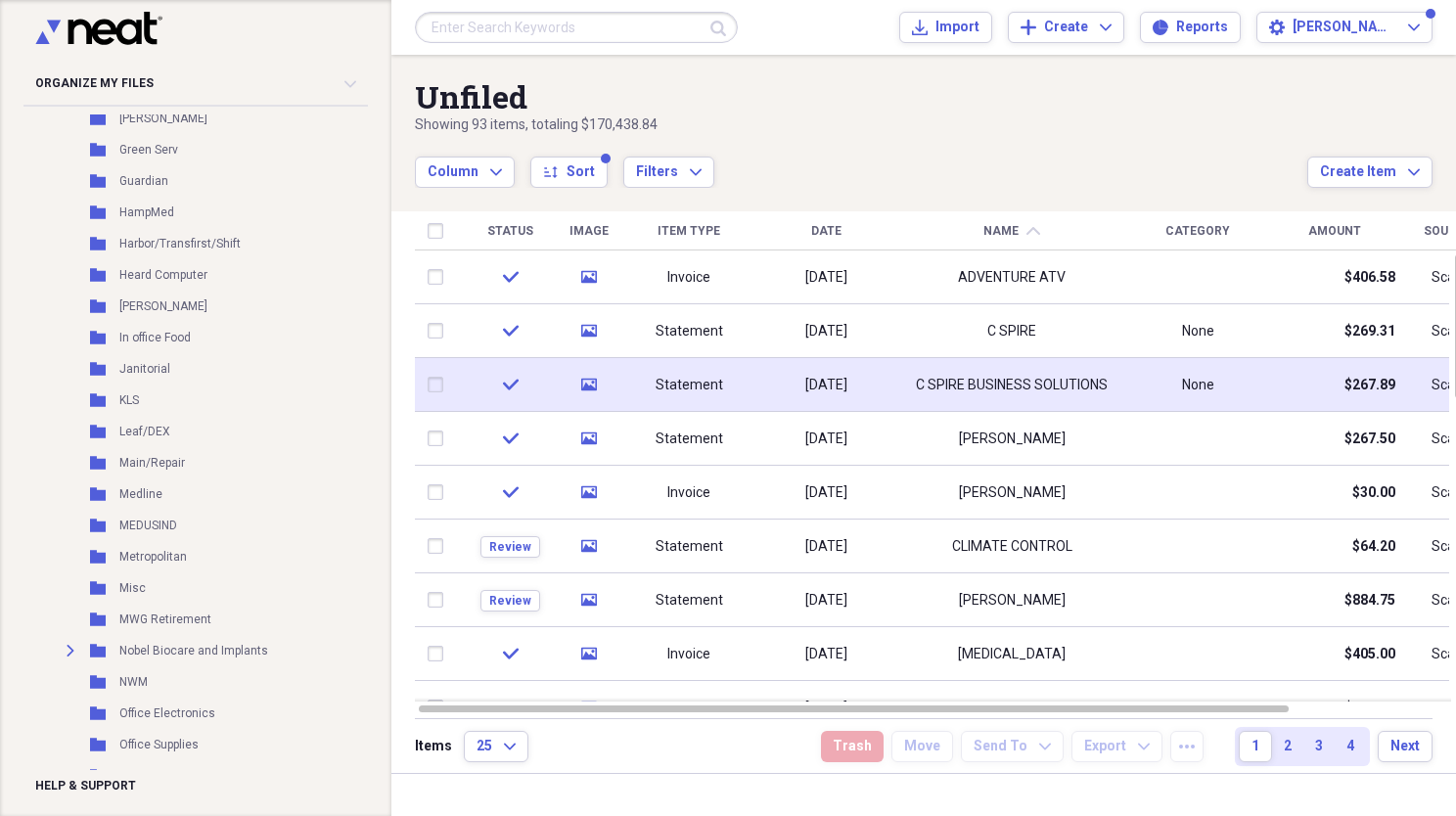 scroll, scrollTop: 1100, scrollLeft: 0, axis: vertical 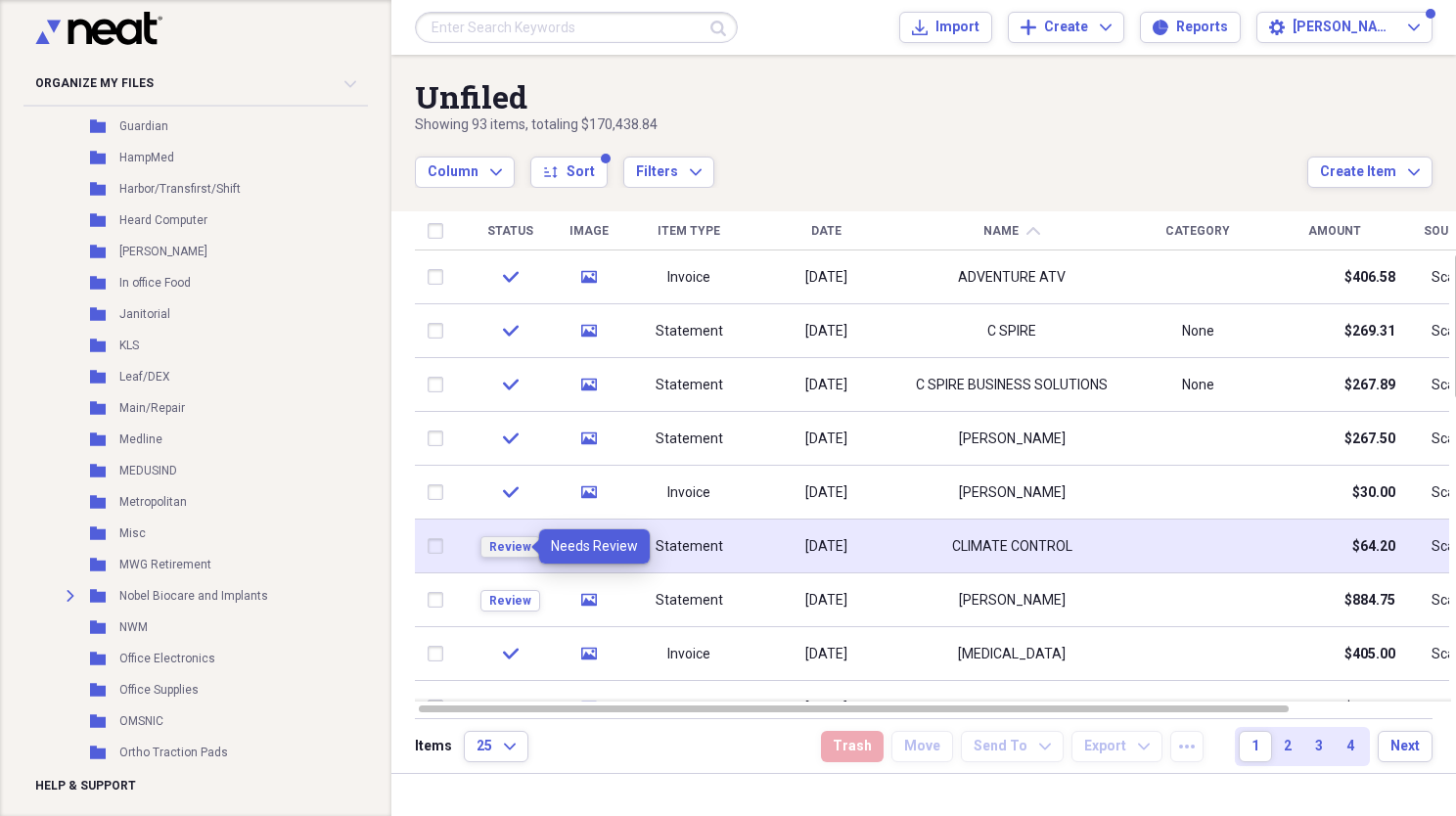 click on "Review" at bounding box center (510, 547) 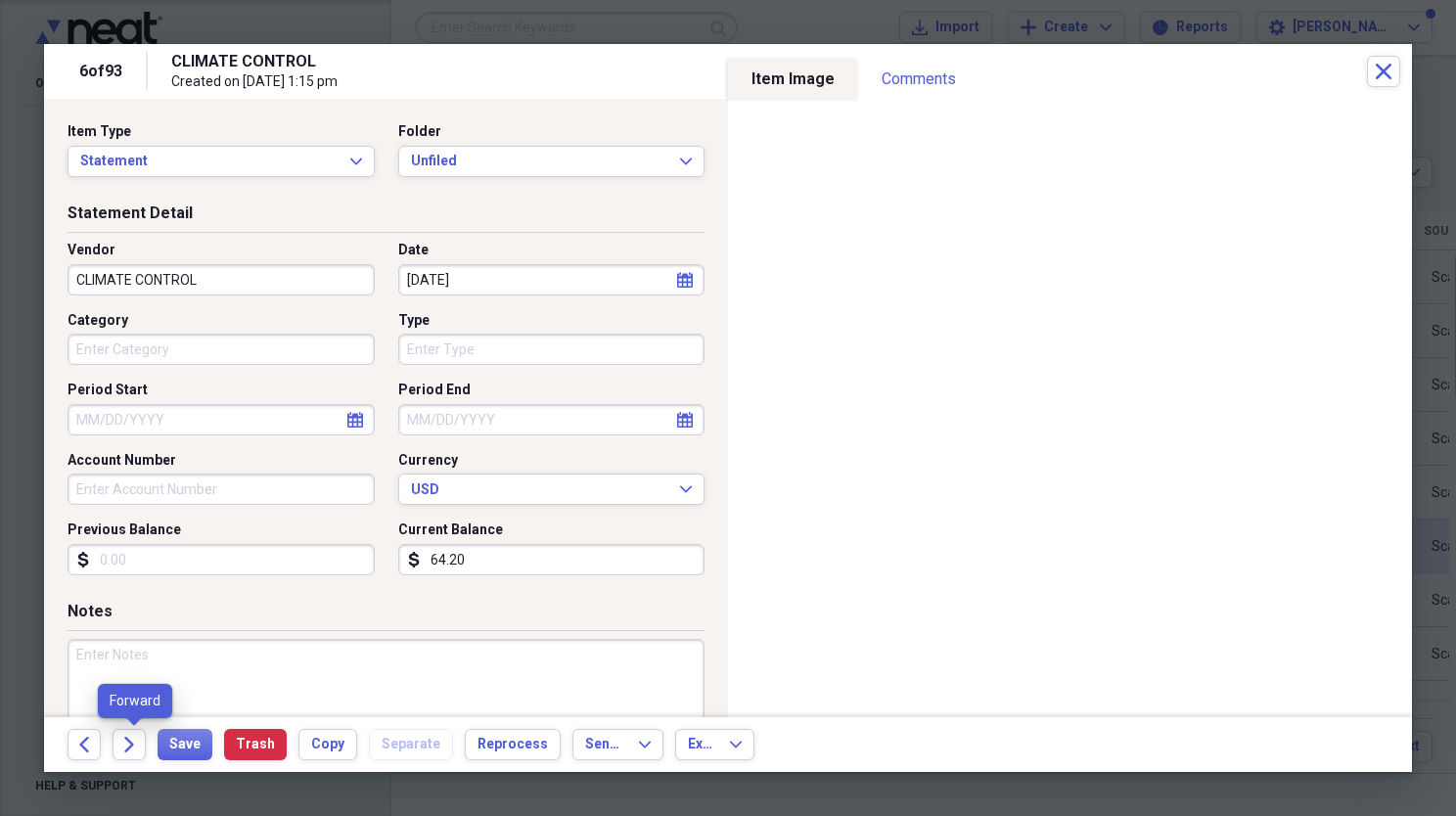 click on "Forward" at bounding box center (135, 745) 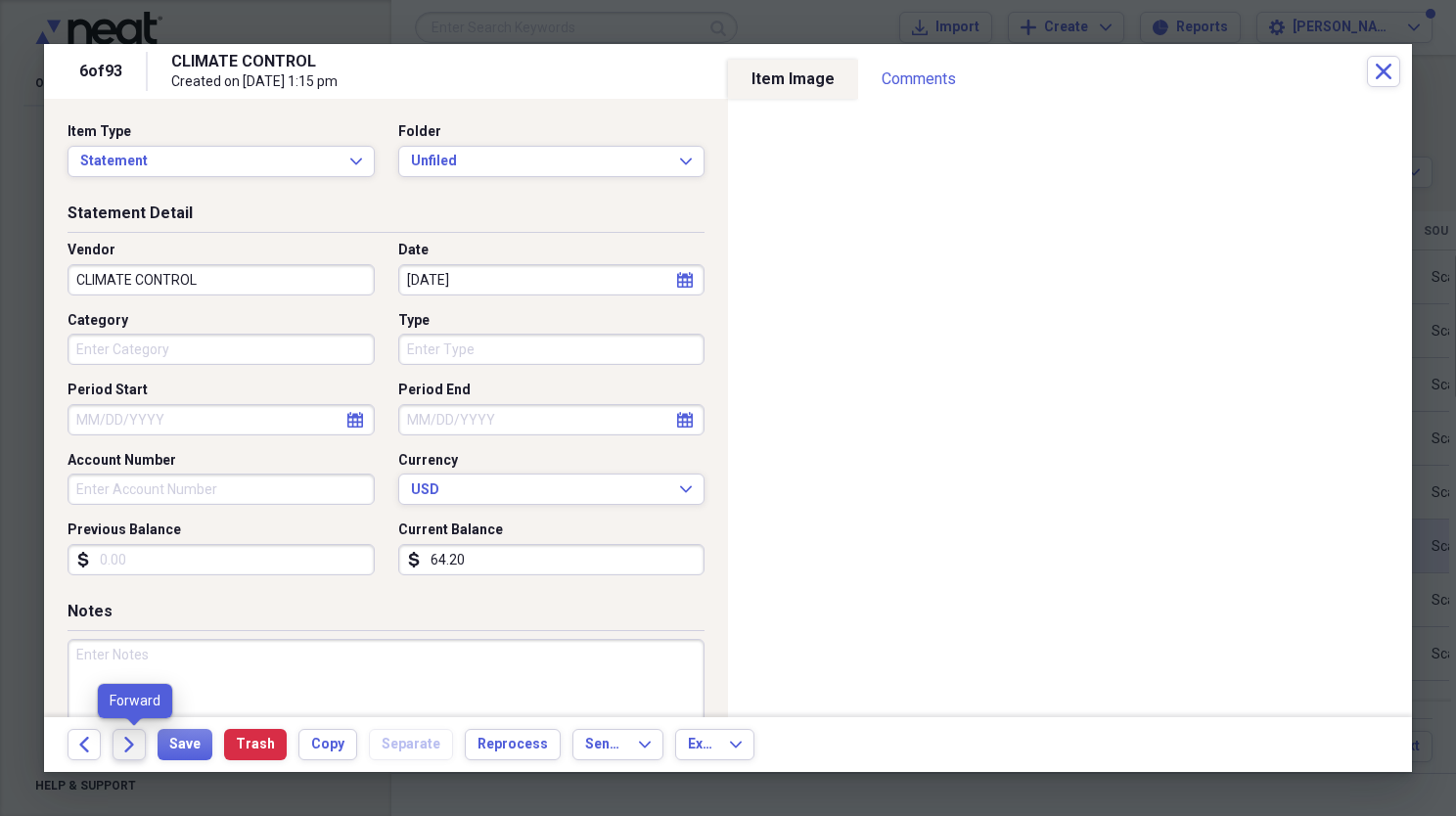 click 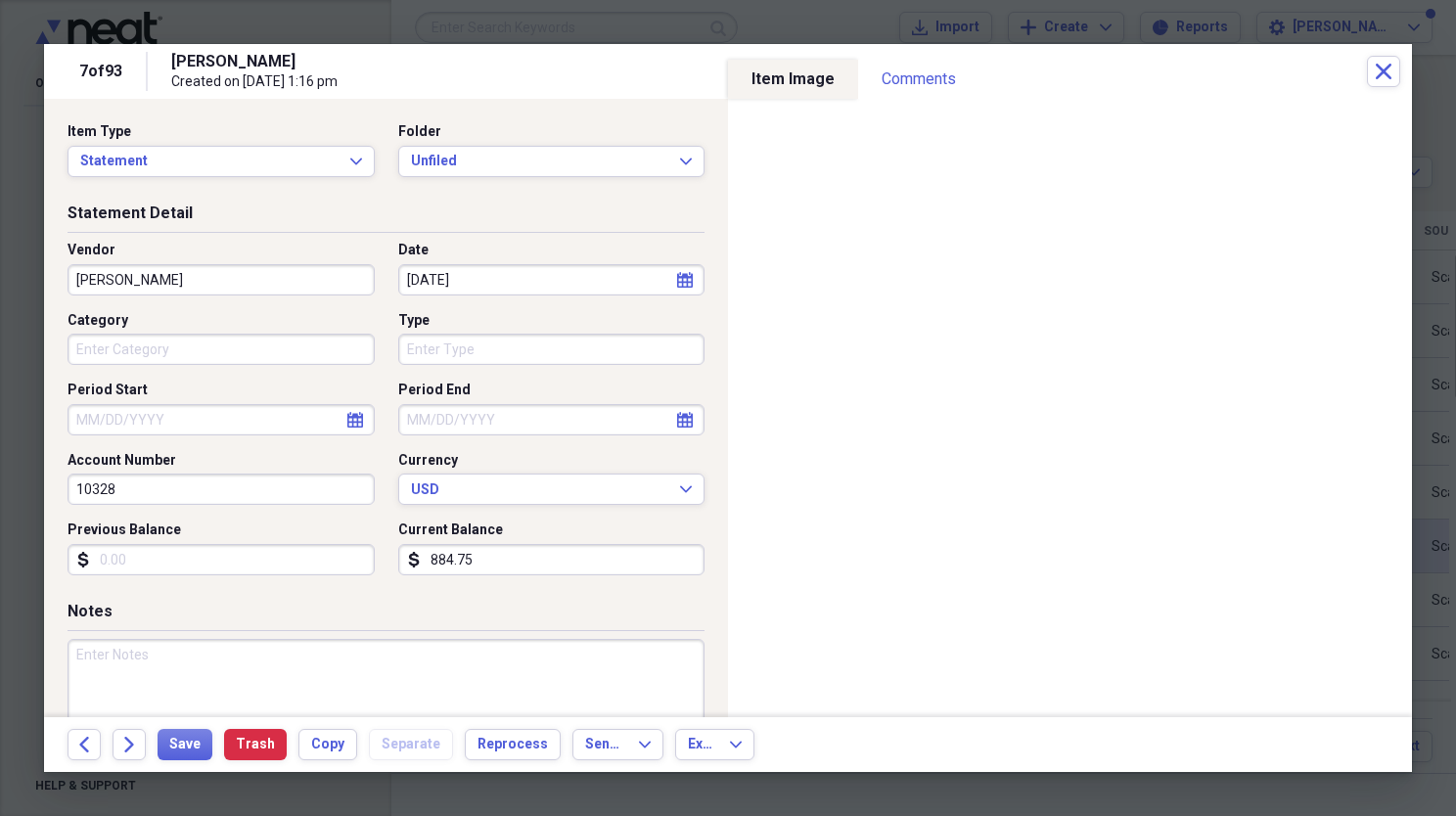click on "[PERSON_NAME]" at bounding box center [221, 280] 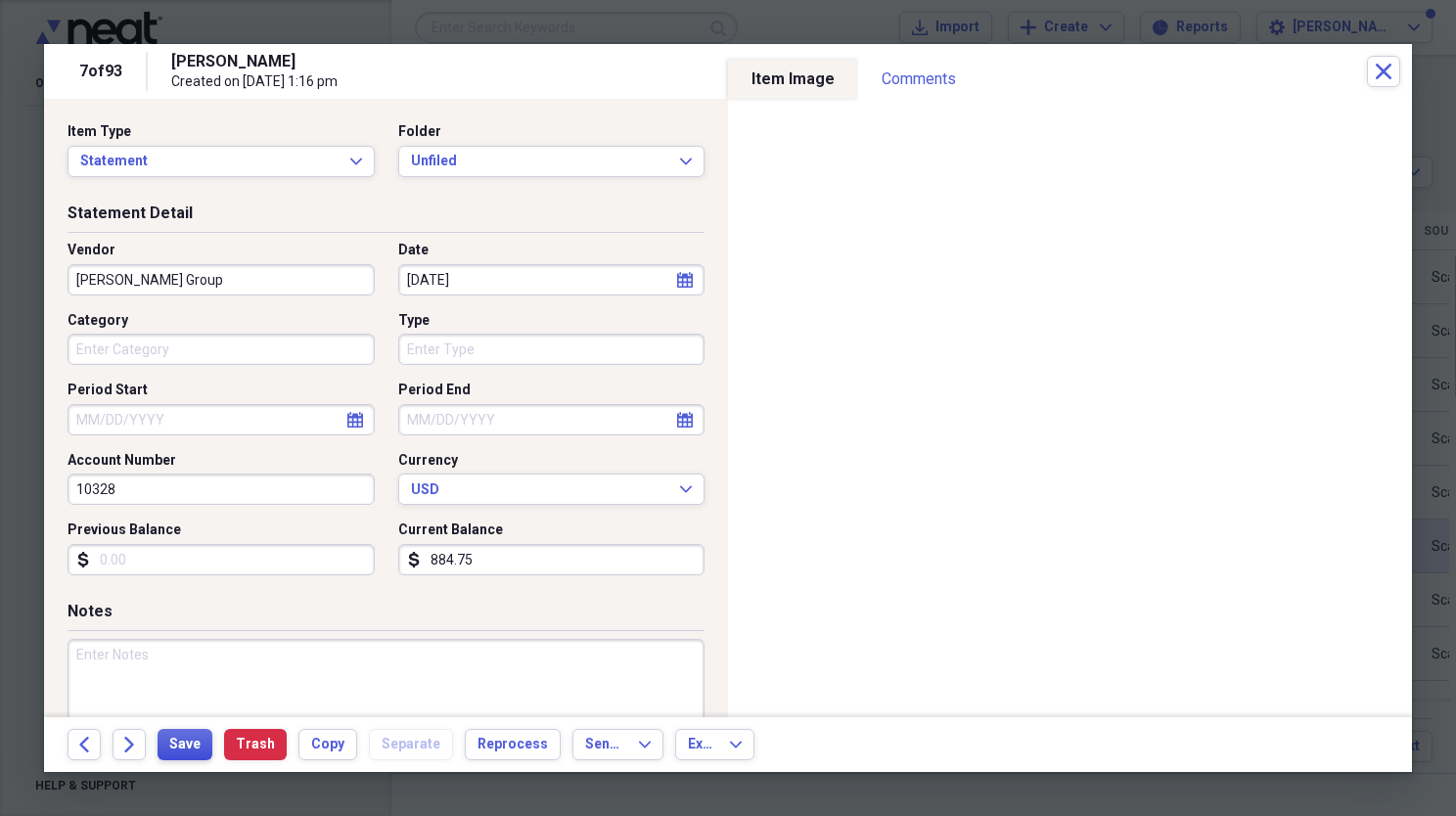 type on "[PERSON_NAME] Group" 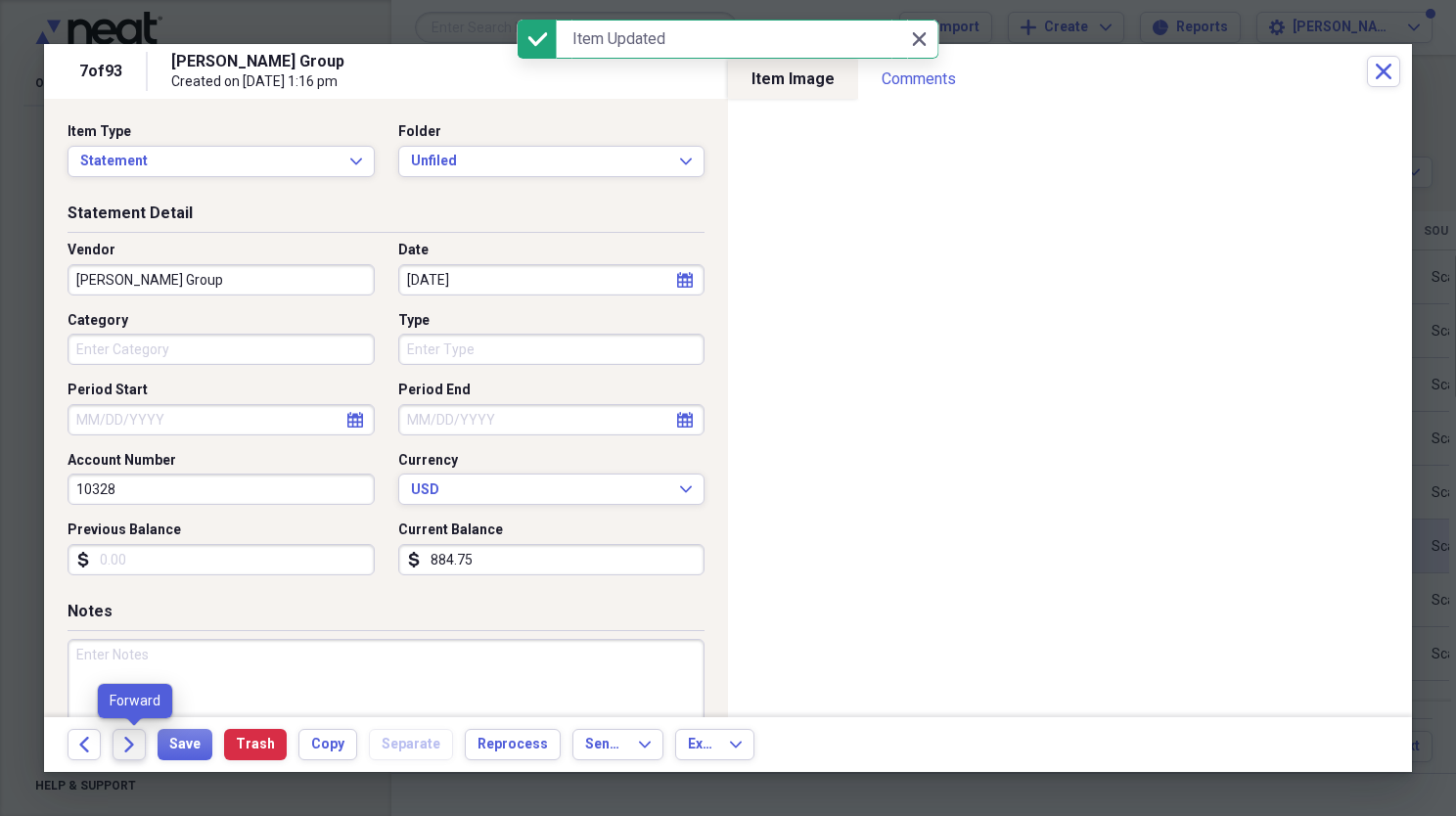 click on "Forward" at bounding box center (129, 745) 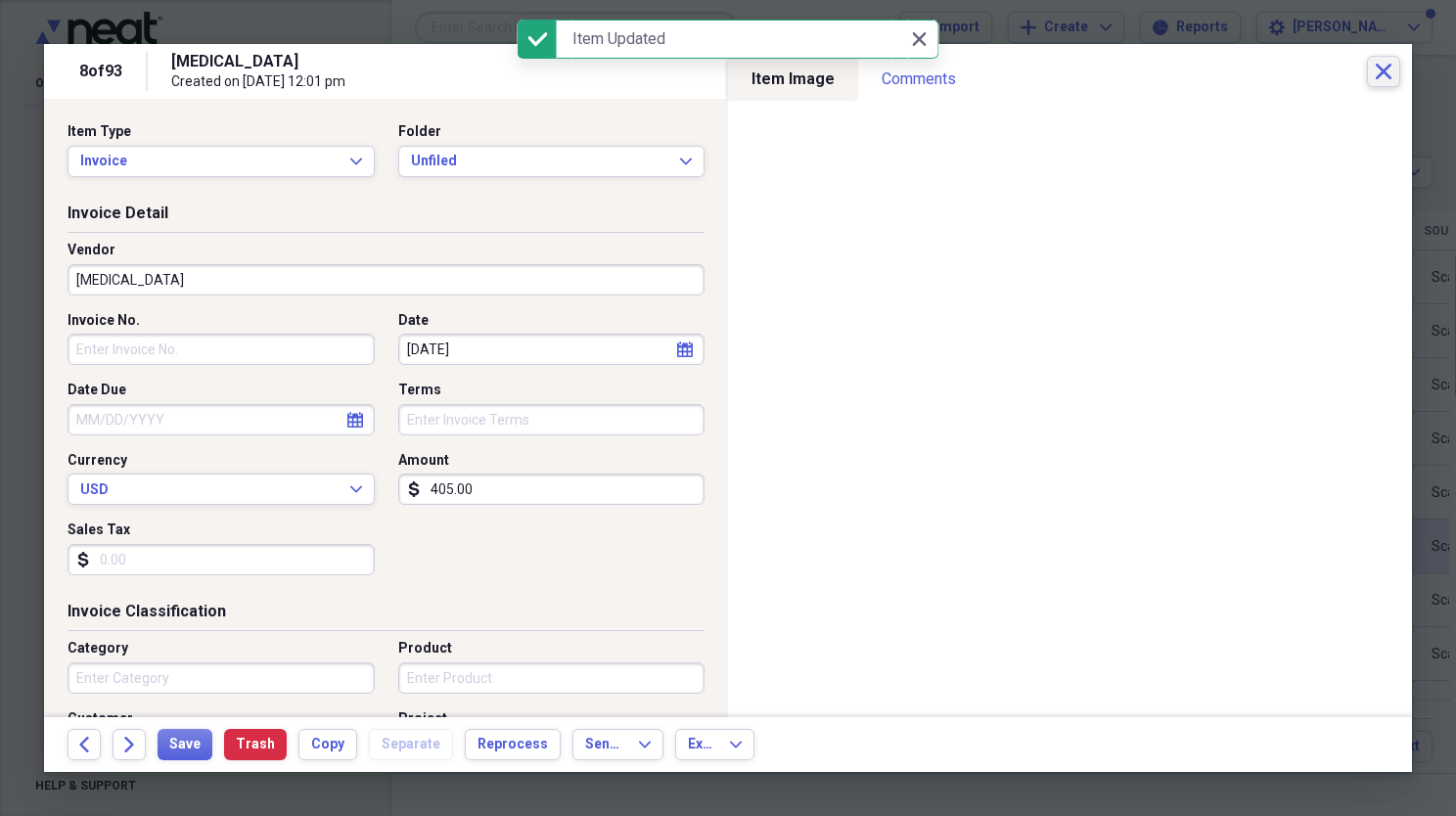 click on "Close" 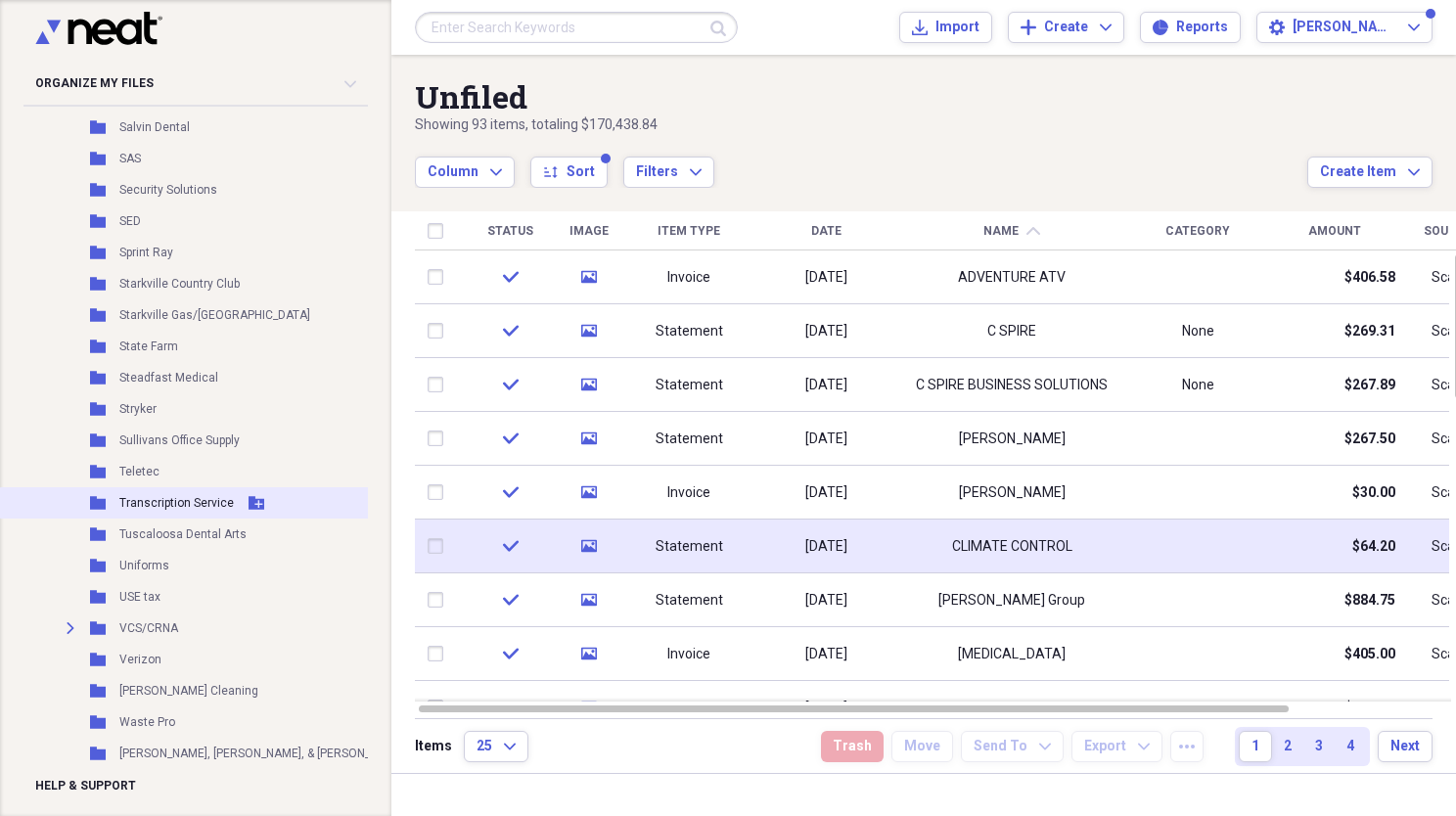 scroll, scrollTop: 1882, scrollLeft: 0, axis: vertical 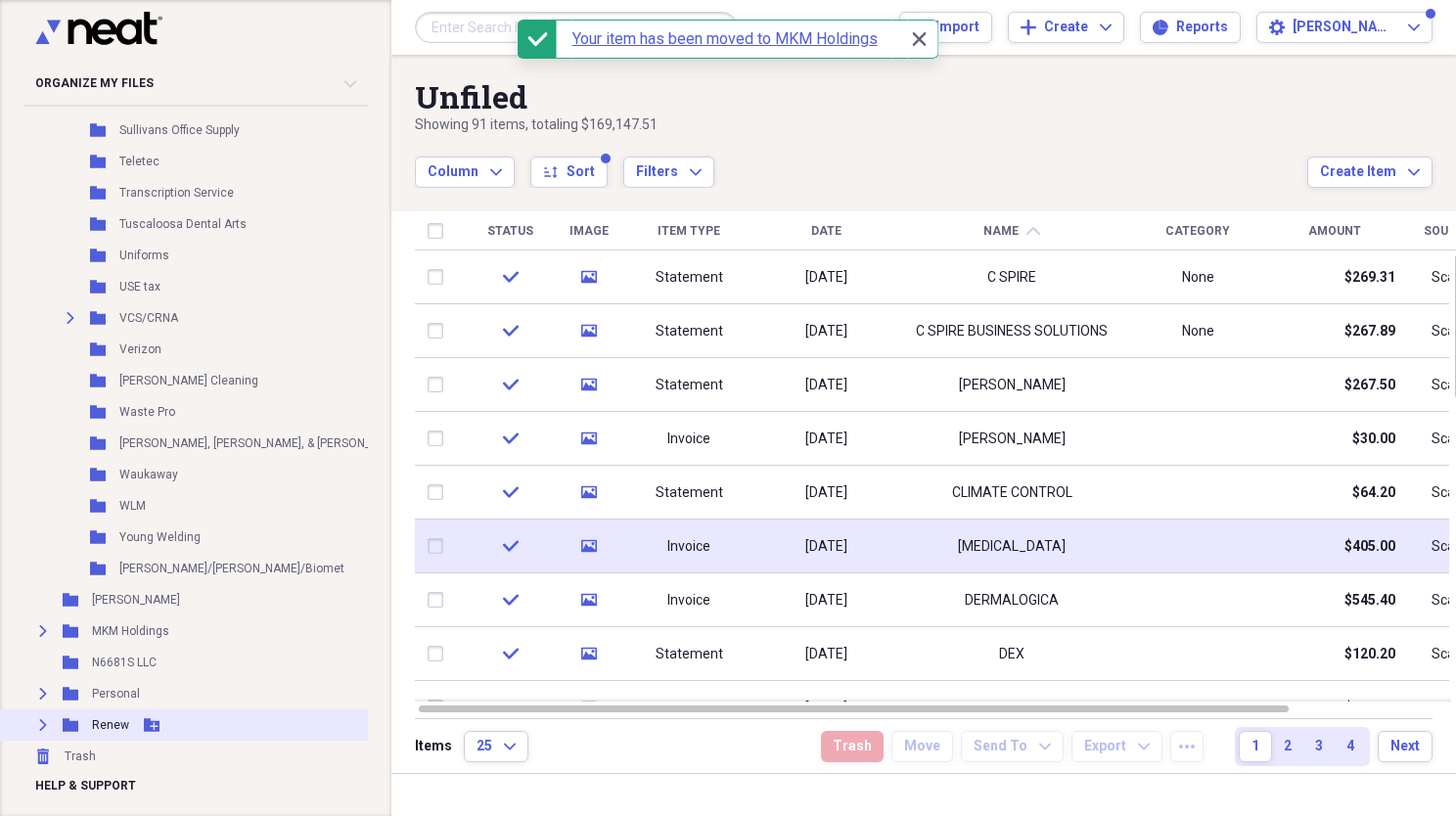 click on "Expand" 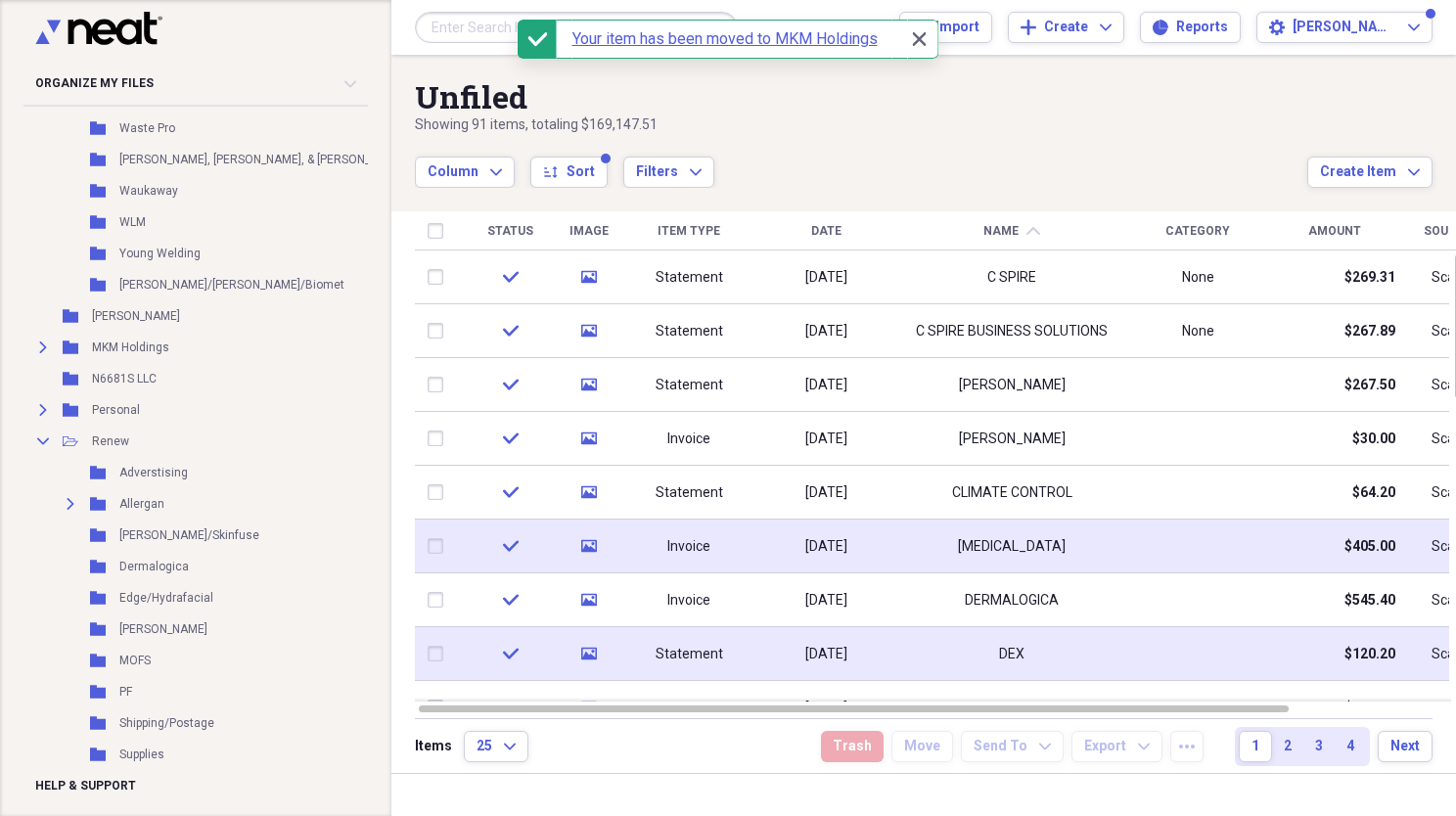 scroll, scrollTop: 2454, scrollLeft: 0, axis: vertical 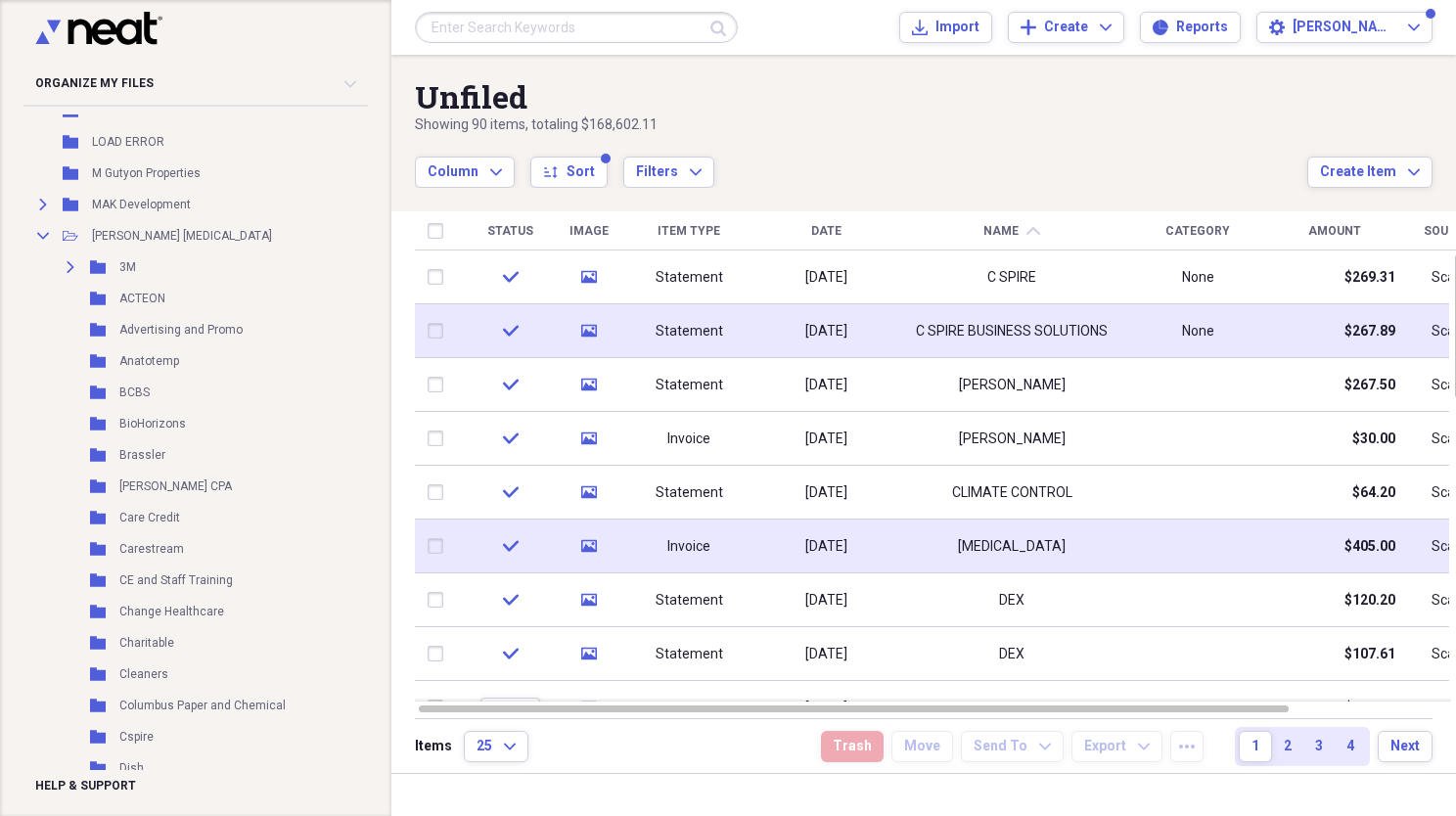 click at bounding box center (439, 331) 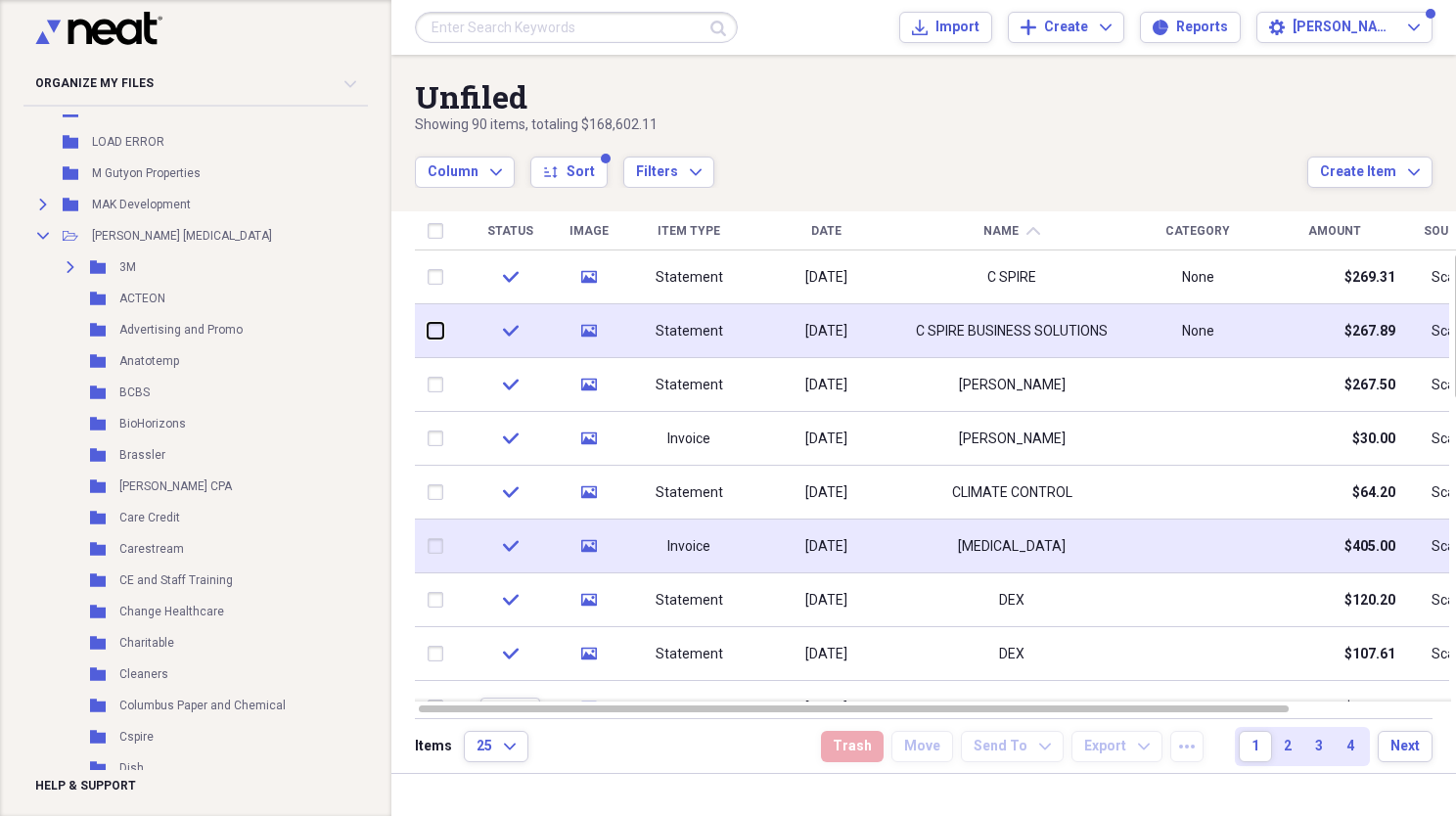 click at bounding box center (428, 331) 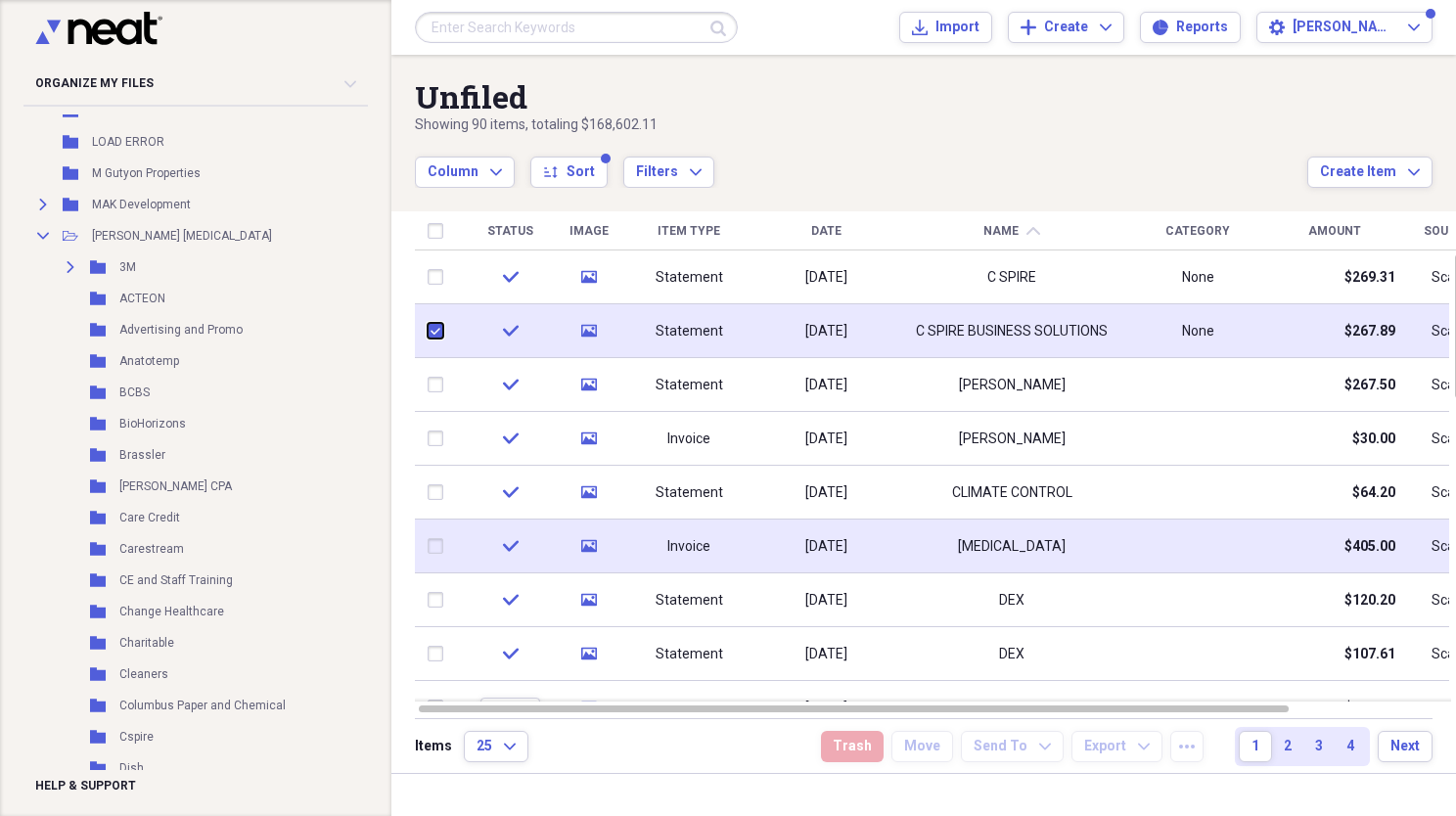 checkbox on "true" 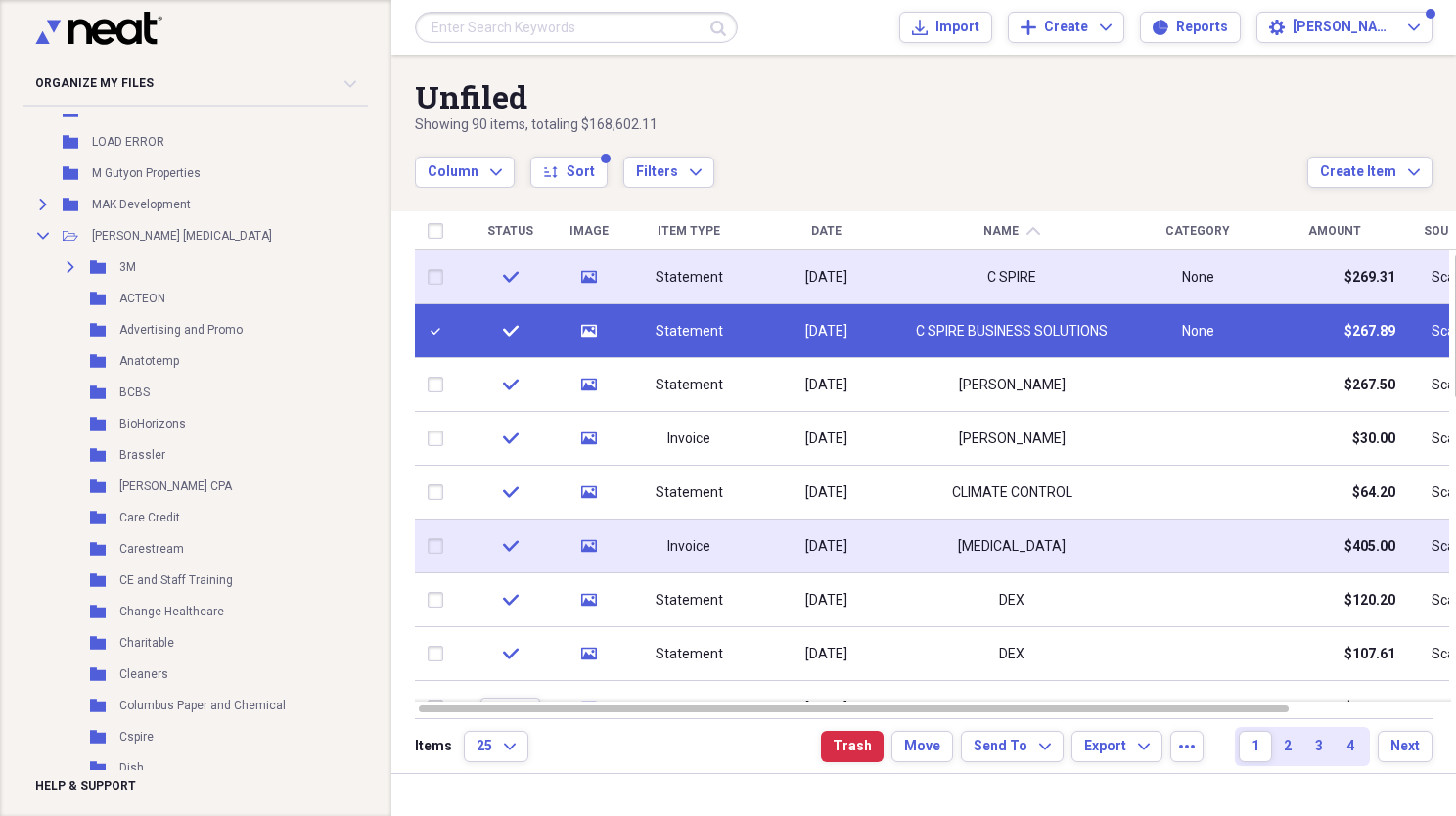 click at bounding box center (439, 277) 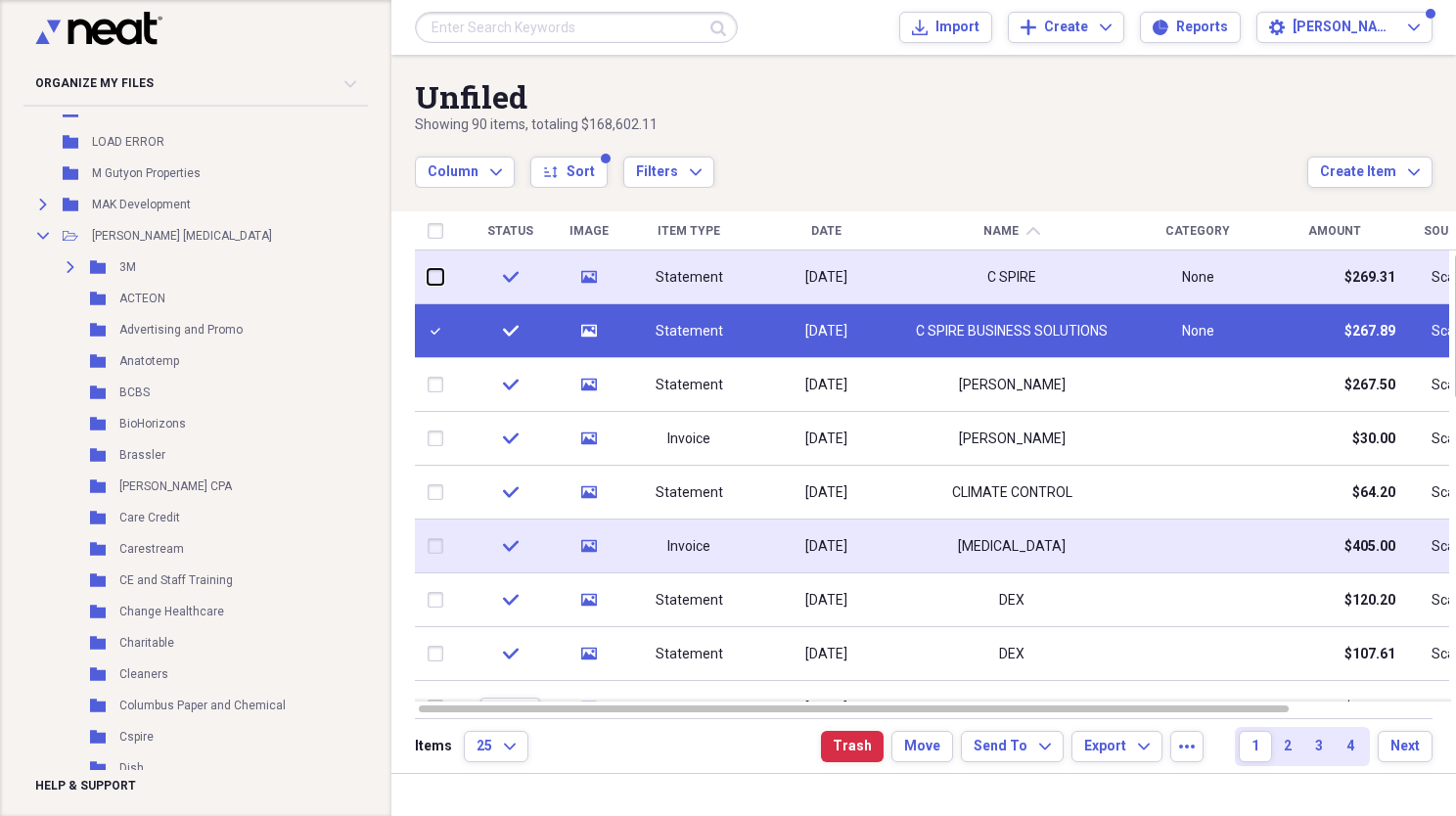 click at bounding box center [428, 277] 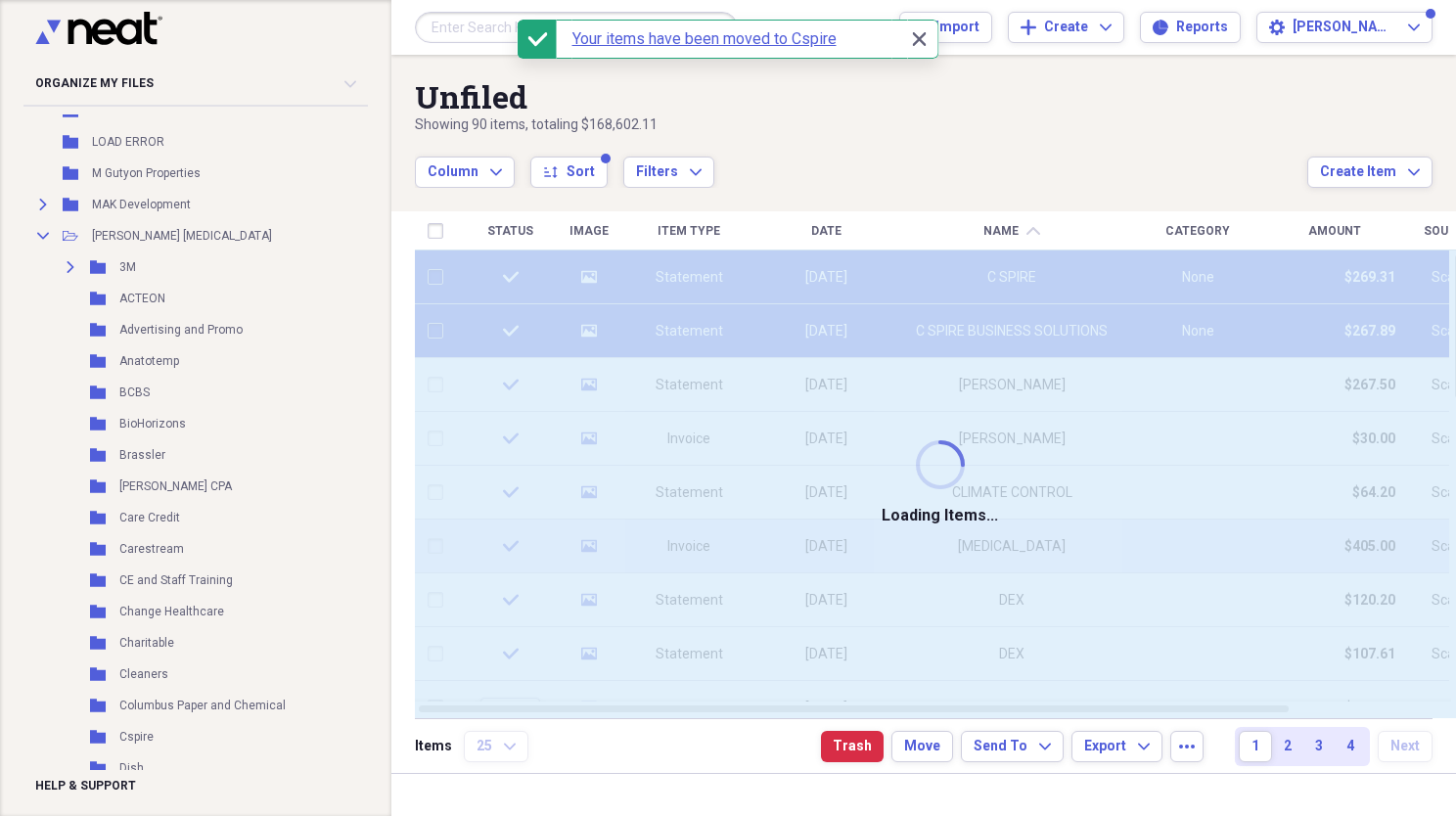 checkbox on "false" 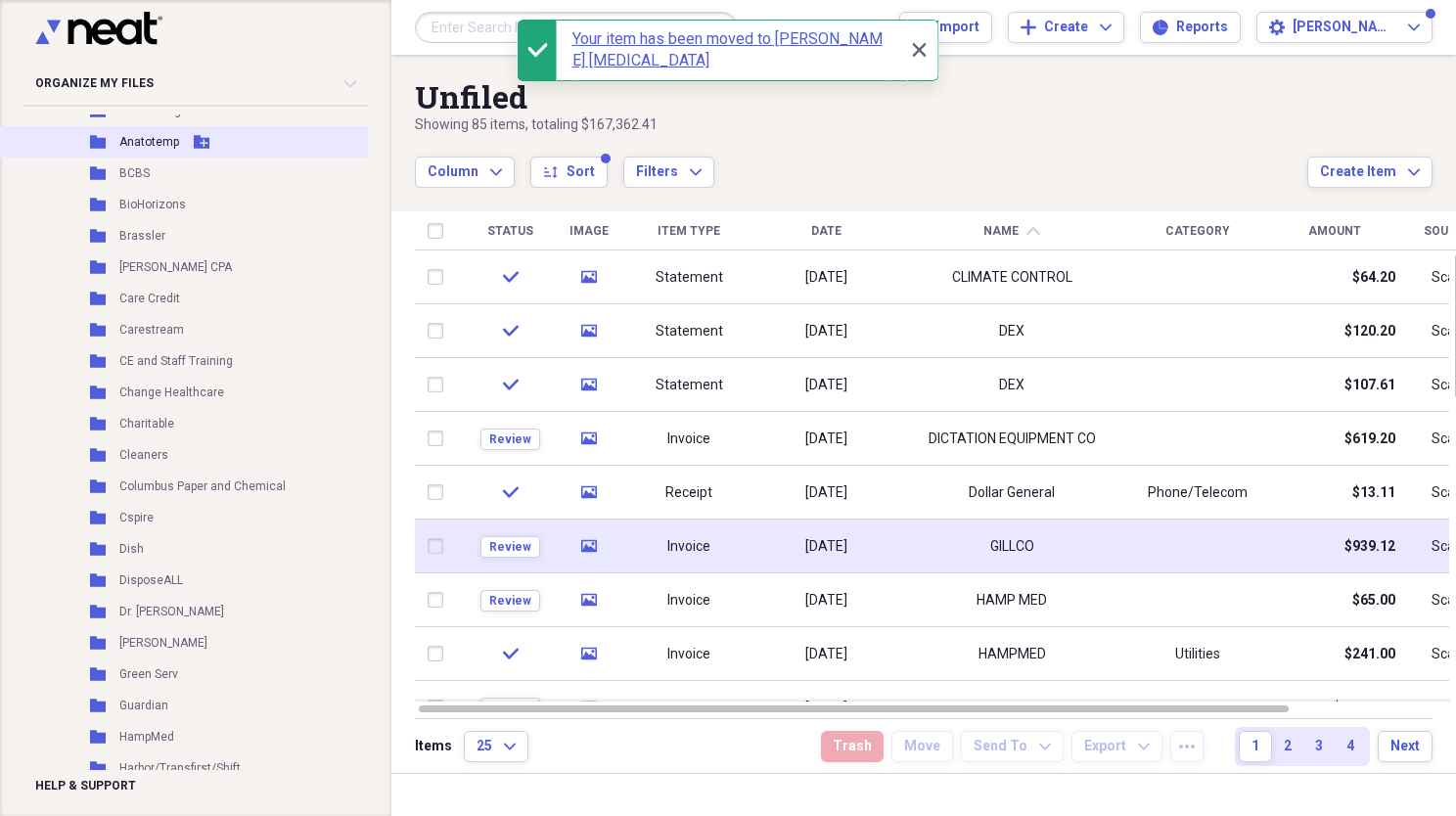 scroll, scrollTop: 546, scrollLeft: 0, axis: vertical 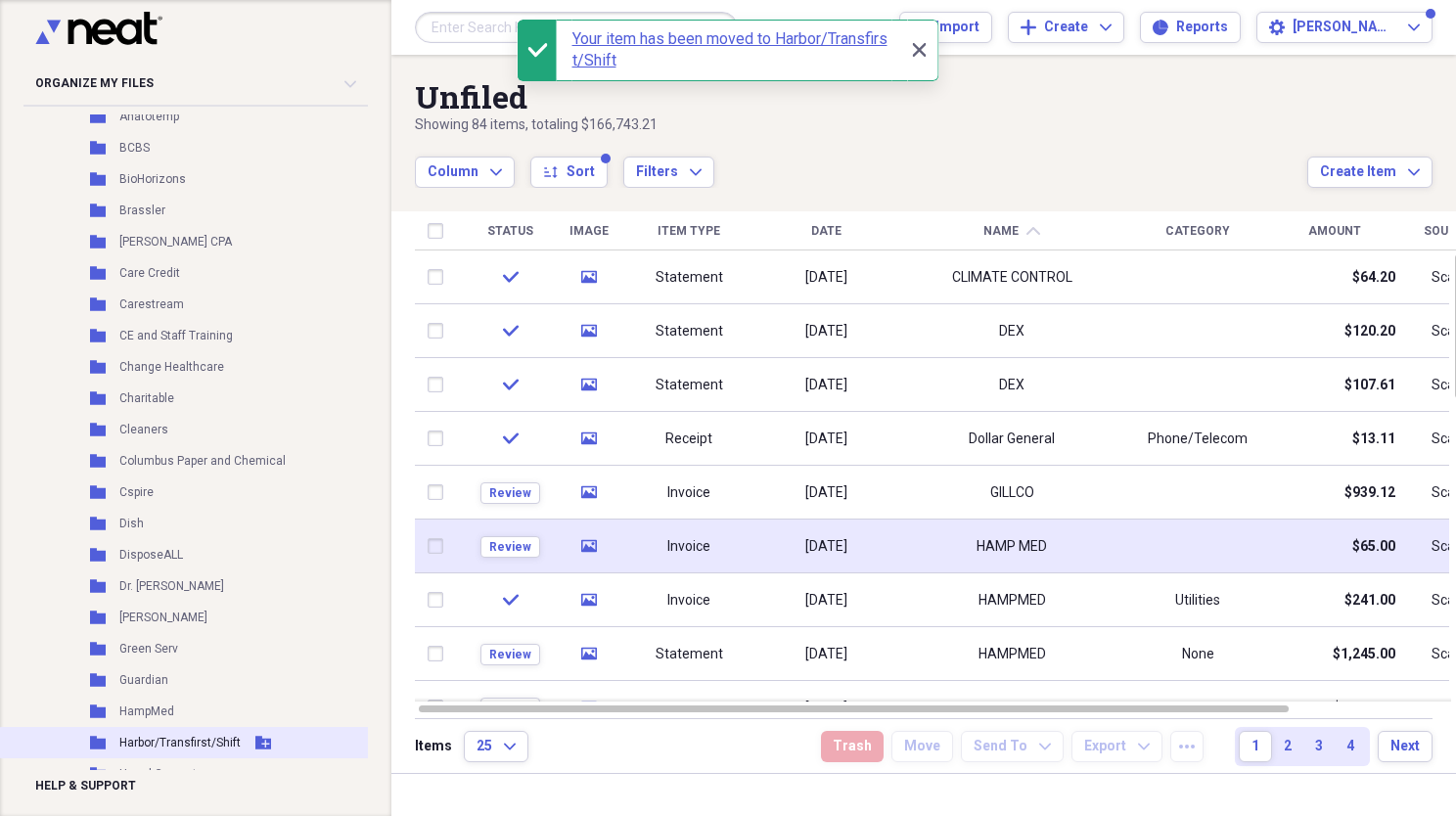 click on "Harbor/Transfirst/Shift" at bounding box center (180, 743) 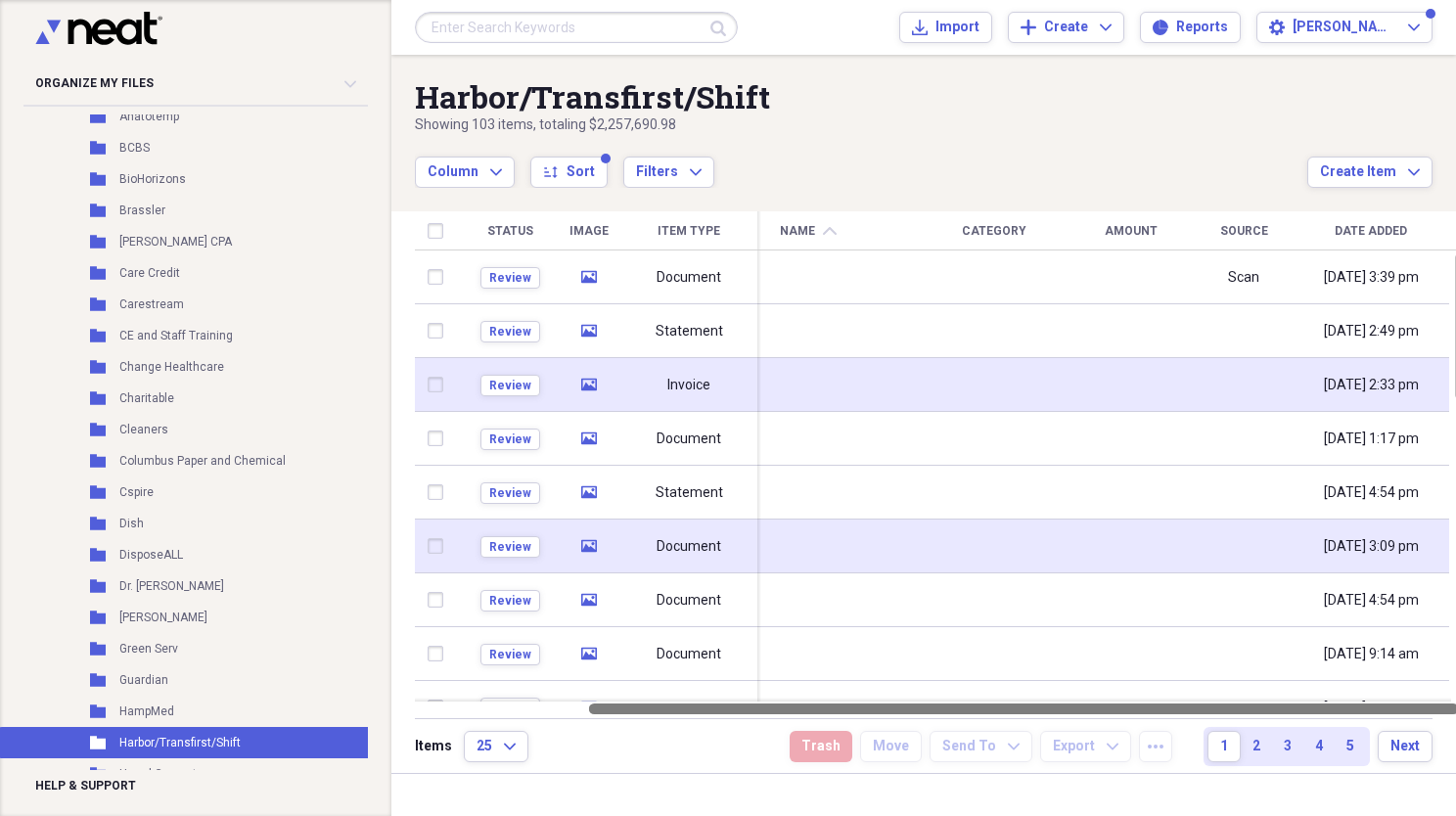 drag, startPoint x: 1247, startPoint y: 712, endPoint x: 1396, endPoint y: 375, distance: 368.4698 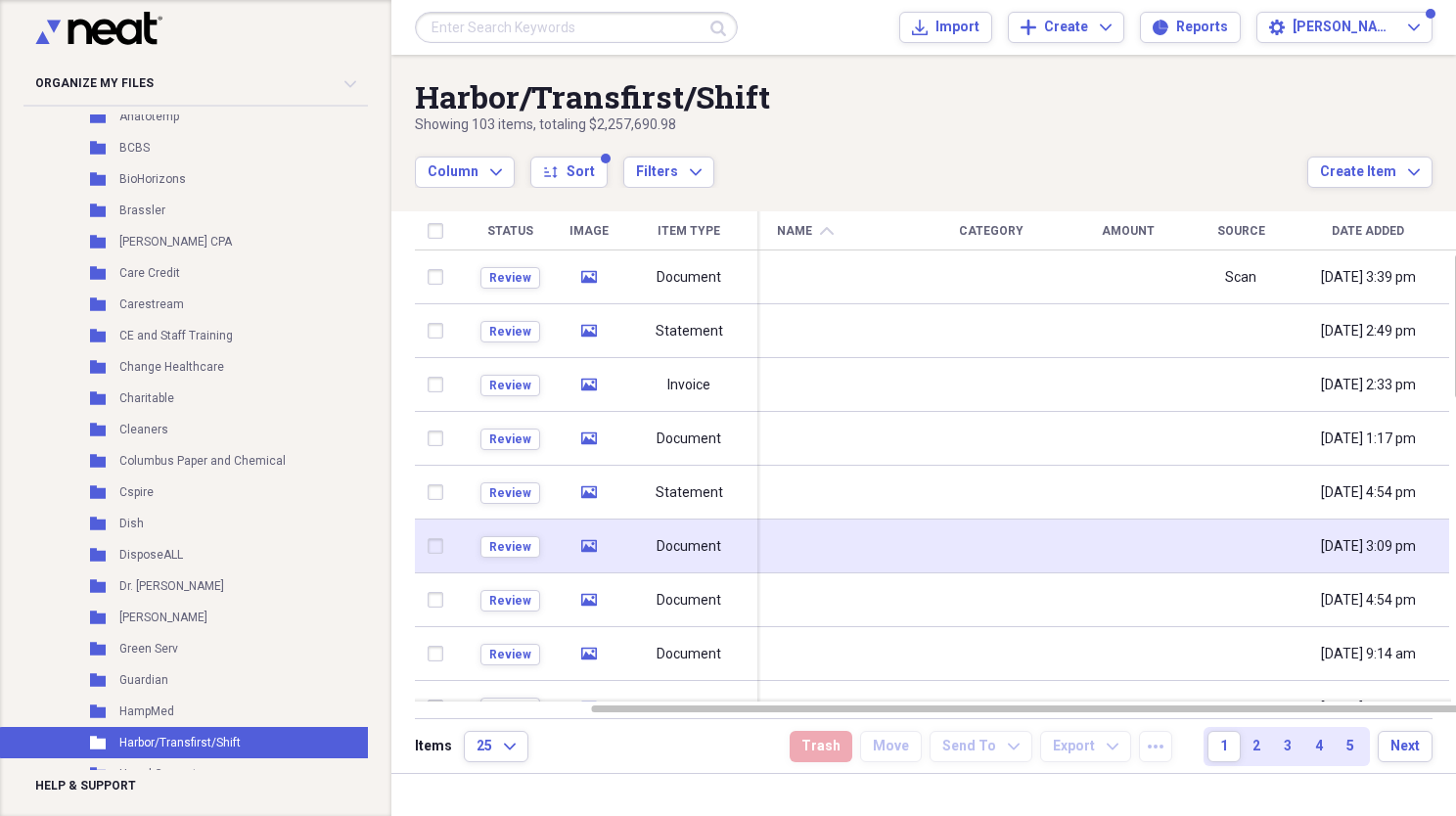 click on "Date Added" at bounding box center (1368, 231) 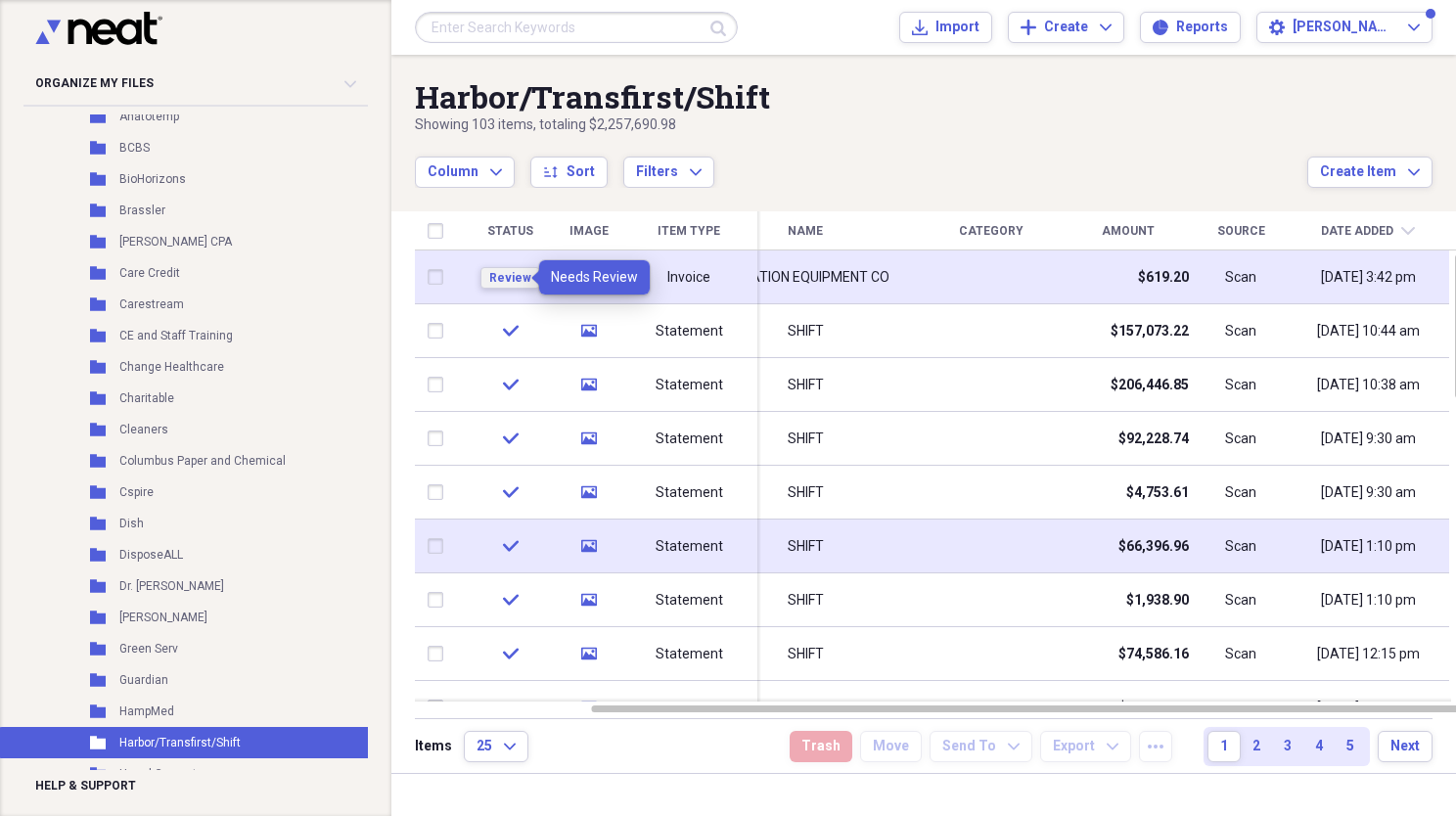click on "Review" at bounding box center (510, 278) 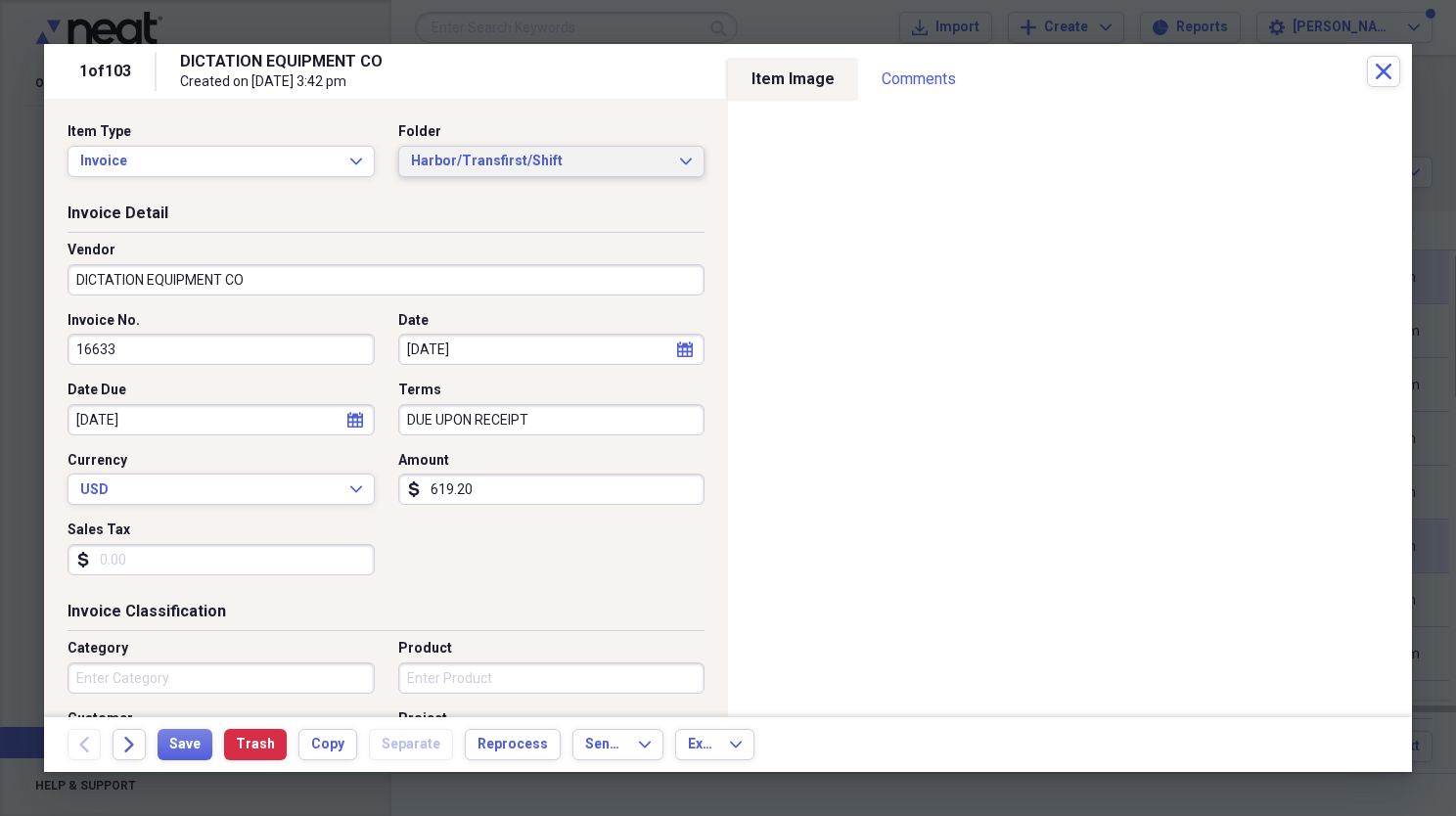 click on "Harbor/Transfirst/Shift" at bounding box center [540, 161] 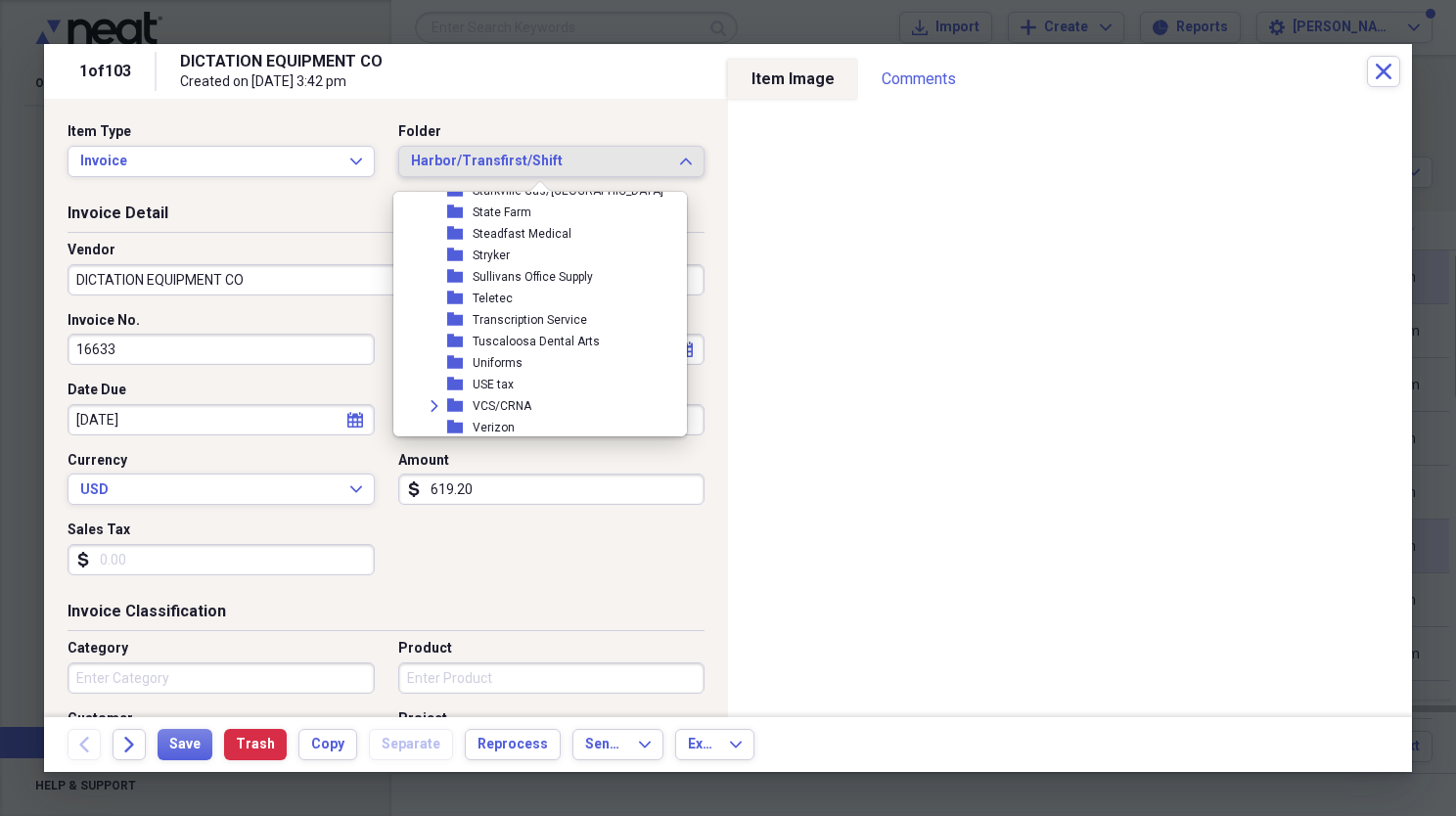 scroll, scrollTop: 1369, scrollLeft: 0, axis: vertical 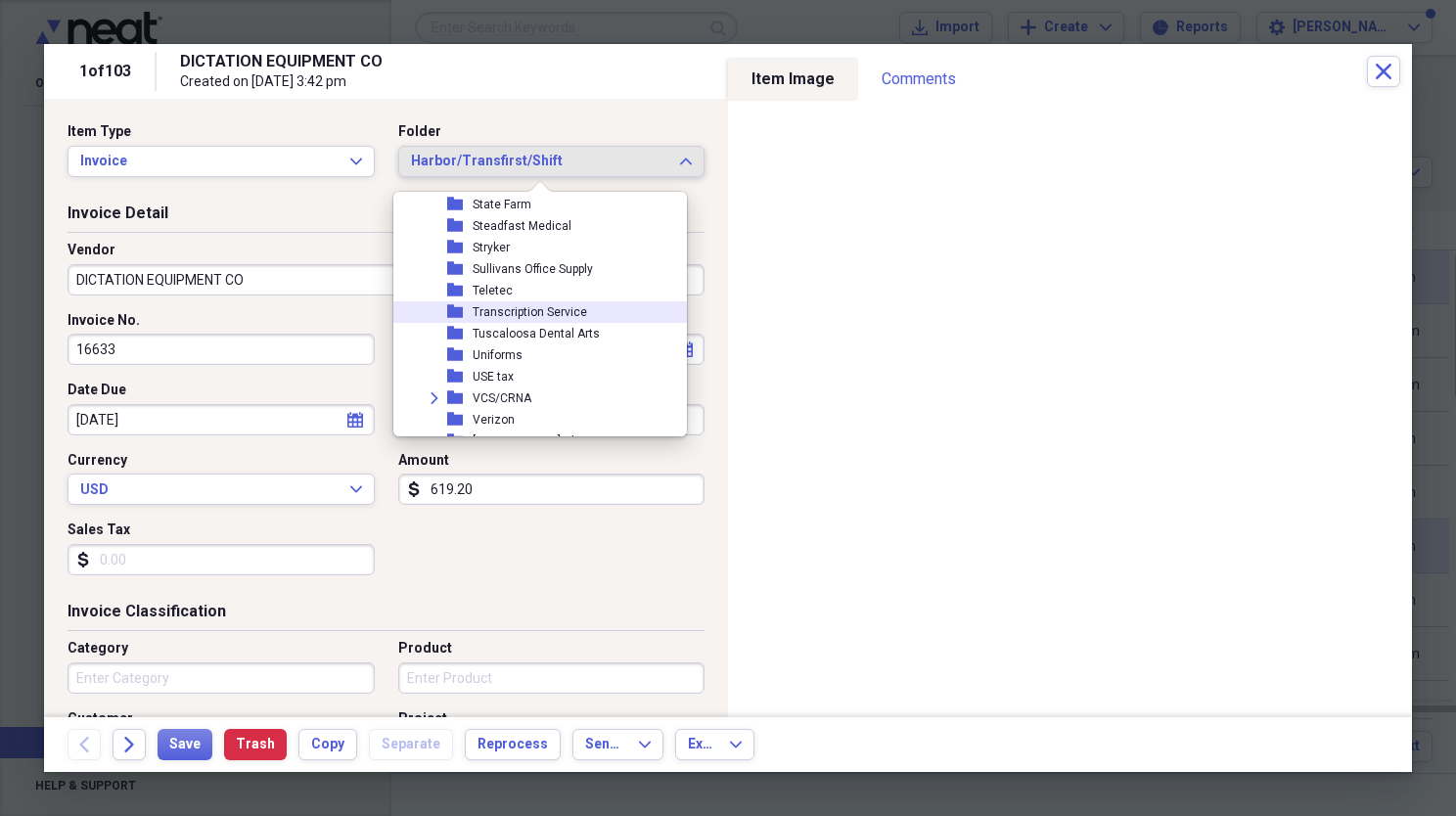 click on "Transcription Service" at bounding box center (529, 312) 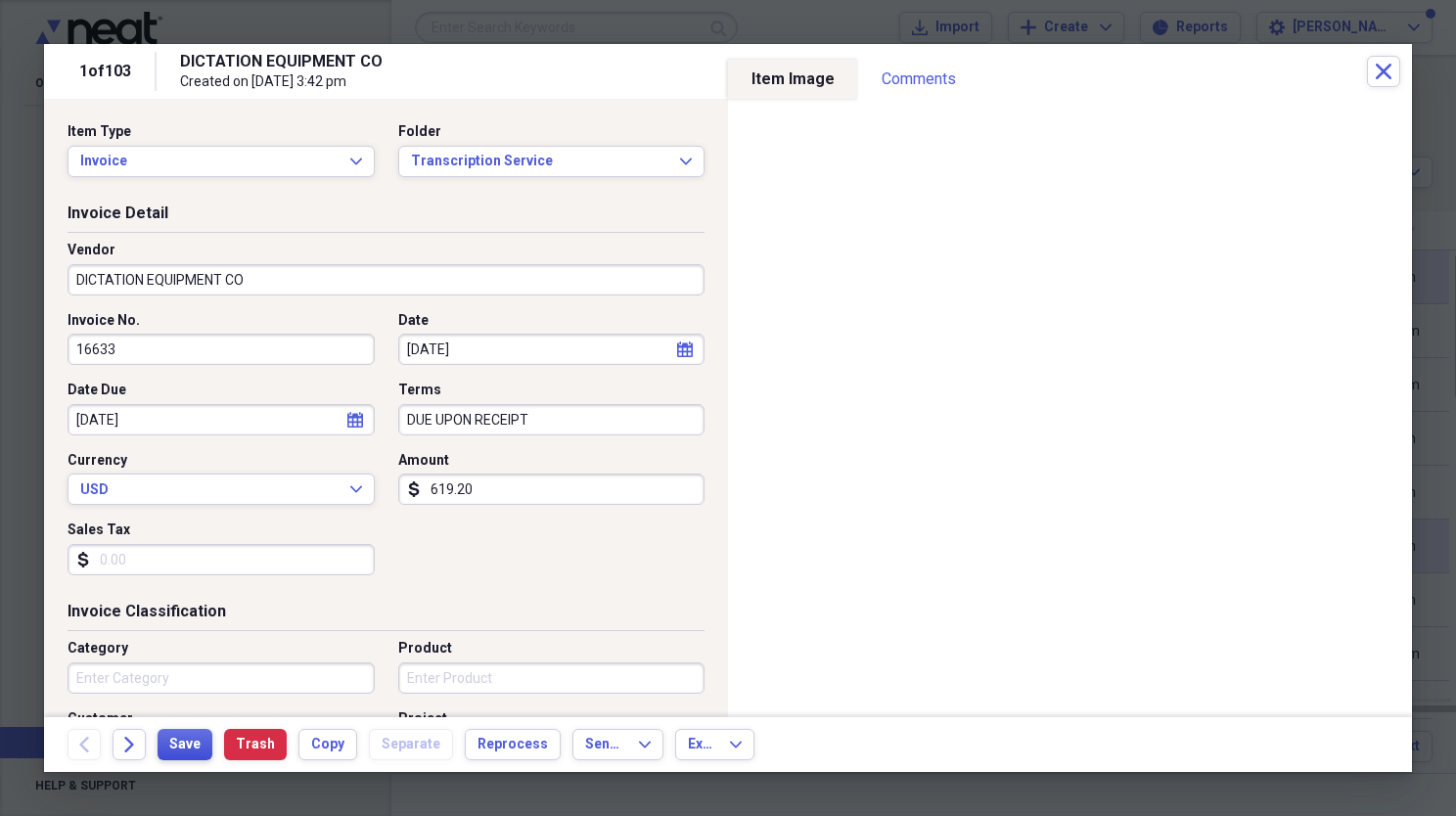click on "Save" at bounding box center [185, 745] 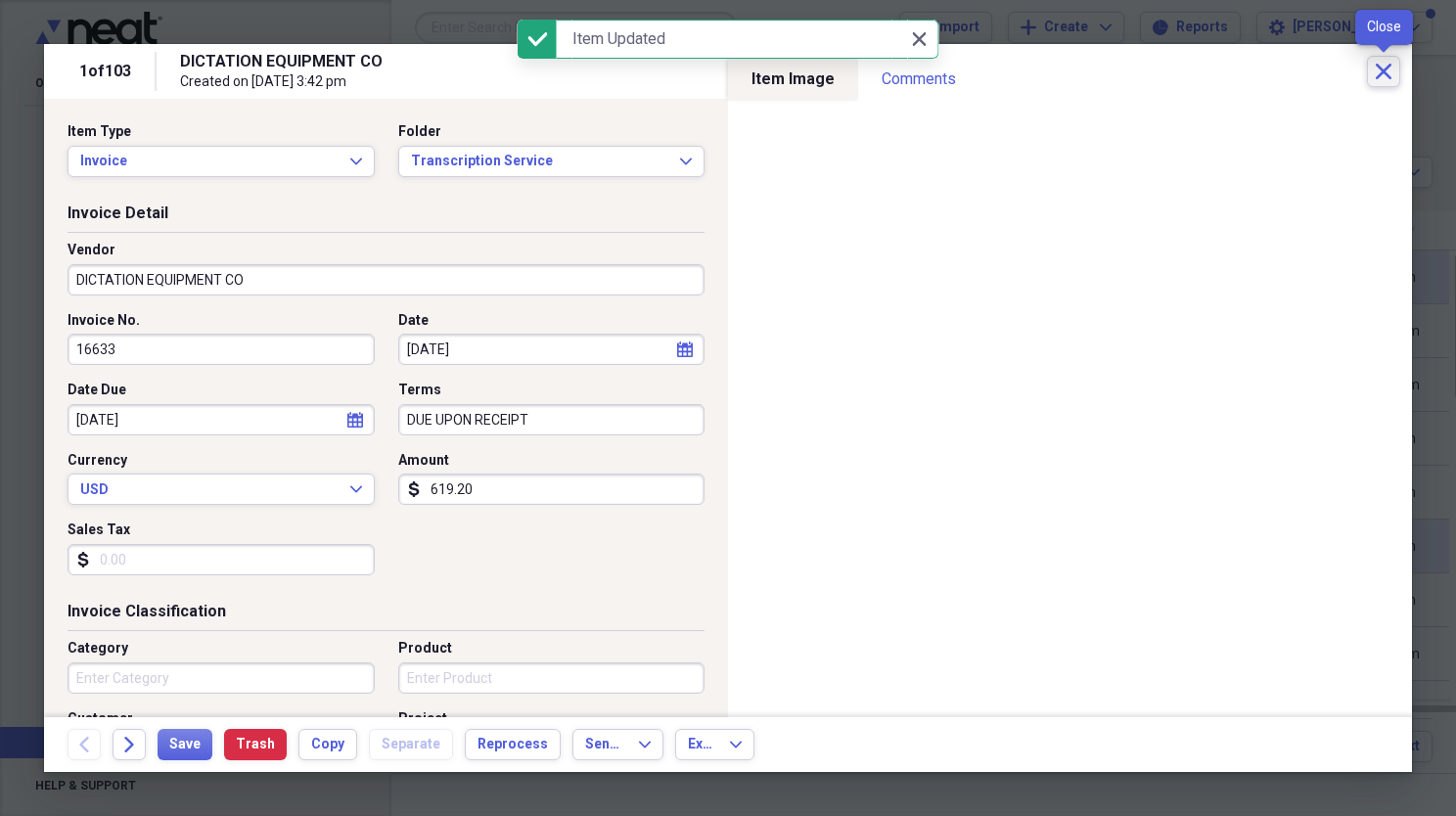 click 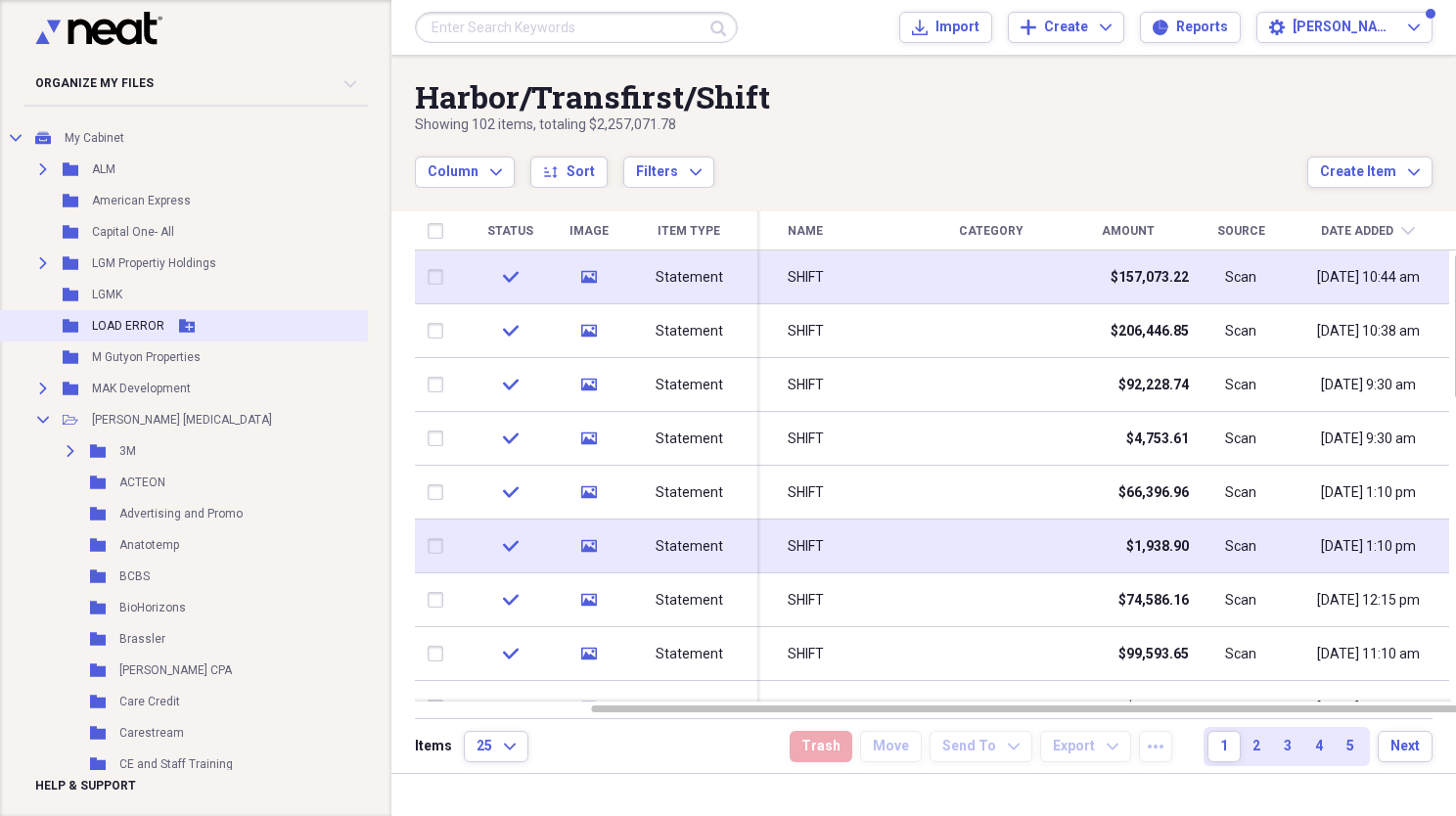 scroll, scrollTop: 0, scrollLeft: 0, axis: both 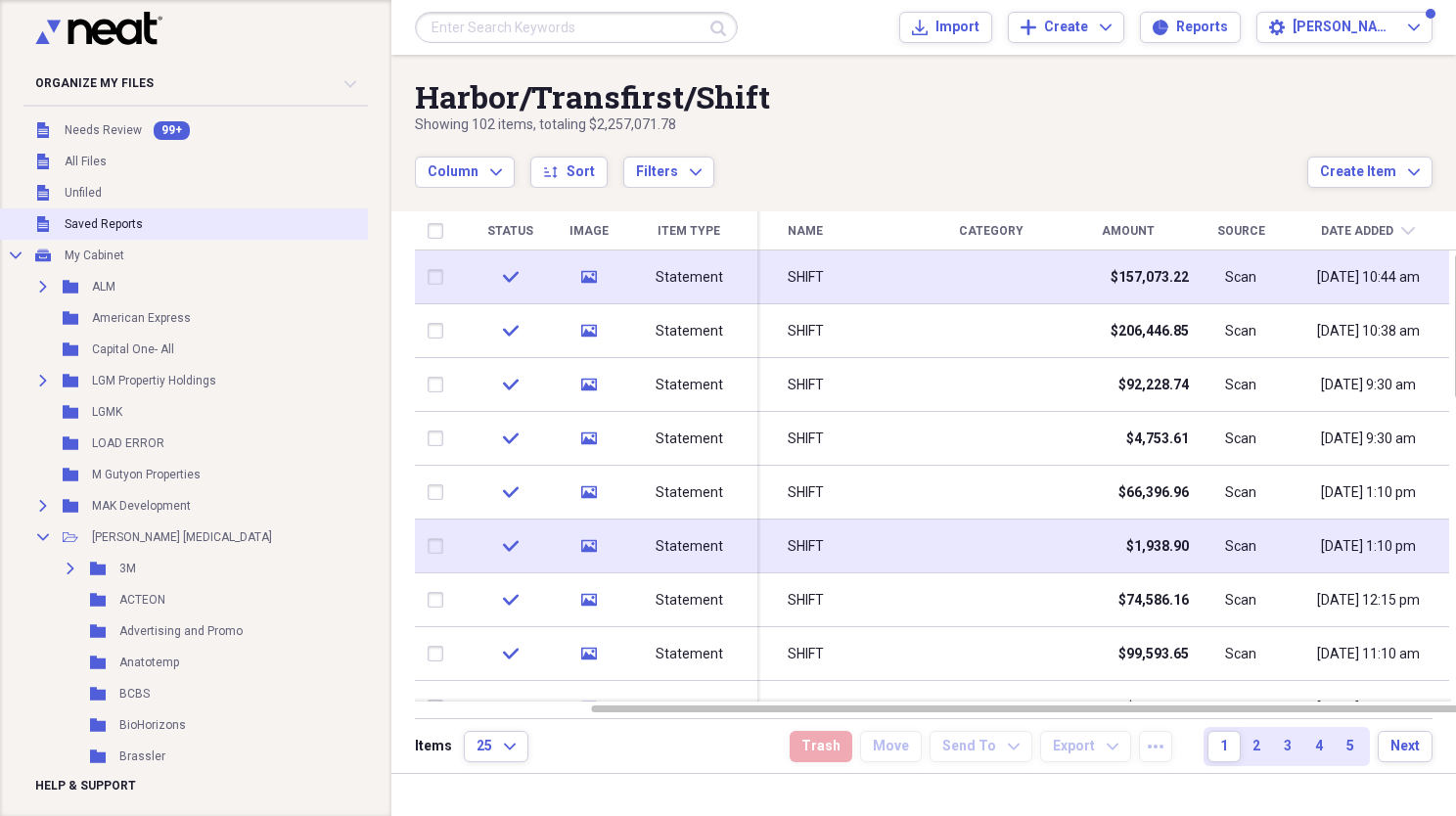 click on "Unfiled Saved Reports" at bounding box center [232, 224] 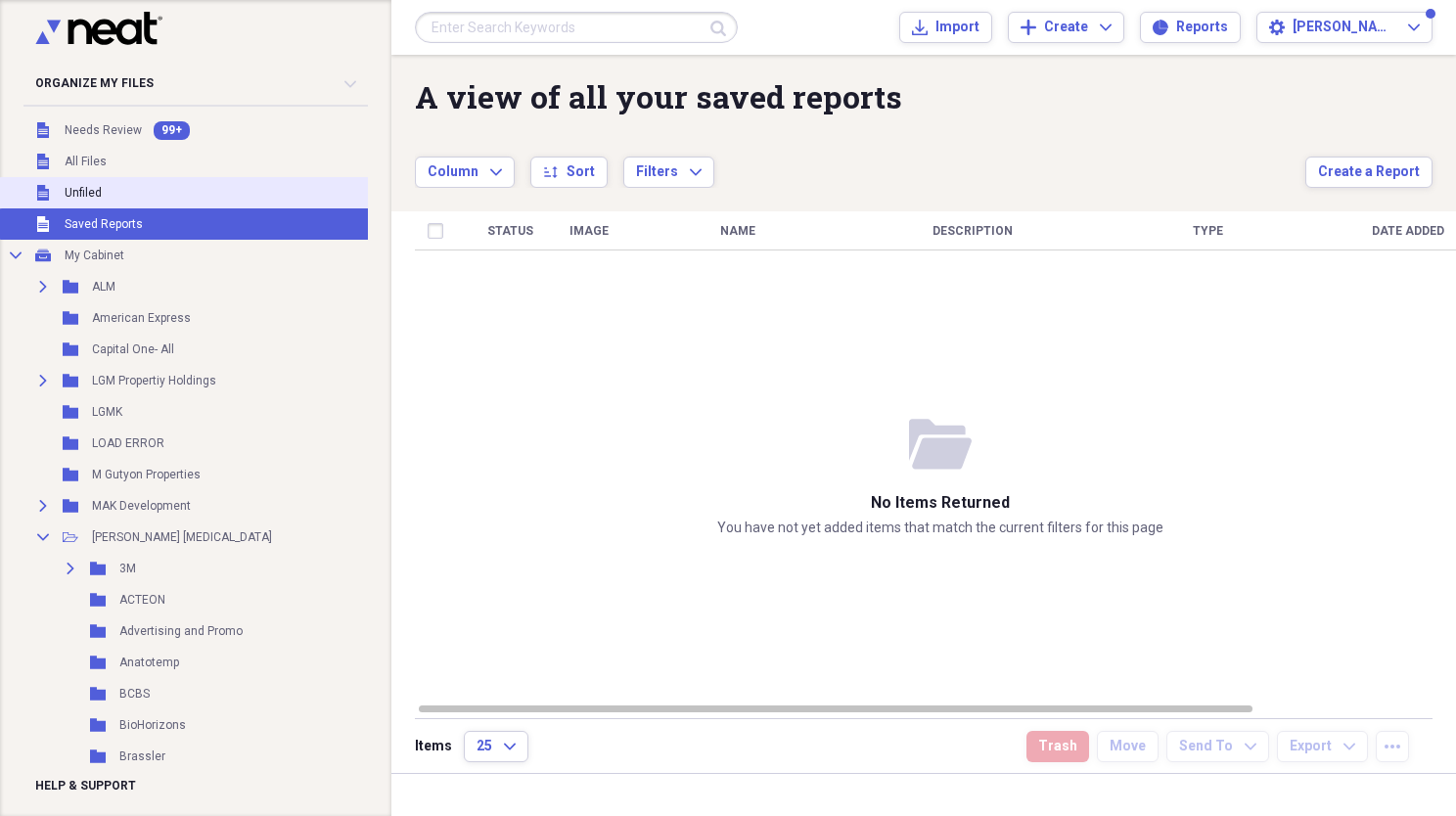 click on "Unfiled Unfiled" at bounding box center [232, 193] 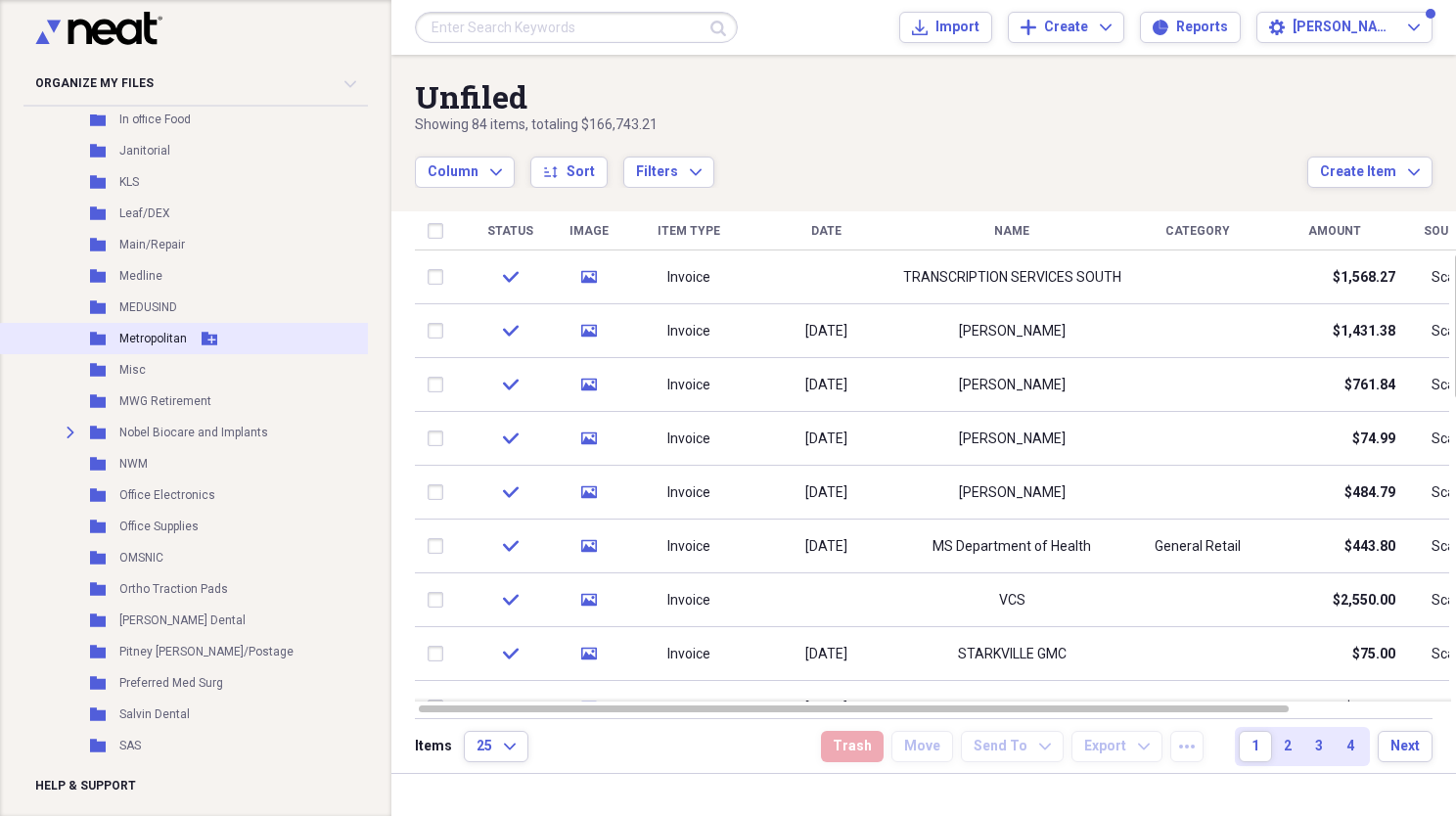 scroll, scrollTop: 1295, scrollLeft: 0, axis: vertical 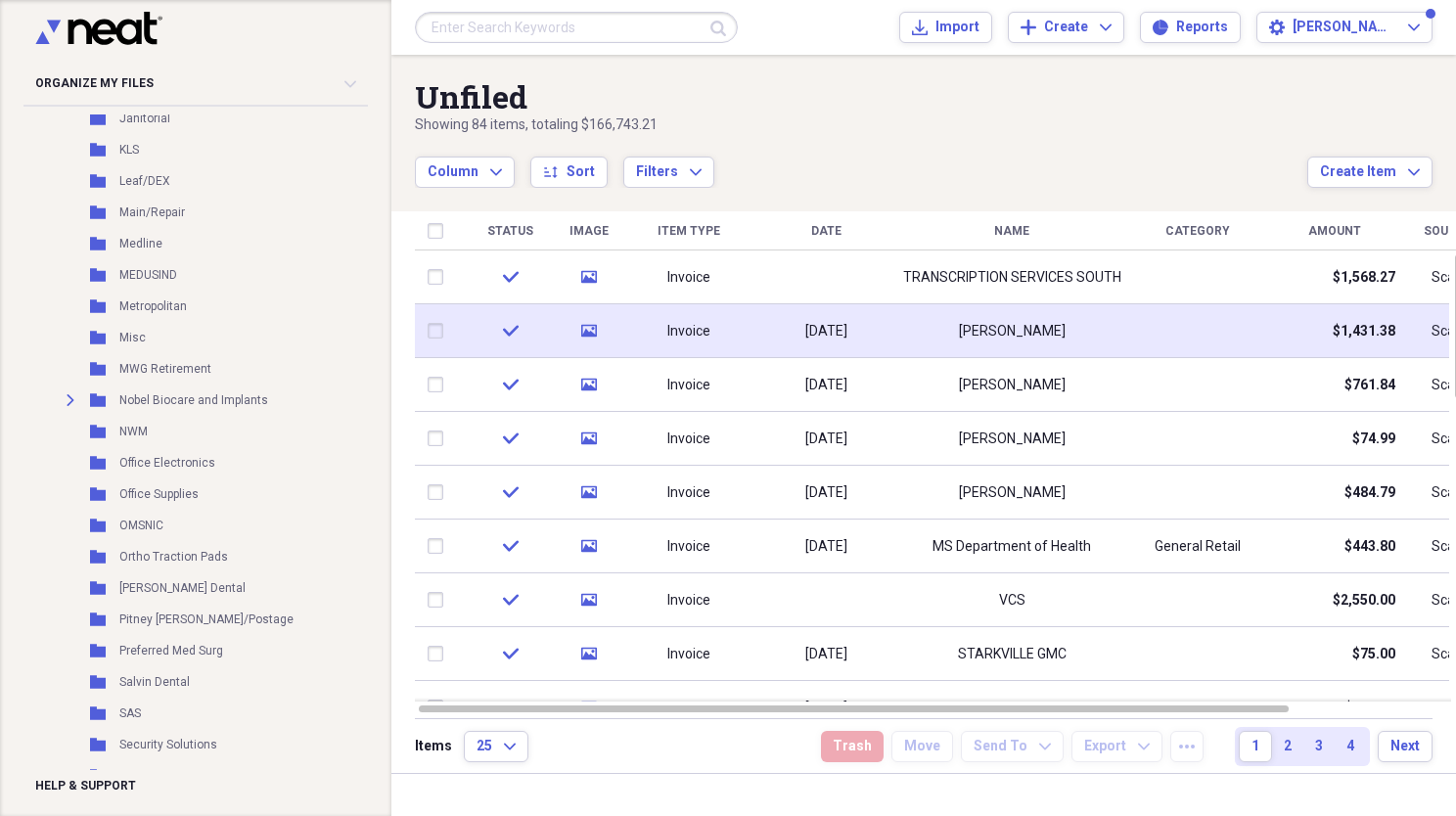 click at bounding box center (439, 331) 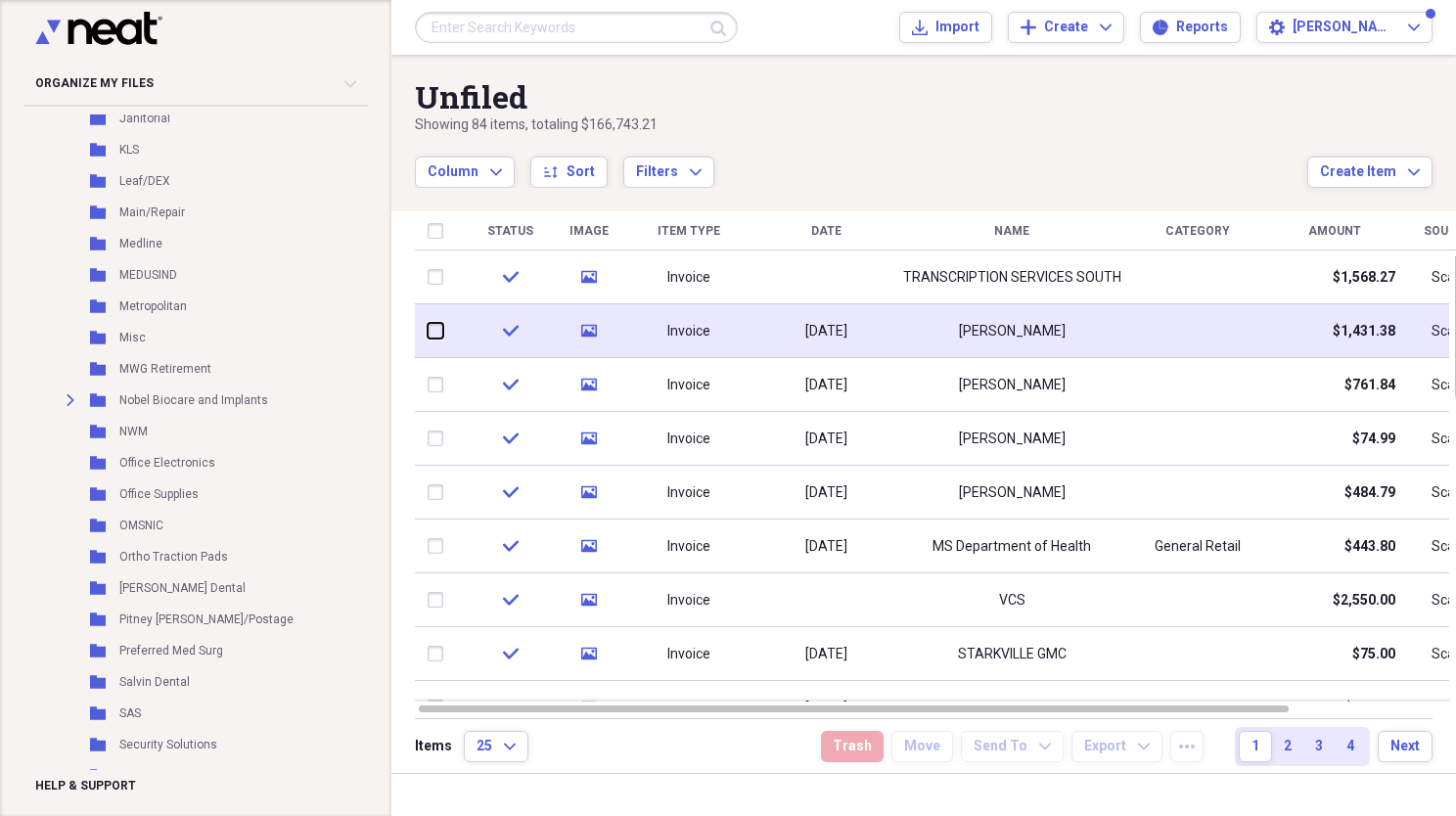 click at bounding box center [428, 331] 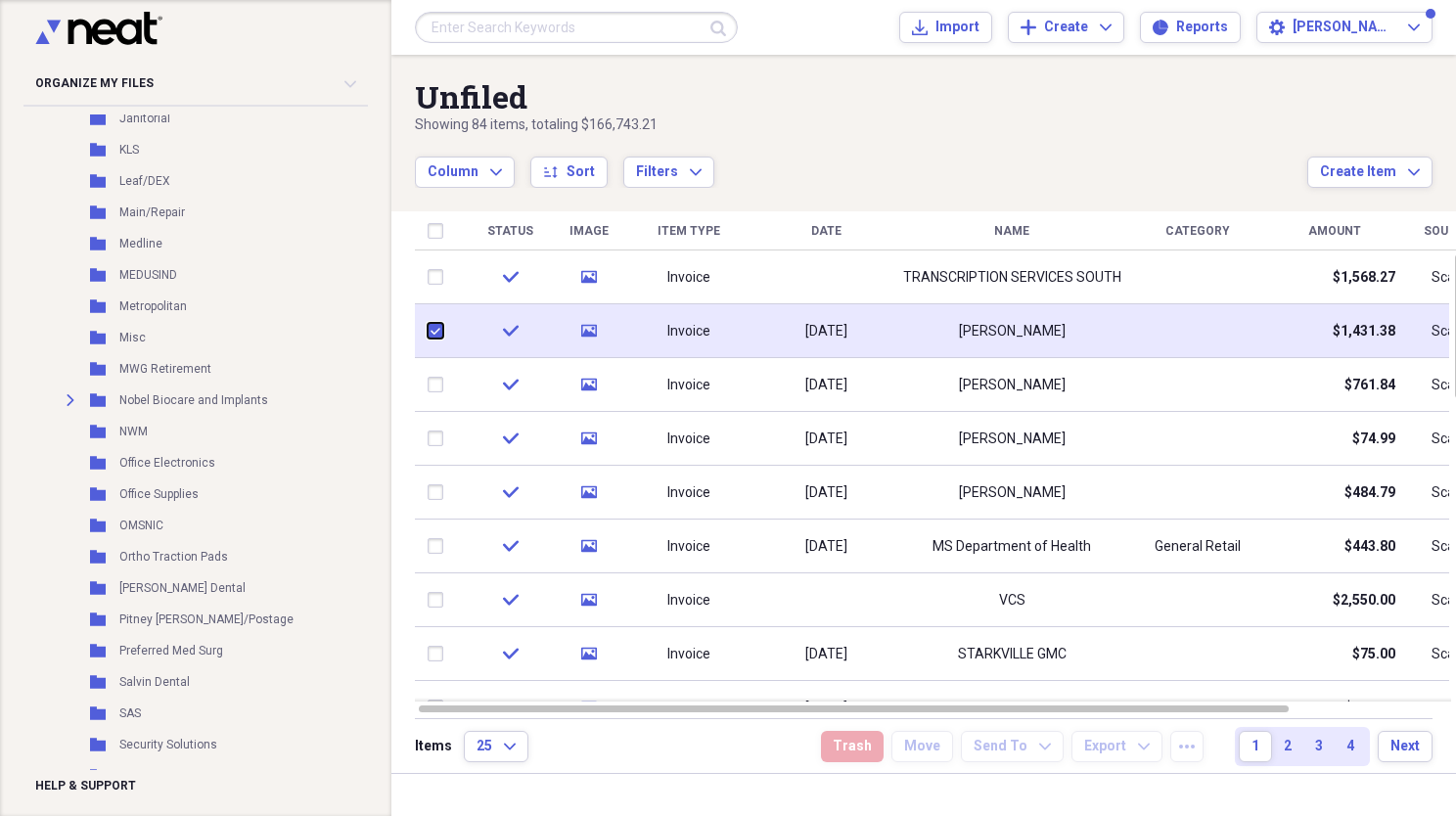 checkbox on "true" 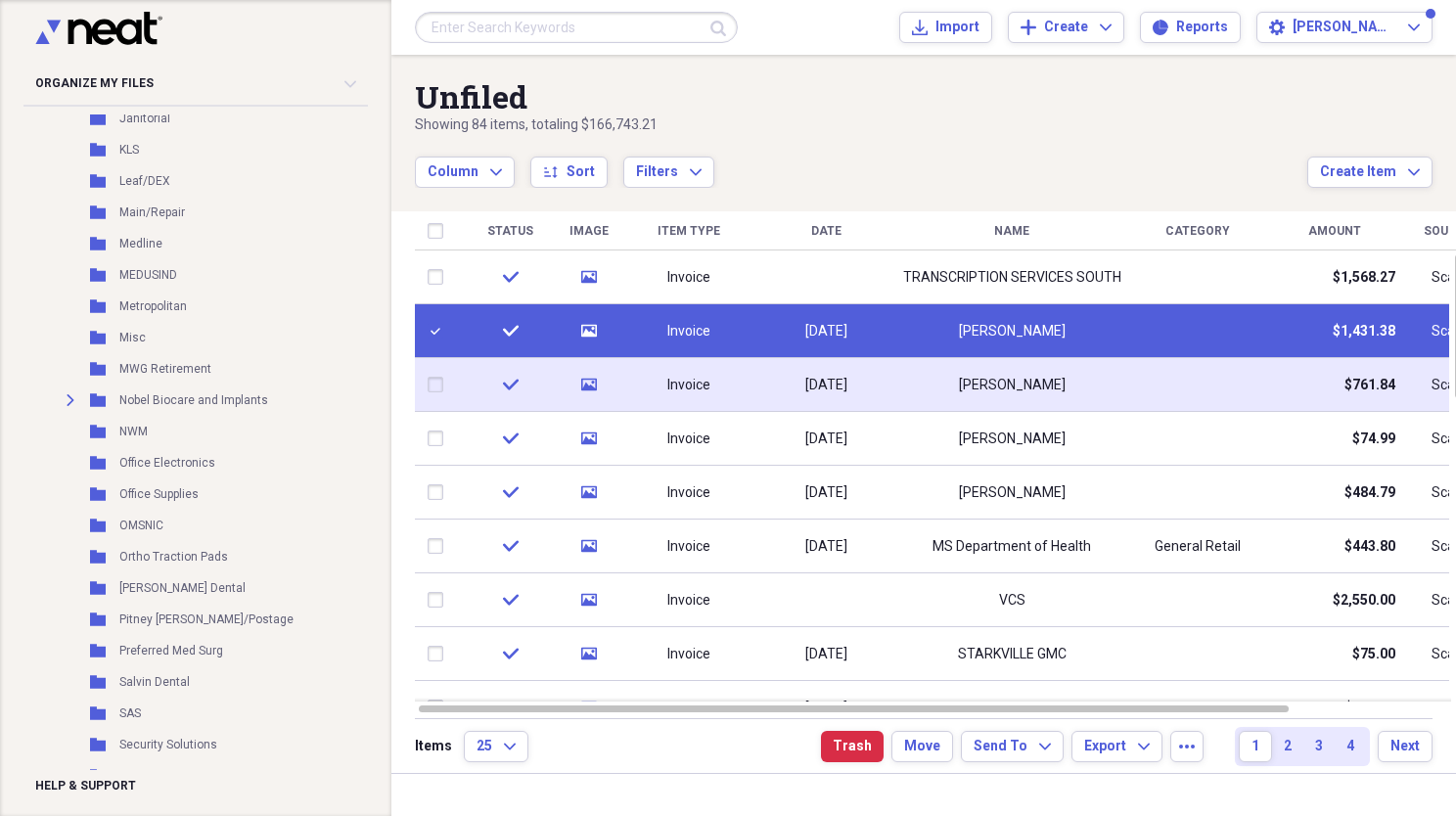click at bounding box center (439, 385) 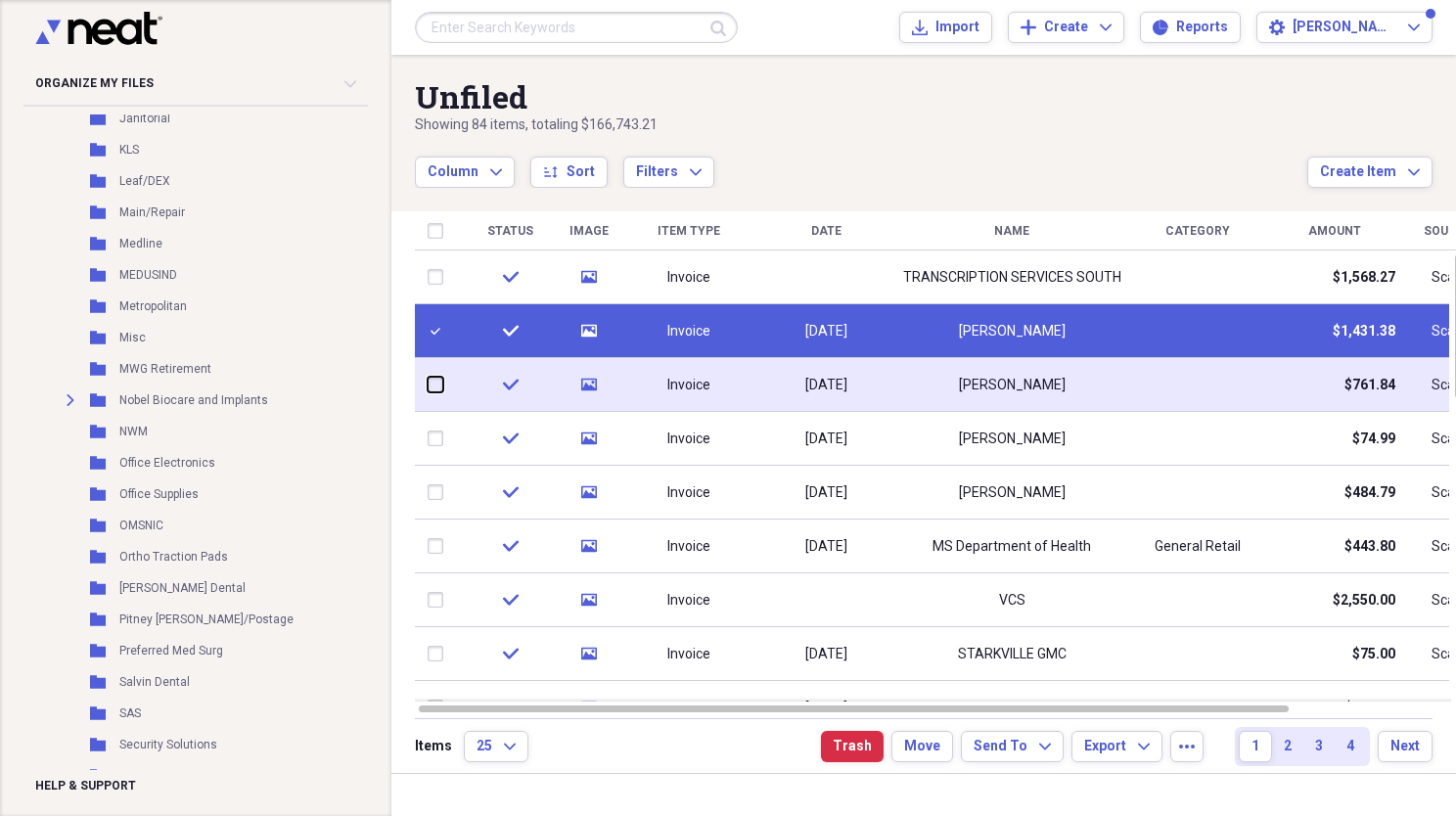 click at bounding box center (428, 385) 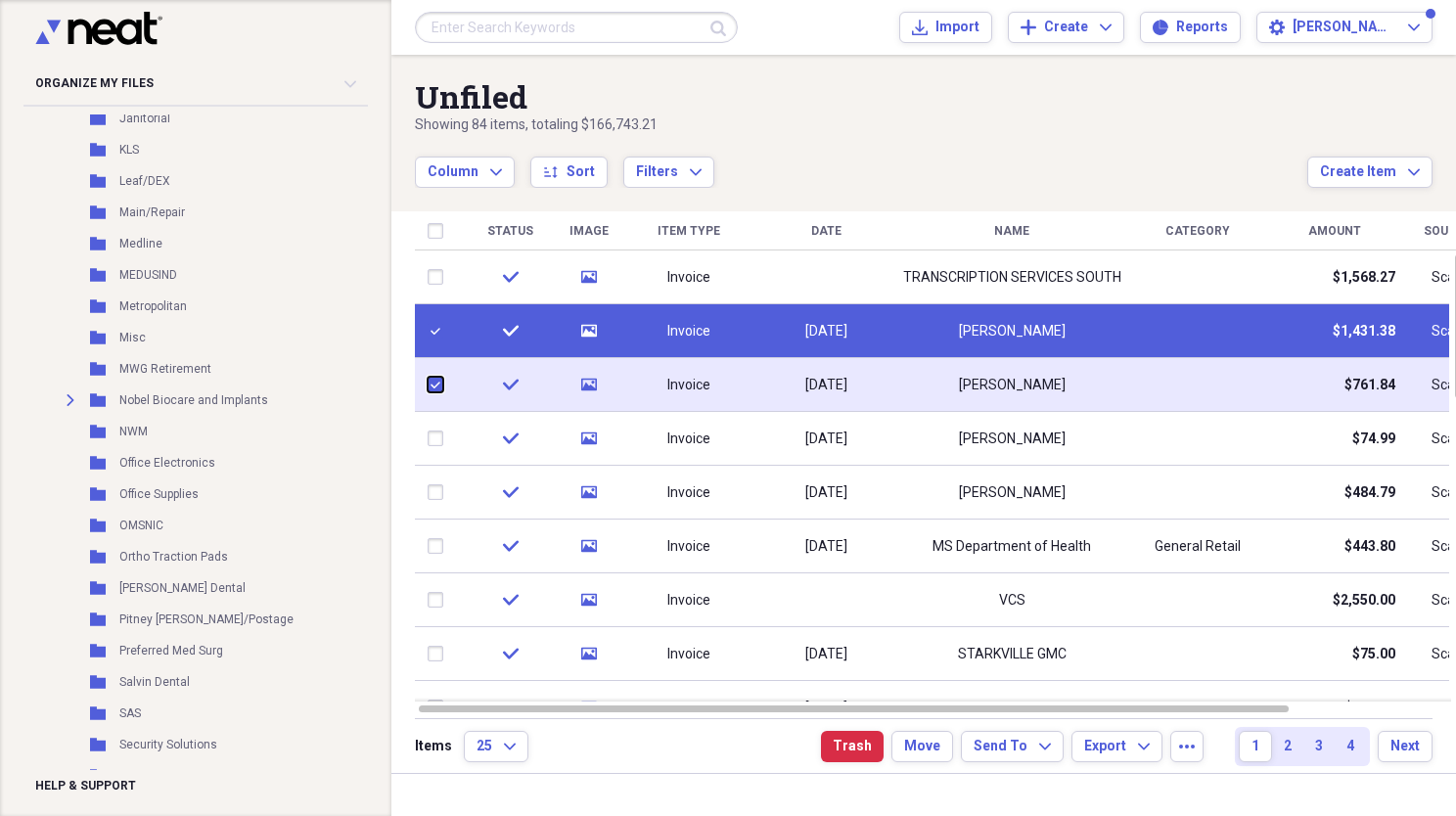 checkbox on "true" 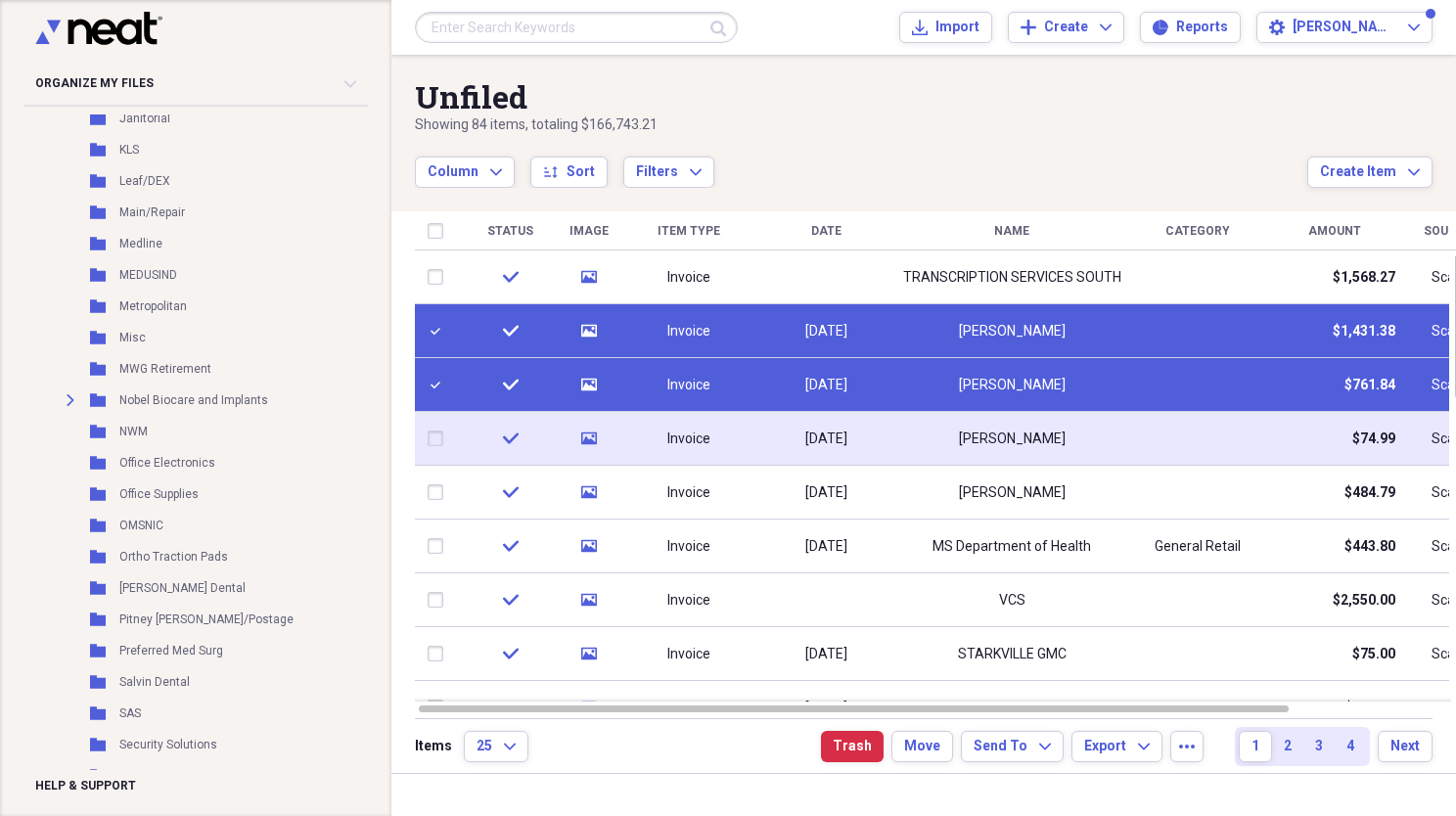 click at bounding box center (439, 438) 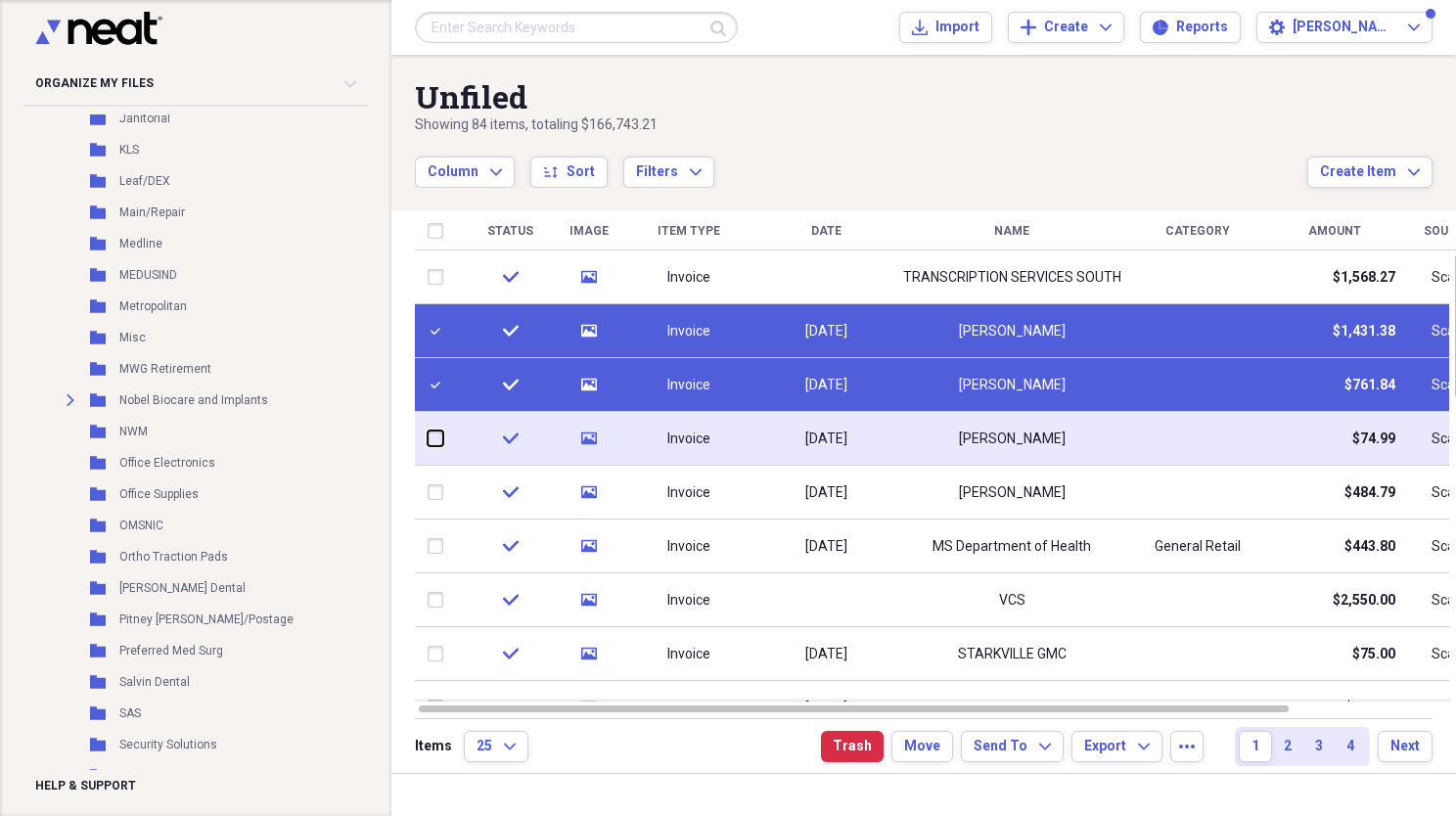 click at bounding box center [428, 438] 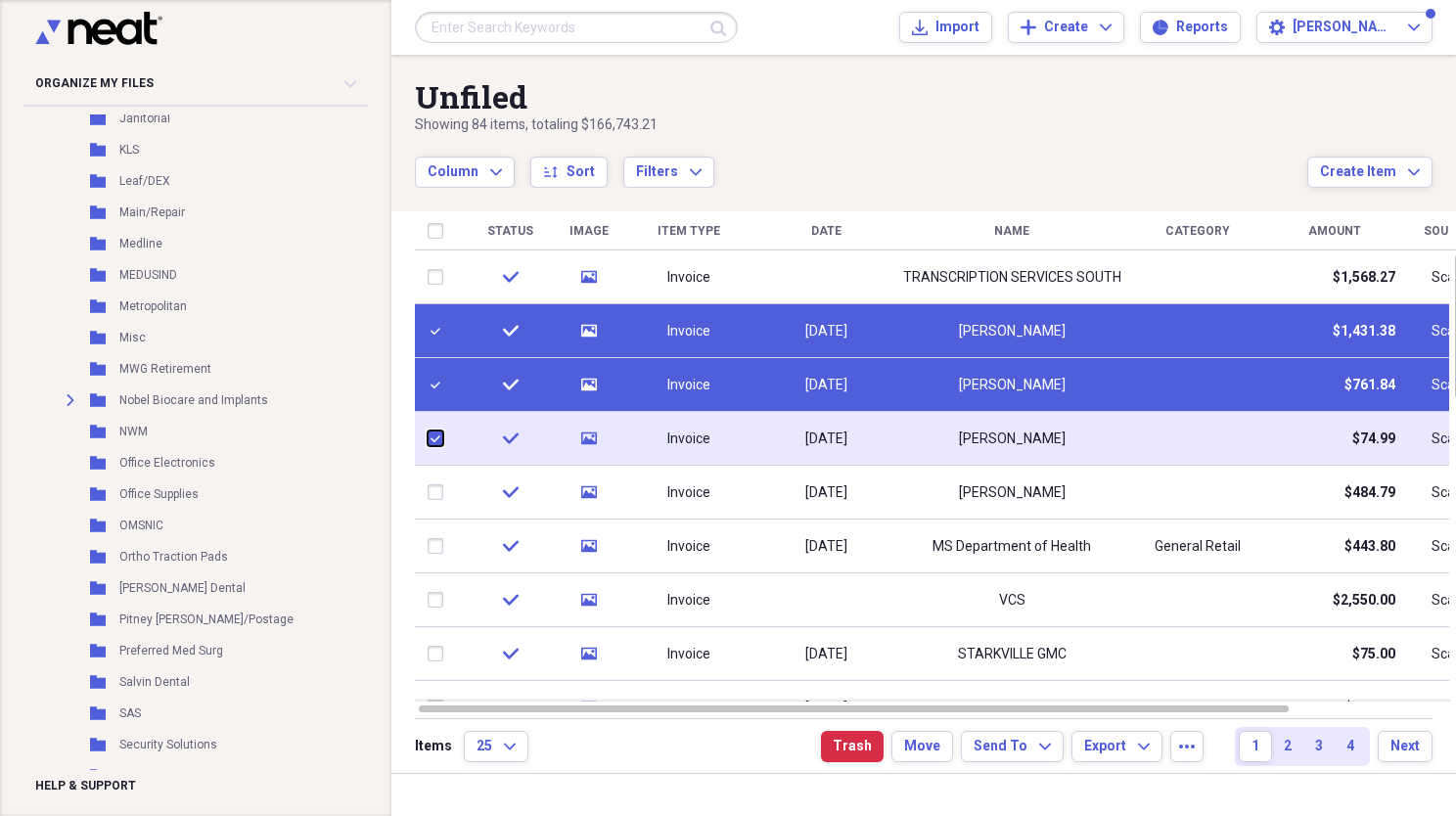 checkbox on "true" 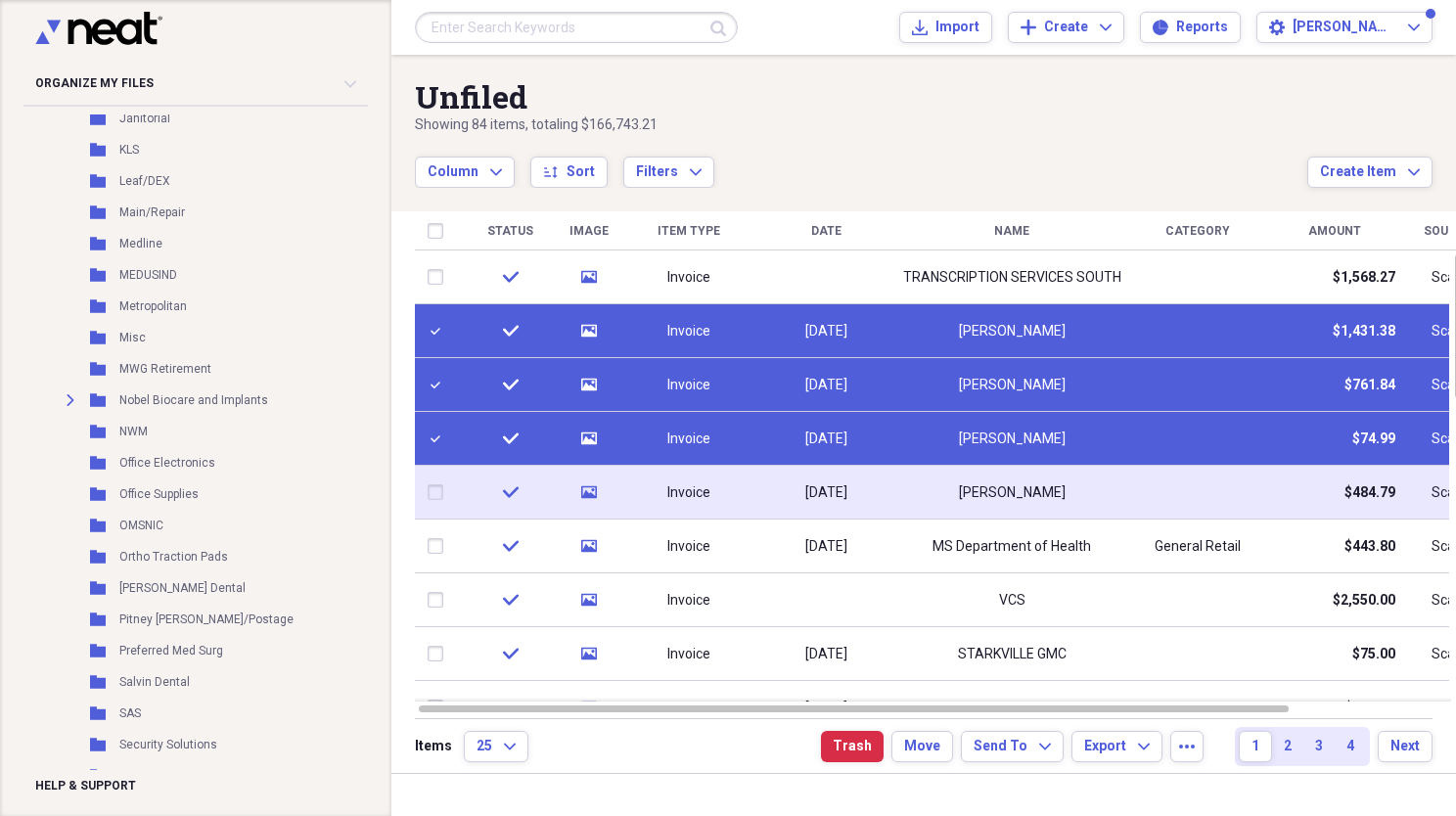 click at bounding box center [439, 492] 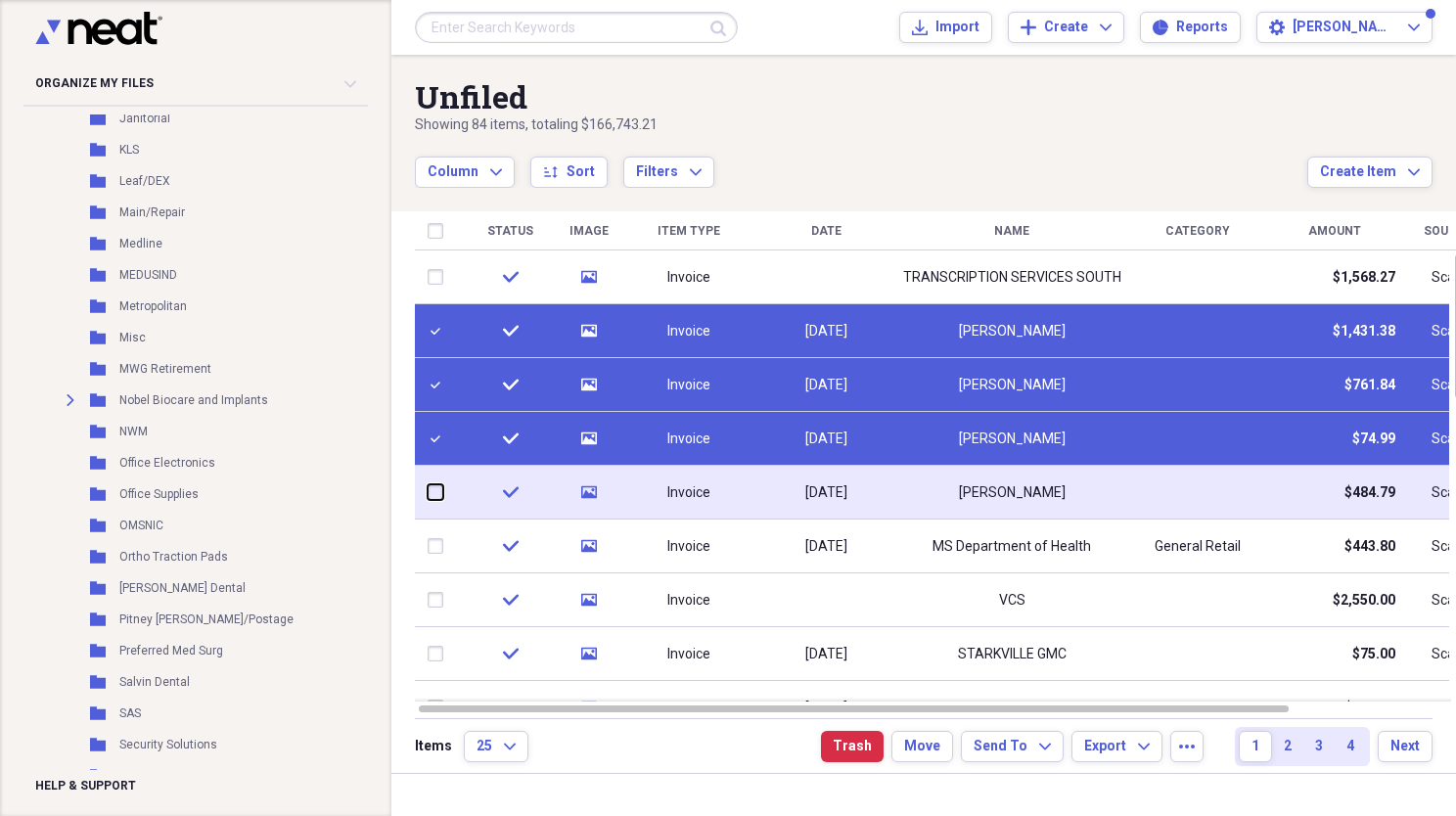 click at bounding box center [428, 492] 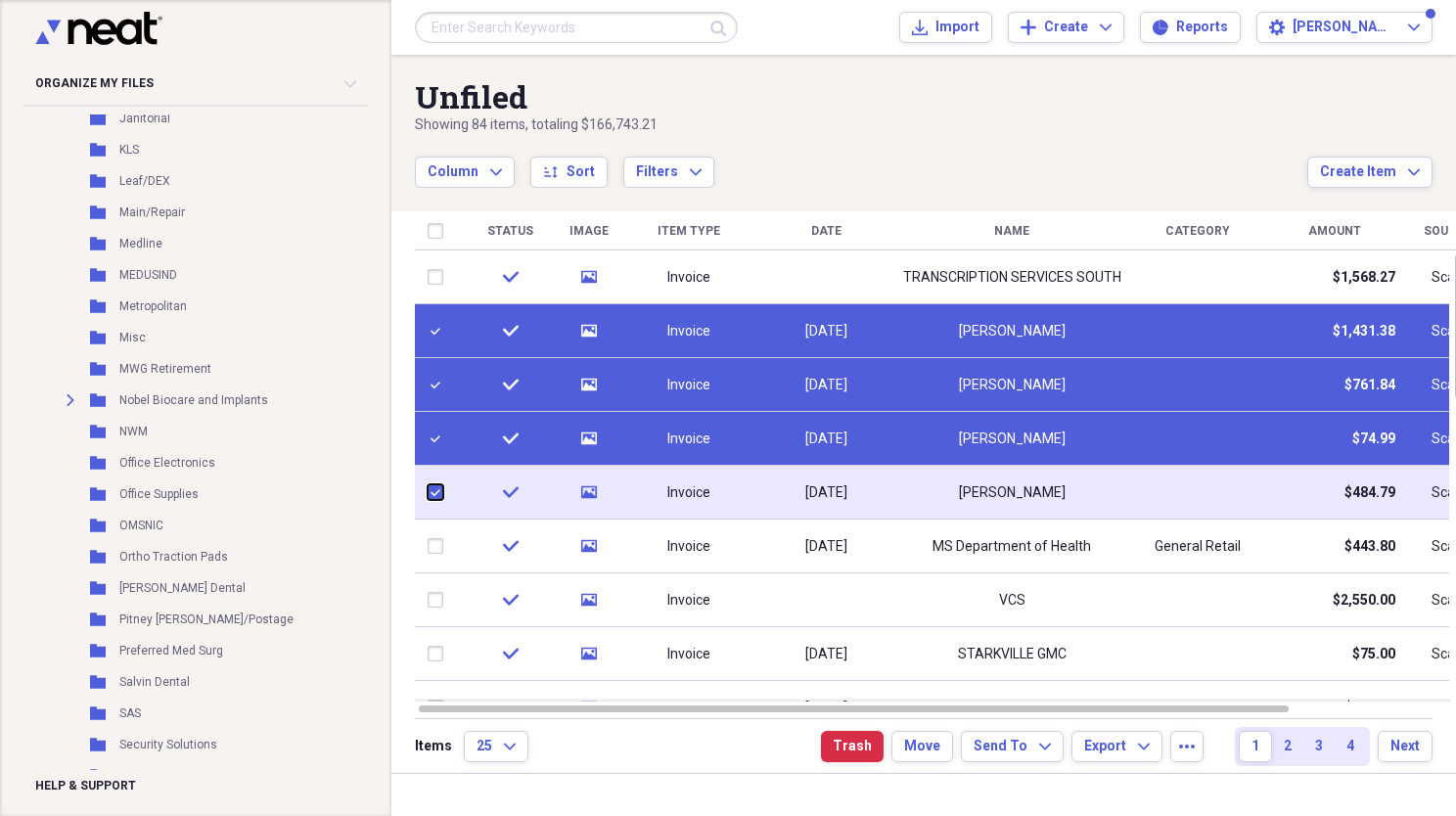 checkbox on "true" 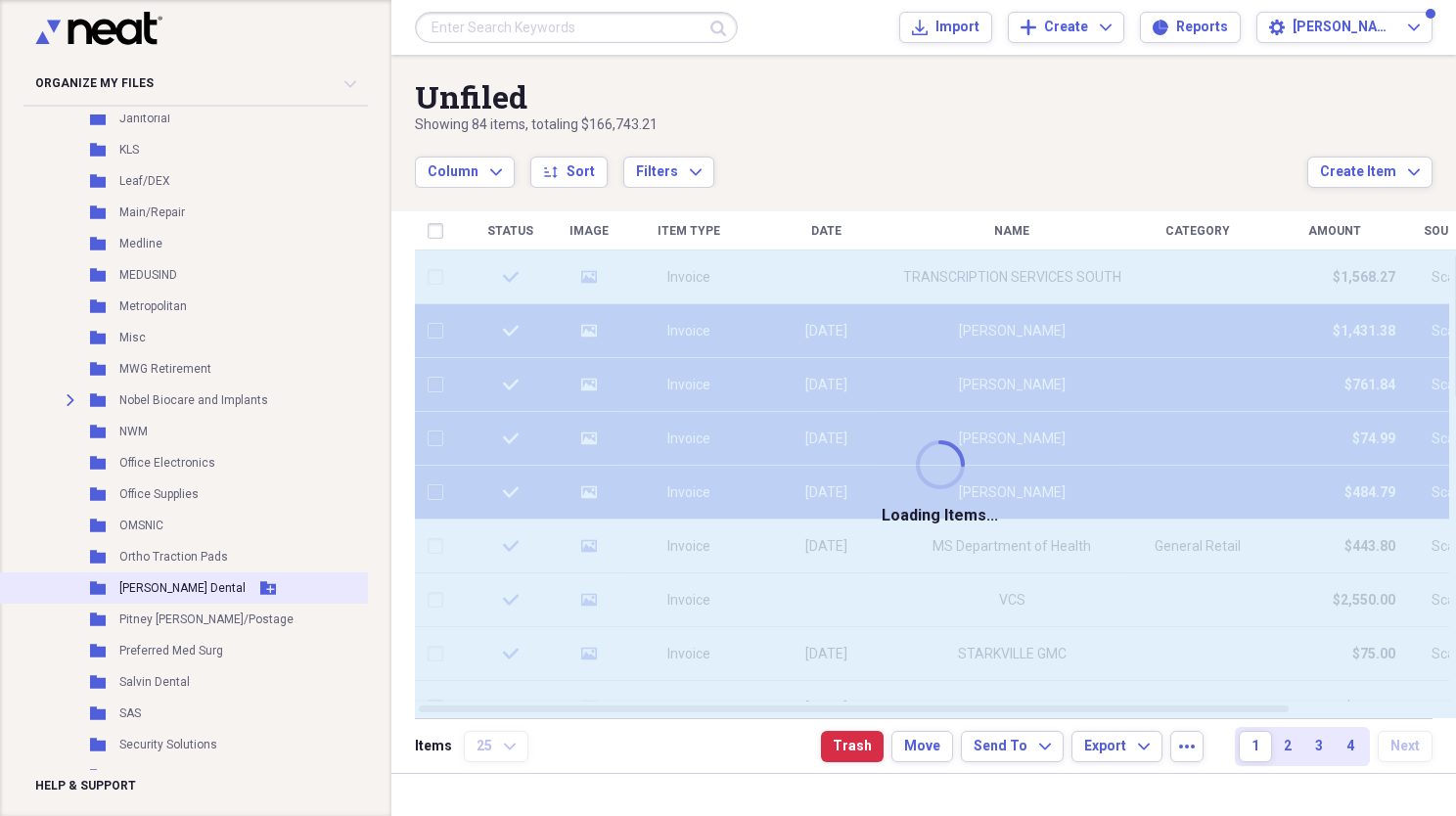 checkbox on "false" 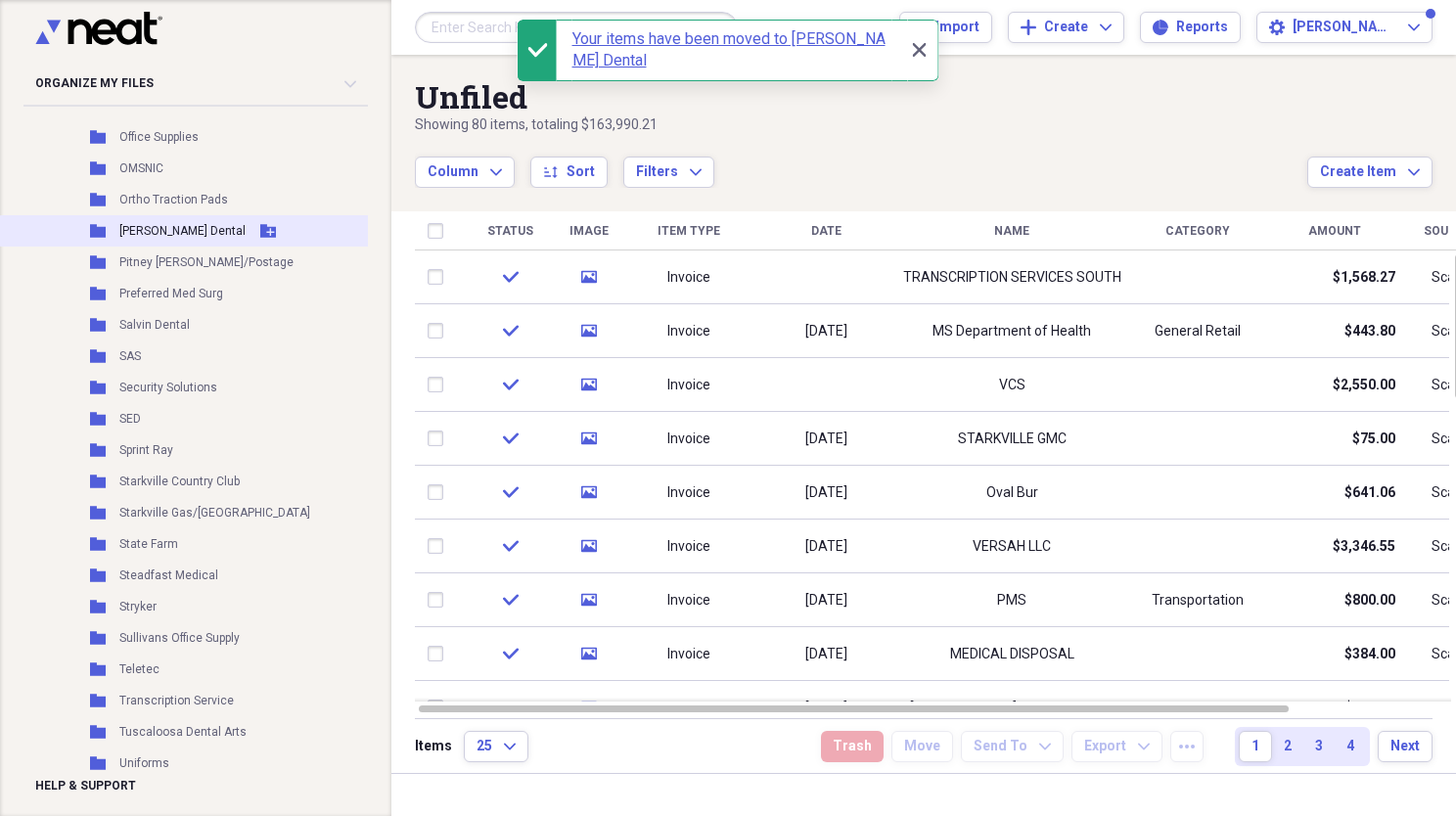 scroll, scrollTop: 1663, scrollLeft: 0, axis: vertical 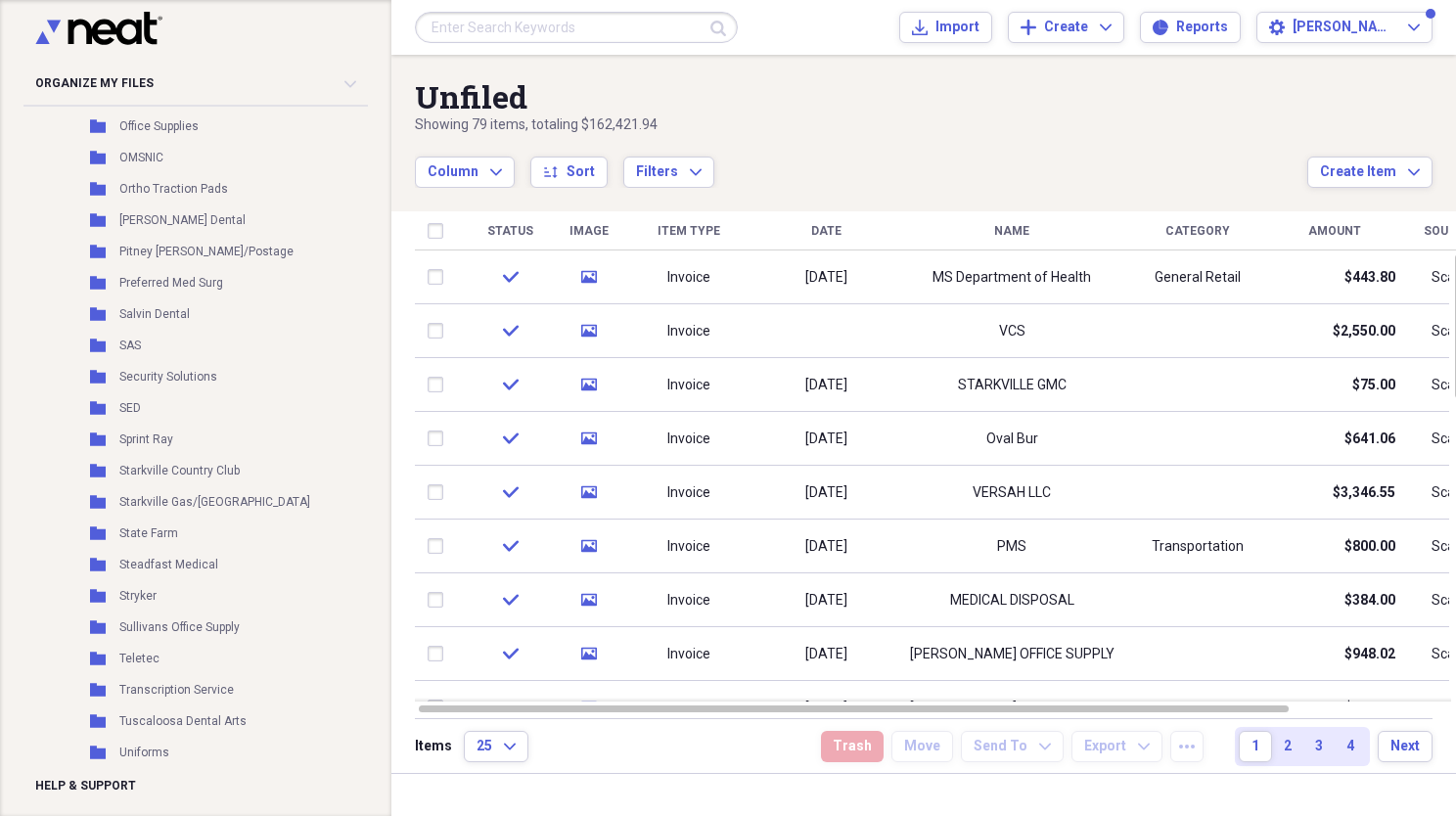 click on "Name" at bounding box center (1012, 231) 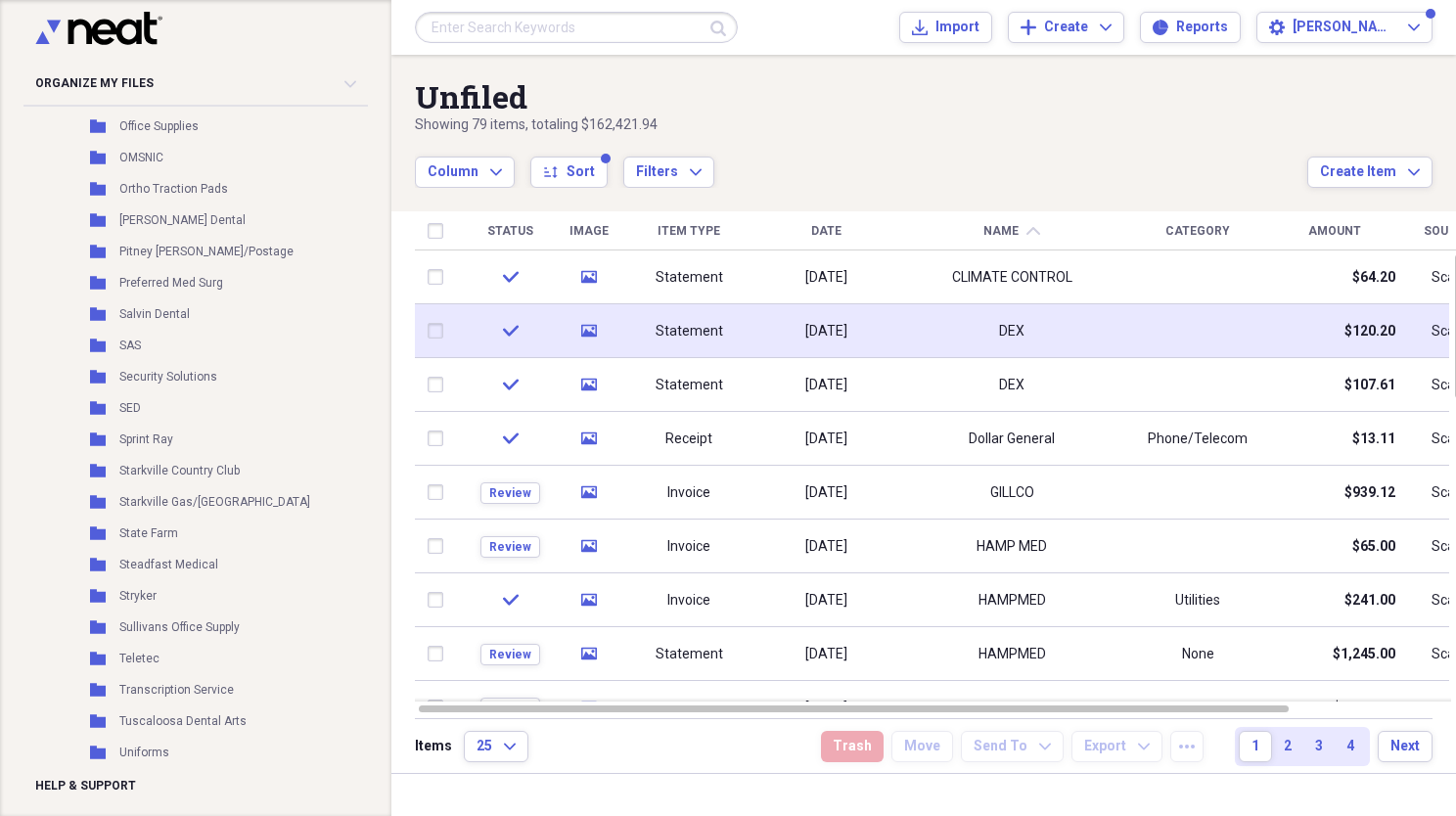 click at bounding box center [439, 331] 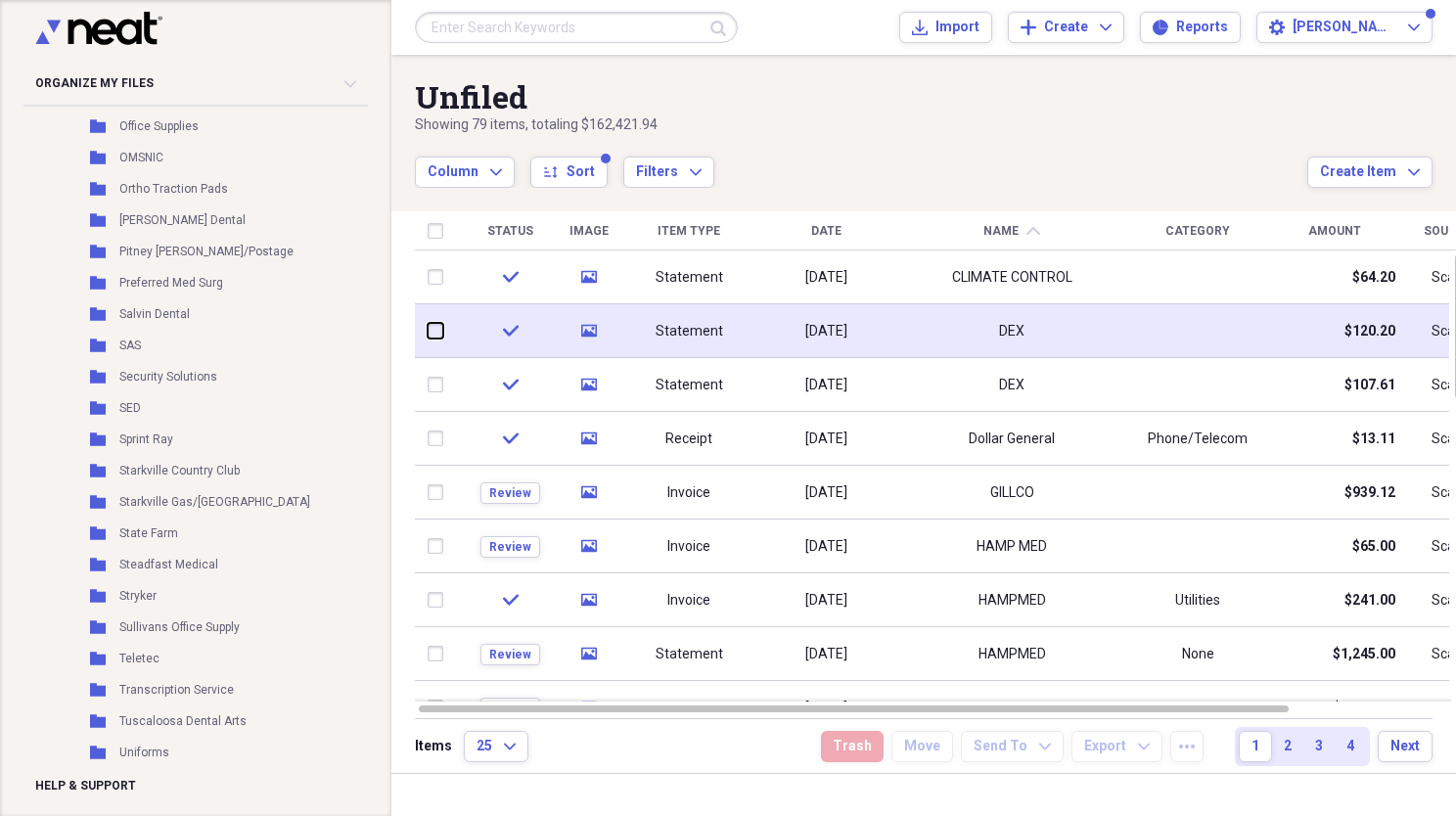 click at bounding box center [428, 331] 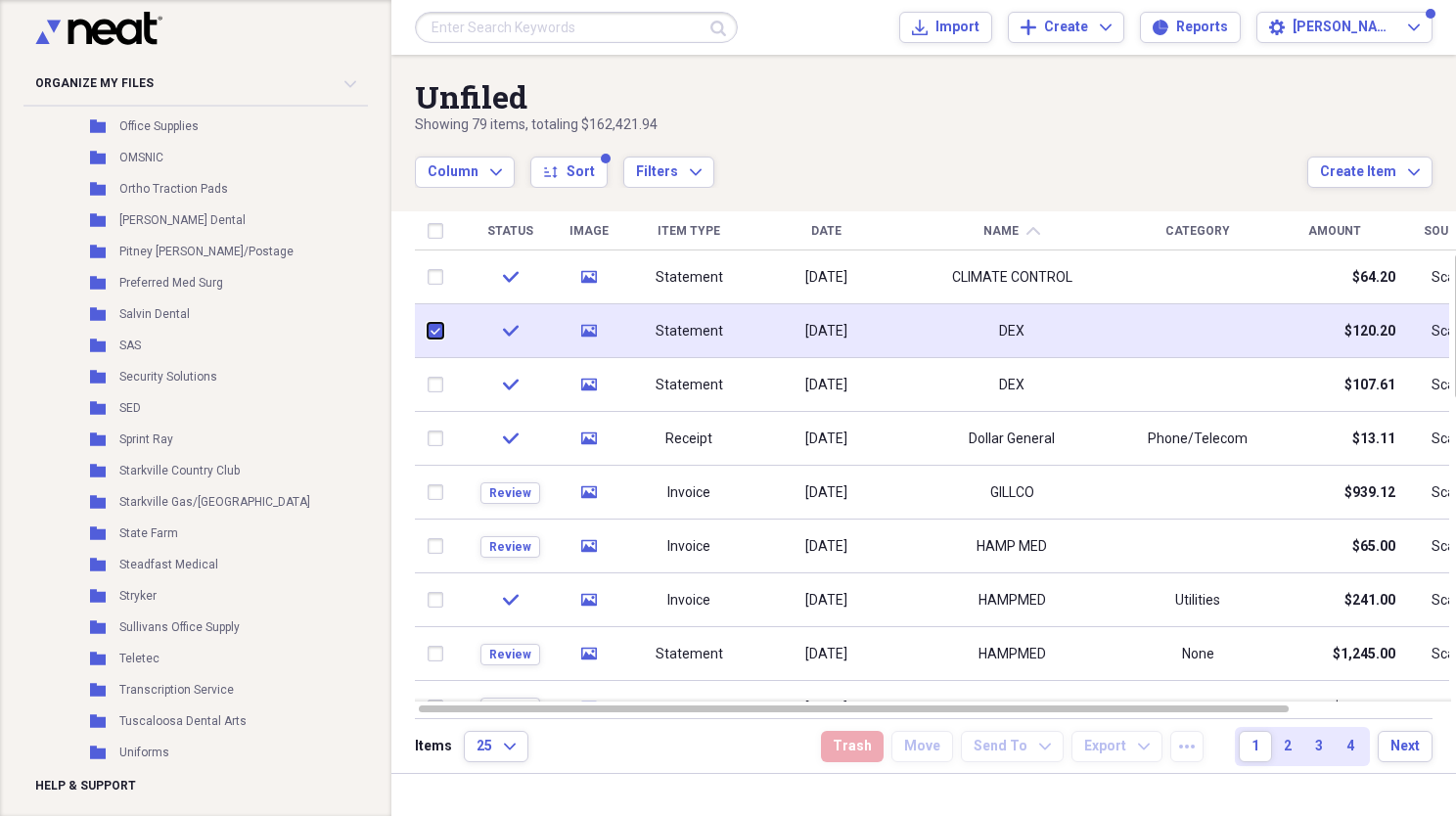 checkbox on "true" 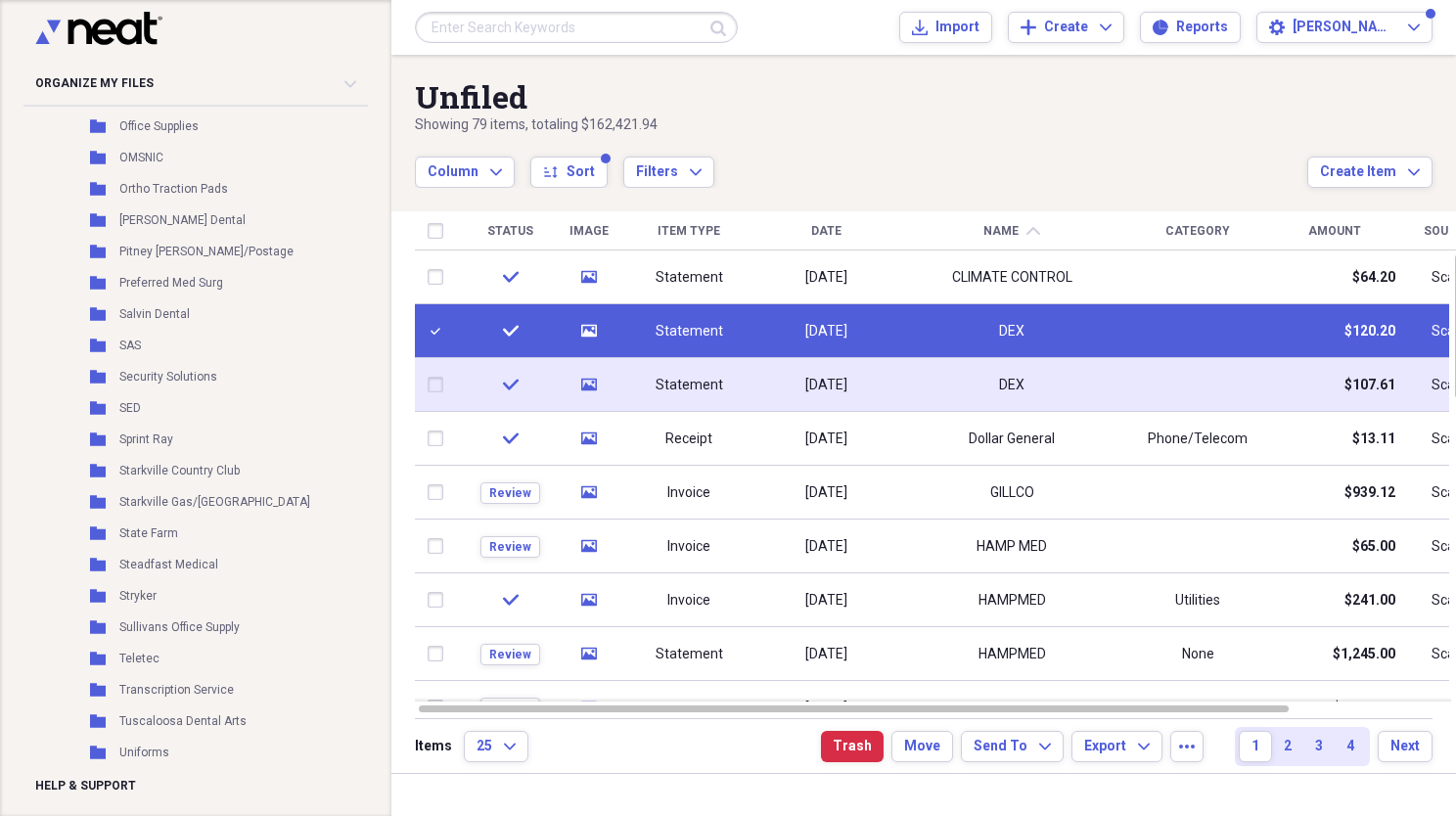 click at bounding box center [439, 385] 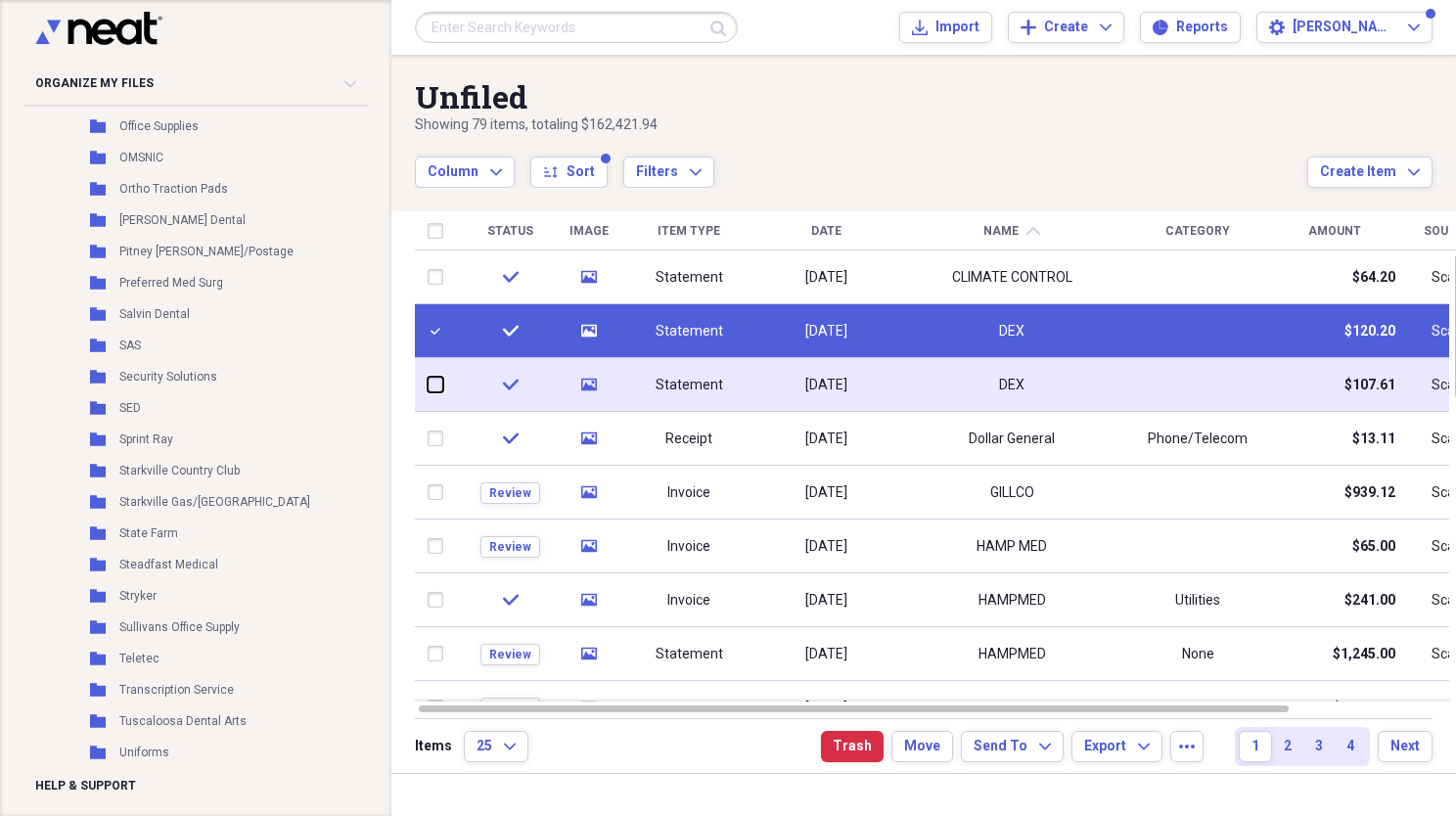 click at bounding box center [428, 385] 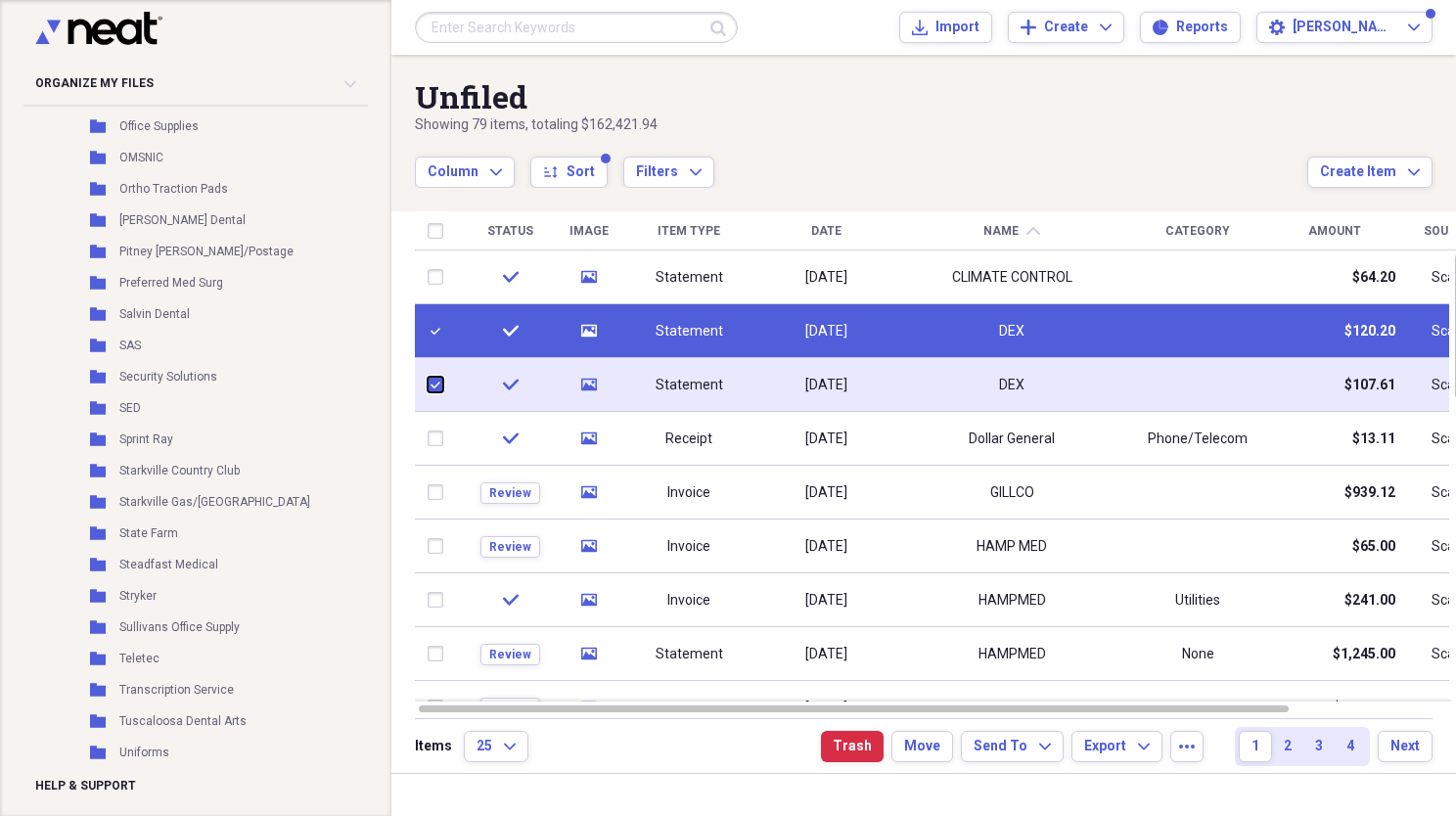 checkbox on "true" 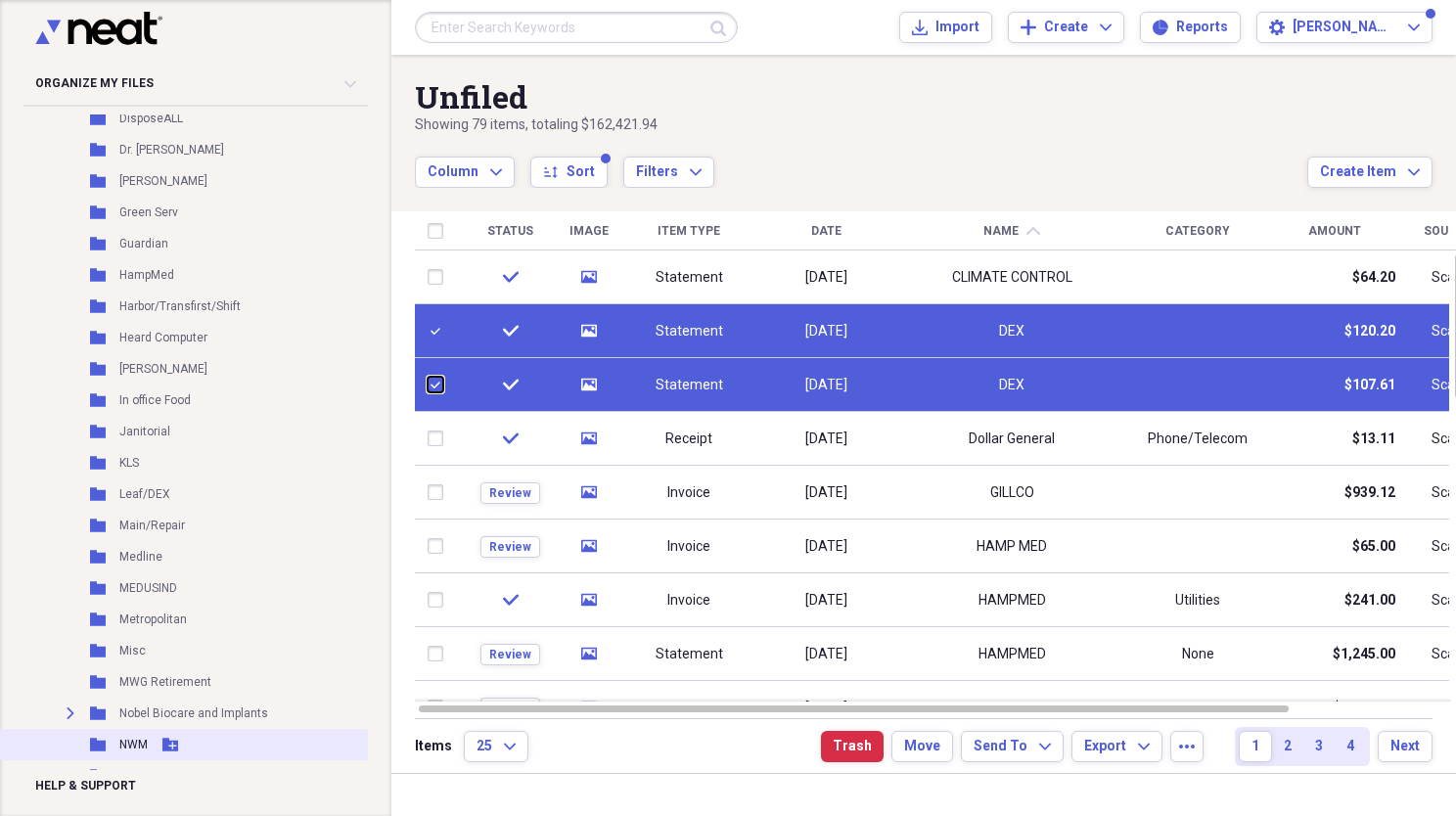 scroll, scrollTop: 954, scrollLeft: 0, axis: vertical 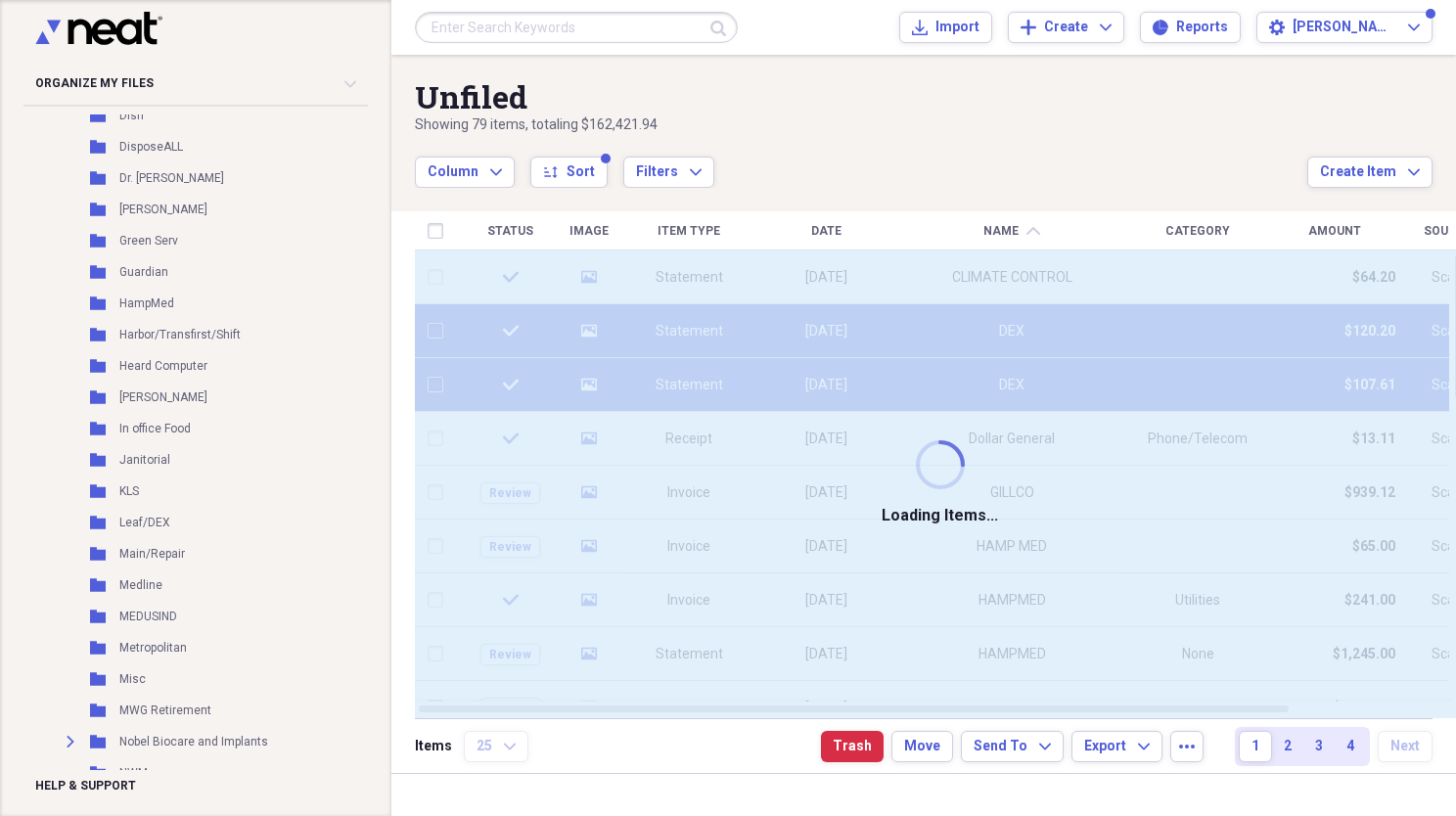 checkbox on "false" 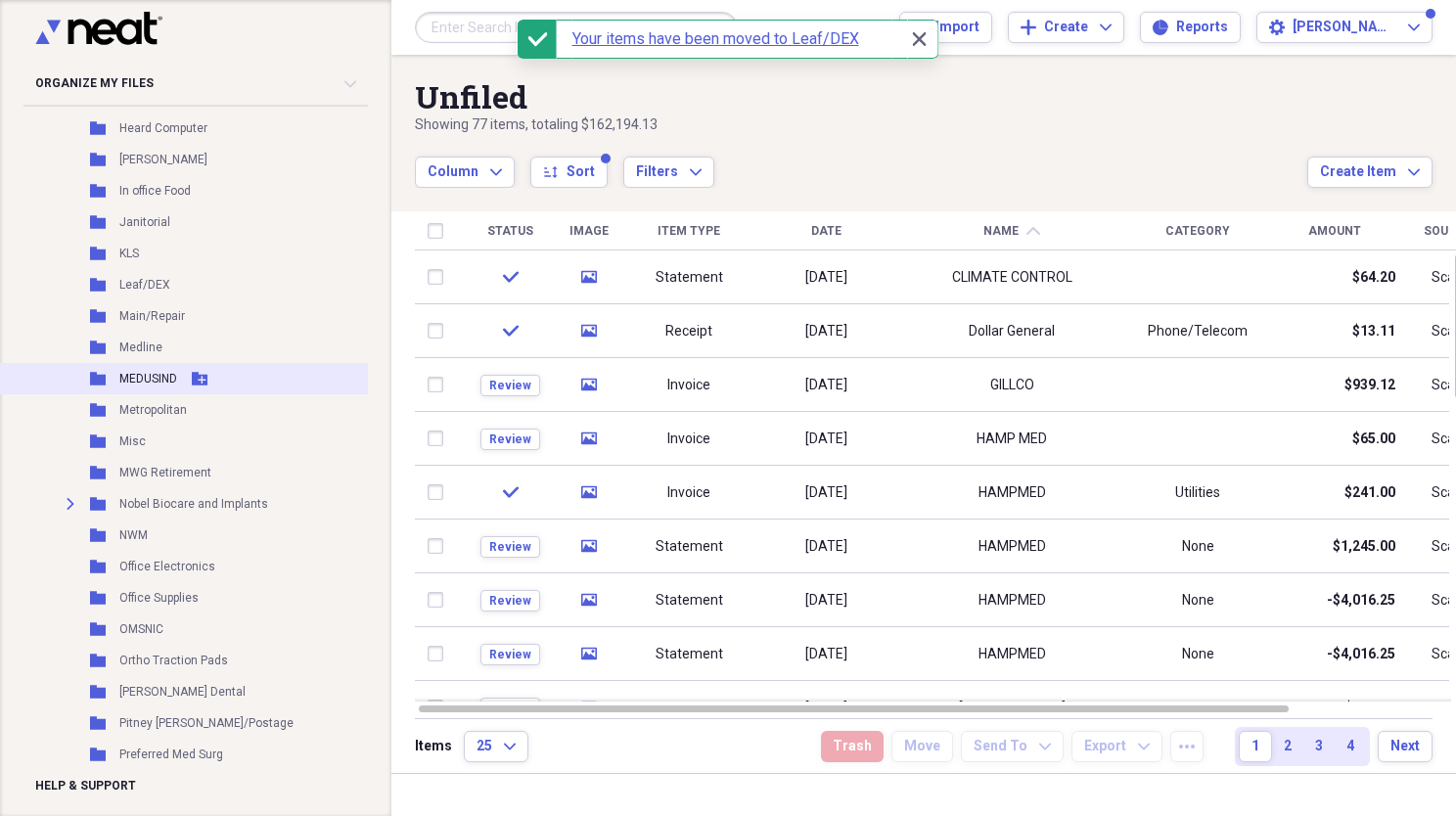 scroll, scrollTop: 1198, scrollLeft: 0, axis: vertical 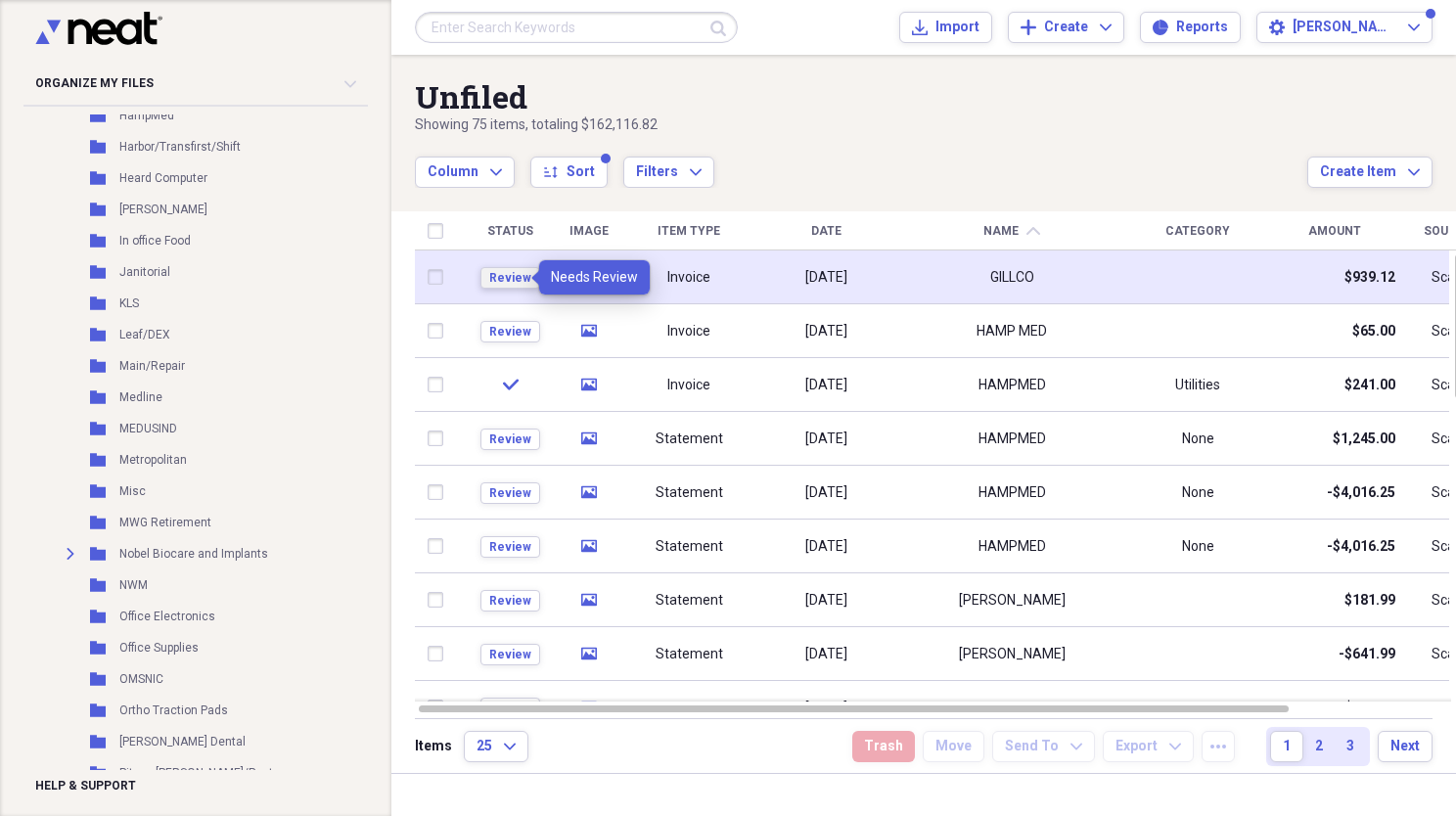 click on "Review" at bounding box center [510, 278] 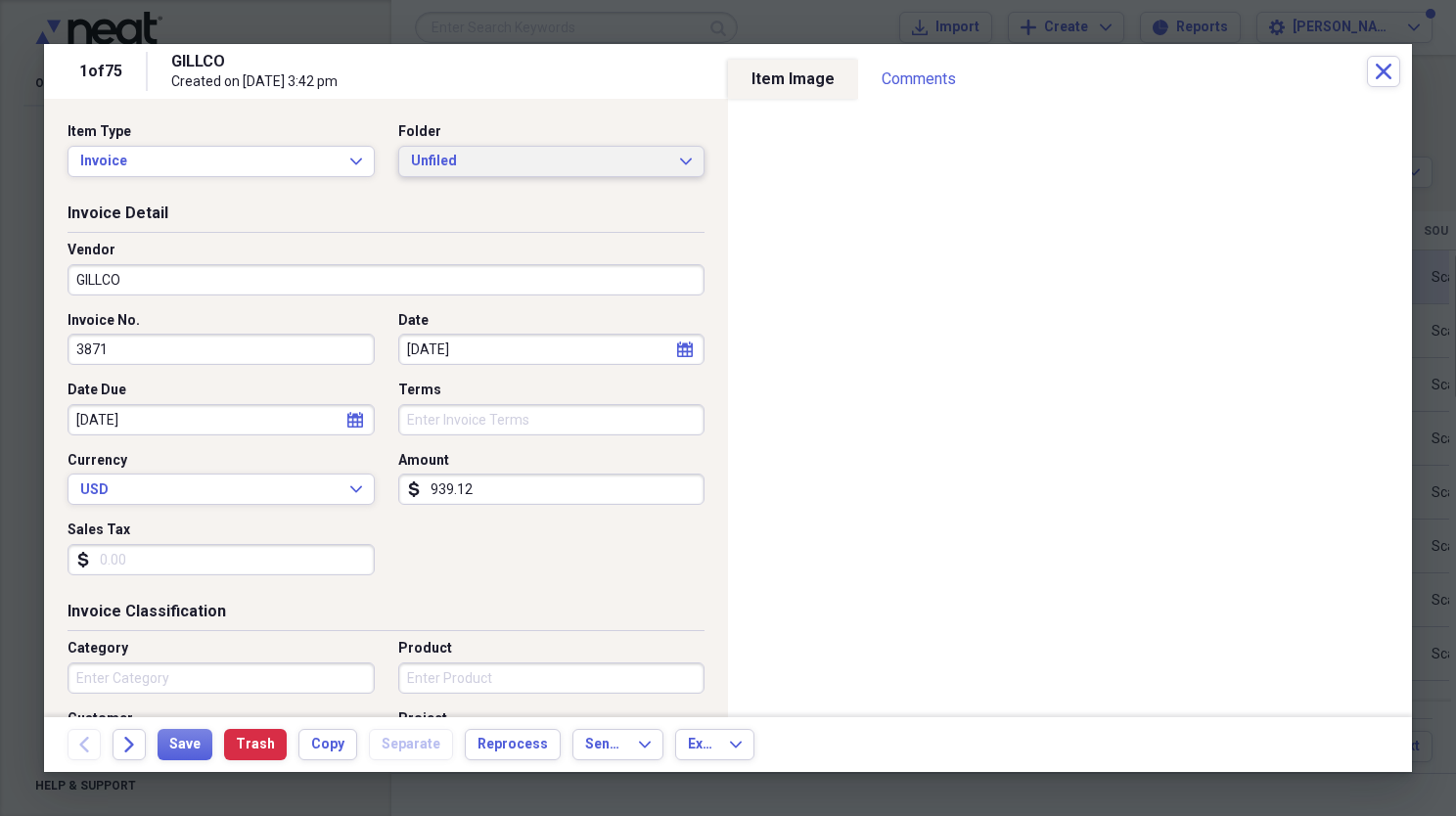 click on "Unfiled" at bounding box center [540, 161] 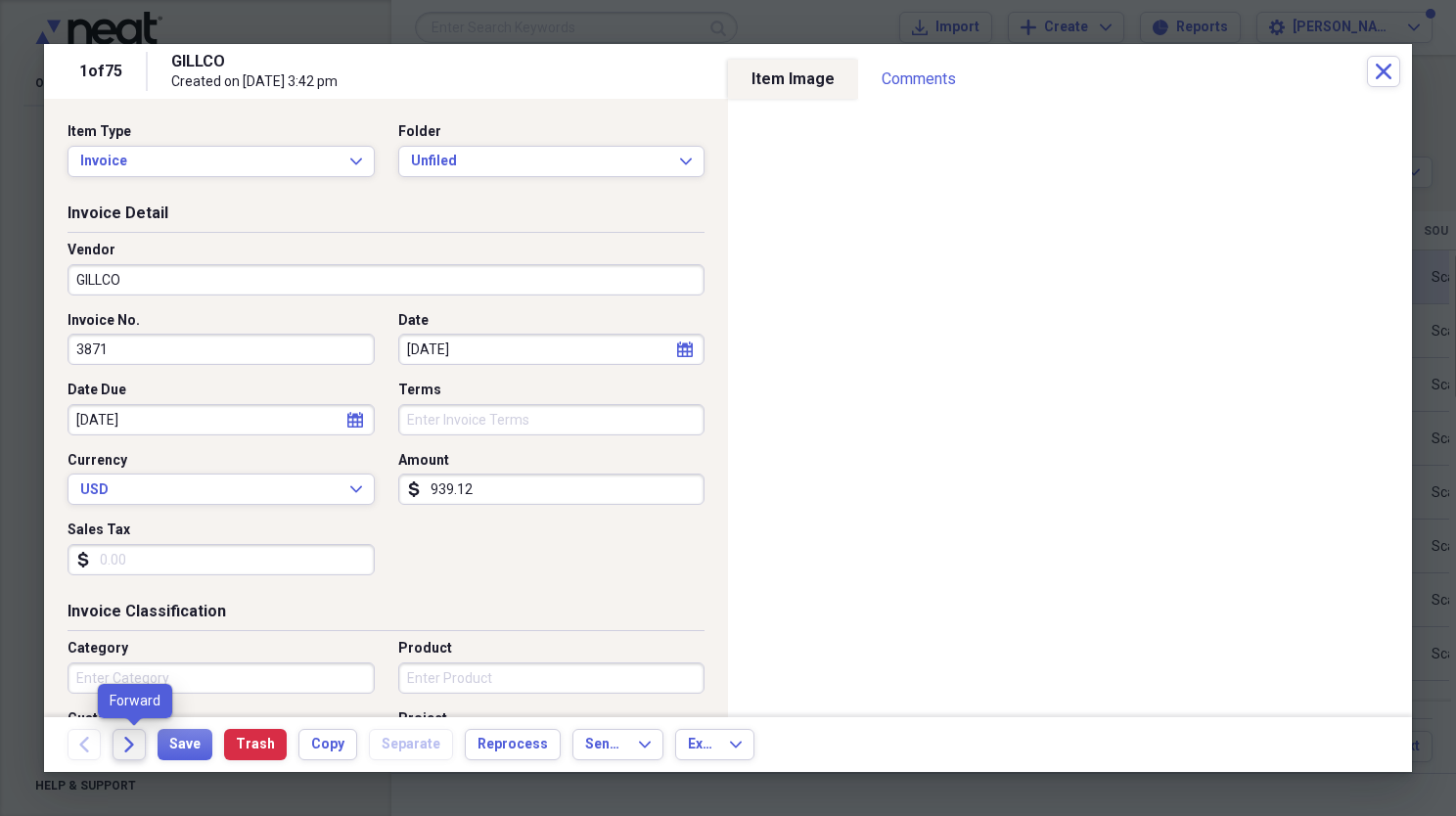 click on "Forward" 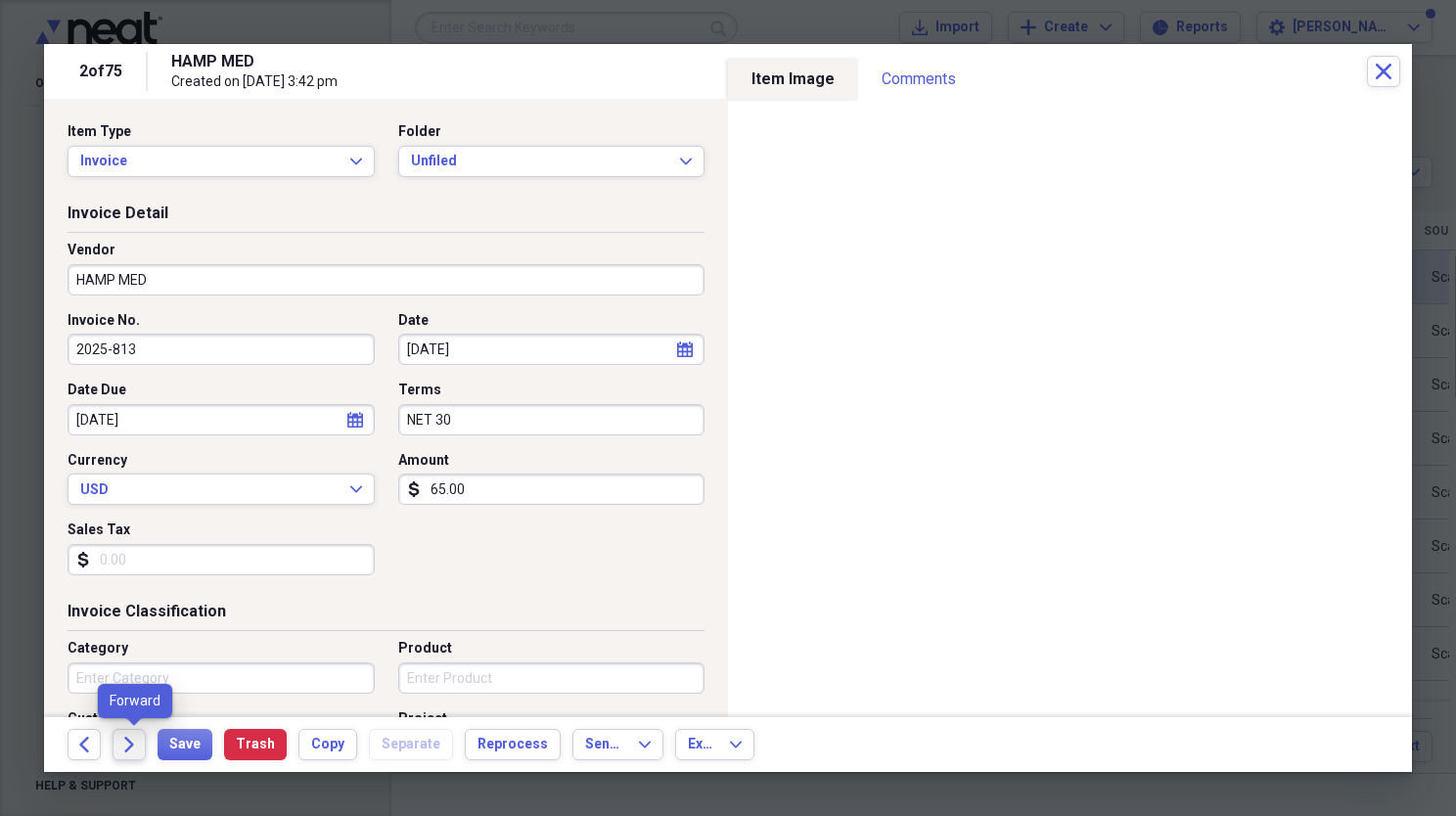 click on "Forward" 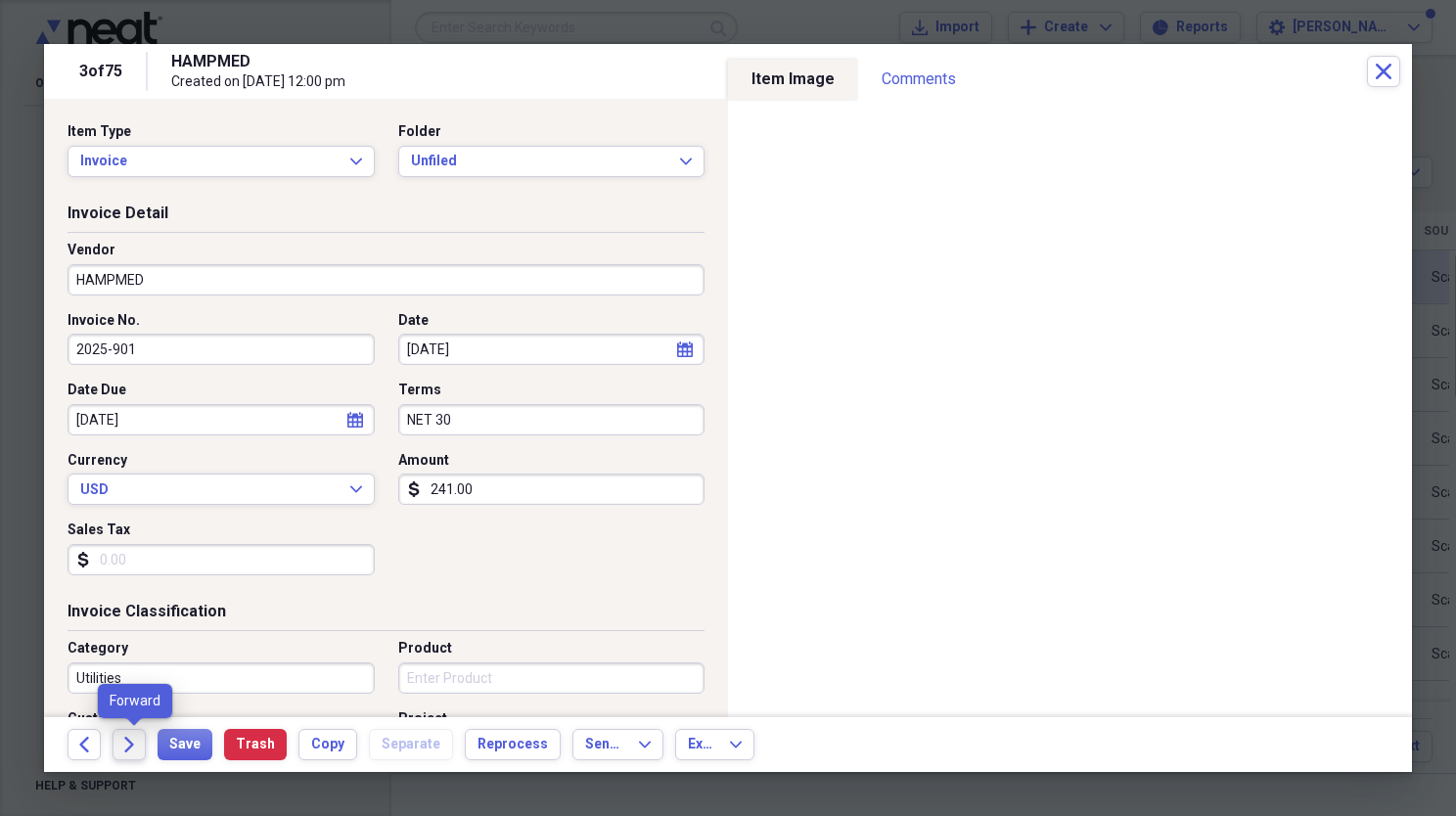 click on "Forward" 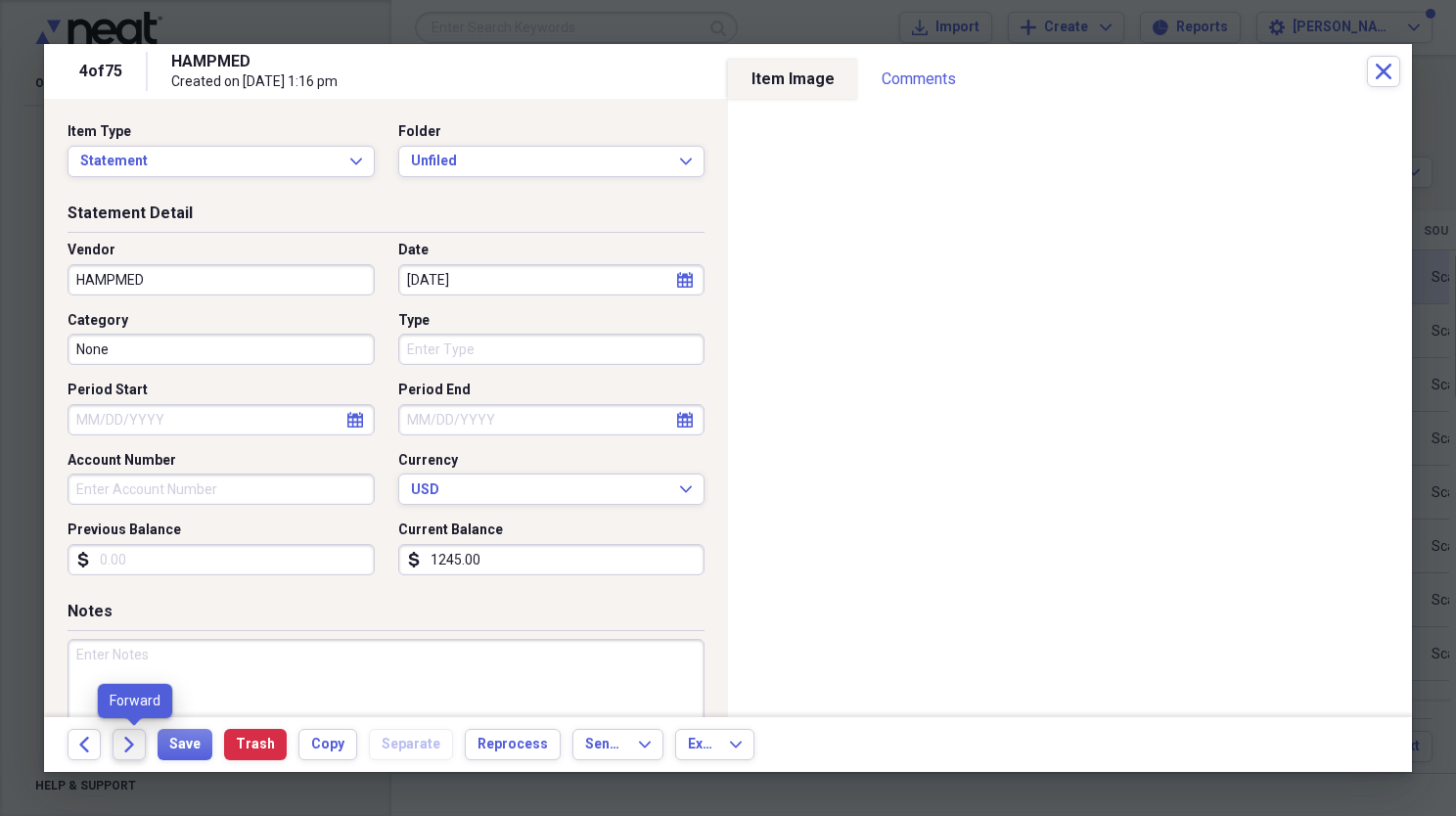 click on "Forward" 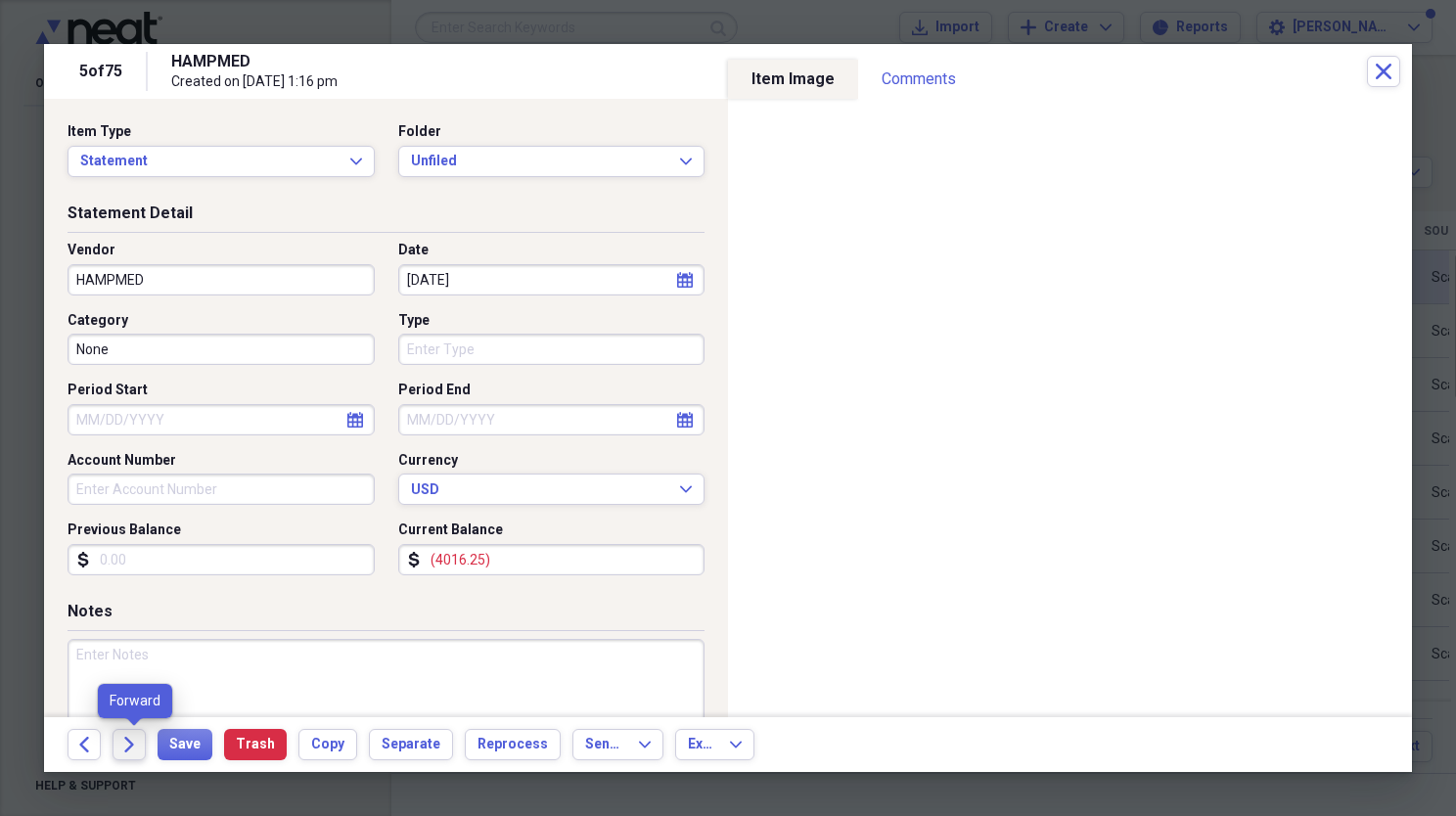 click on "Forward" 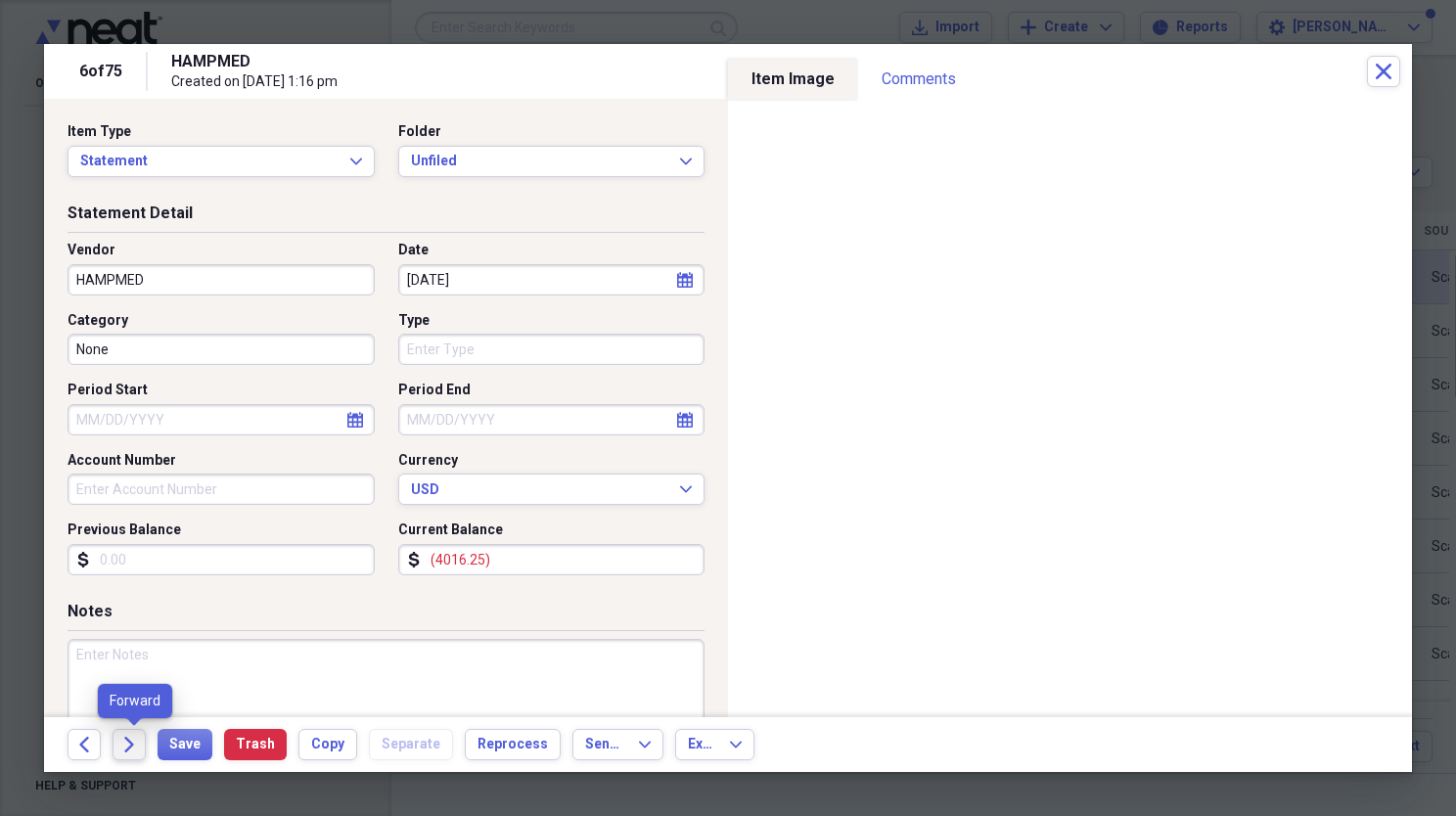 click on "Forward" 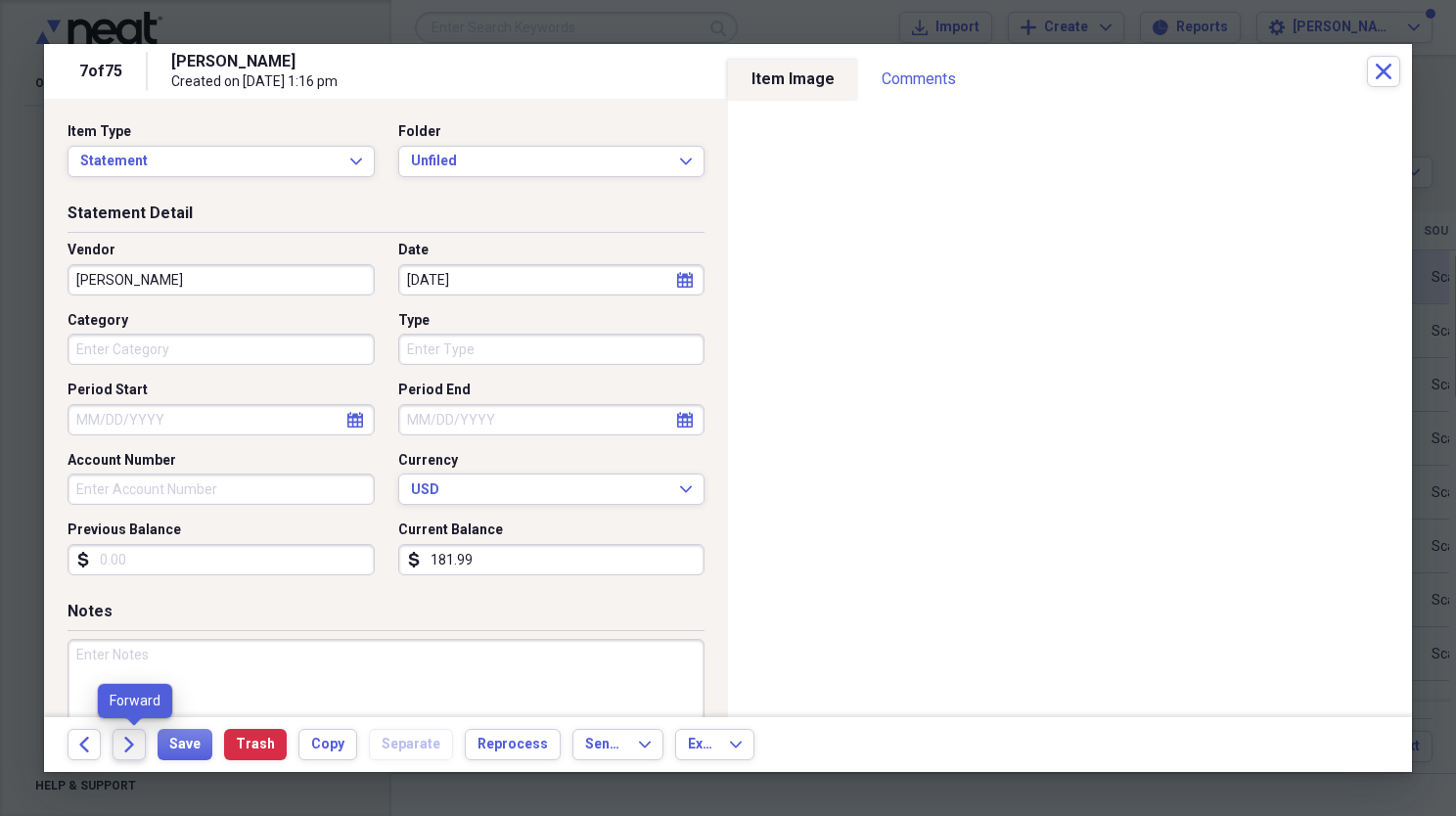 click on "Forward" 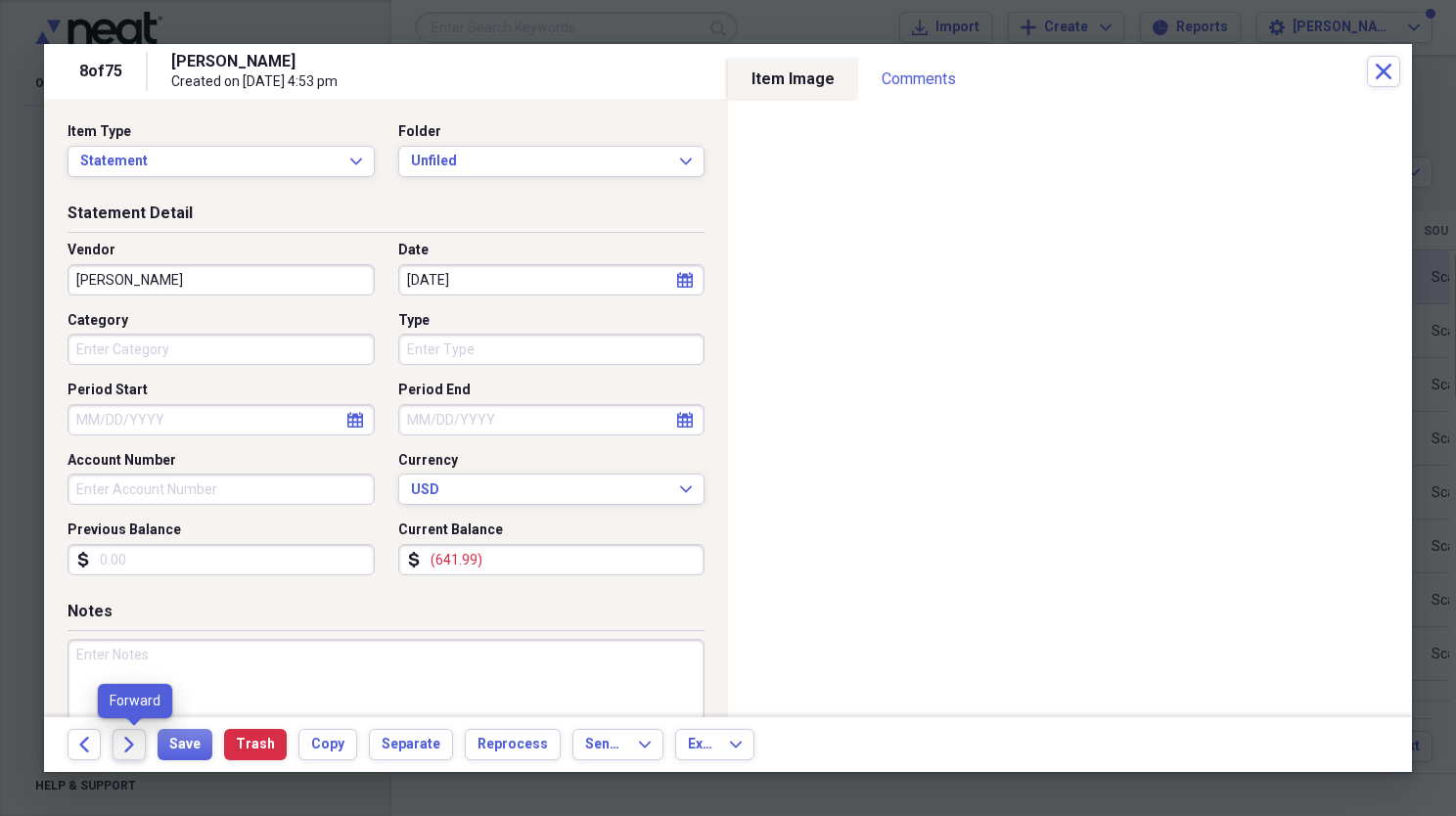 click on "Forward" 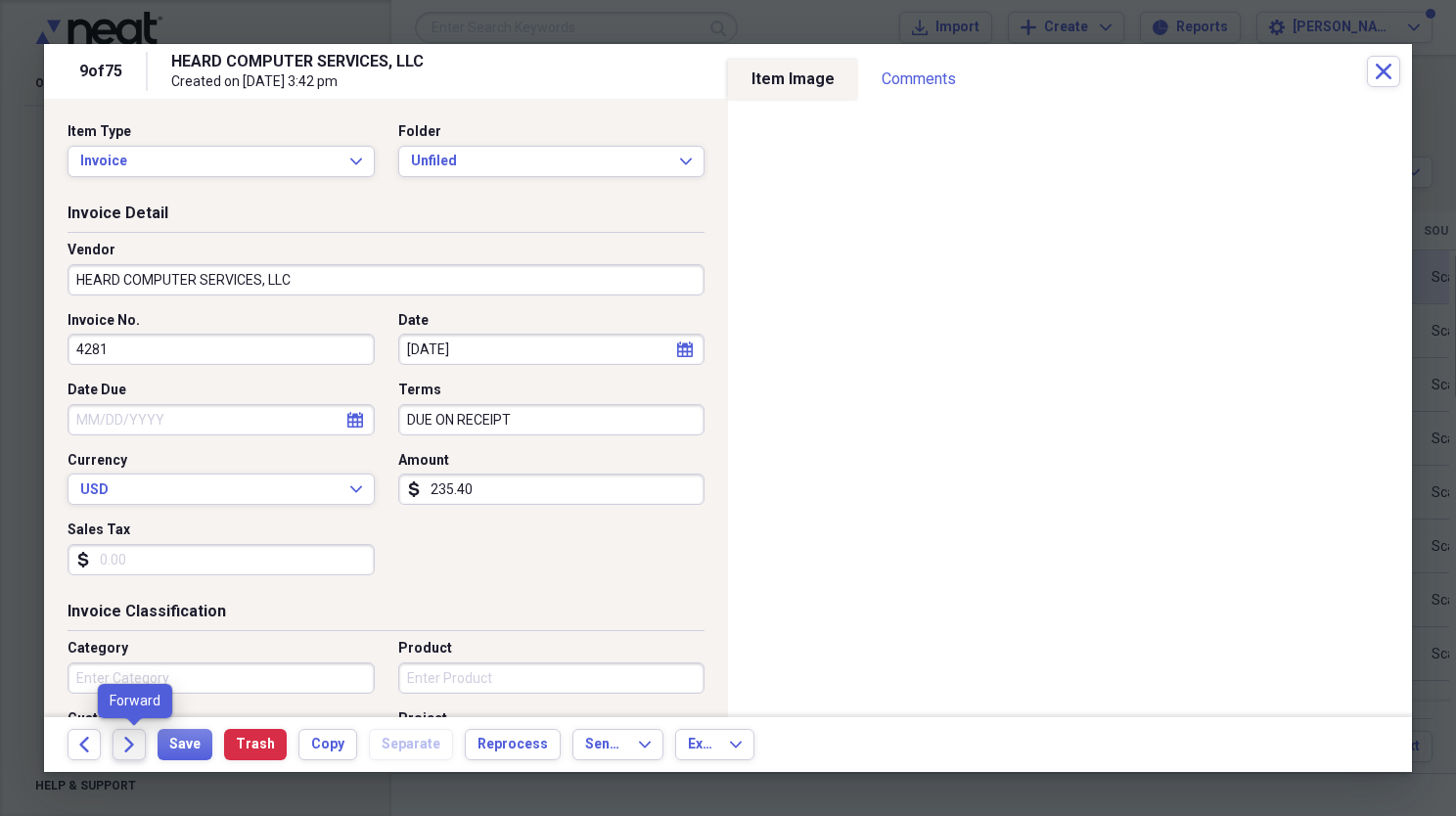 click on "Forward" 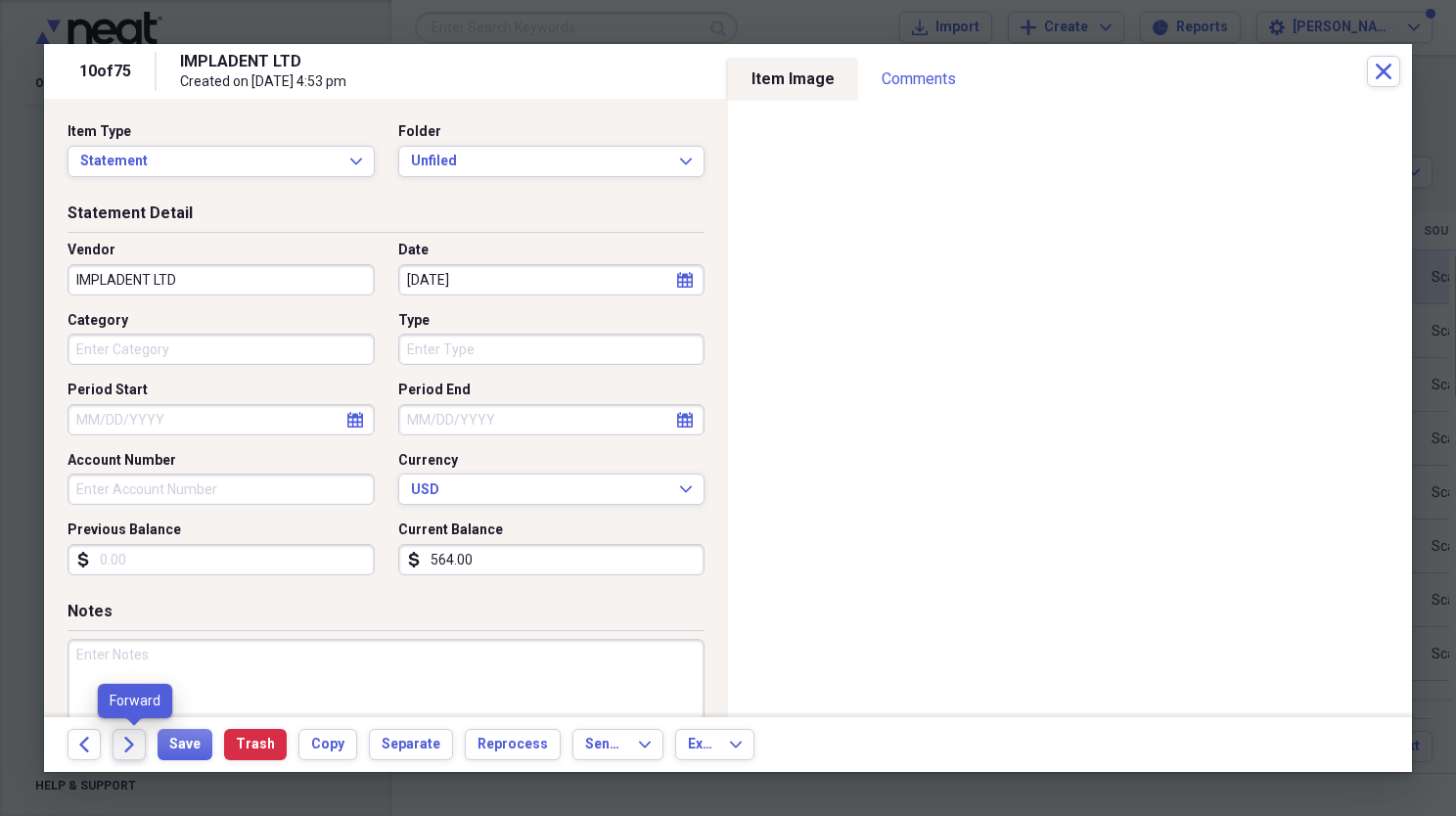 click on "Forward" 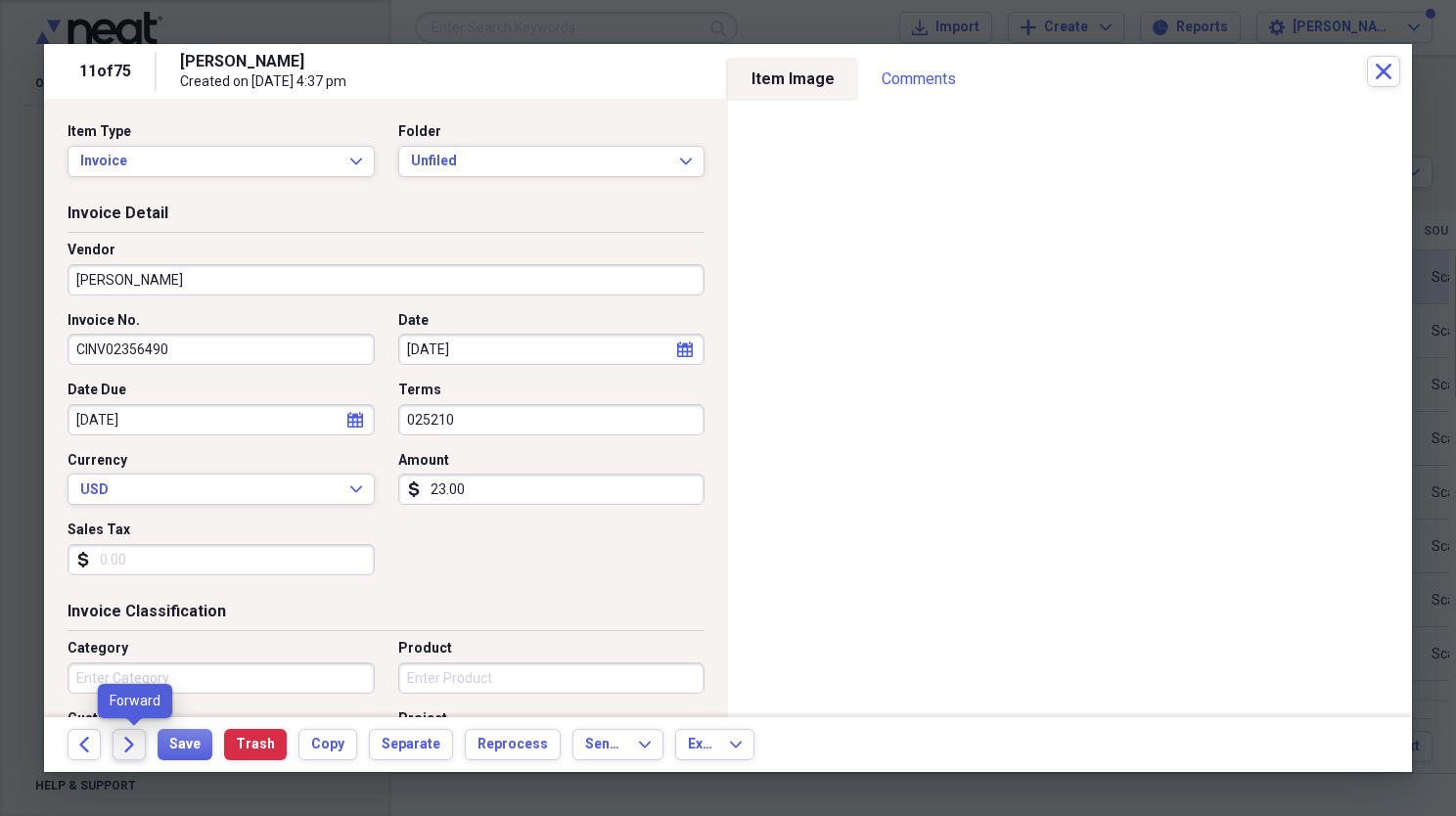 click 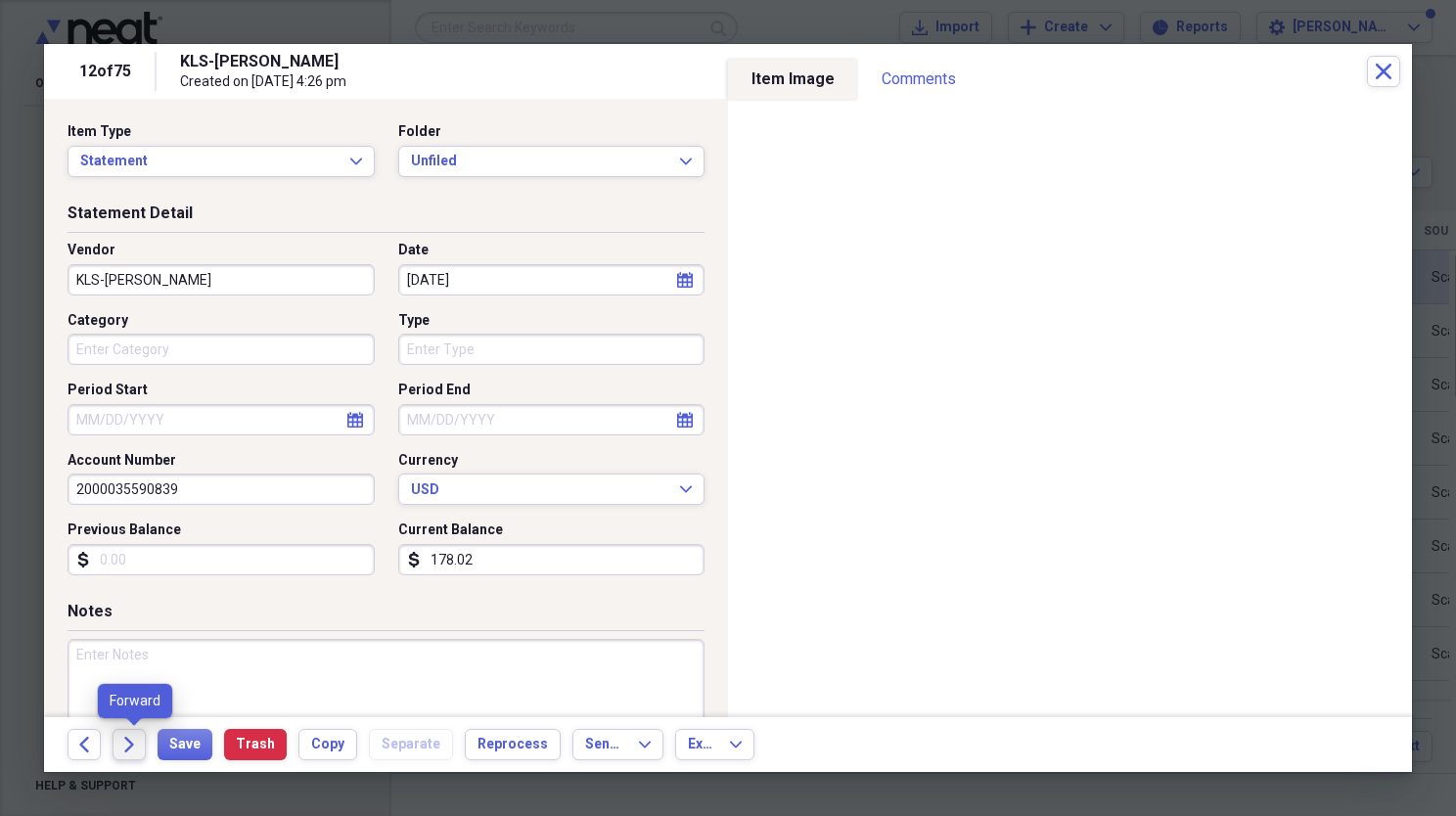 click 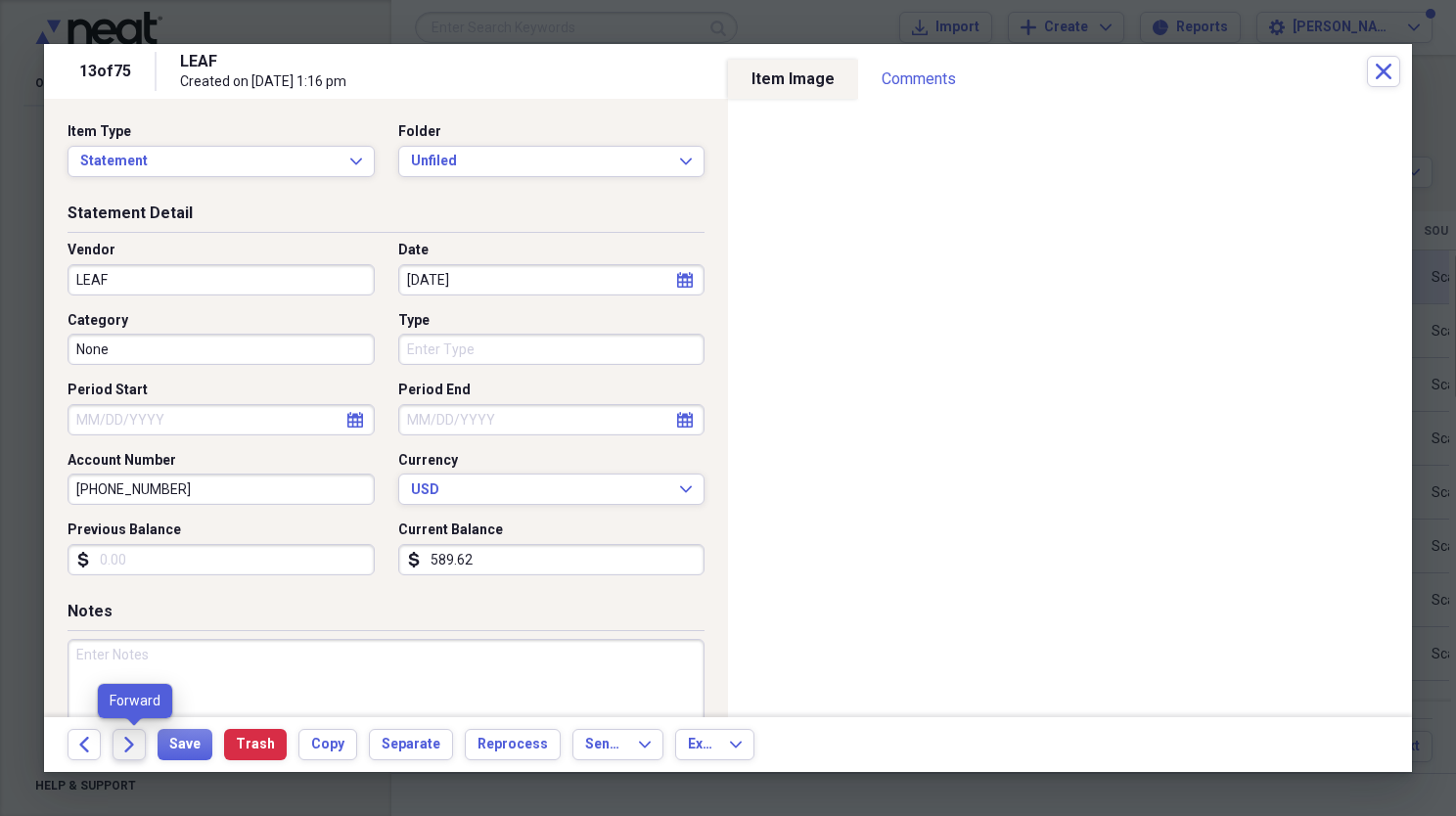 click 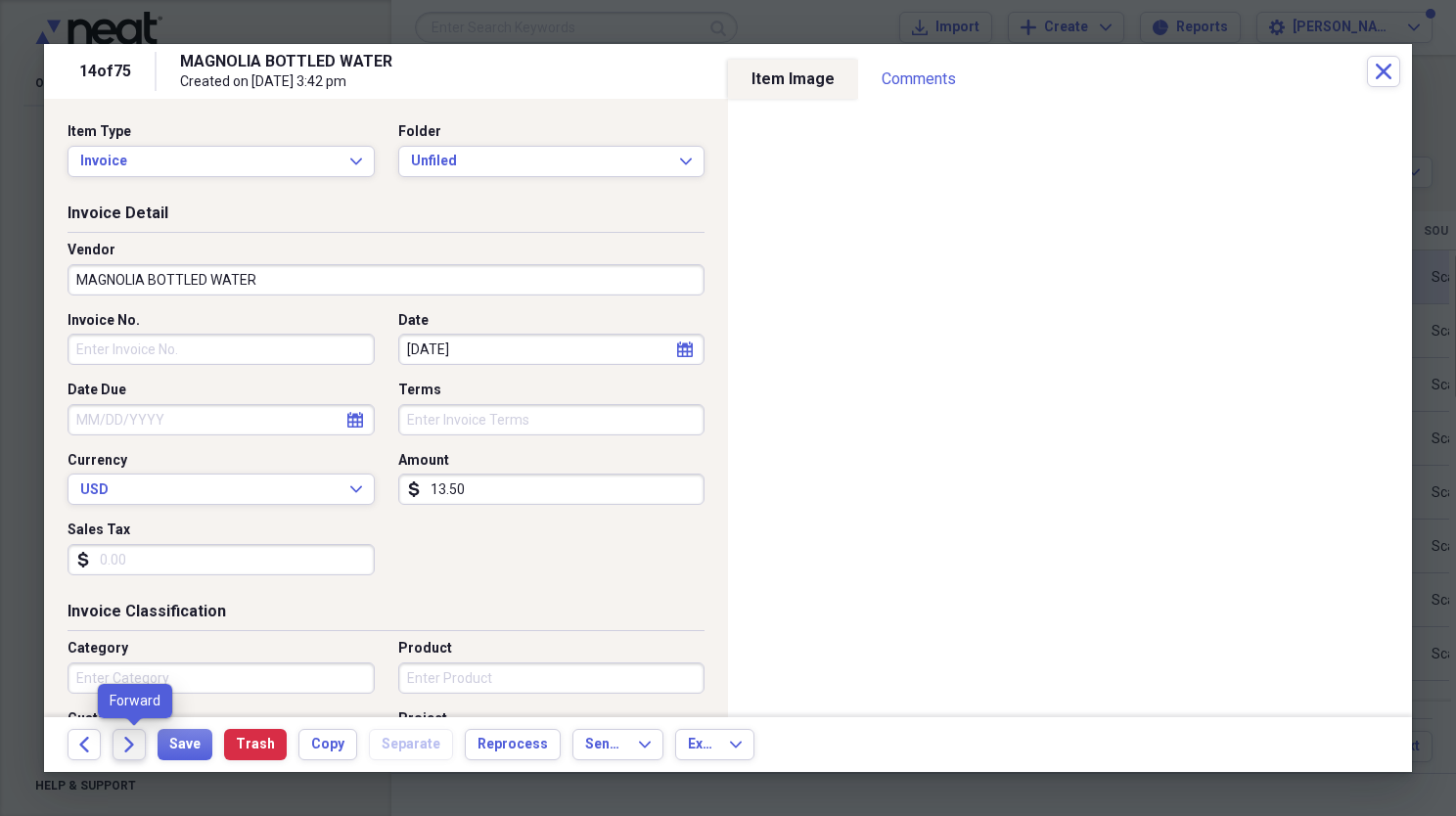click on "Forward" 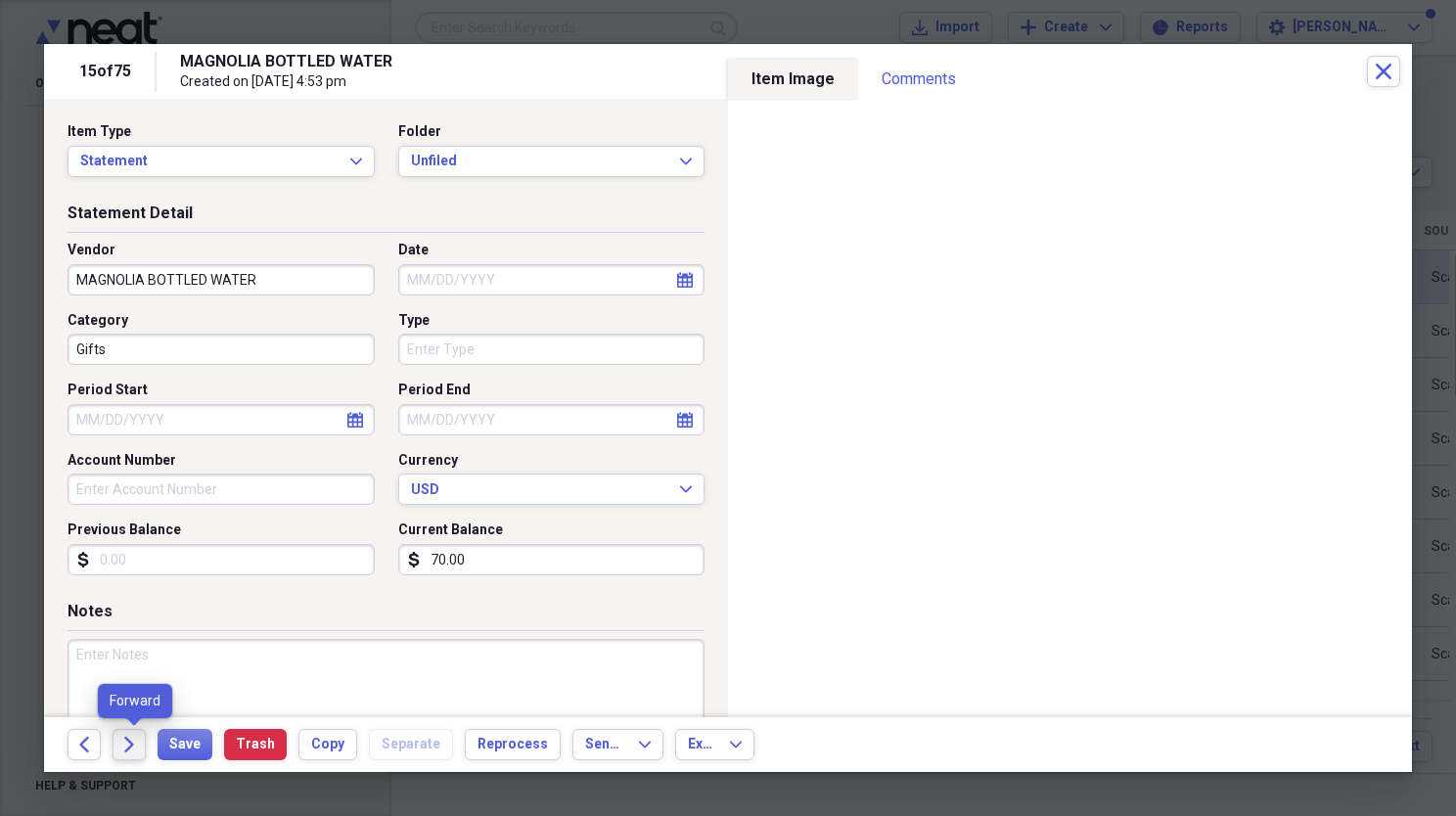 click on "Forward" 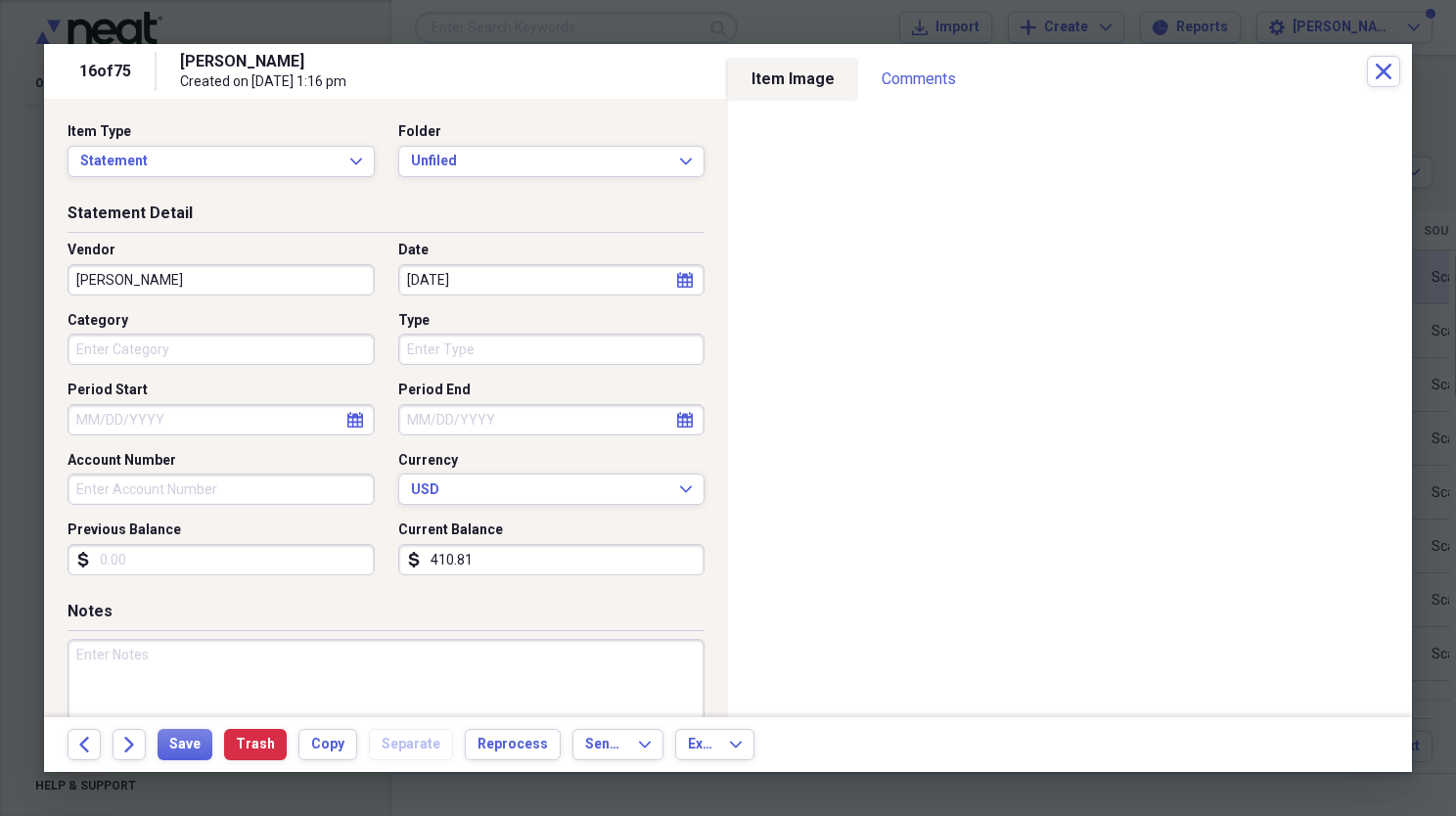 click on "[PERSON_NAME]" at bounding box center (221, 280) 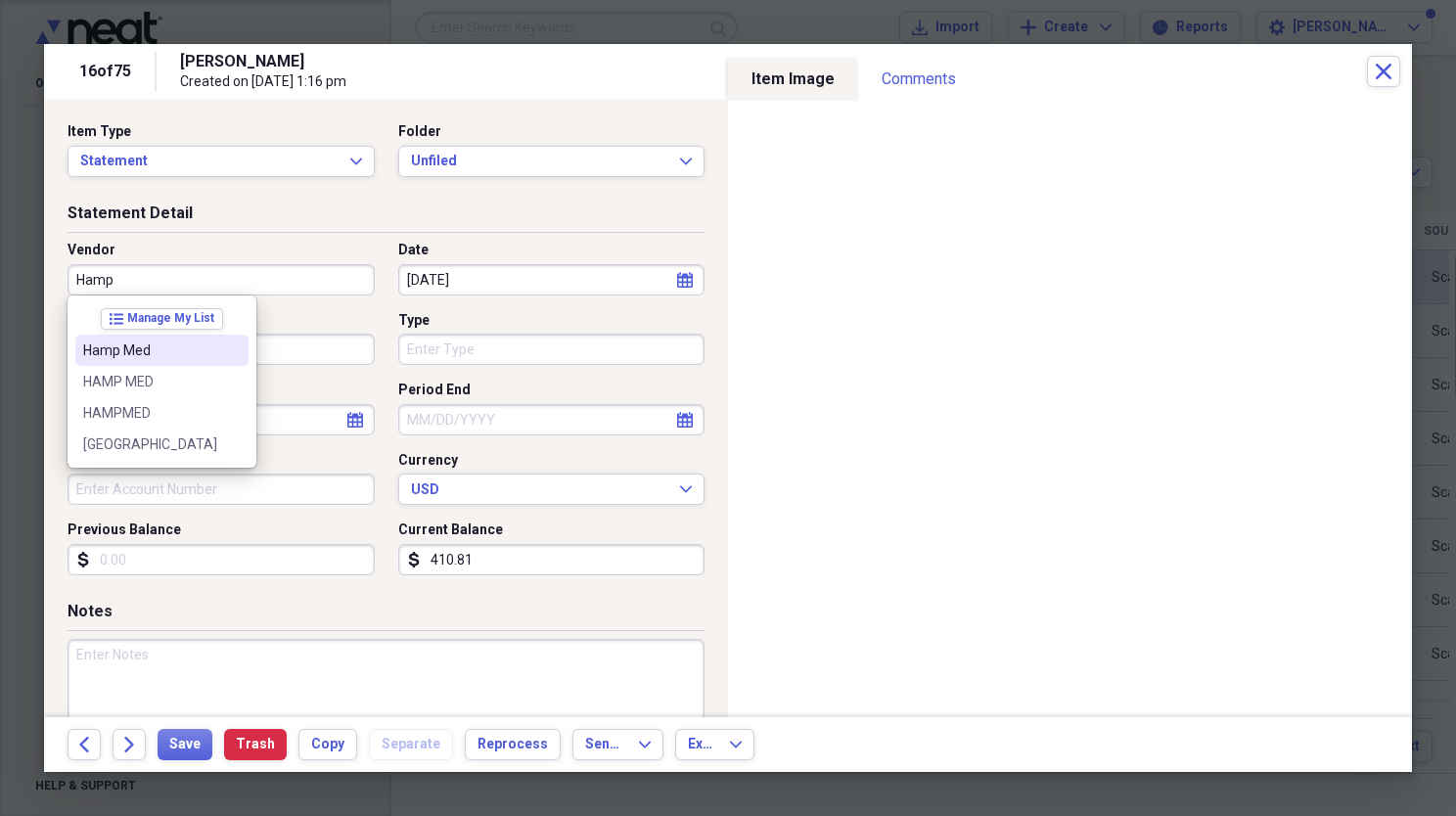click on "Hamp Med" at bounding box center (161, 350) 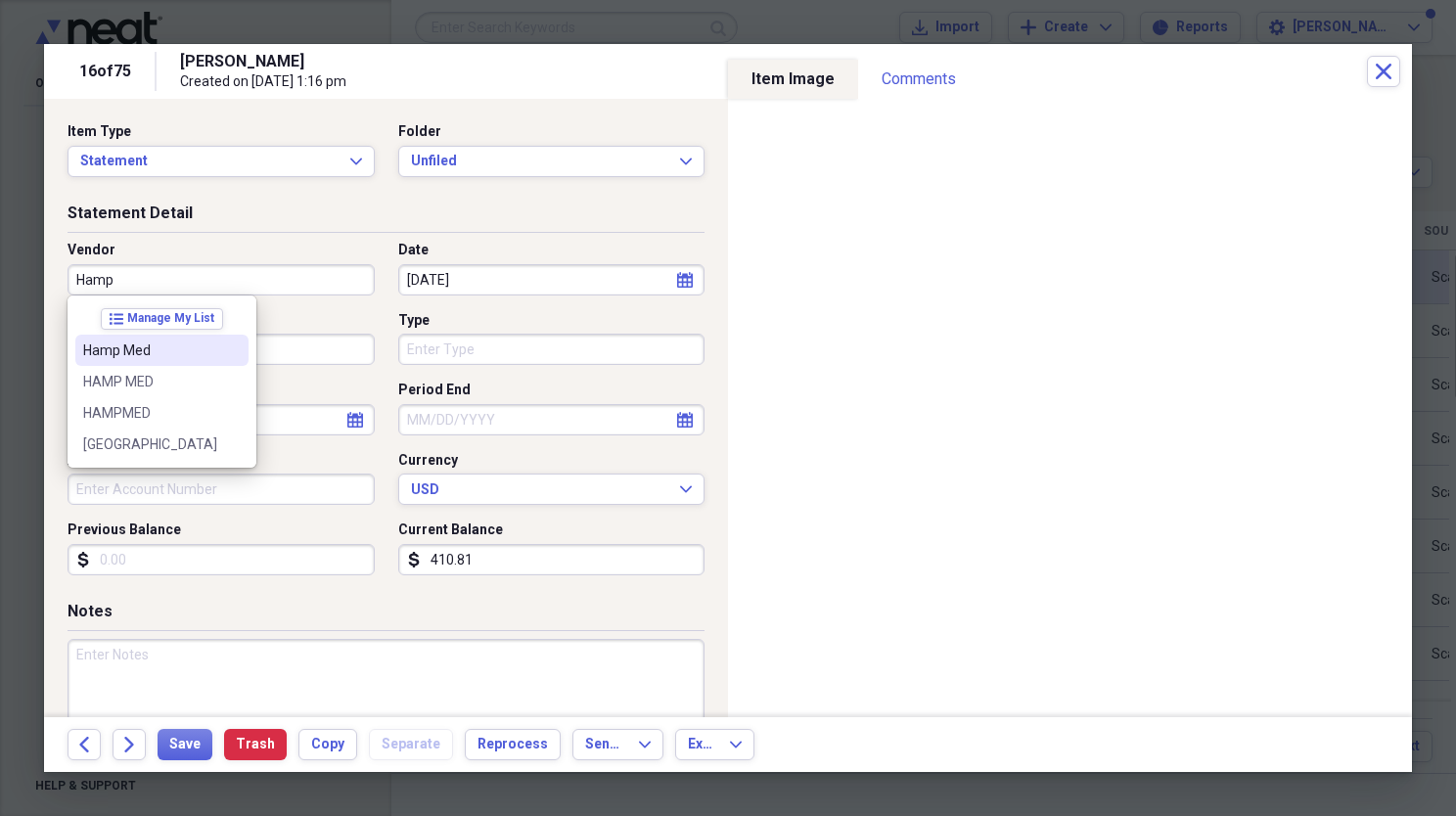 type on "Hamp Med" 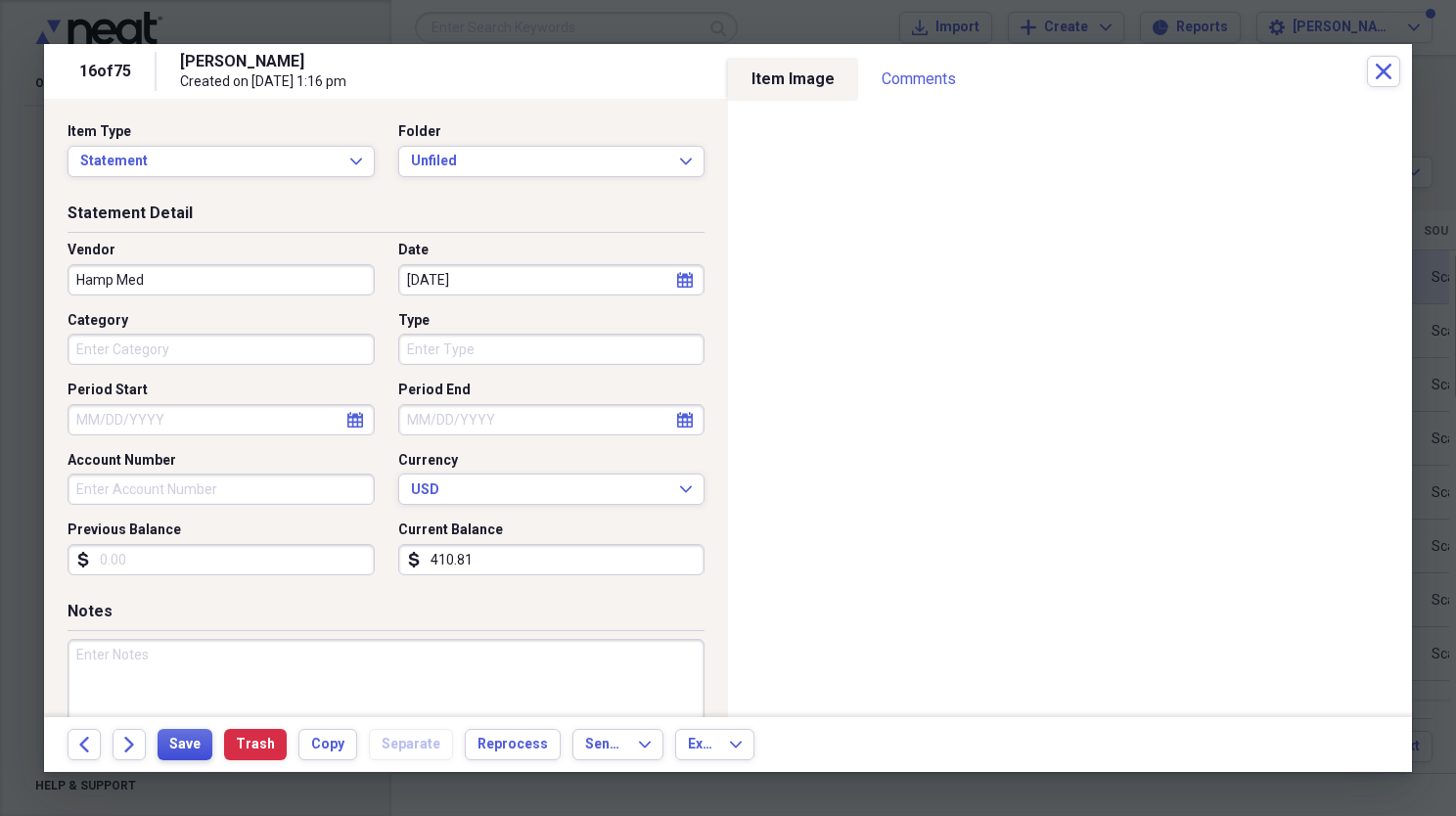 click on "Save" at bounding box center (185, 745) 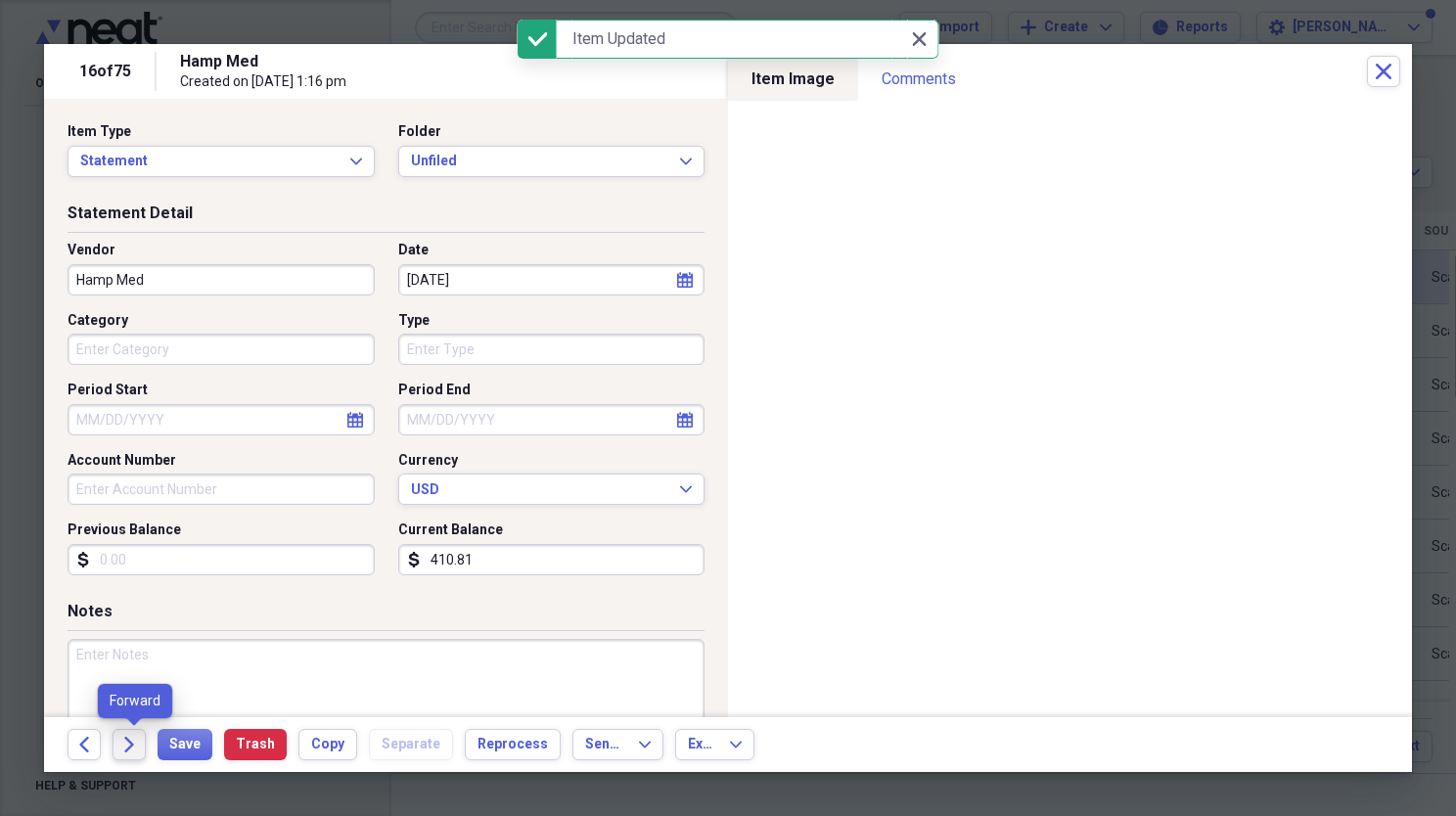 click on "Forward" 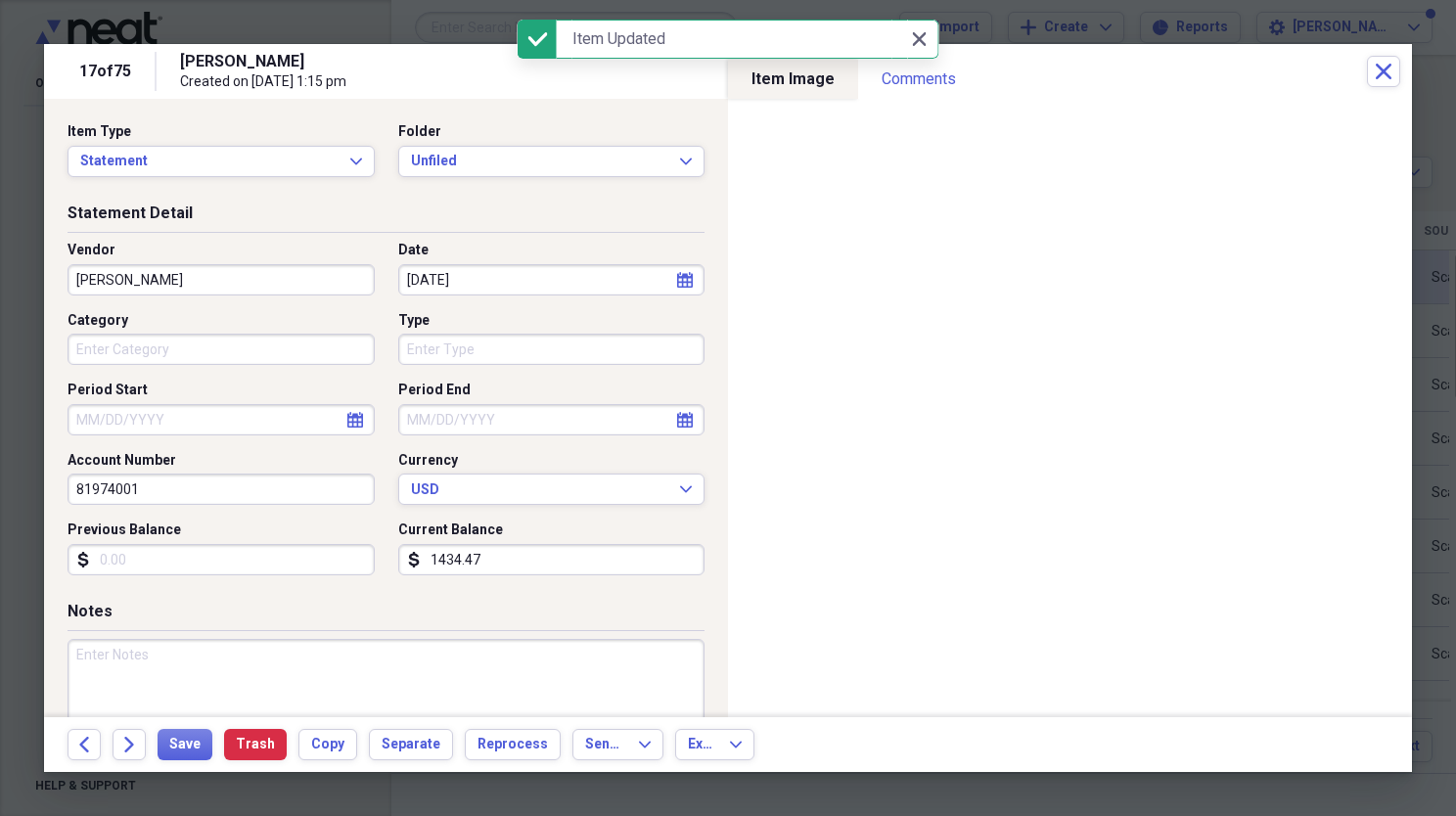 click on "[PERSON_NAME]" at bounding box center [221, 280] 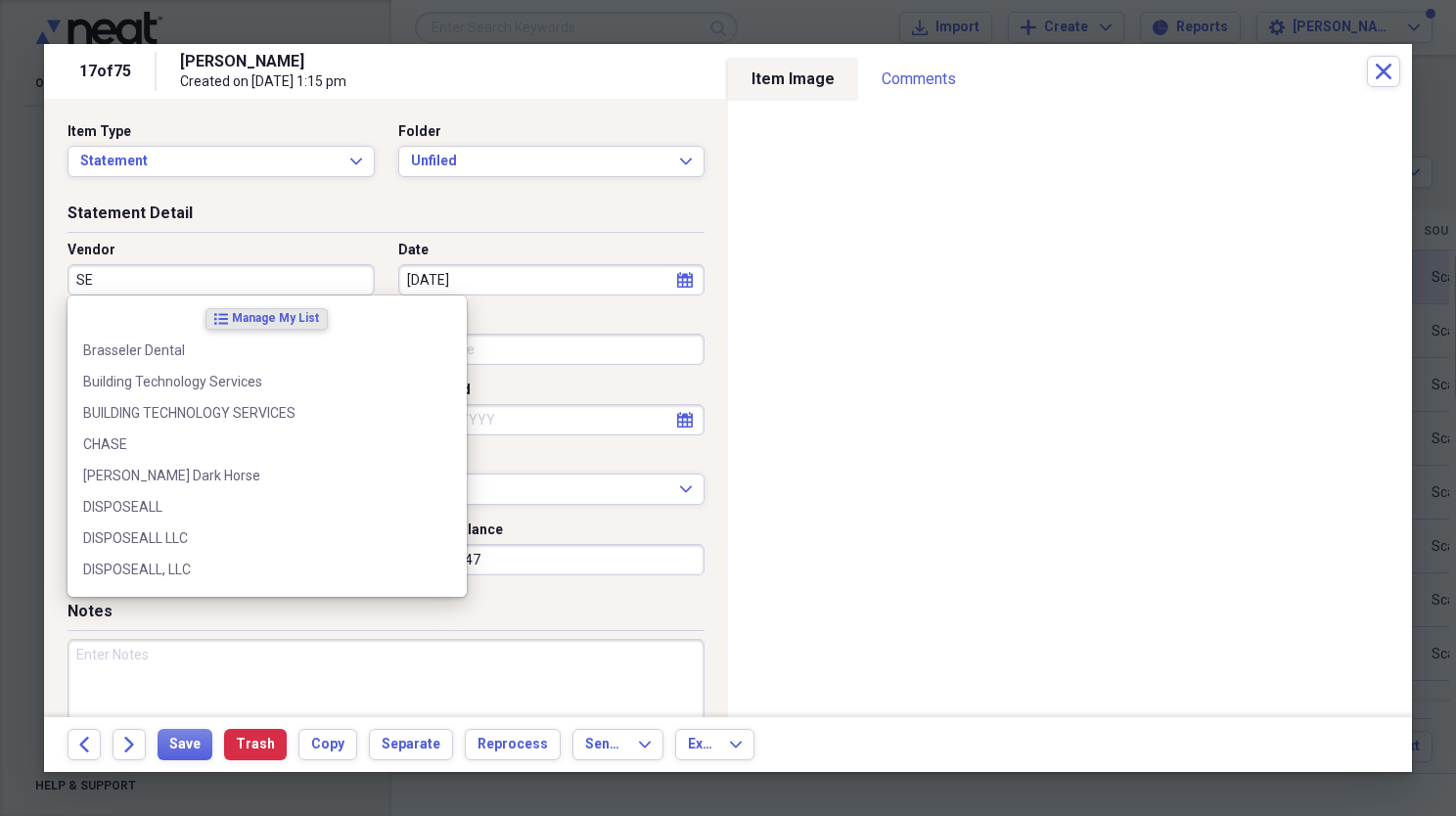 type on "SED" 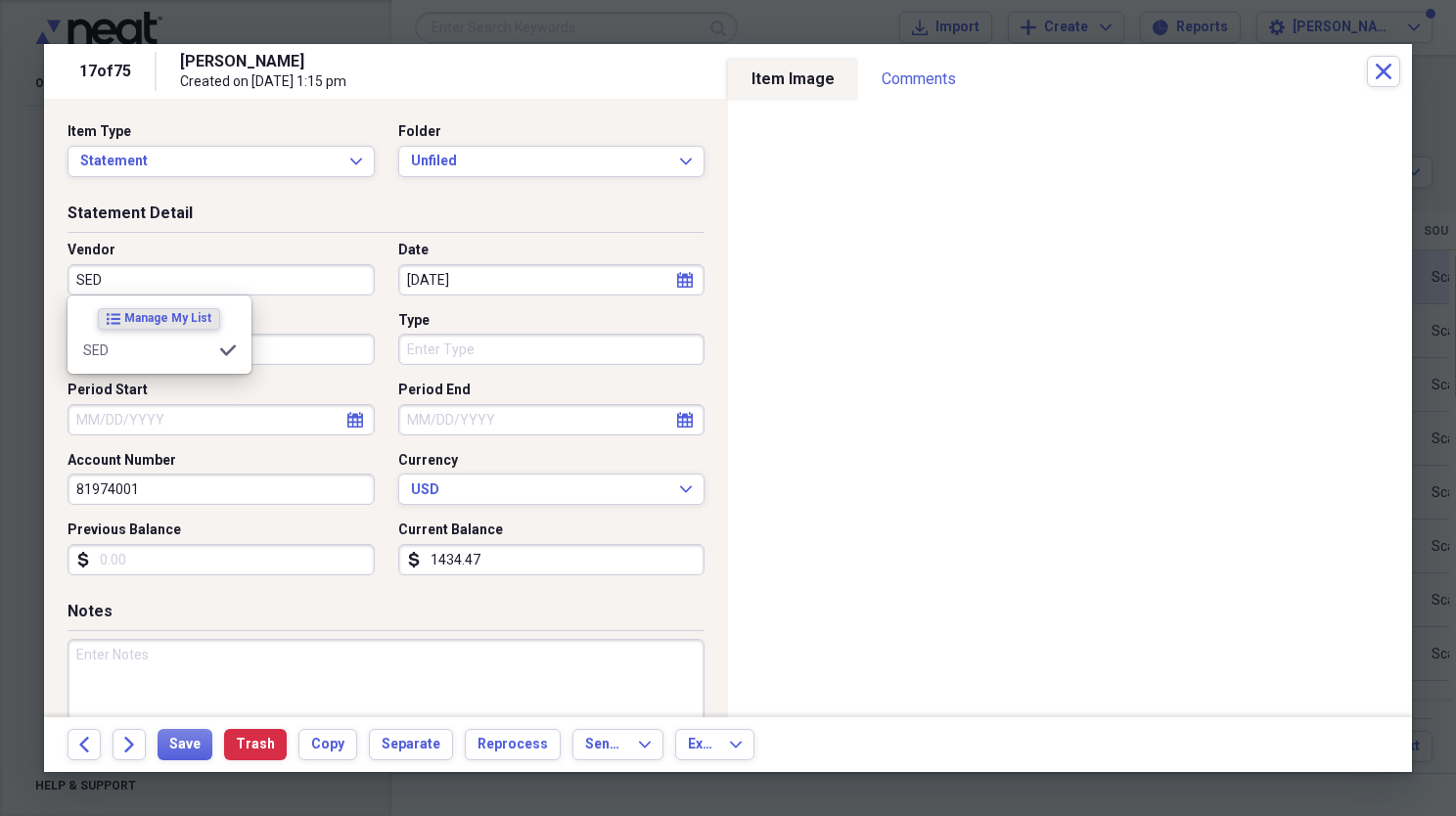 type on "Meals/Restaurants" 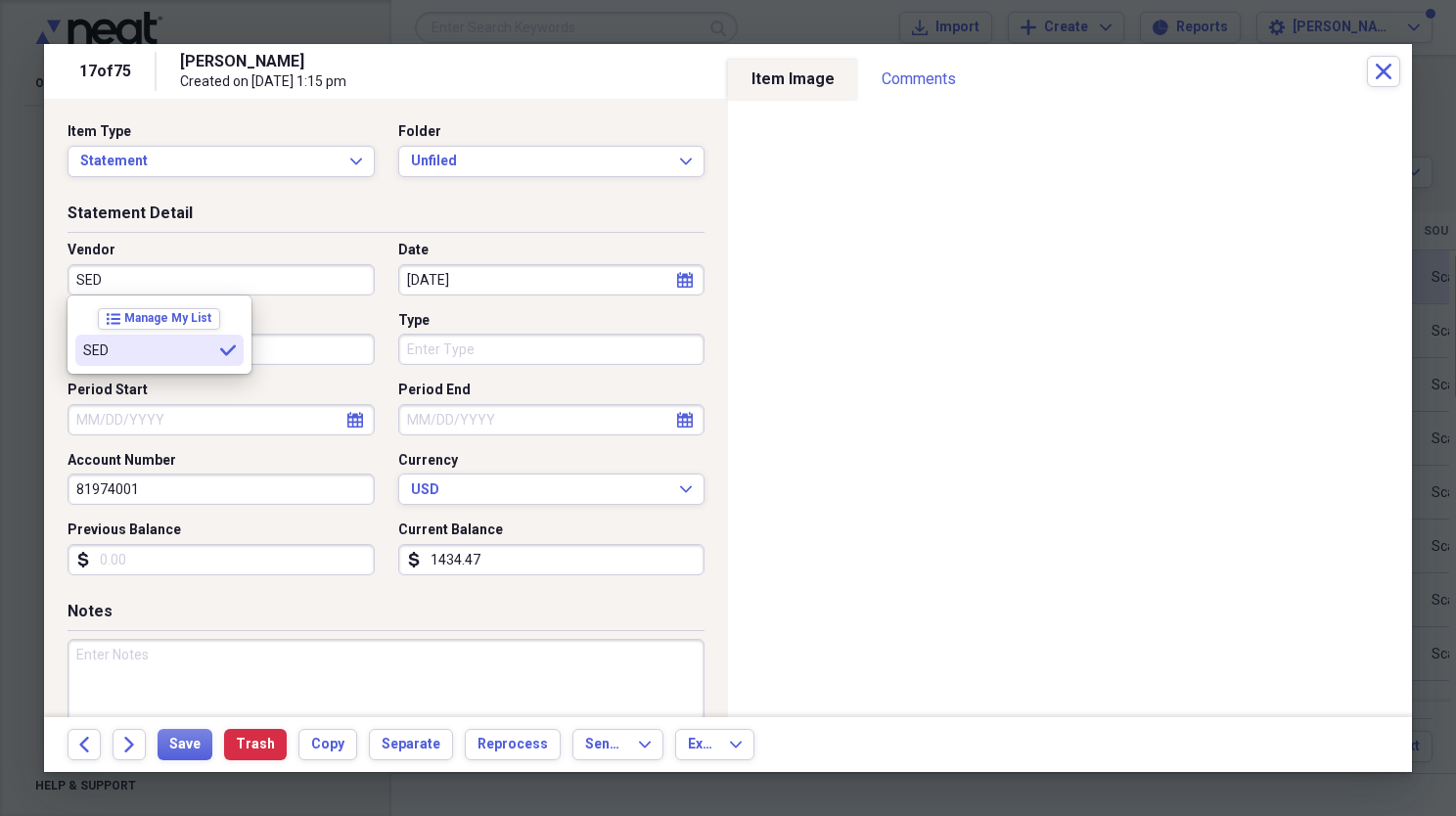 type on "SED" 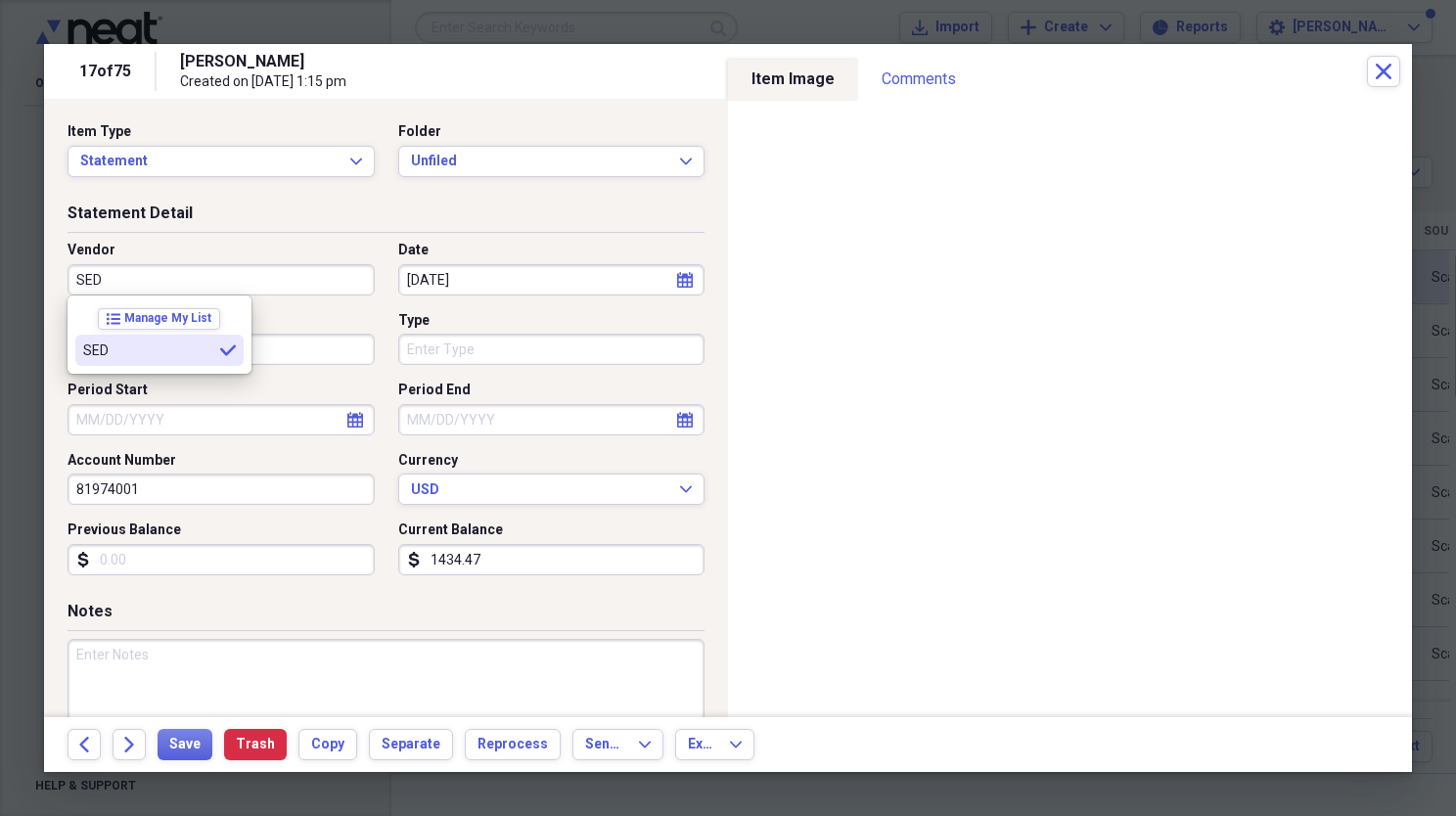 click on "SED selected" at bounding box center [159, 350] 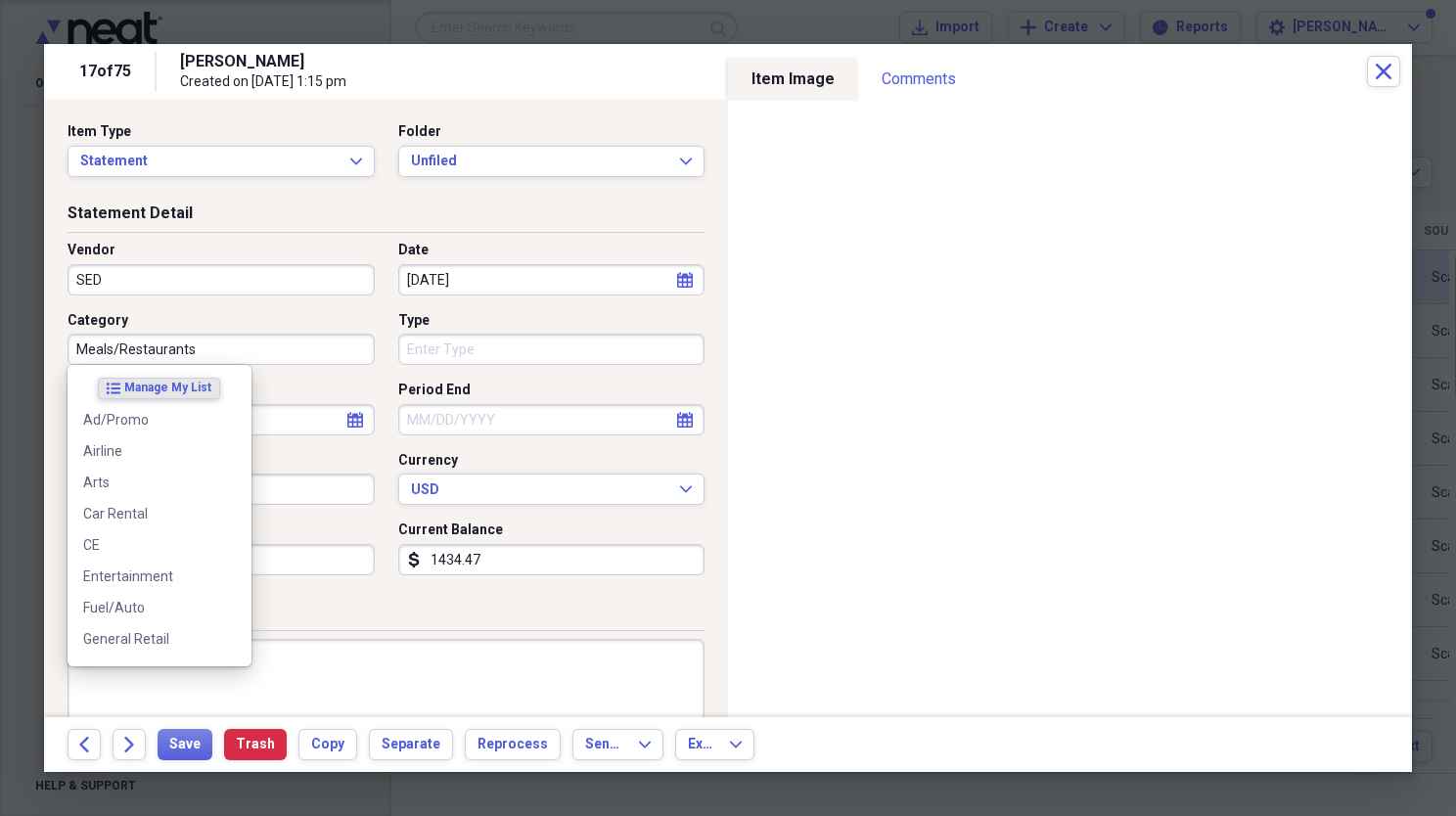 click on "Meals/Restaurants" at bounding box center [221, 349] 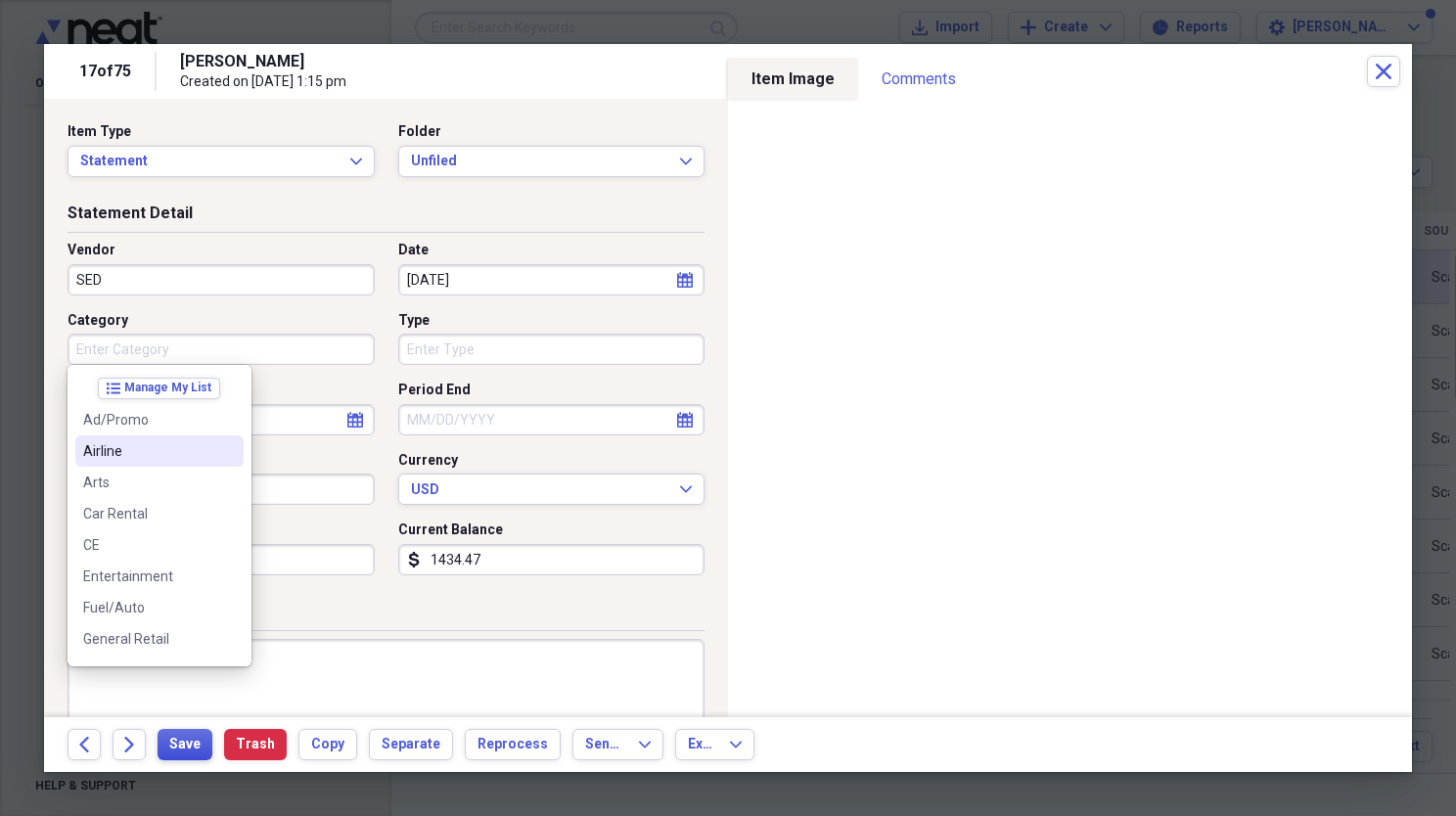 type 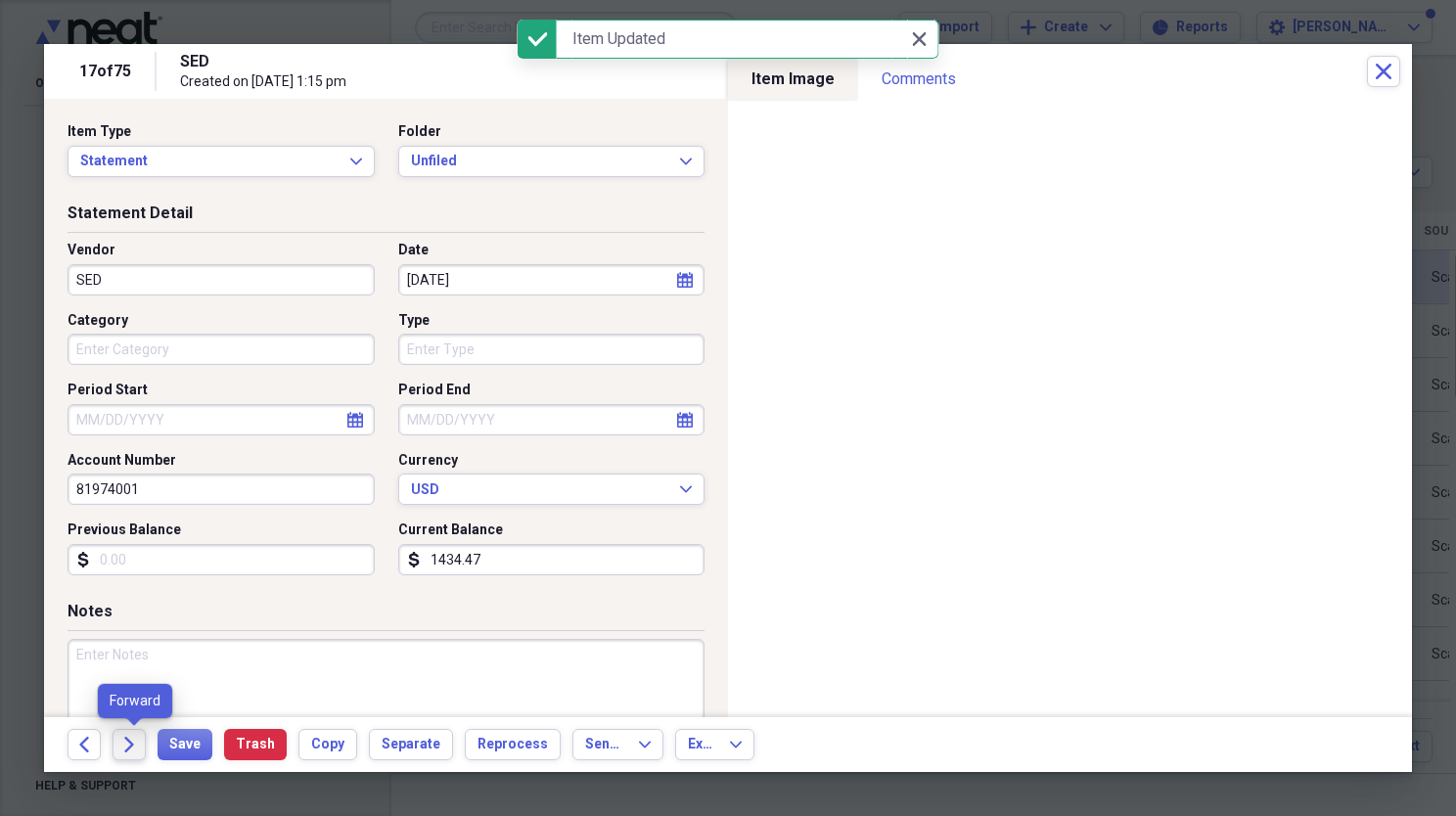 click on "Forward" at bounding box center (129, 745) 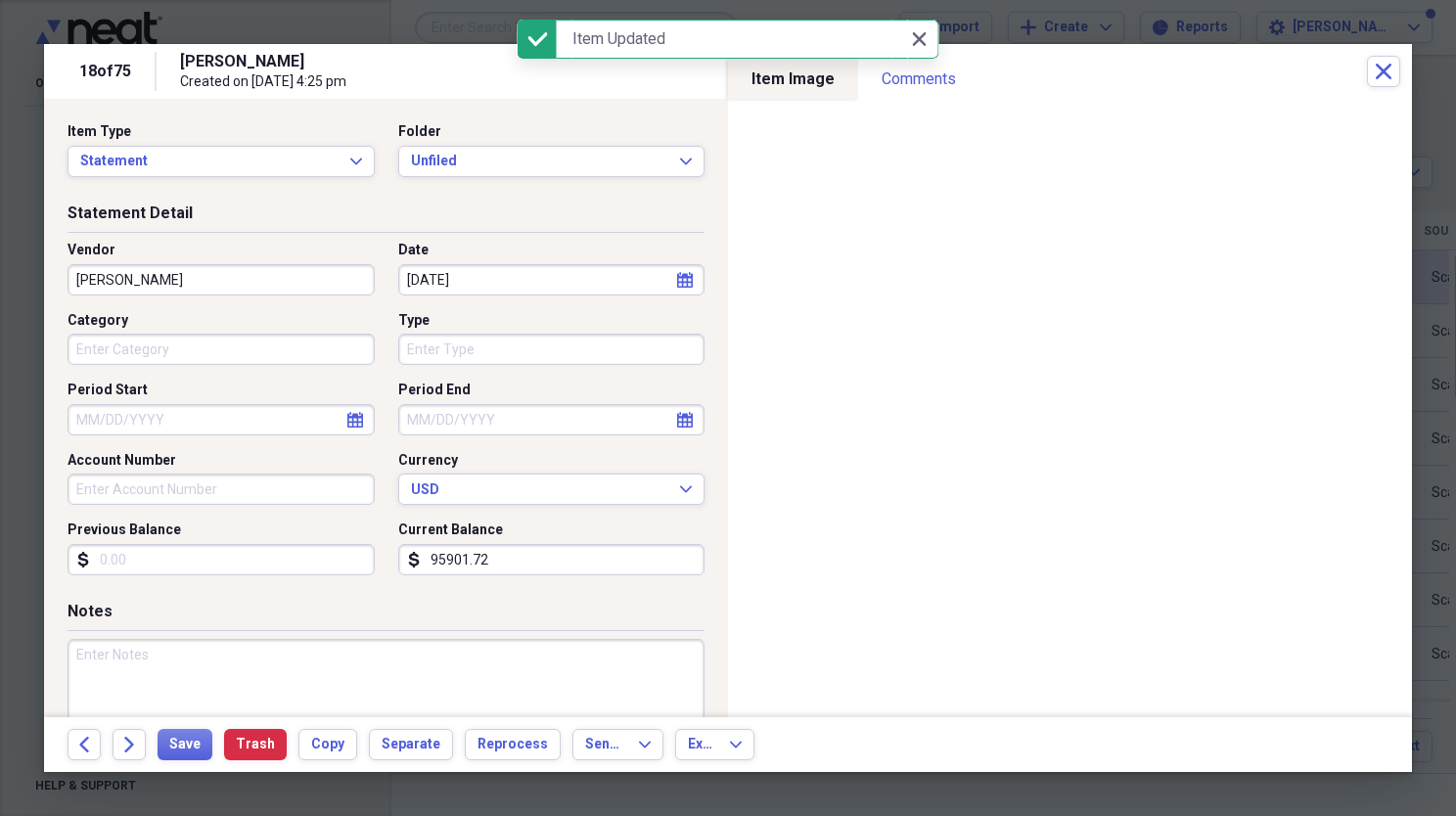 click on "[PERSON_NAME]" at bounding box center [221, 280] 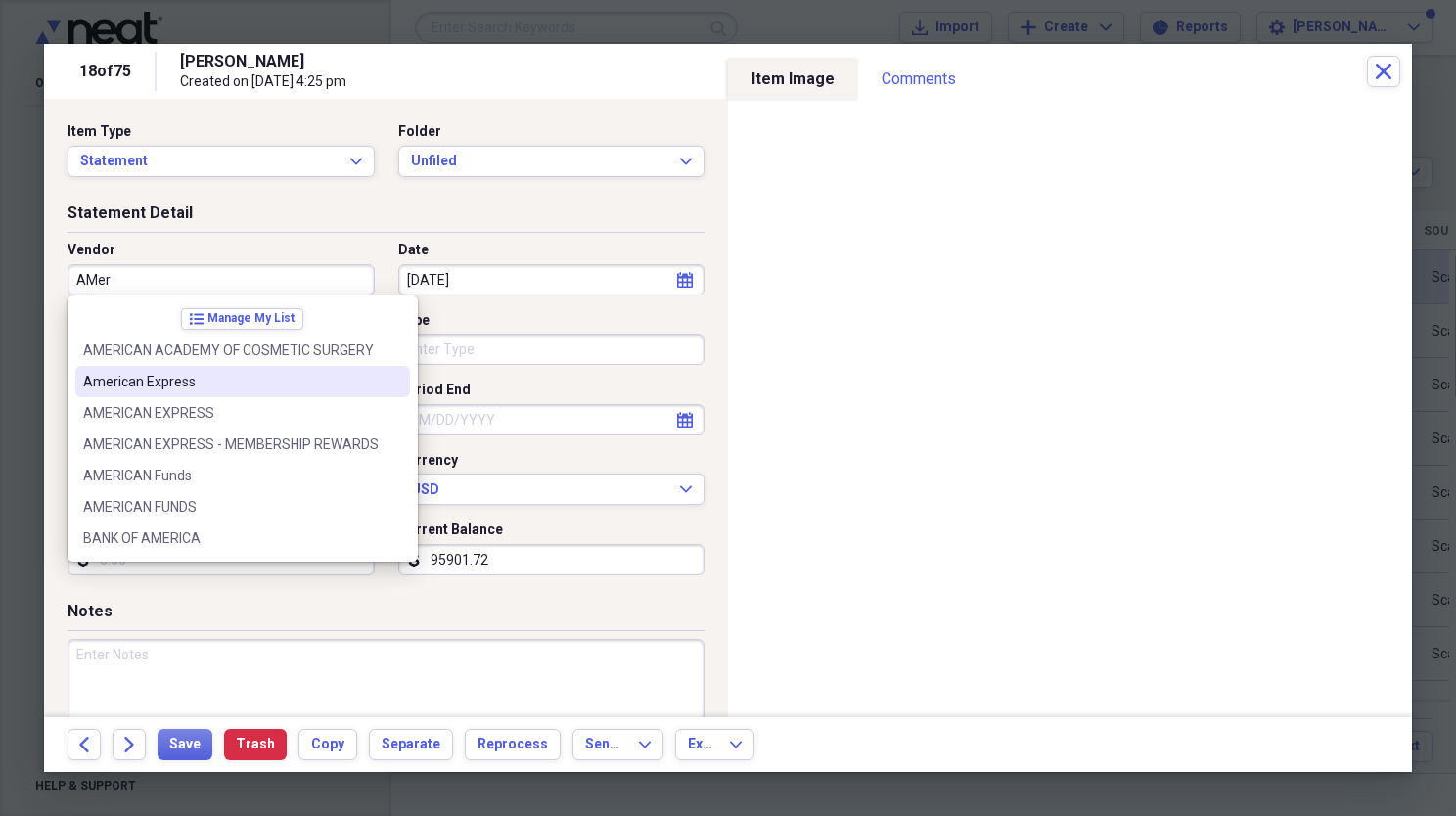 click on "American Express" at bounding box center (243, 382) 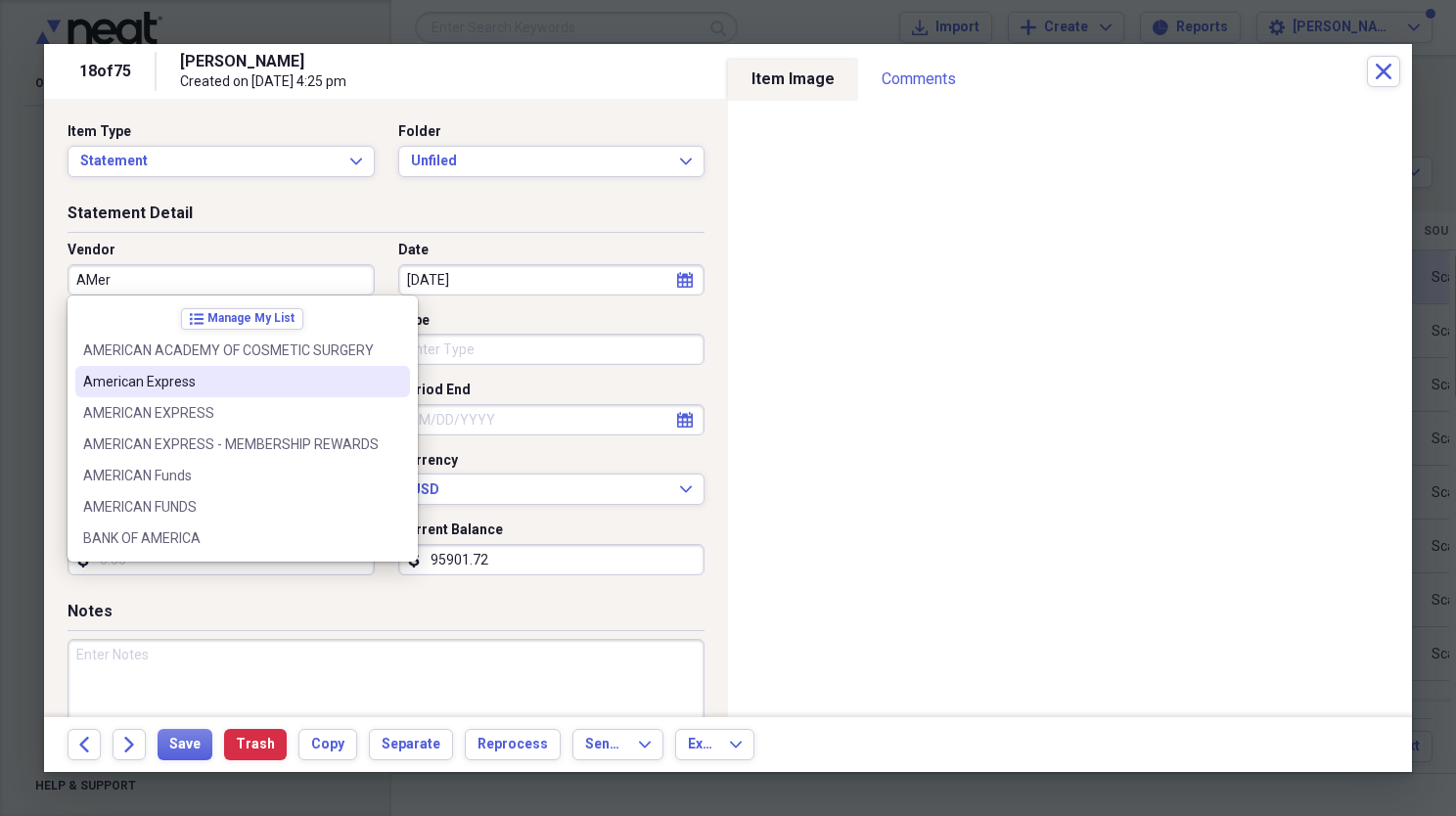 type on "American Express" 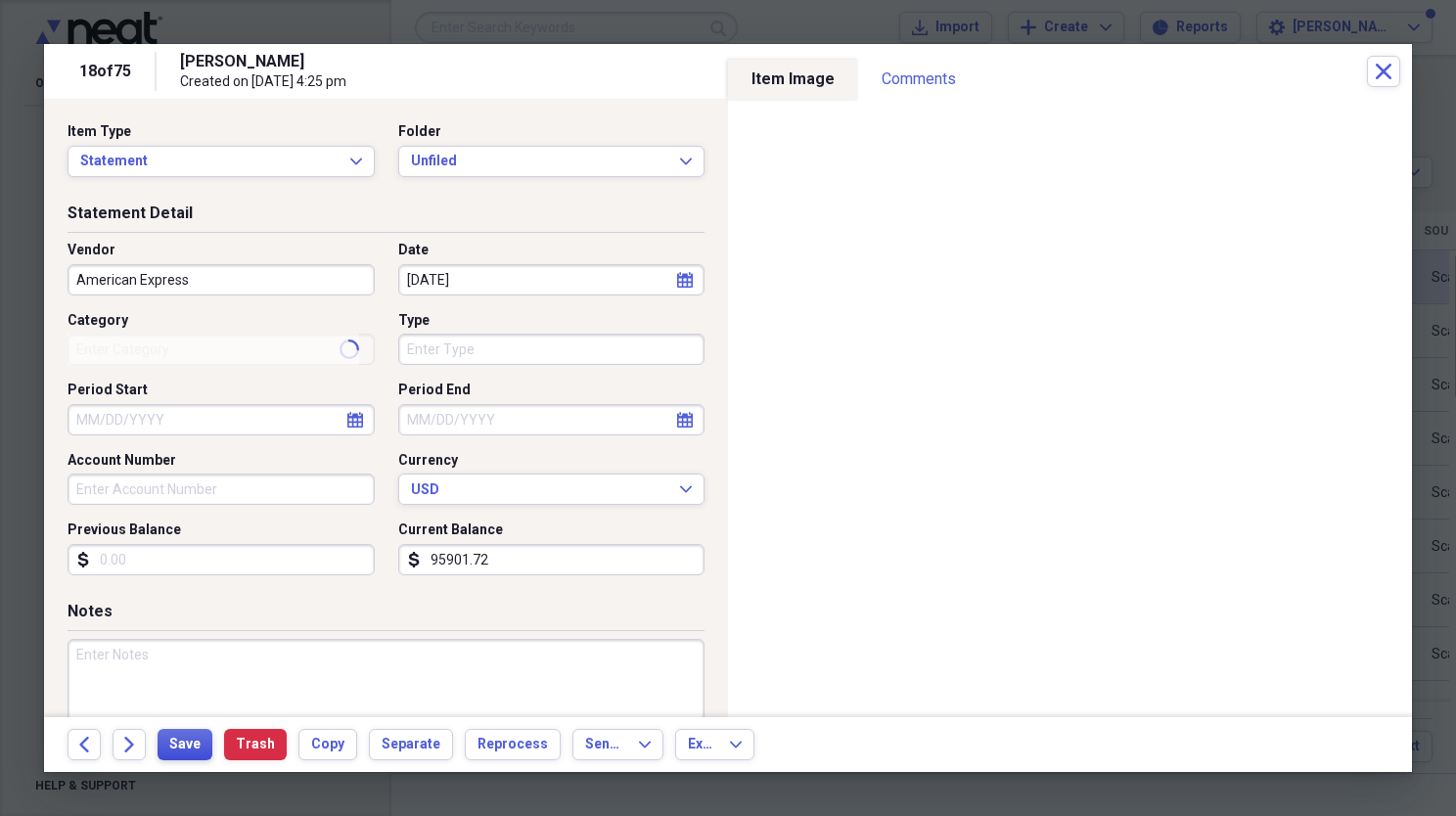 type on "General Retail" 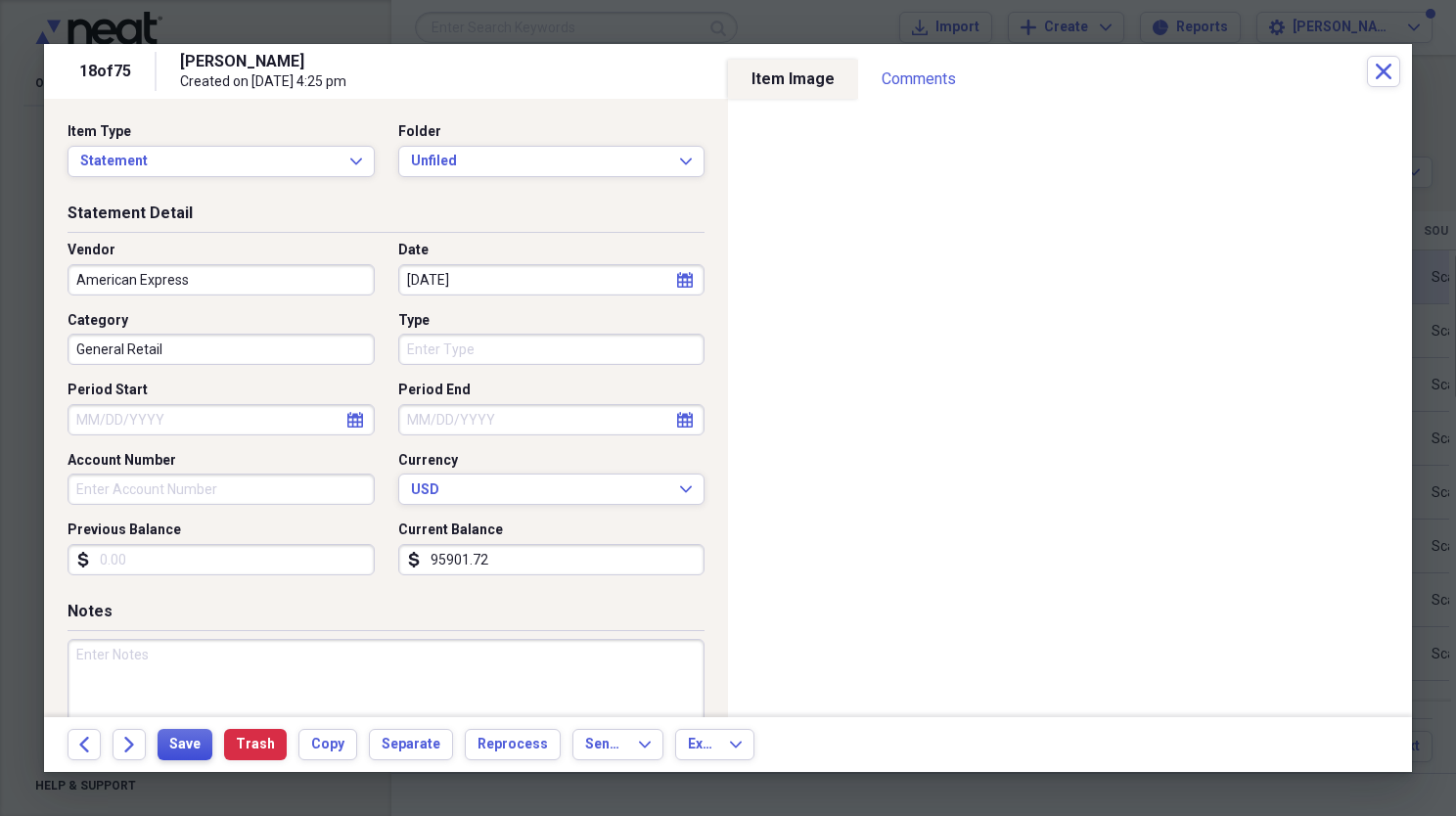 click on "Save" at bounding box center (185, 745) 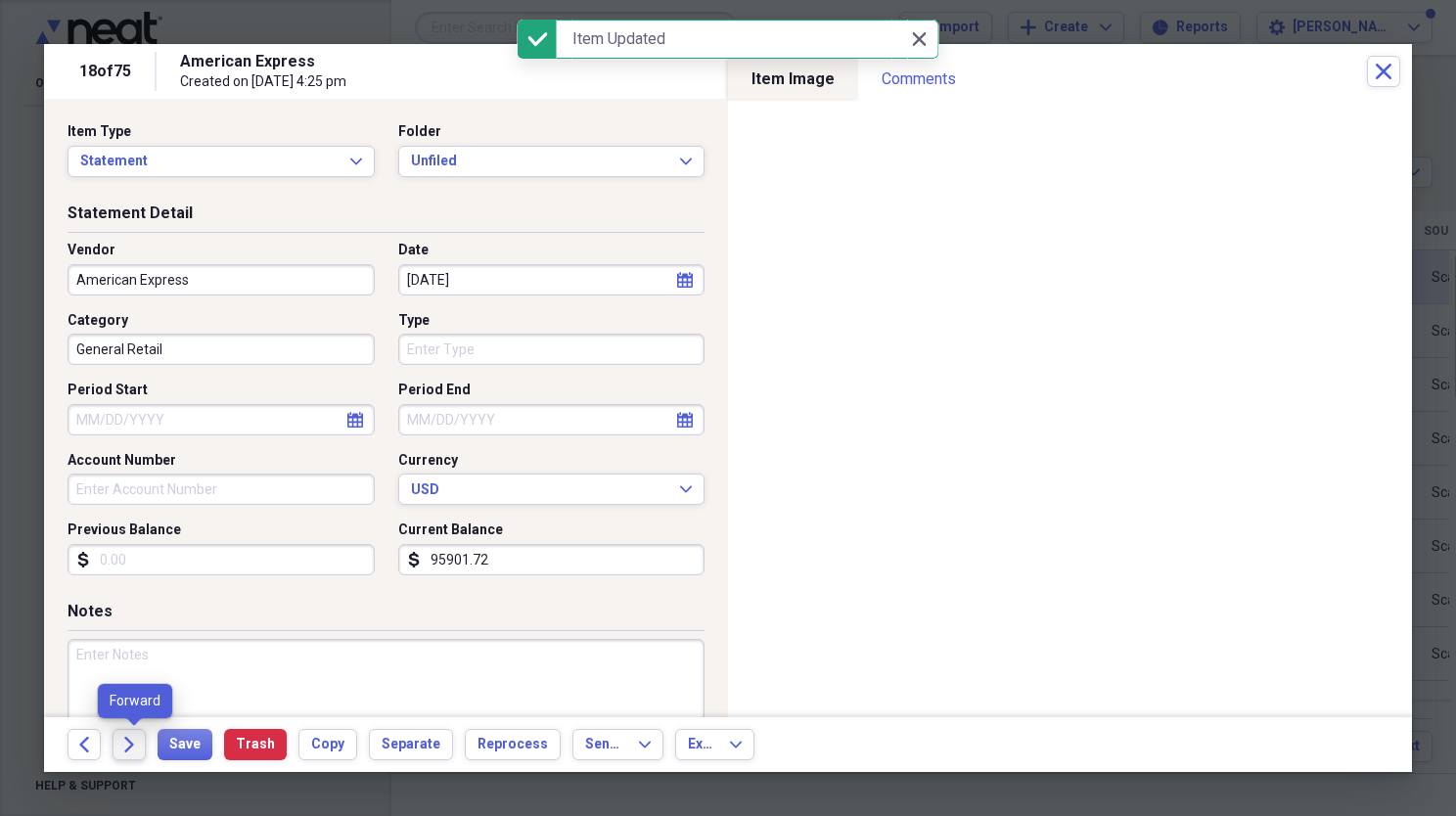 click on "Forward" 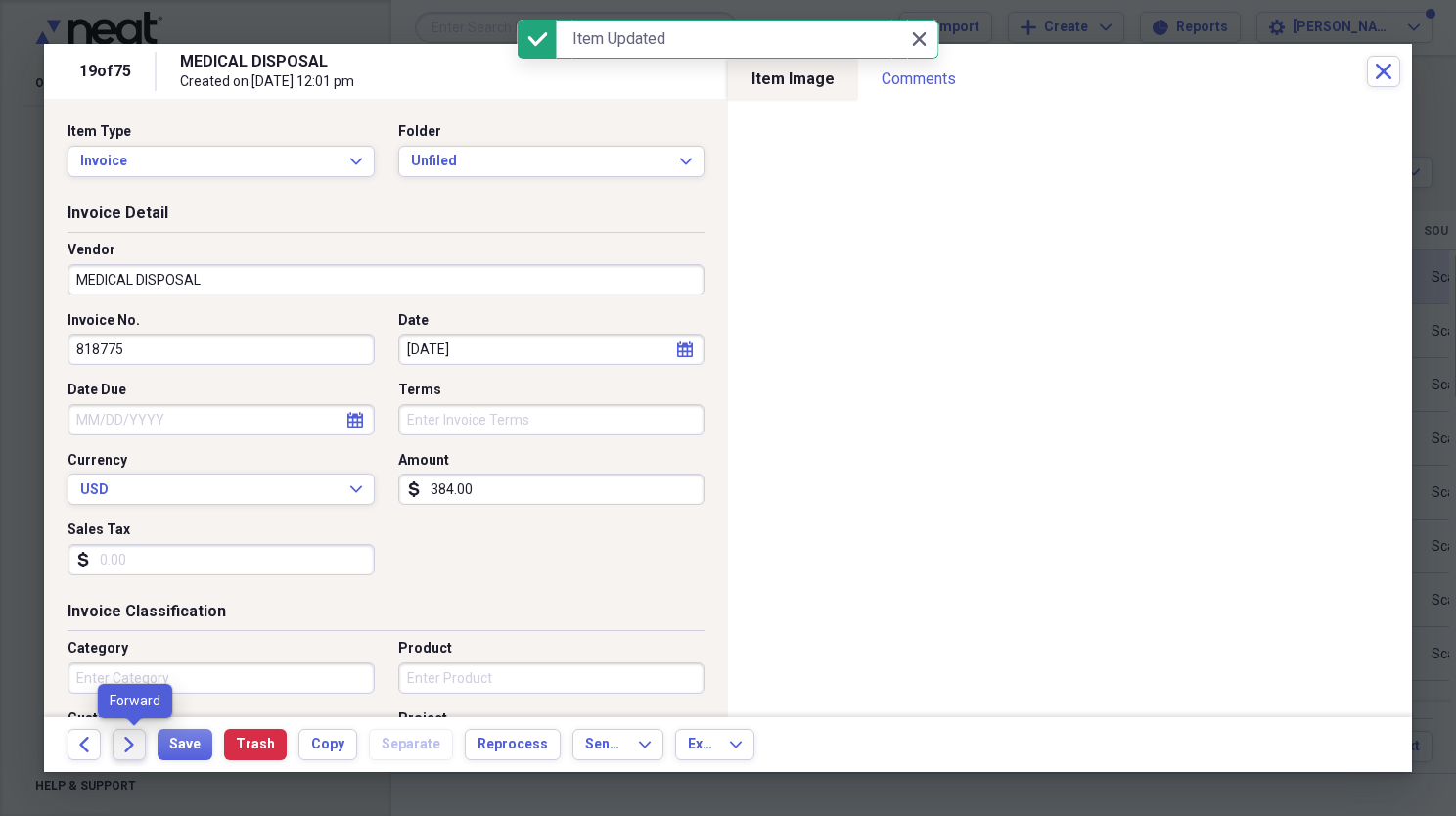 click 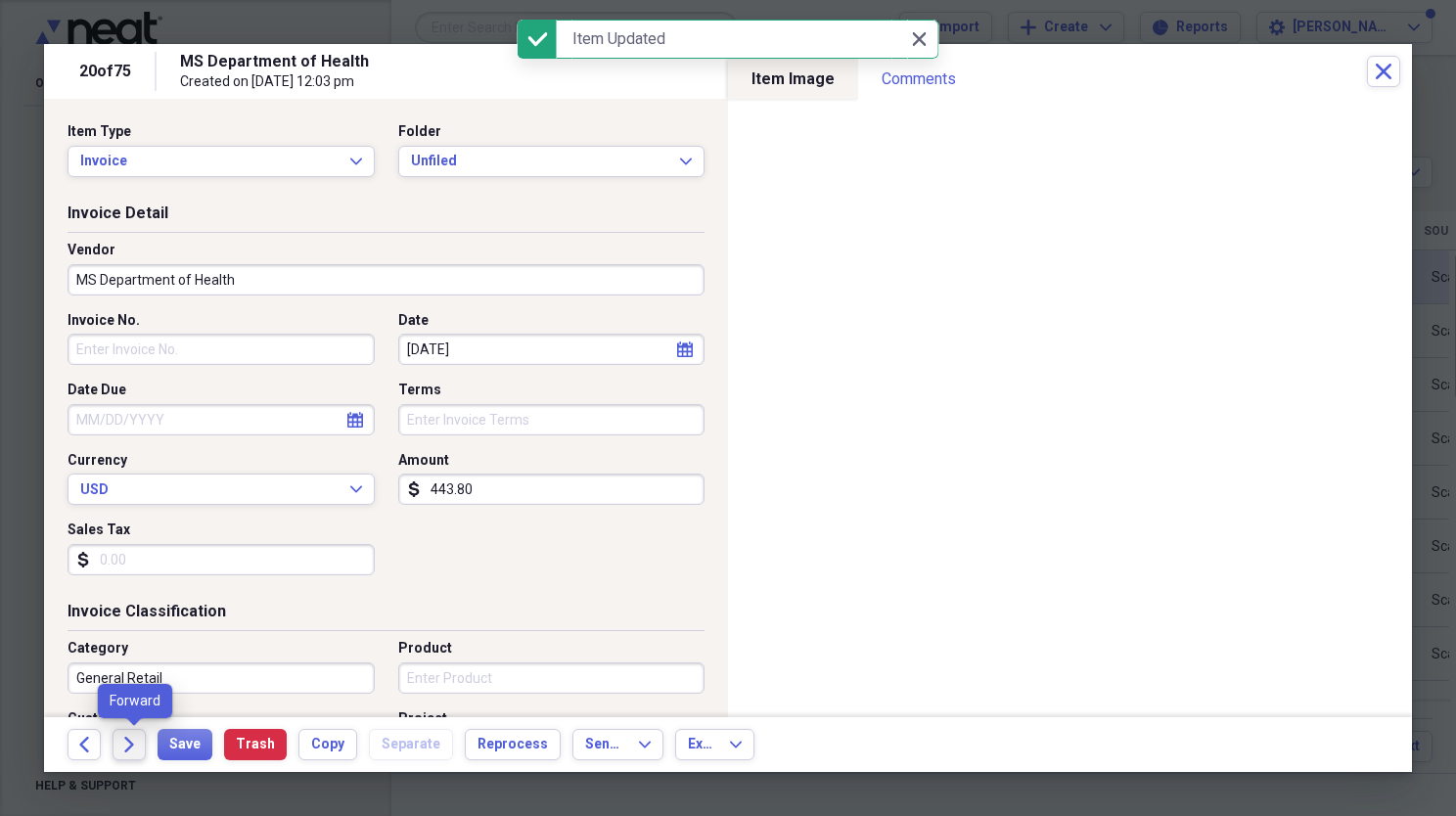 click 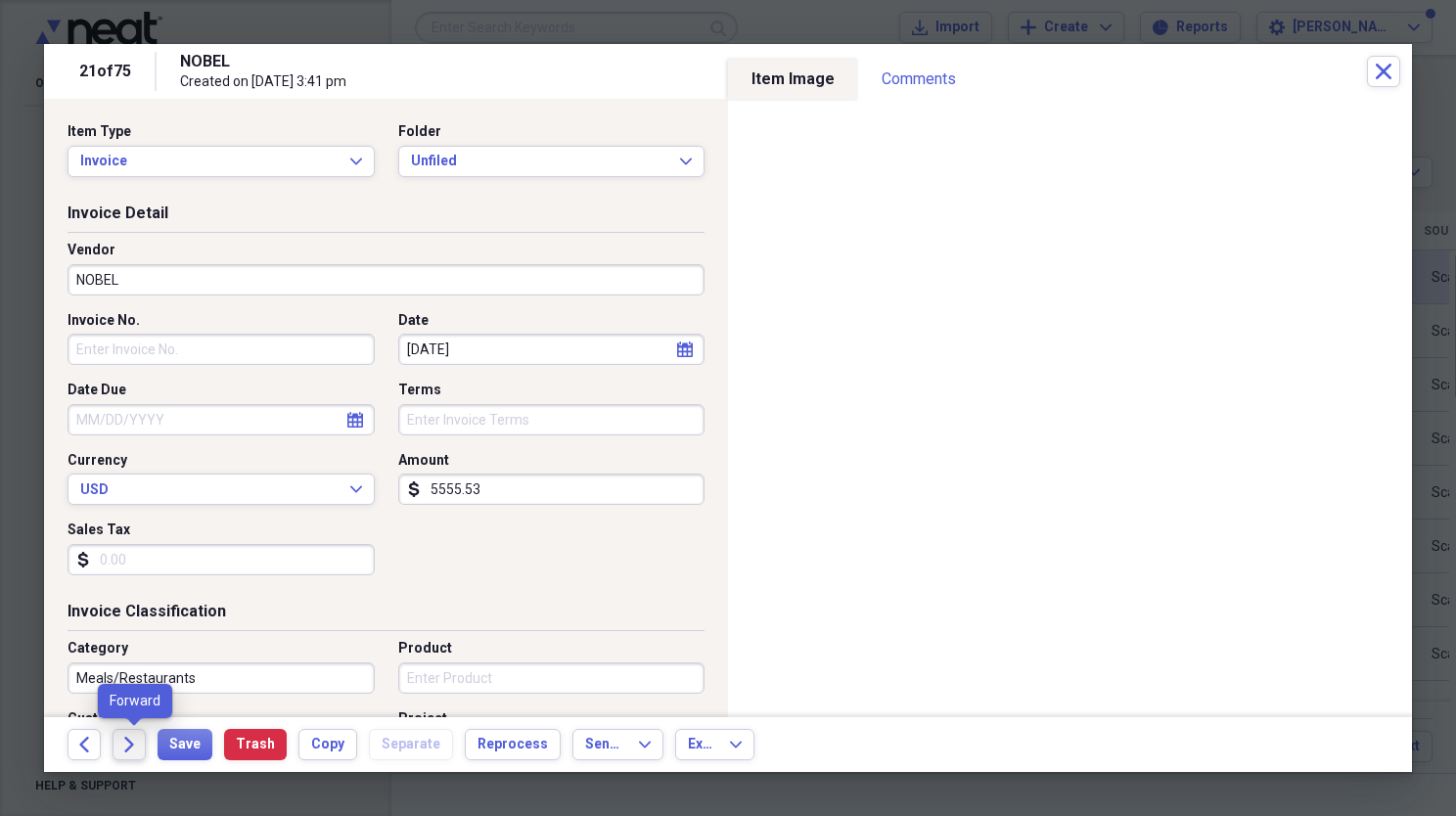 click 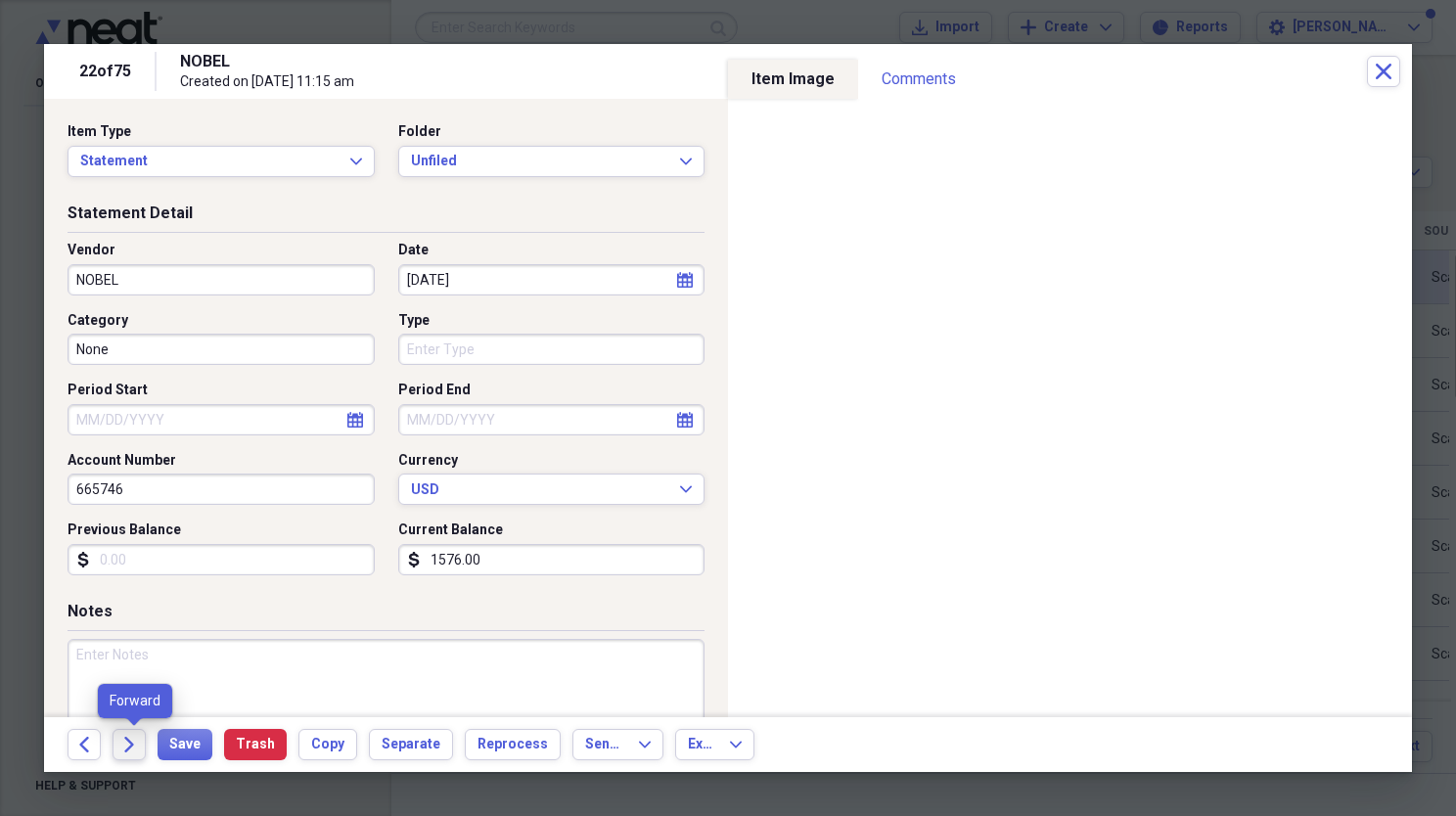 click 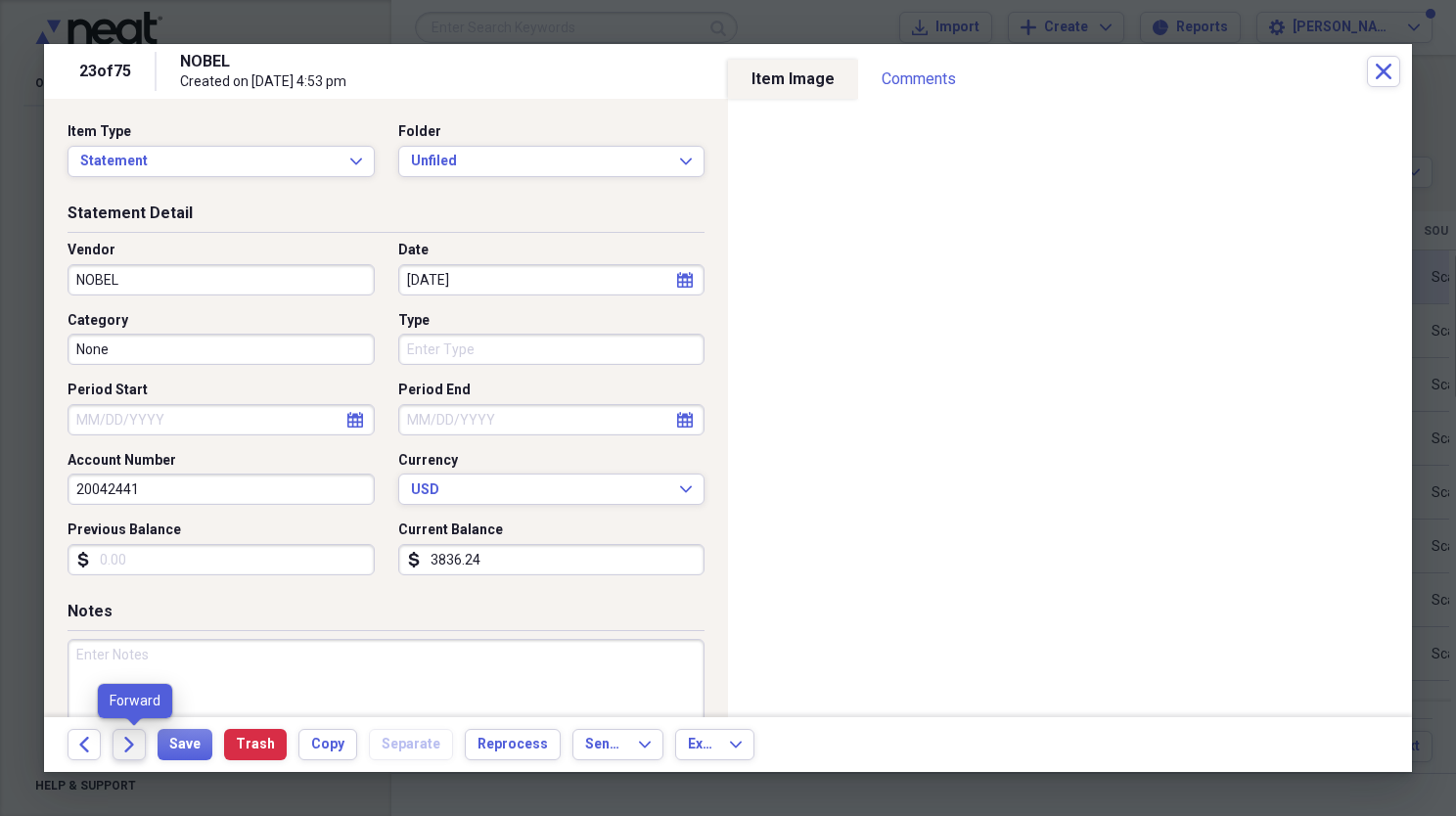 click 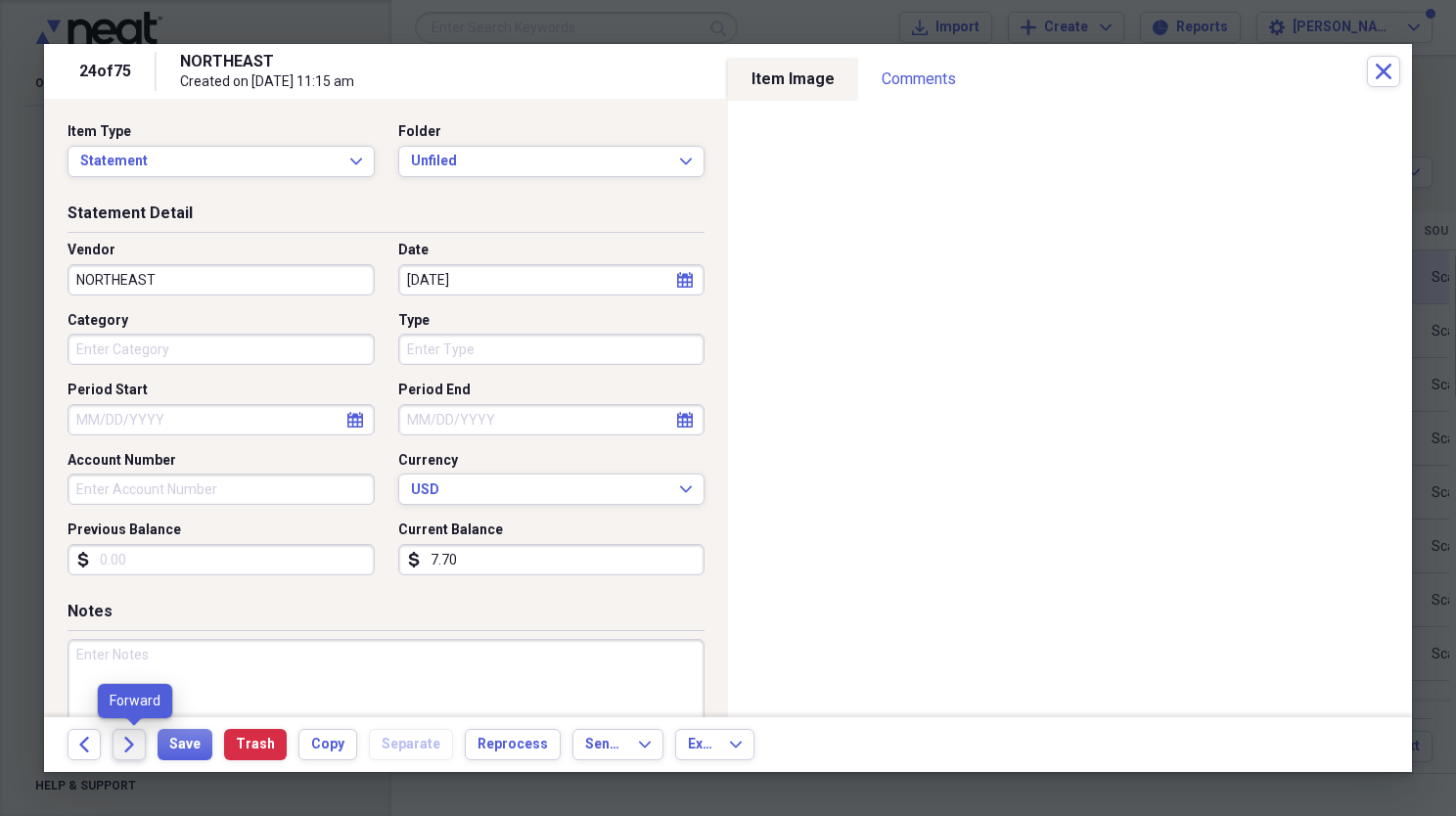 click 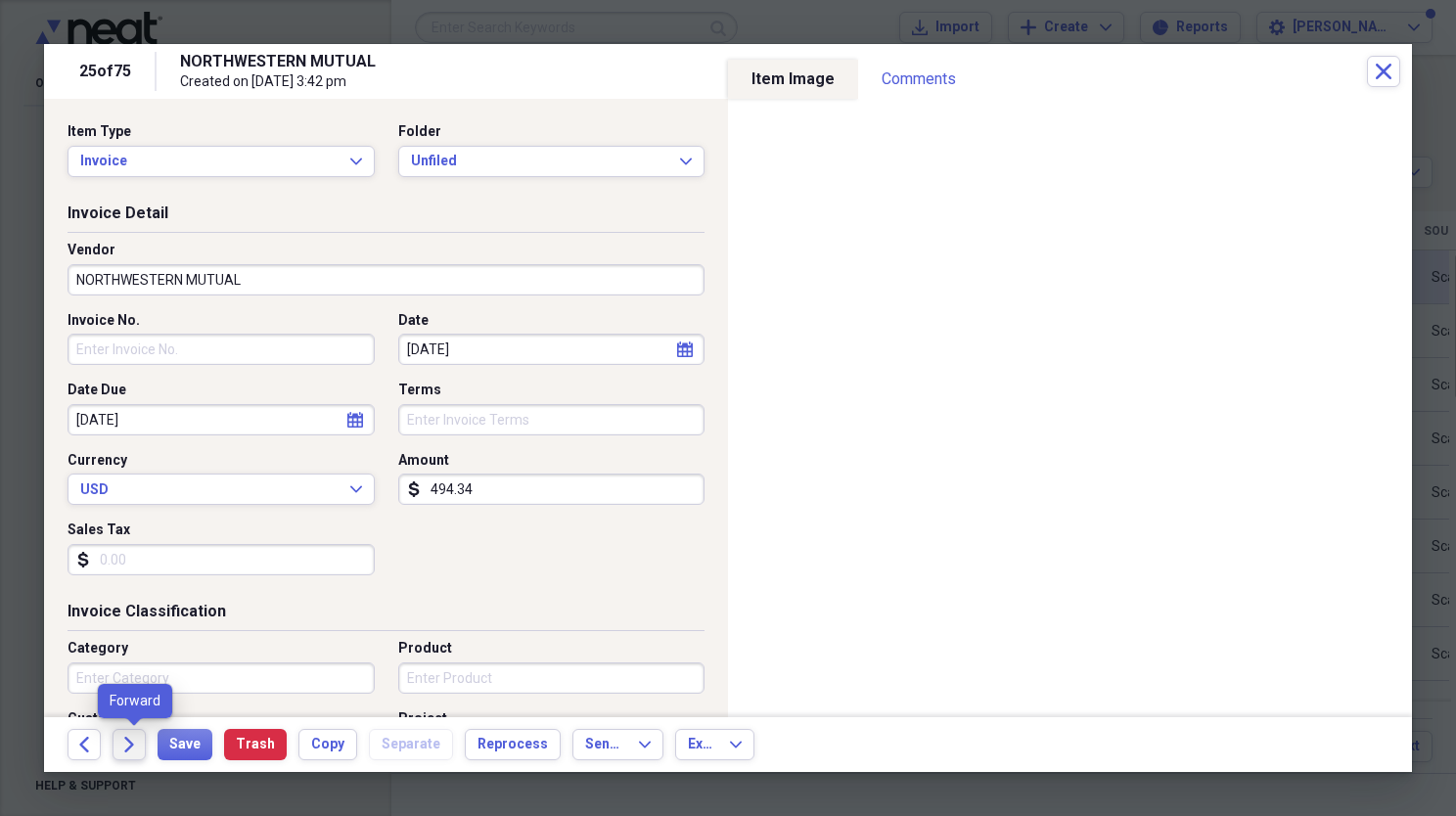 click 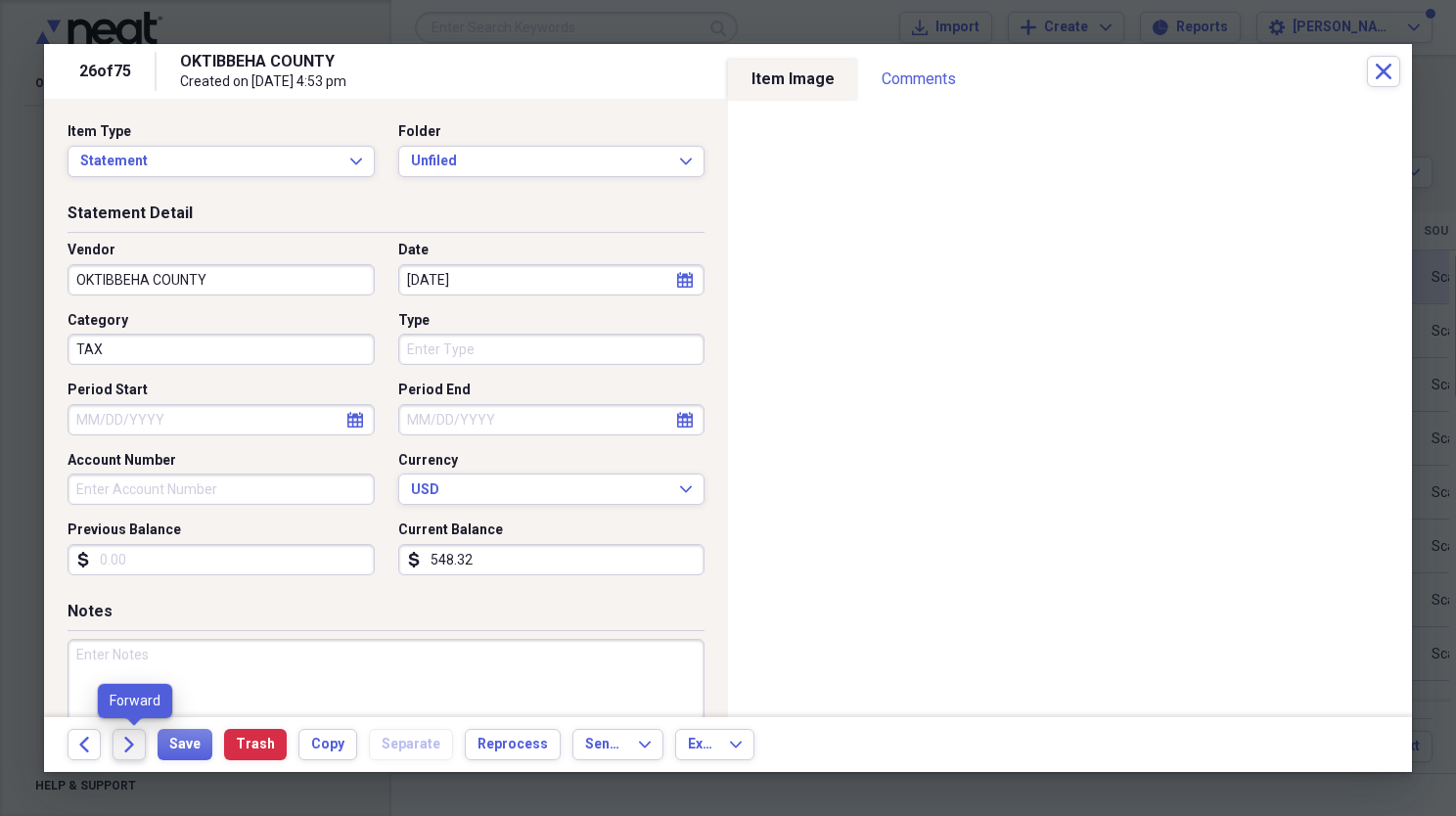 click 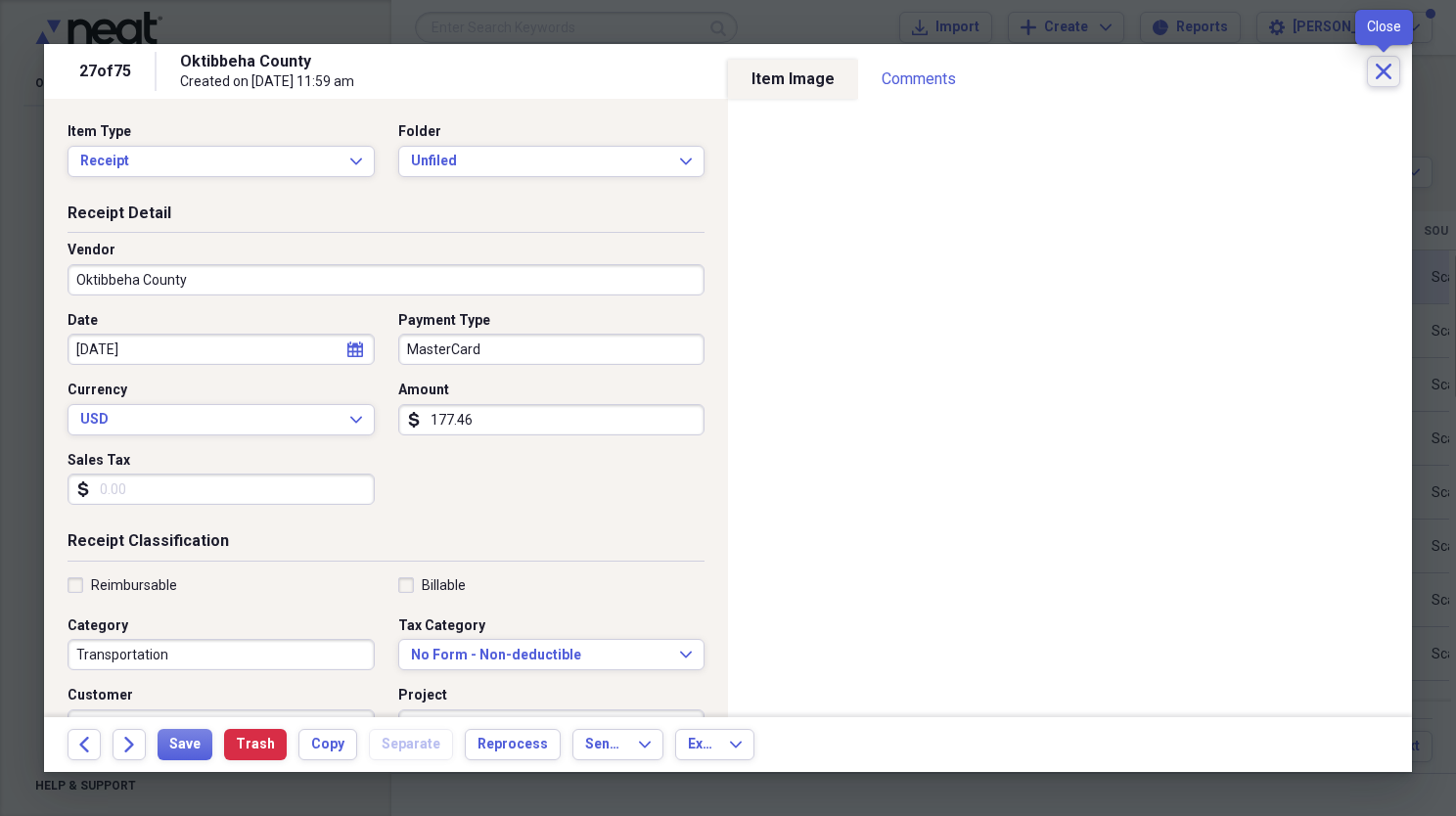 click on "Close" 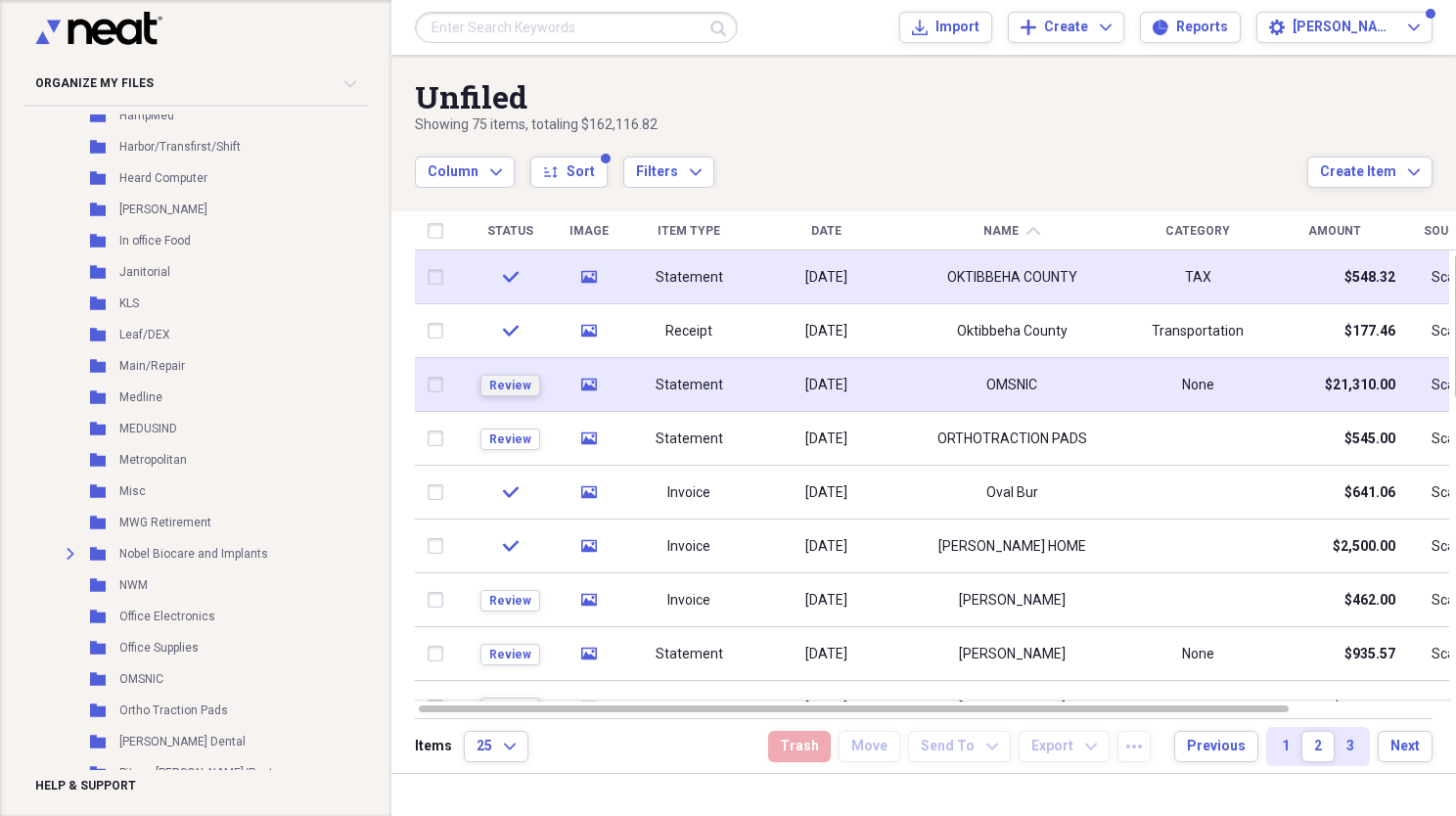 click on "Review" at bounding box center (510, 385) 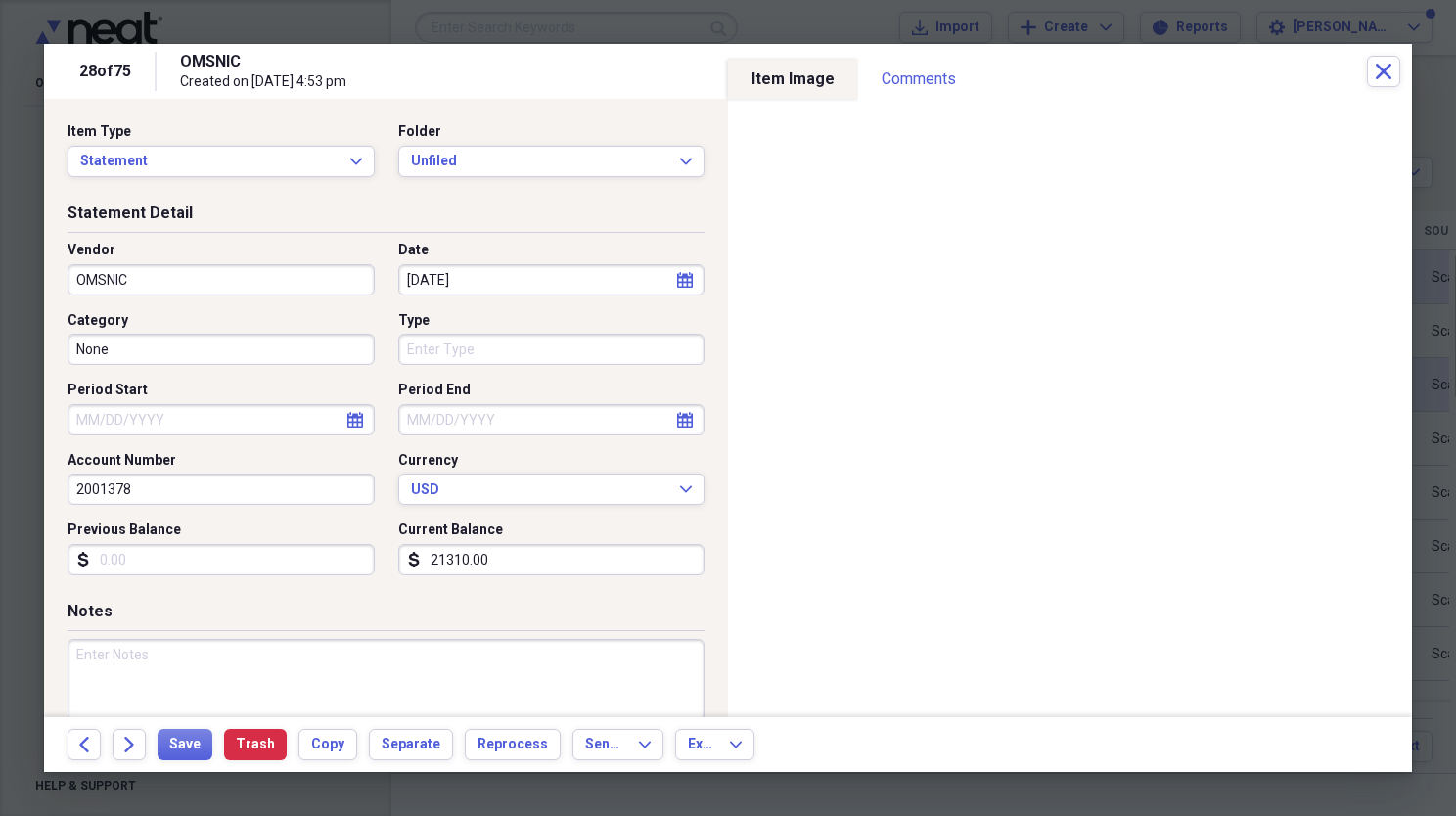 click on "Back Forward Save Trash Copy Separate Reprocess Send To Expand Export Expand" at bounding box center [728, 745] 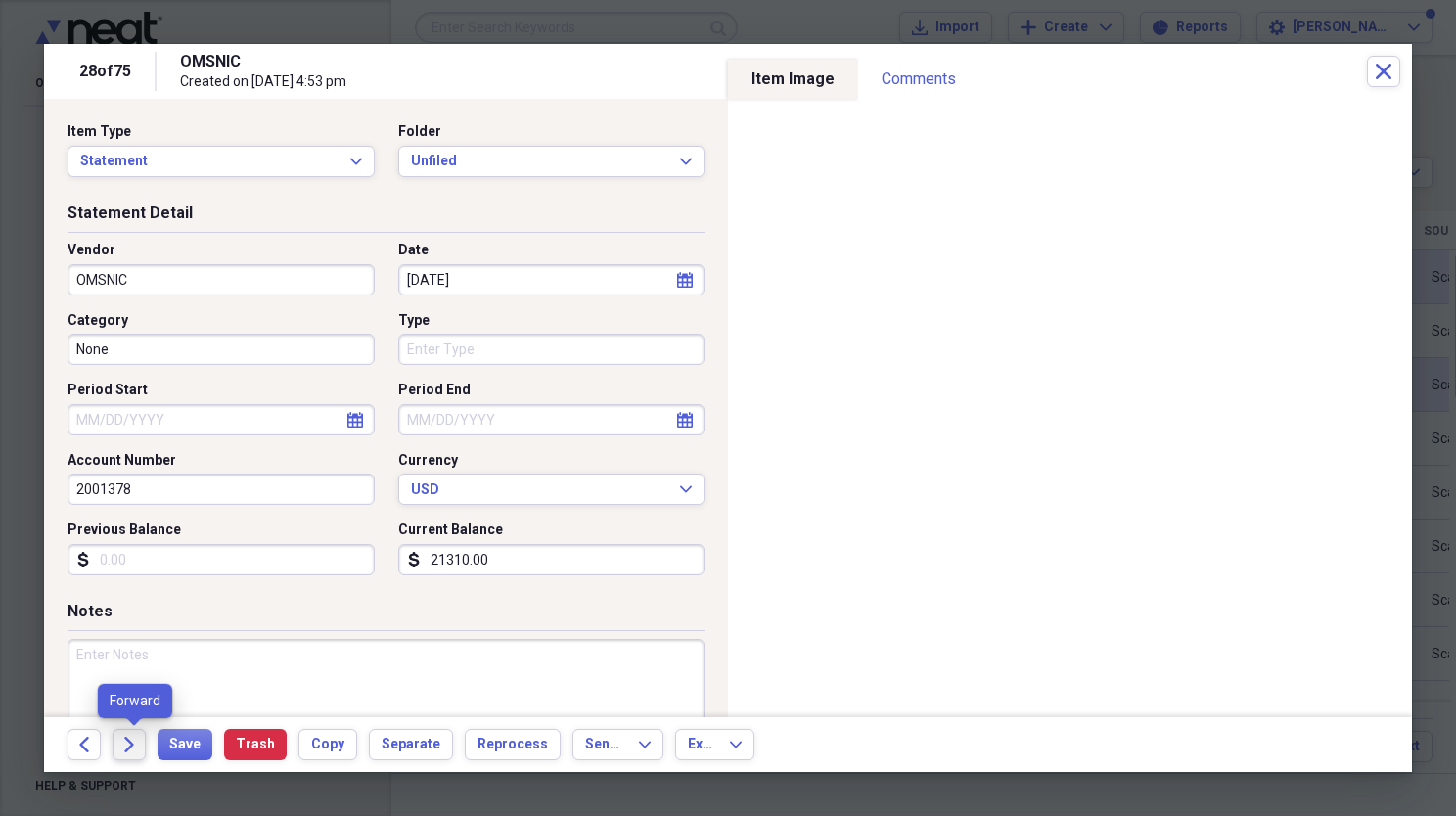 click on "Forward" 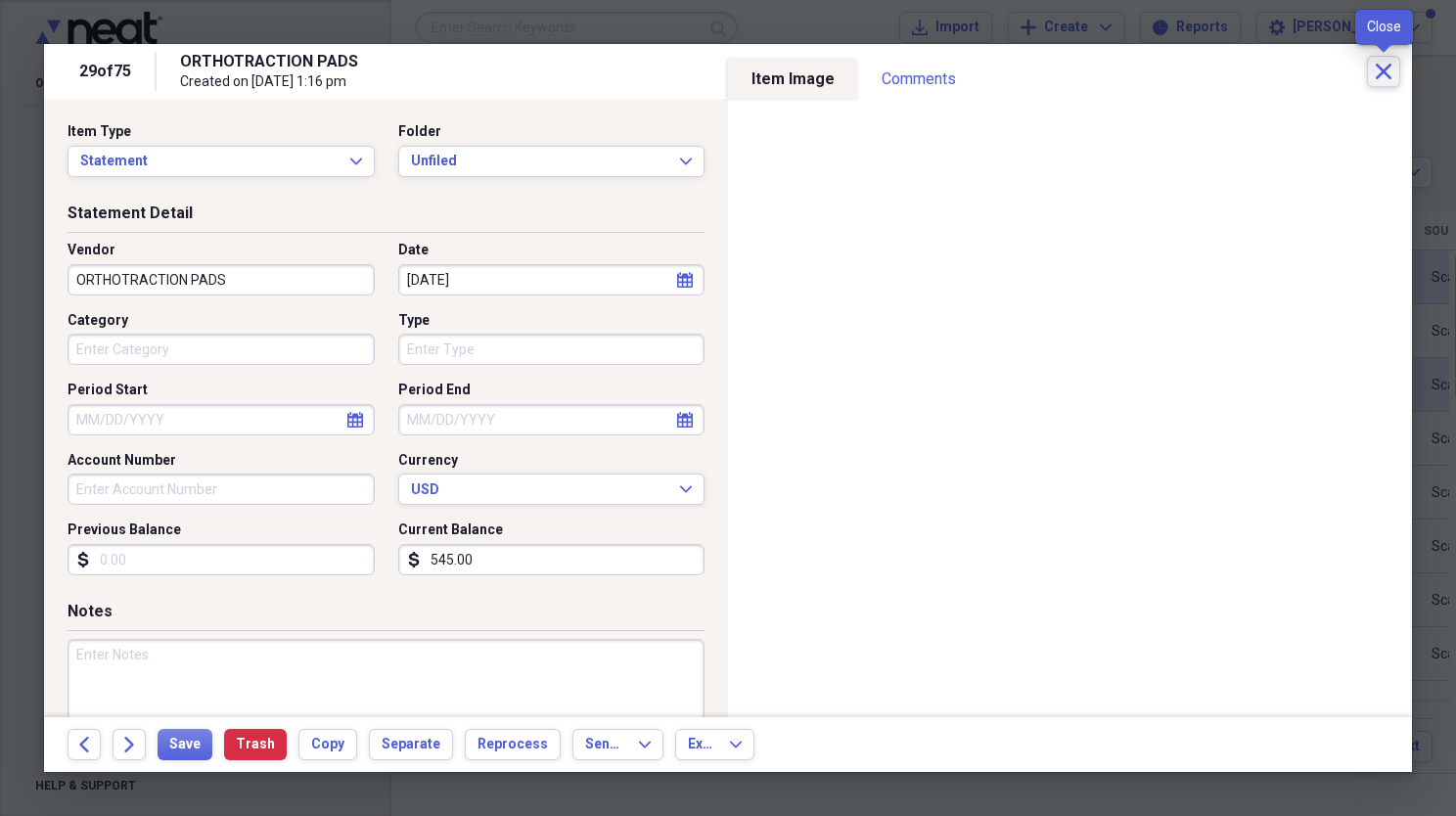 click on "Close" 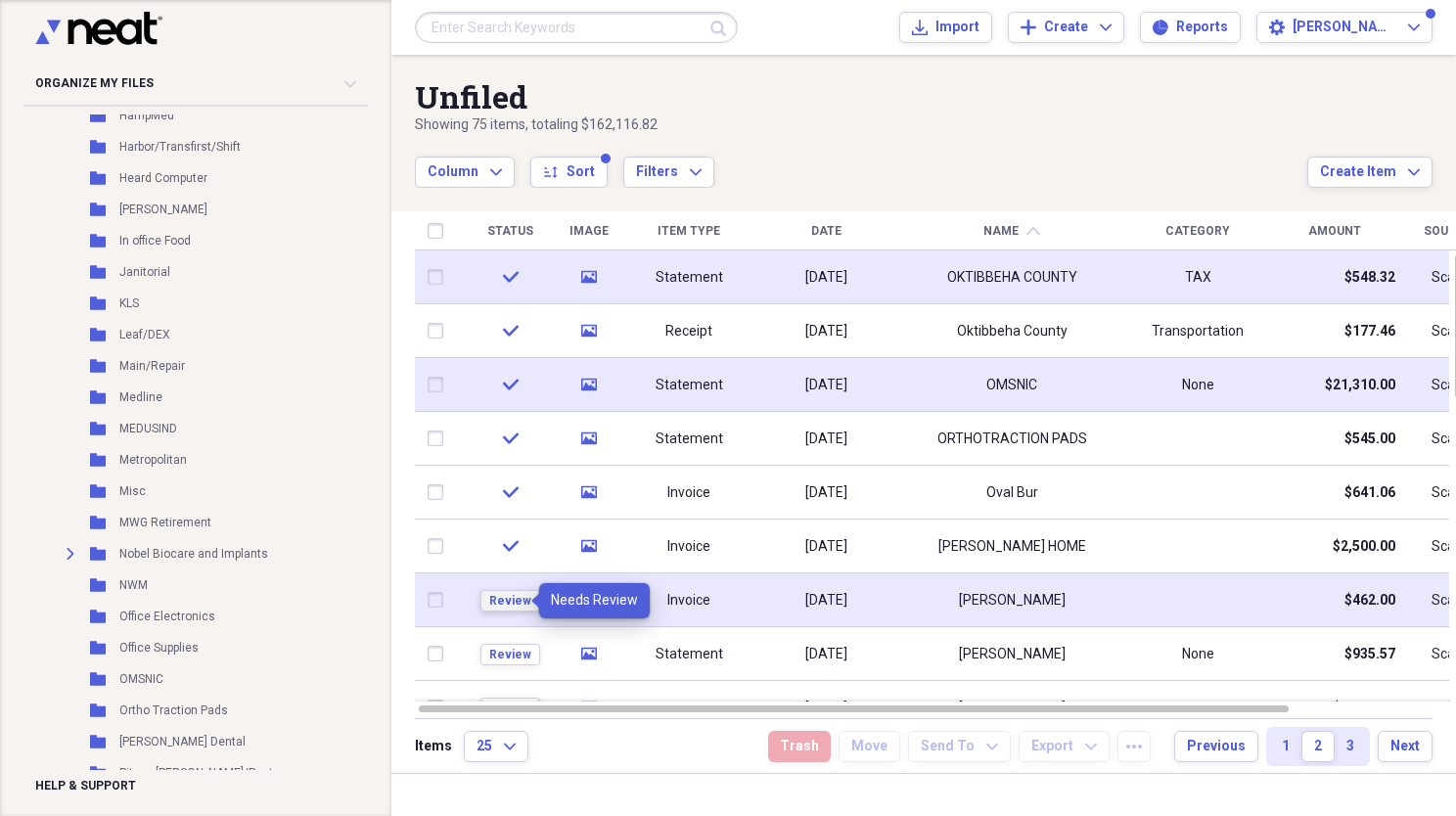 click on "Review" at bounding box center (510, 601) 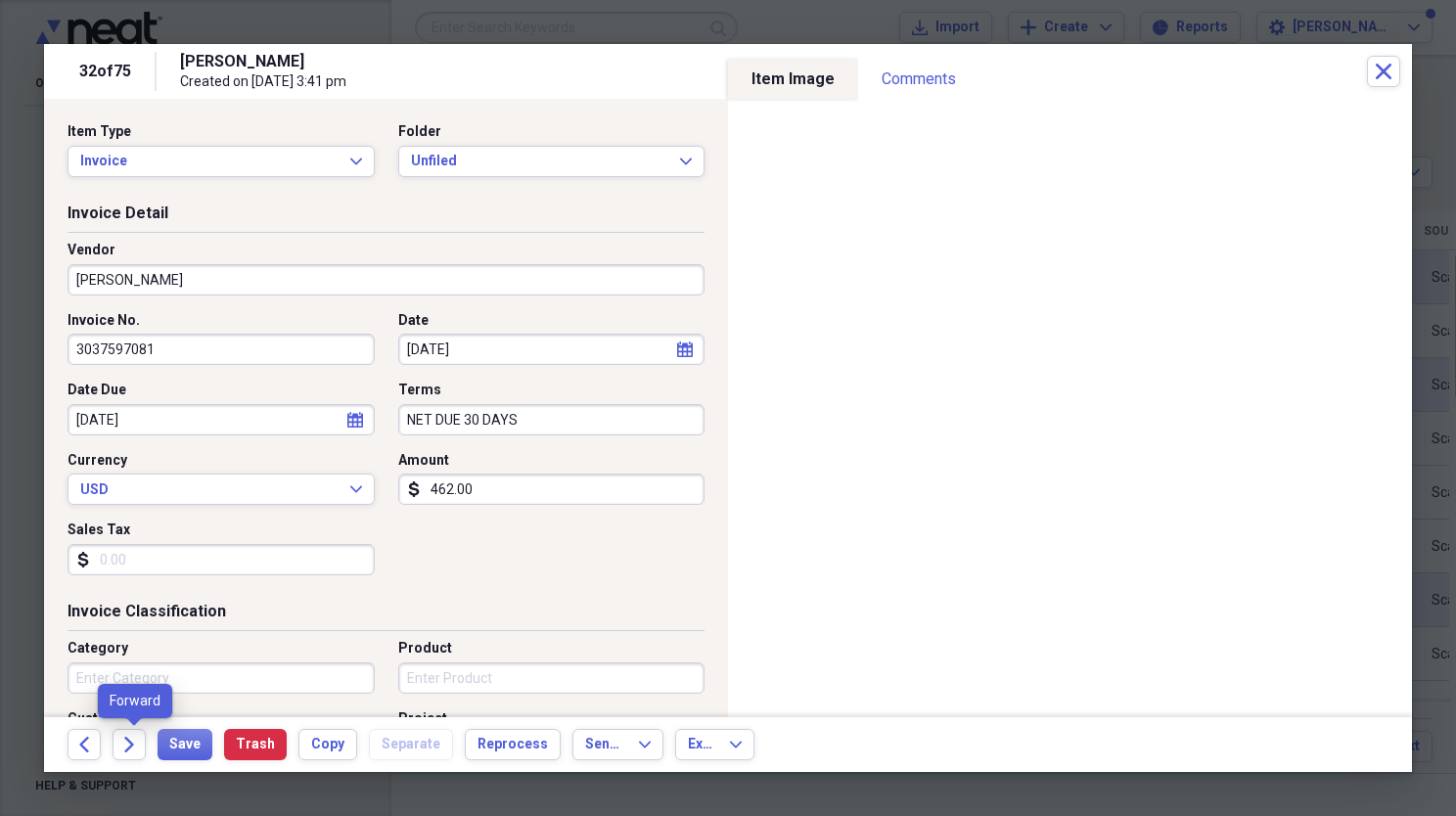 click on "Forward" at bounding box center [135, 745] 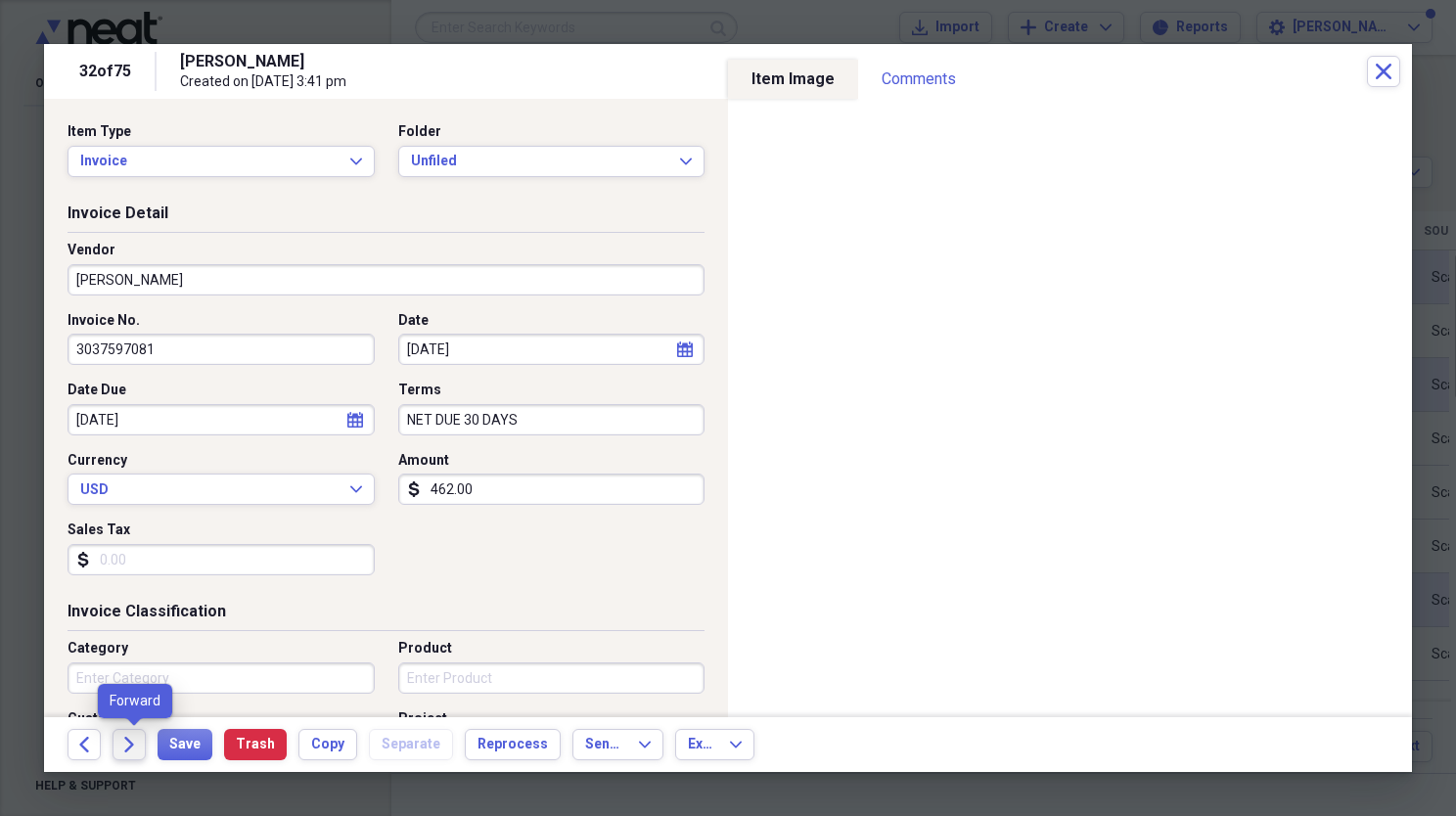 click on "Forward" 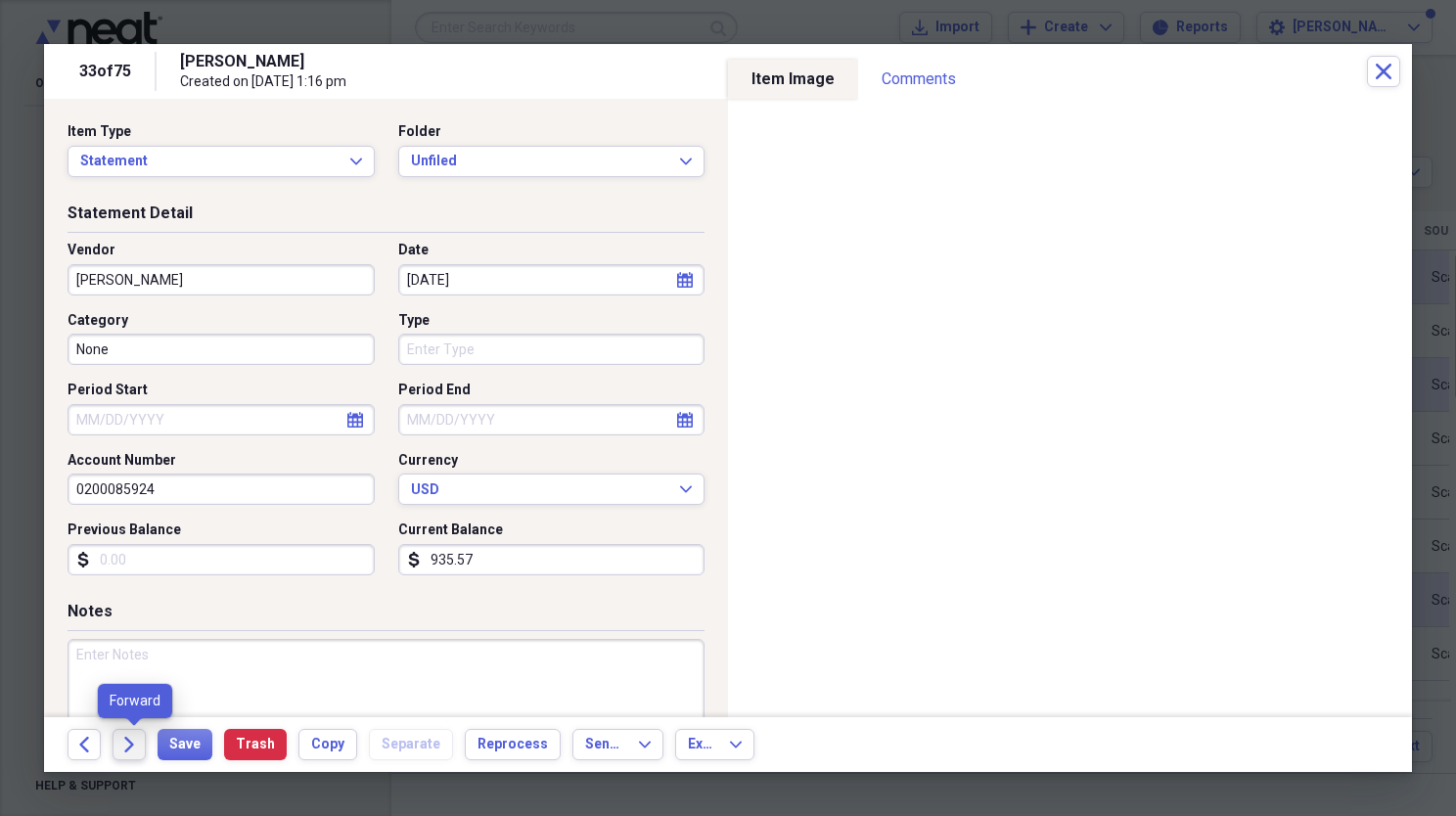 click on "Forward" 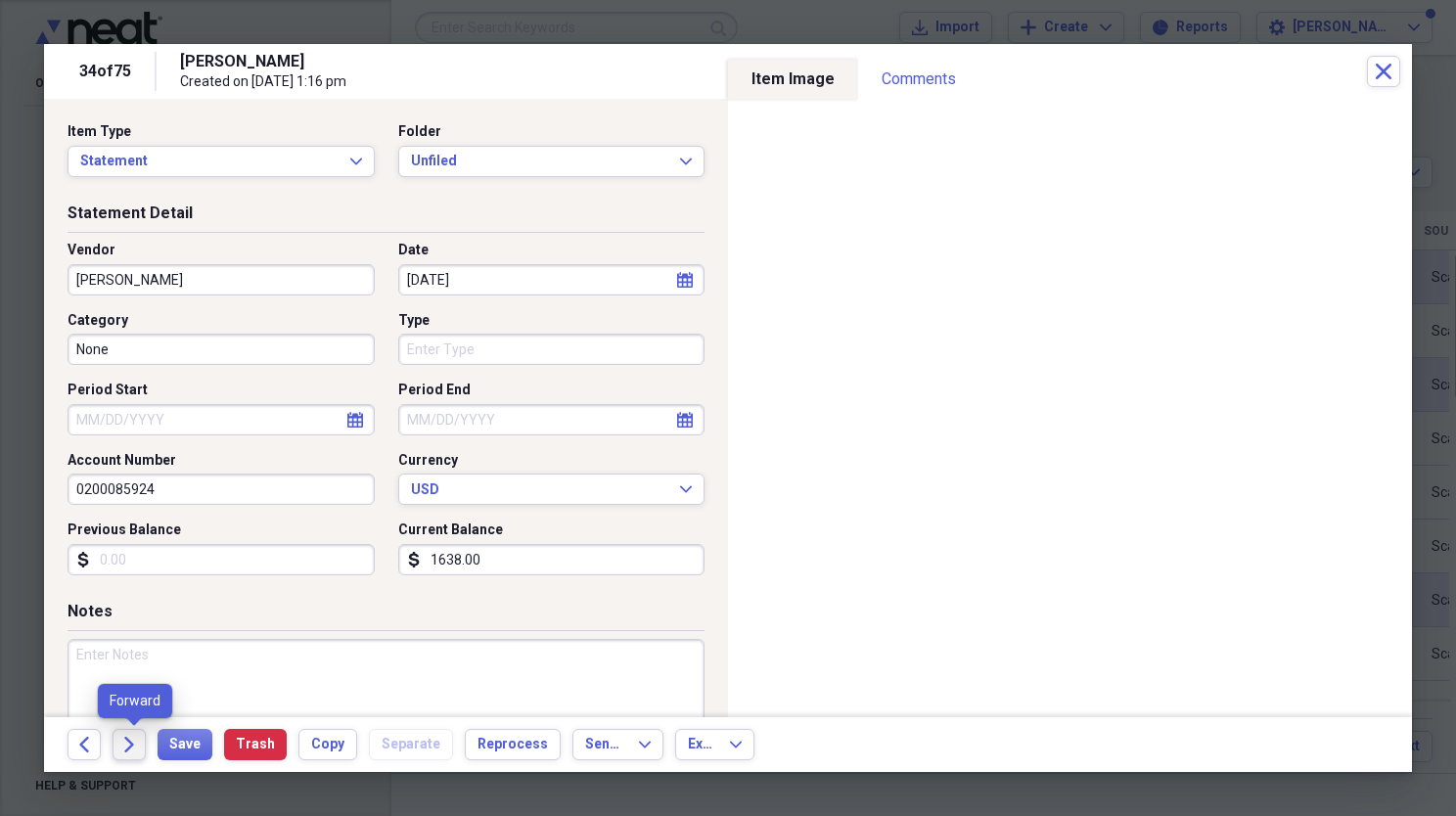click on "Forward" 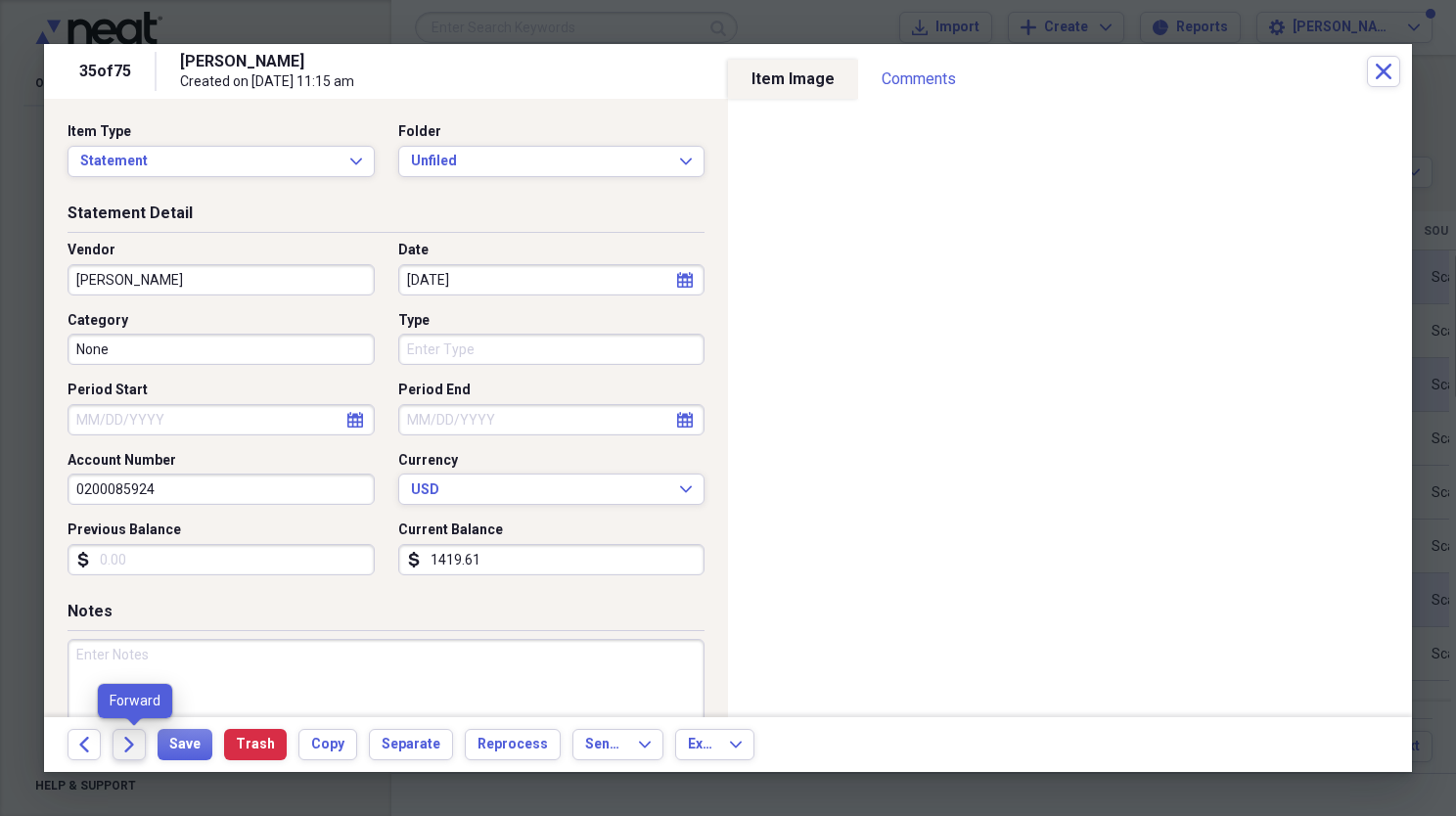 click on "Forward" 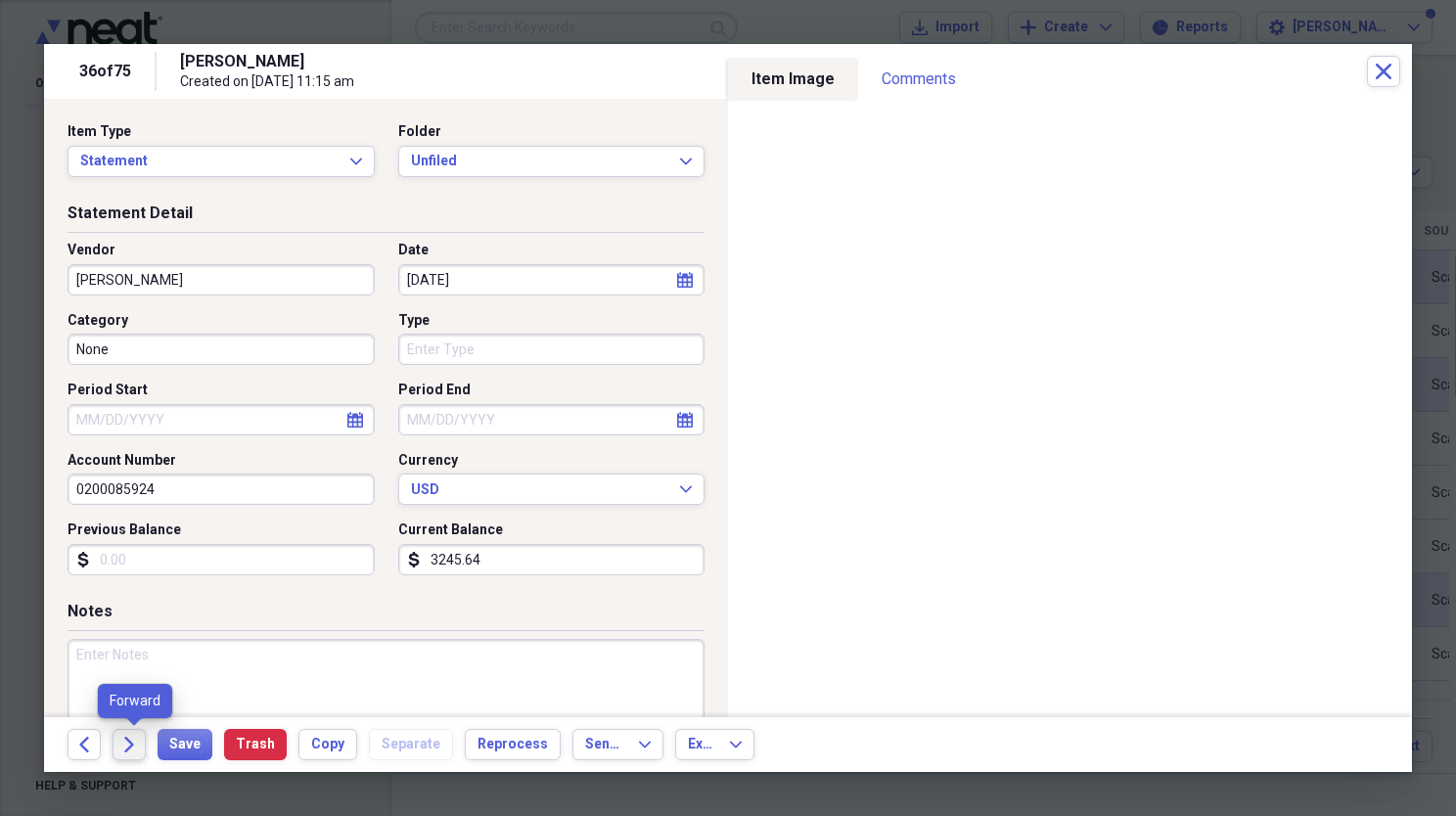 click on "Forward" 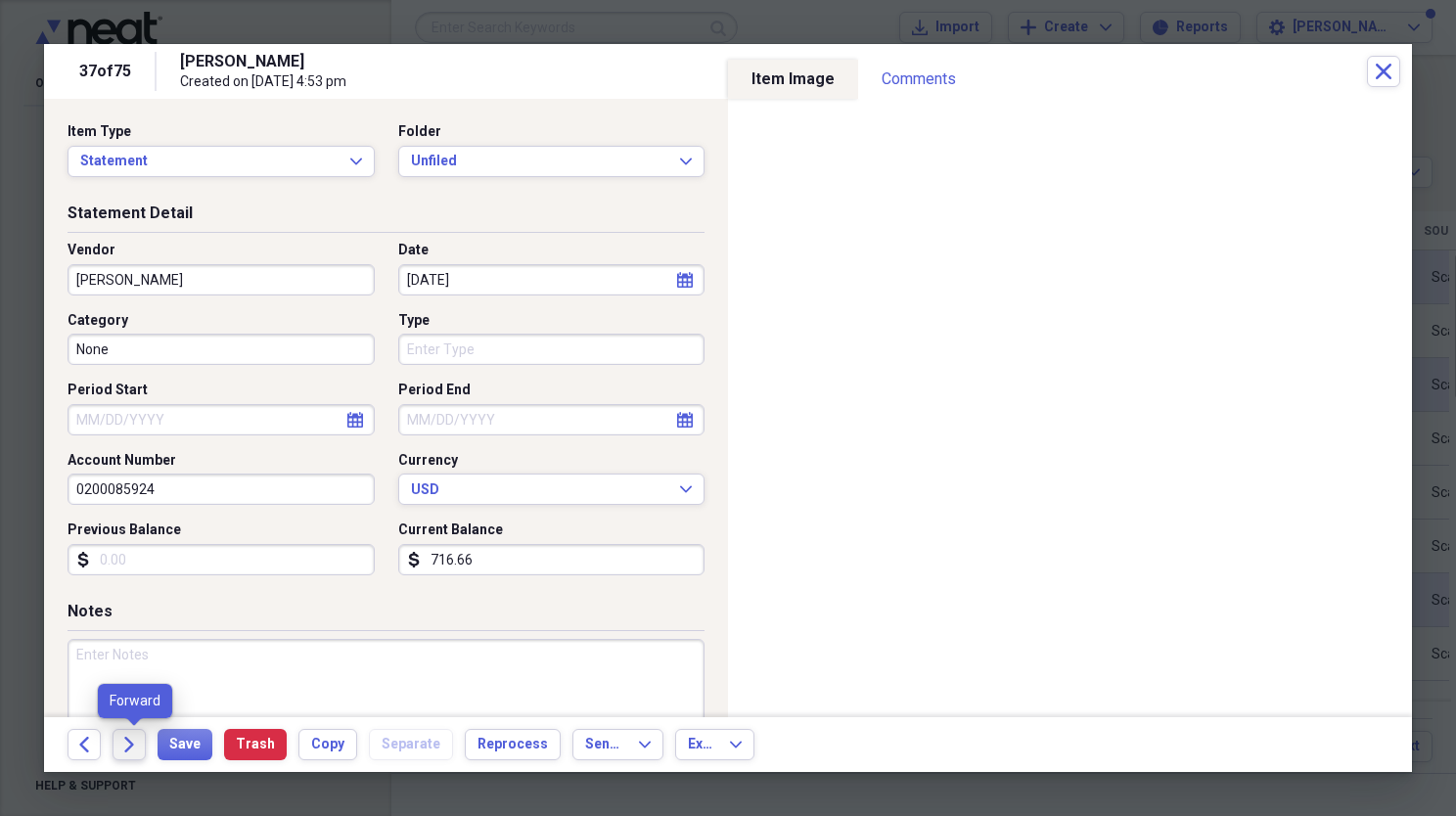 click on "Forward" 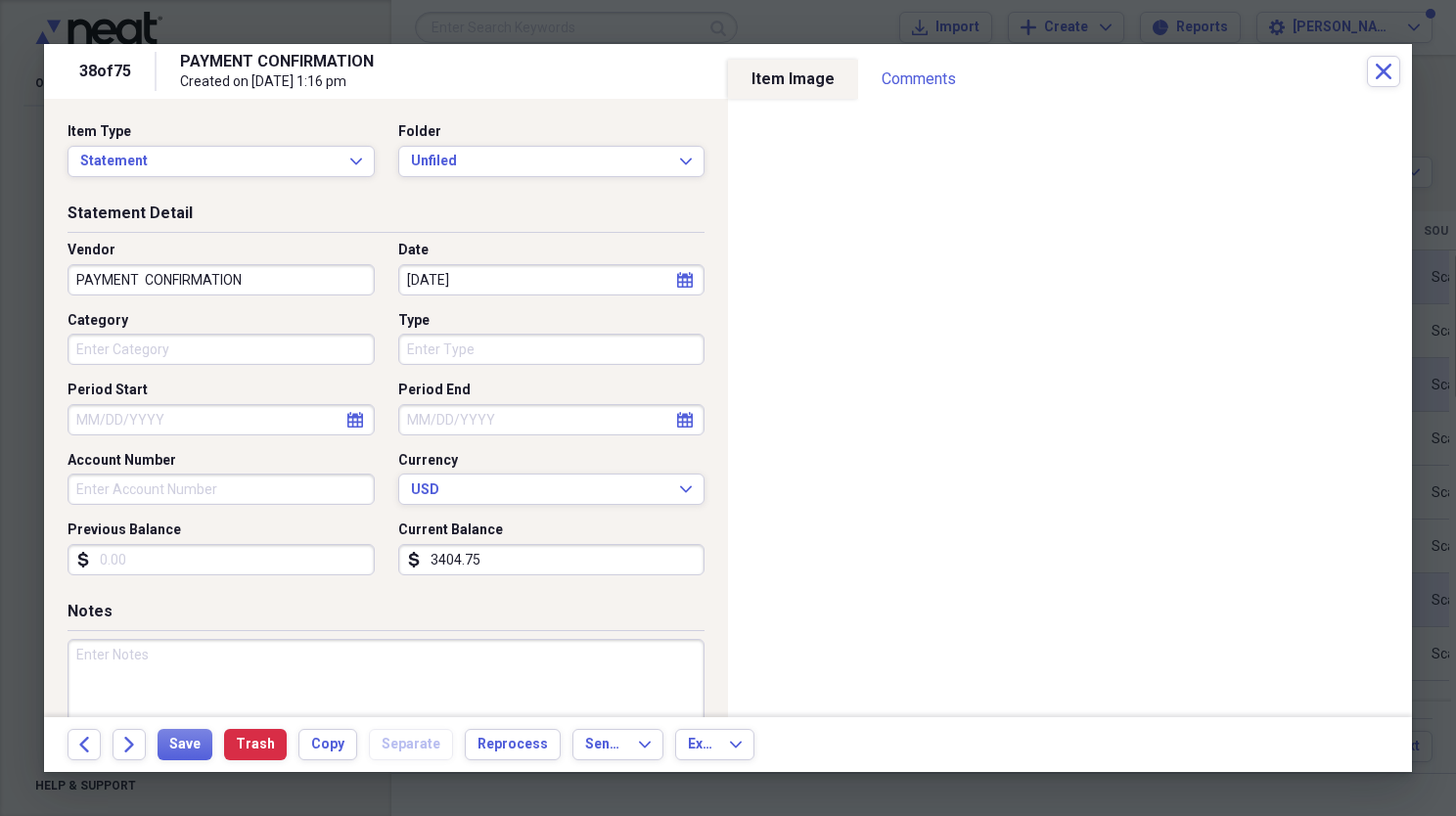 click on "PAYMENT  CONFIRMATION" at bounding box center [221, 280] 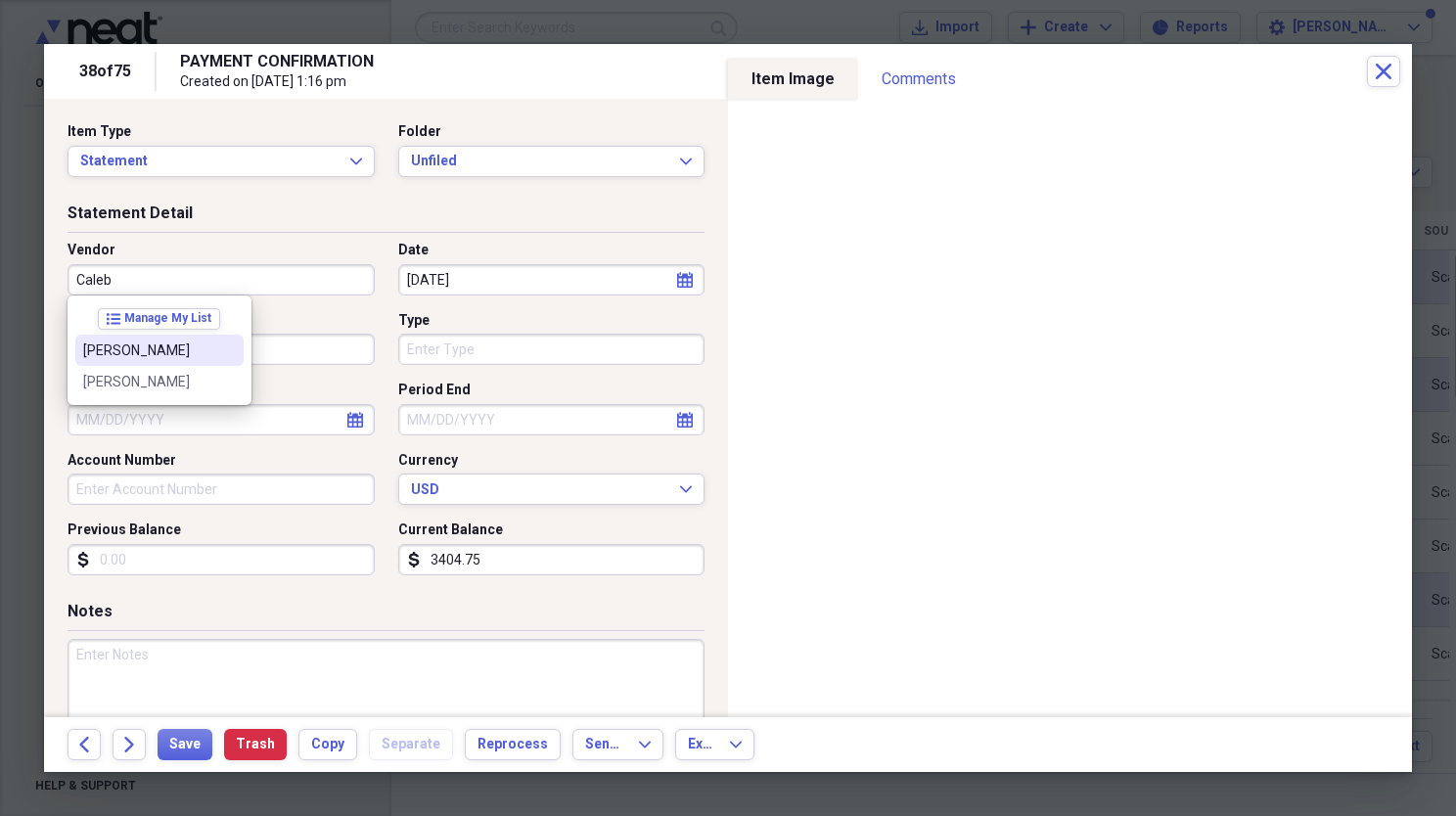 click on "[PERSON_NAME]" at bounding box center (148, 350) 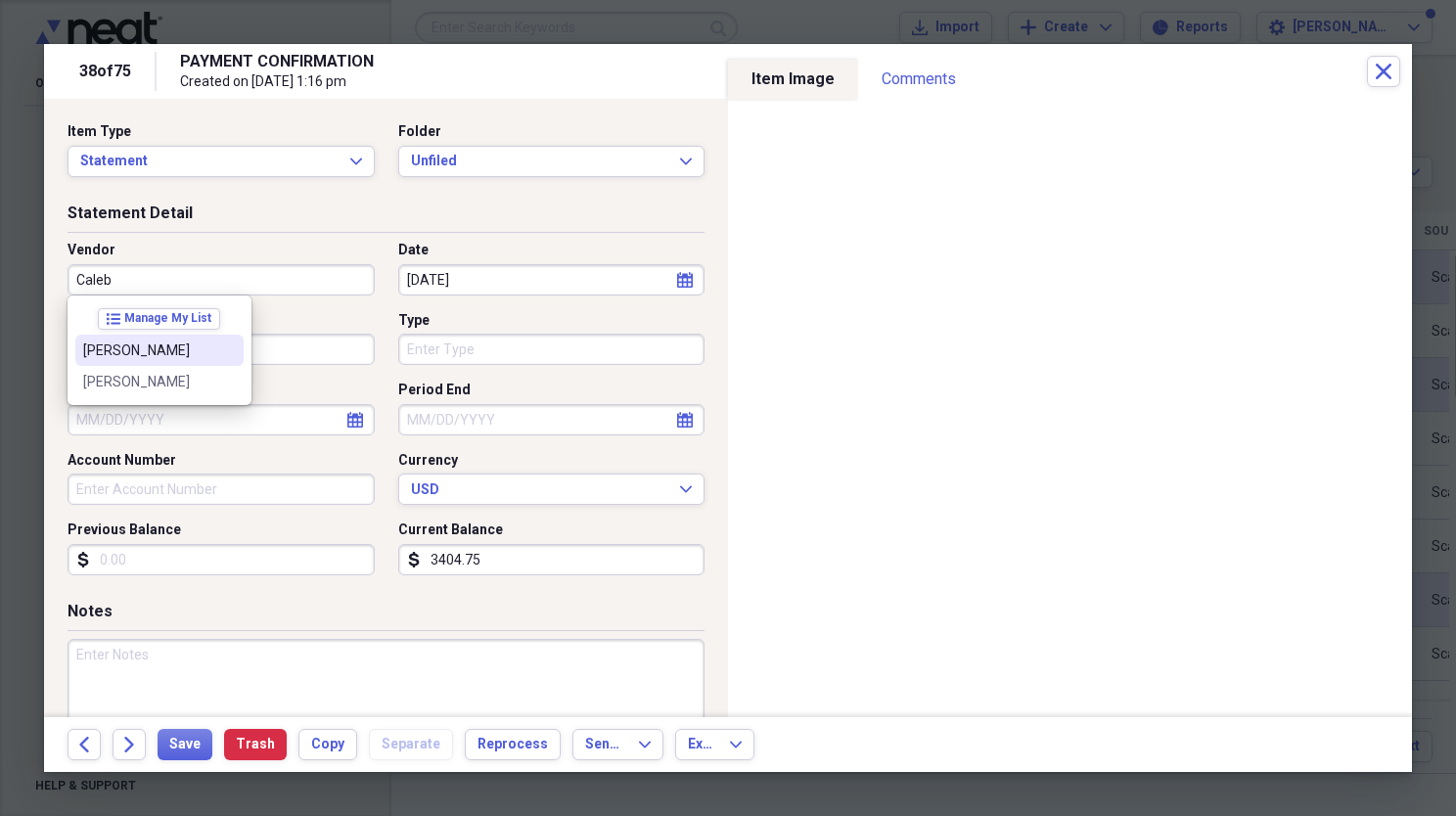 type on "[PERSON_NAME]" 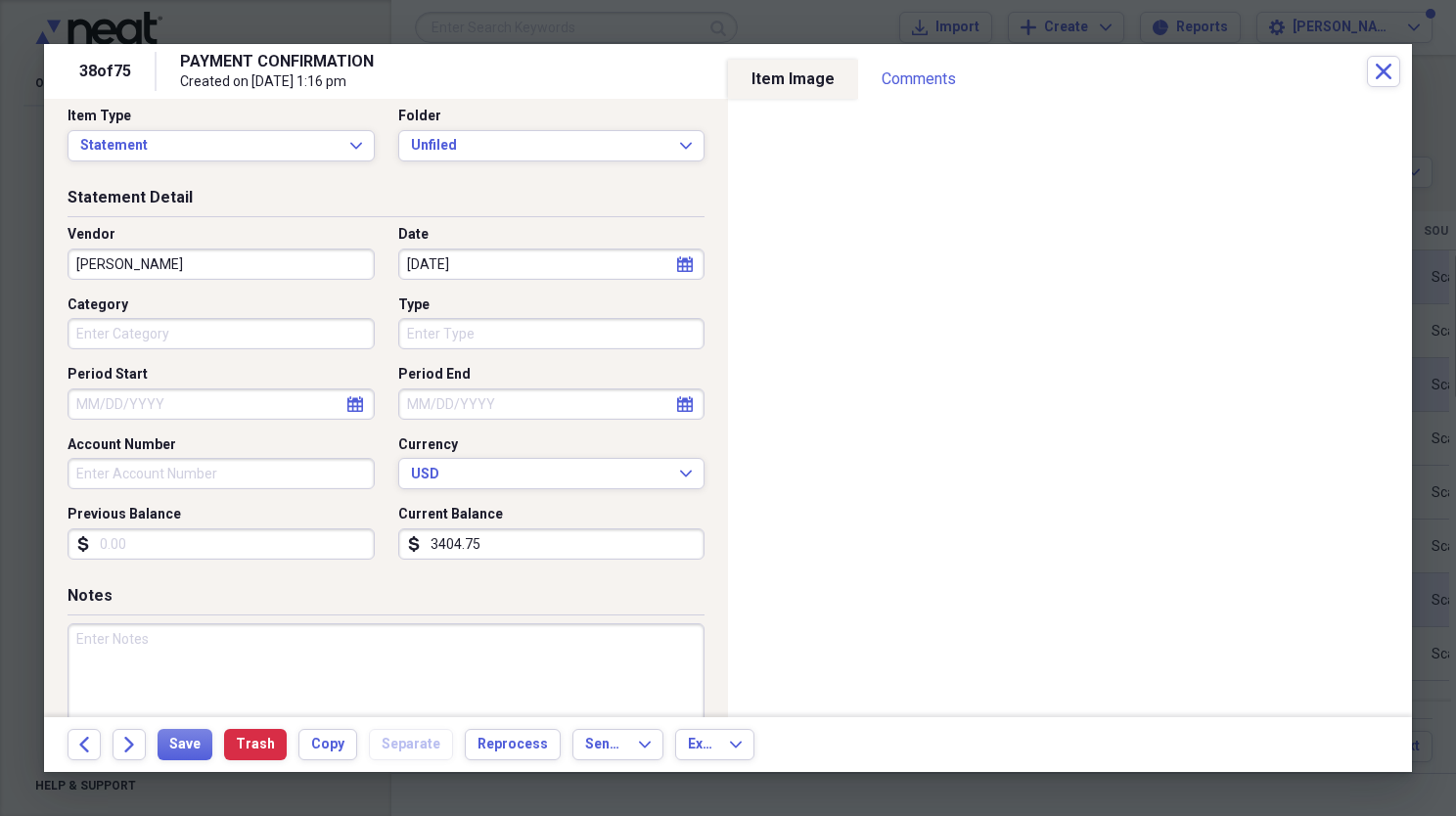 scroll, scrollTop: 23, scrollLeft: 0, axis: vertical 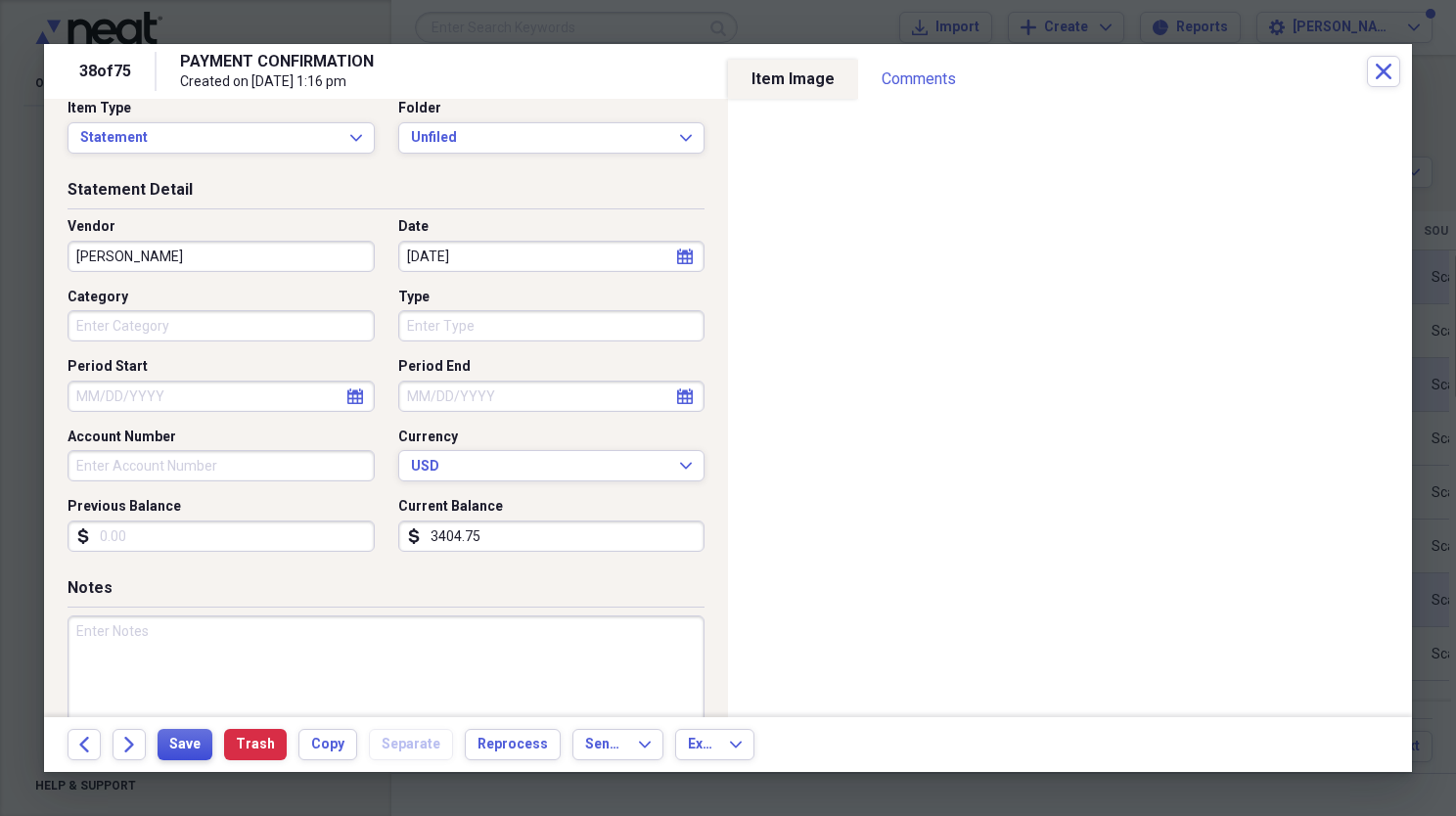 click on "Save" at bounding box center (185, 745) 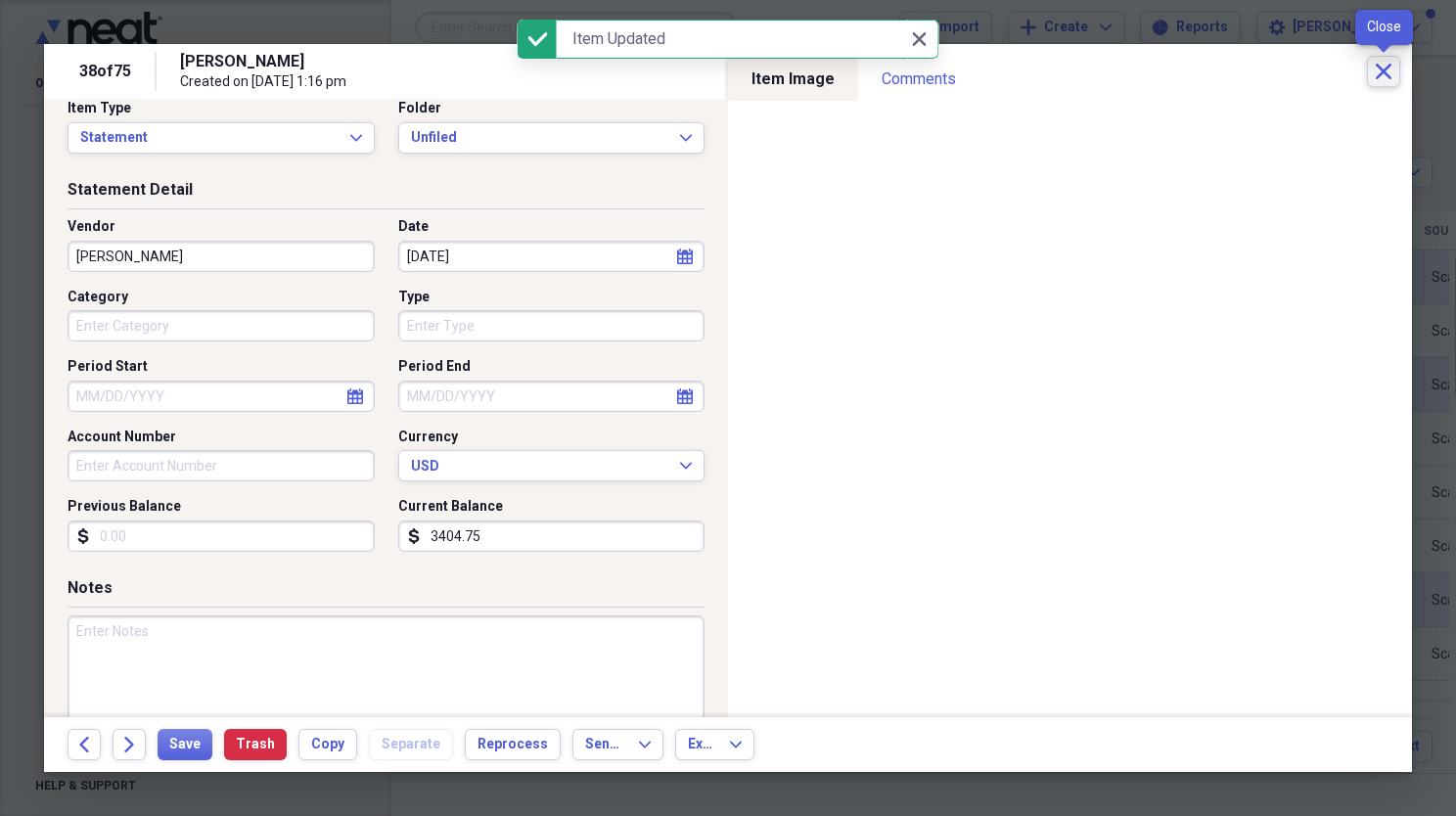click 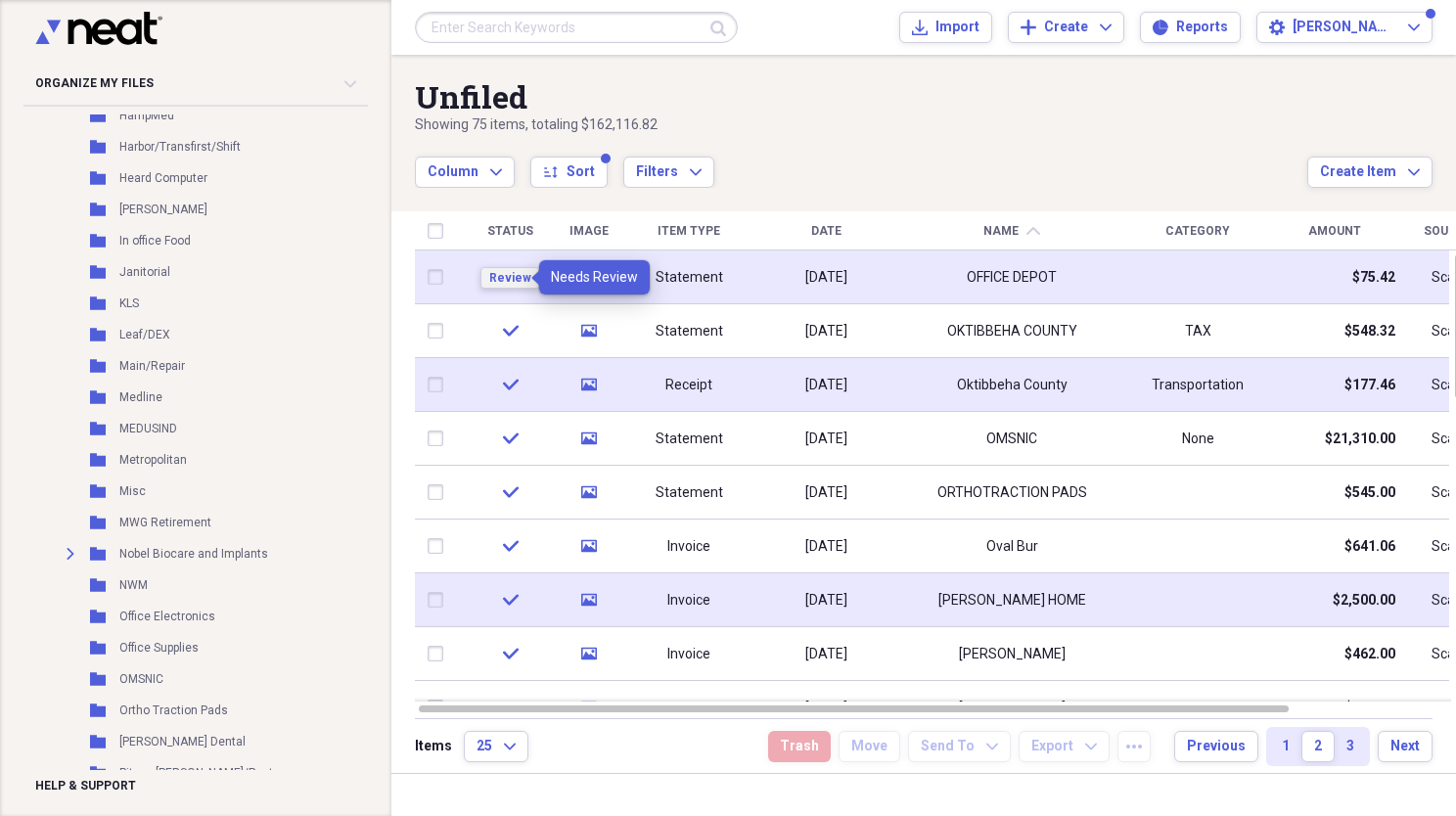 click on "Review" at bounding box center (510, 278) 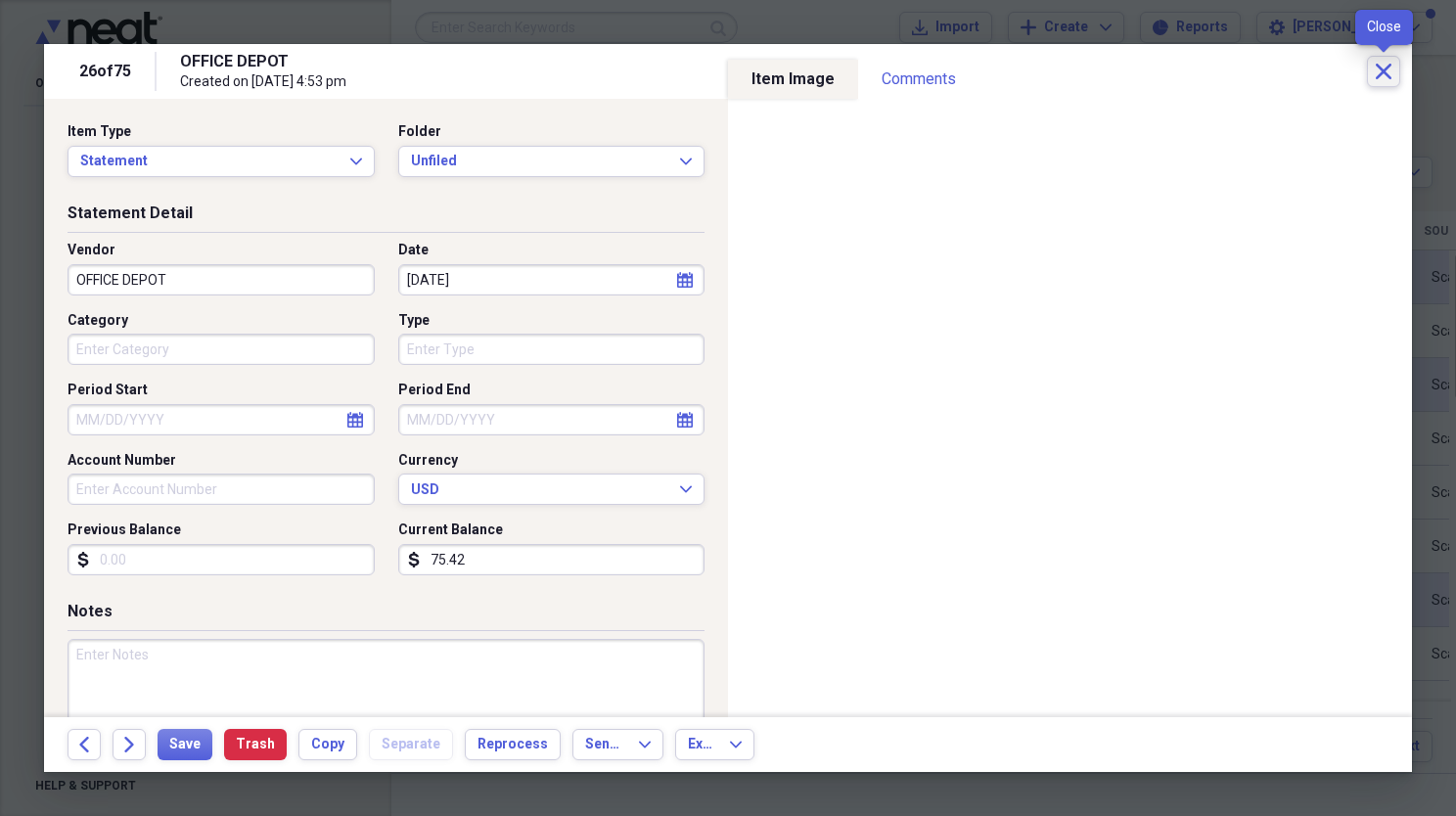click 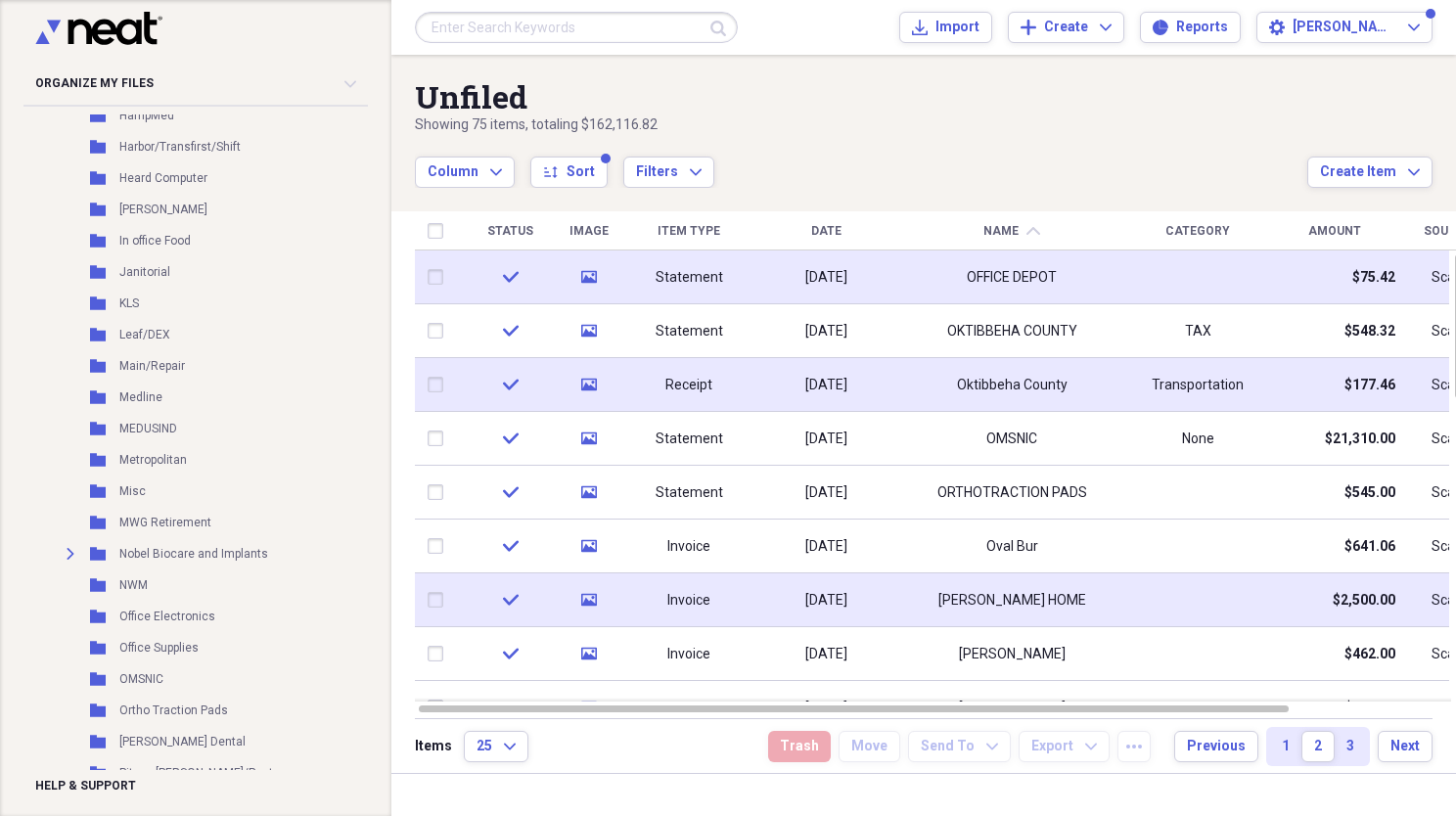 click on "Name" at bounding box center [1001, 231] 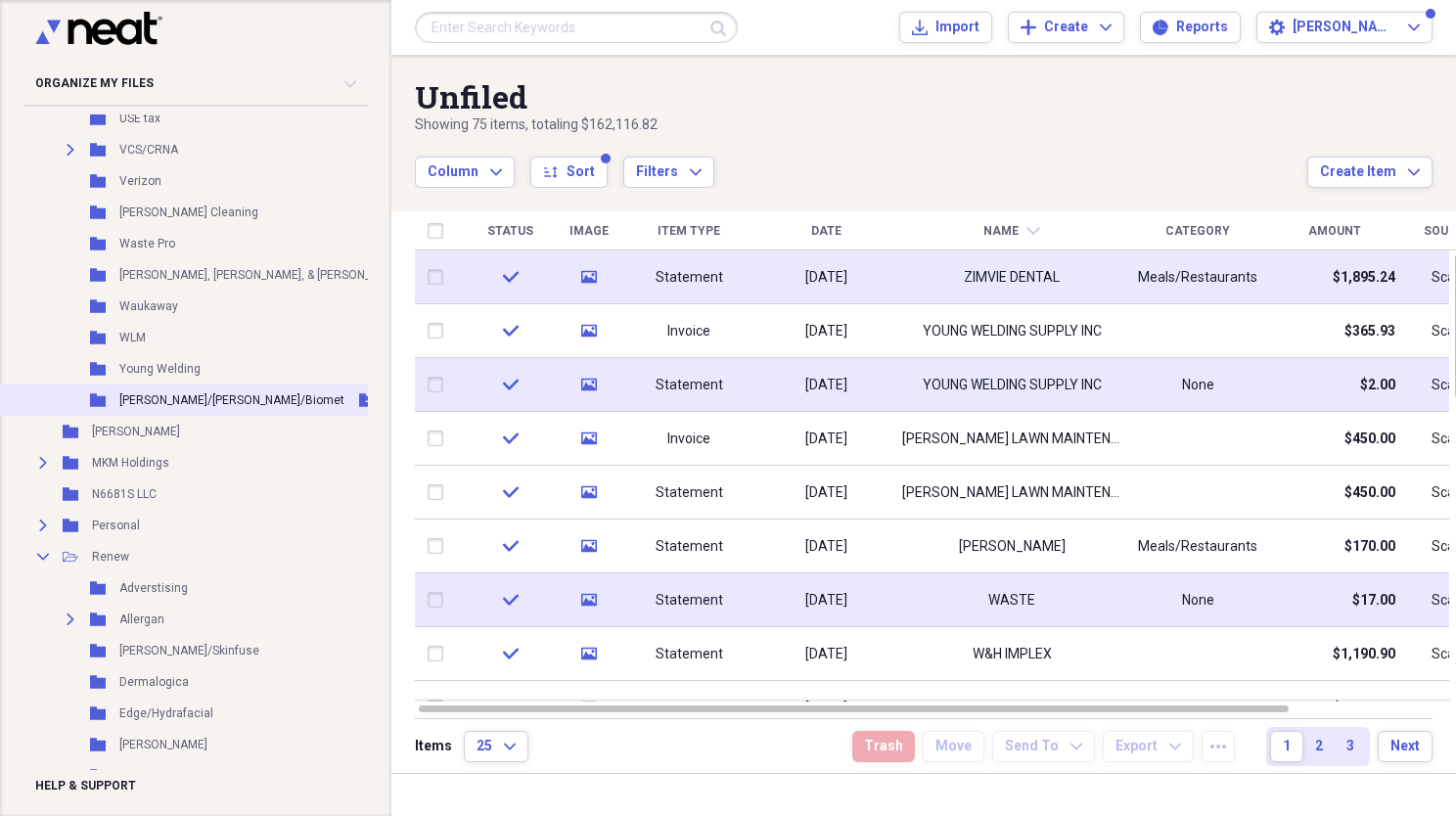 scroll, scrollTop: 2389, scrollLeft: 0, axis: vertical 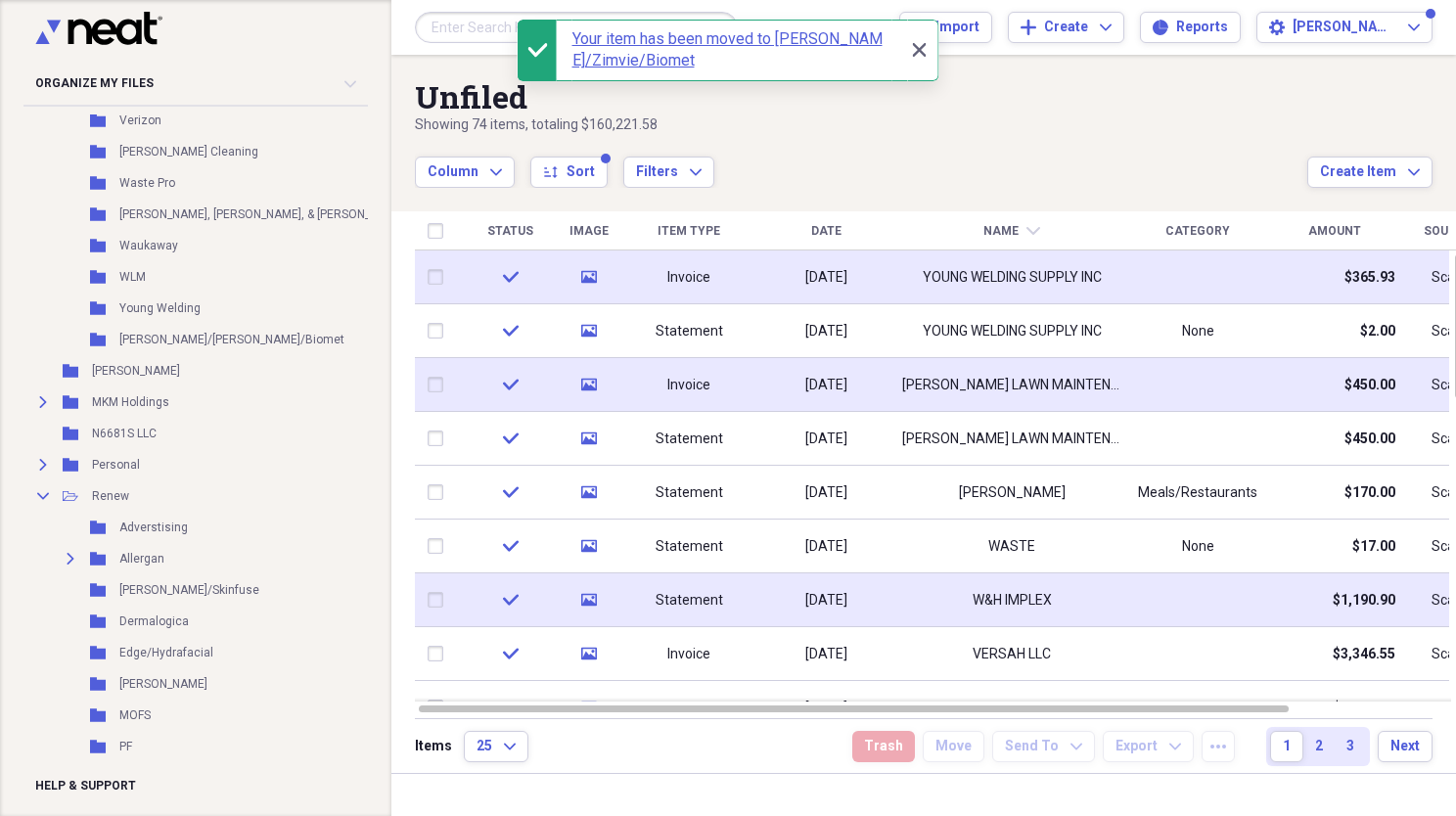 click at bounding box center [439, 277] 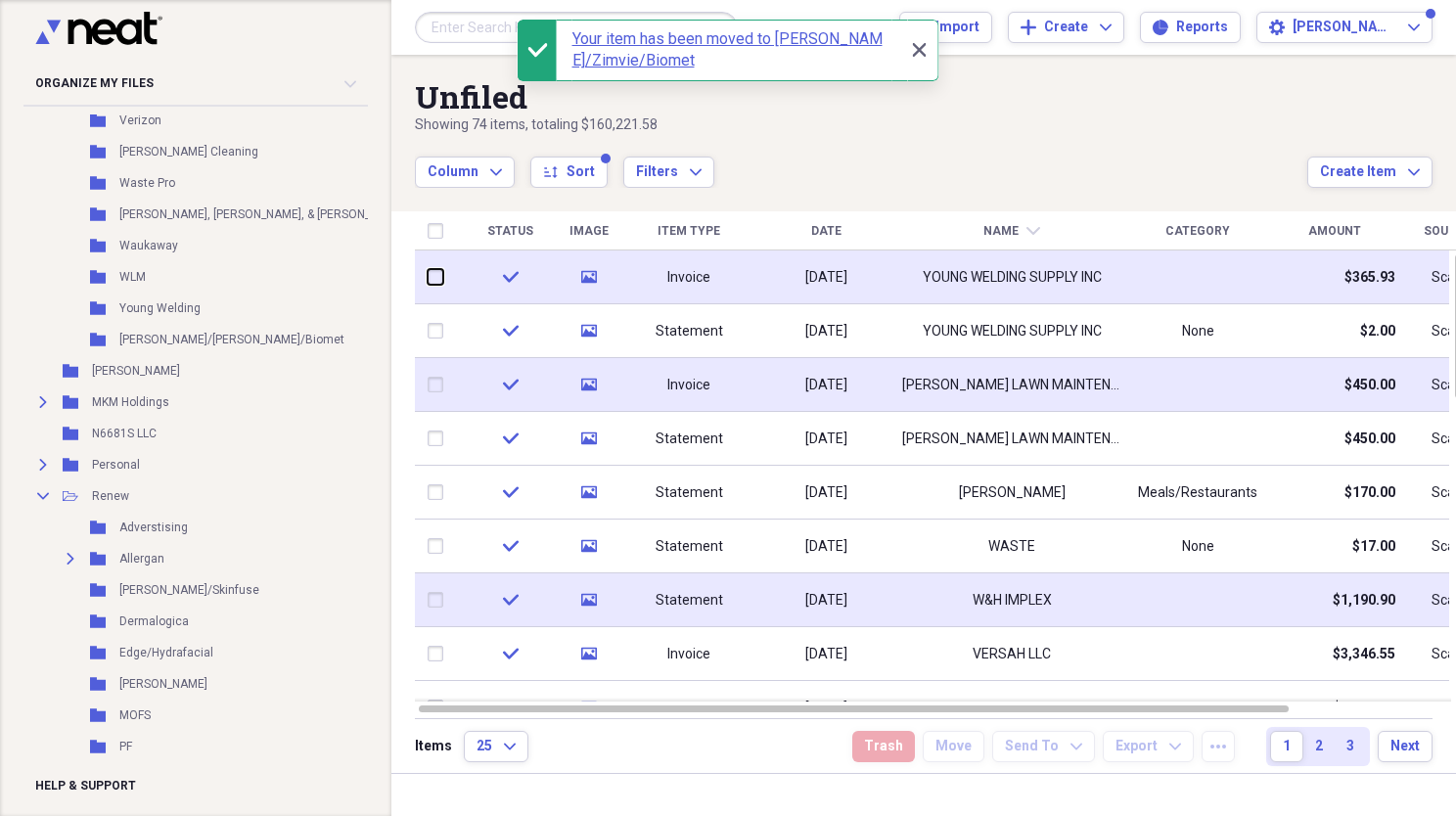 click at bounding box center (428, 277) 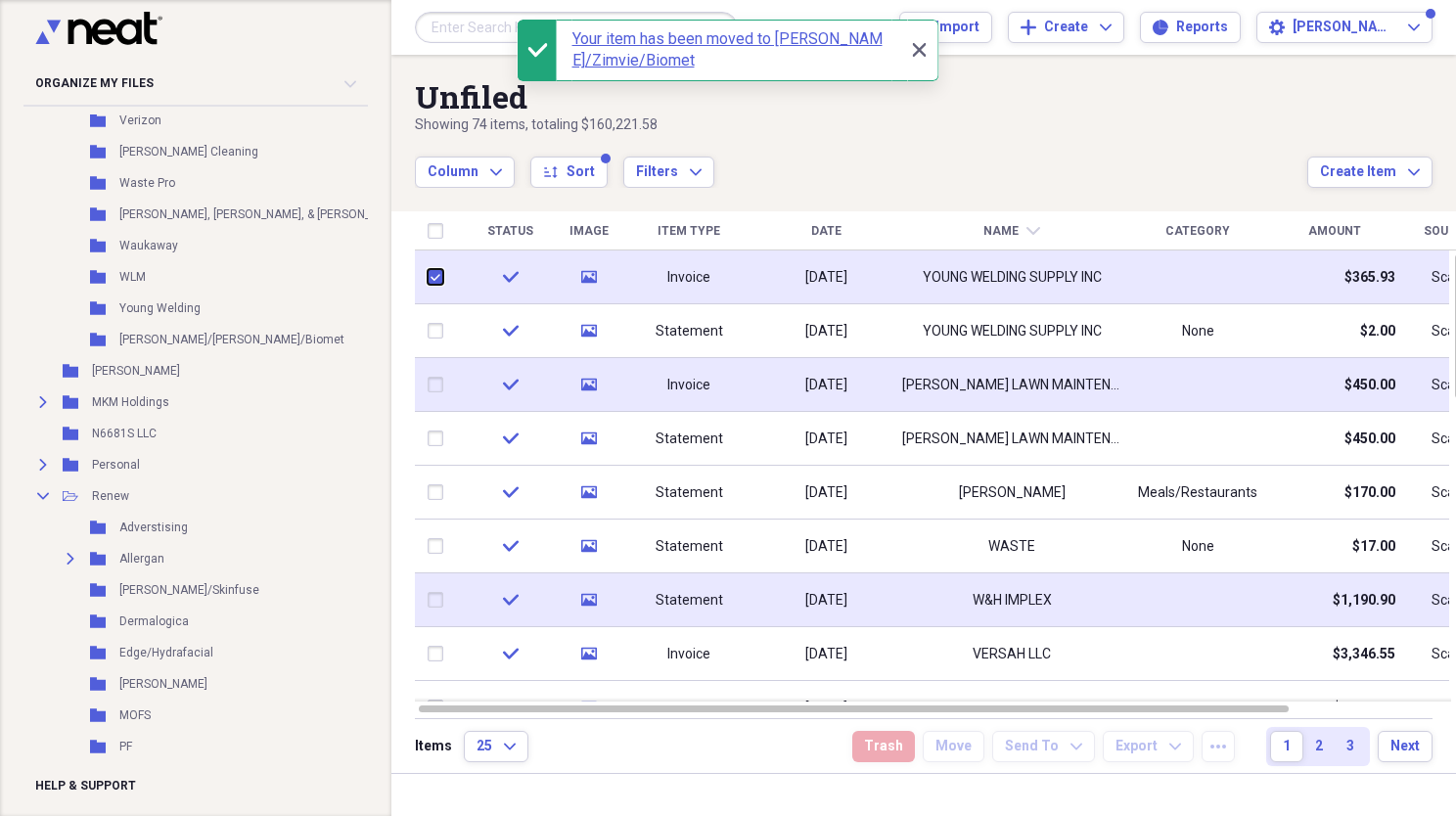checkbox on "true" 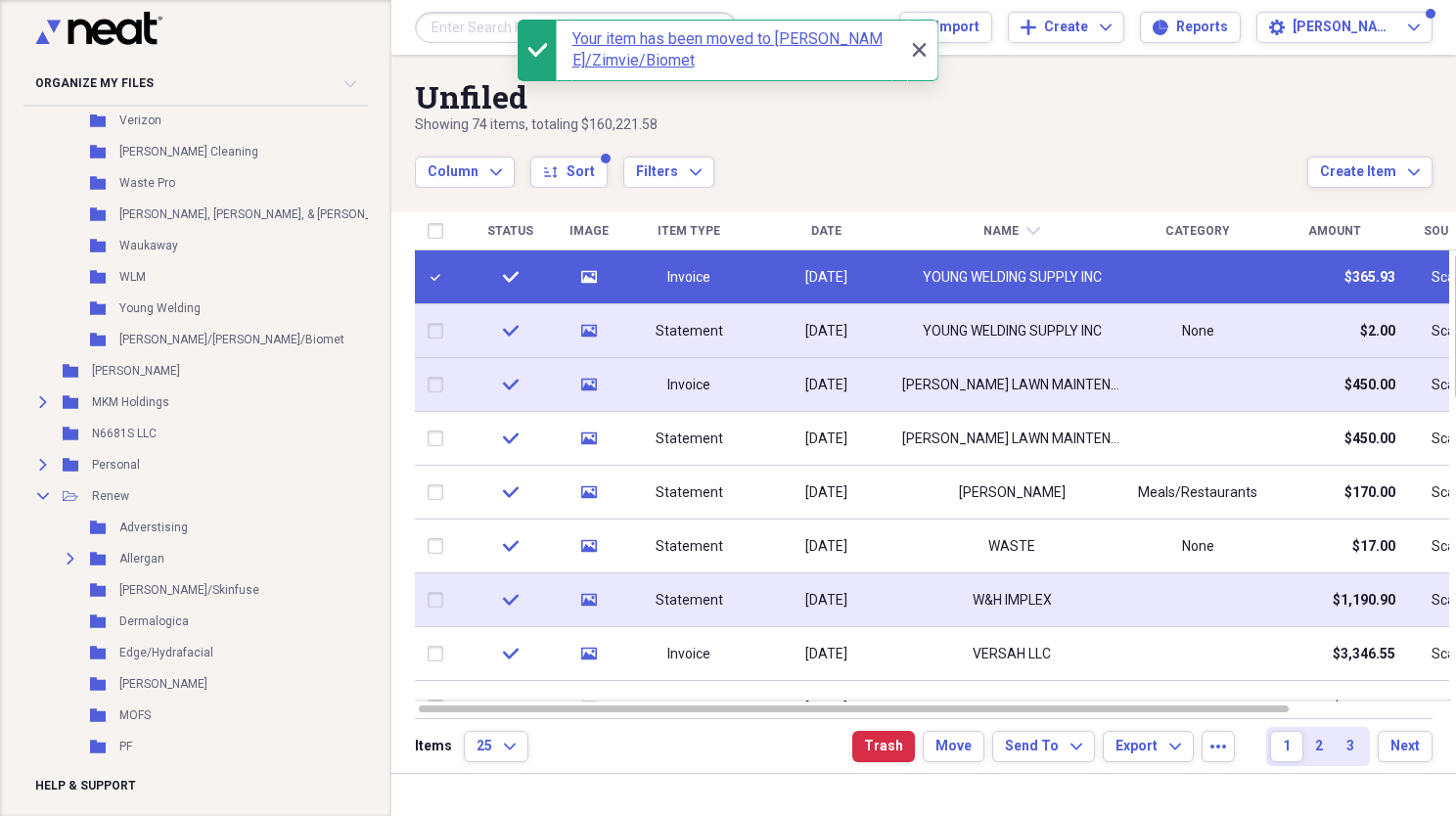 click at bounding box center [439, 331] 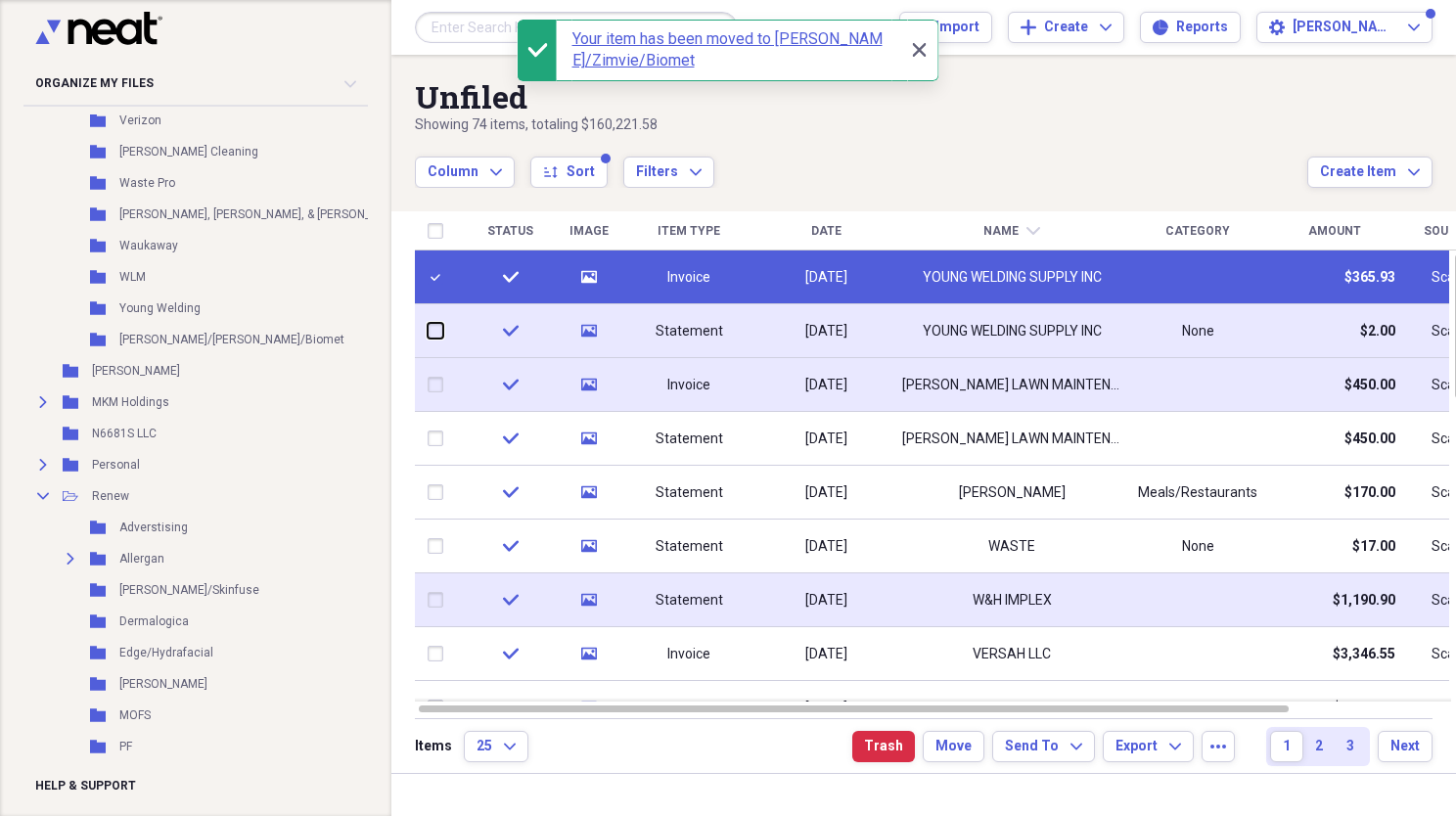 click at bounding box center [428, 331] 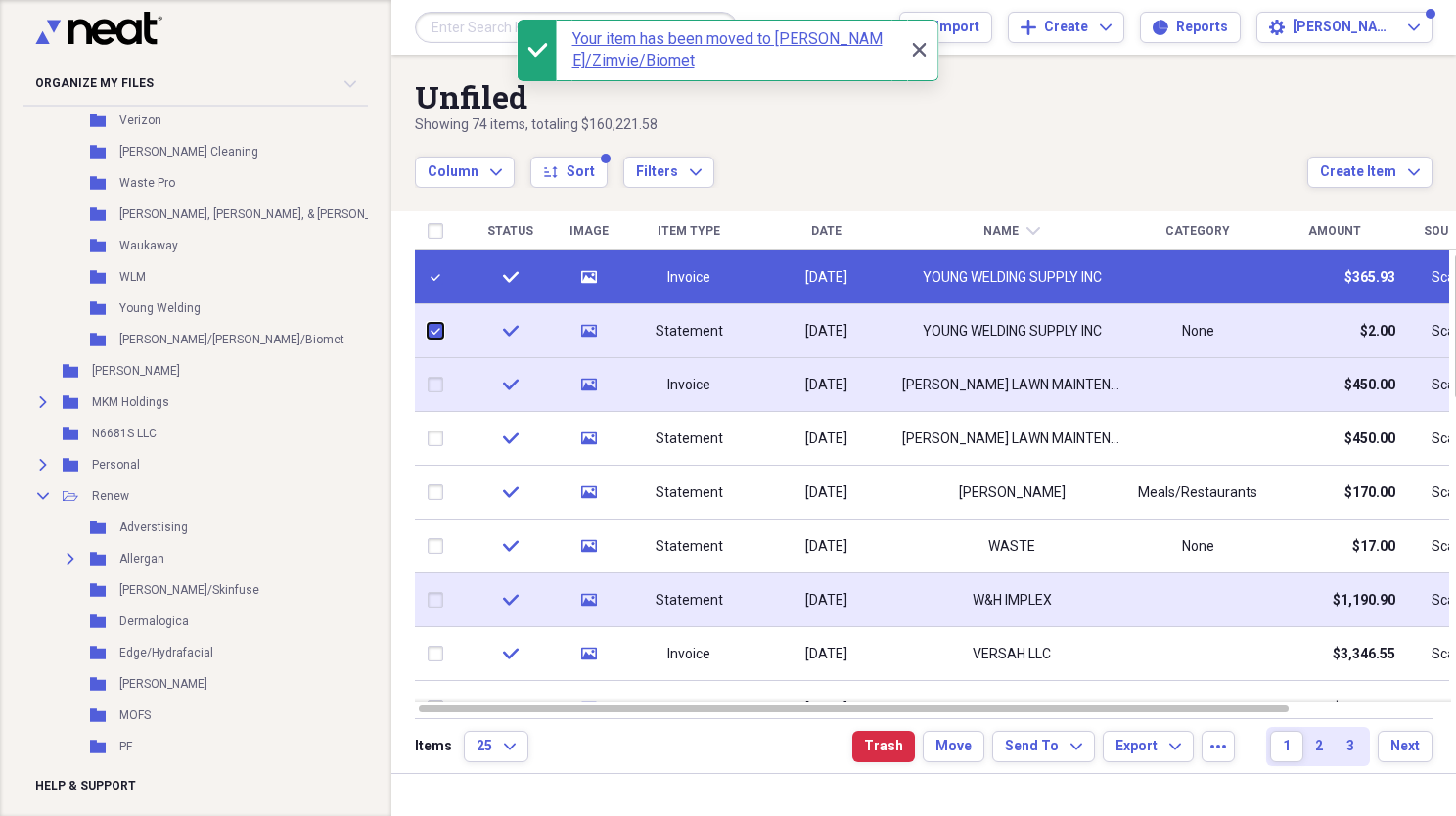 checkbox on "true" 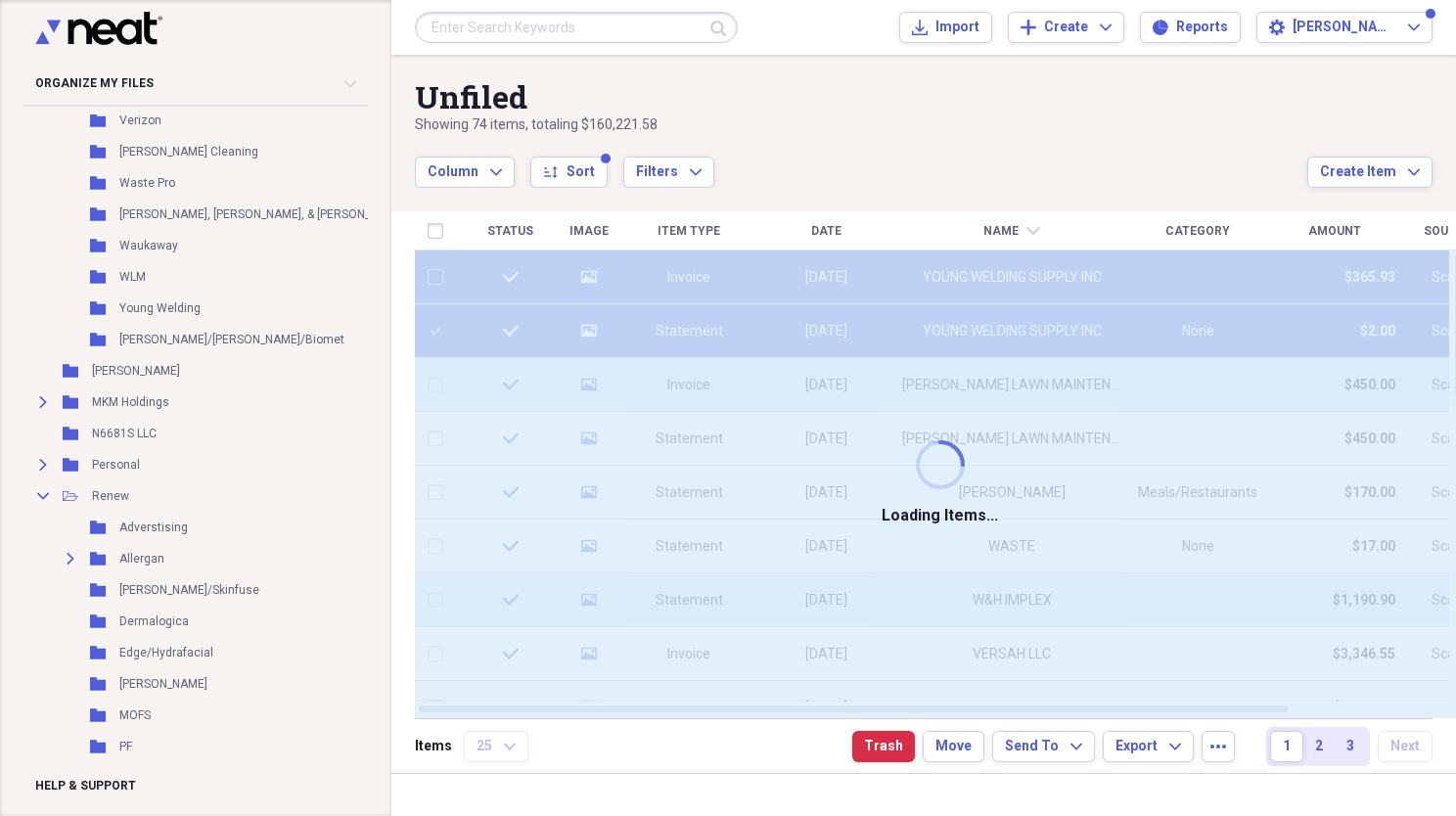 checkbox on "false" 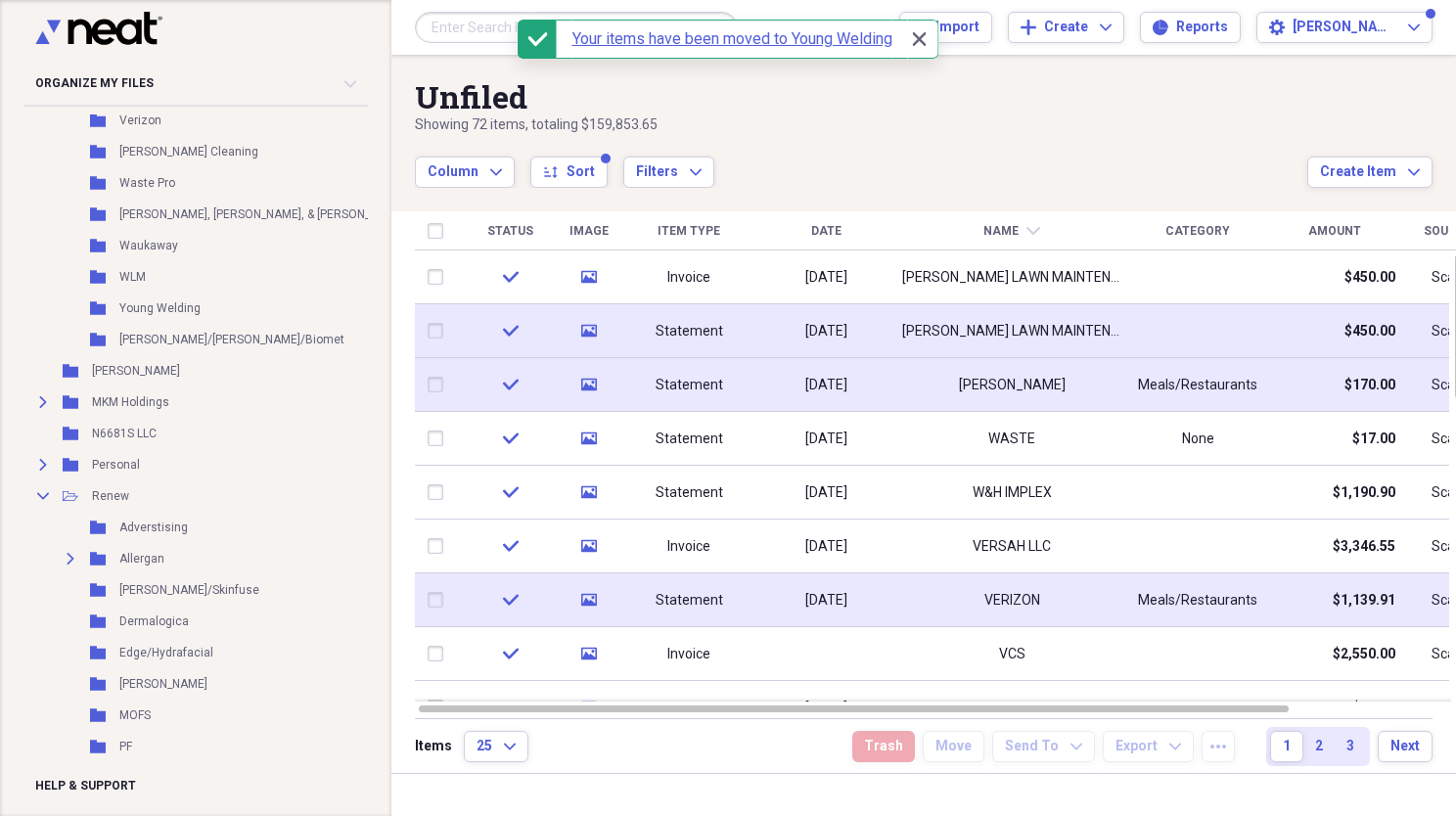 click at bounding box center [439, 331] 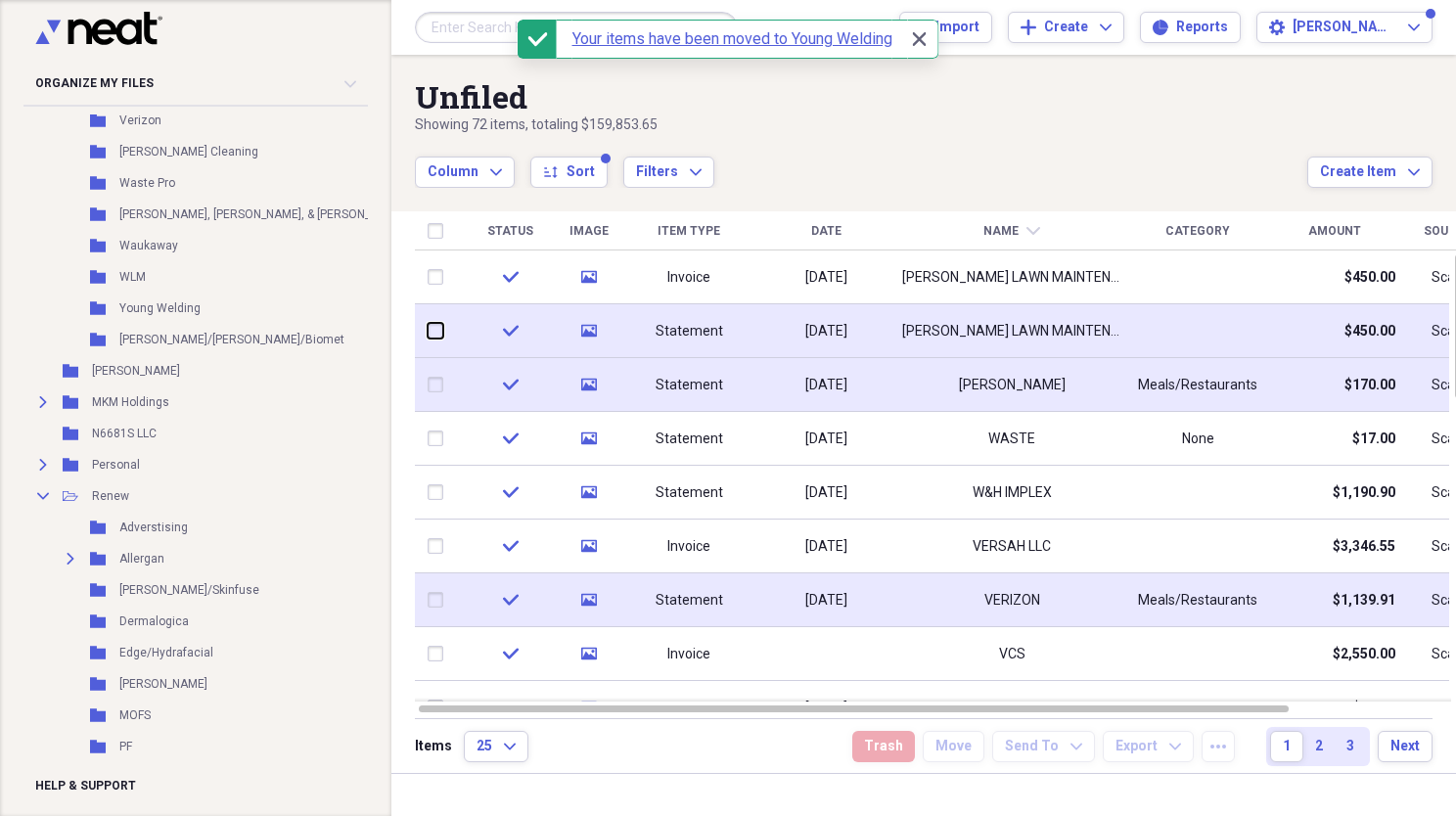 click at bounding box center (428, 331) 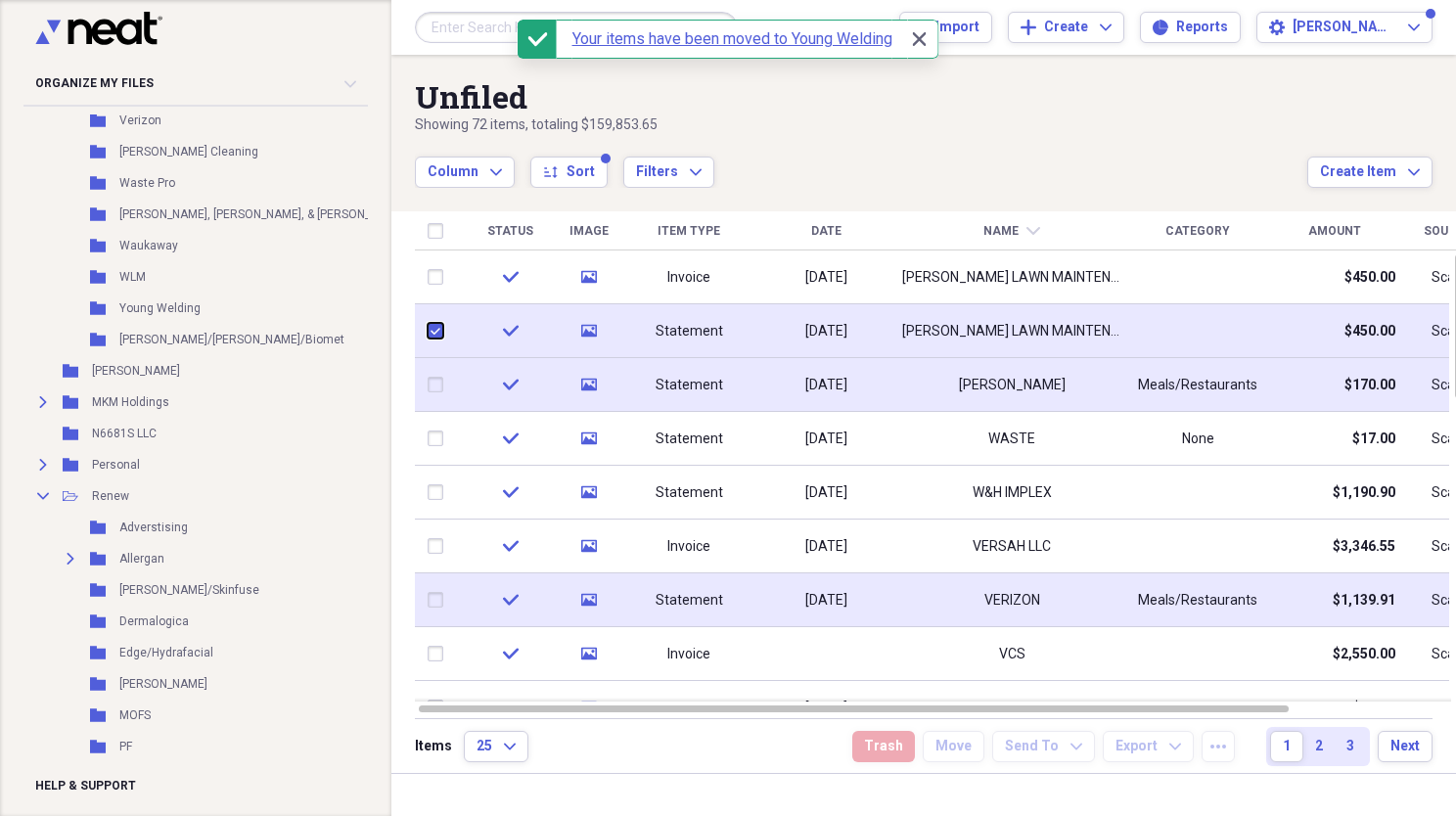 checkbox on "true" 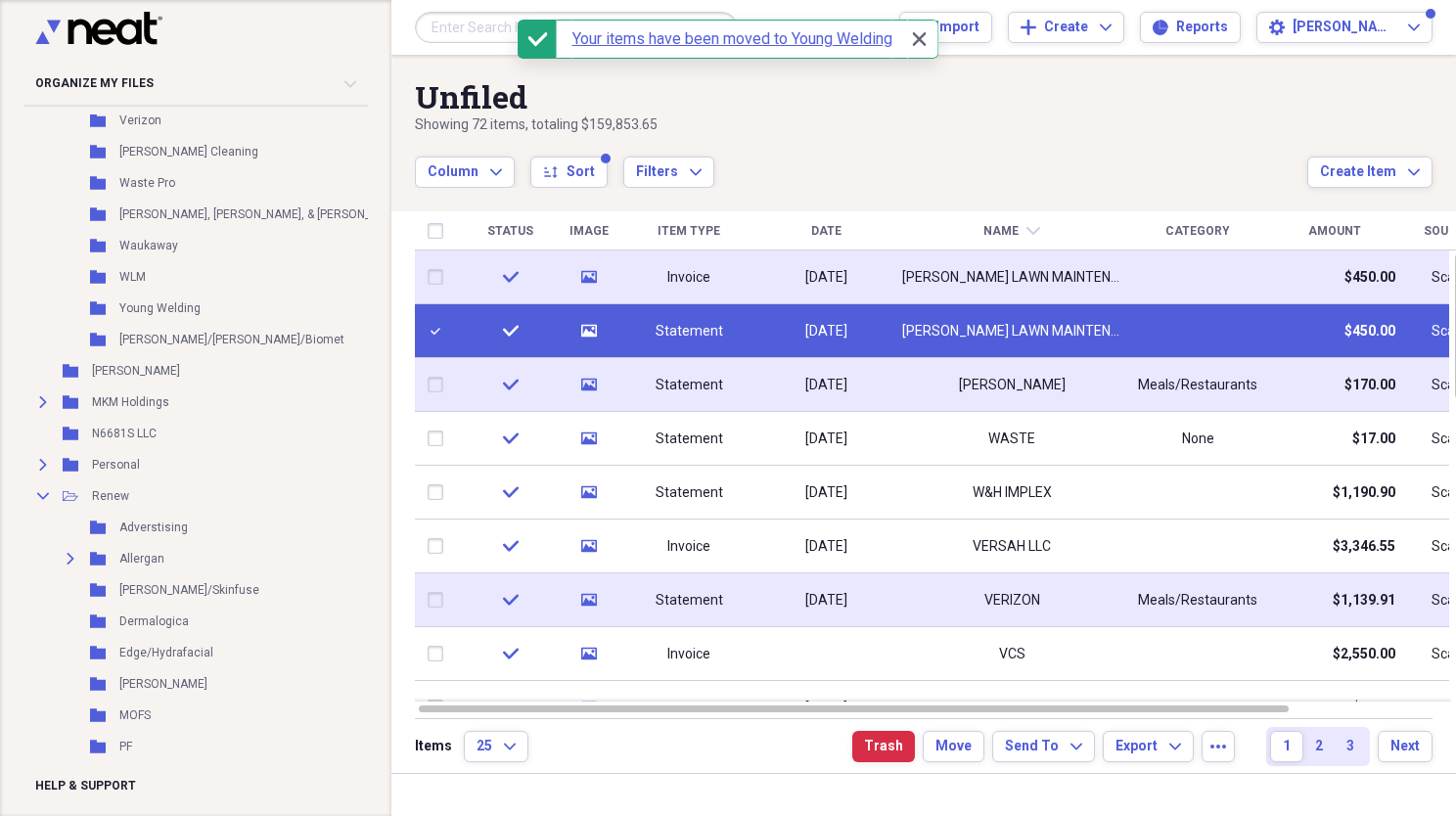 click at bounding box center (439, 277) 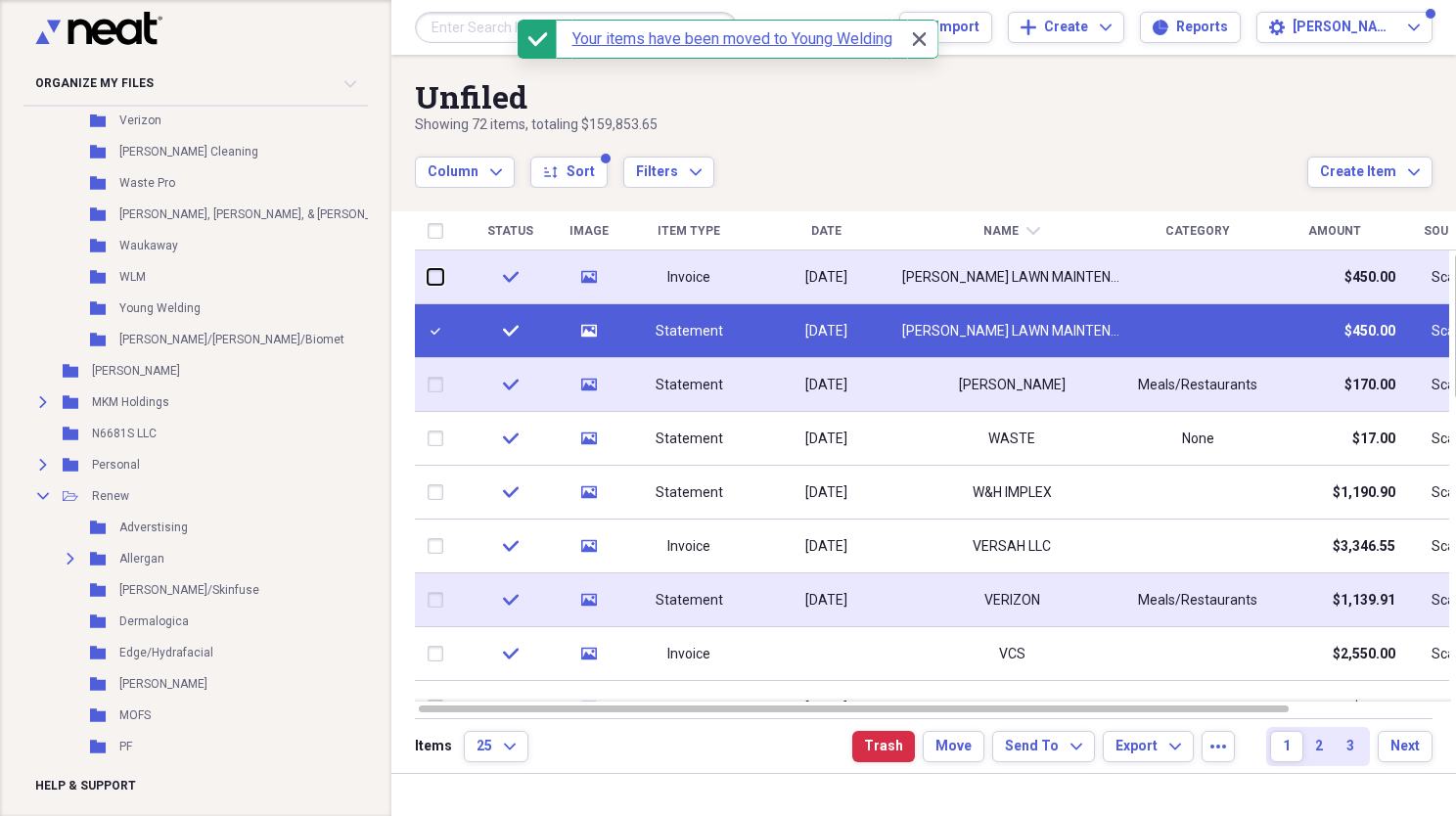 click at bounding box center (428, 277) 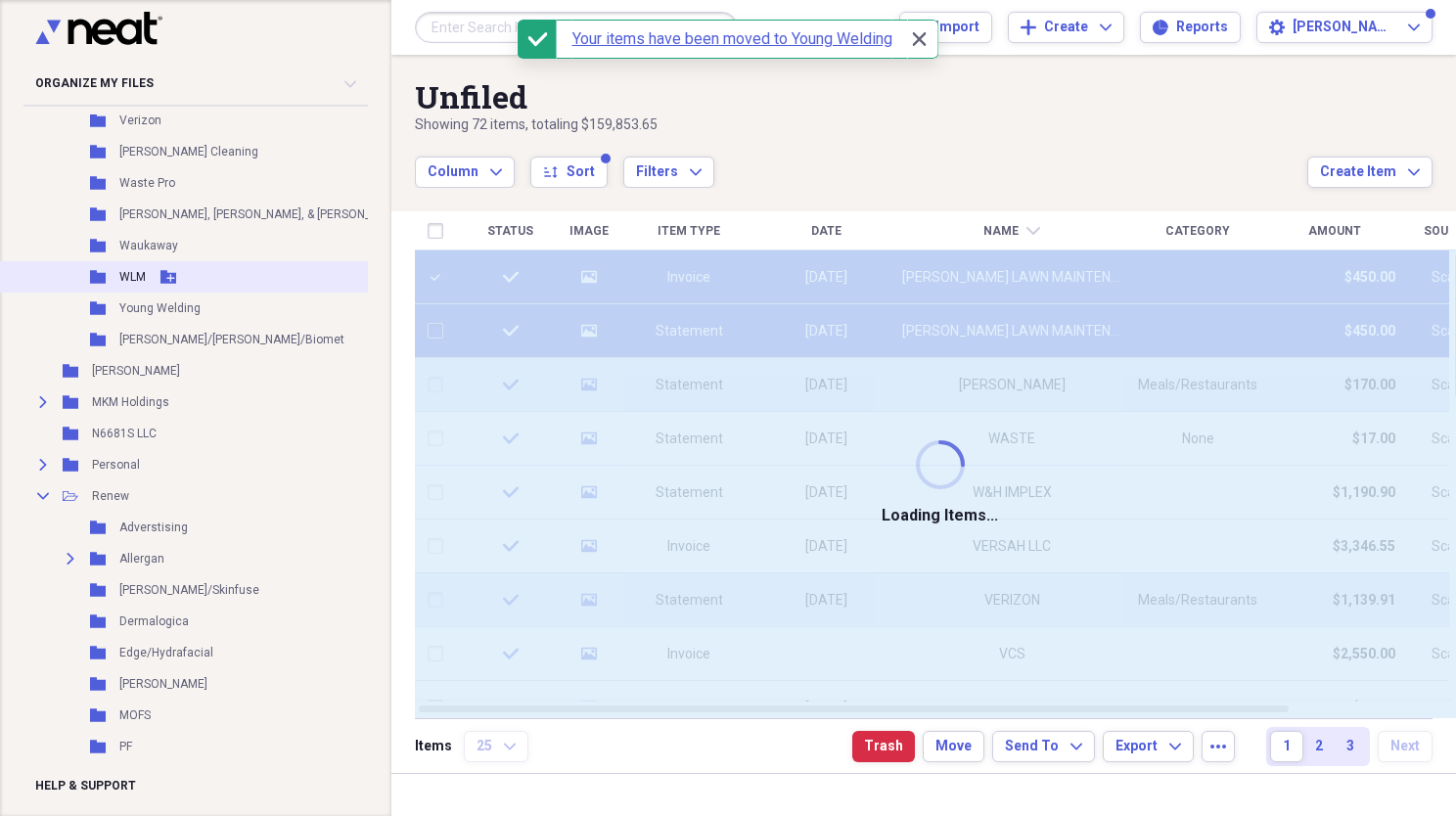 checkbox on "false" 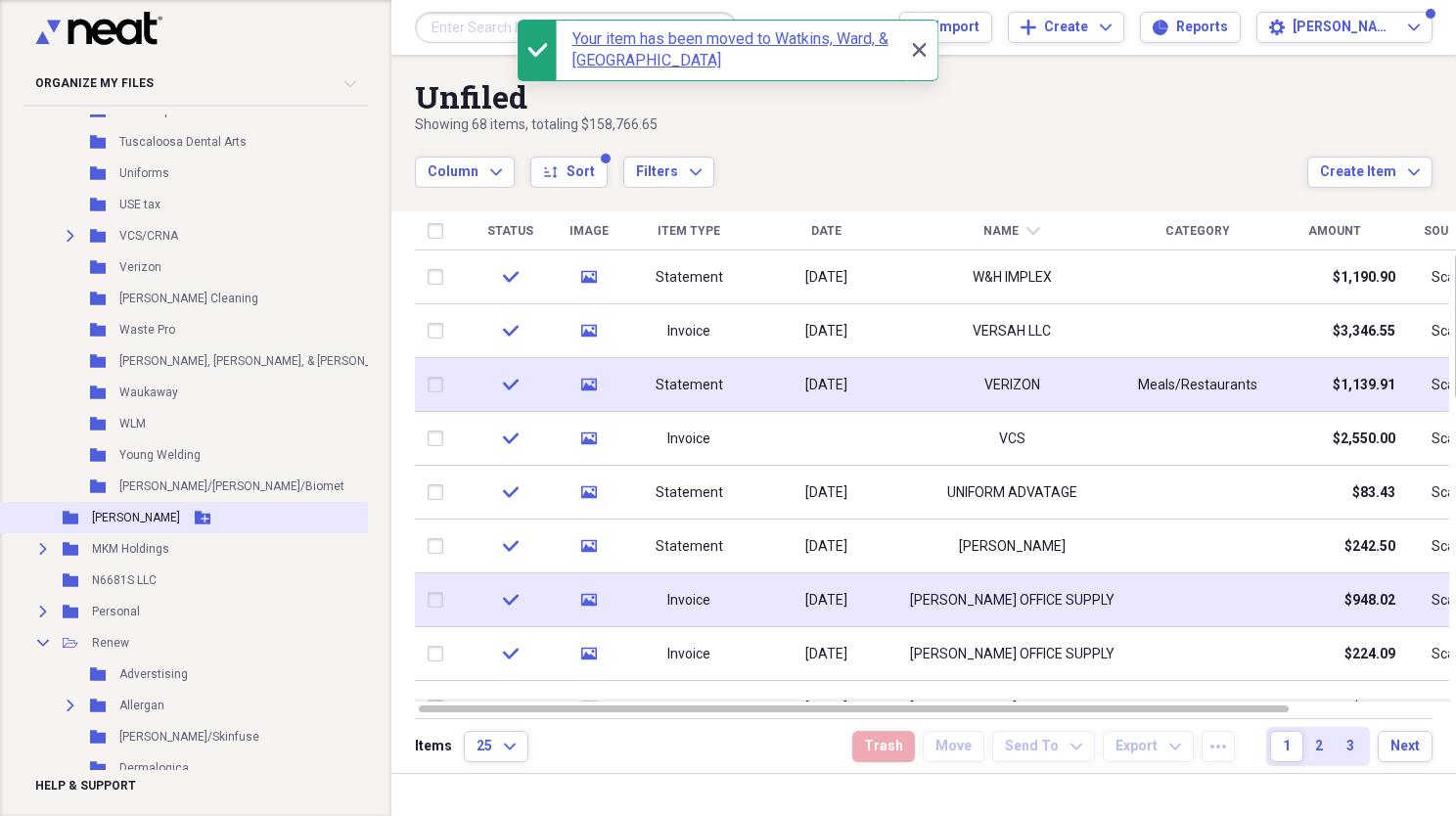scroll, scrollTop: 2218, scrollLeft: 0, axis: vertical 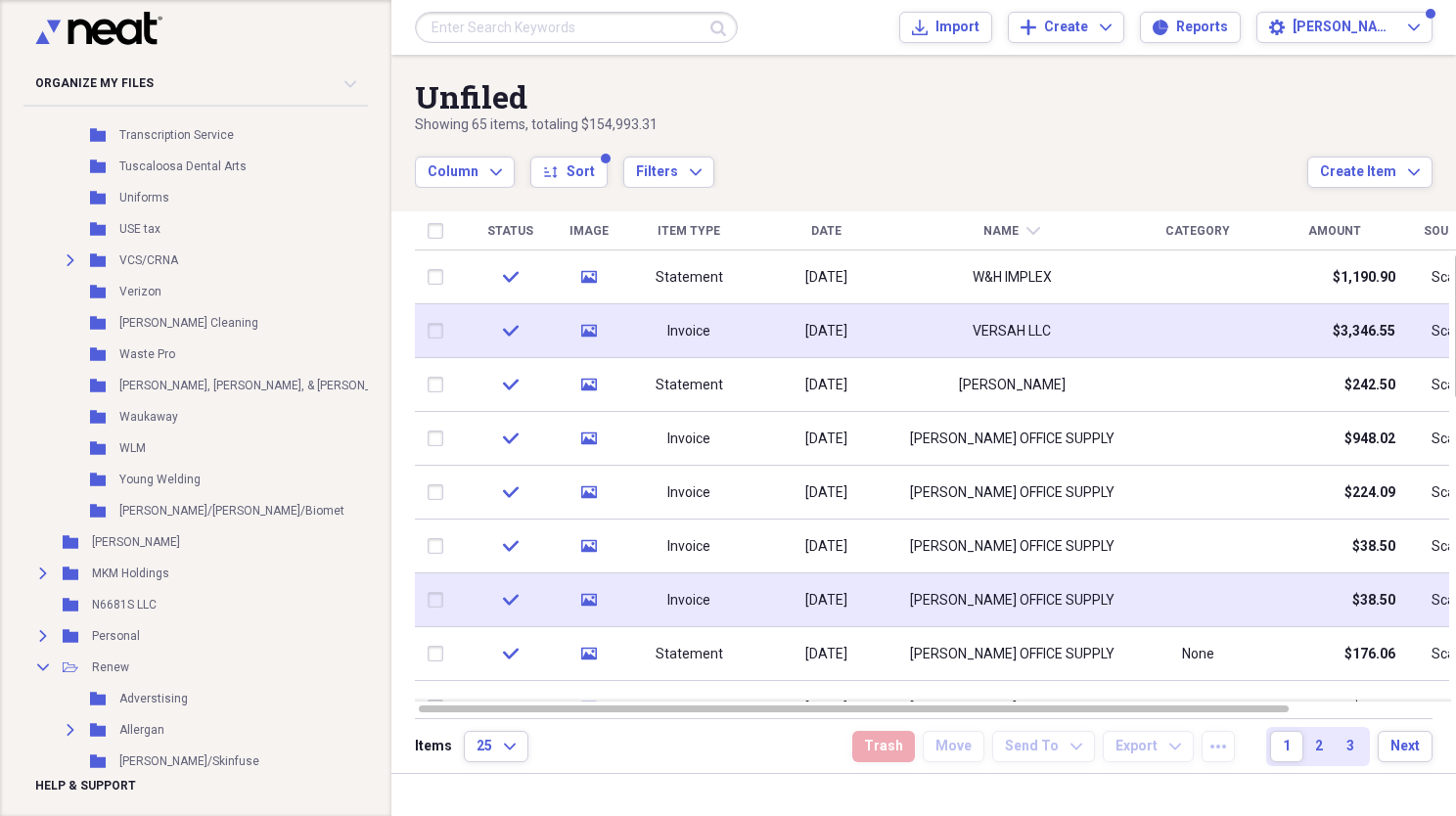 click on "media" at bounding box center (588, 331) 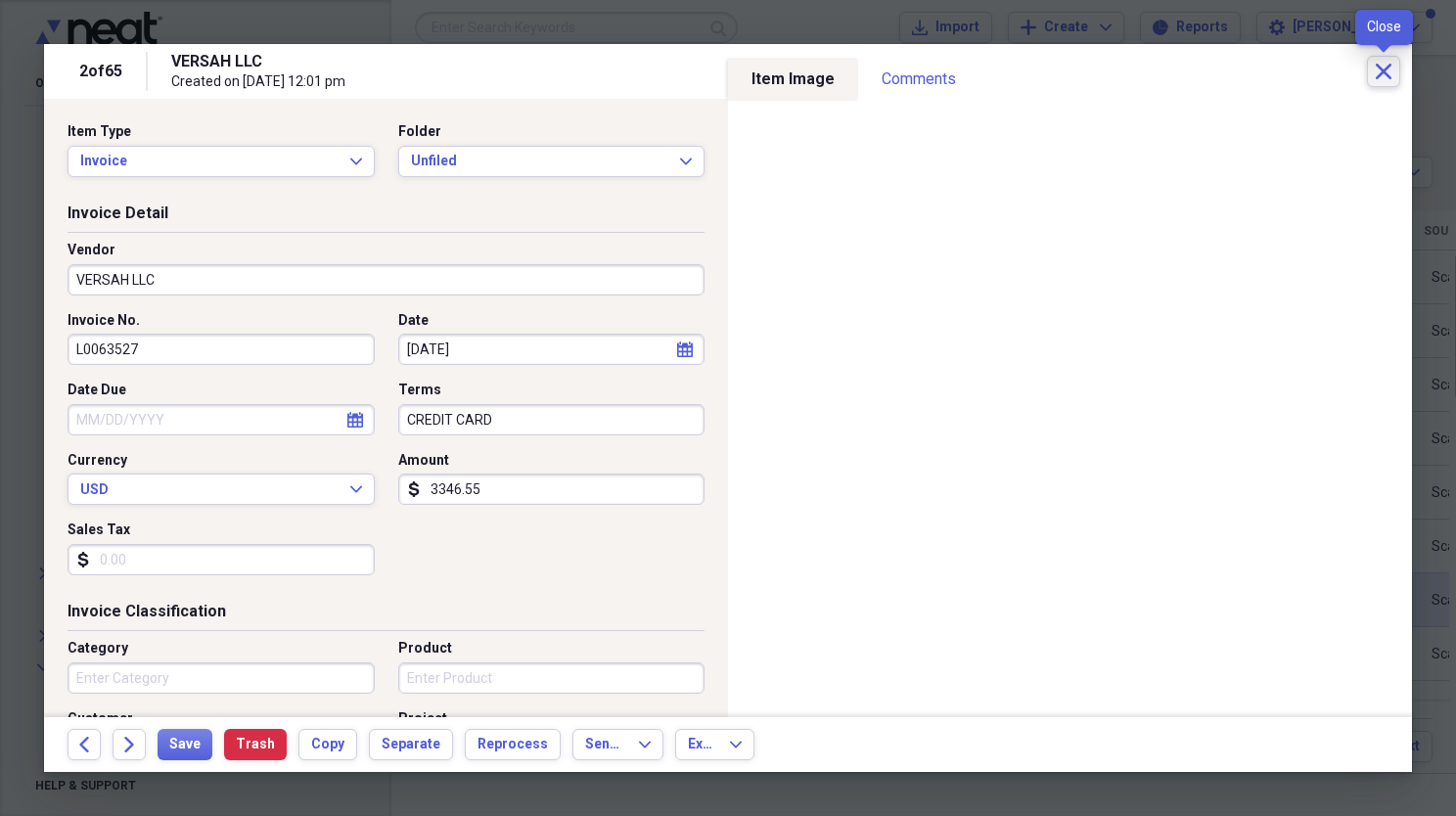 click on "Close" at bounding box center (1384, 71) 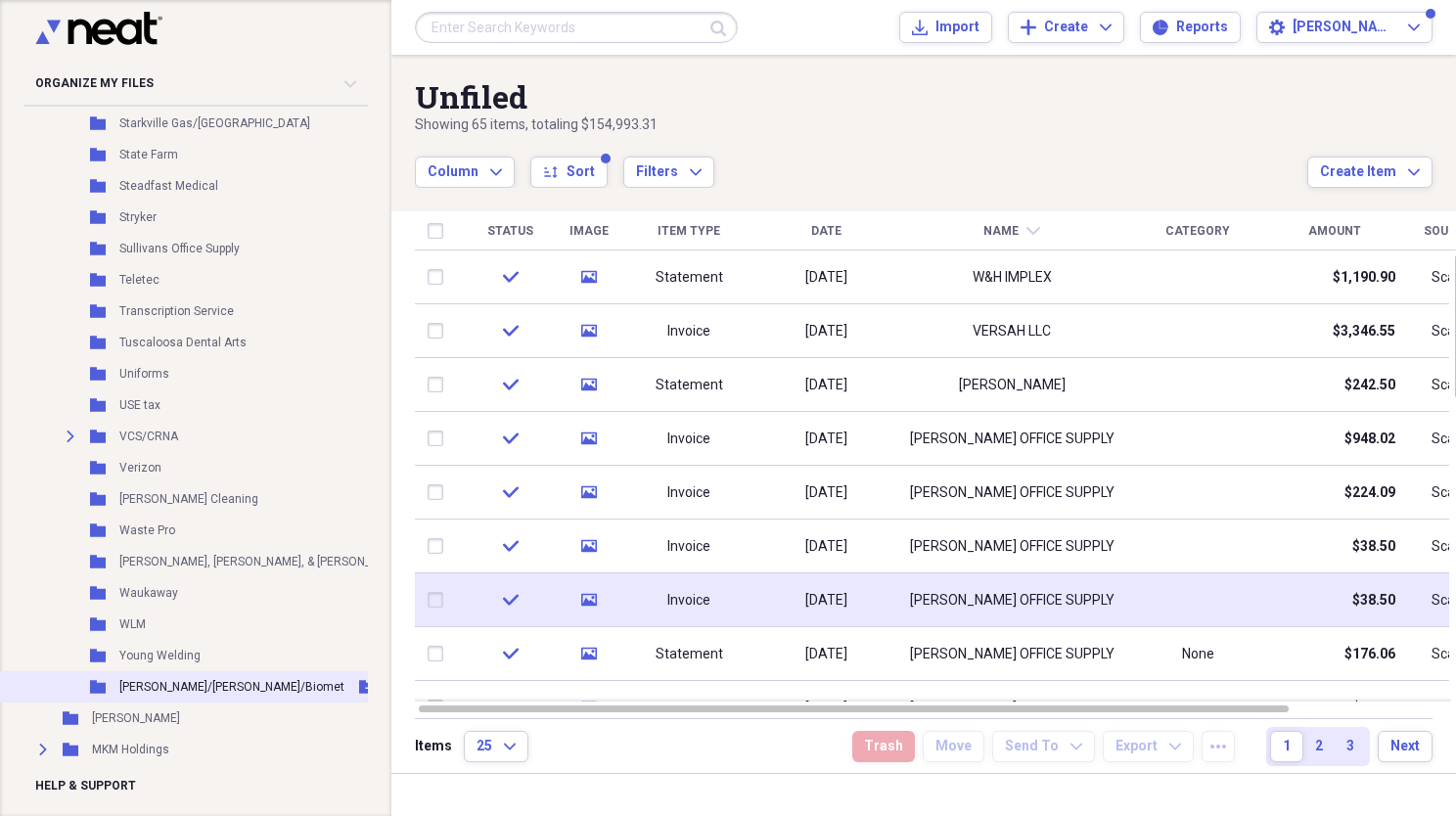 scroll, scrollTop: 2047, scrollLeft: 0, axis: vertical 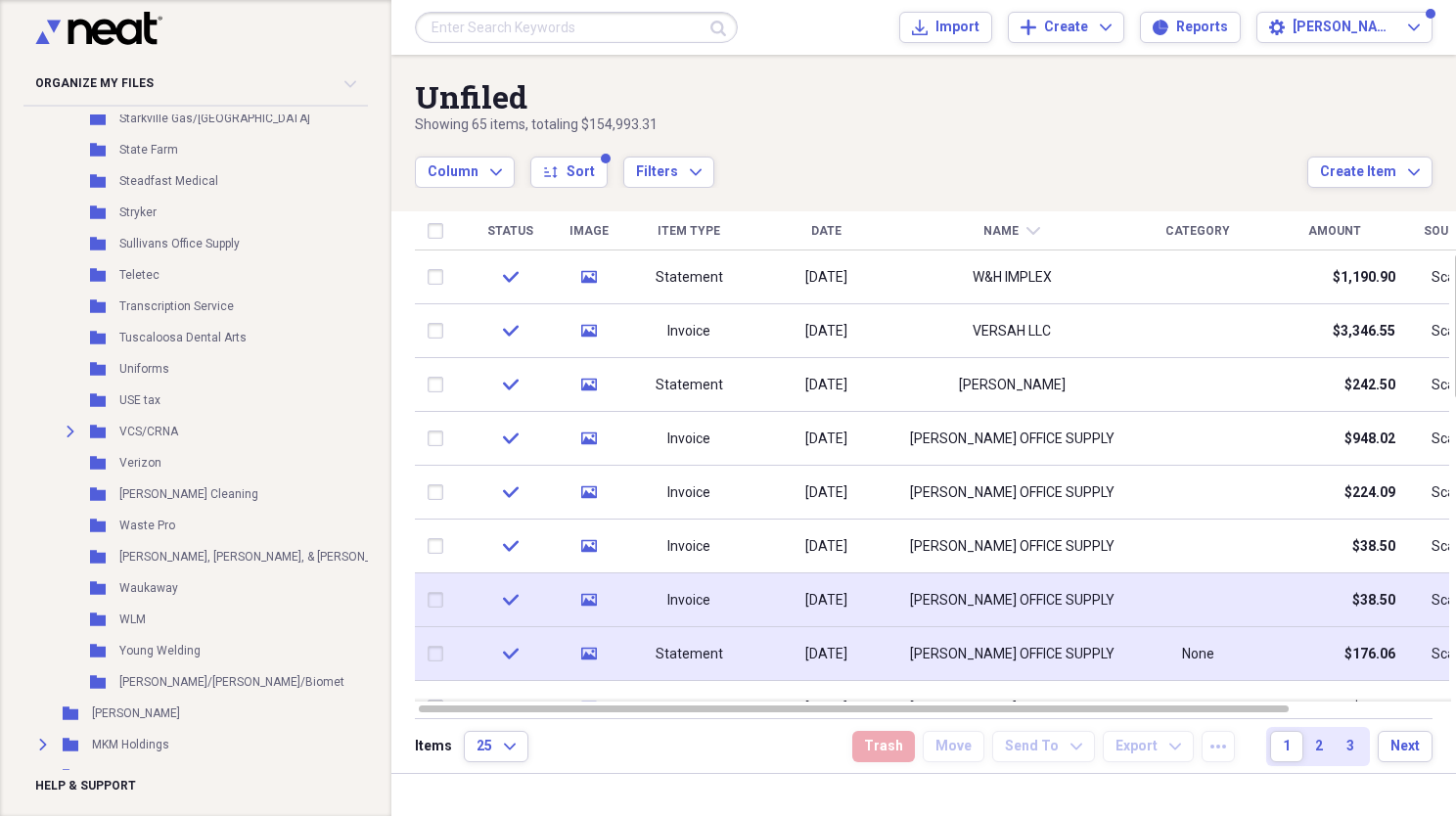 click at bounding box center (439, 654) 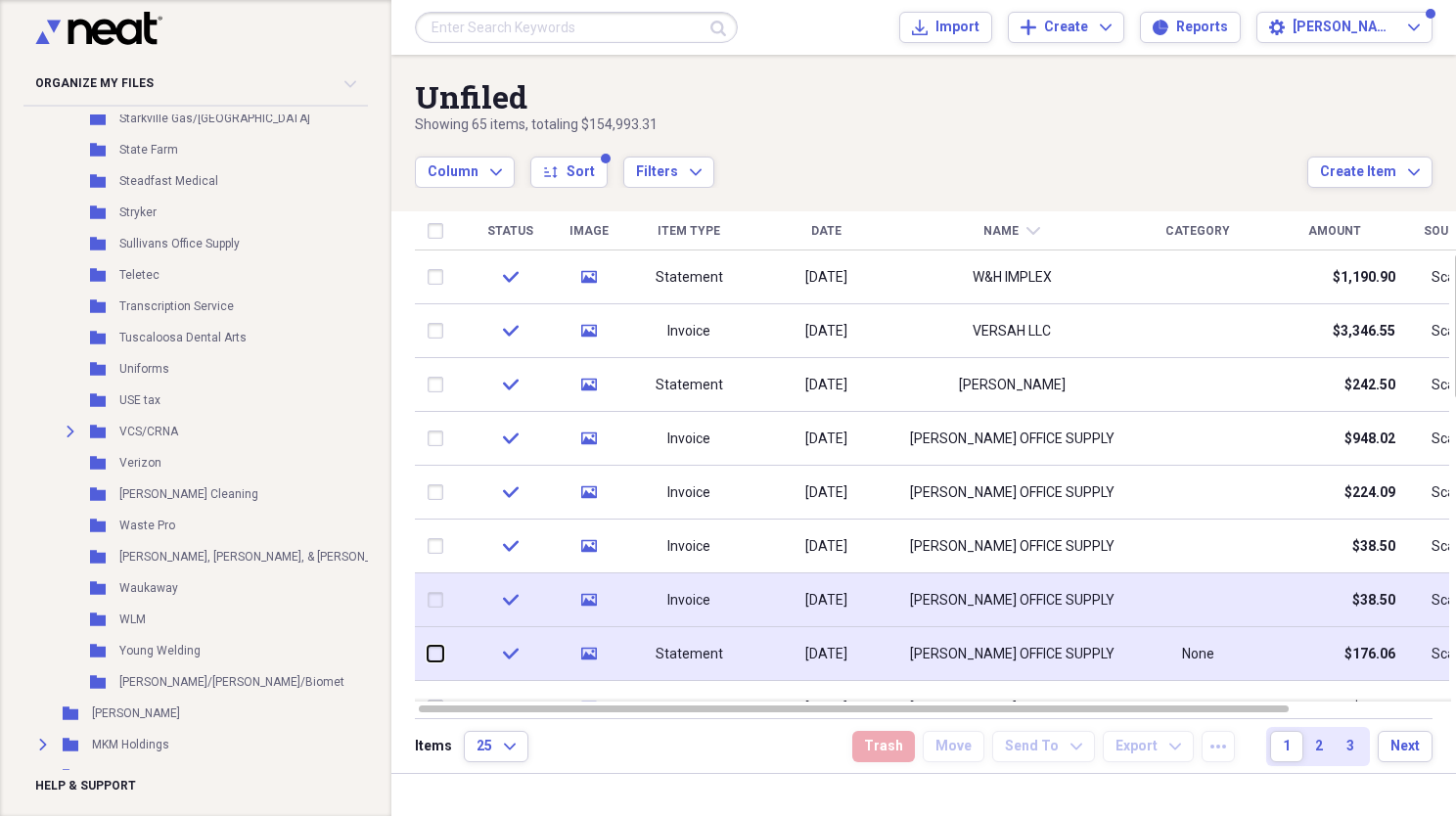 click at bounding box center [428, 654] 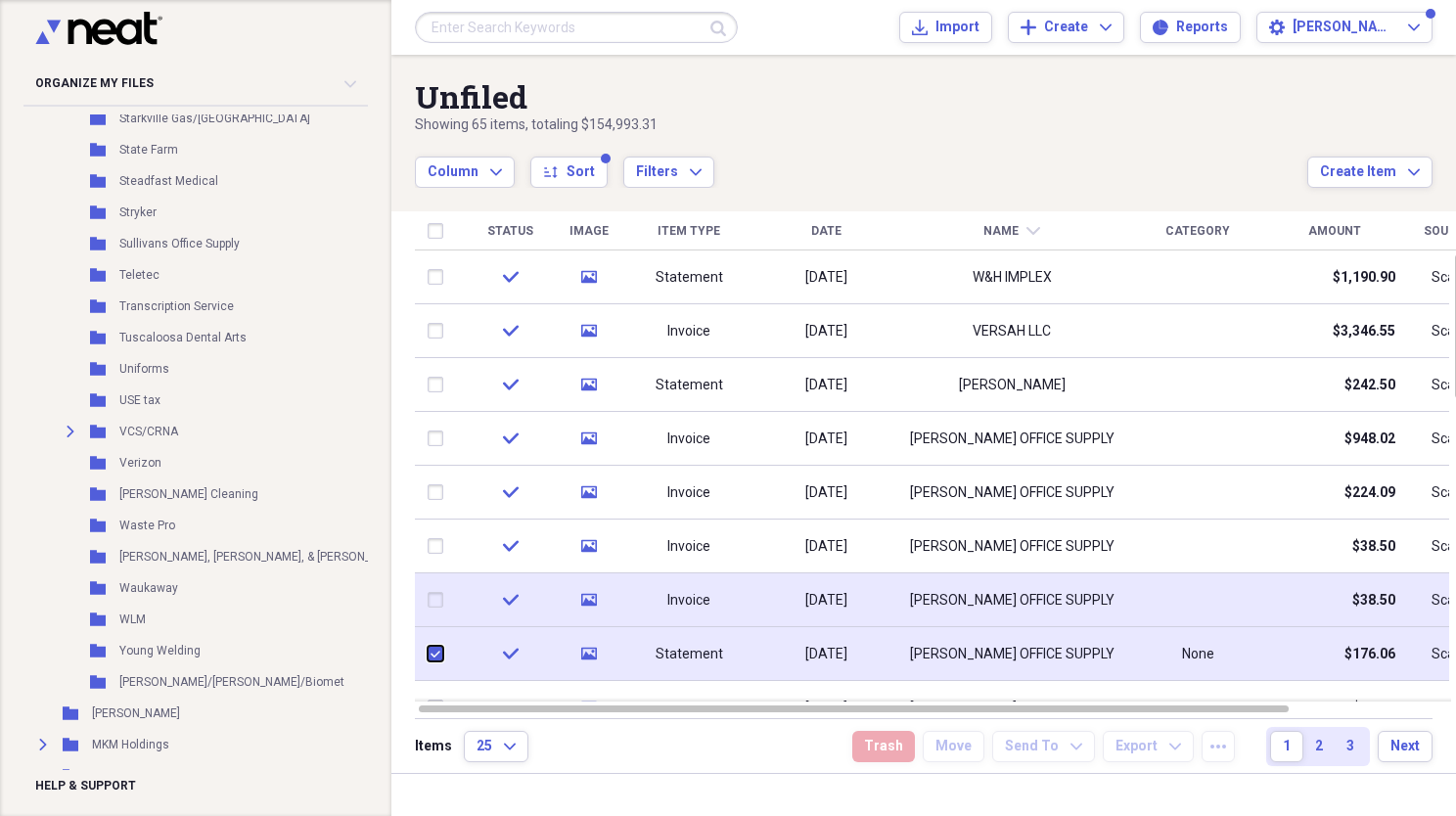 checkbox on "true" 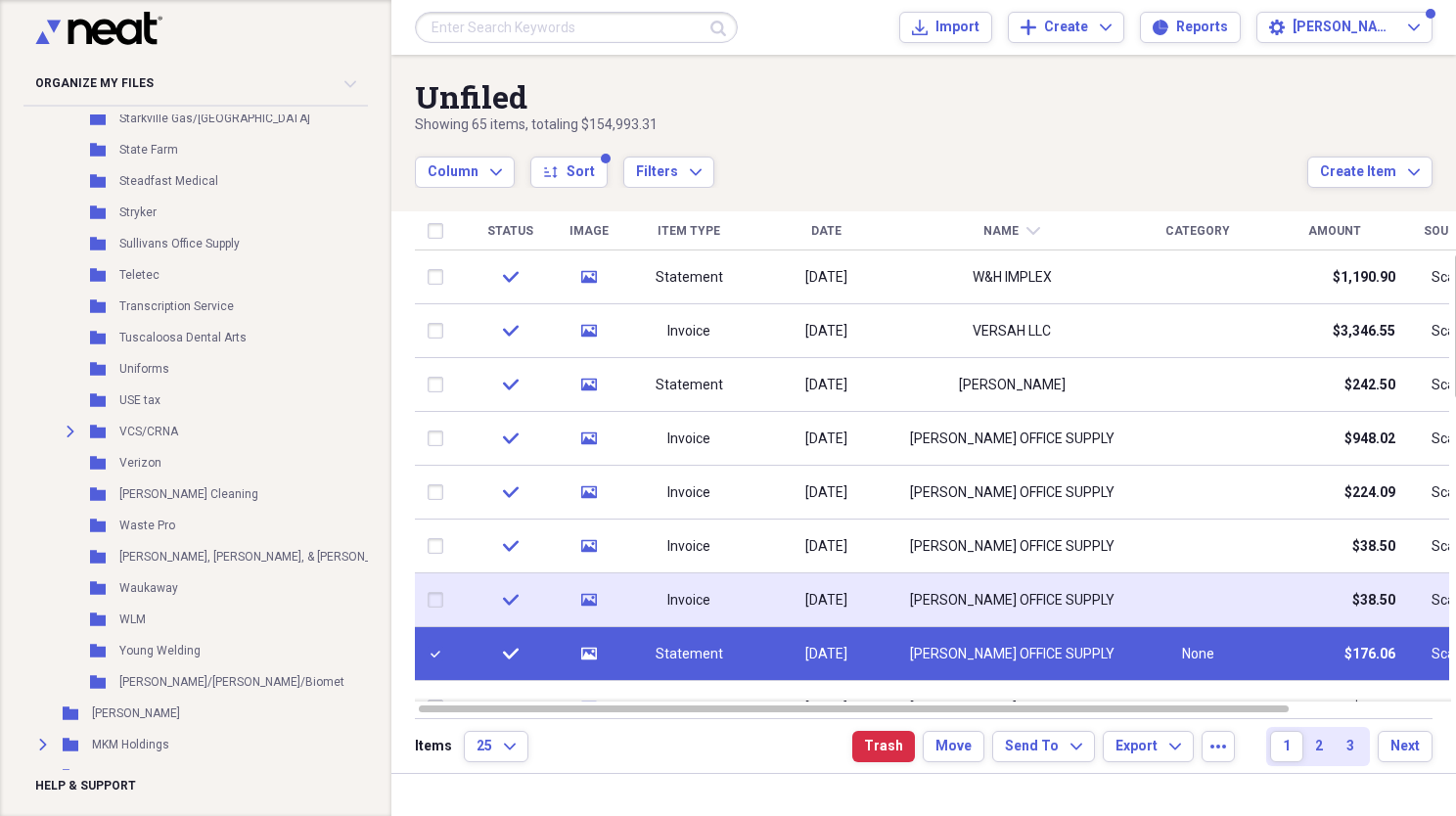 click at bounding box center (439, 600) 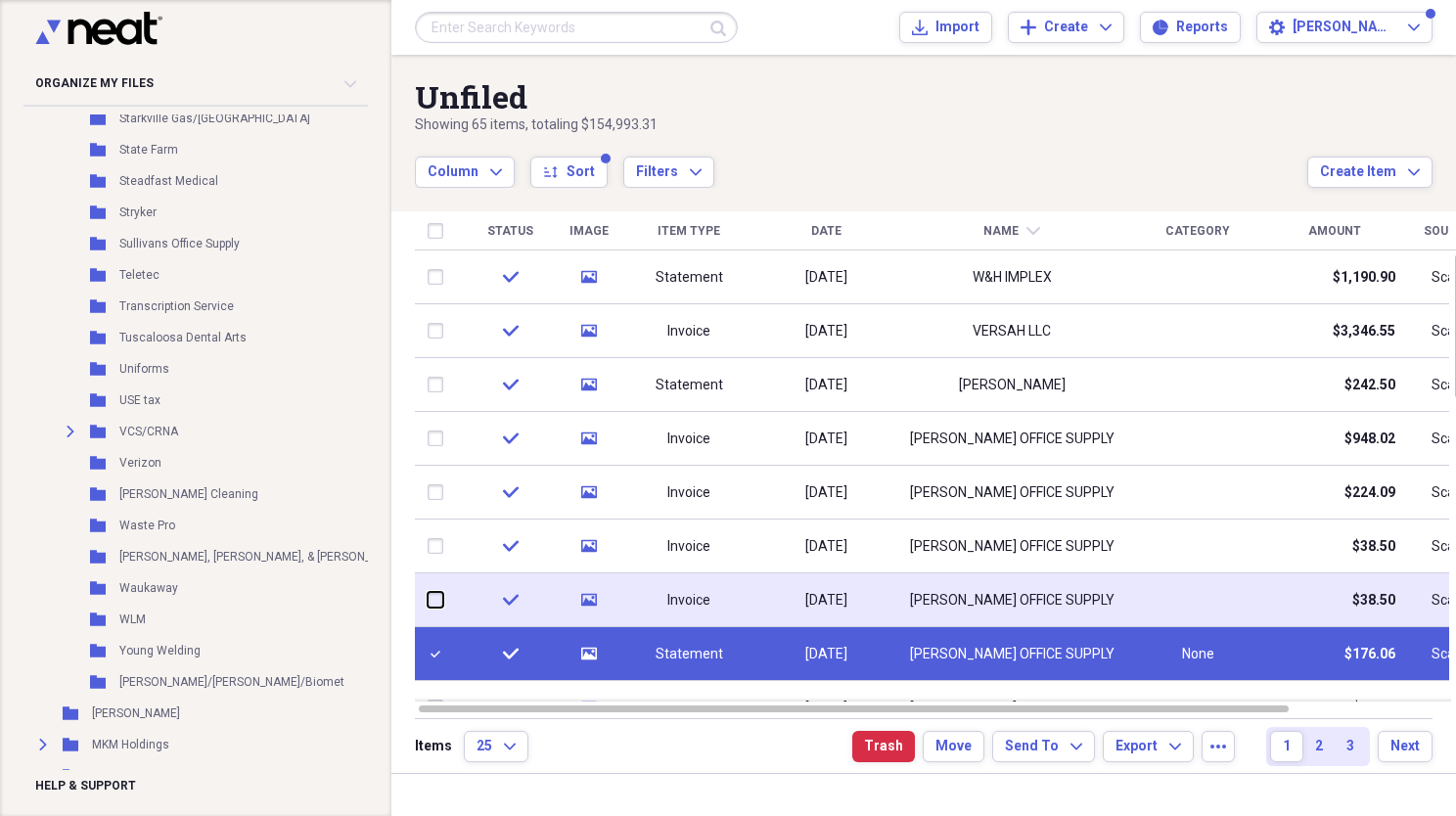 click at bounding box center (428, 600) 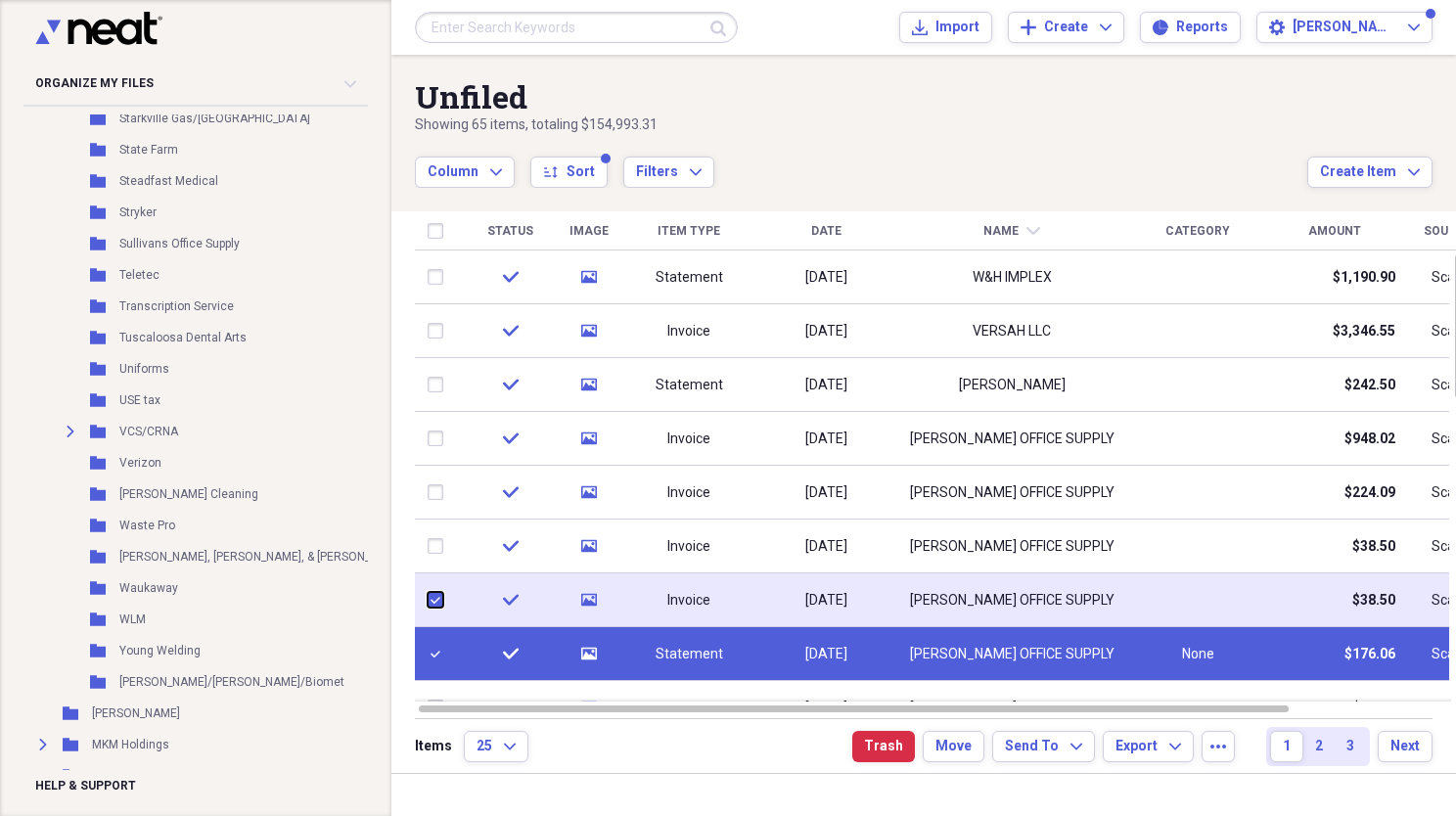 checkbox on "true" 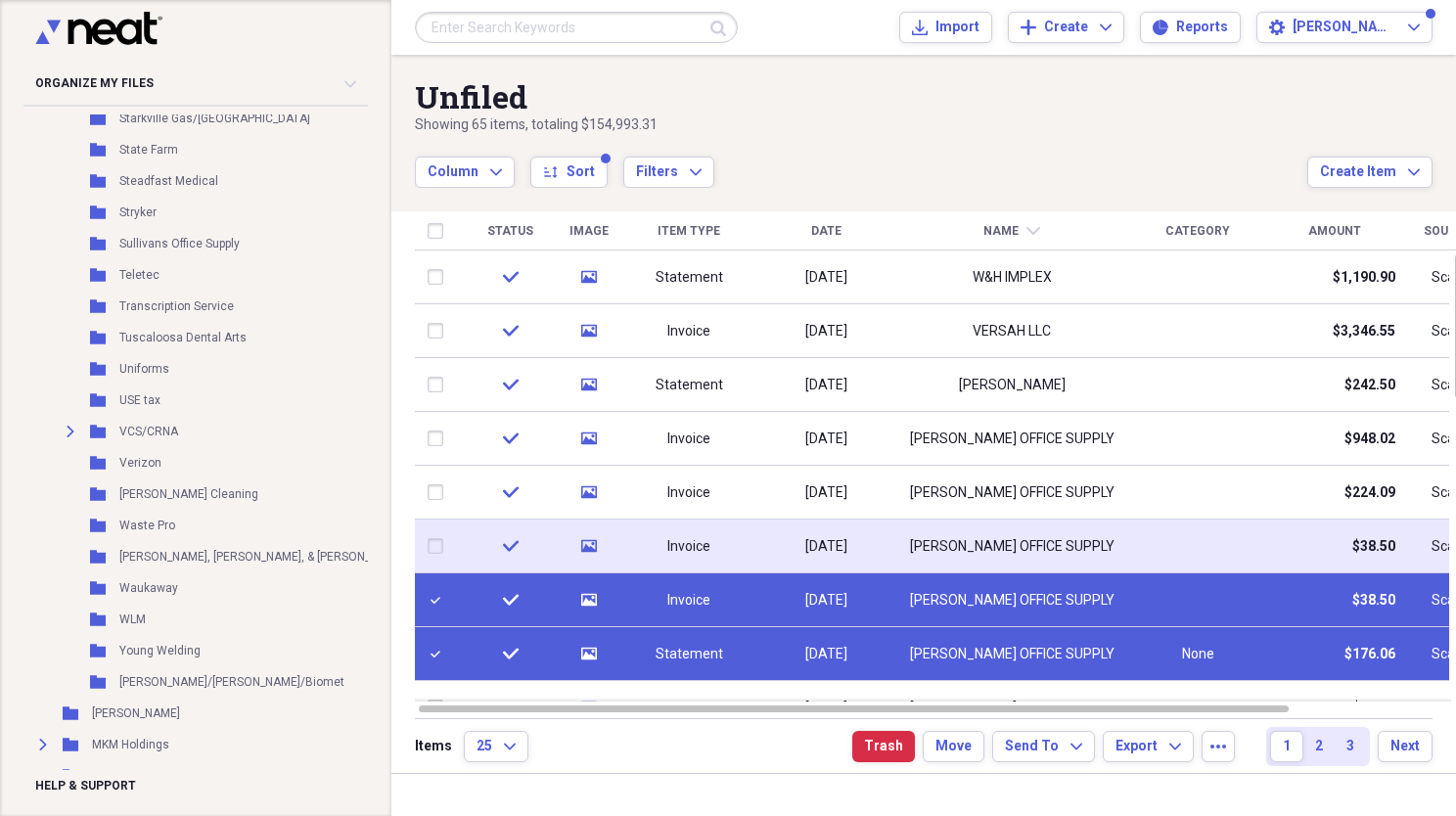 click at bounding box center [439, 546] 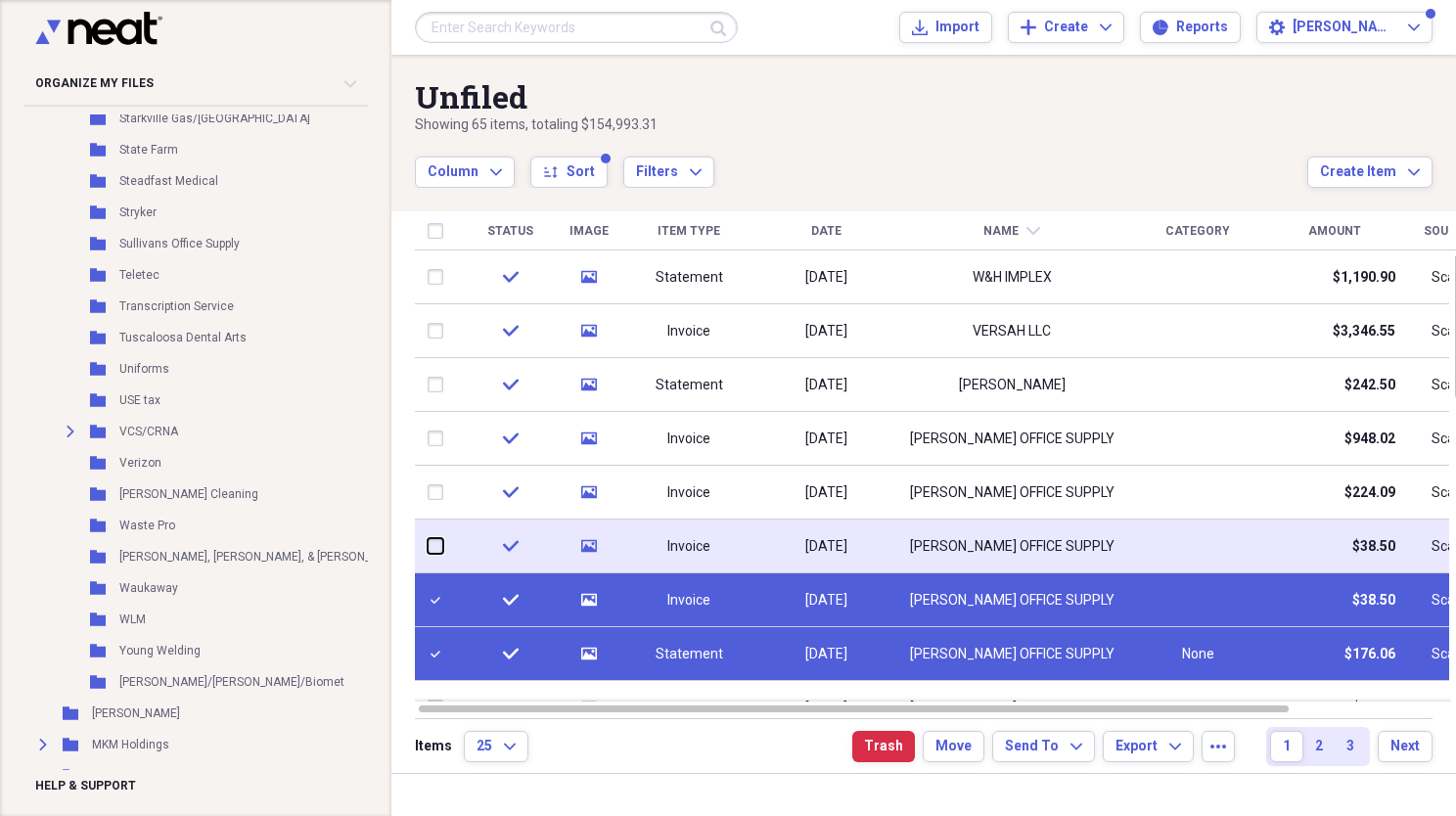 click at bounding box center (428, 546) 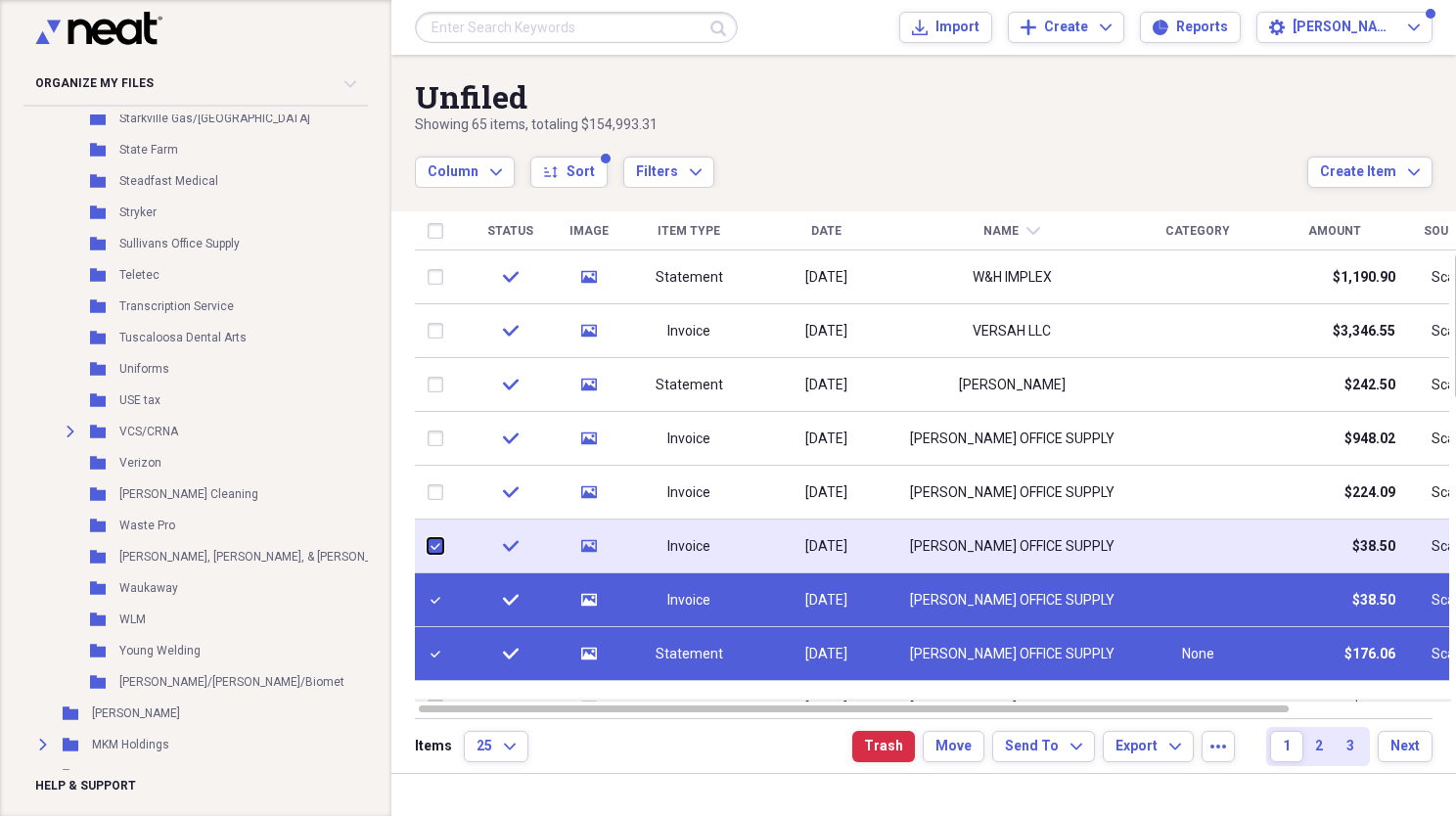 checkbox on "true" 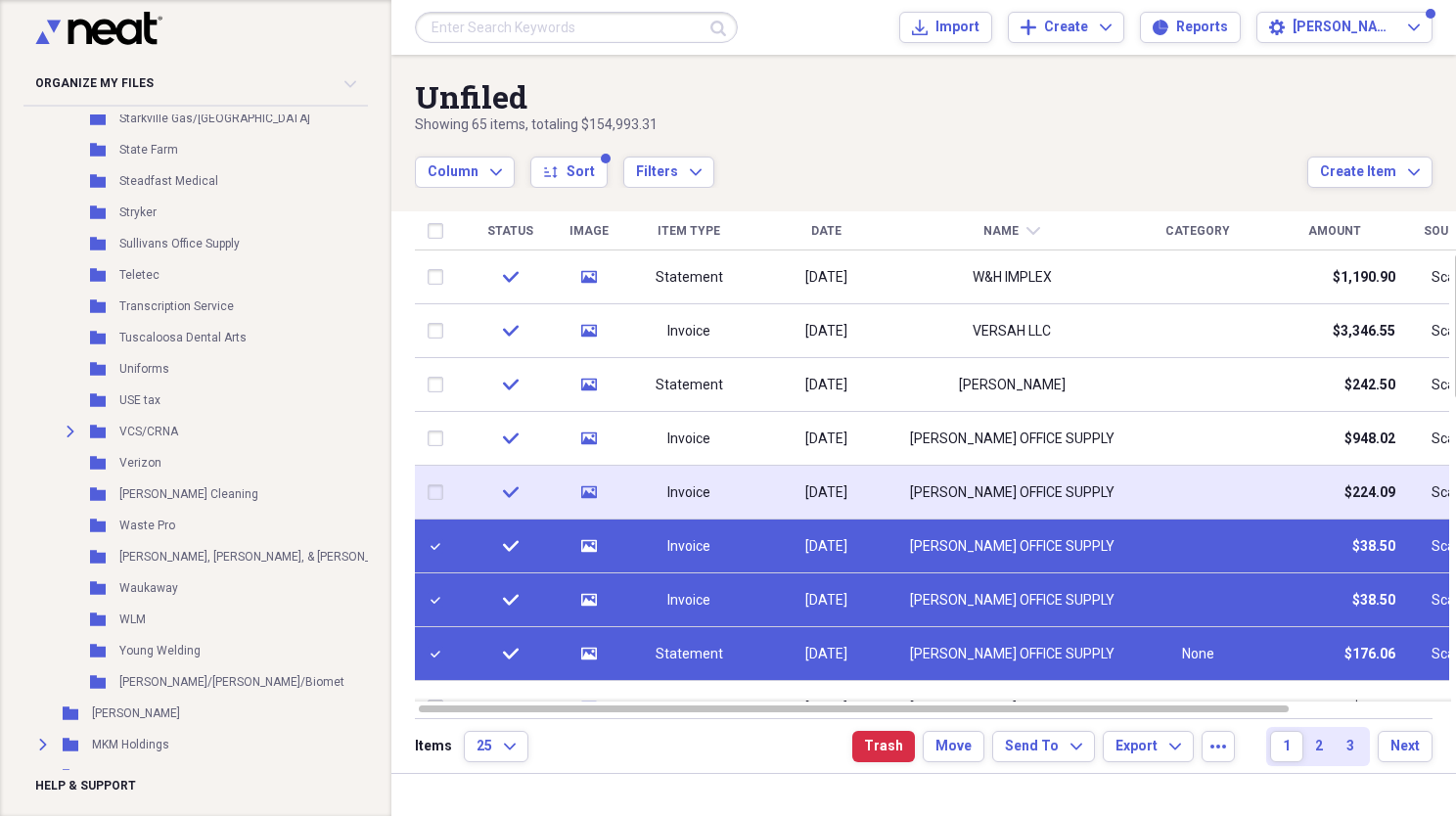 click at bounding box center [439, 492] 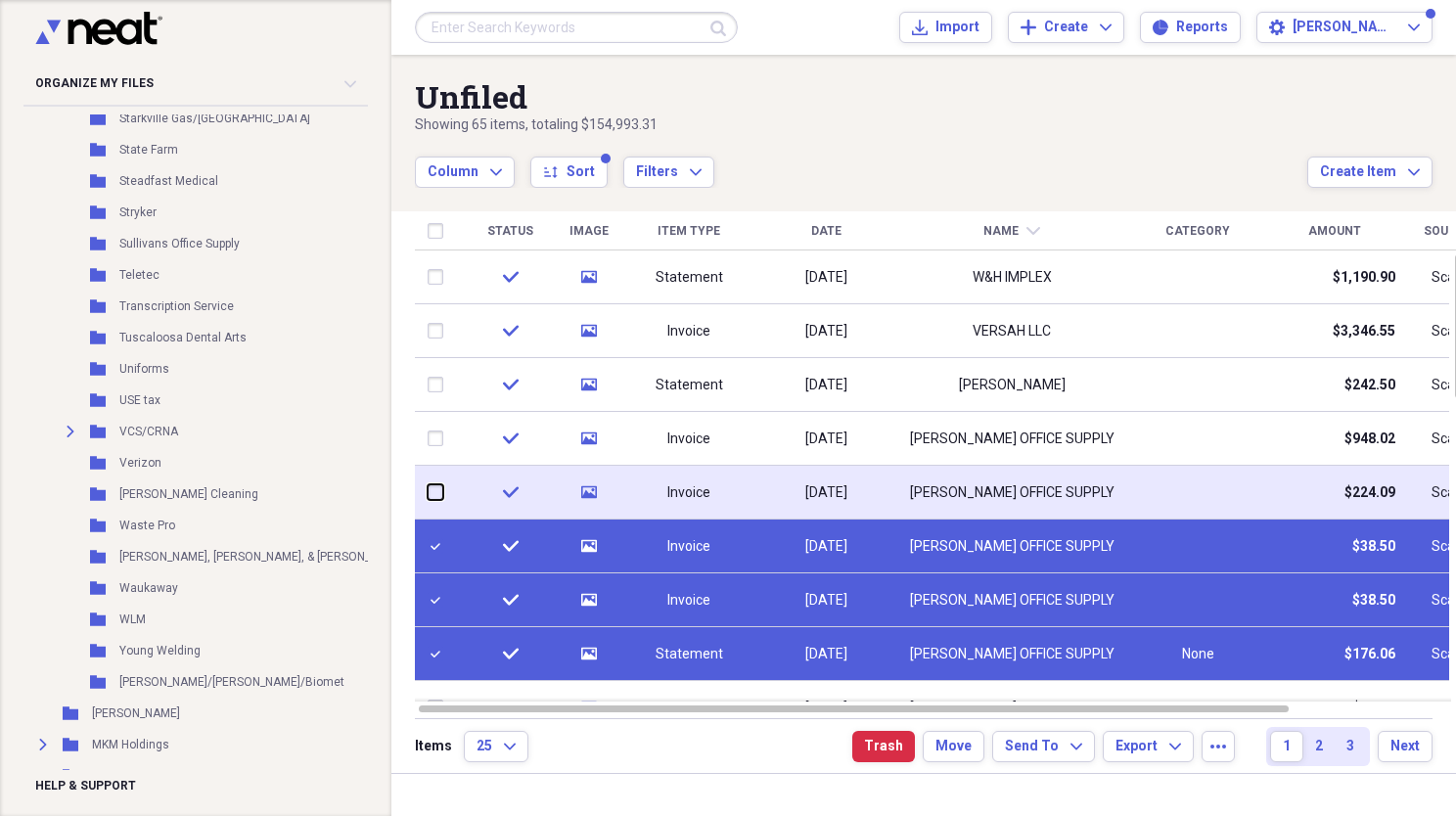 click at bounding box center [428, 492] 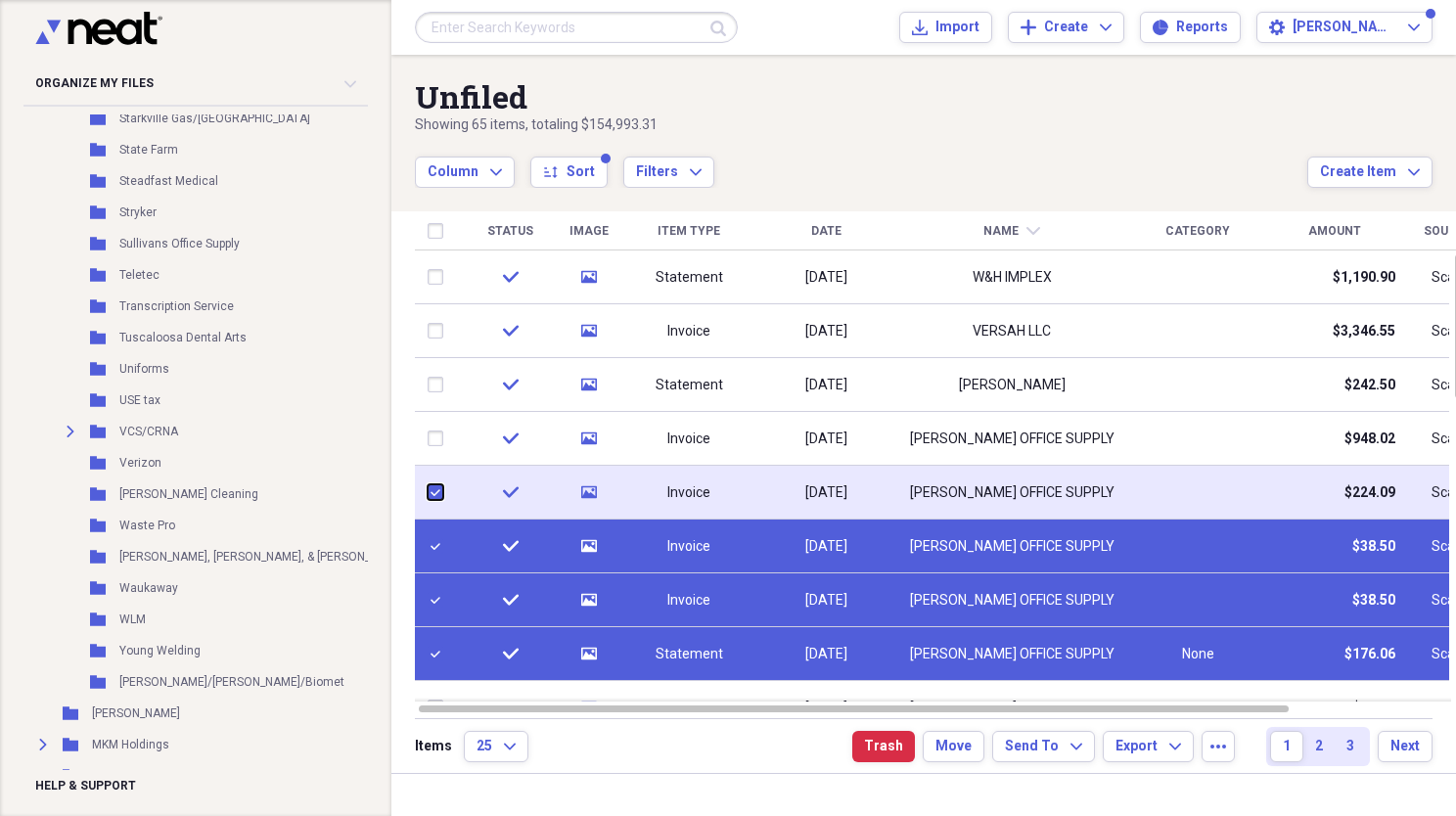 checkbox on "true" 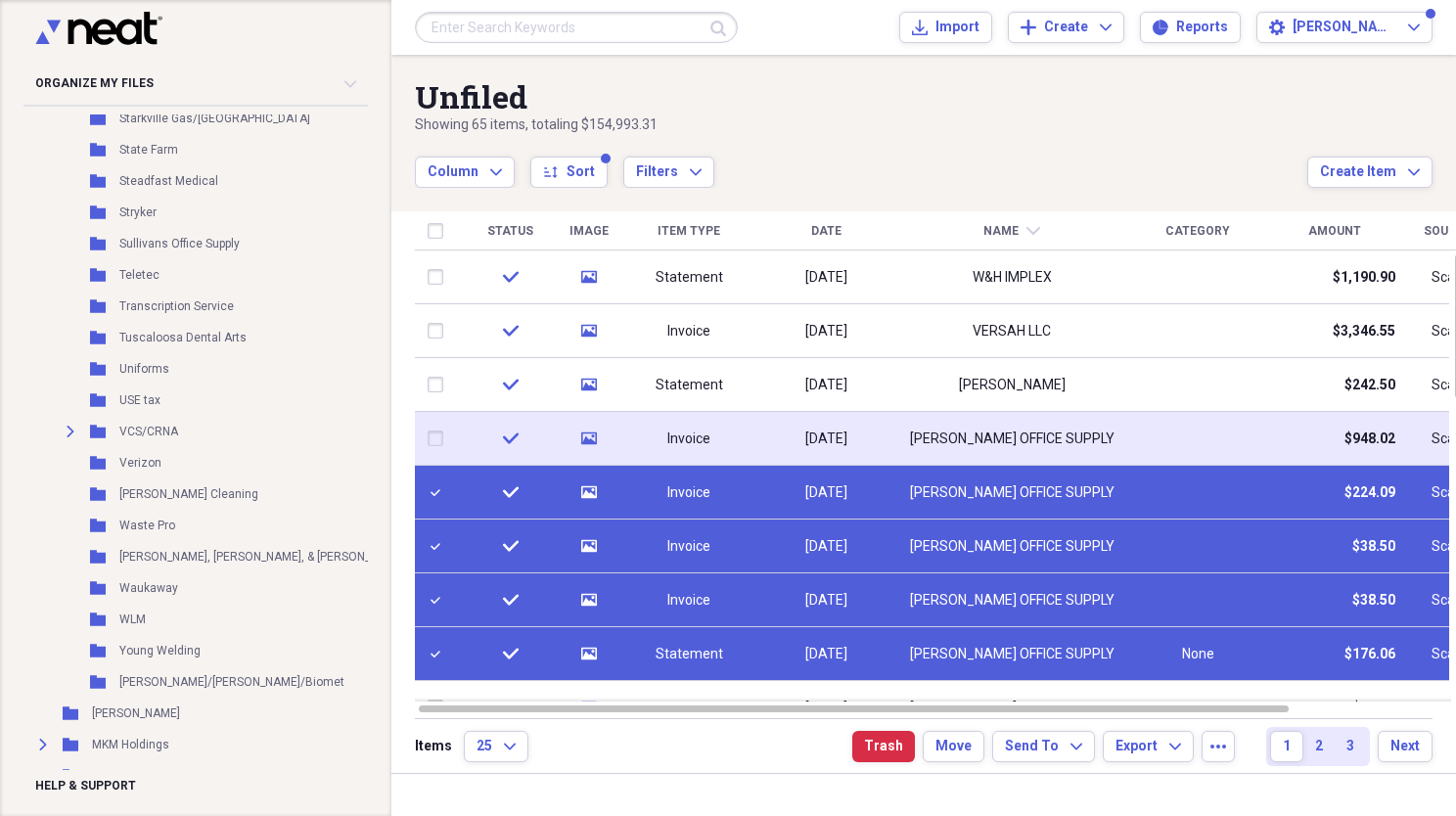 click at bounding box center (439, 438) 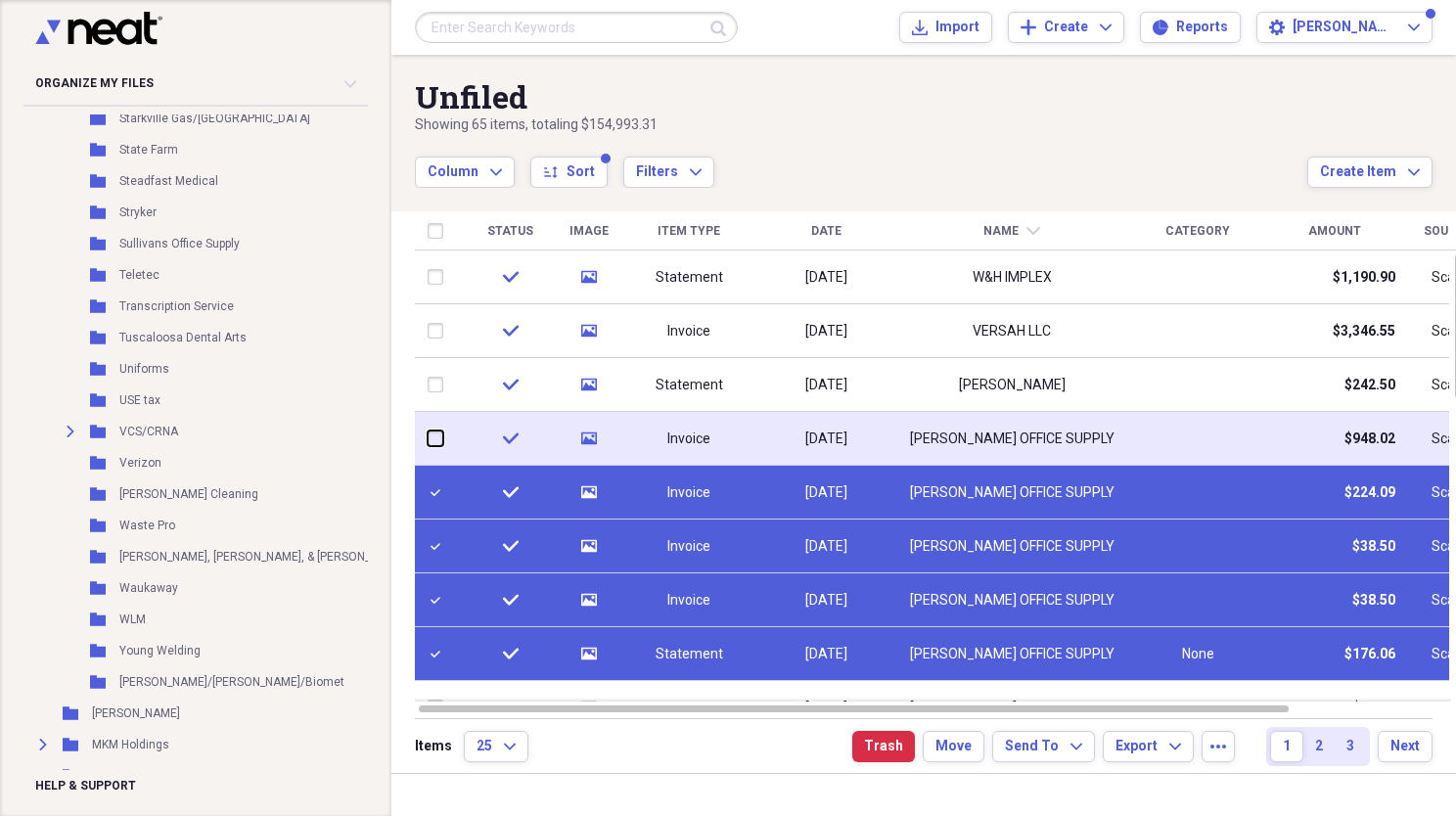 click at bounding box center [428, 438] 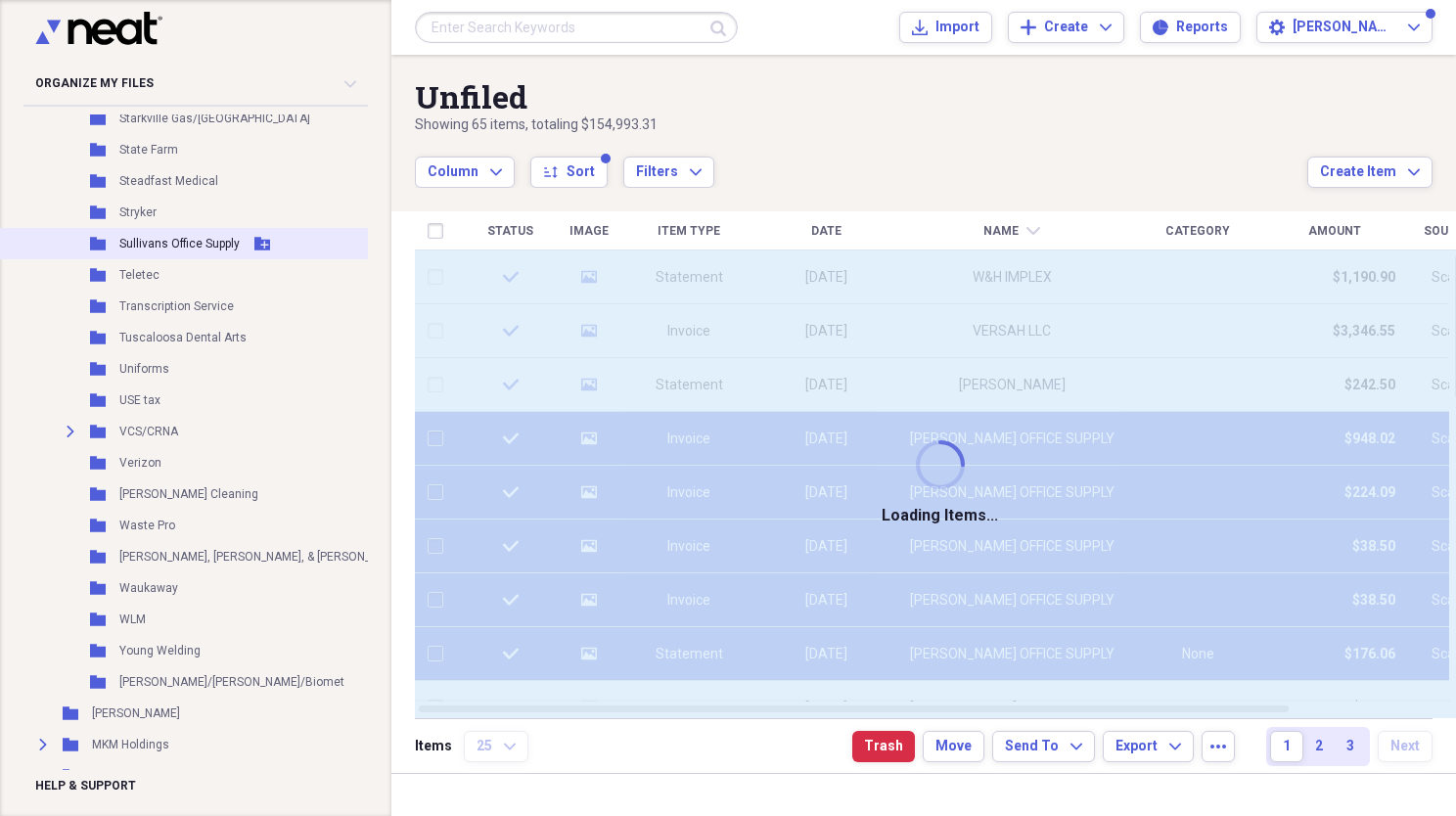 checkbox on "false" 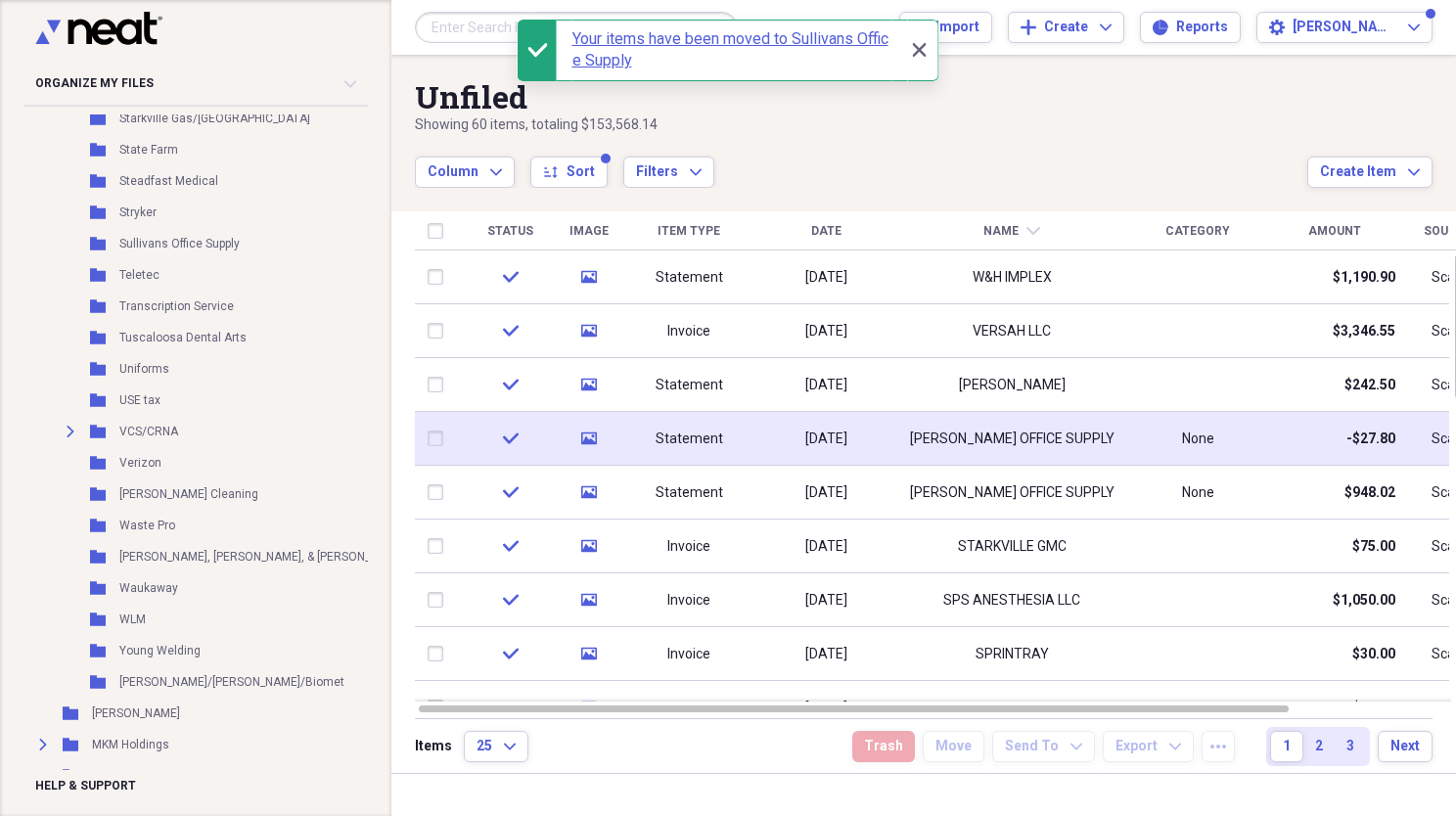 click at bounding box center (439, 438) 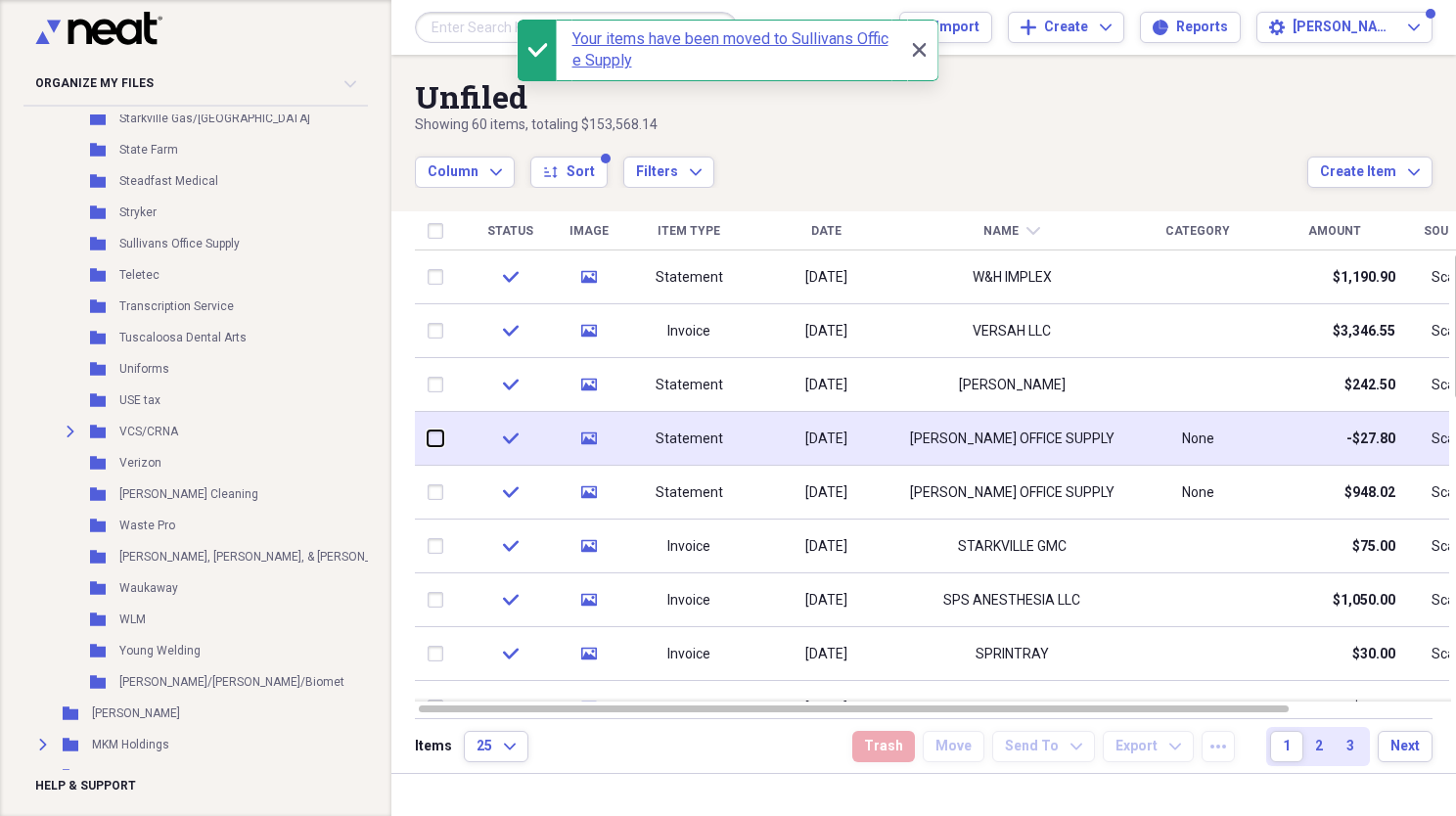click at bounding box center [428, 438] 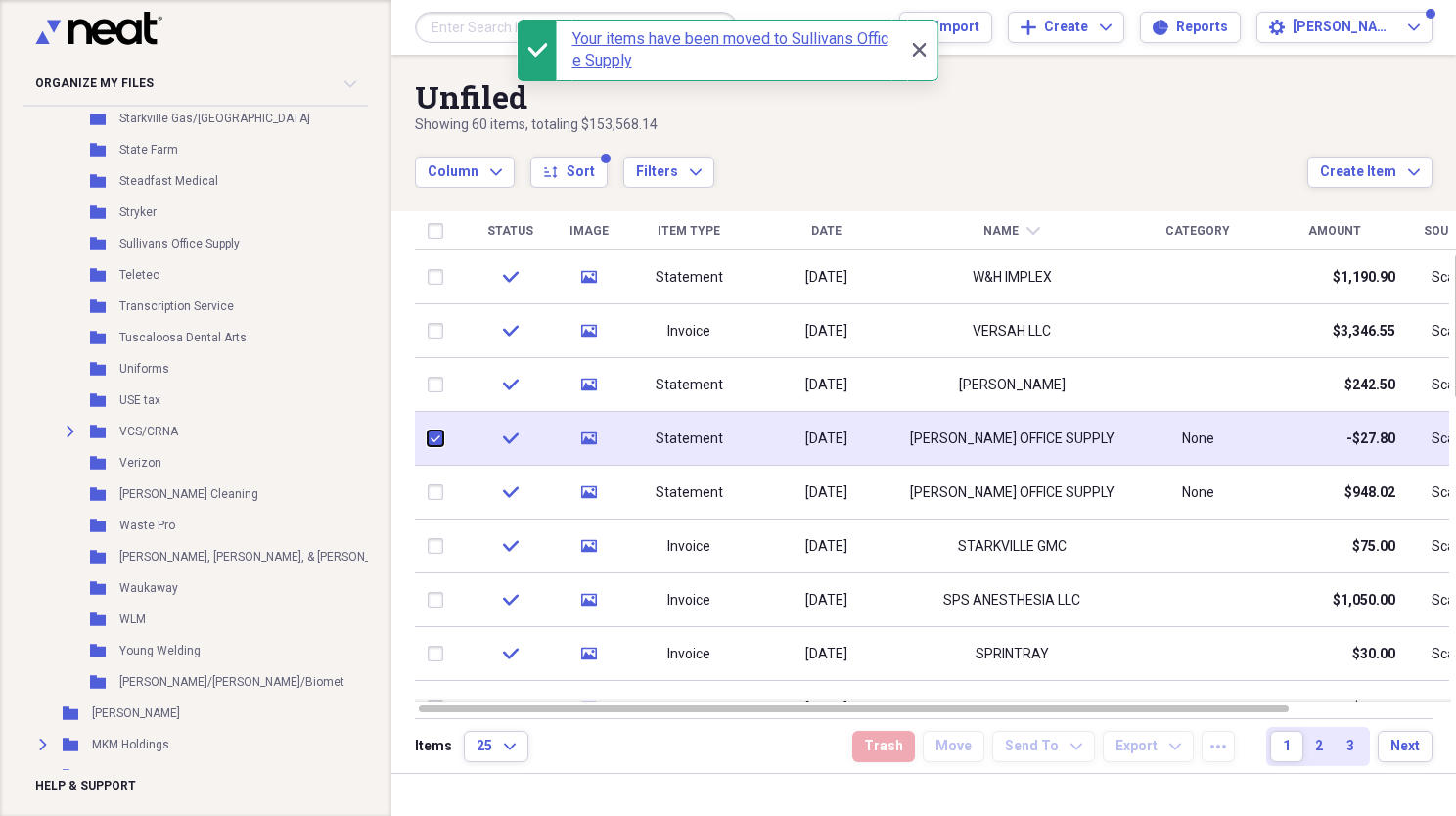 checkbox on "true" 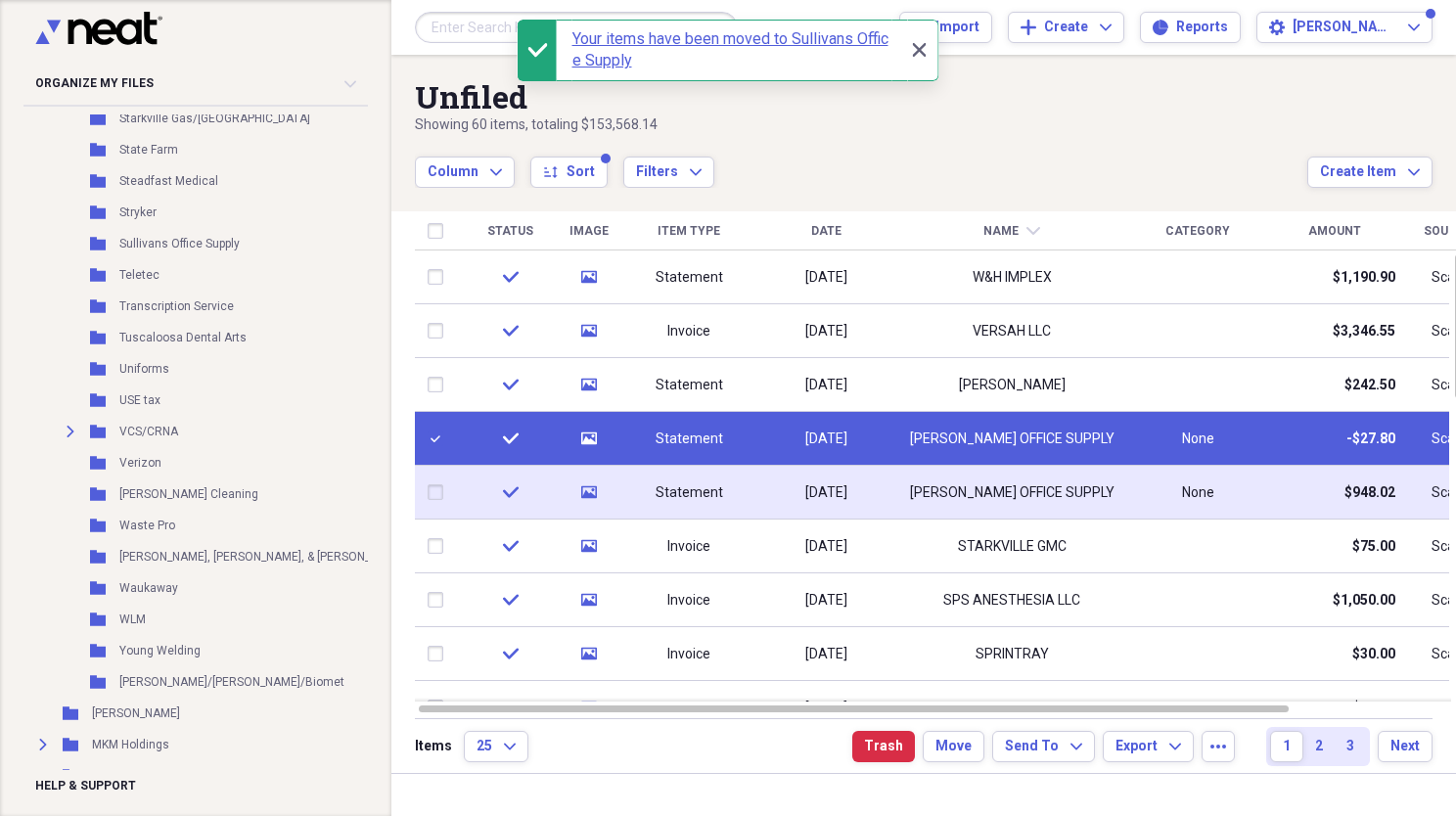 click at bounding box center (439, 492) 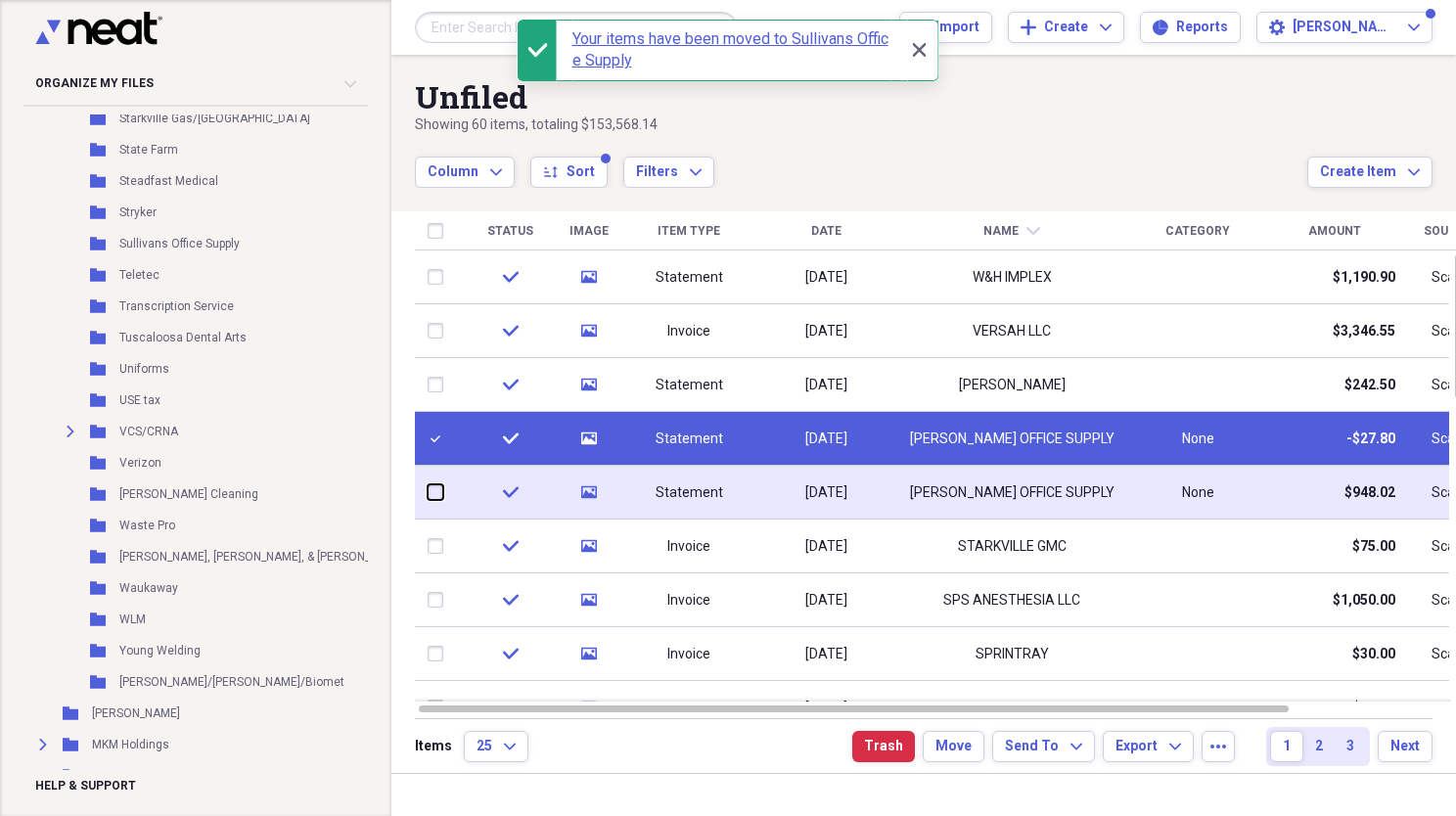 click at bounding box center [428, 492] 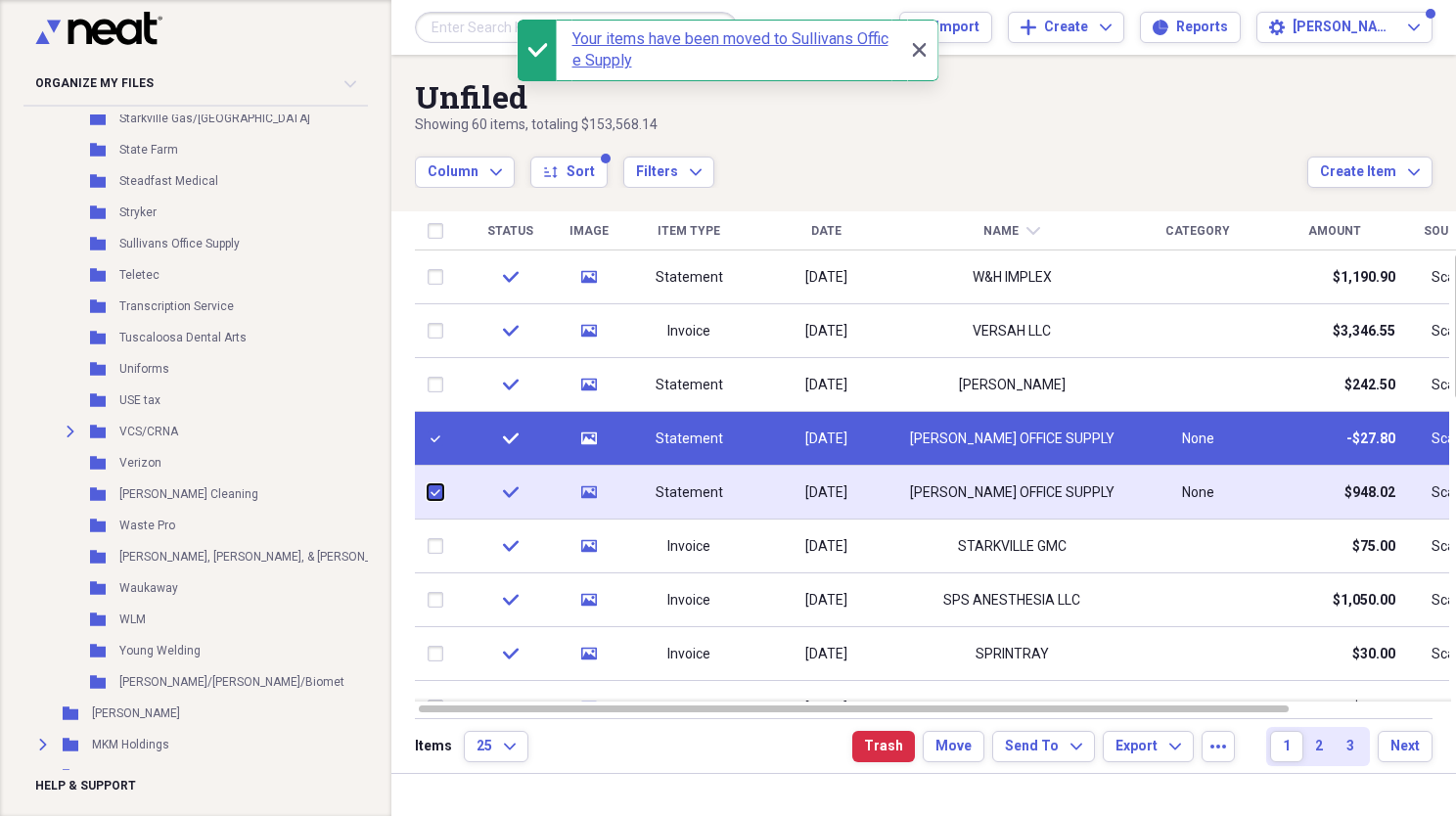checkbox on "true" 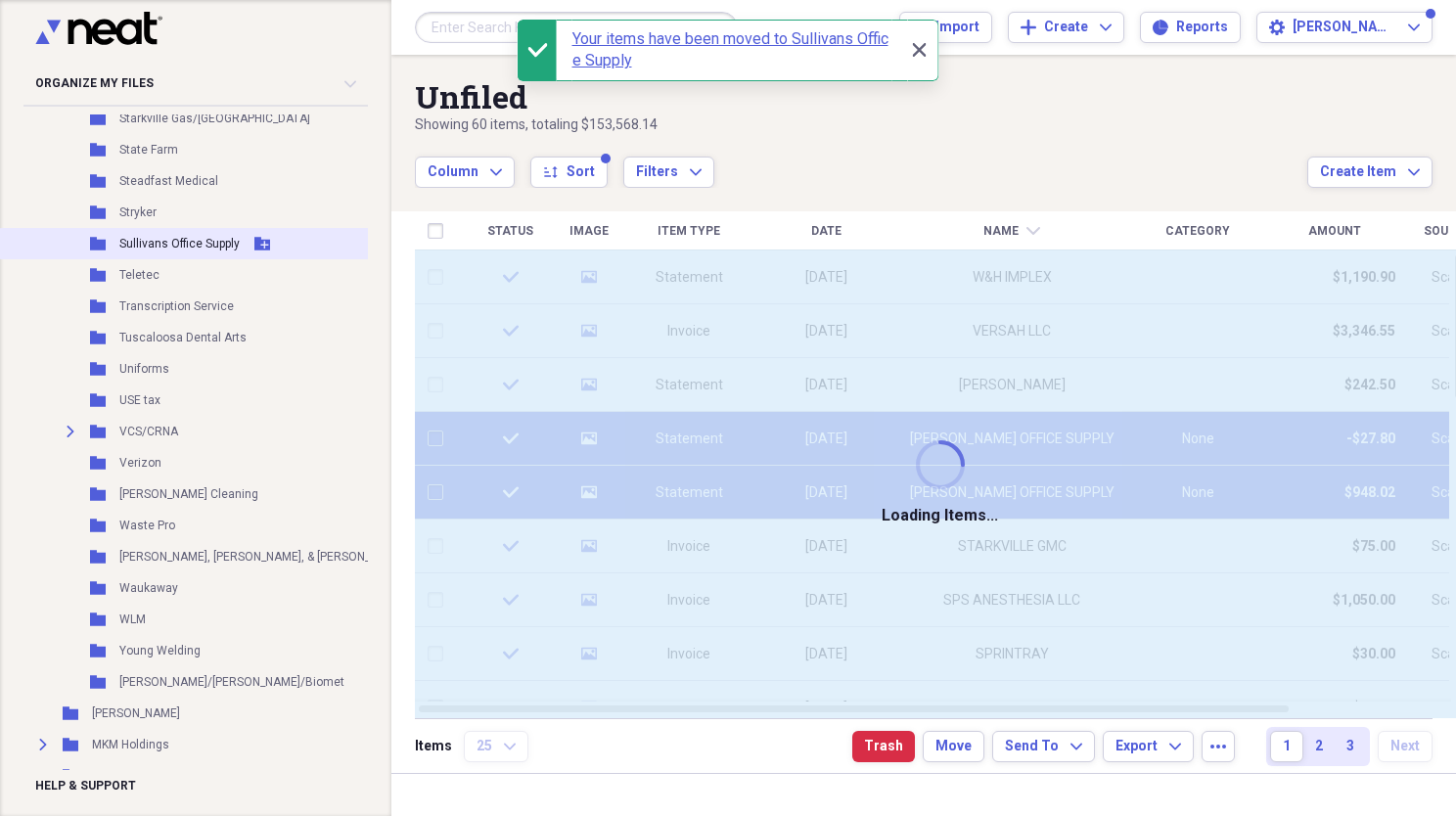 checkbox on "false" 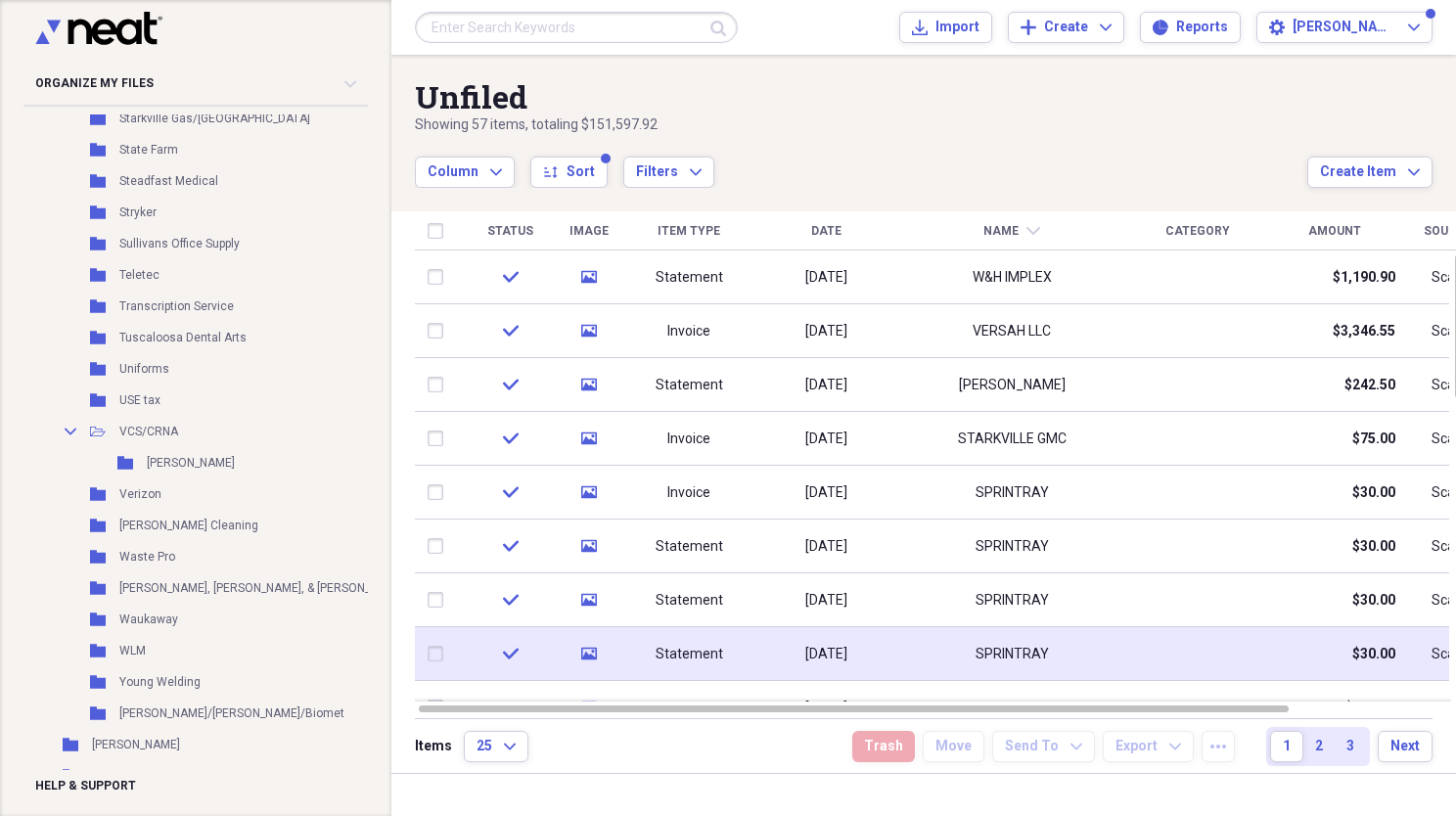 click at bounding box center (439, 654) 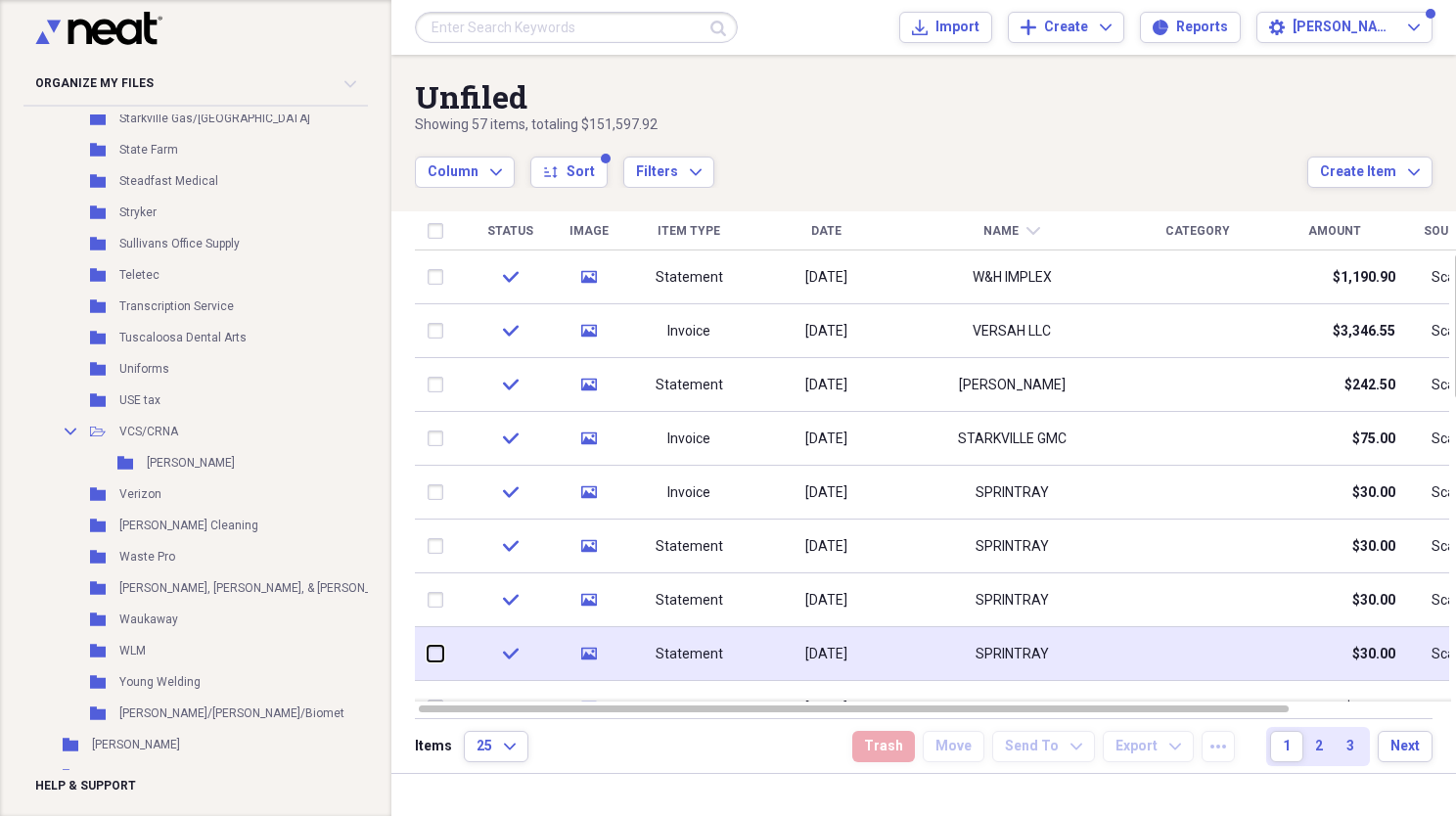 click at bounding box center (428, 654) 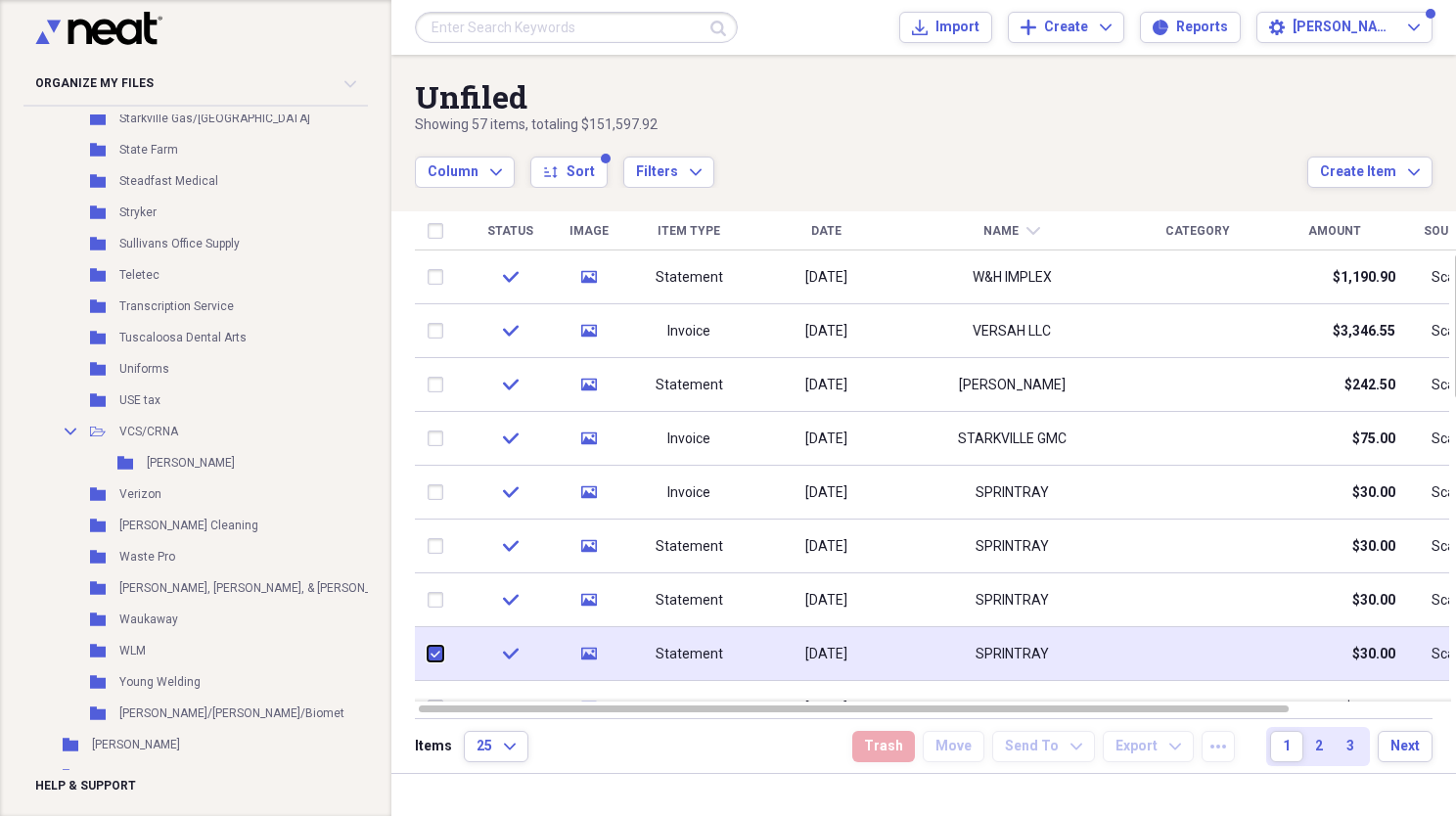 checkbox on "true" 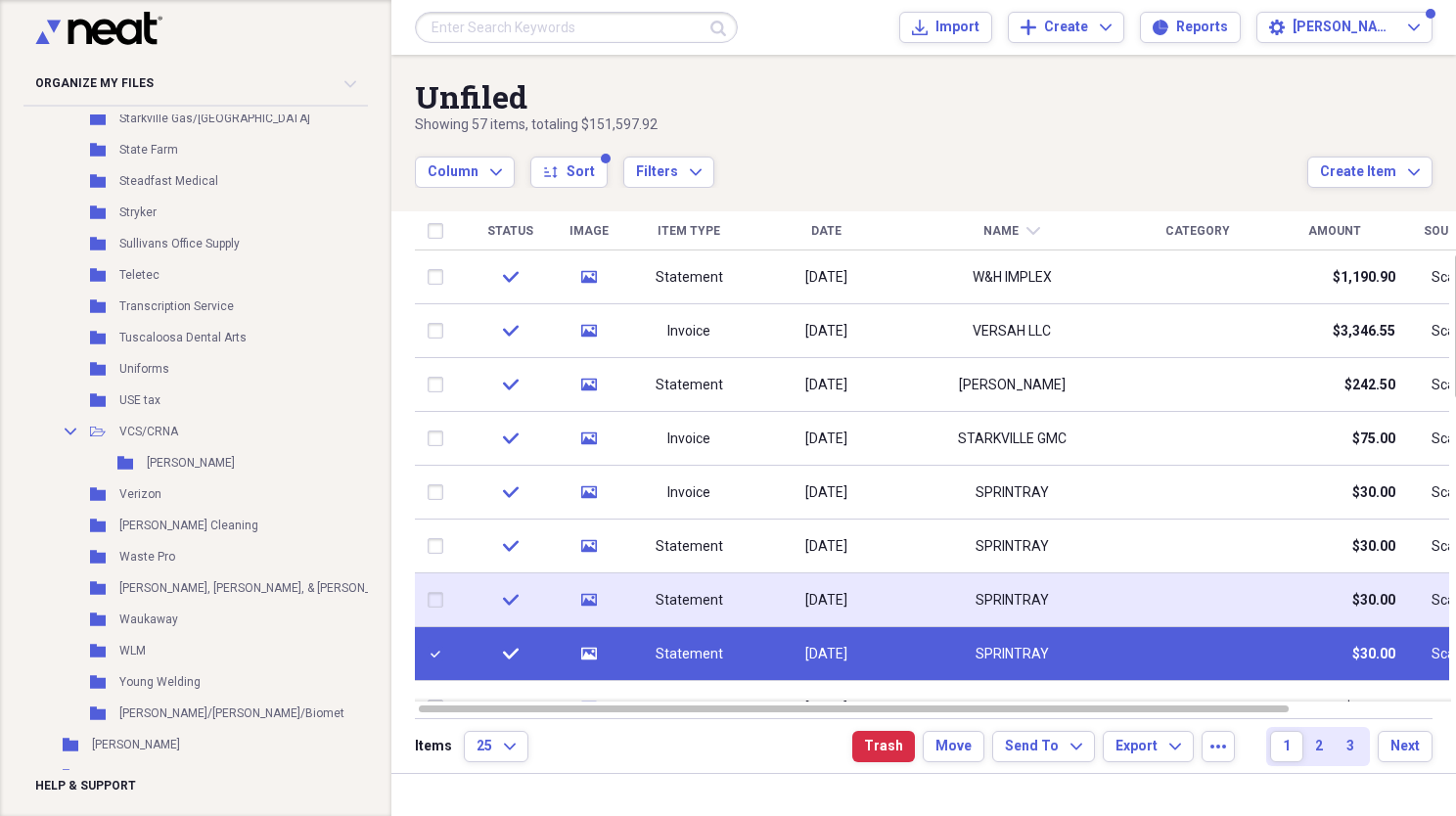 click at bounding box center [439, 600] 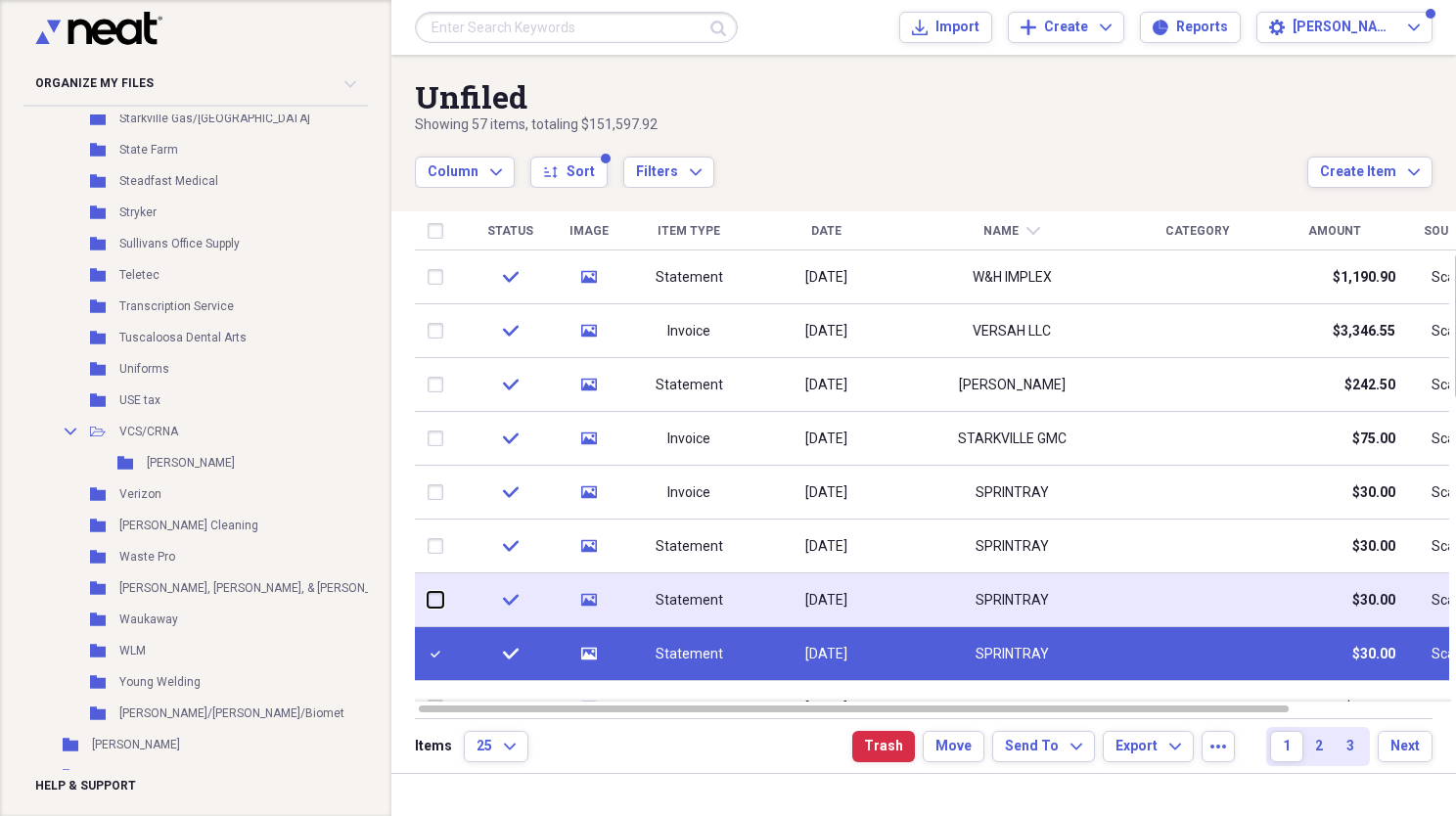 click at bounding box center [428, 600] 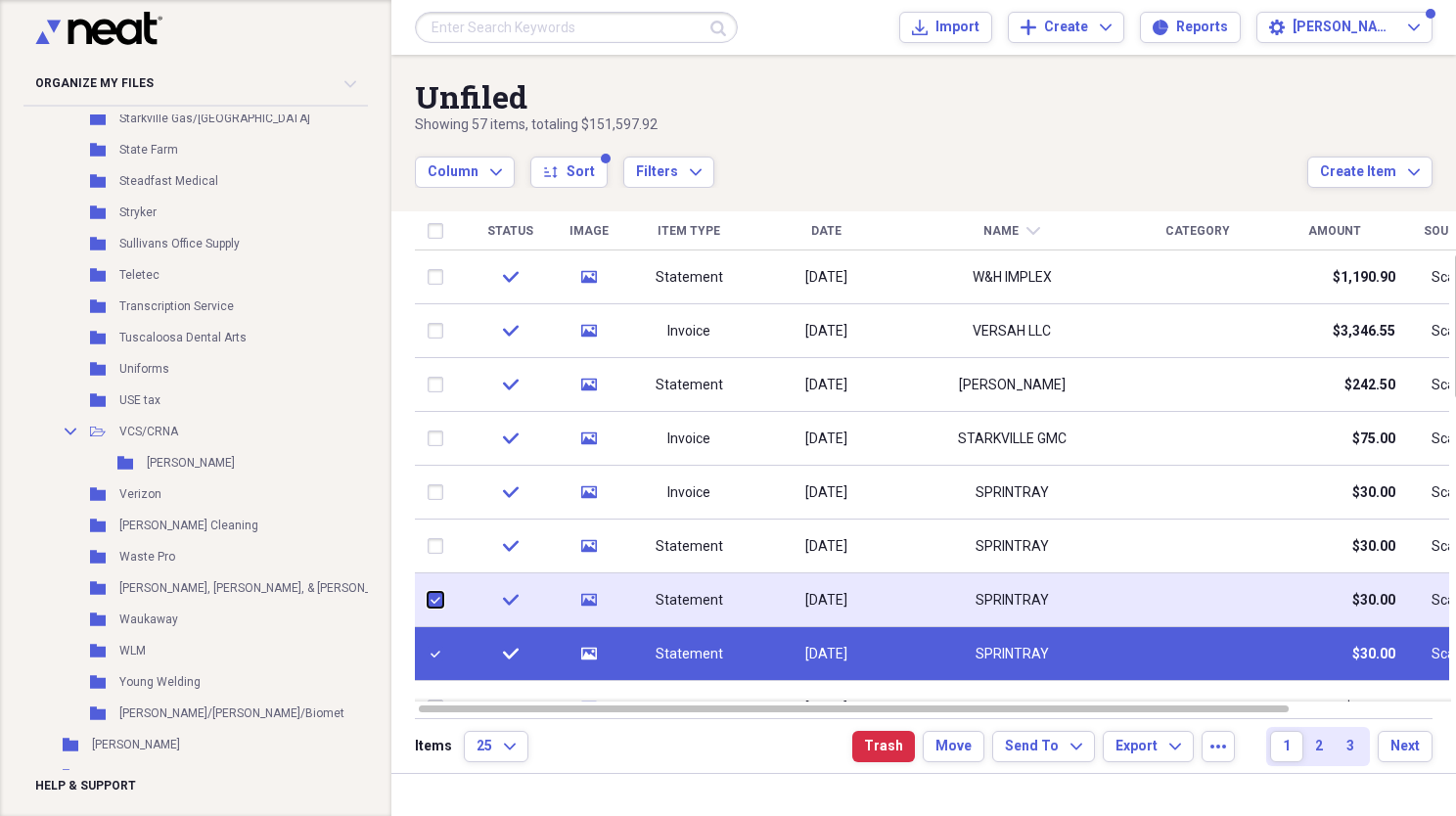 checkbox on "true" 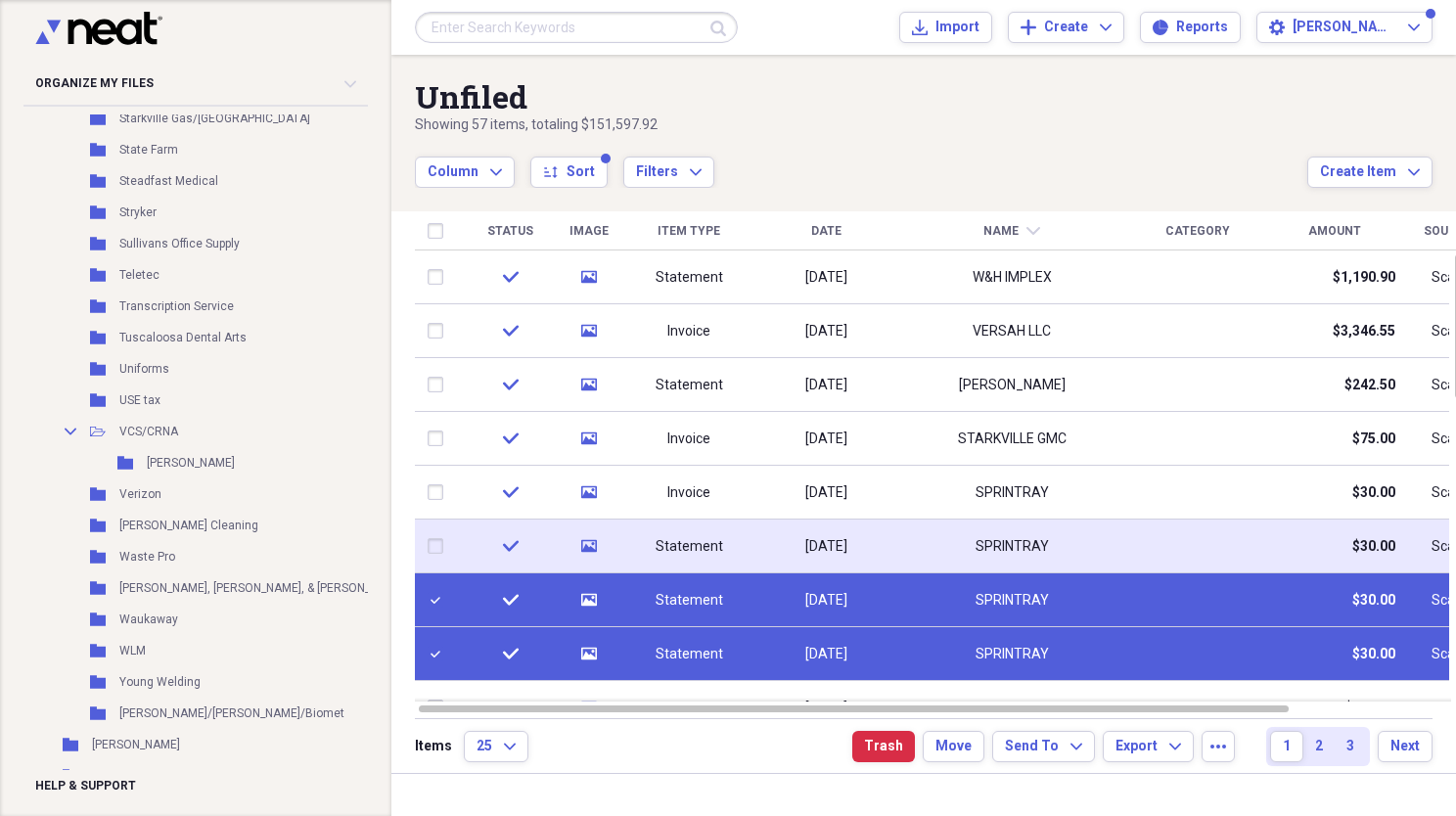 click at bounding box center [439, 546] 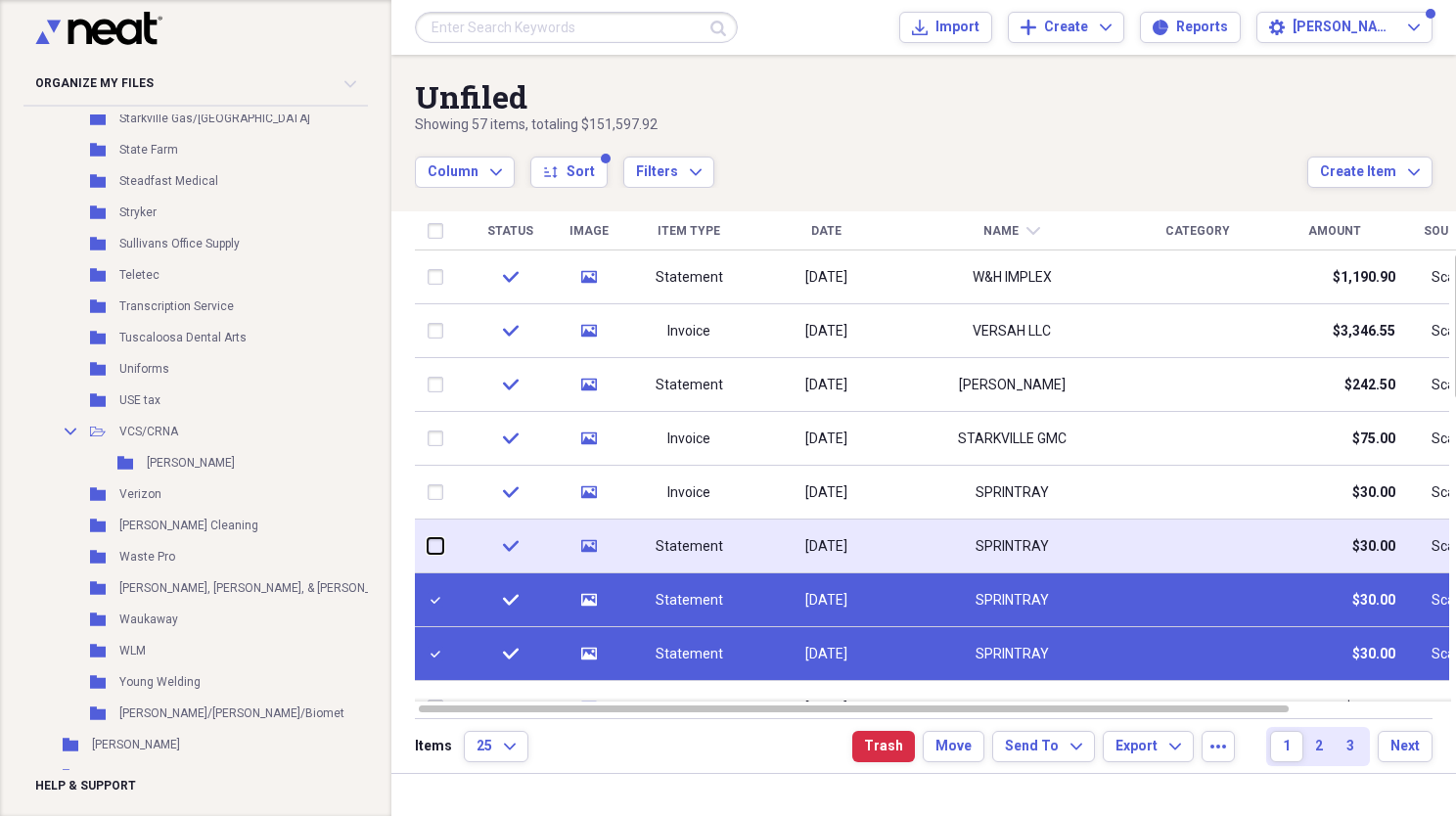 click at bounding box center (428, 546) 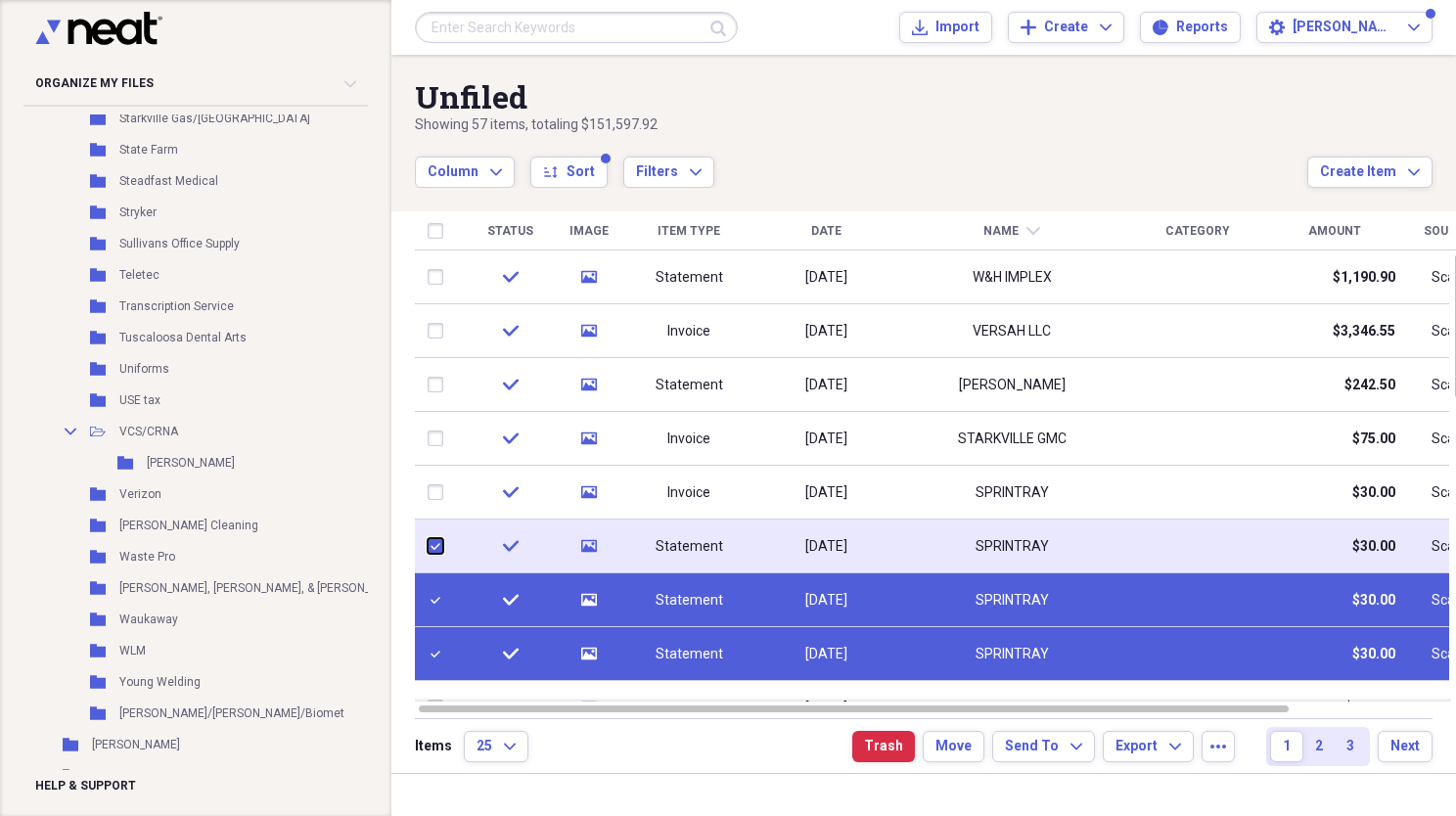checkbox on "true" 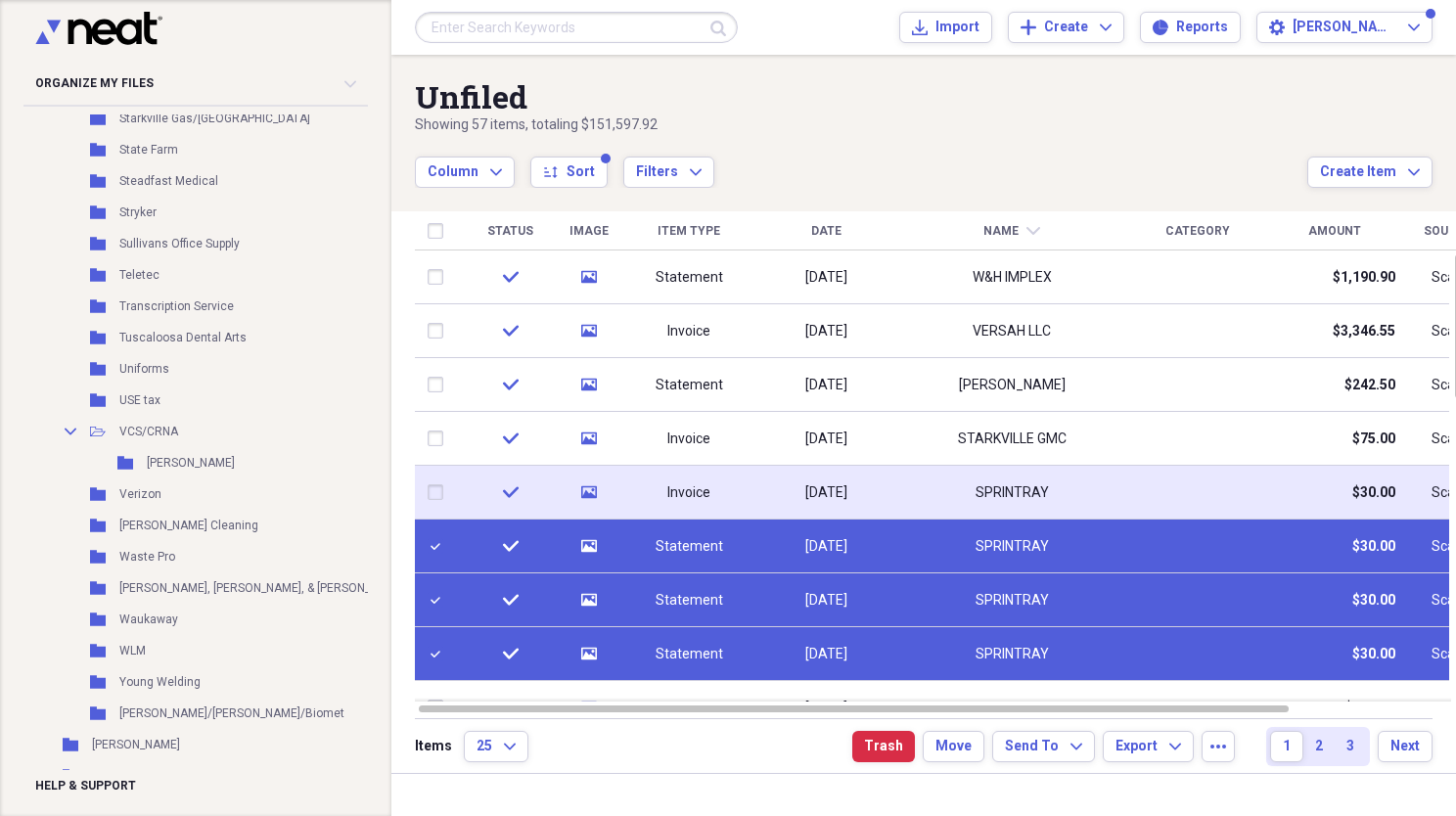 click at bounding box center (439, 492) 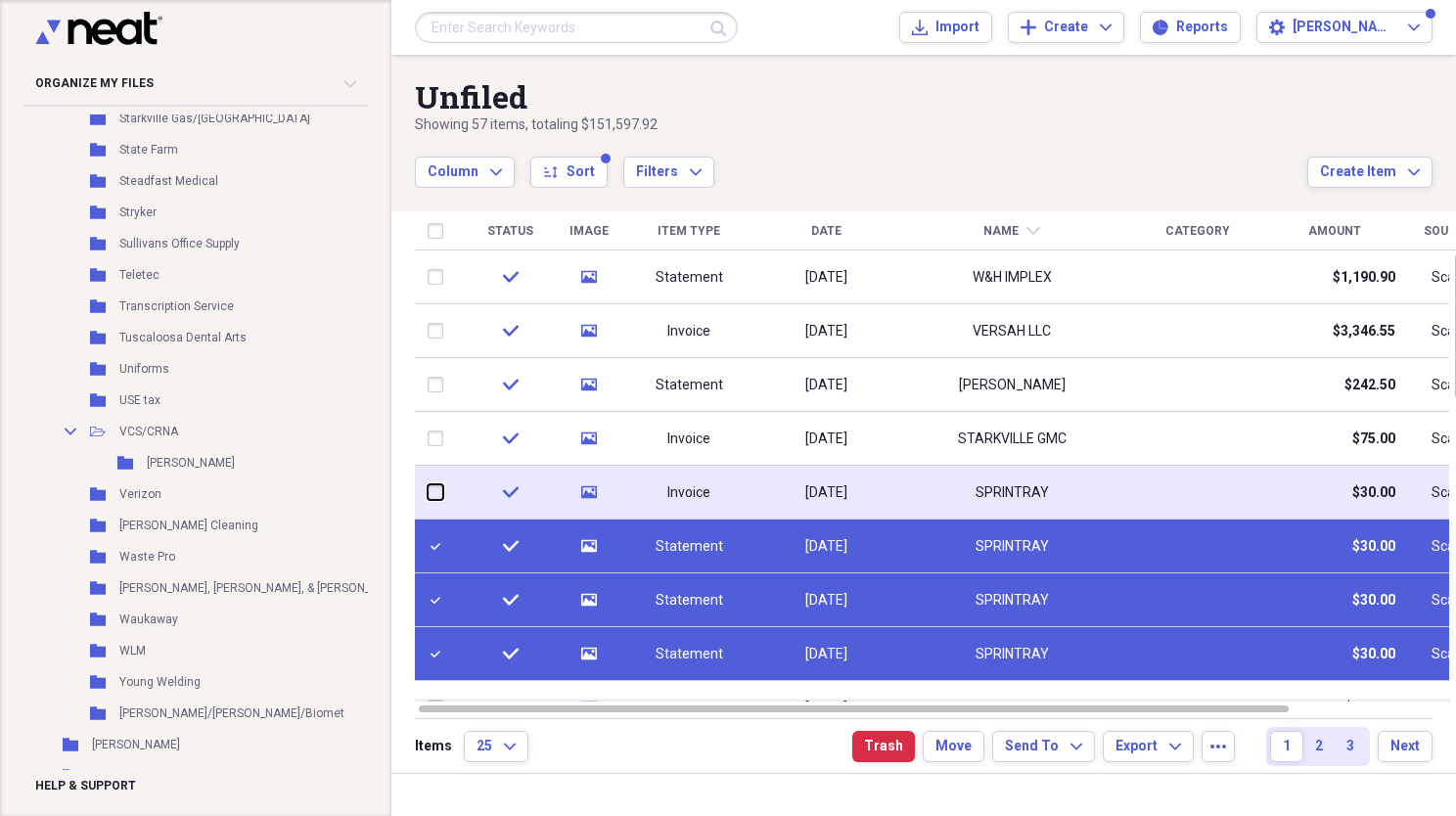 click at bounding box center [428, 492] 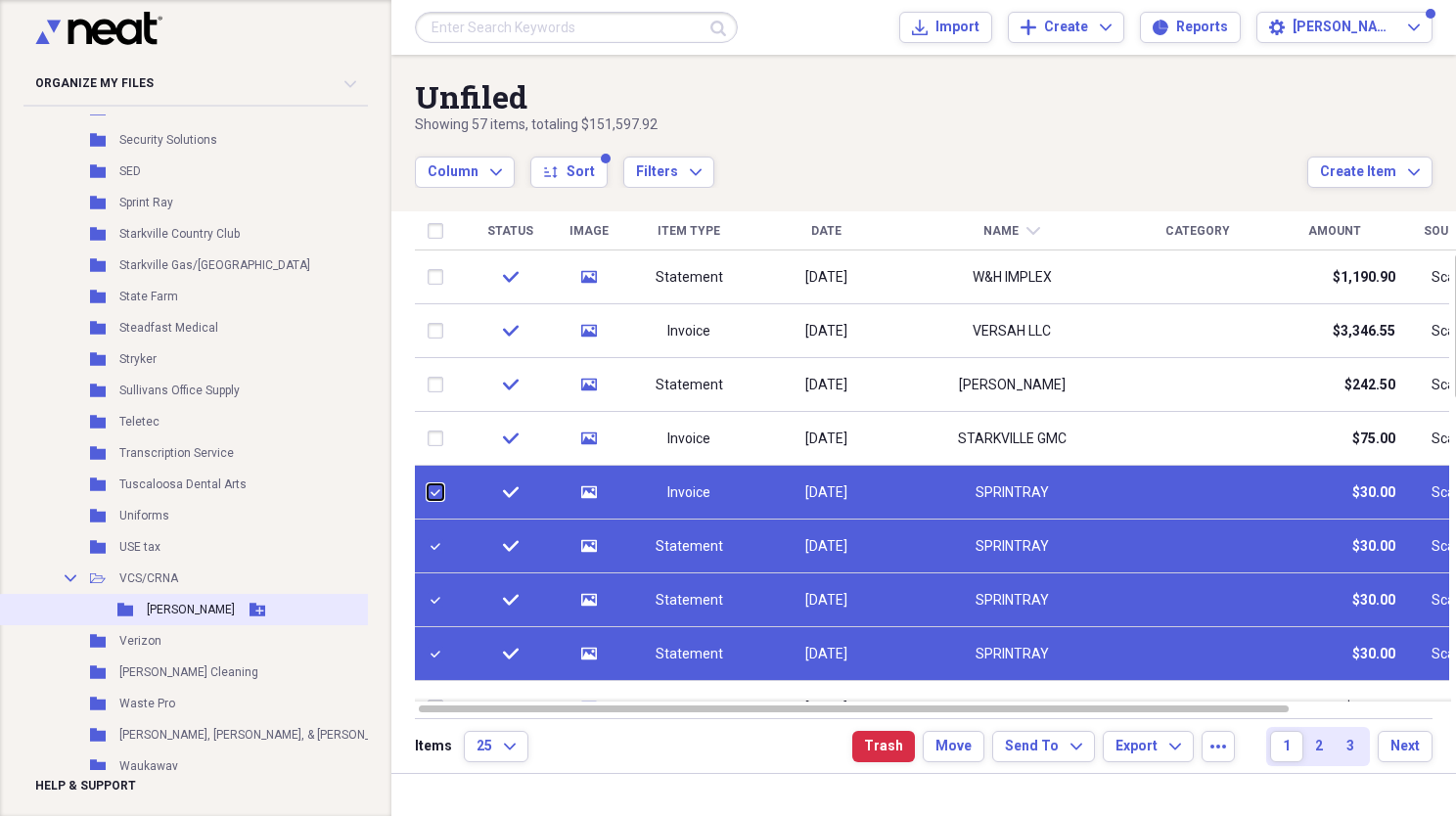 scroll, scrollTop: 1875, scrollLeft: 0, axis: vertical 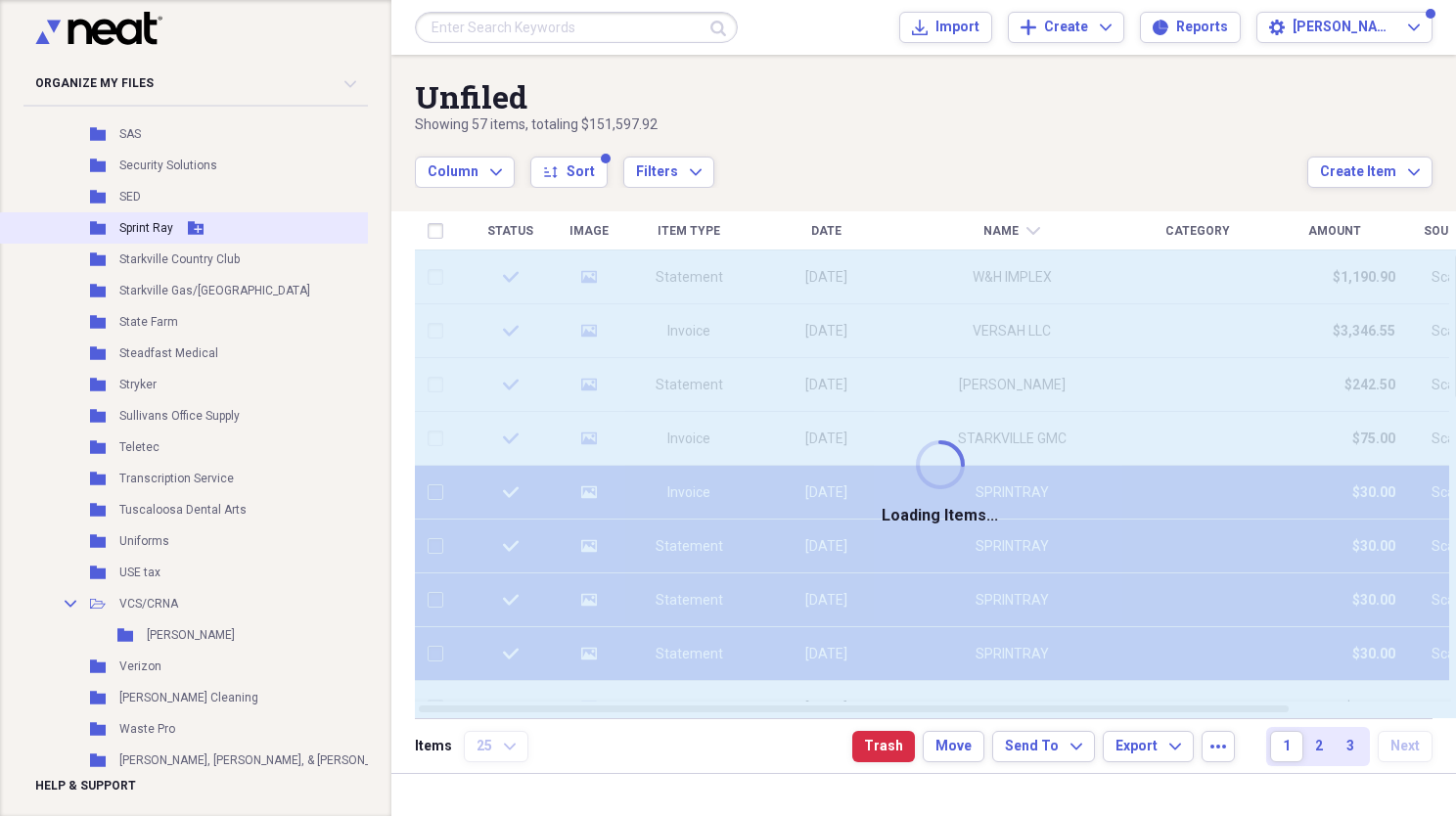 checkbox on "false" 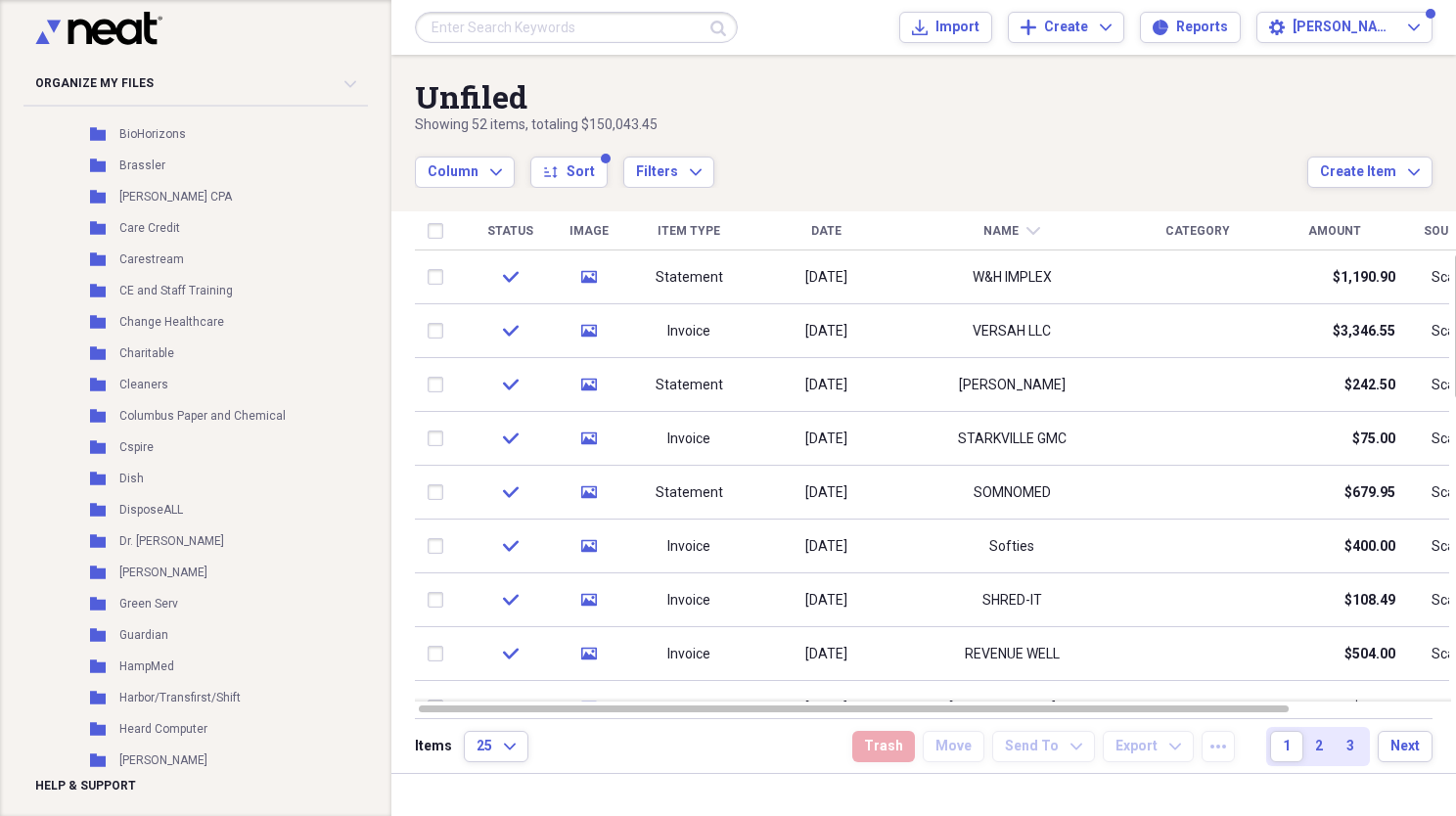 scroll, scrollTop: 579, scrollLeft: 0, axis: vertical 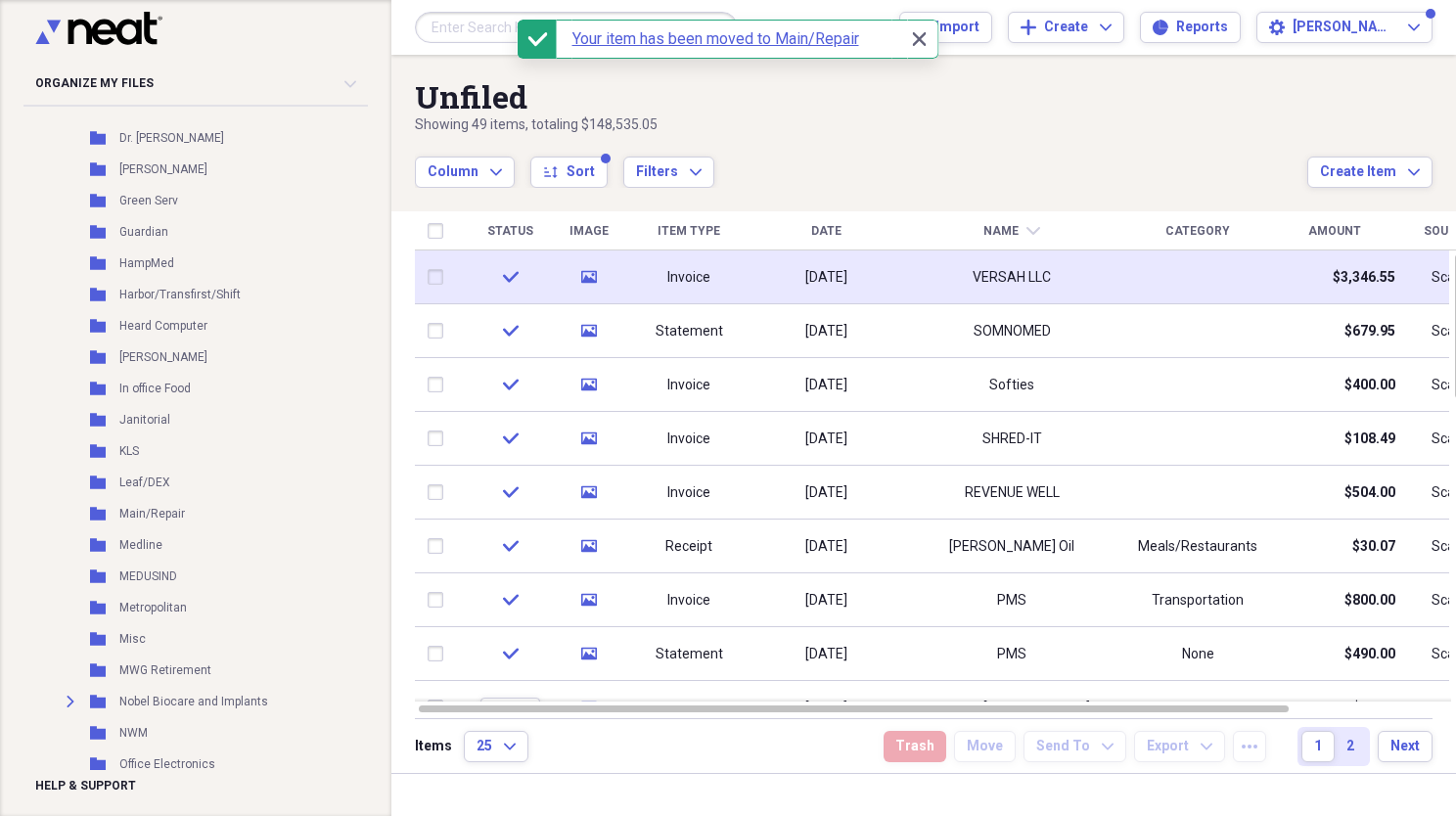 click at bounding box center (439, 277) 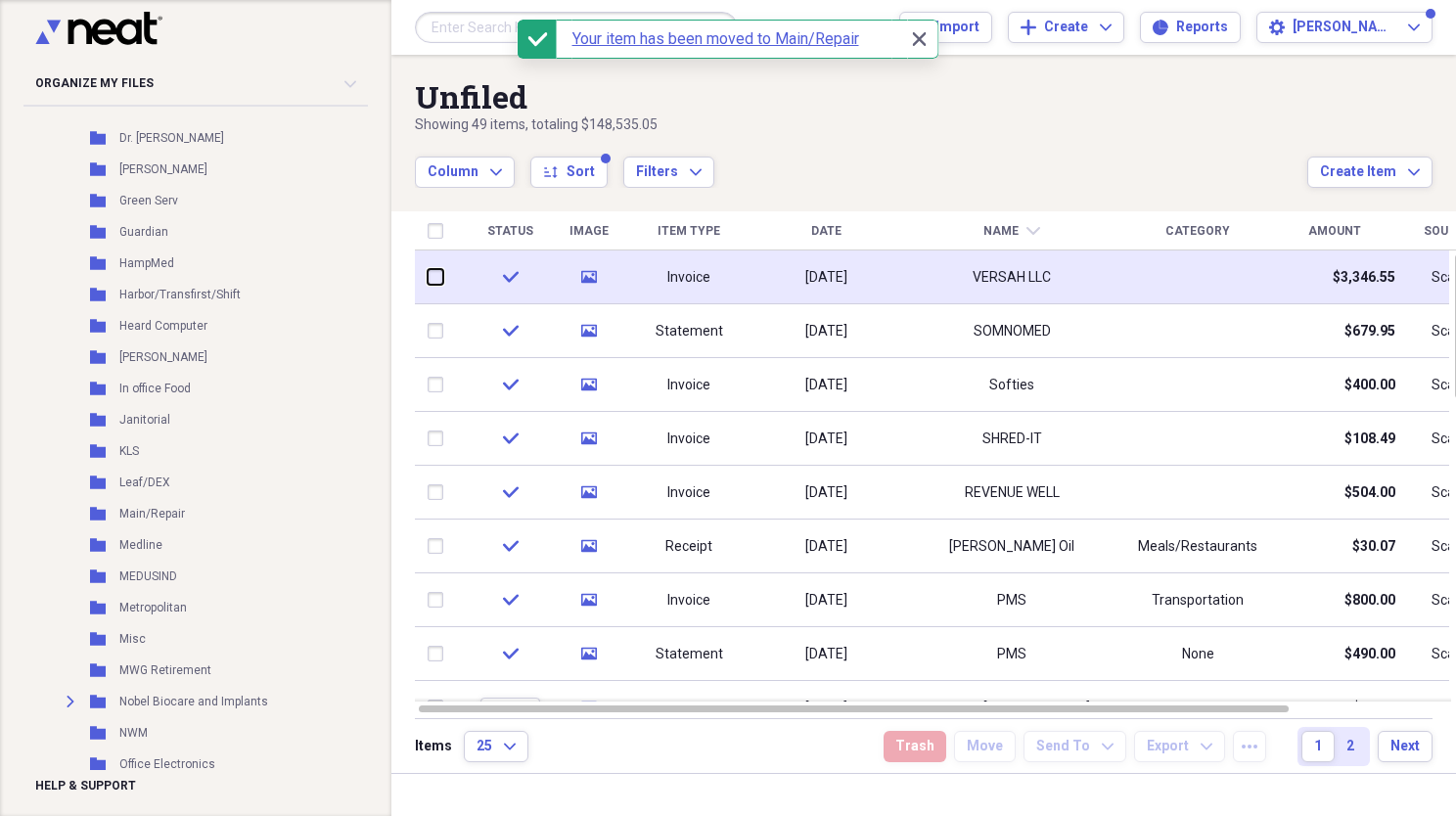 click at bounding box center [428, 277] 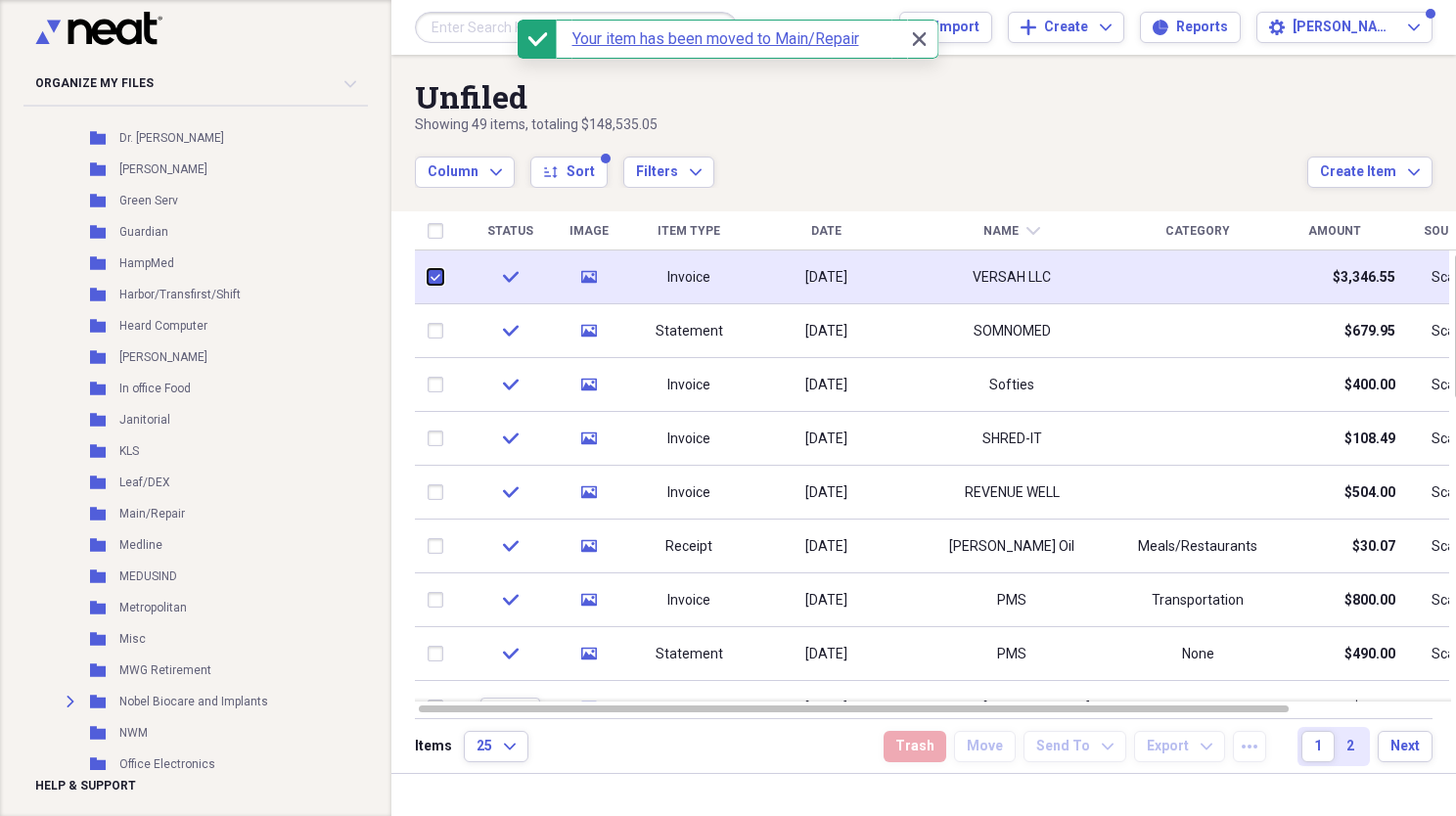 checkbox on "true" 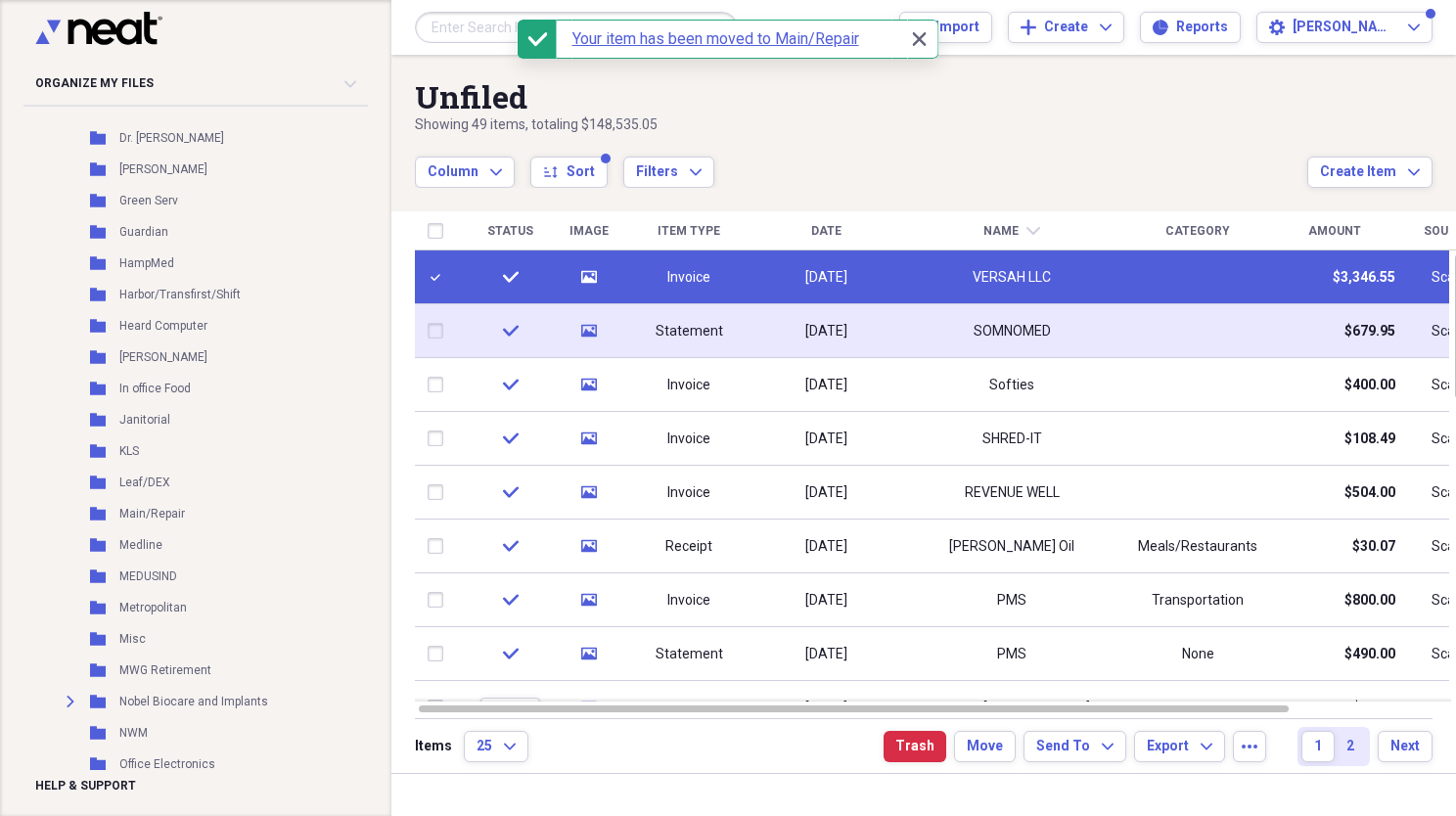 click at bounding box center (439, 331) 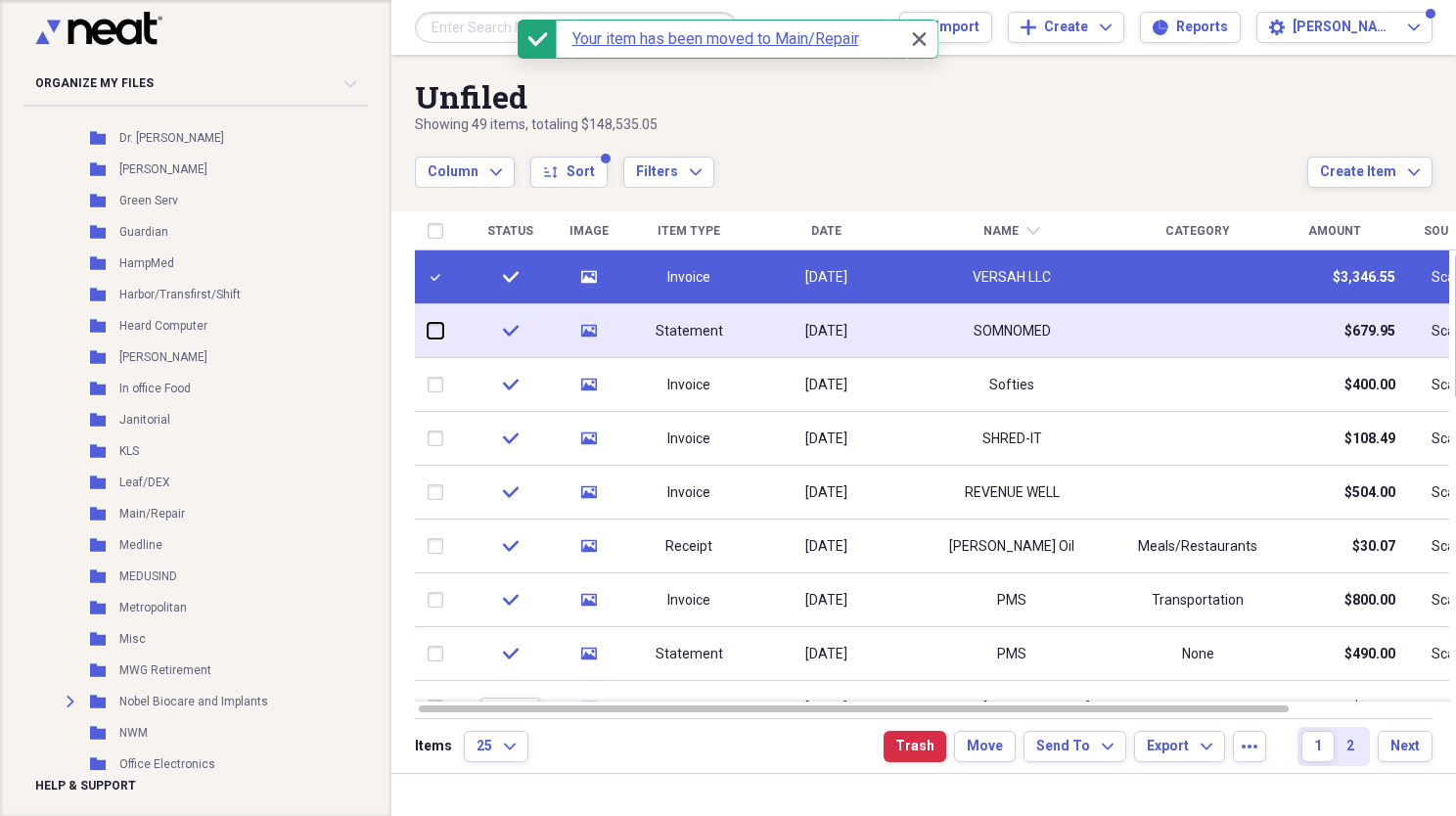 click at bounding box center [428, 331] 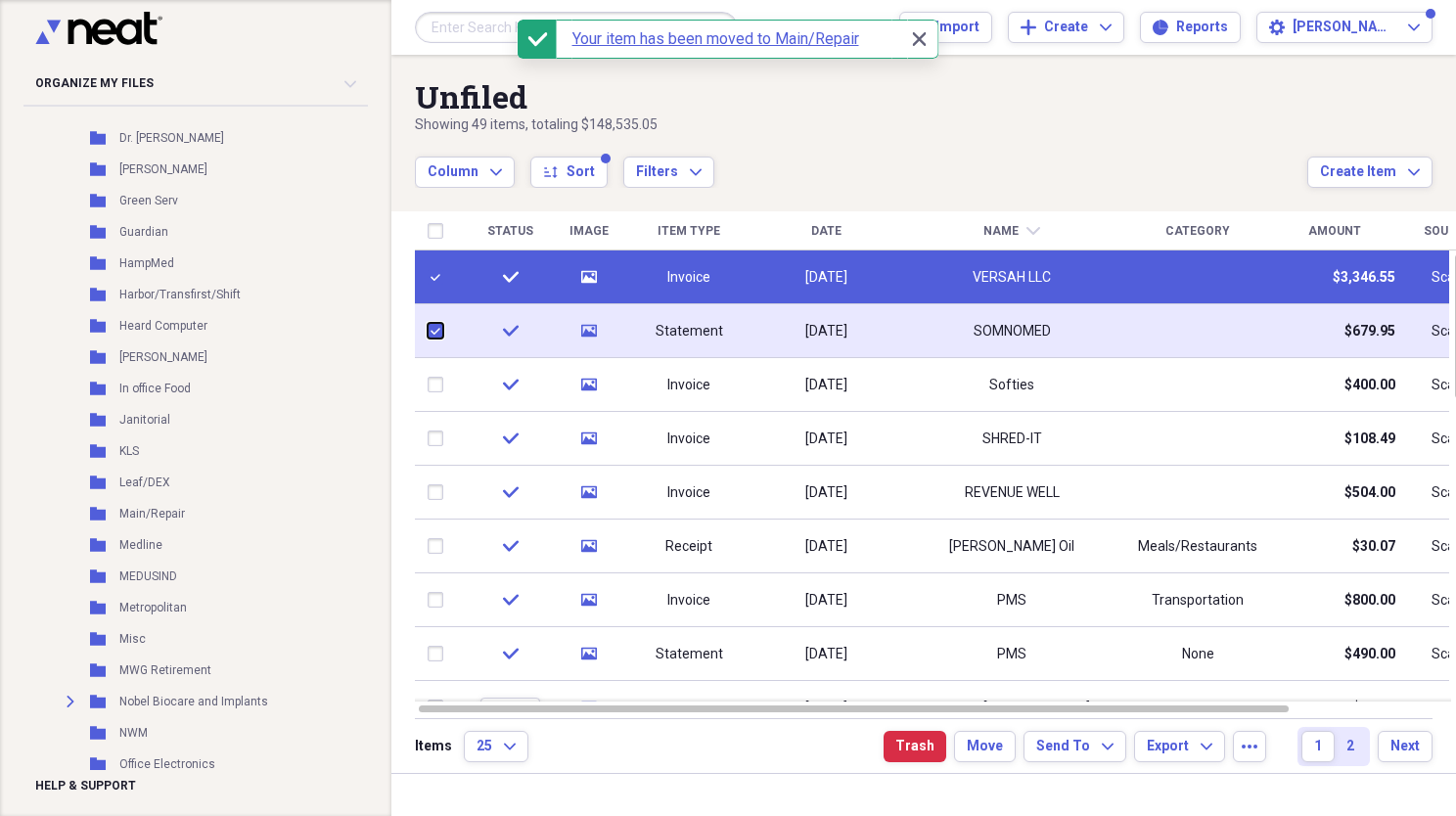 checkbox on "true" 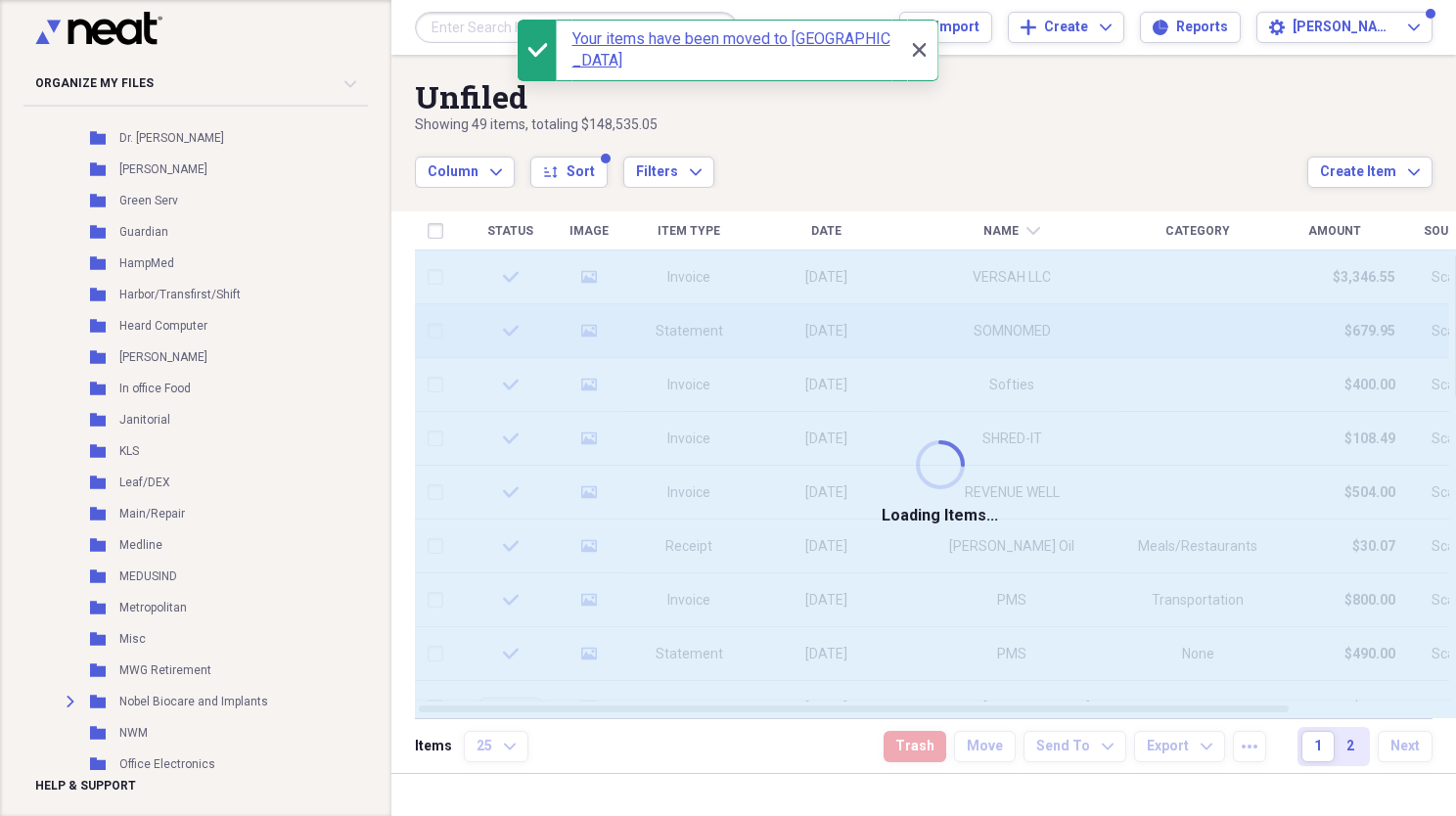 checkbox on "false" 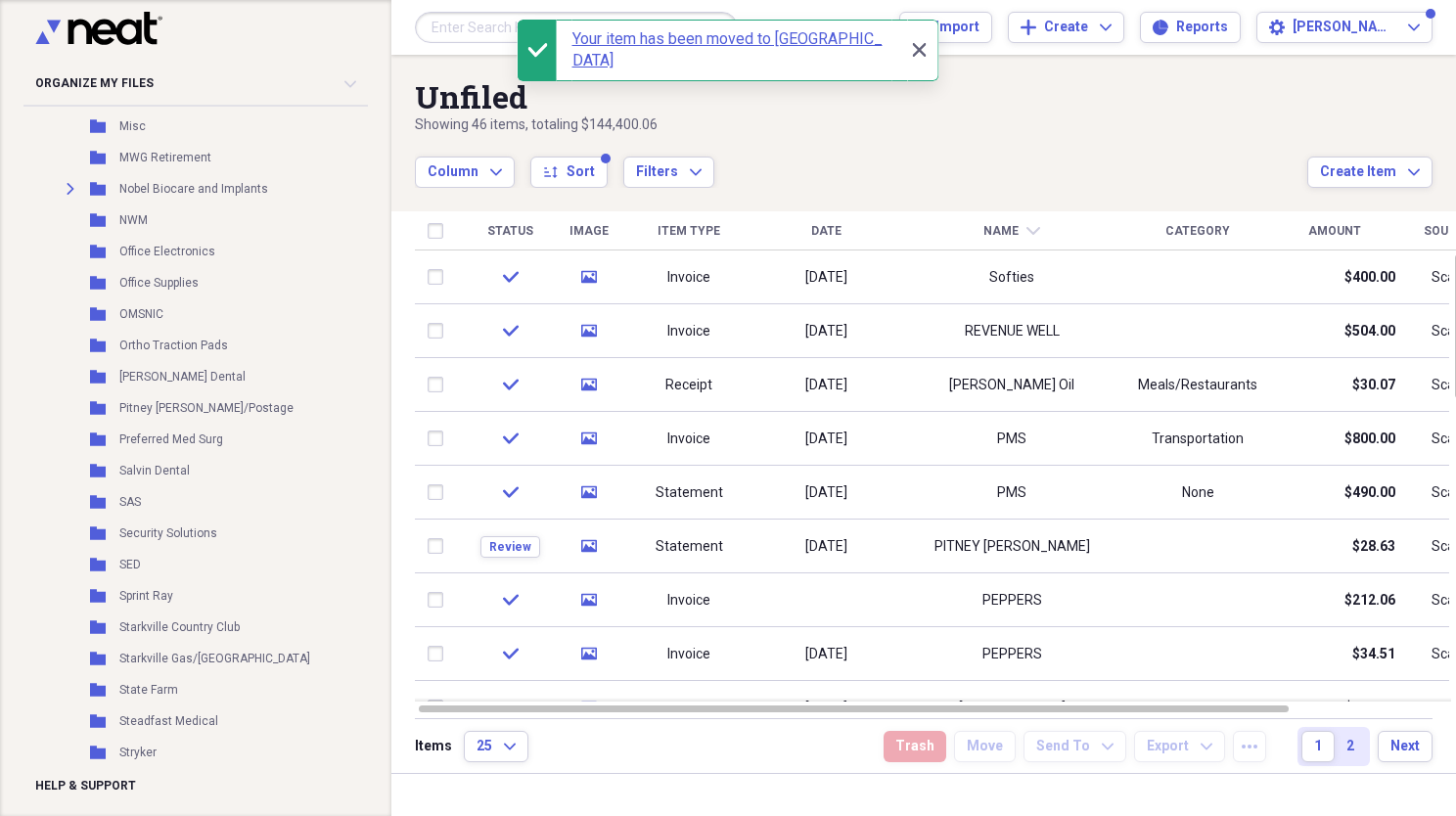 scroll, scrollTop: 1558, scrollLeft: 0, axis: vertical 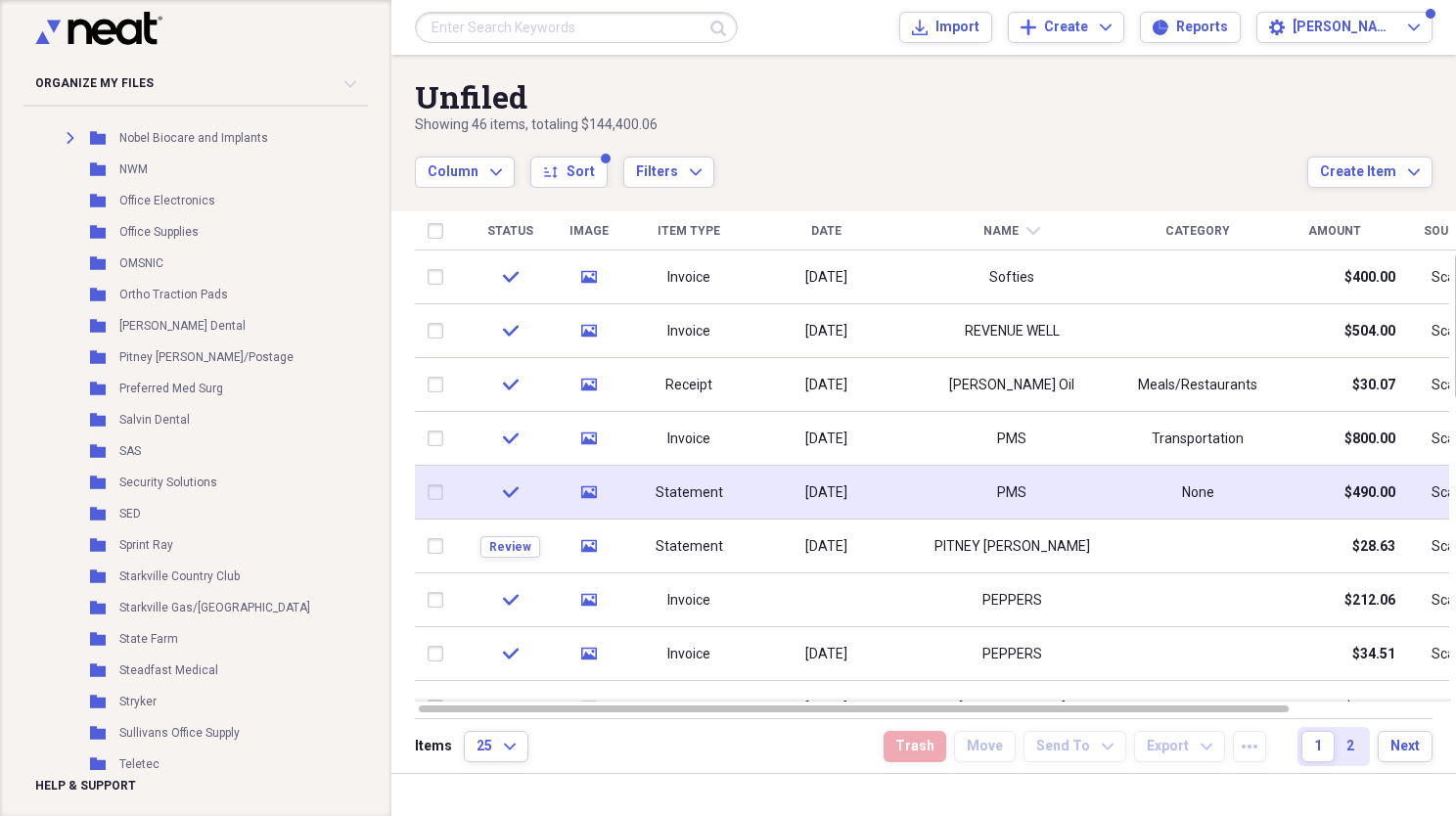 click at bounding box center [439, 492] 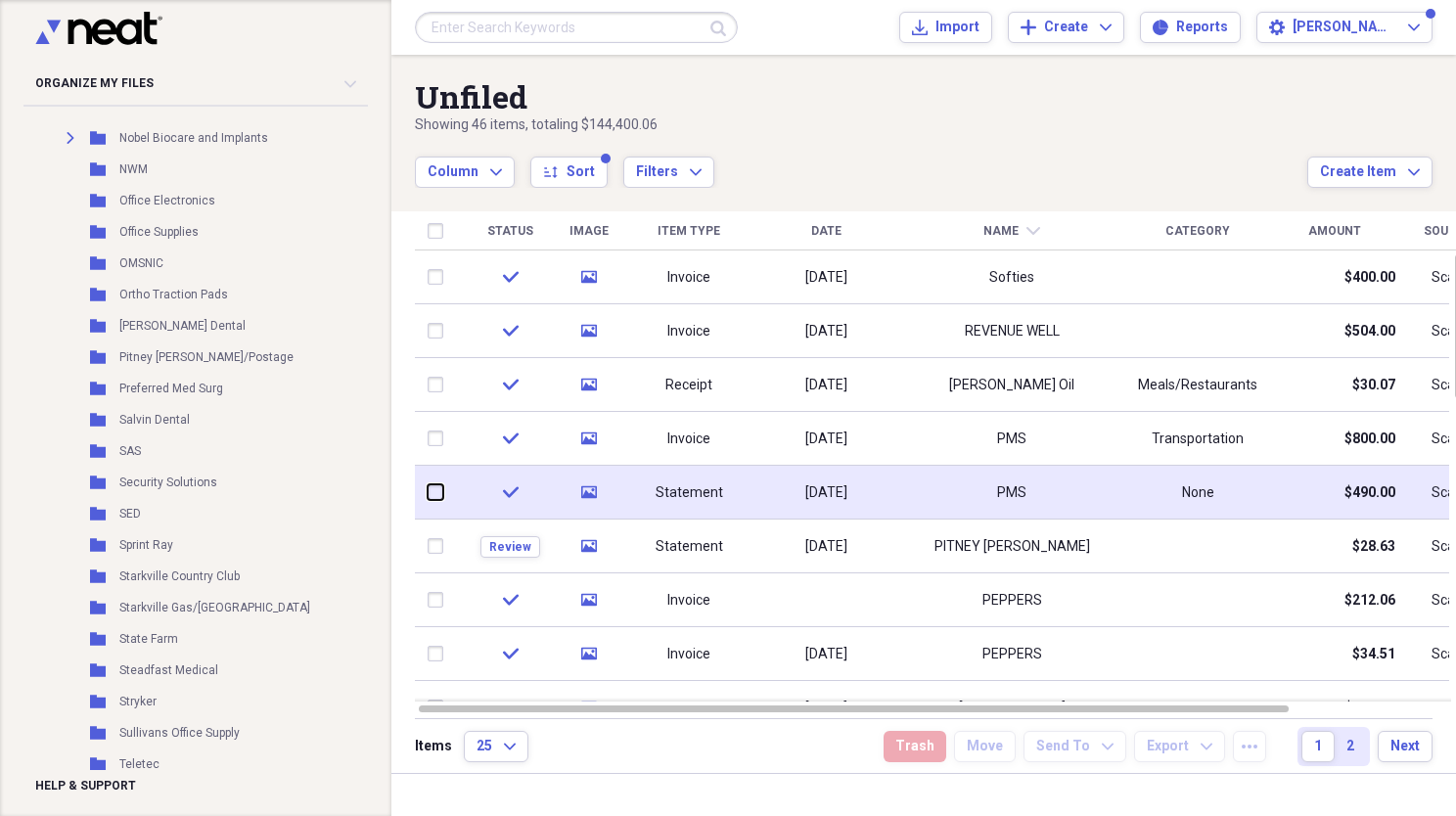 click at bounding box center [428, 492] 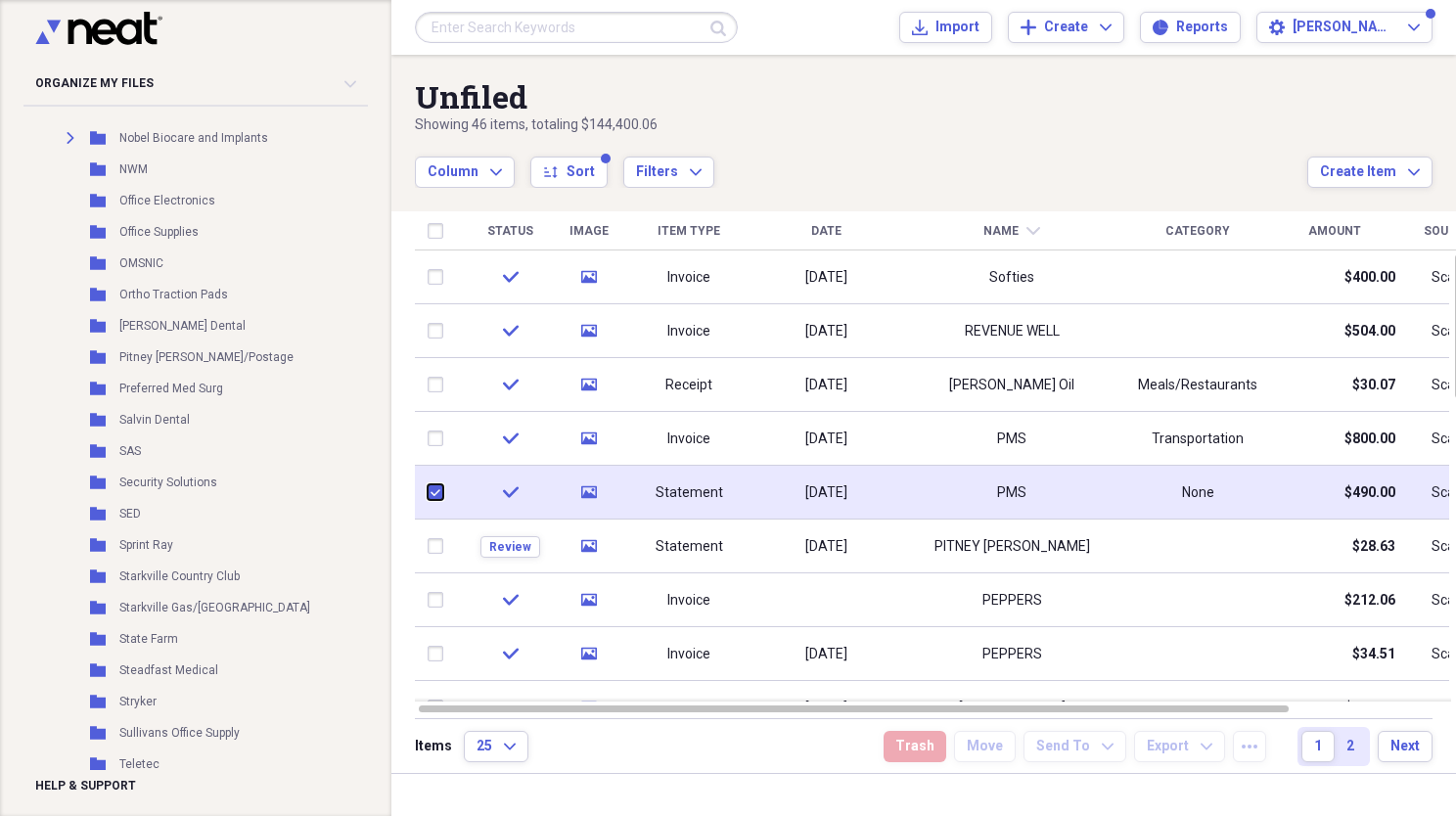 checkbox on "true" 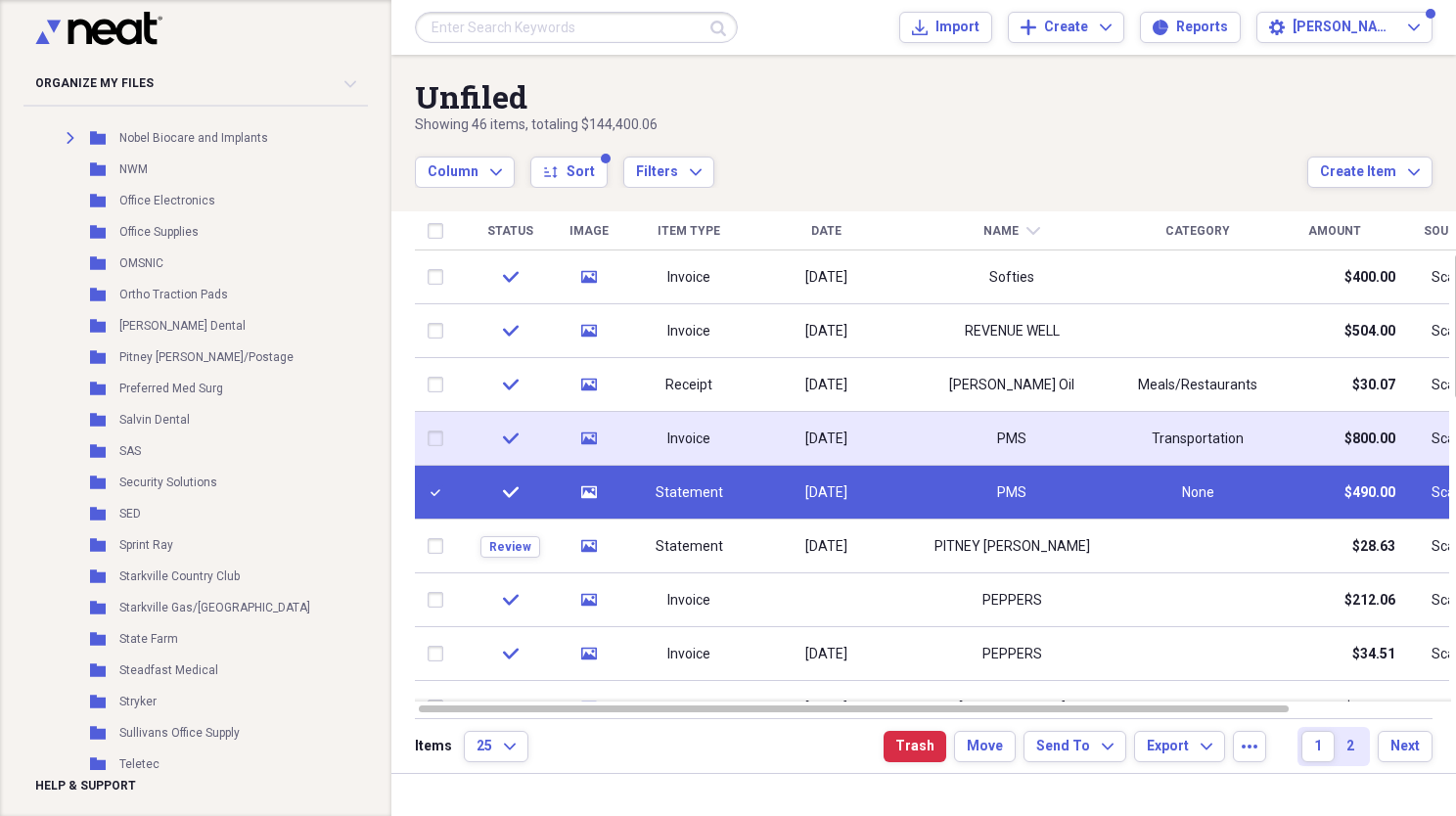click at bounding box center (439, 438) 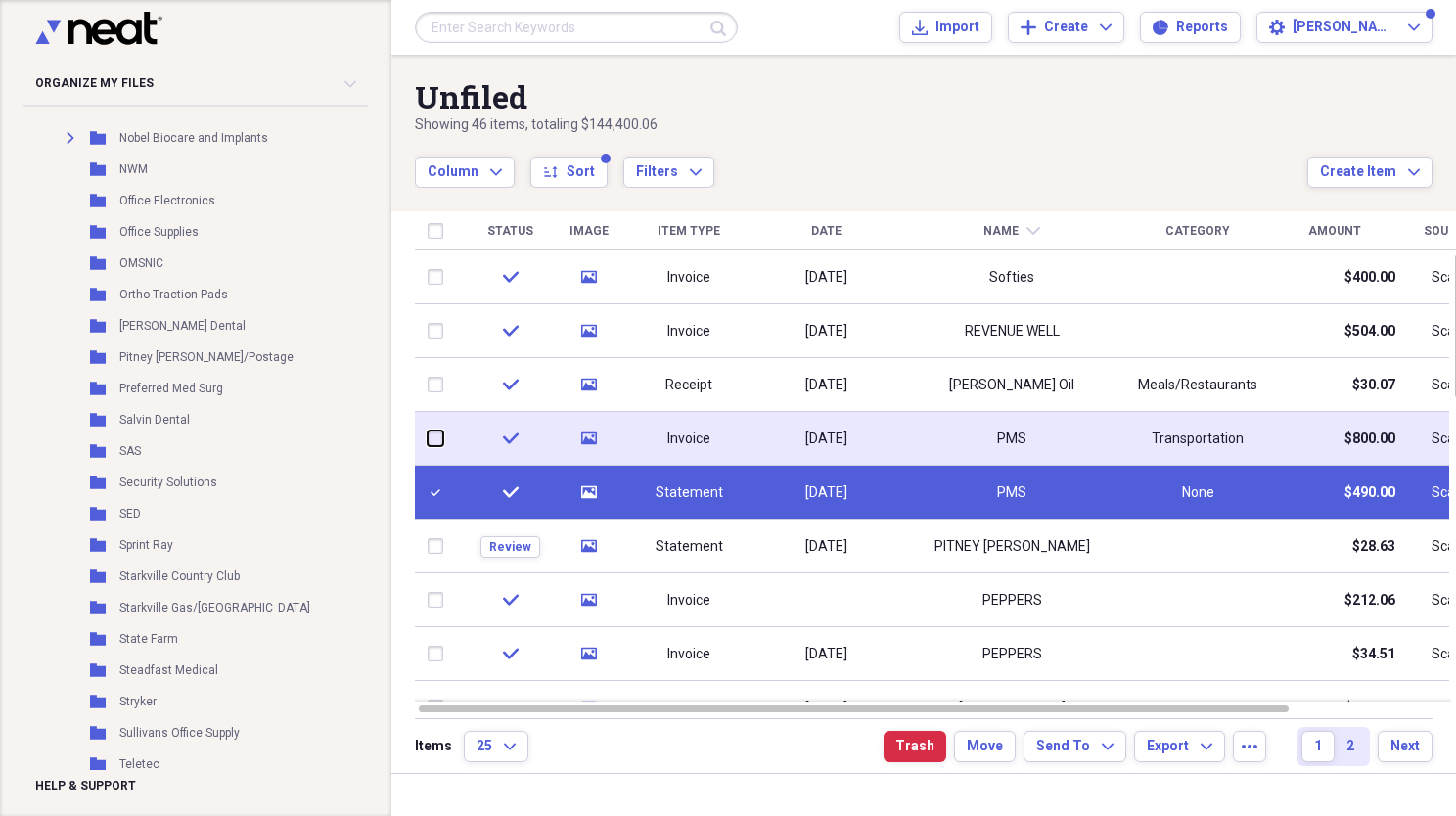 click at bounding box center (428, 438) 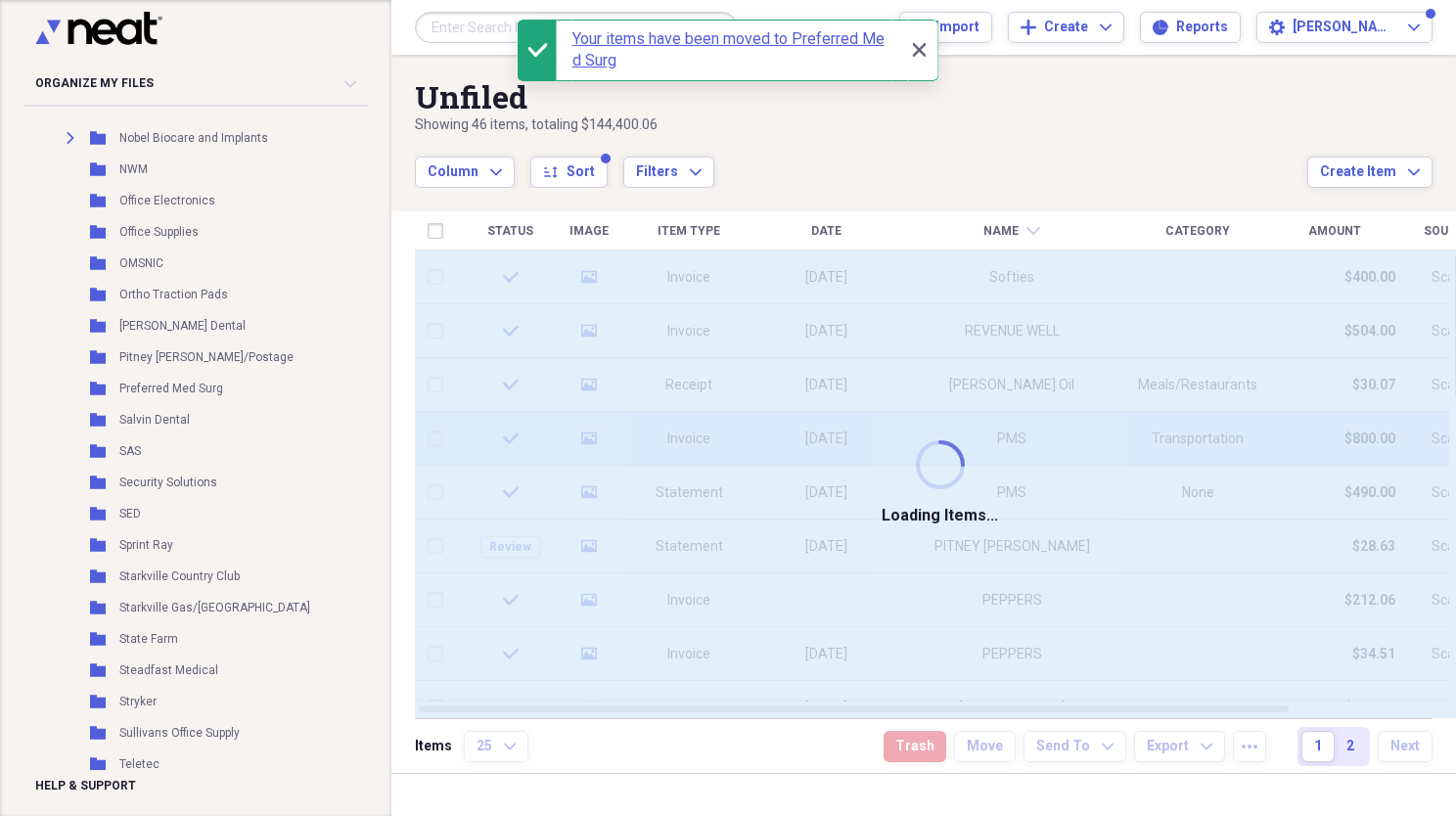 checkbox on "false" 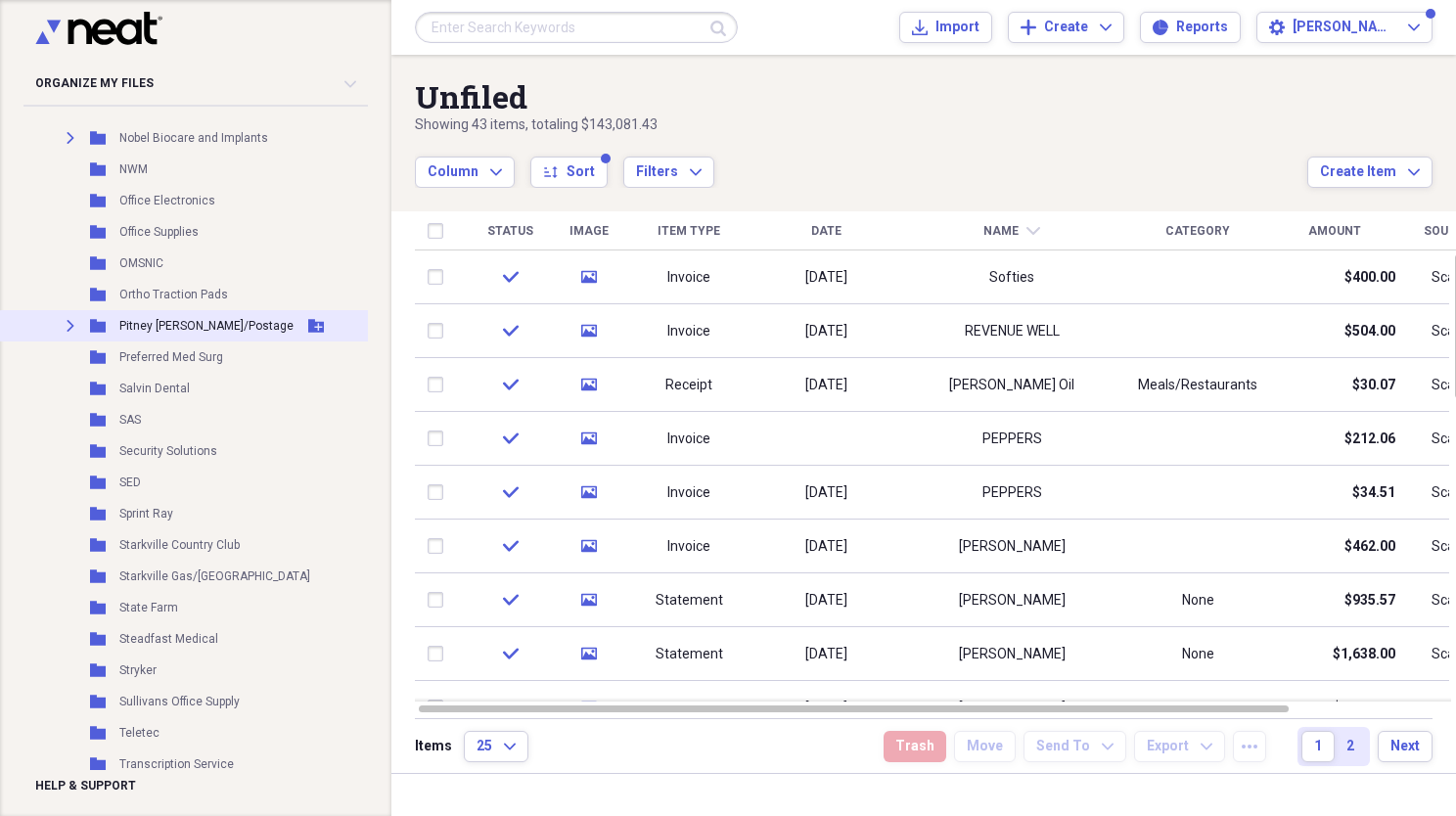 click on "Pitney [PERSON_NAME]/Postage" at bounding box center (206, 326) 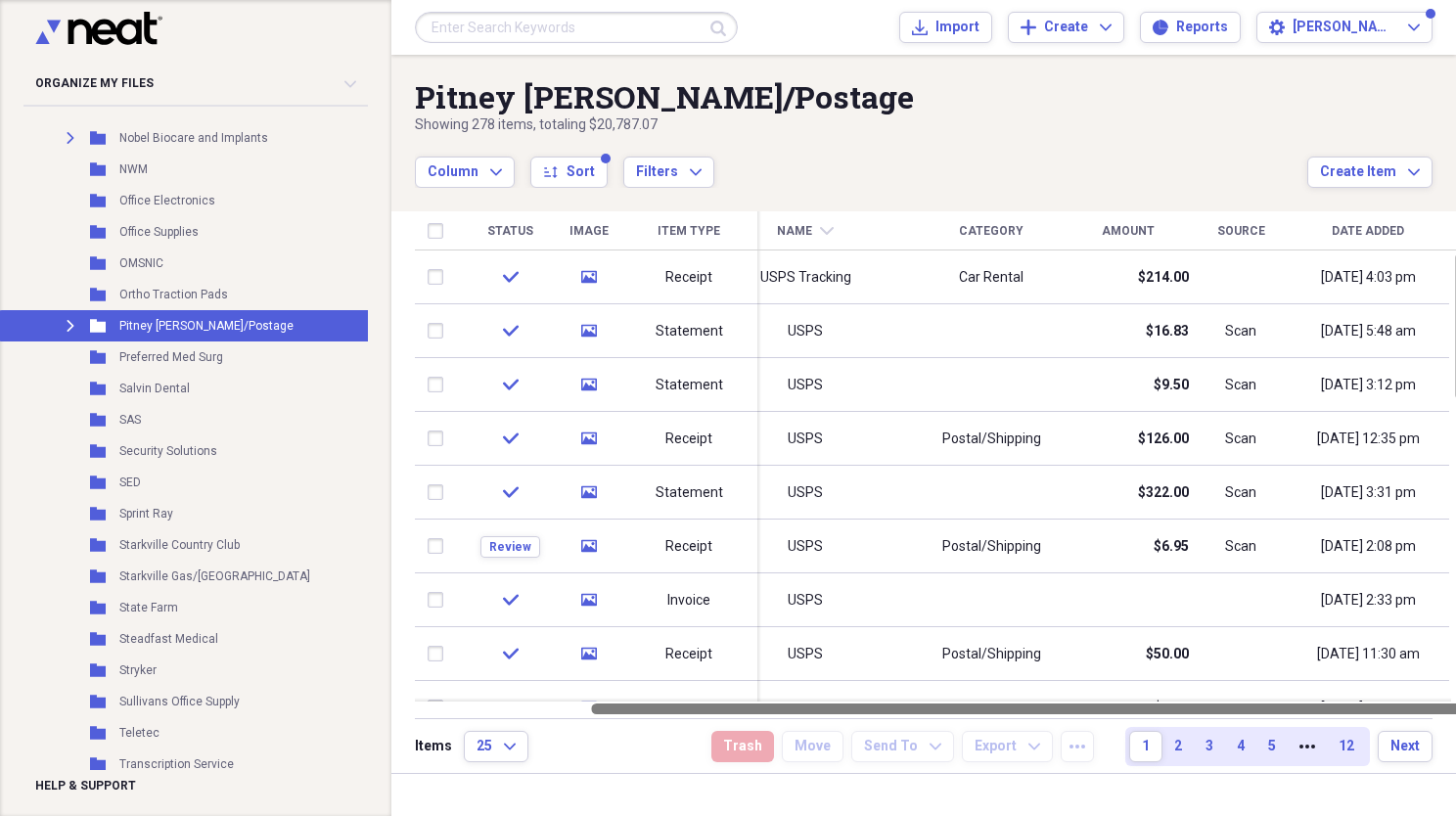 drag, startPoint x: 994, startPoint y: 708, endPoint x: 1312, endPoint y: 707, distance: 318.00157 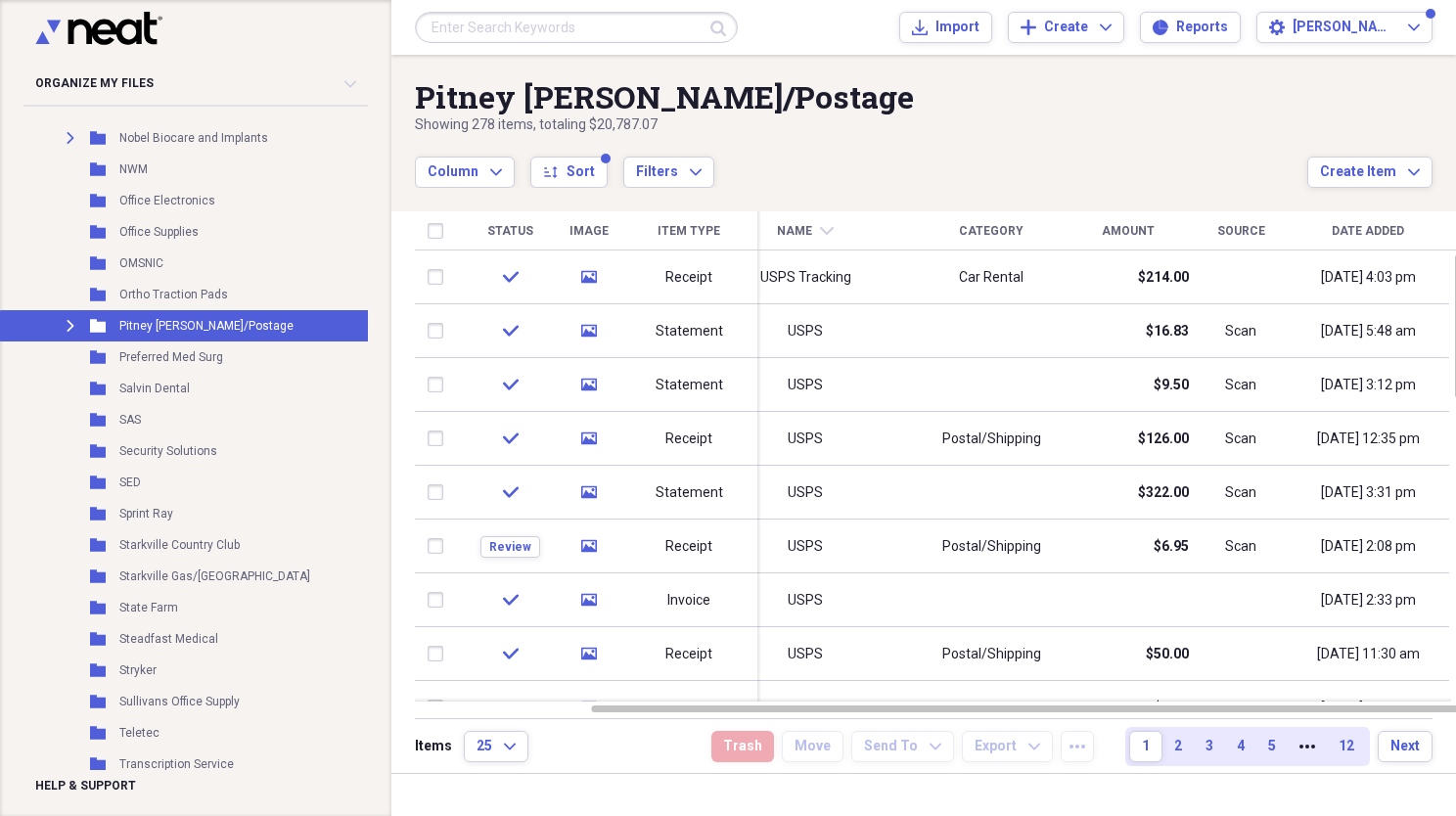 click on "Date Added" at bounding box center (1368, 231) 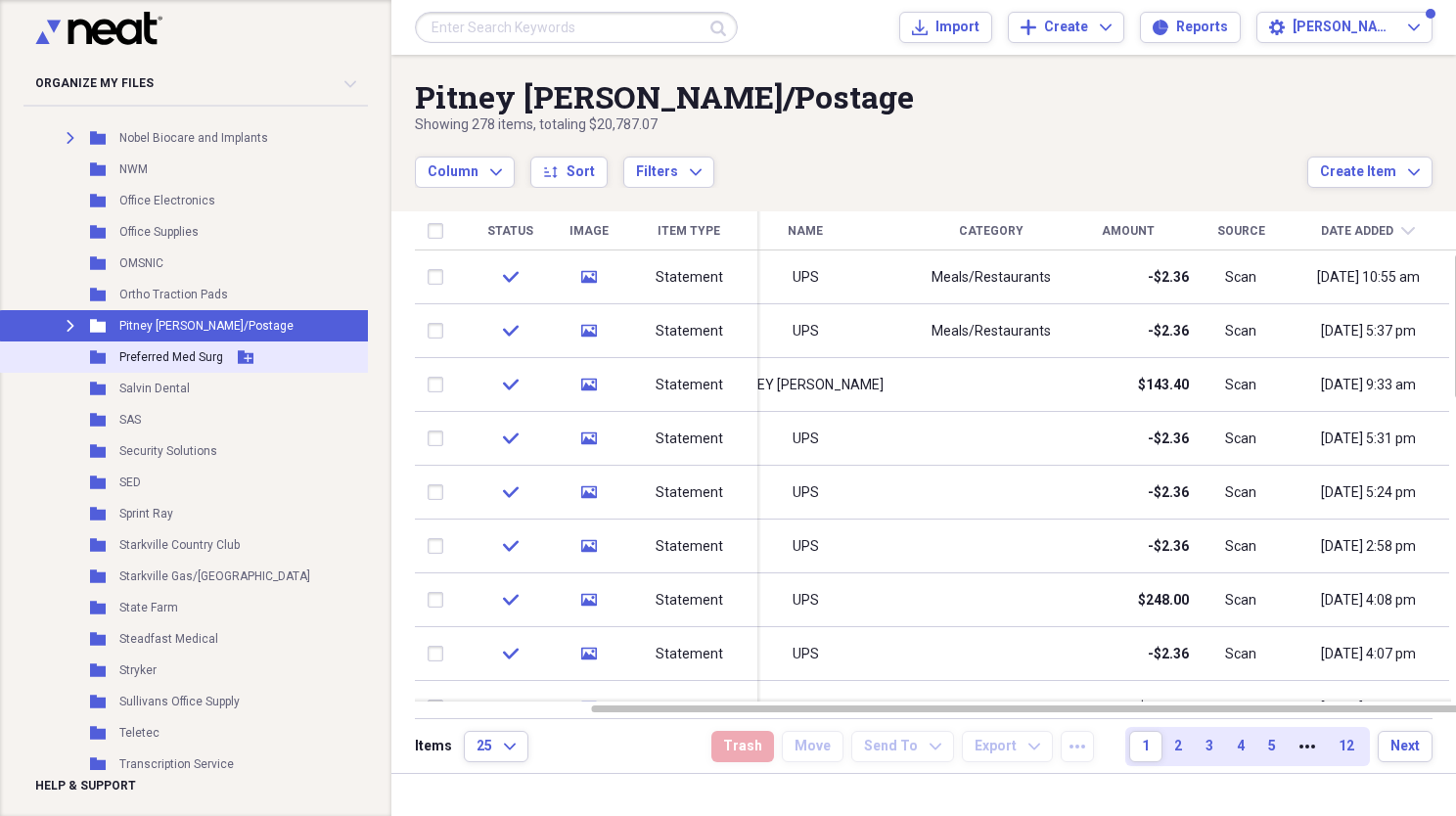 click on "Add Folder" at bounding box center (246, 357) 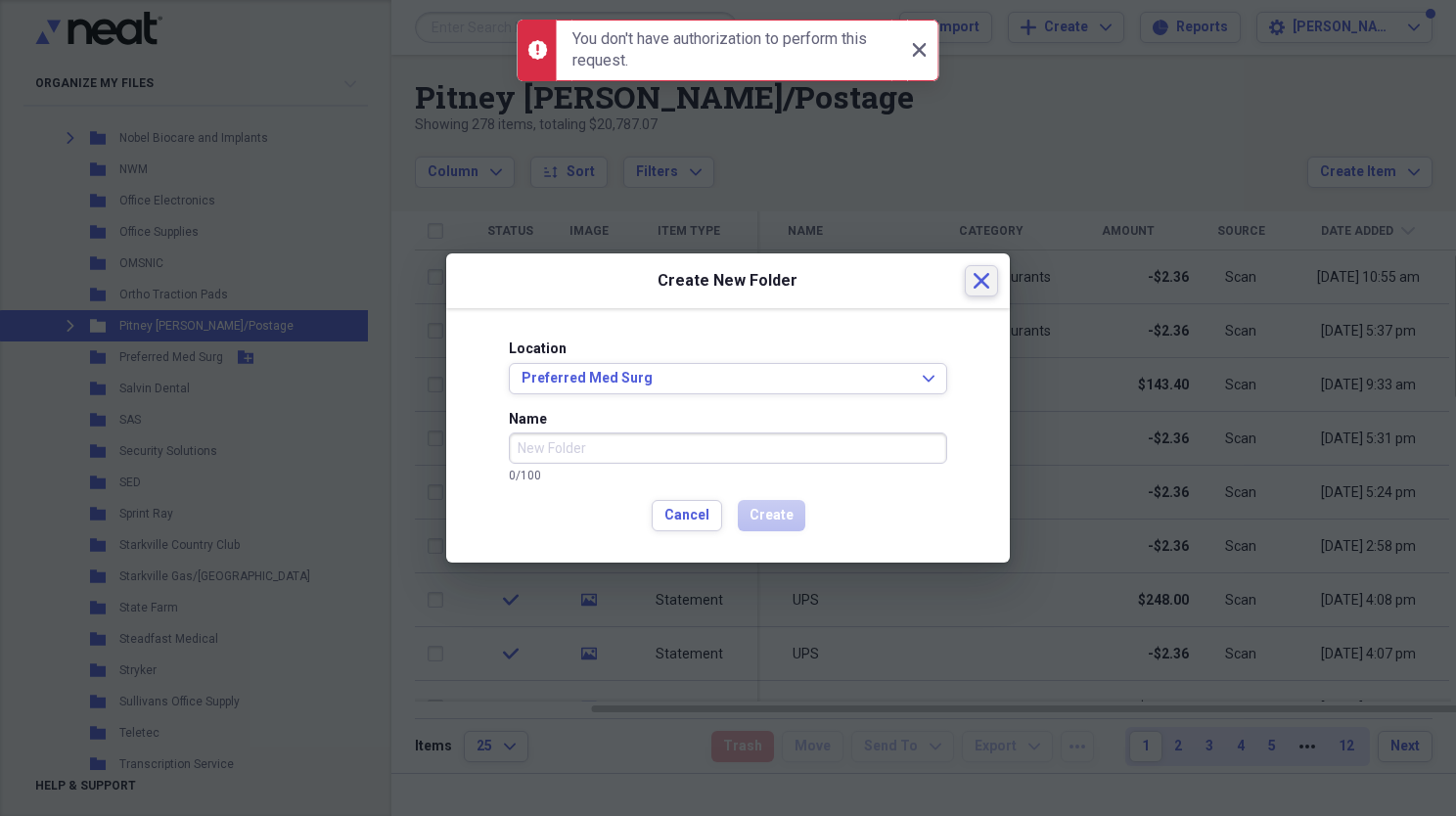 click 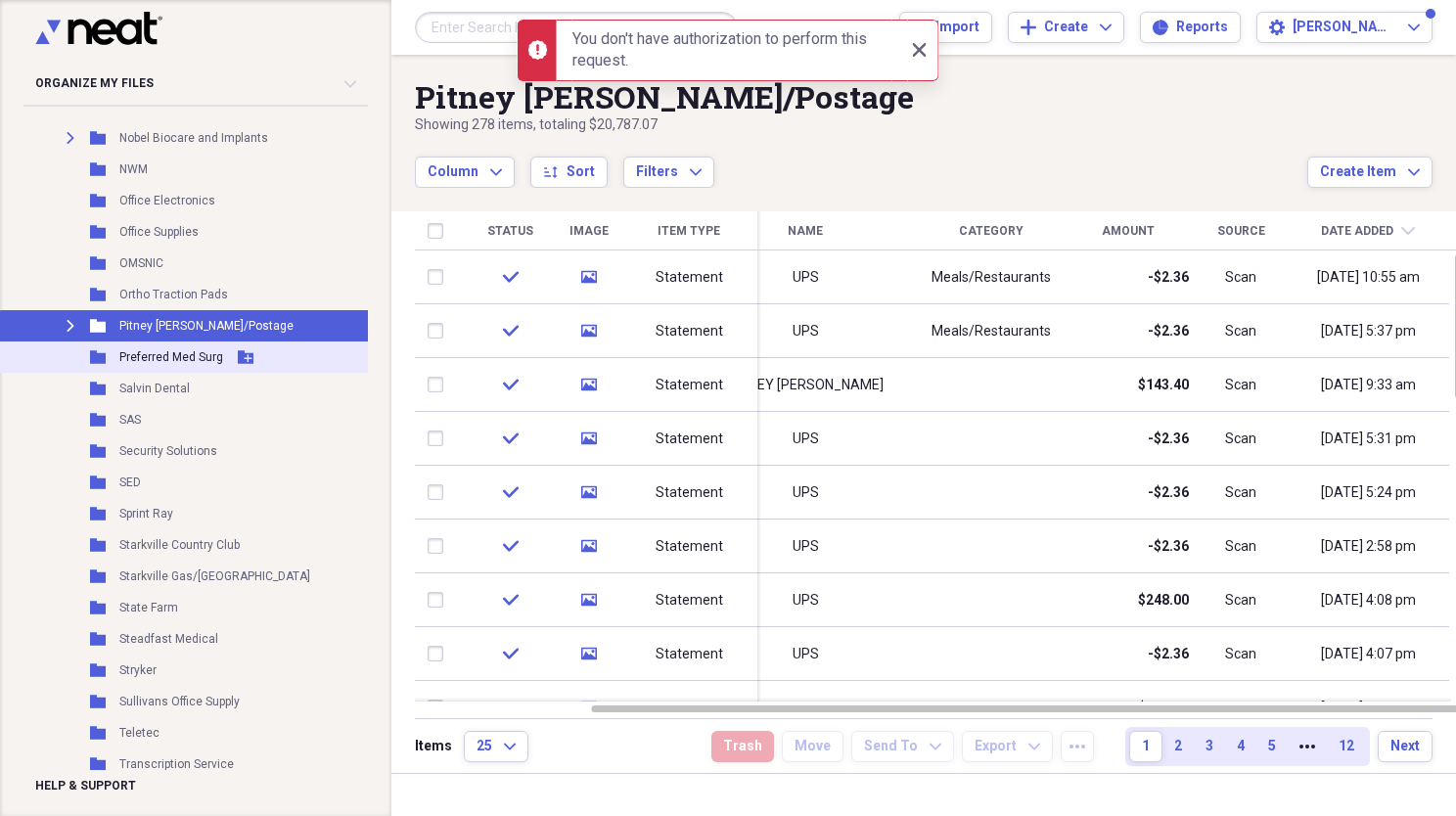 click on "Preferred Med Surg" at bounding box center (171, 357) 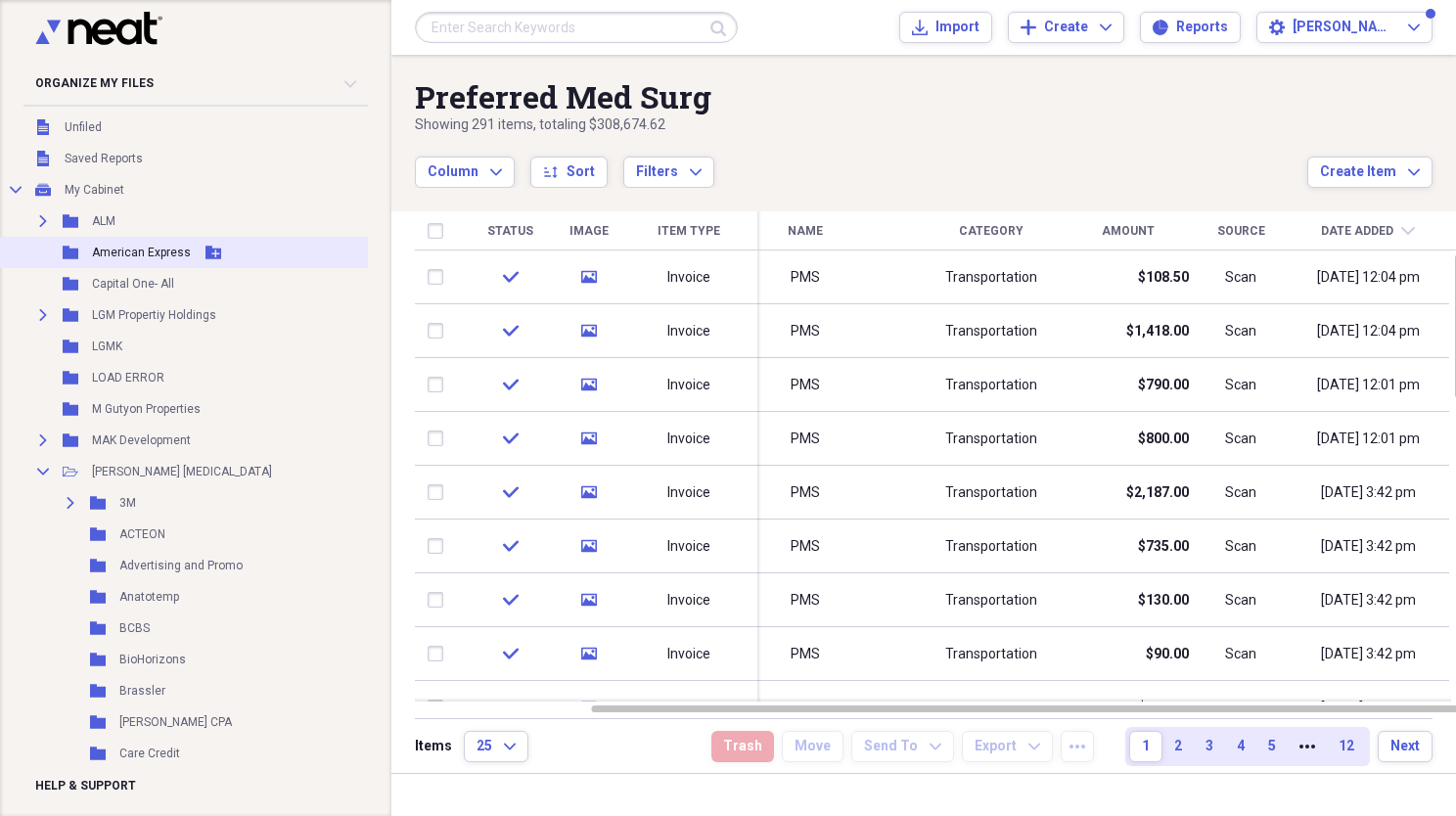 scroll, scrollTop: 0, scrollLeft: 0, axis: both 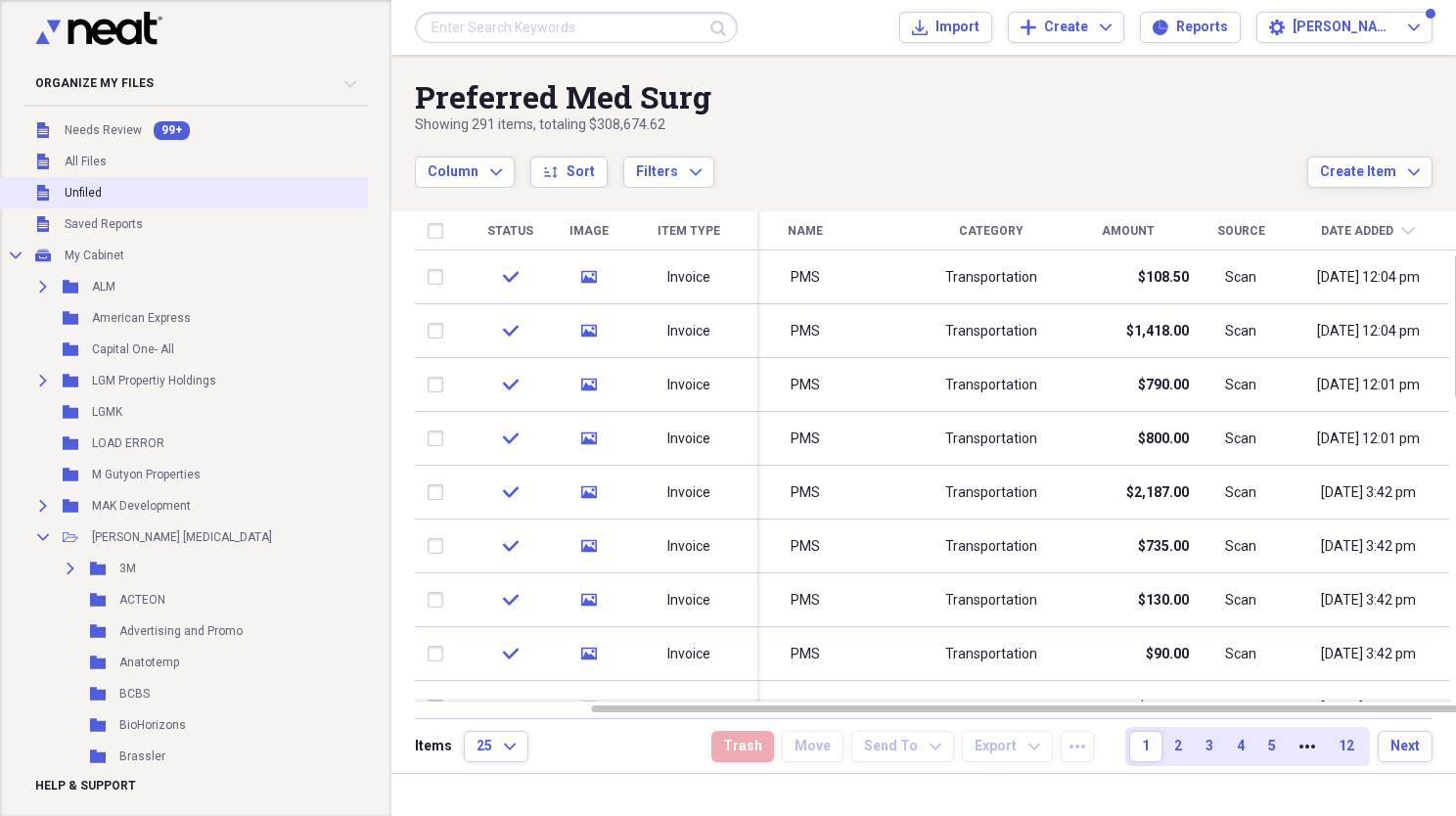 click on "Unfiled Unfiled" at bounding box center [232, 193] 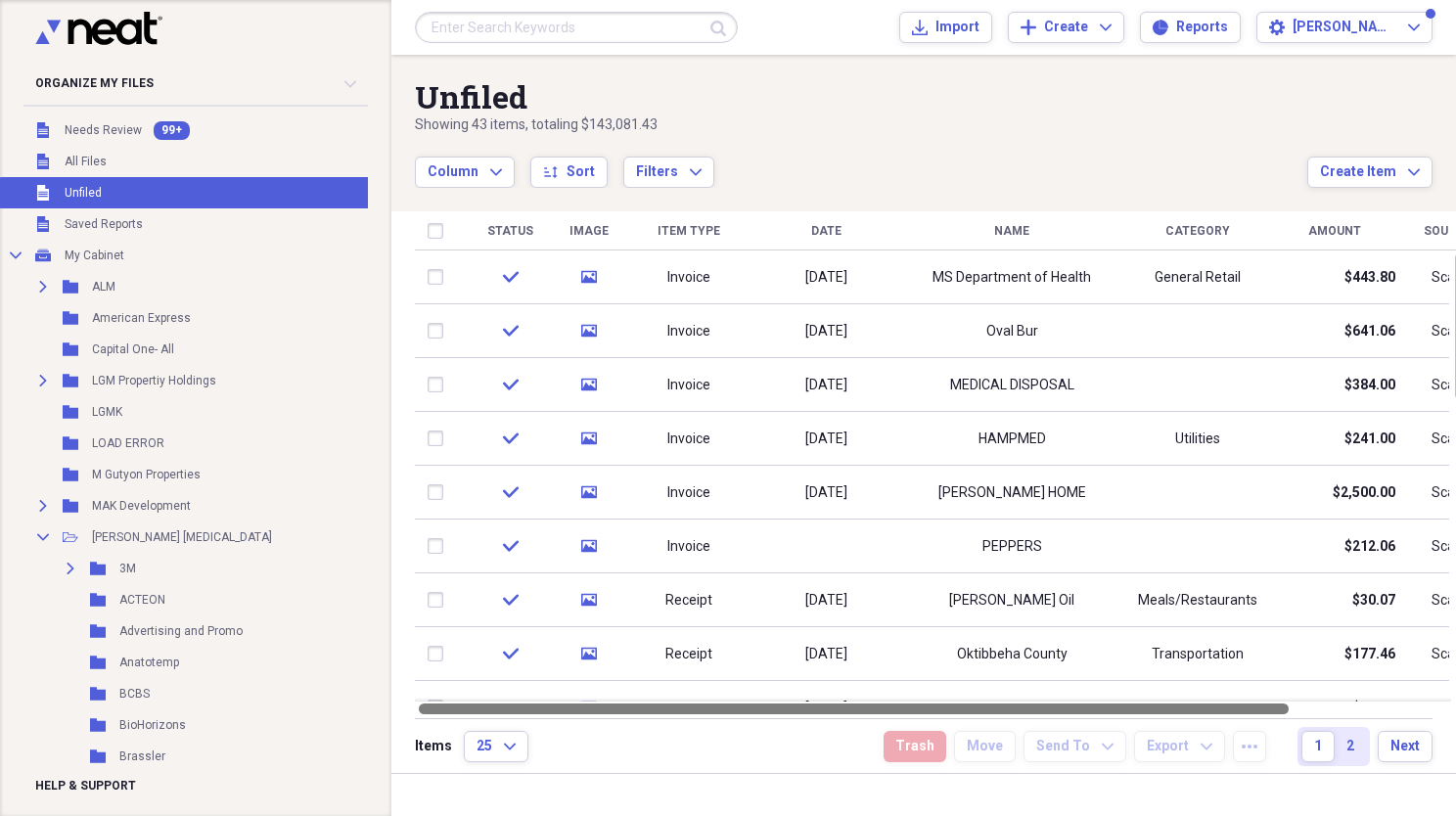 drag, startPoint x: 636, startPoint y: 713, endPoint x: 411, endPoint y: 748, distance: 227.706 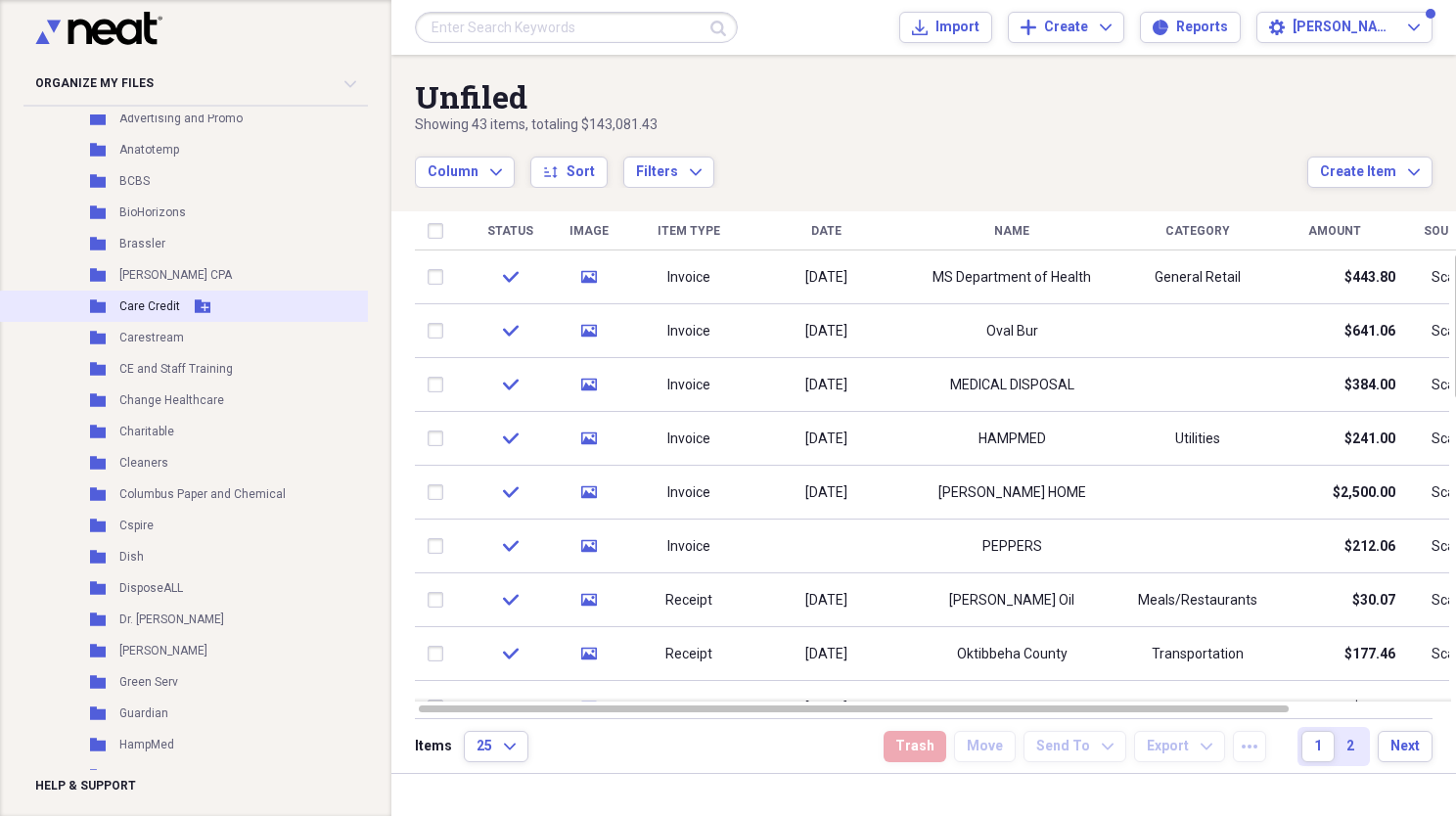 scroll, scrollTop: 489, scrollLeft: 0, axis: vertical 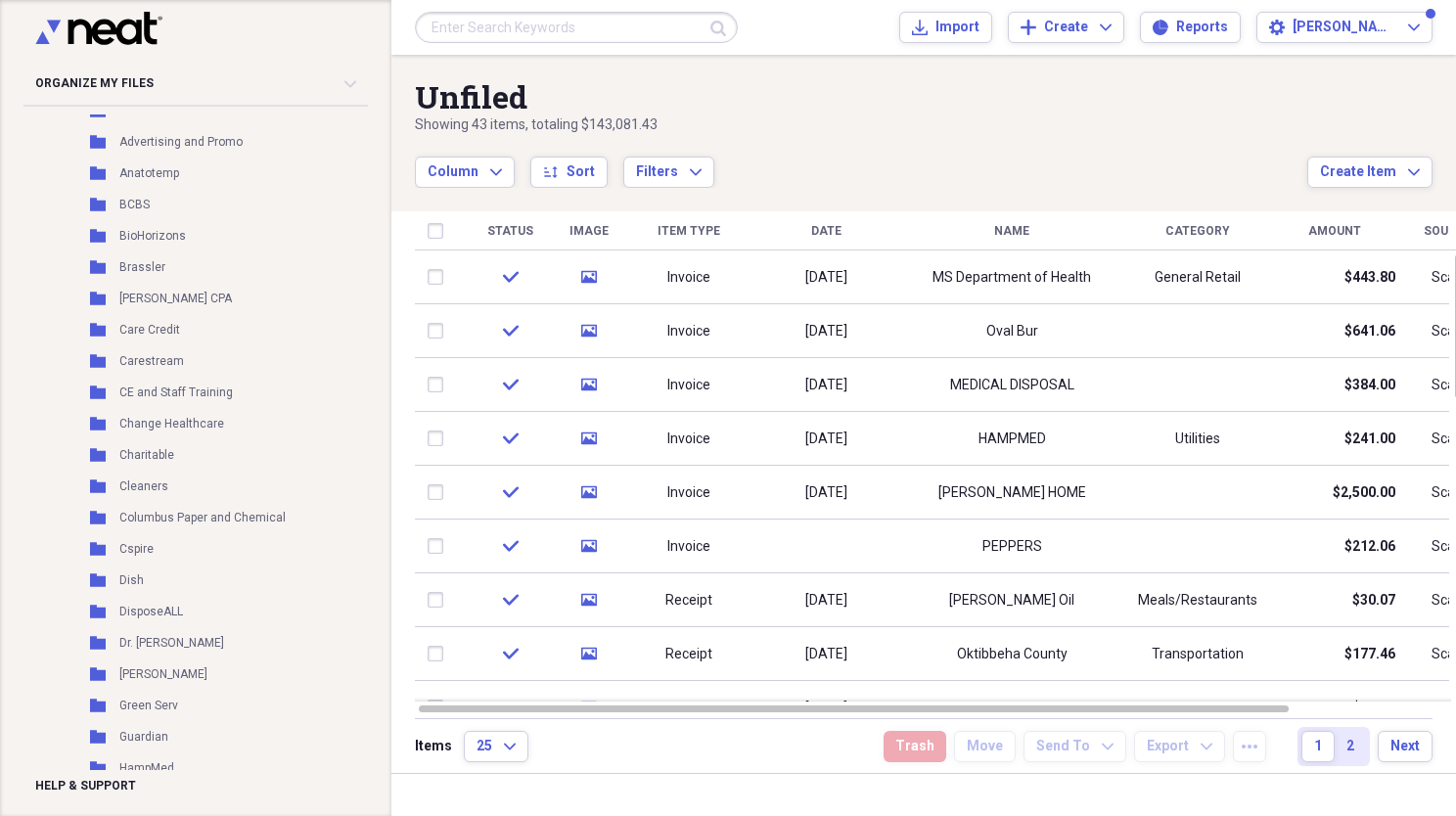 click on "Name" at bounding box center (1012, 231) 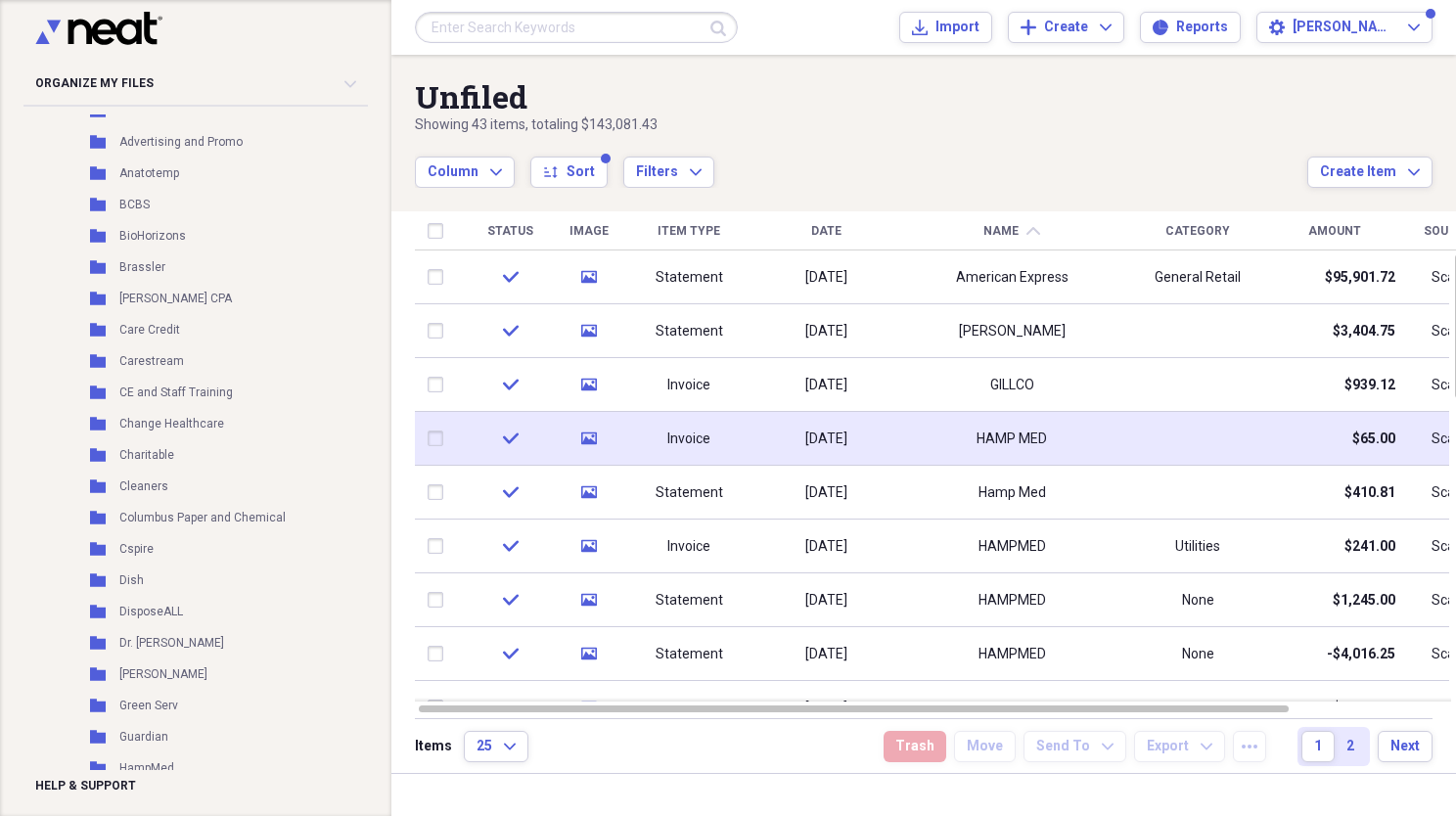click at bounding box center [439, 438] 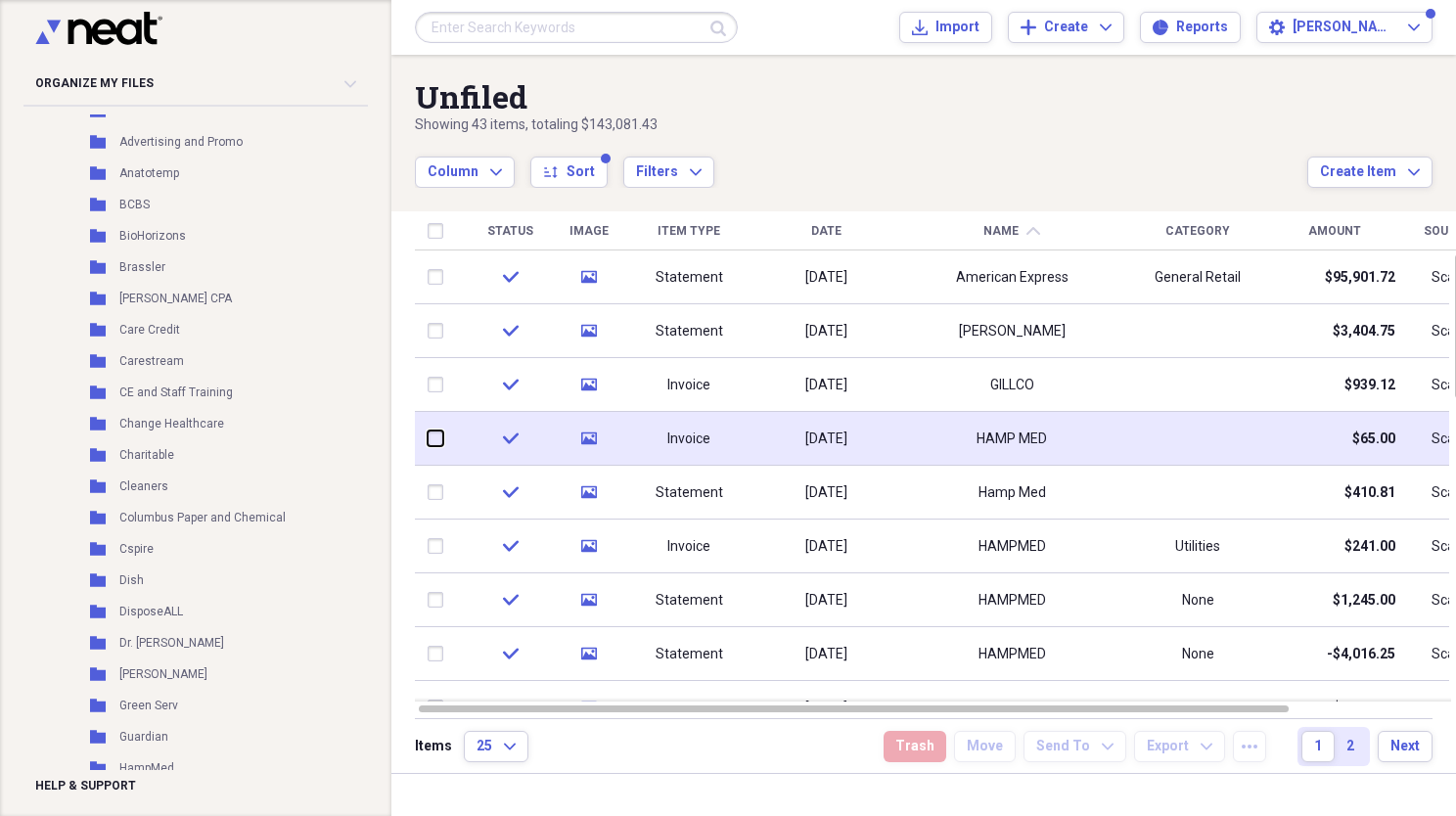 click at bounding box center (428, 438) 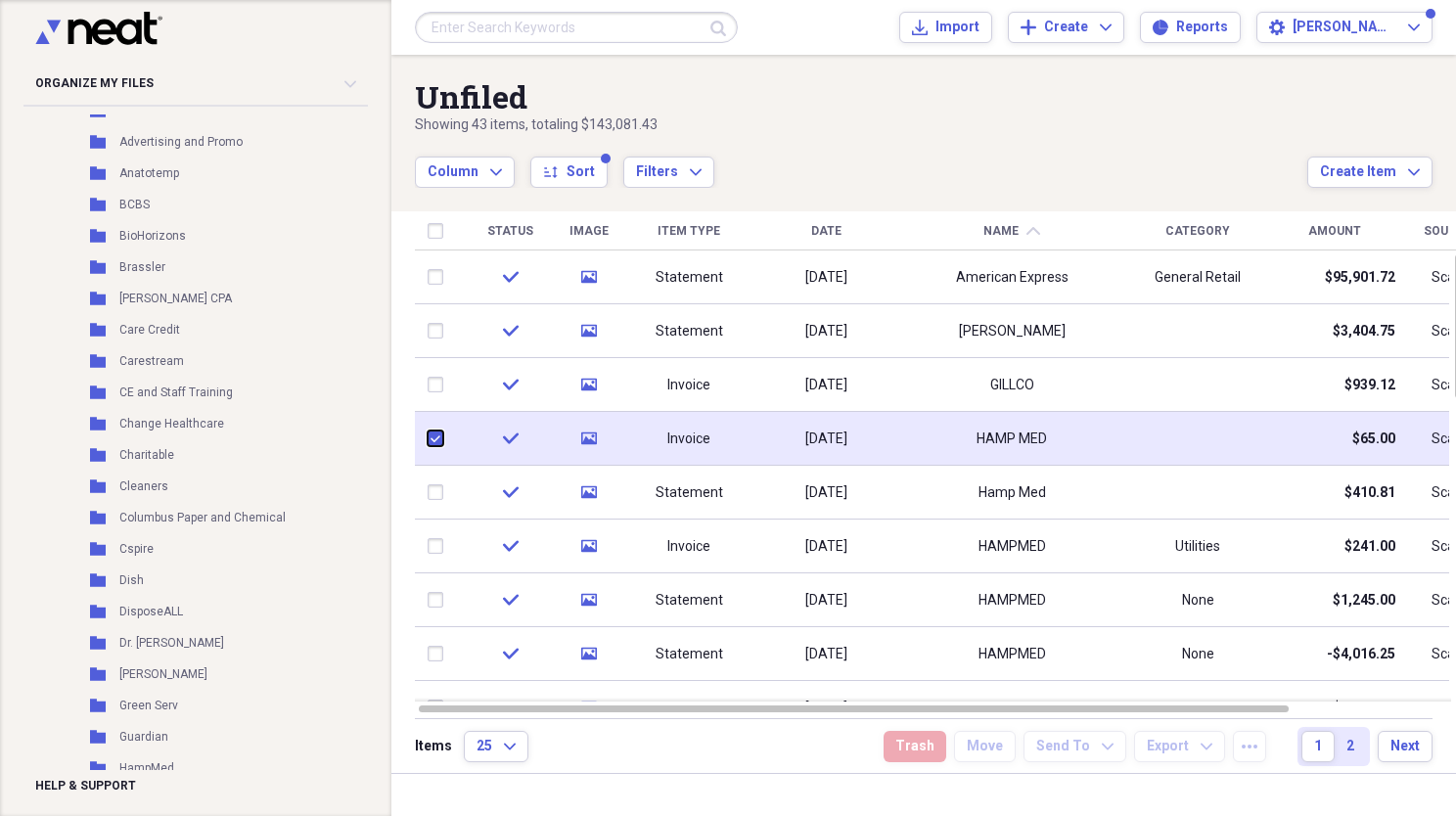 checkbox on "true" 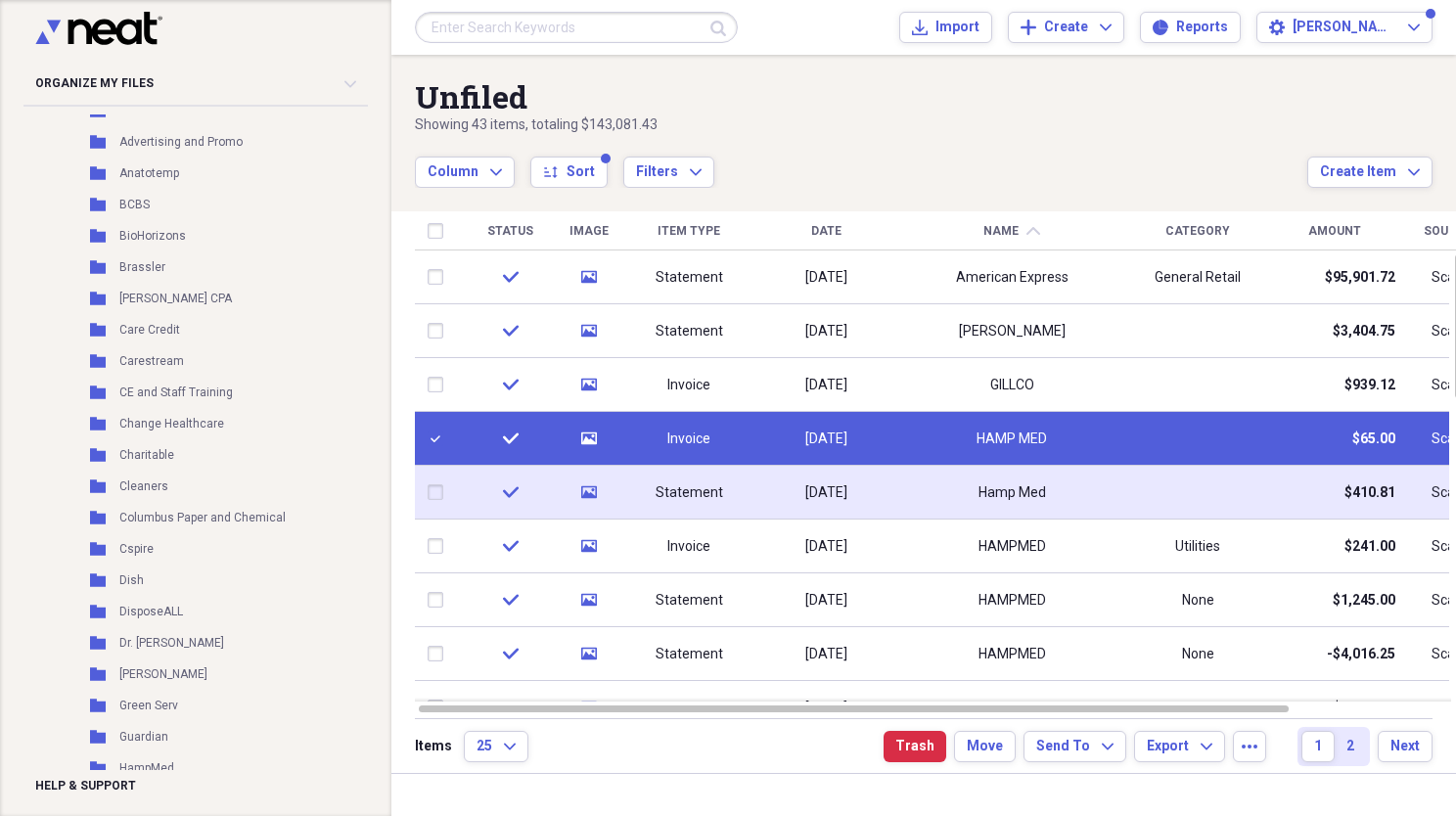 click at bounding box center [439, 492] 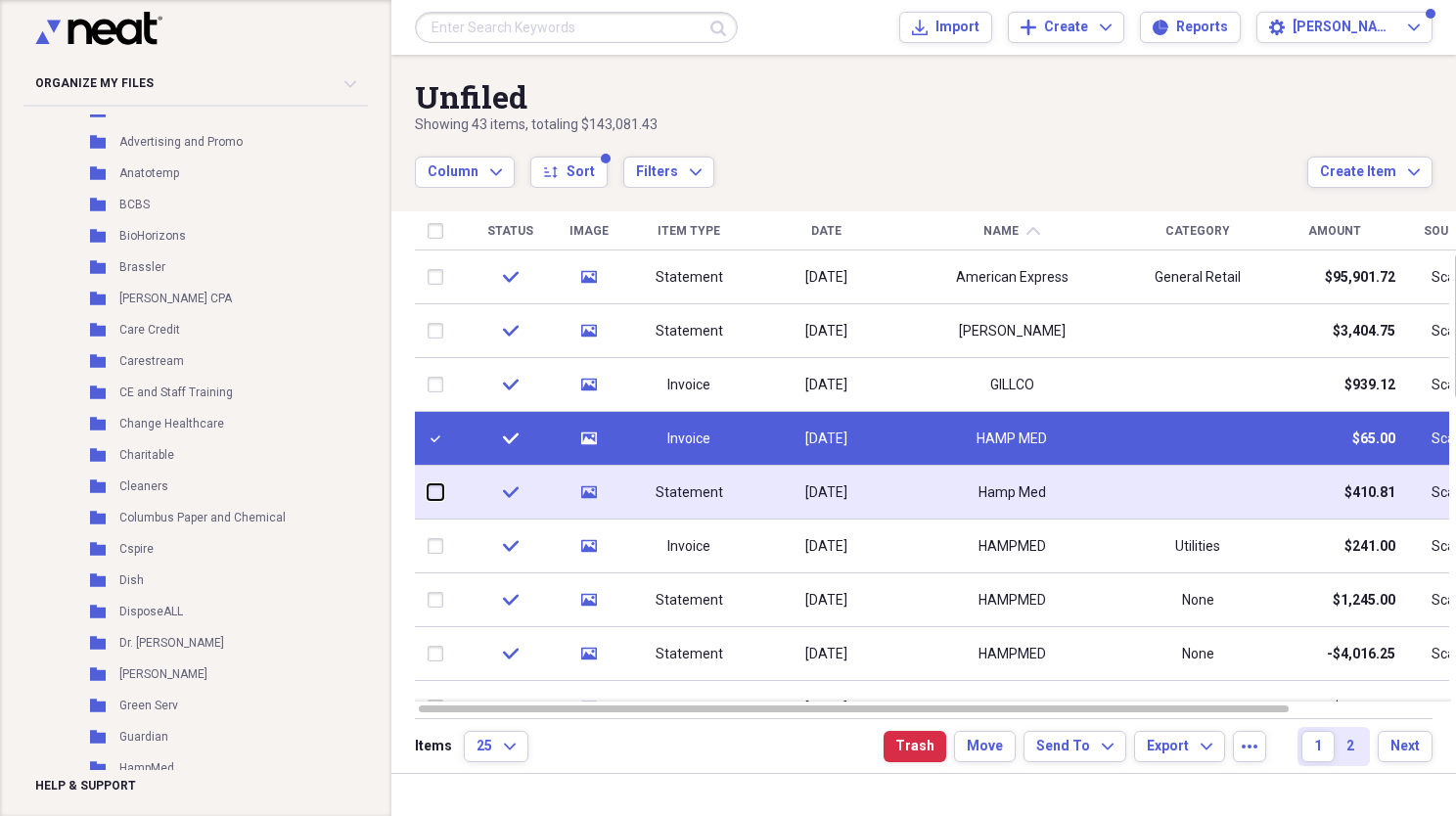 click at bounding box center (428, 492) 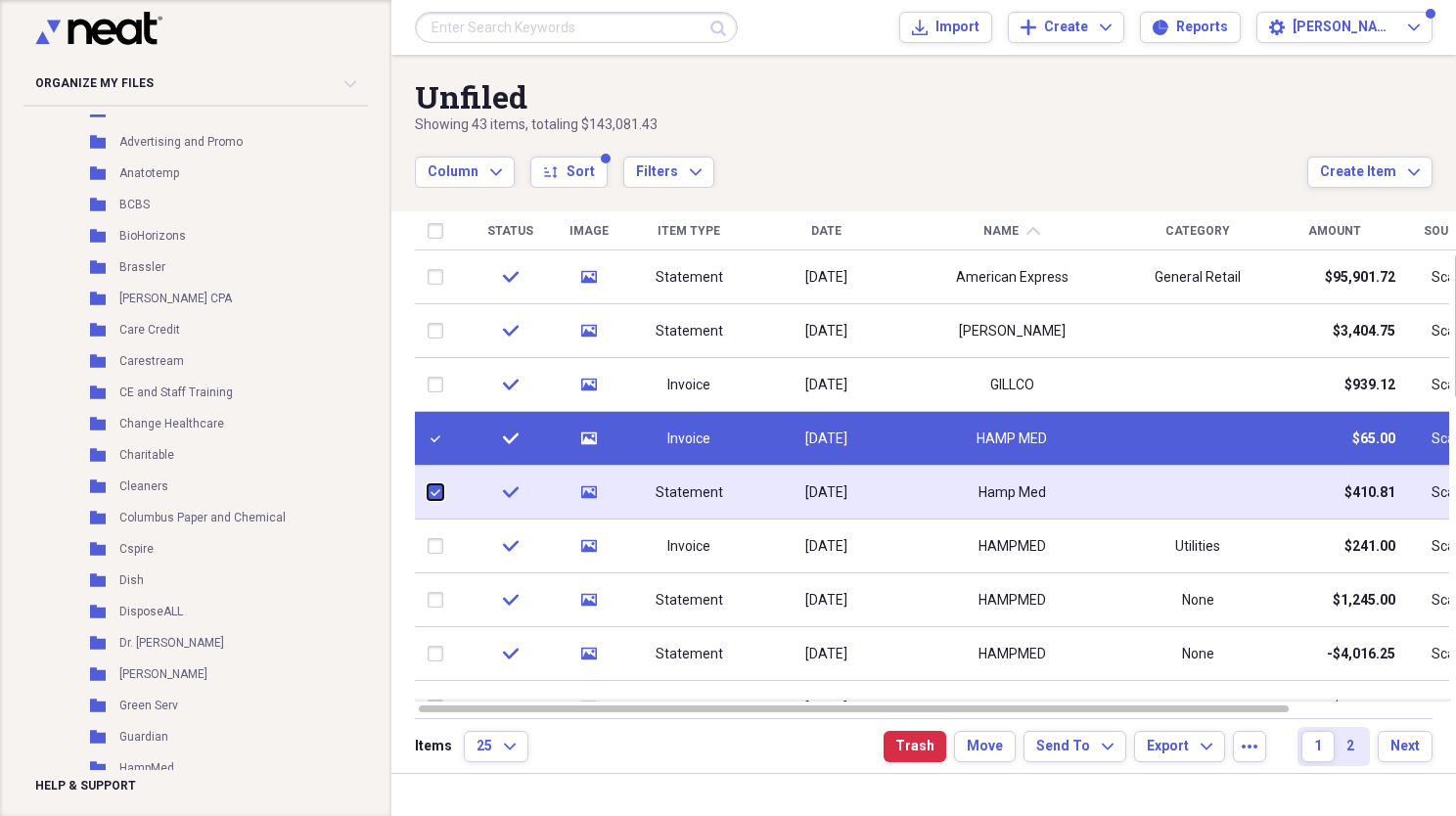 checkbox on "true" 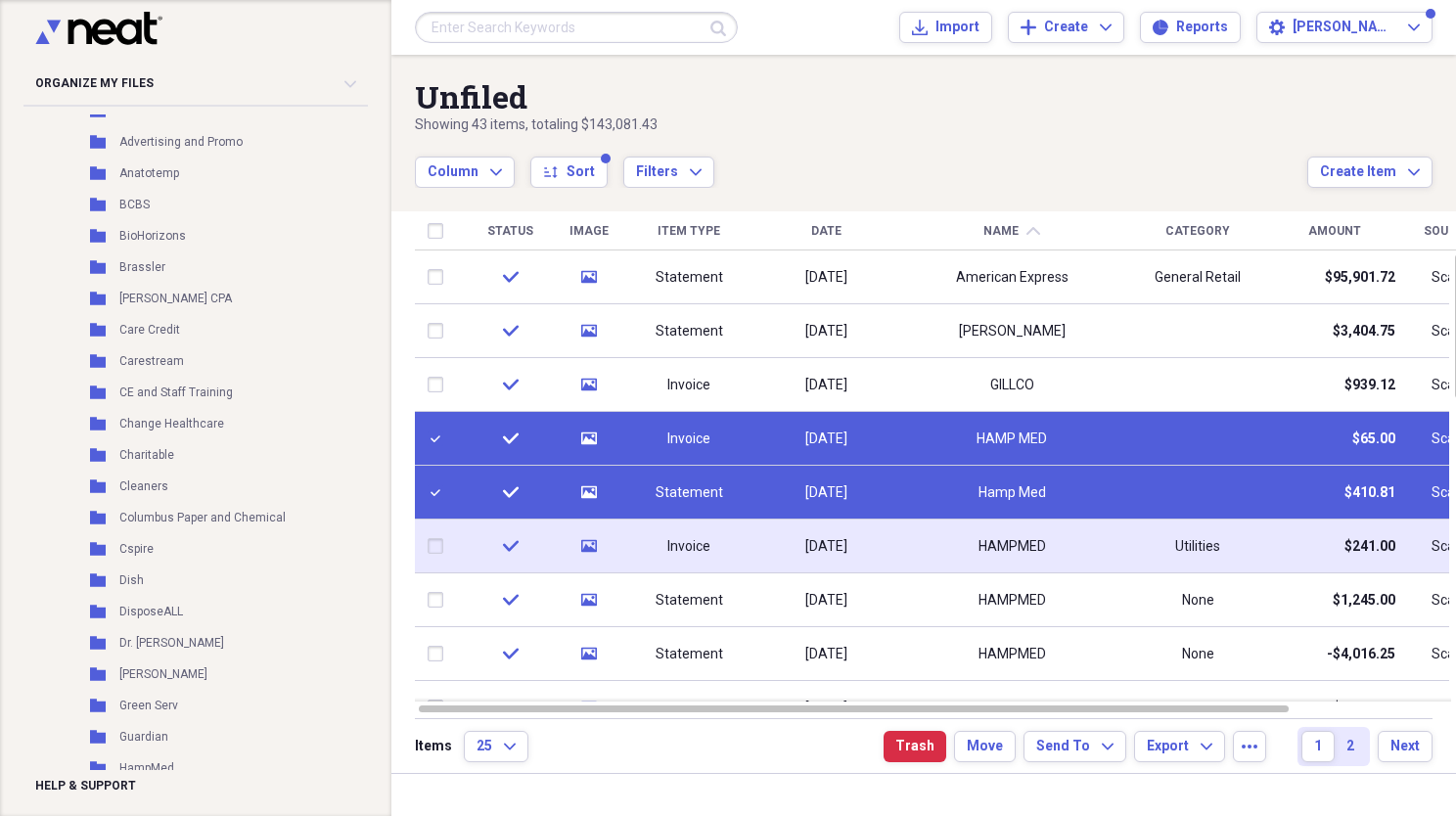 click at bounding box center [439, 546] 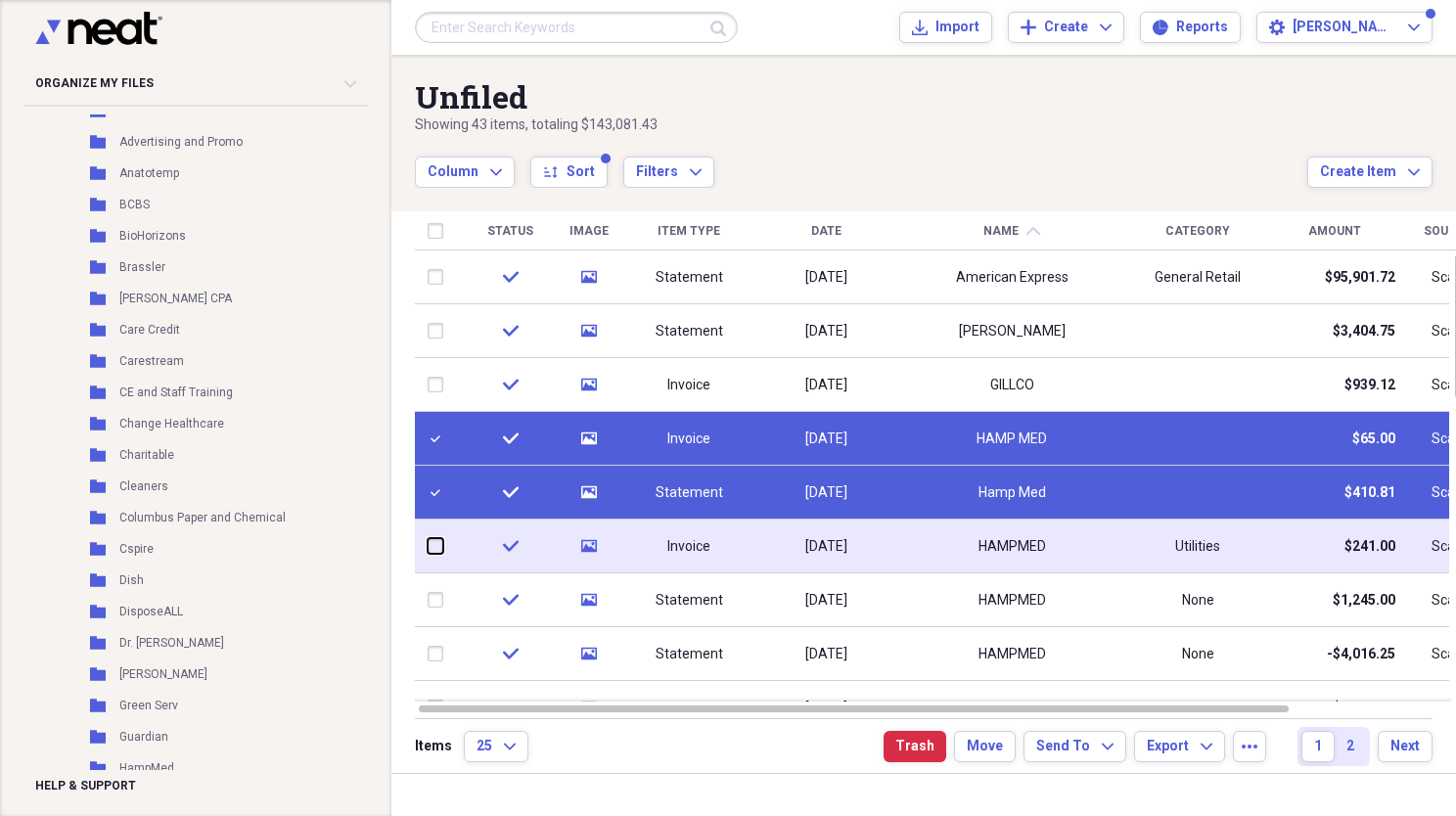 click at bounding box center (428, 546) 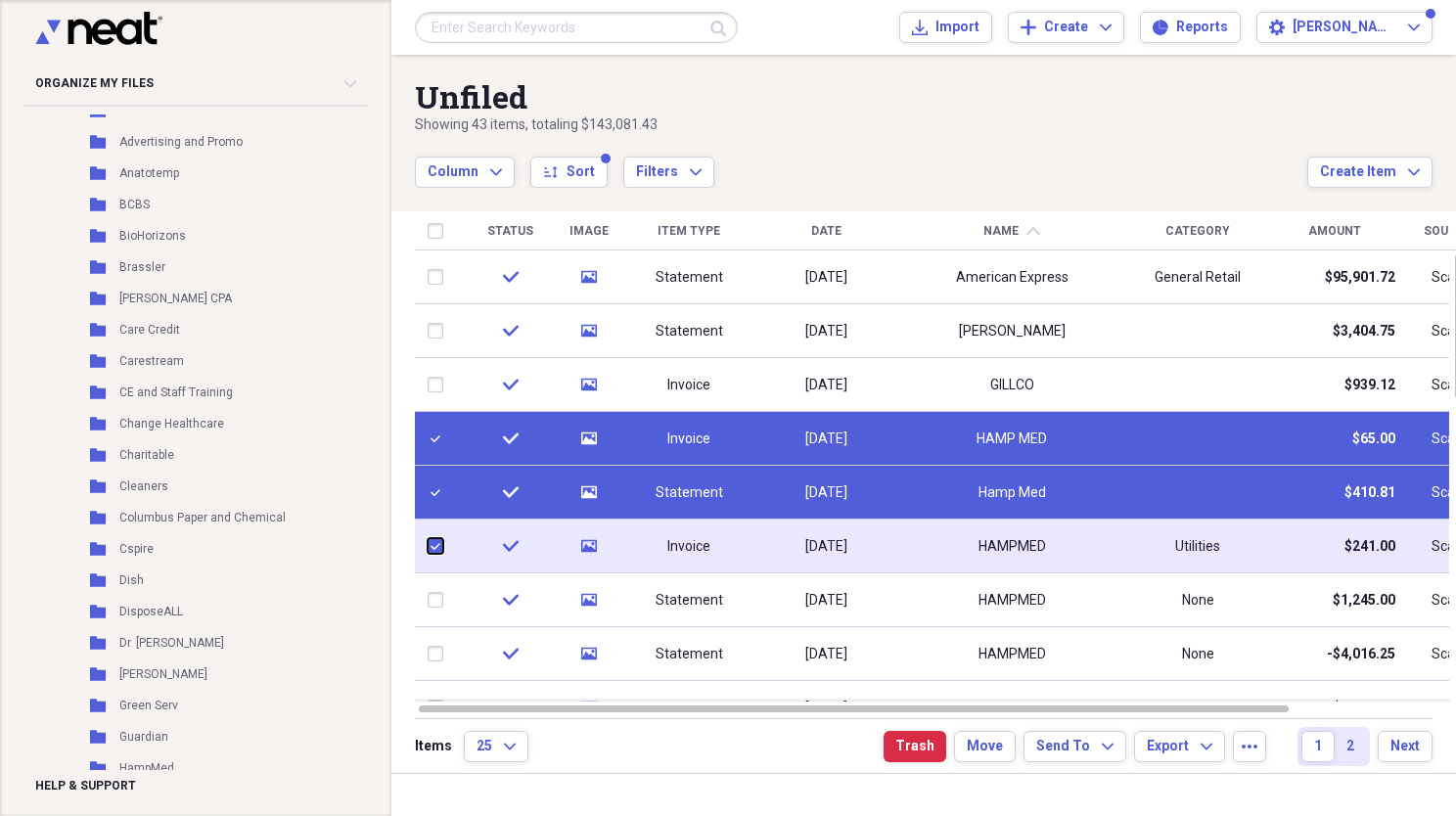 checkbox on "true" 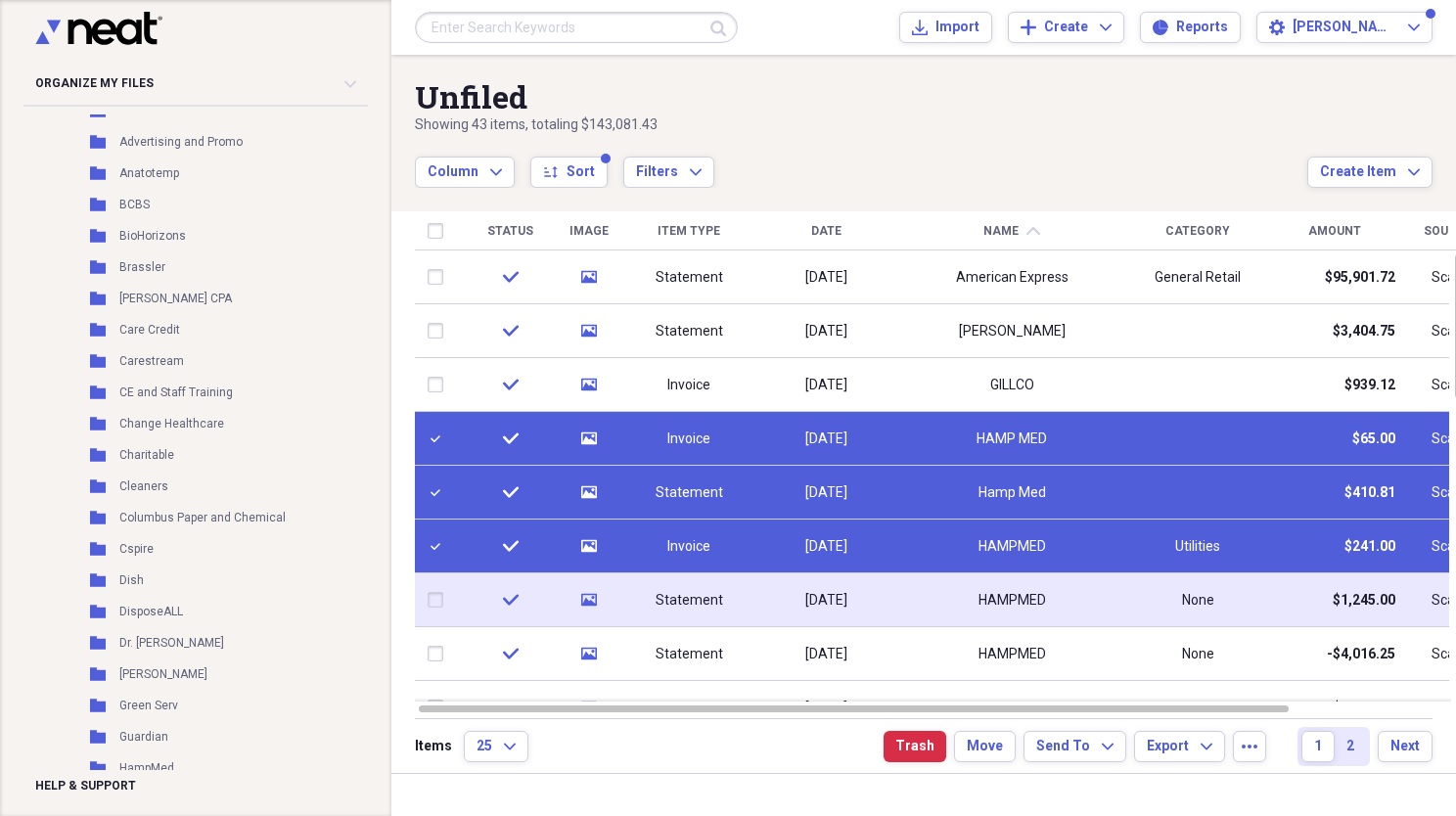click at bounding box center (439, 600) 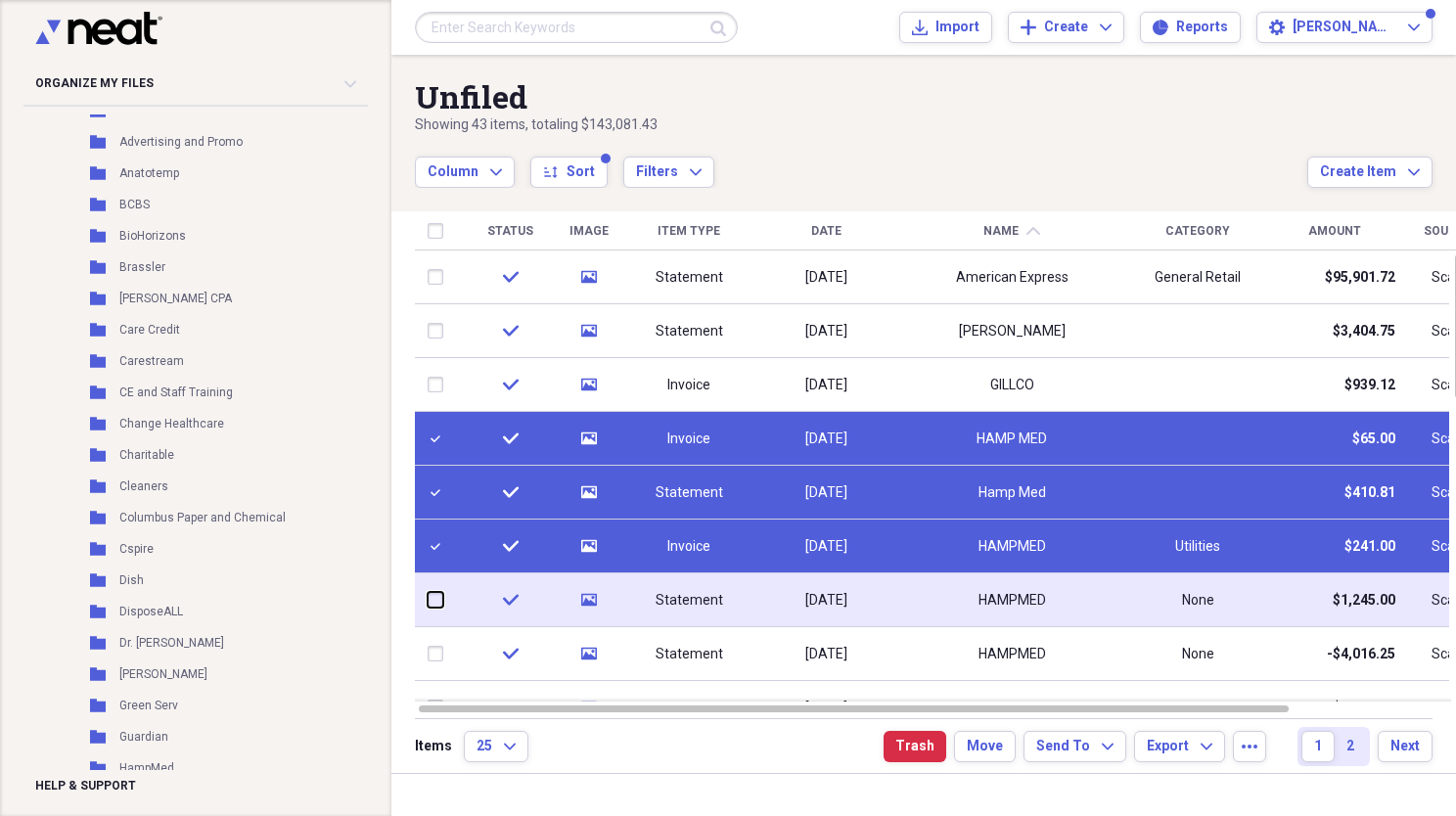 click at bounding box center (428, 600) 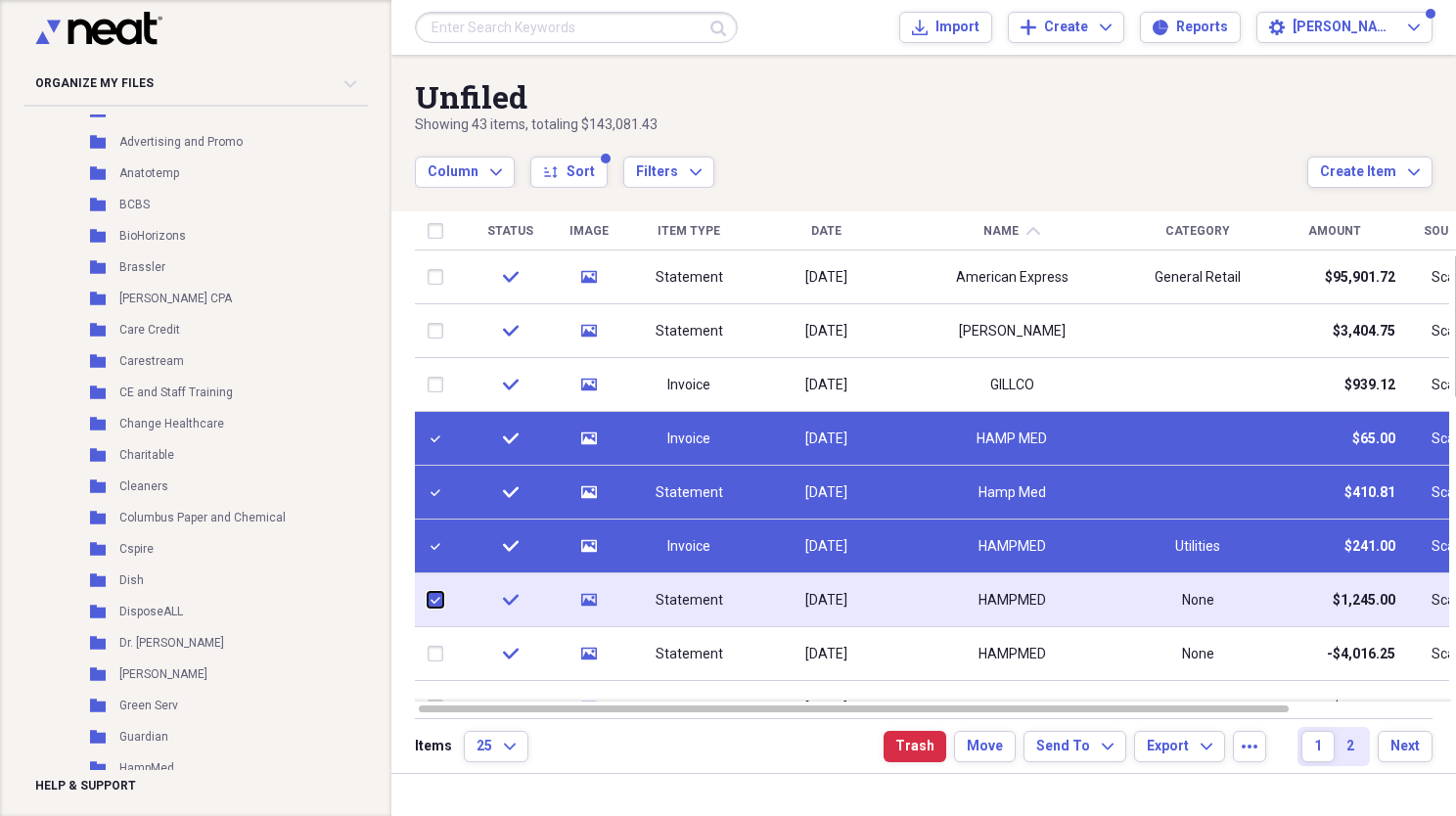 checkbox on "true" 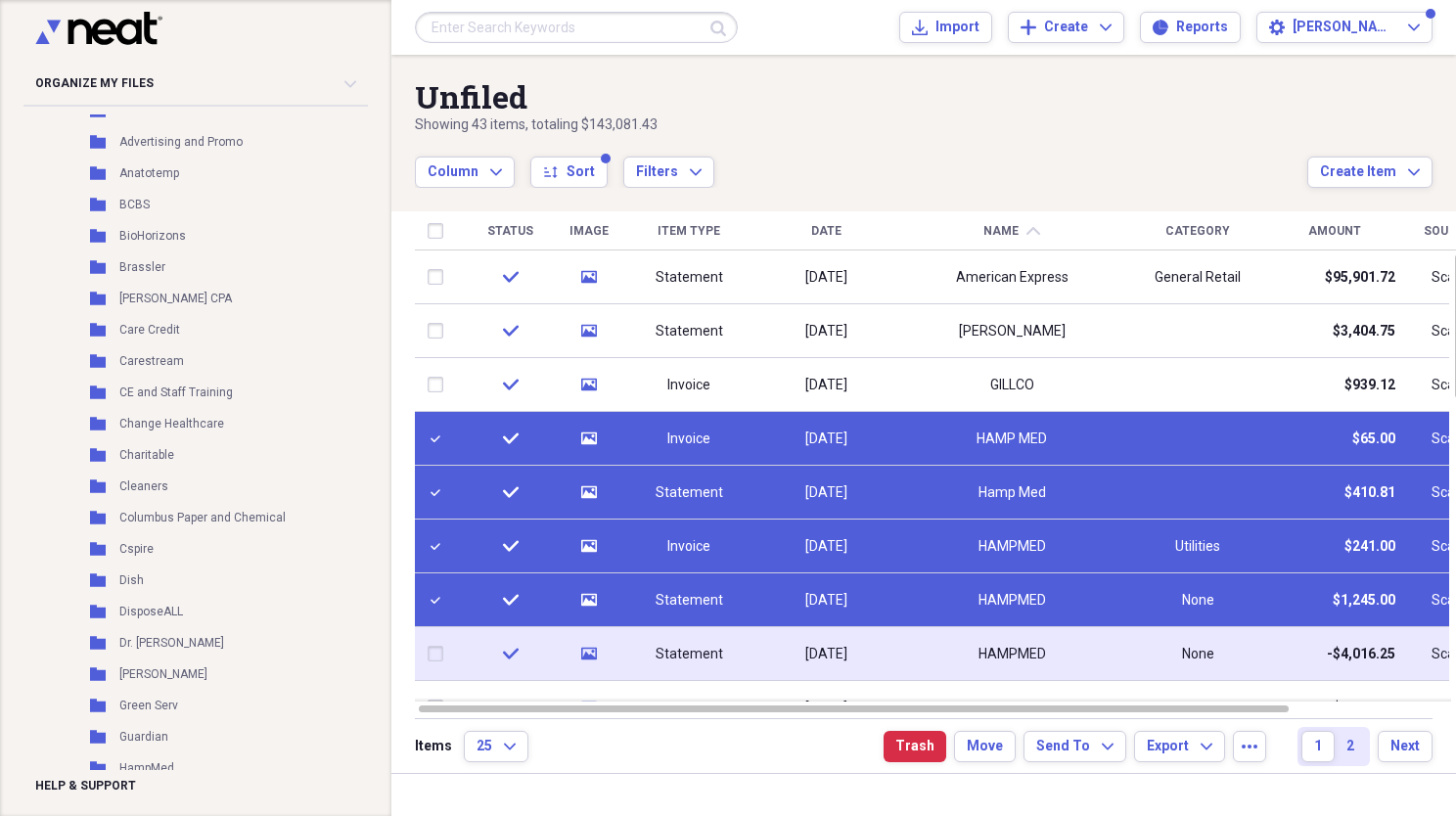 click at bounding box center (439, 654) 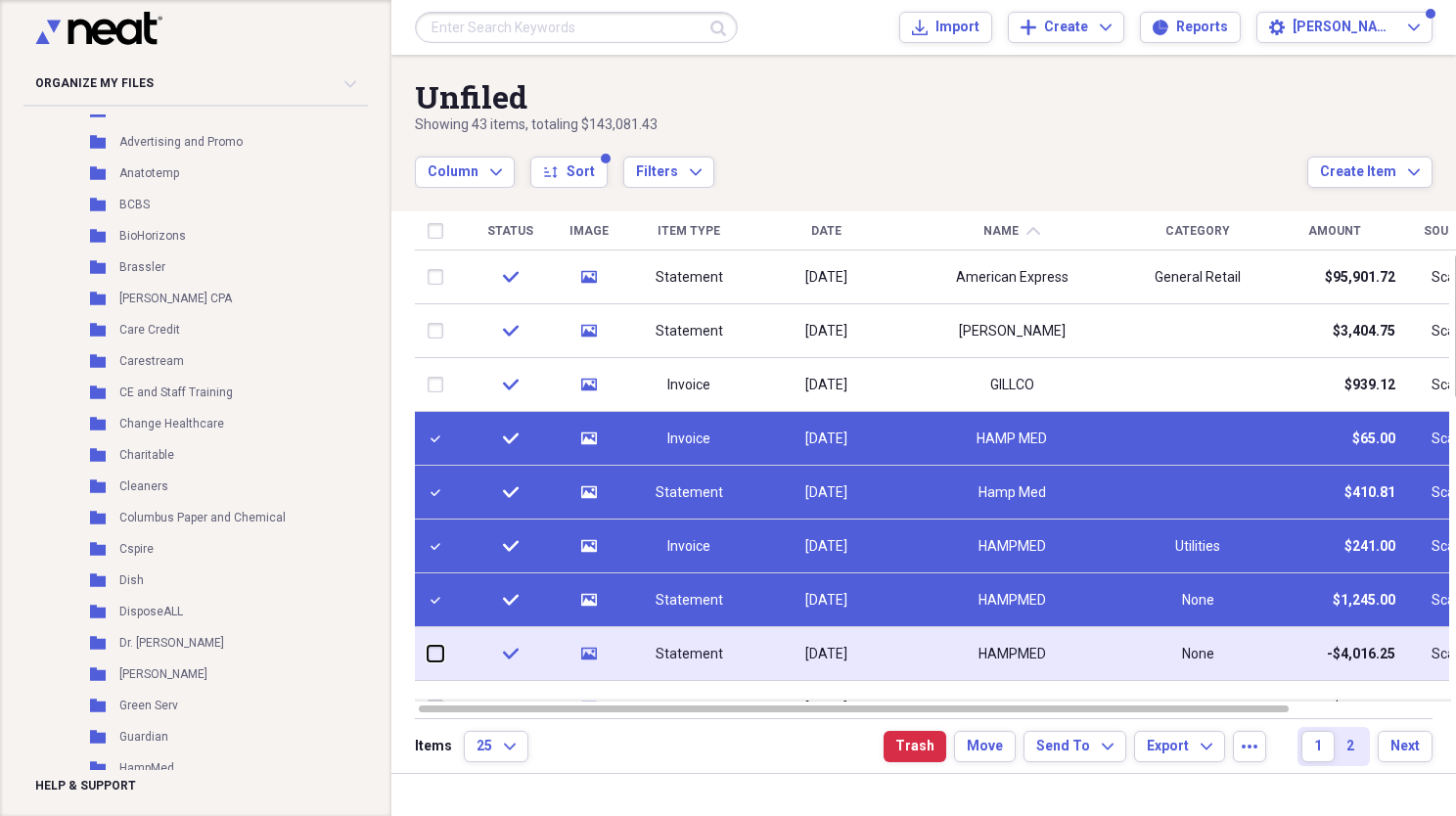 click at bounding box center (428, 654) 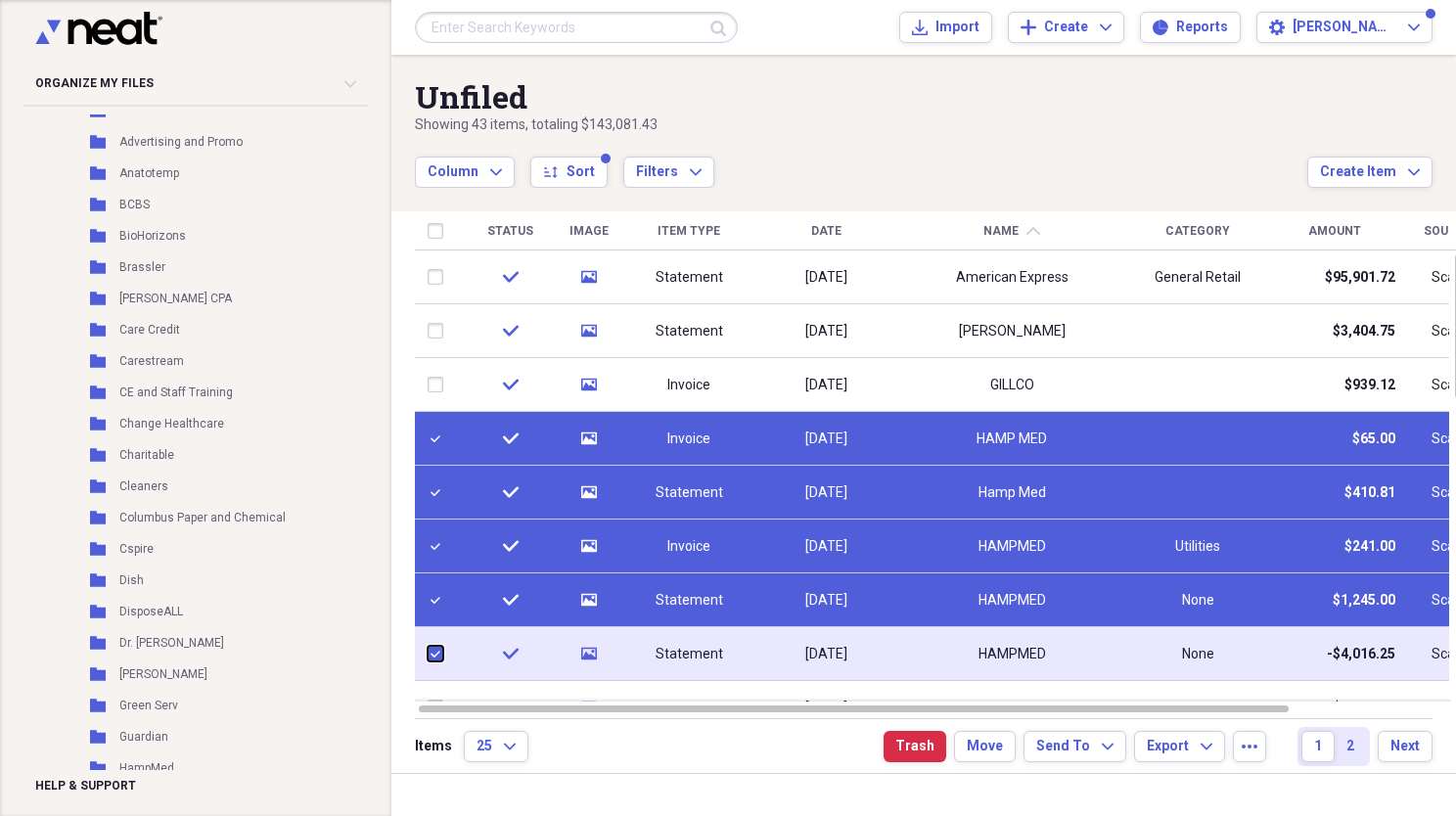 checkbox on "true" 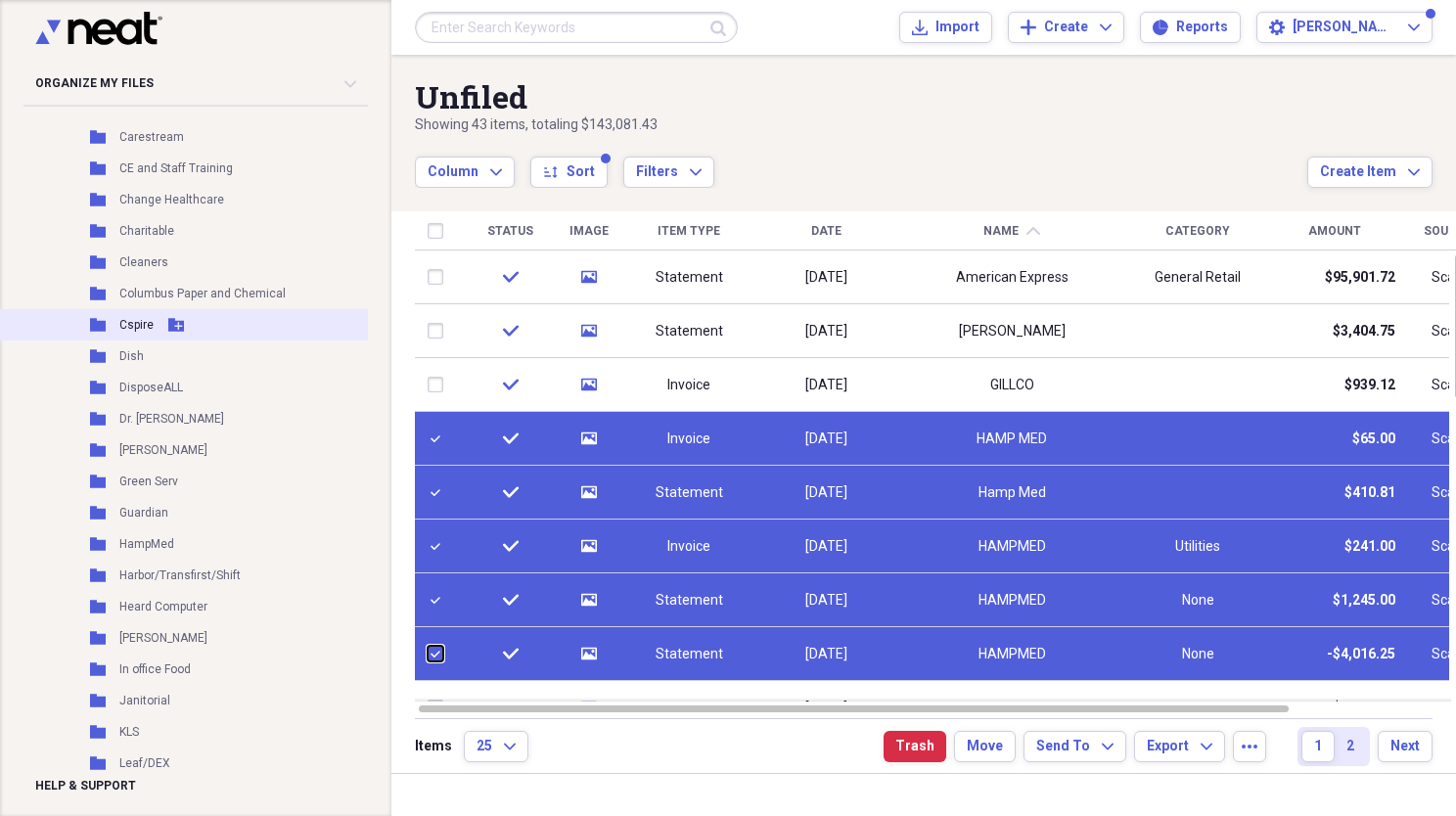 scroll, scrollTop: 734, scrollLeft: 0, axis: vertical 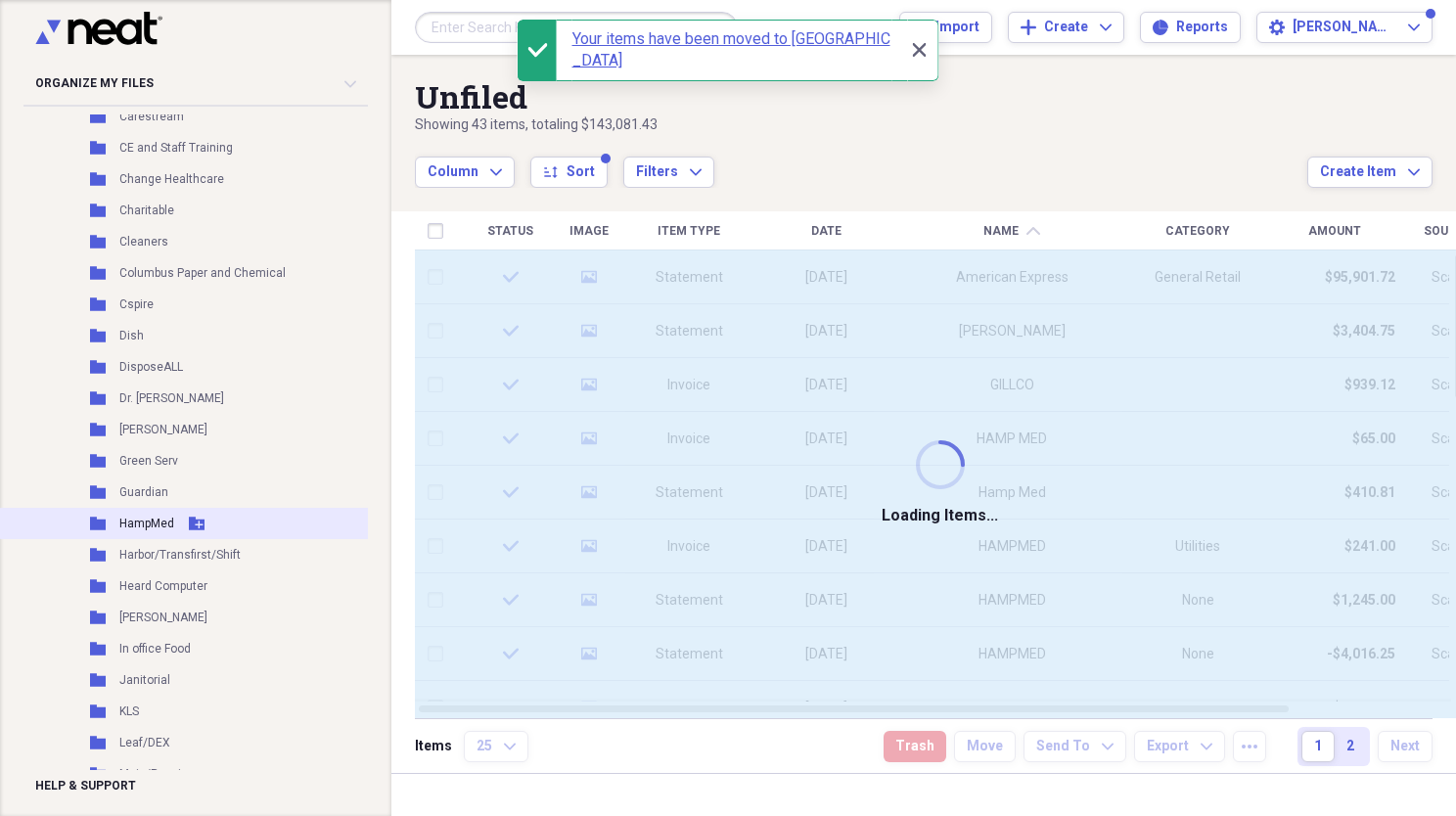 checkbox on "false" 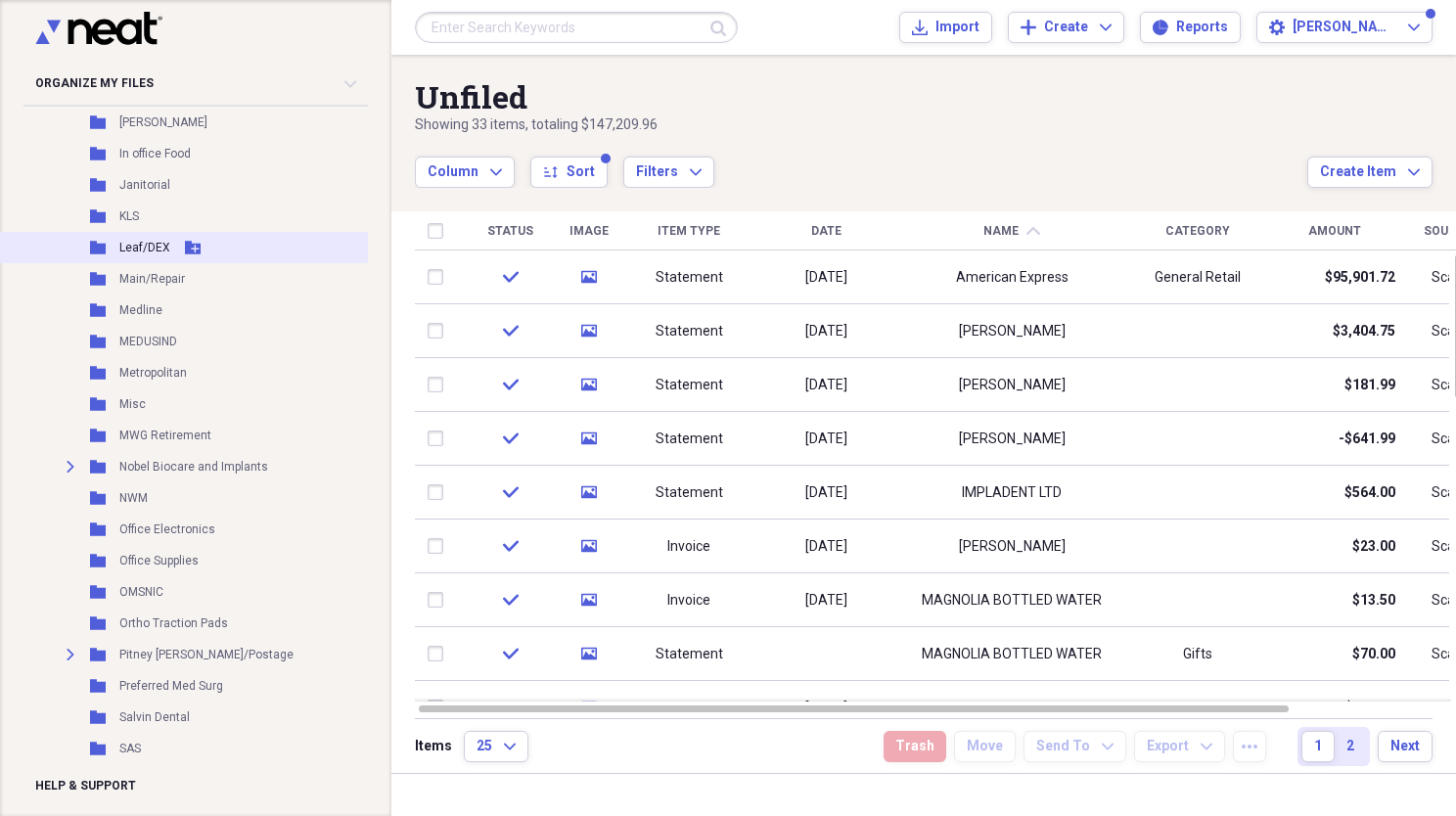 scroll, scrollTop: 1272, scrollLeft: 0, axis: vertical 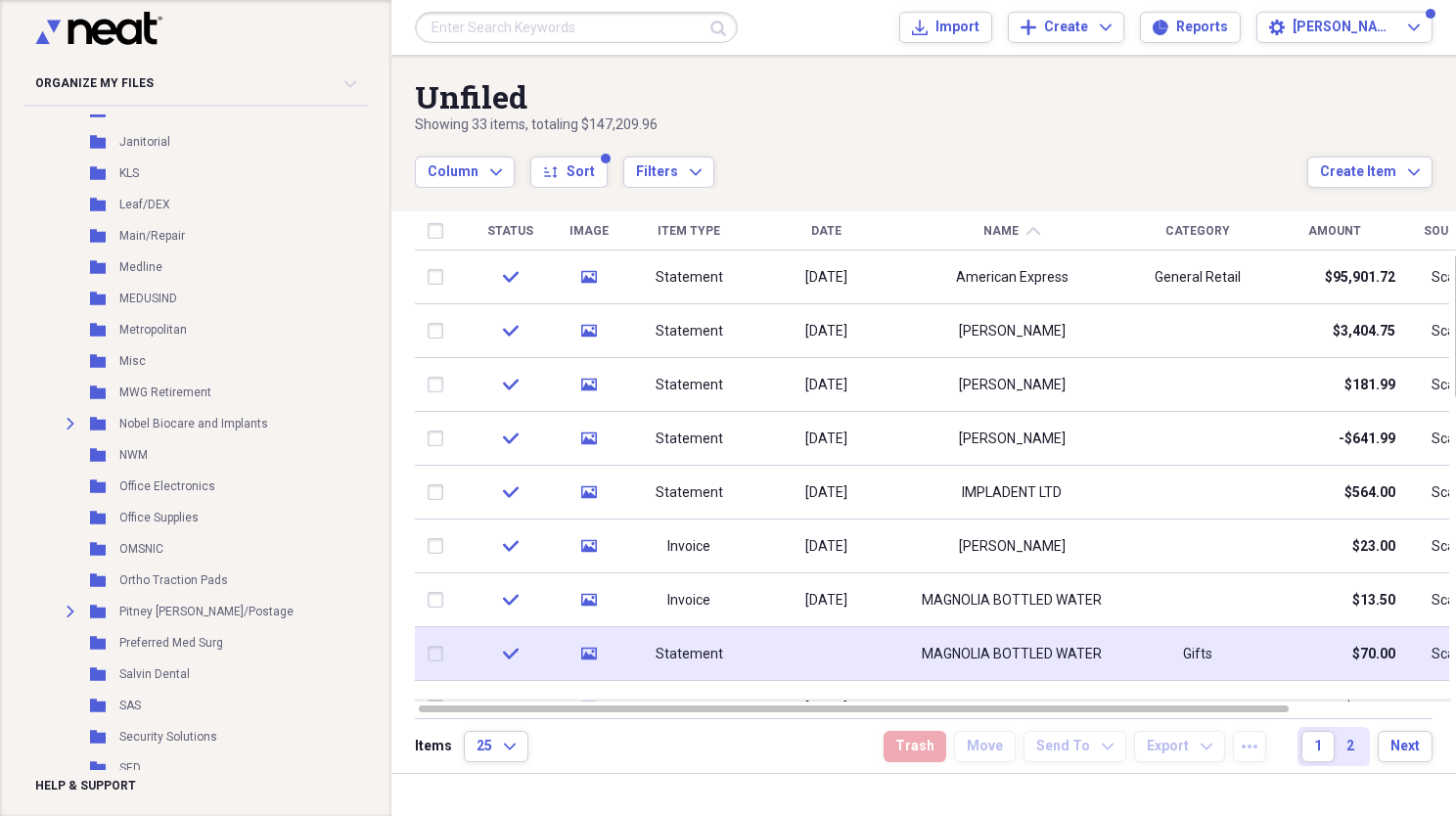 click at bounding box center [439, 654] 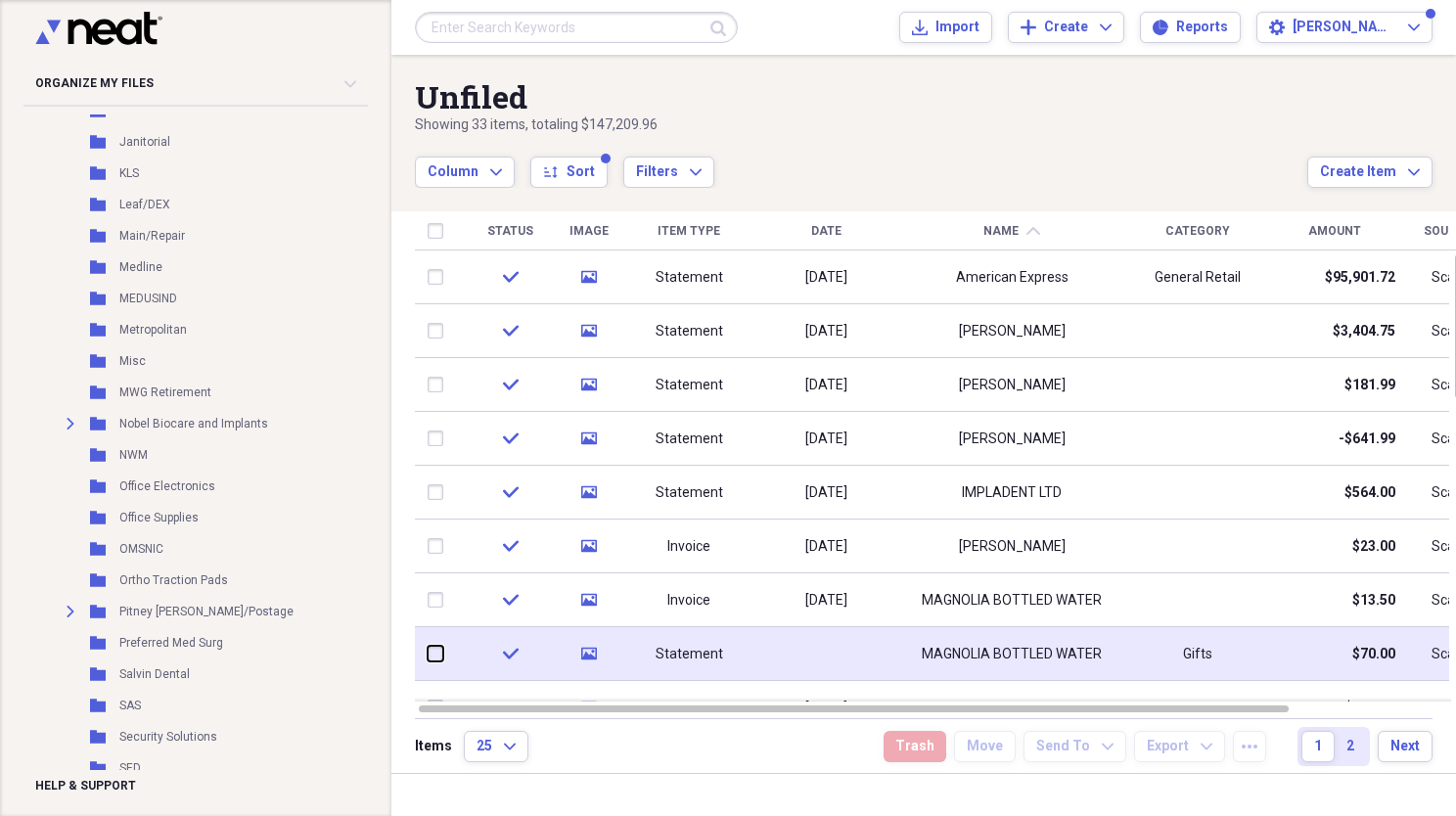 click at bounding box center [428, 654] 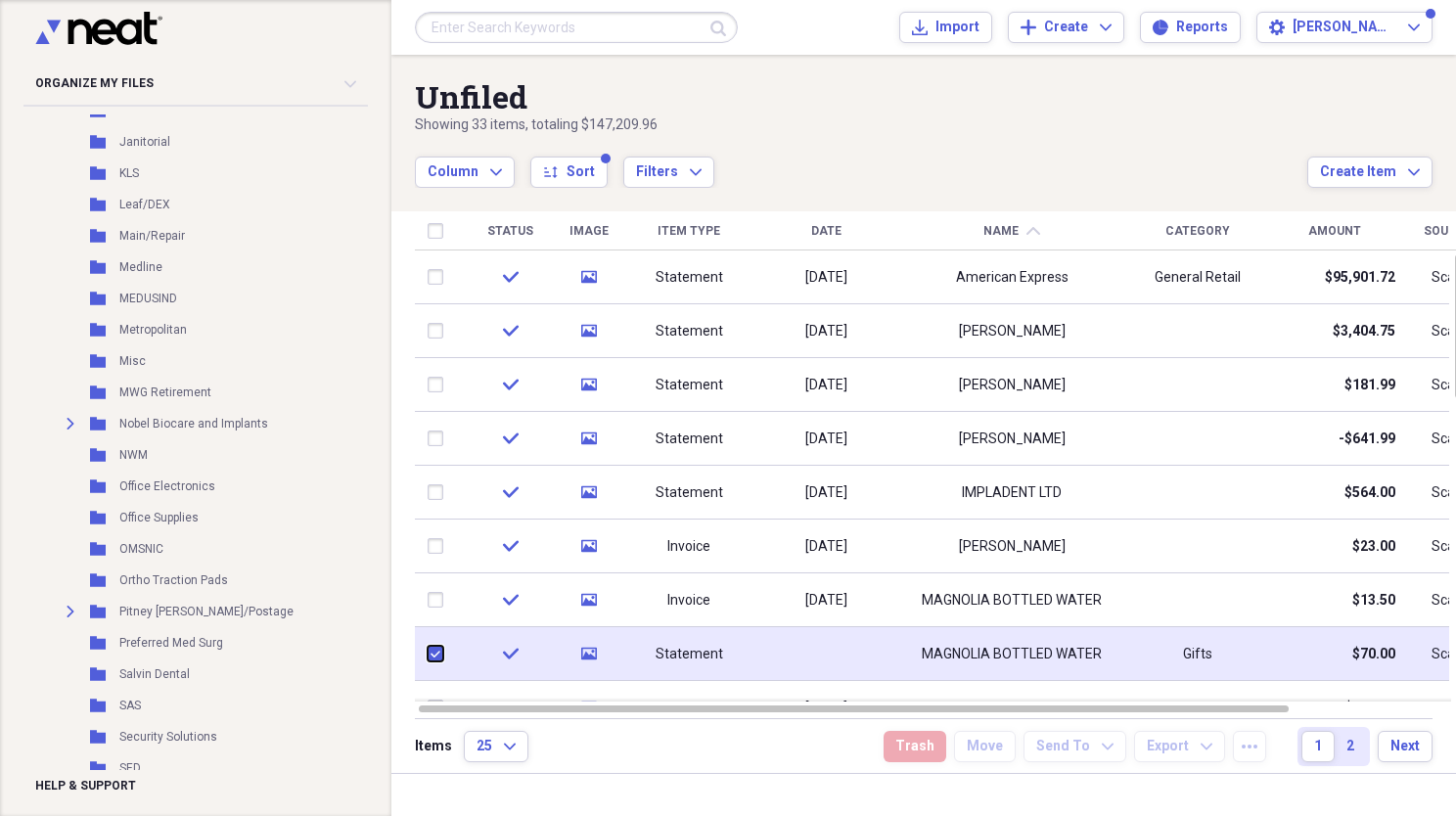 checkbox on "true" 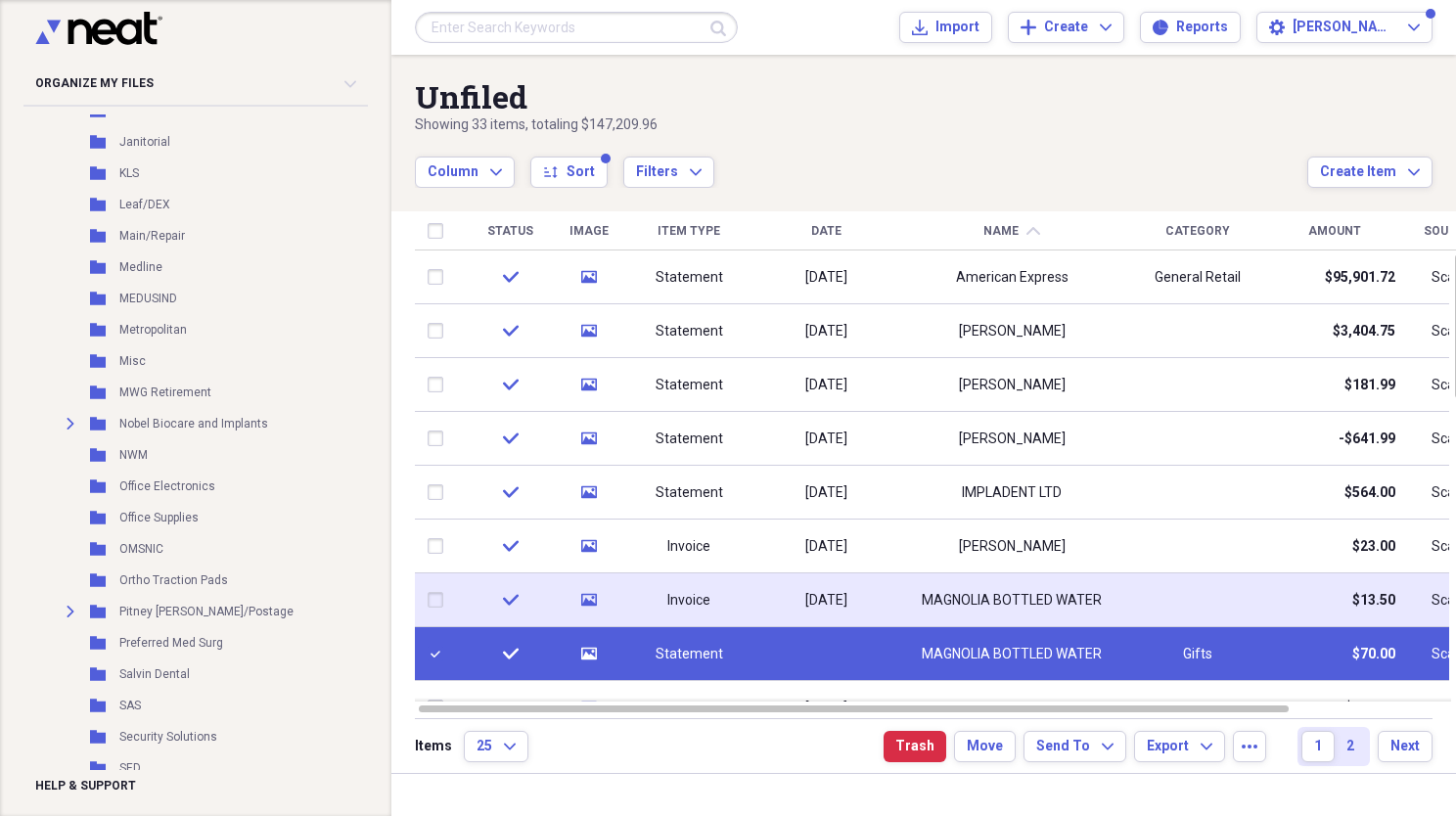 click at bounding box center (439, 600) 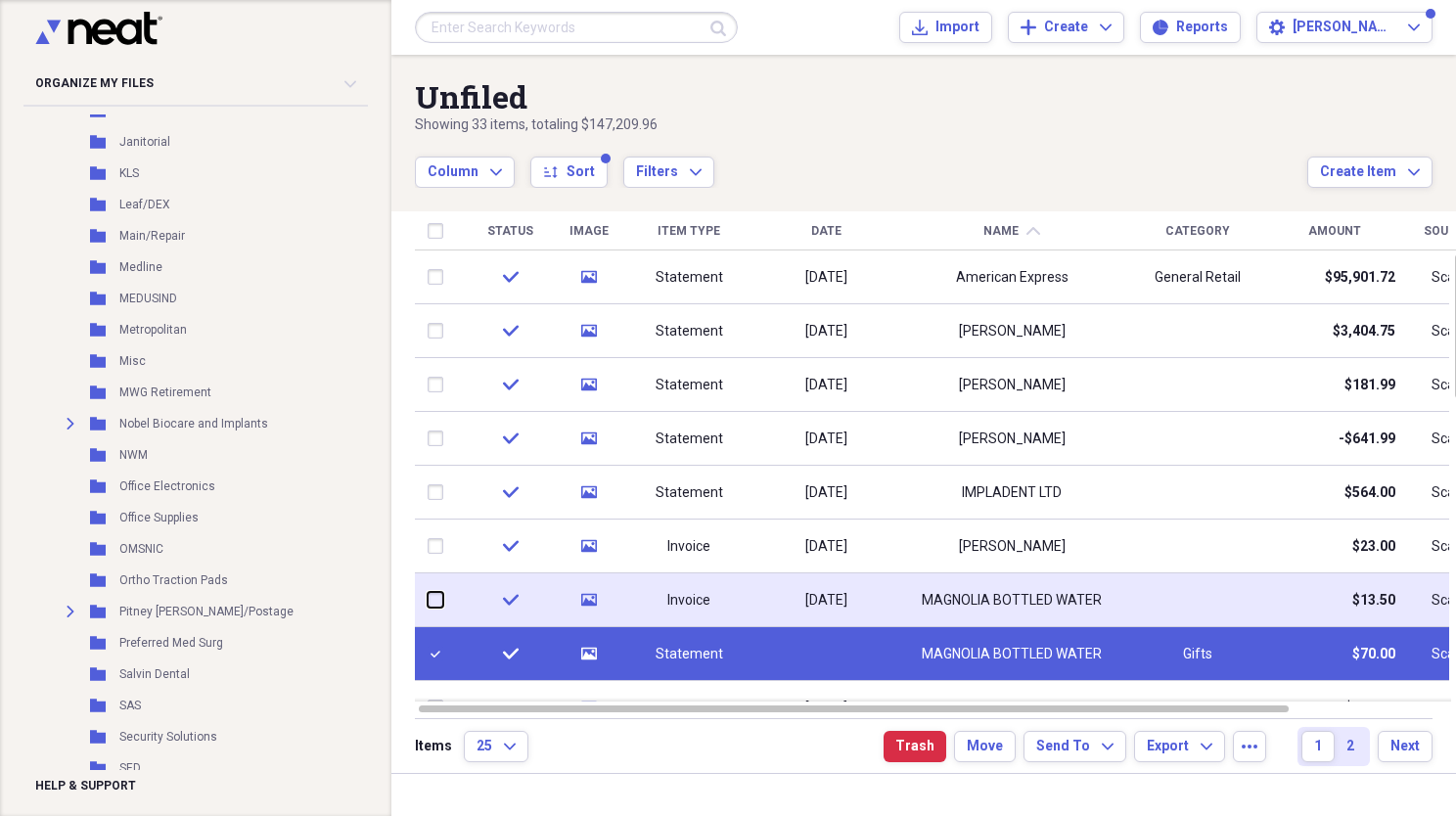 click at bounding box center (428, 600) 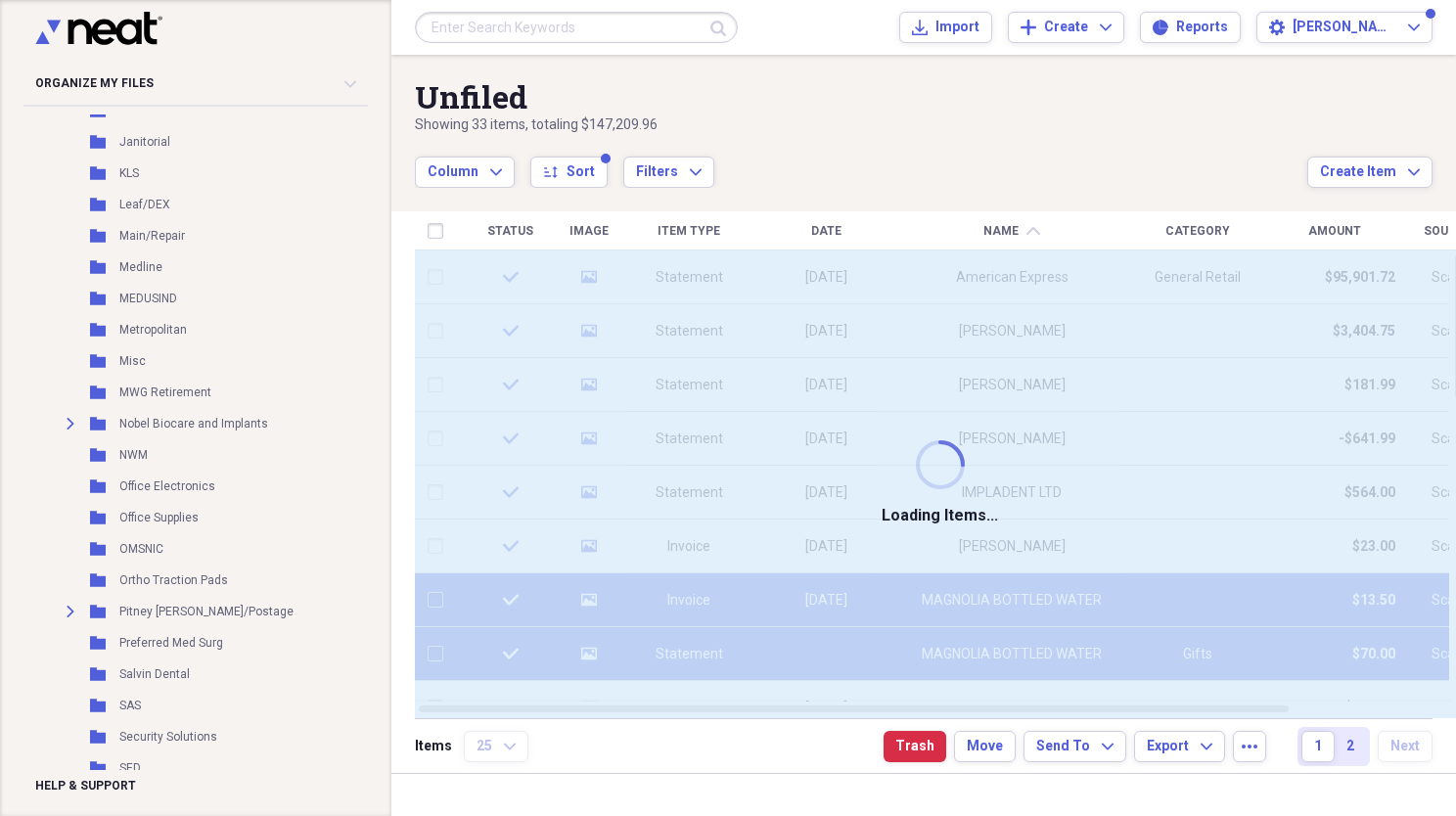 checkbox on "false" 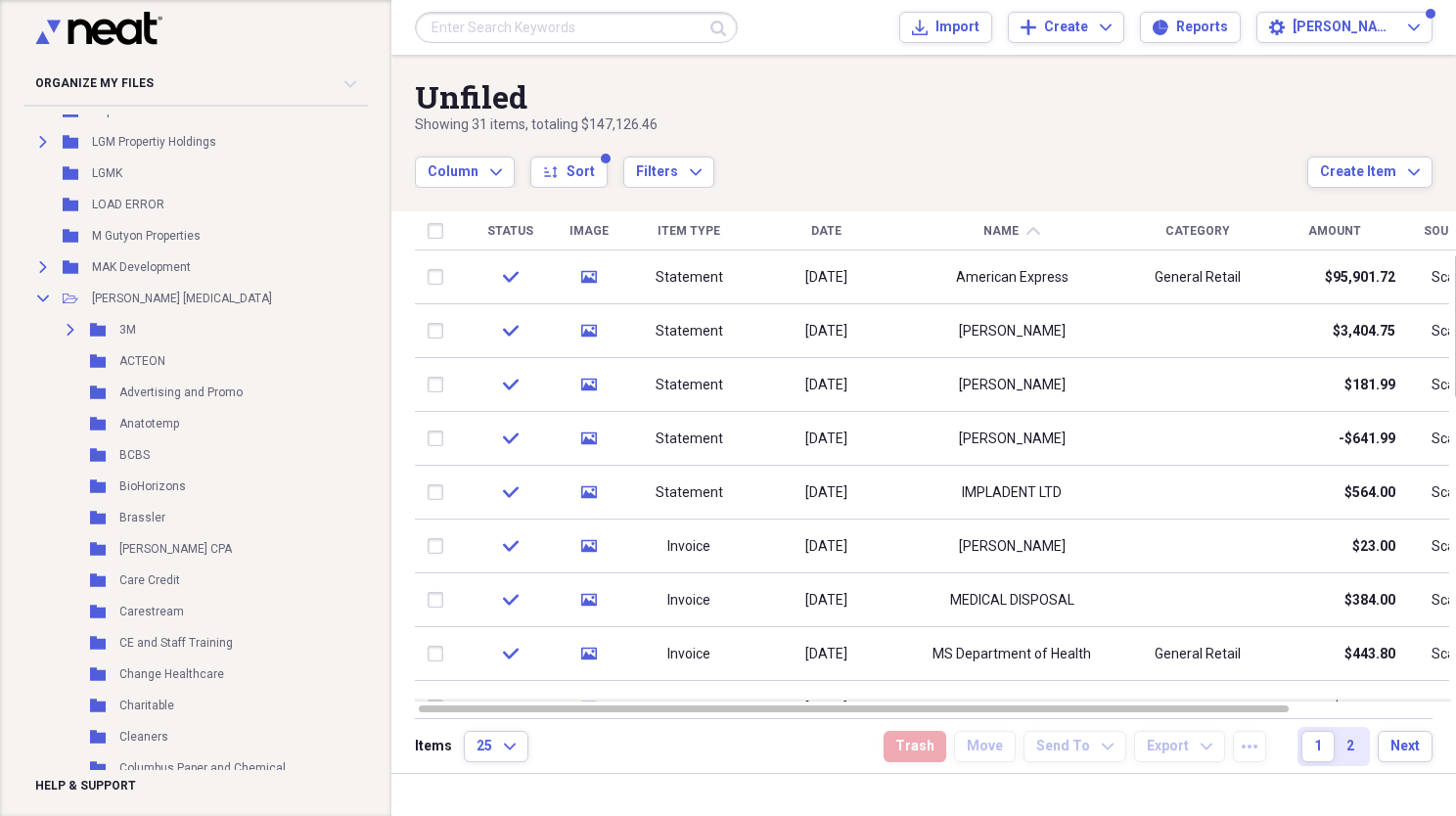 scroll, scrollTop: 245, scrollLeft: 0, axis: vertical 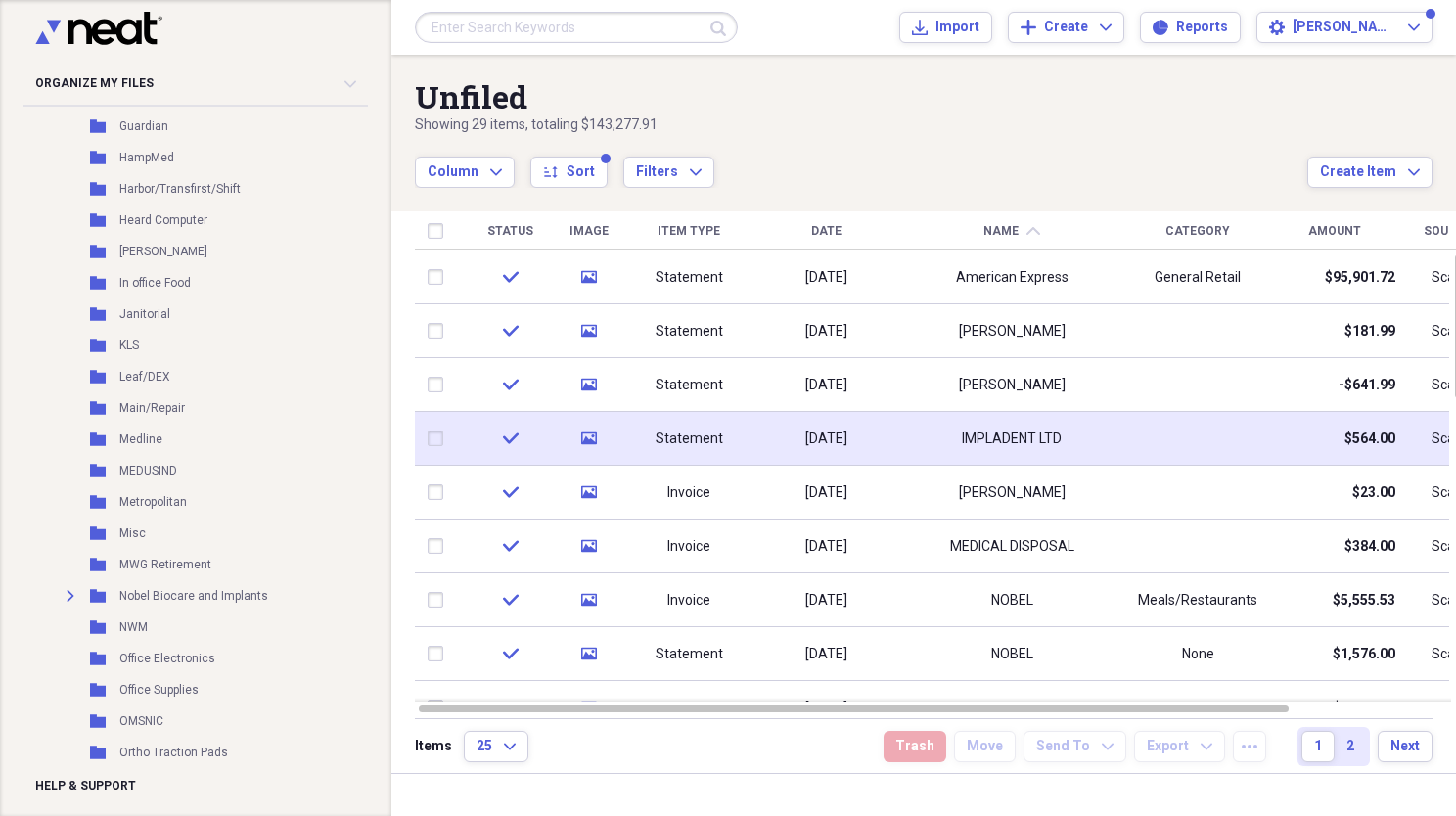 click at bounding box center [439, 438] 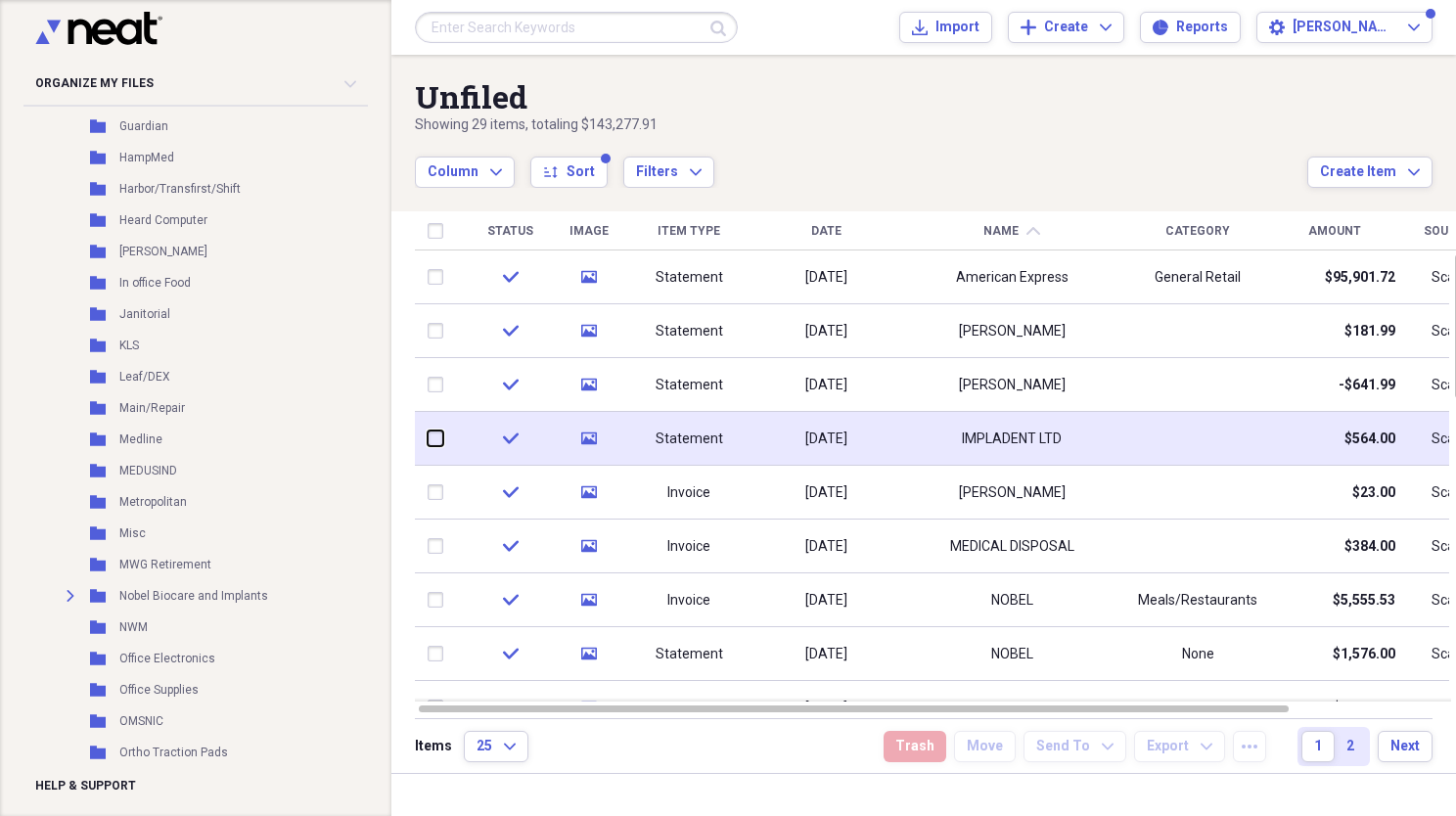 click at bounding box center [428, 438] 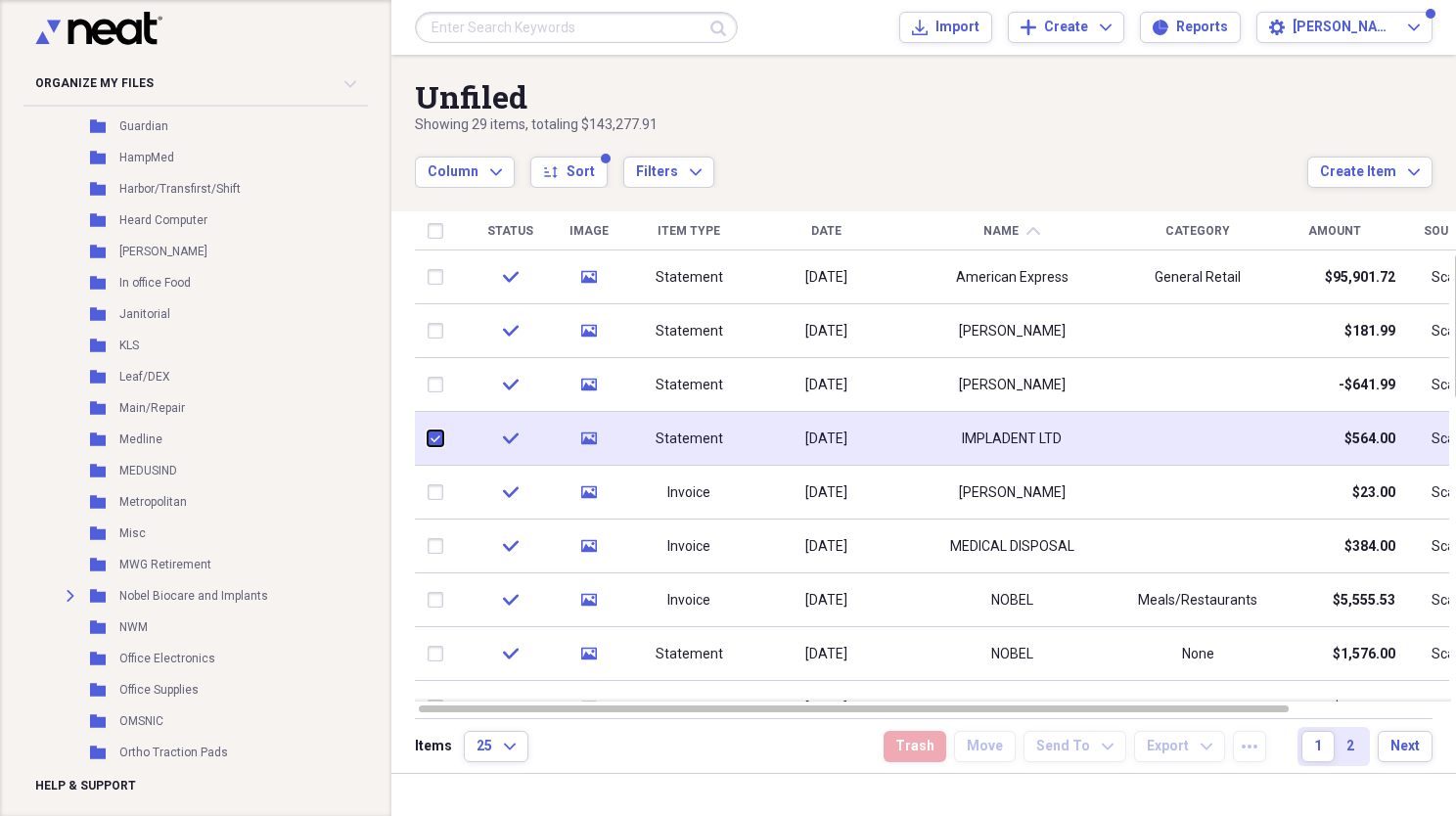 checkbox on "true" 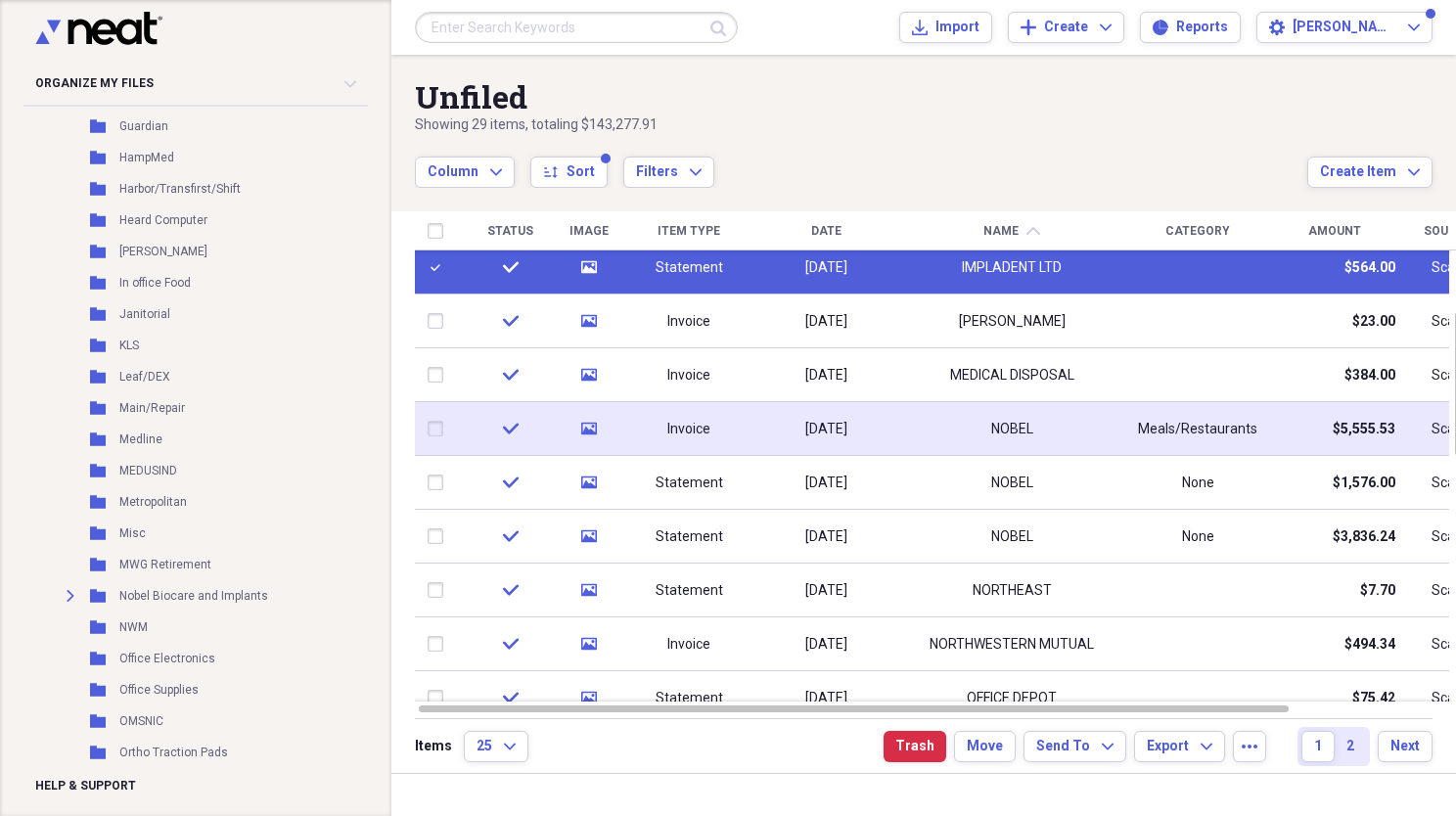 click at bounding box center (439, 429) 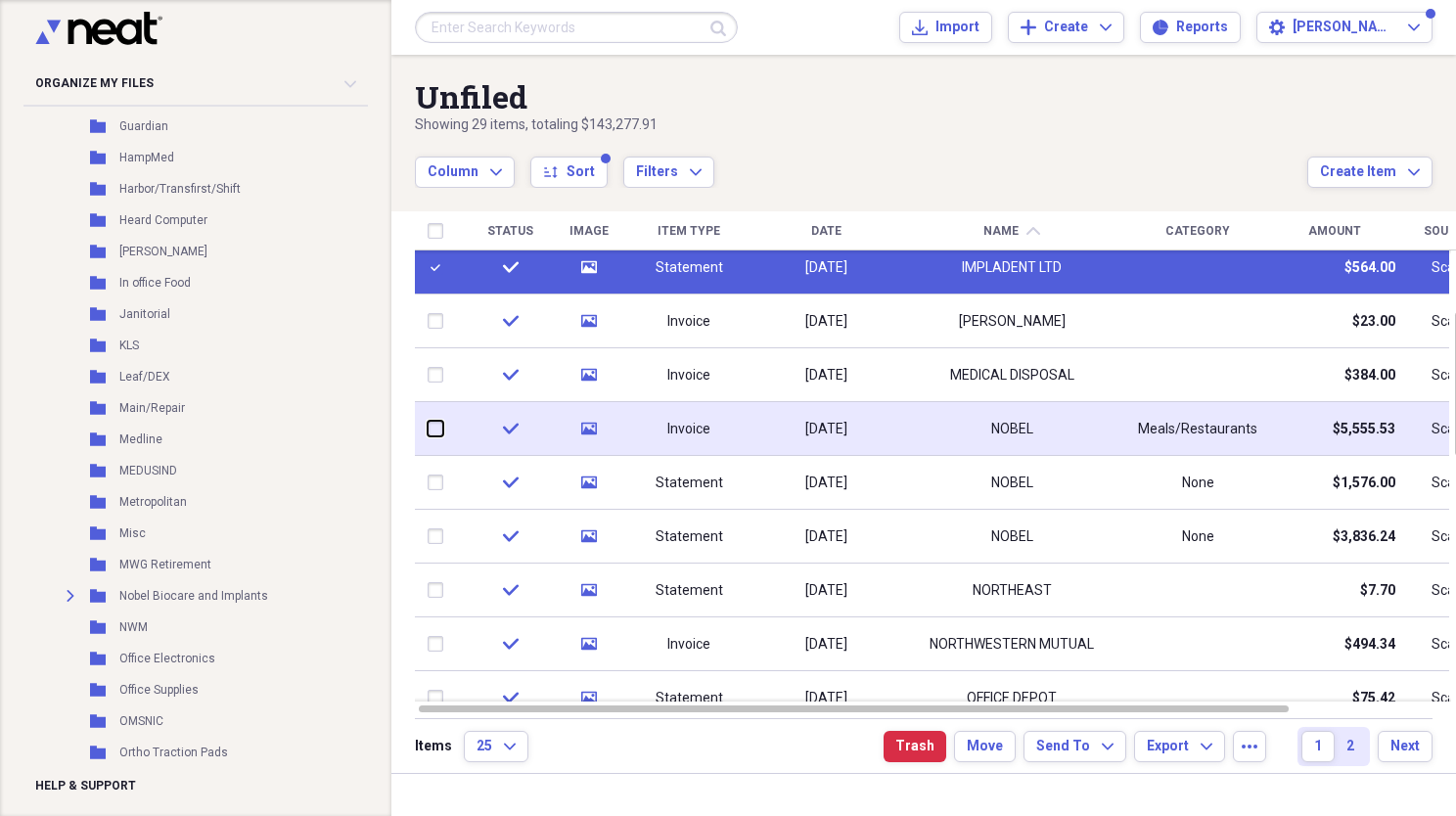 click at bounding box center [428, 429] 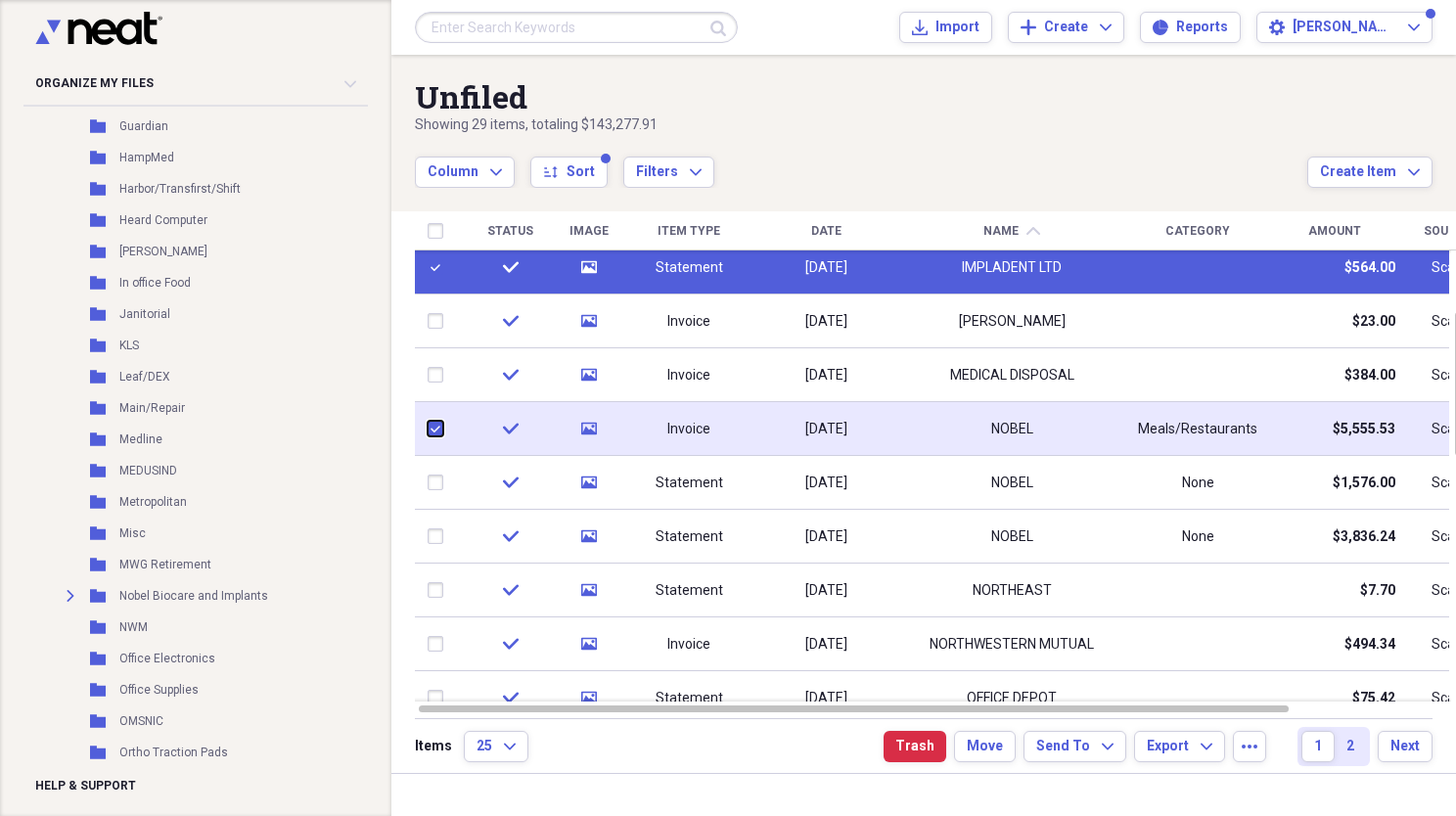 checkbox on "true" 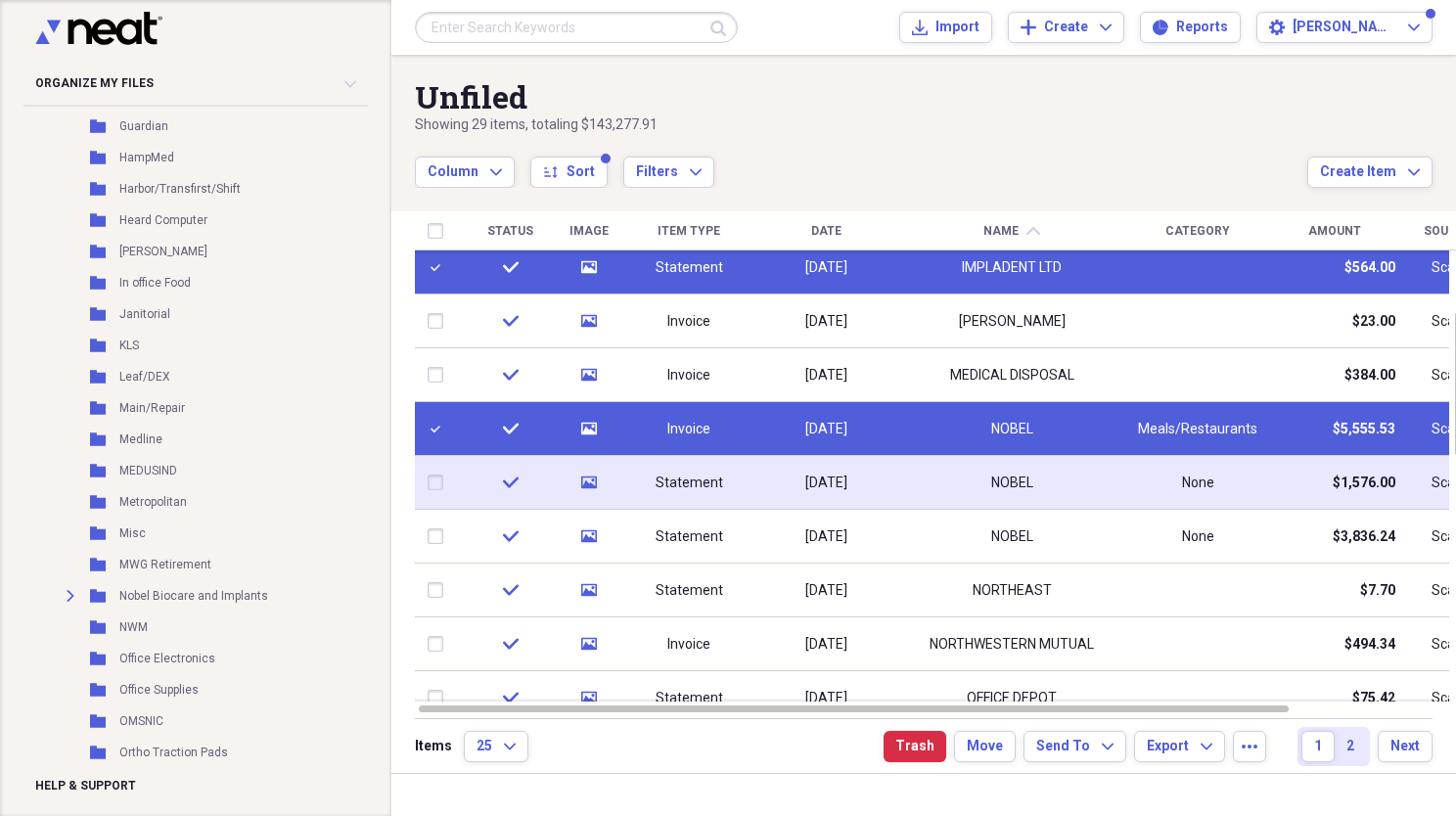 click at bounding box center (439, 482) 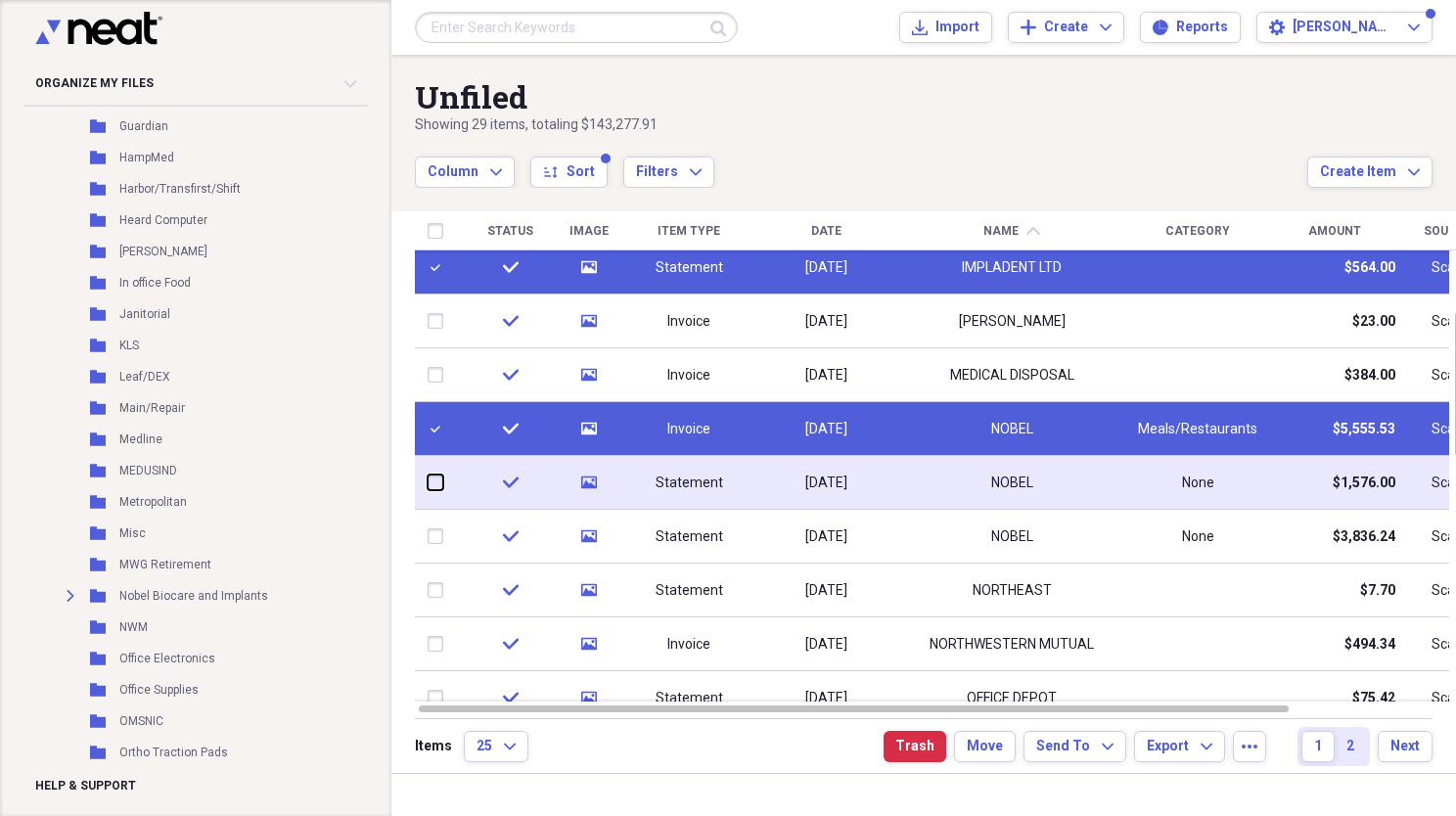 click at bounding box center (428, 482) 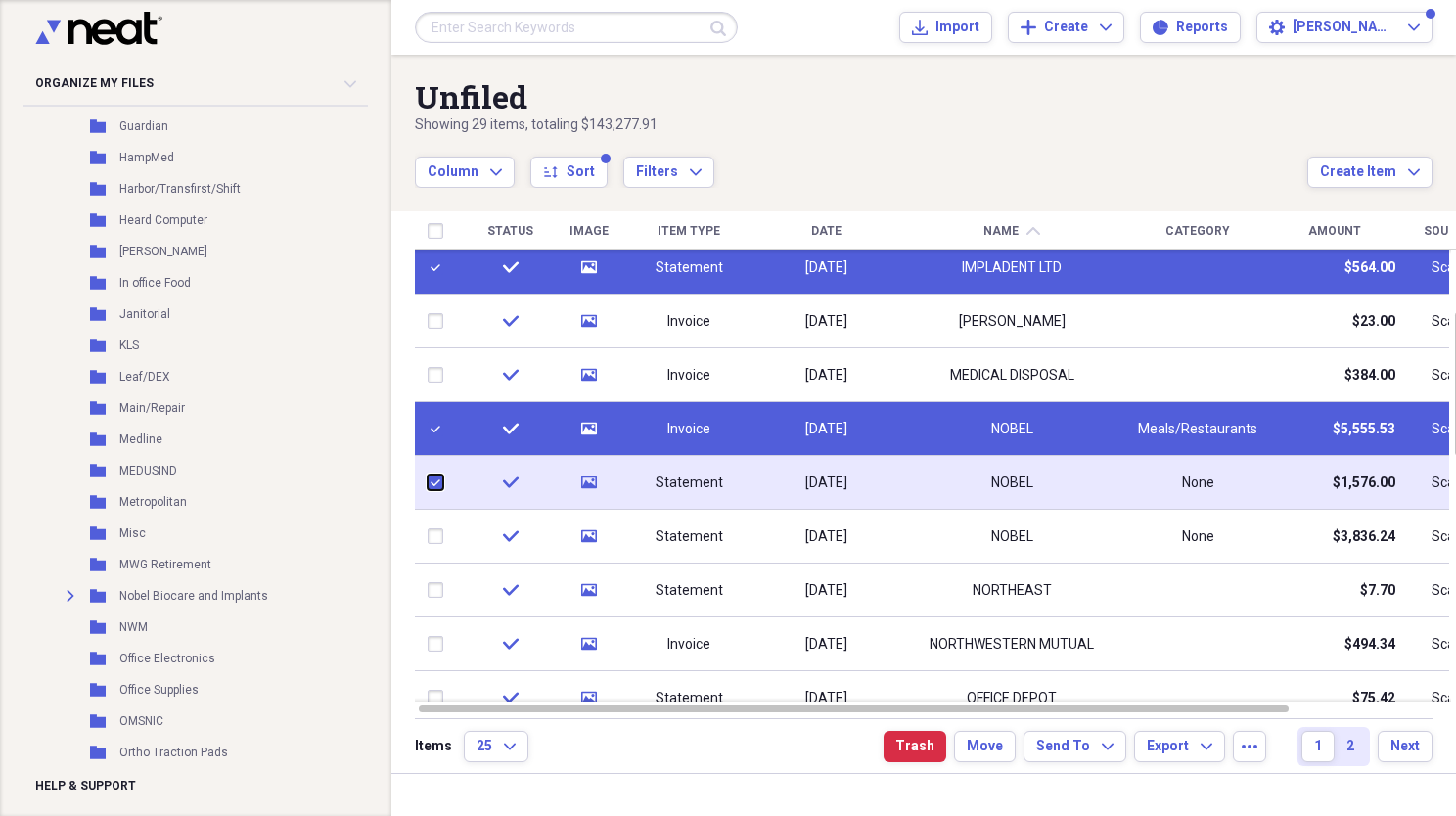 checkbox on "true" 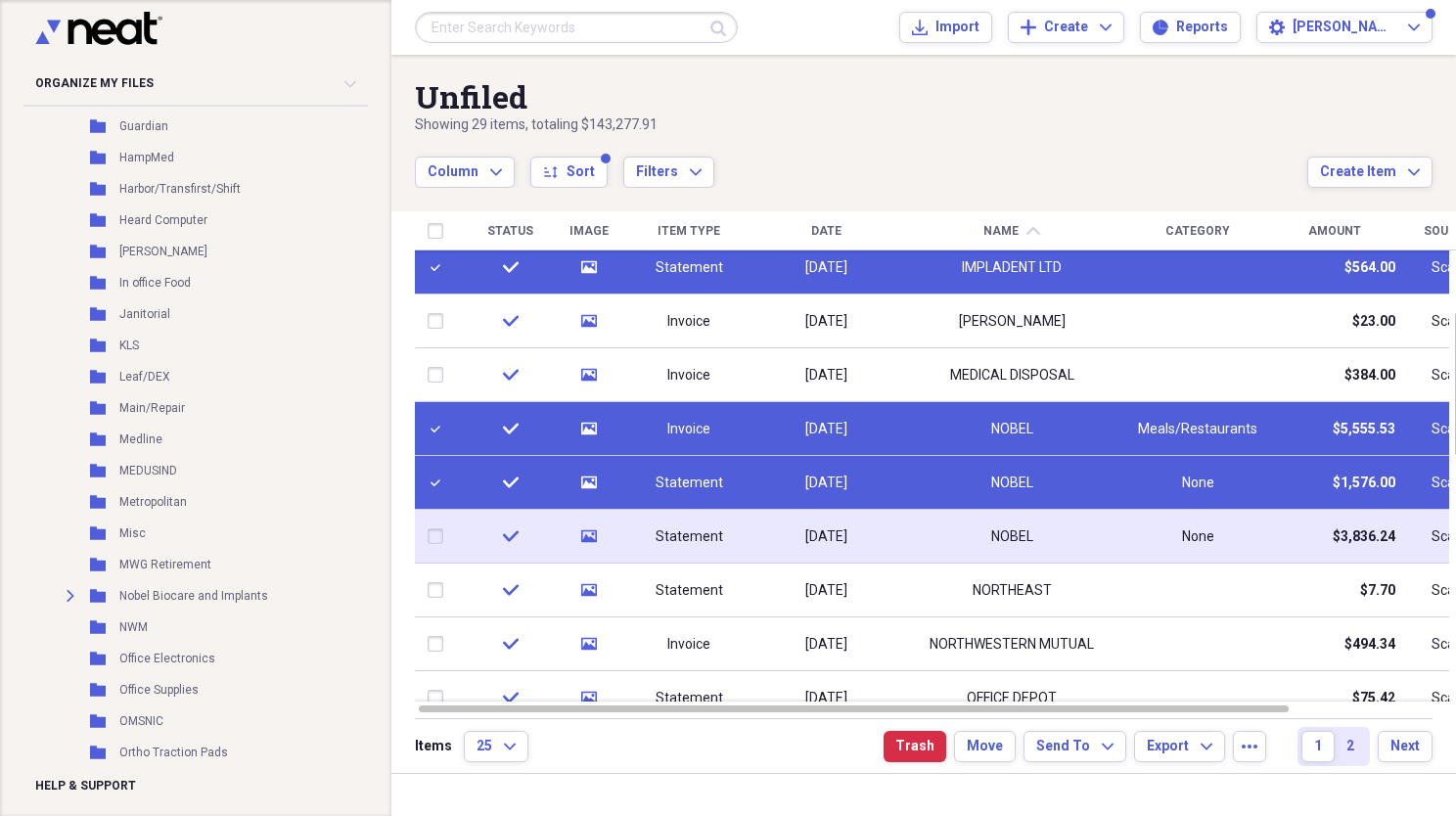 click at bounding box center [439, 536] 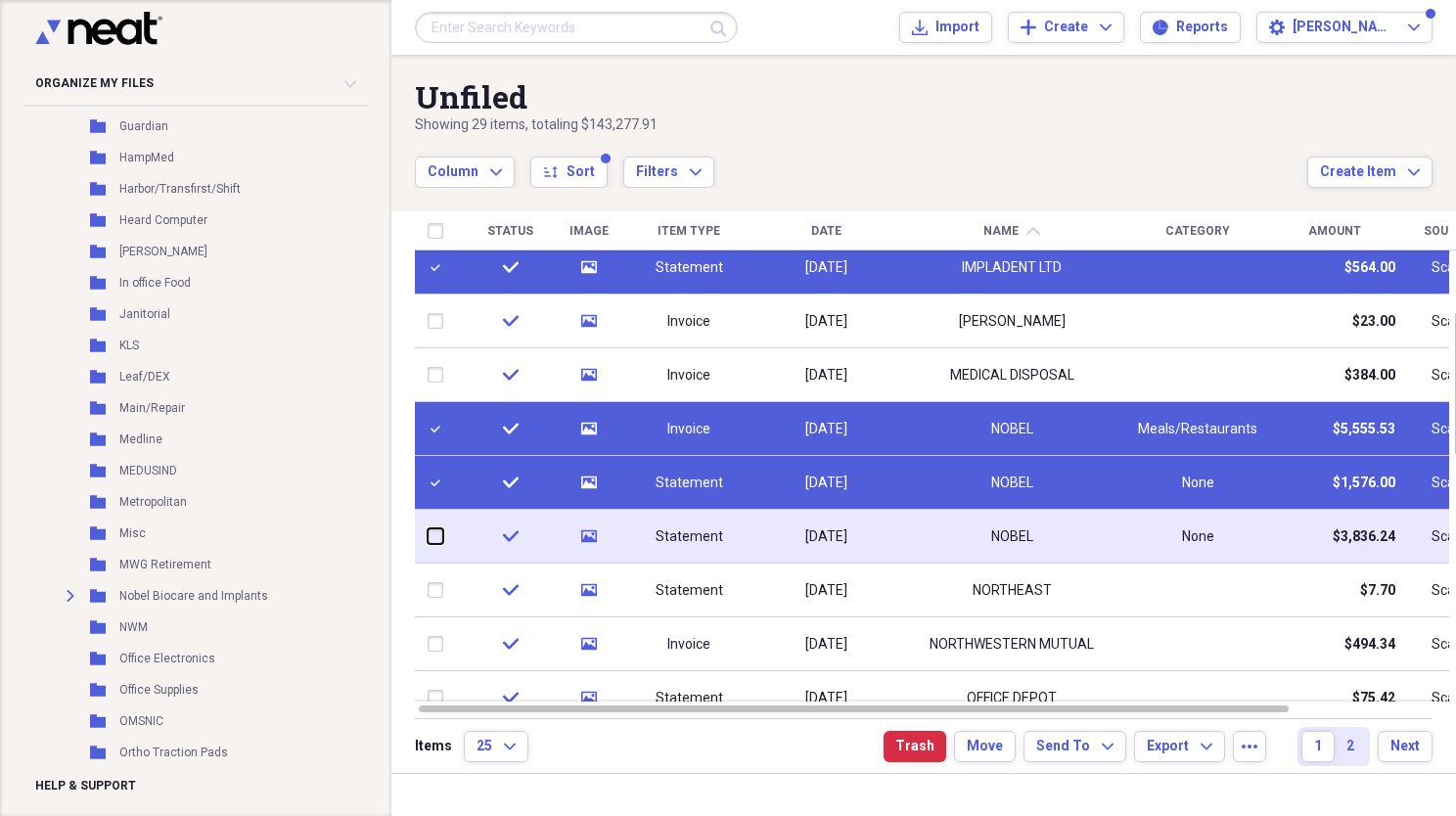 click at bounding box center [428, 536] 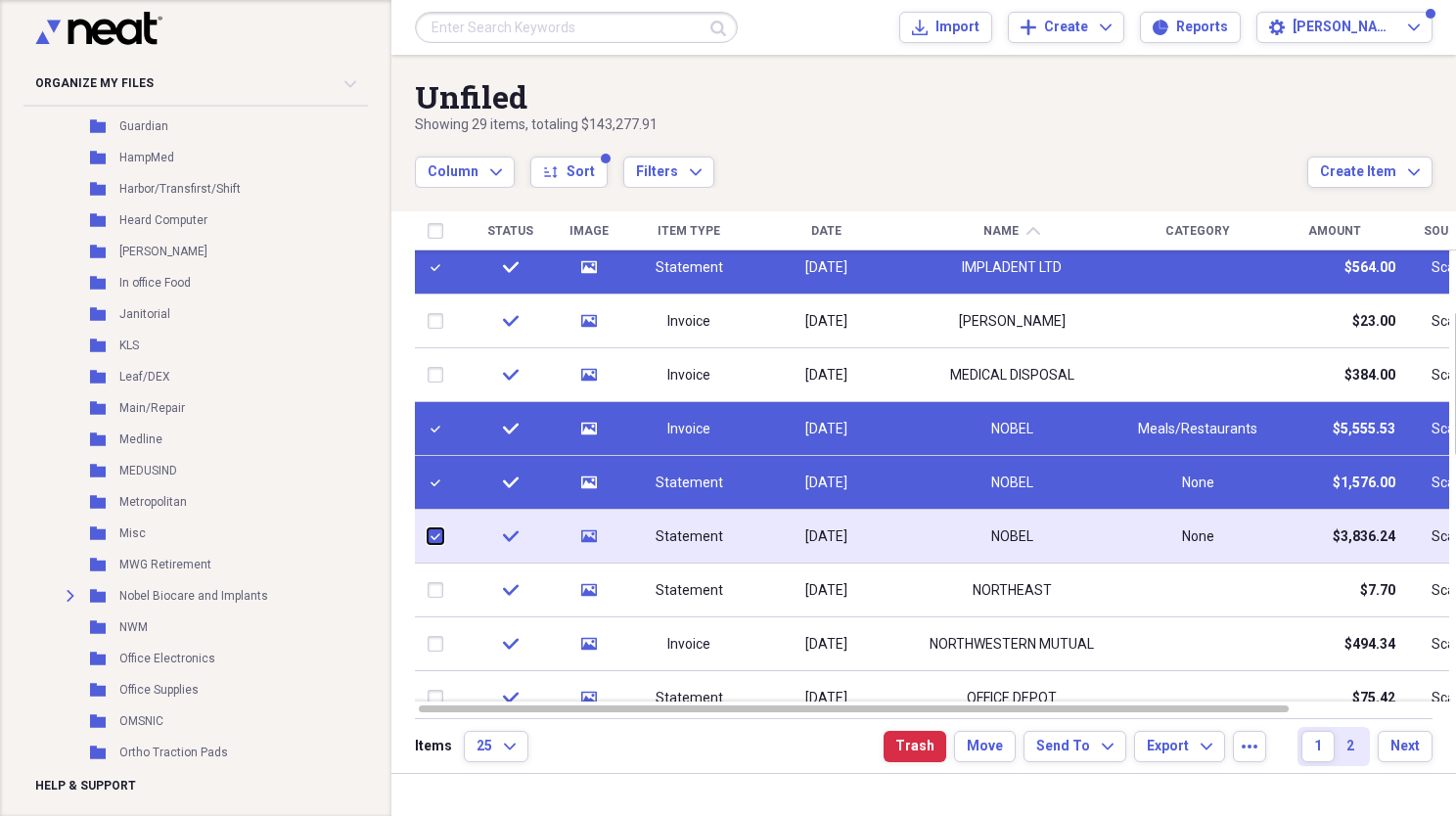 checkbox on "true" 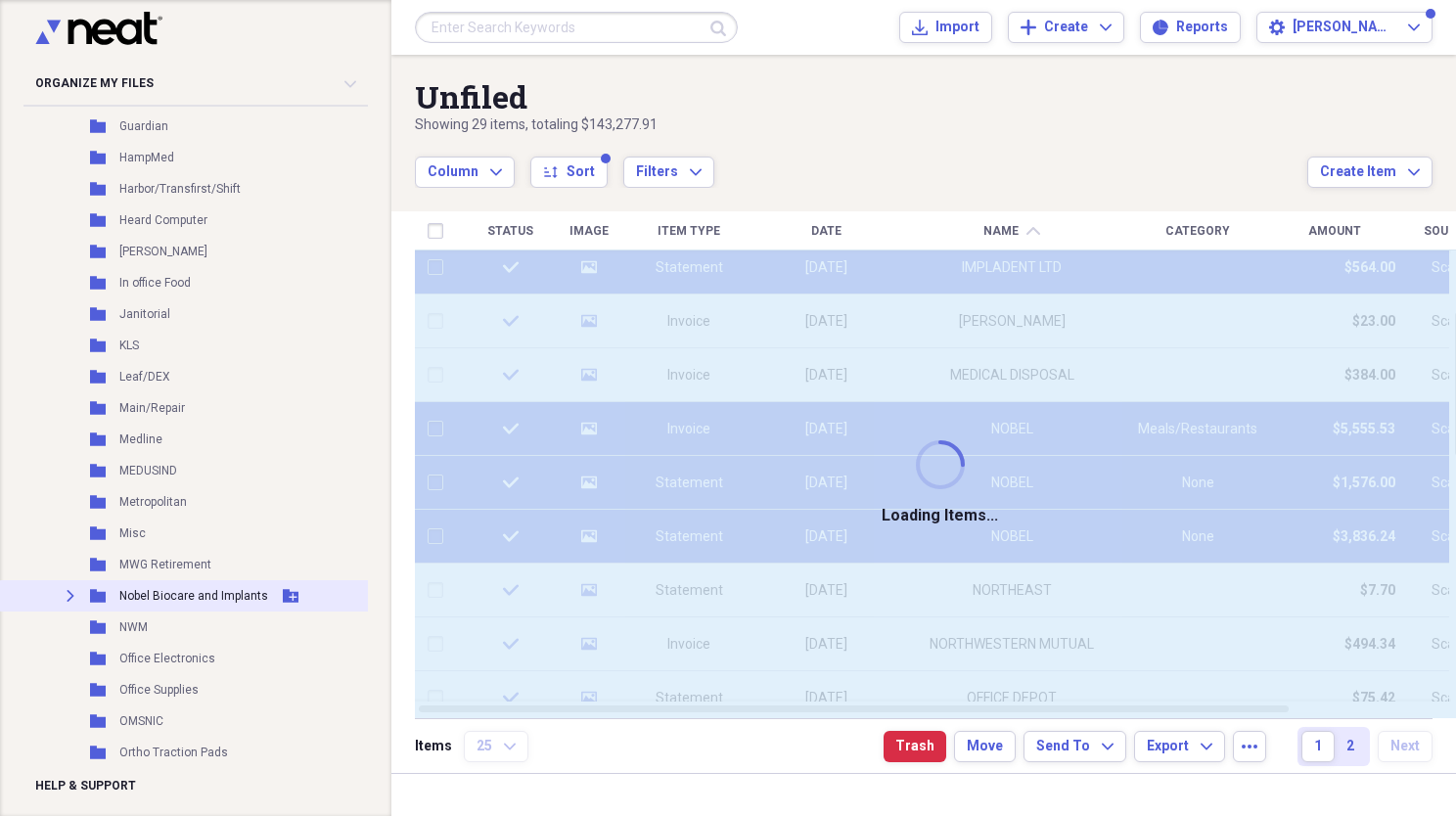 checkbox on "false" 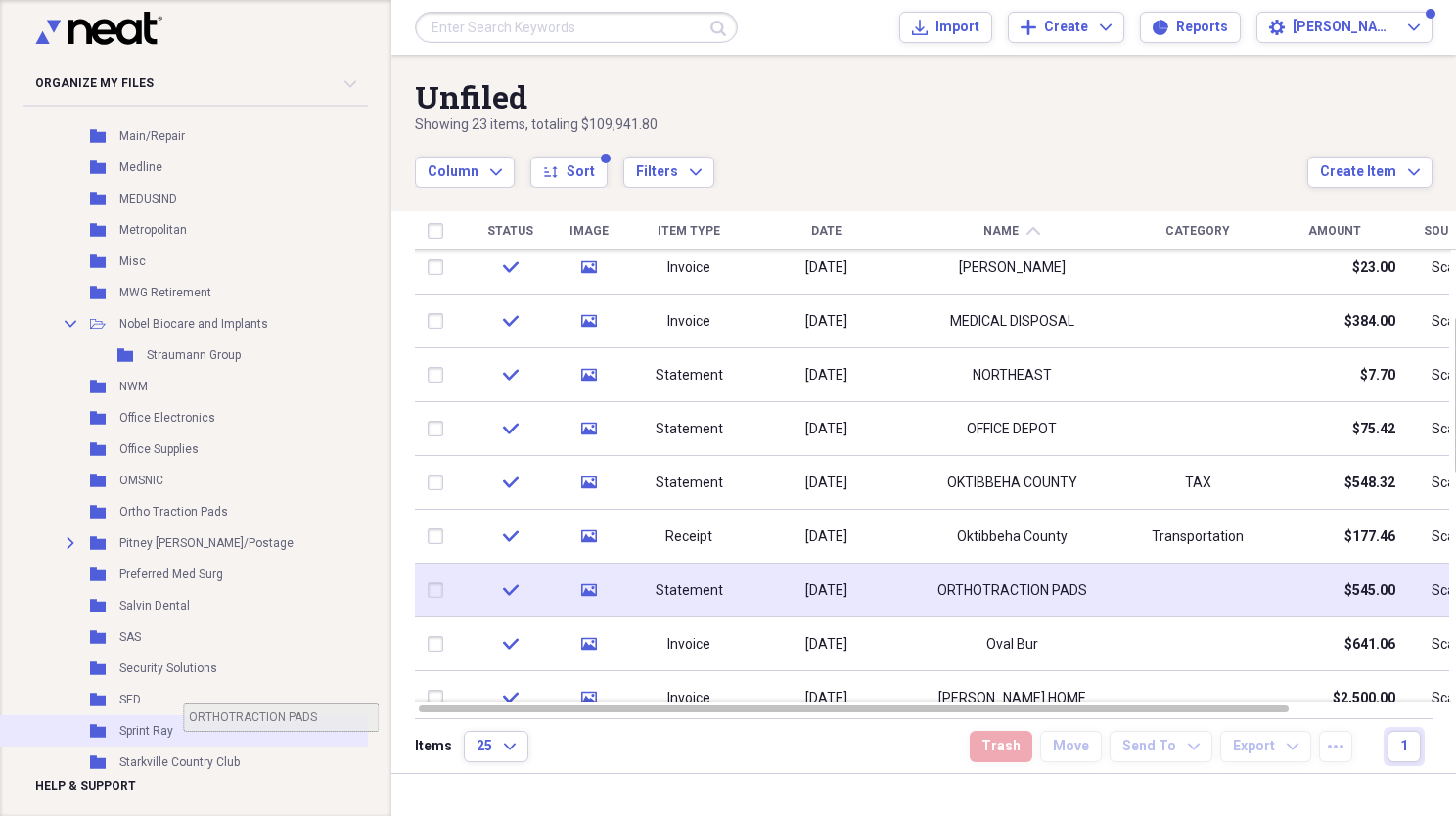 scroll, scrollTop: 1385, scrollLeft: 0, axis: vertical 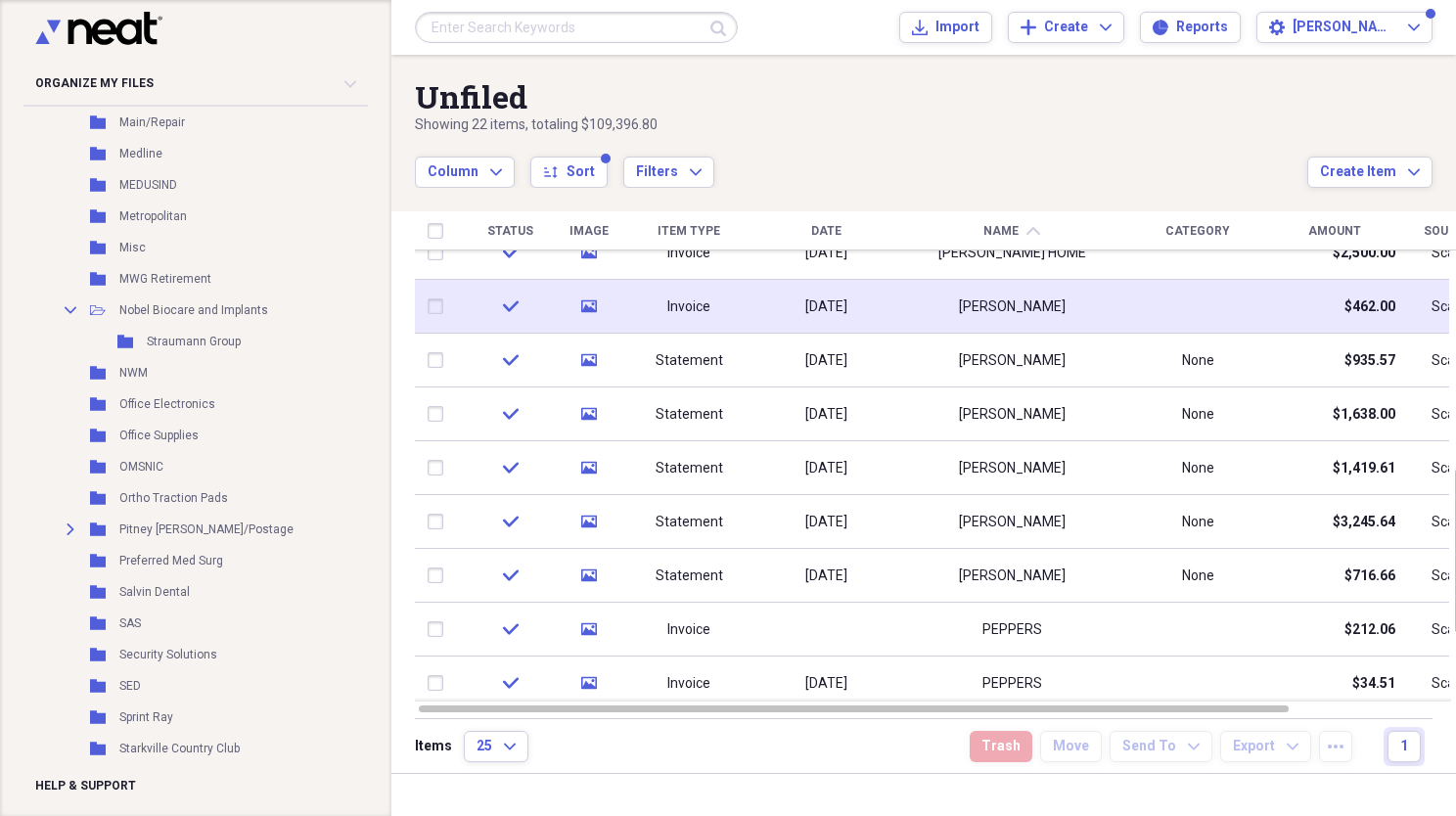 click at bounding box center (439, 306) 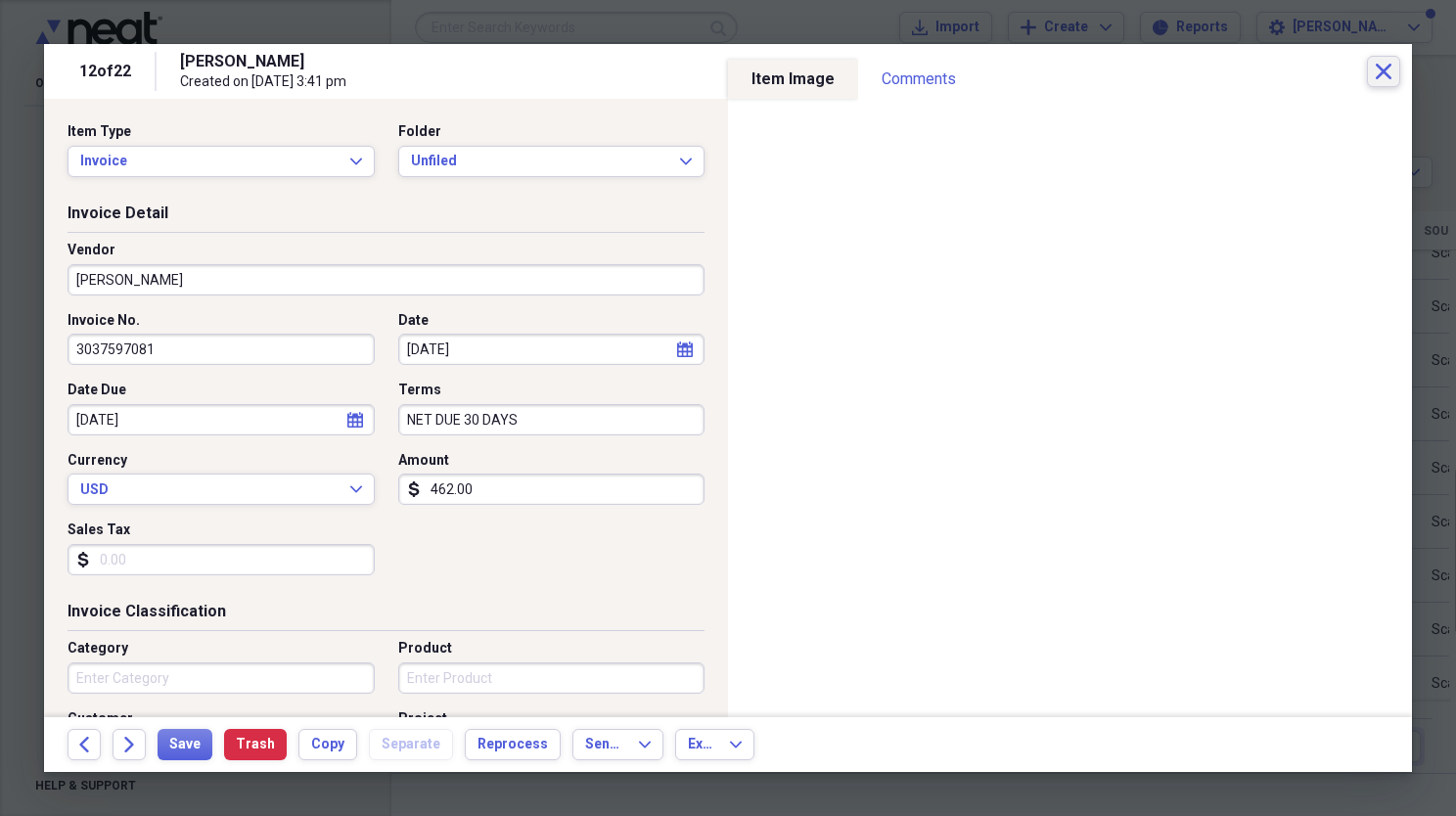 click on "Close" 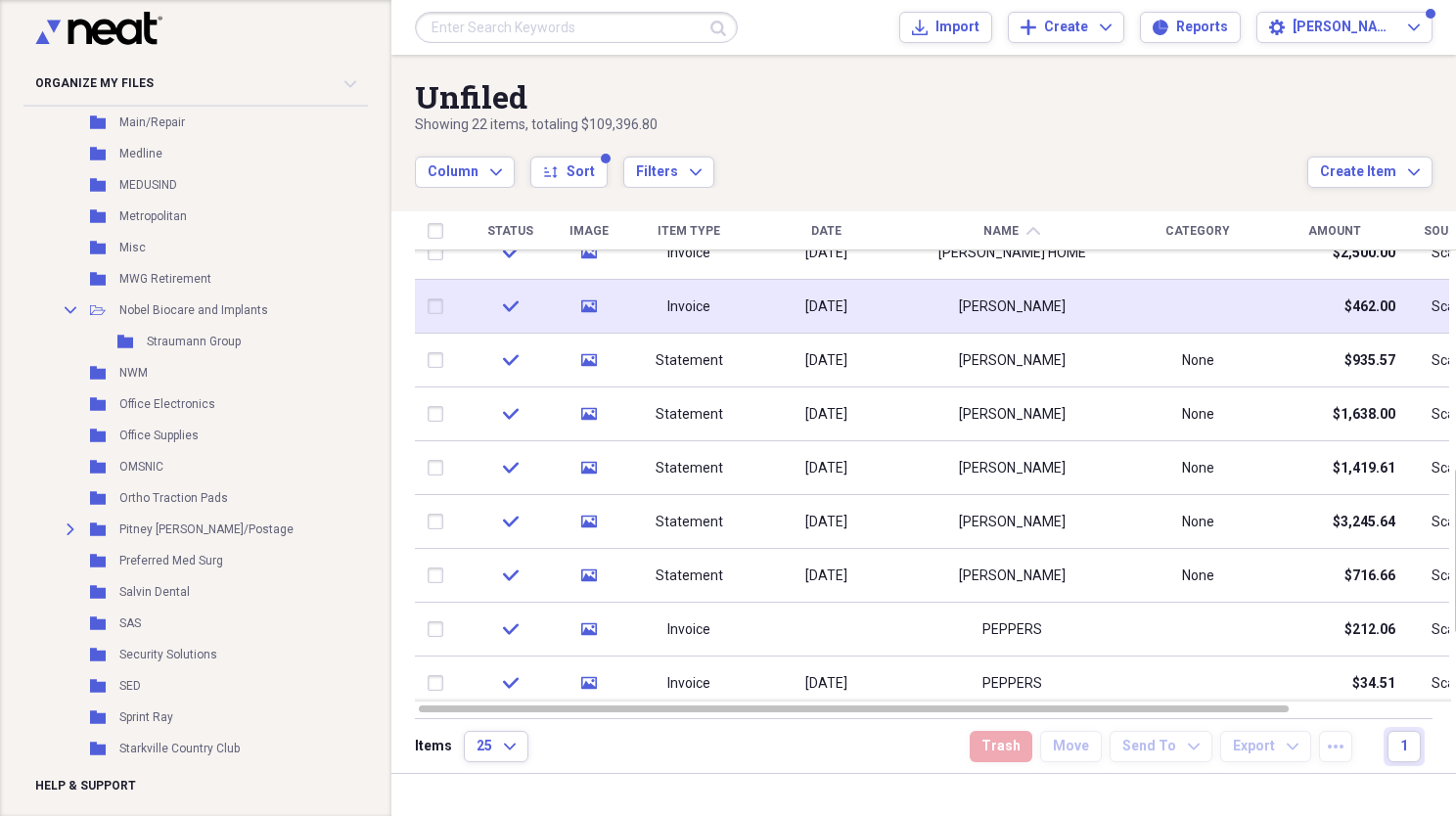 click at bounding box center [439, 306] 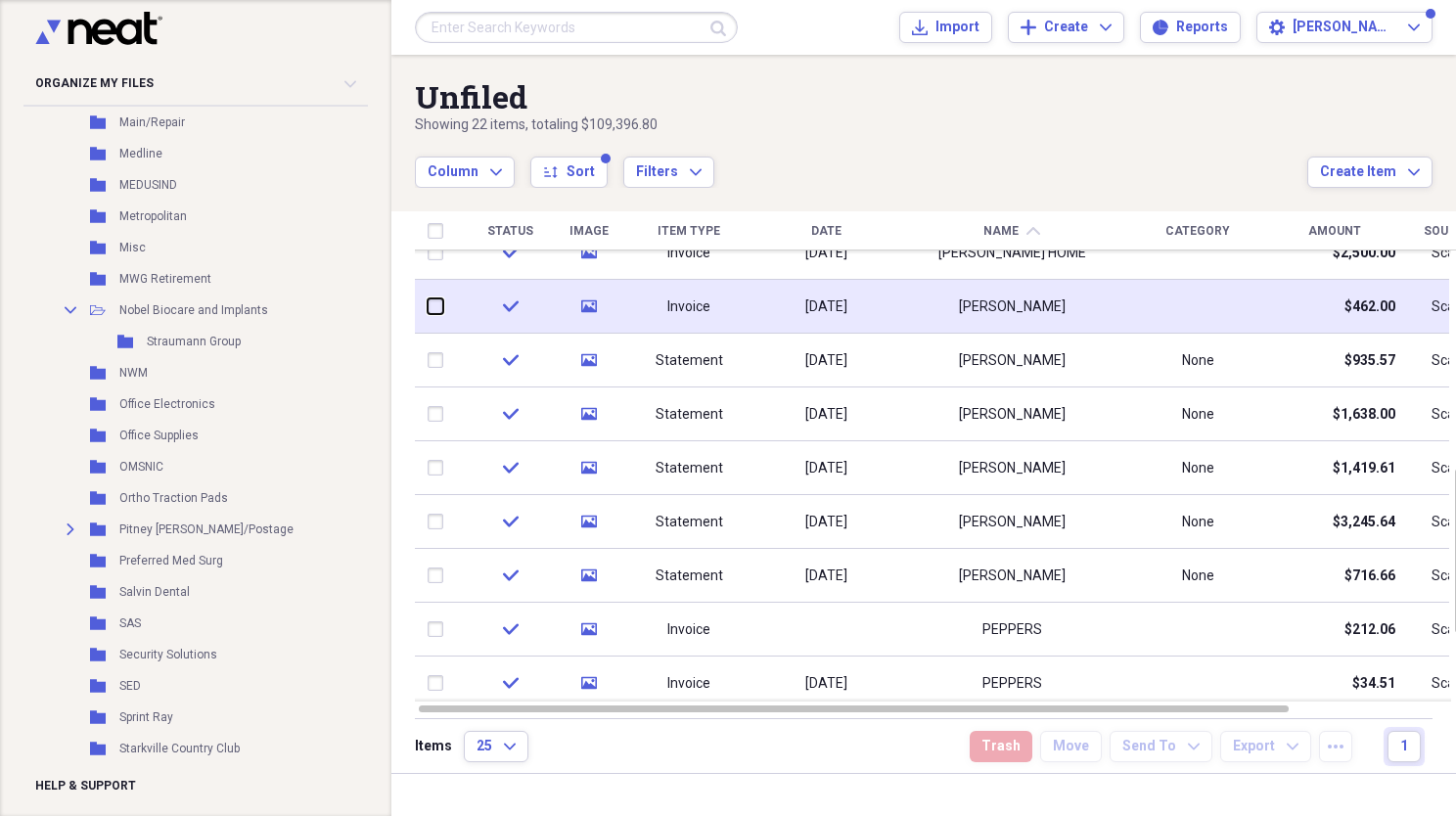 click at bounding box center [428, 306] 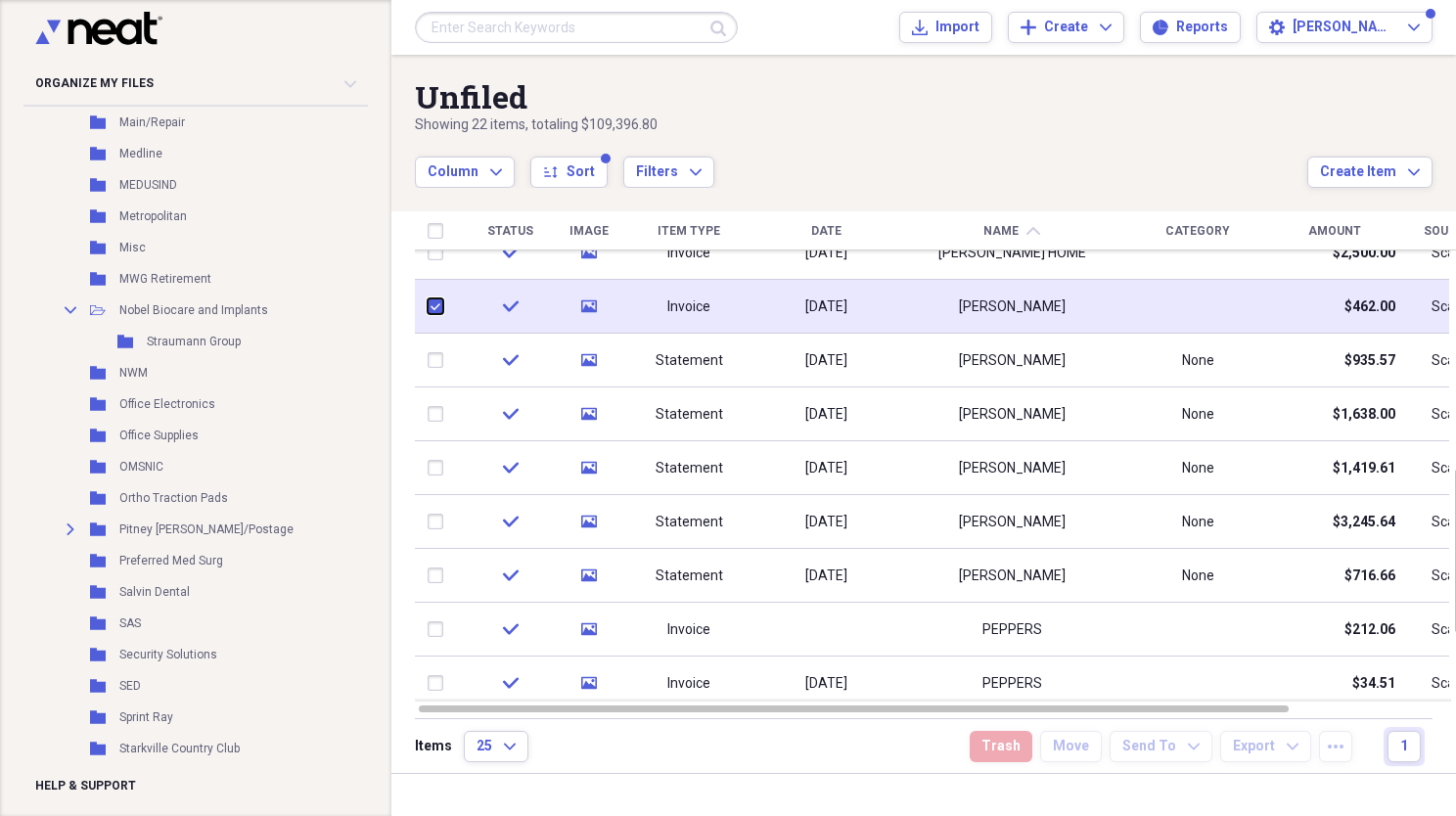 checkbox on "true" 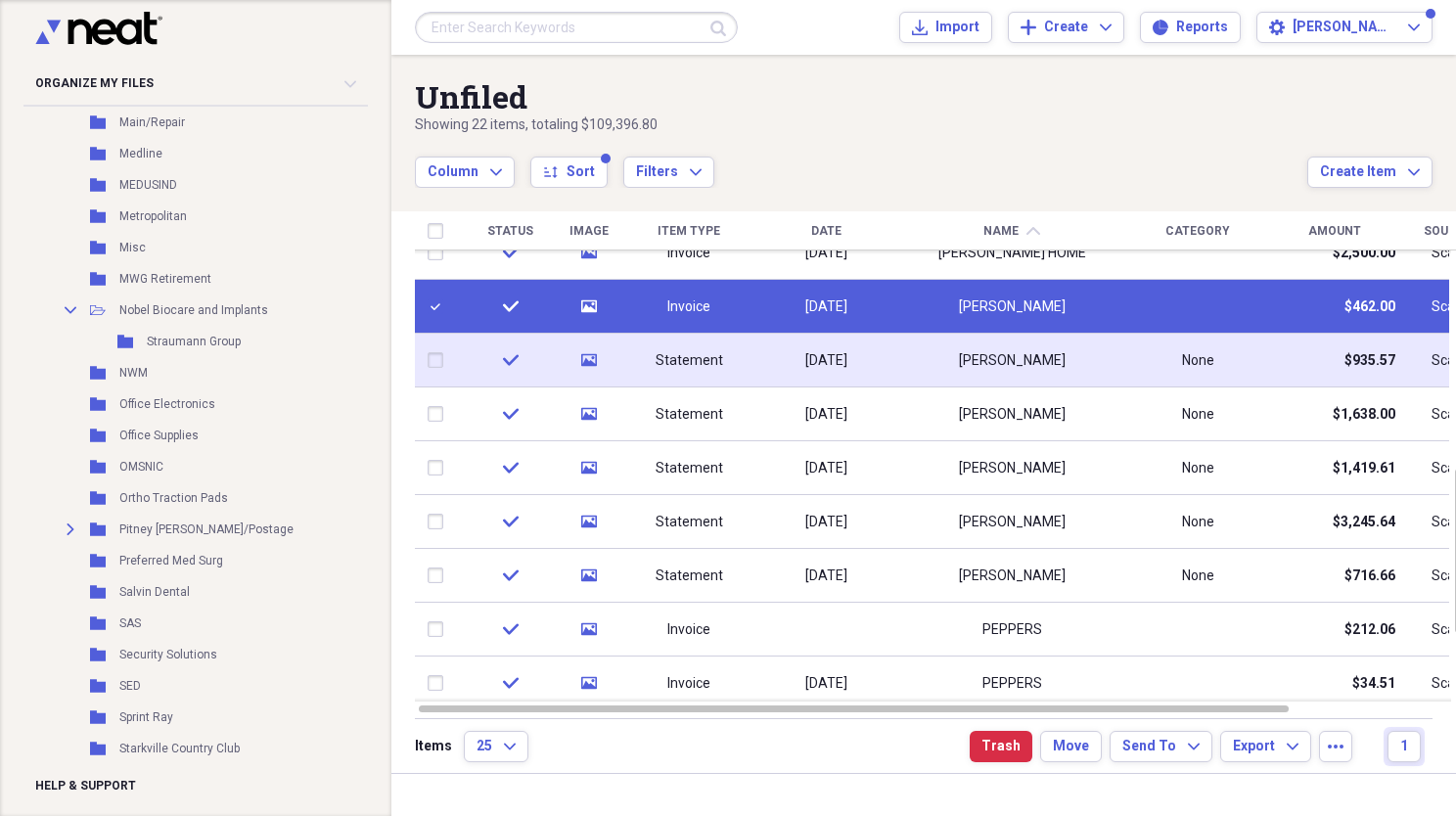 click at bounding box center (439, 360) 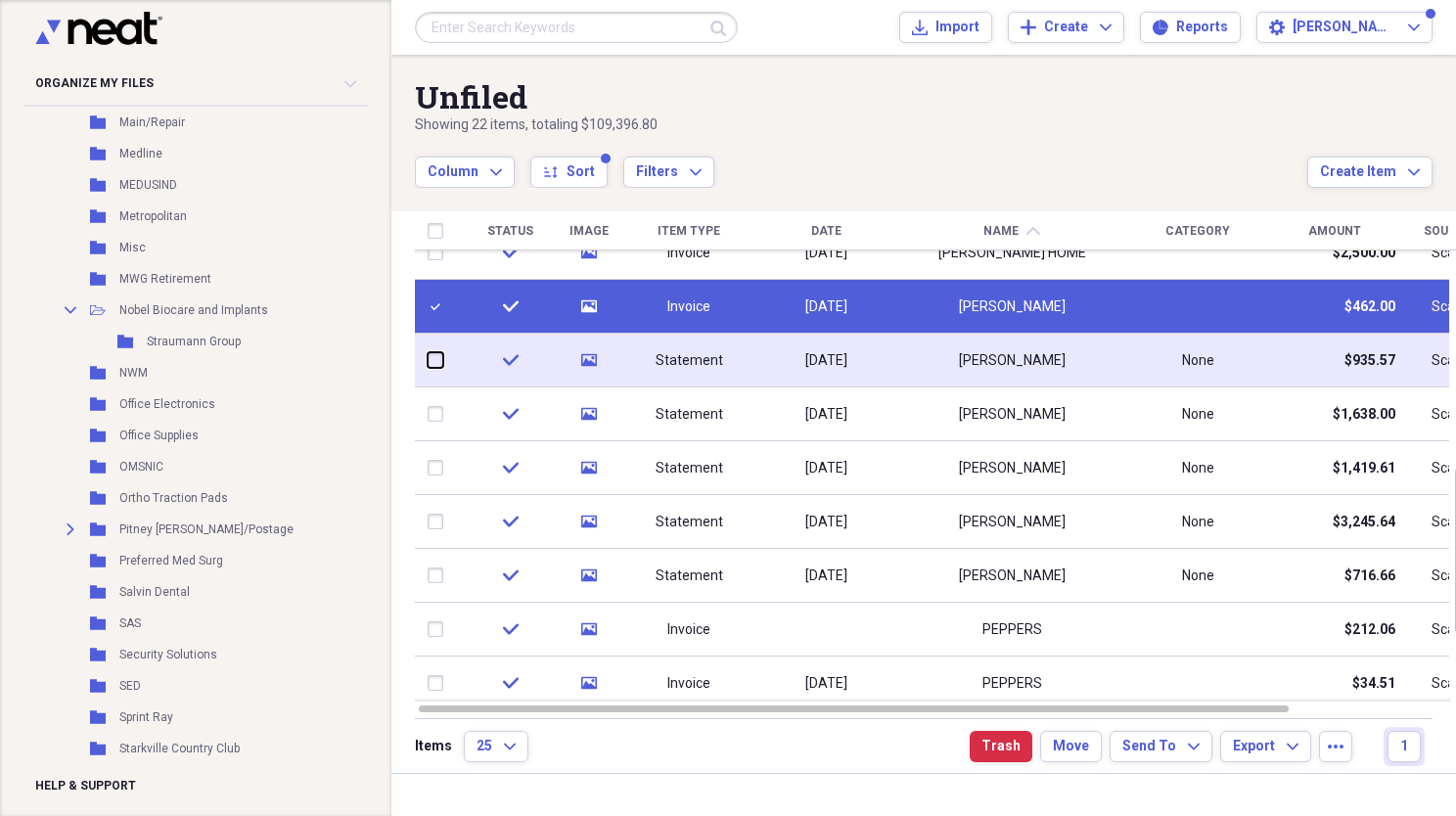click at bounding box center (428, 360) 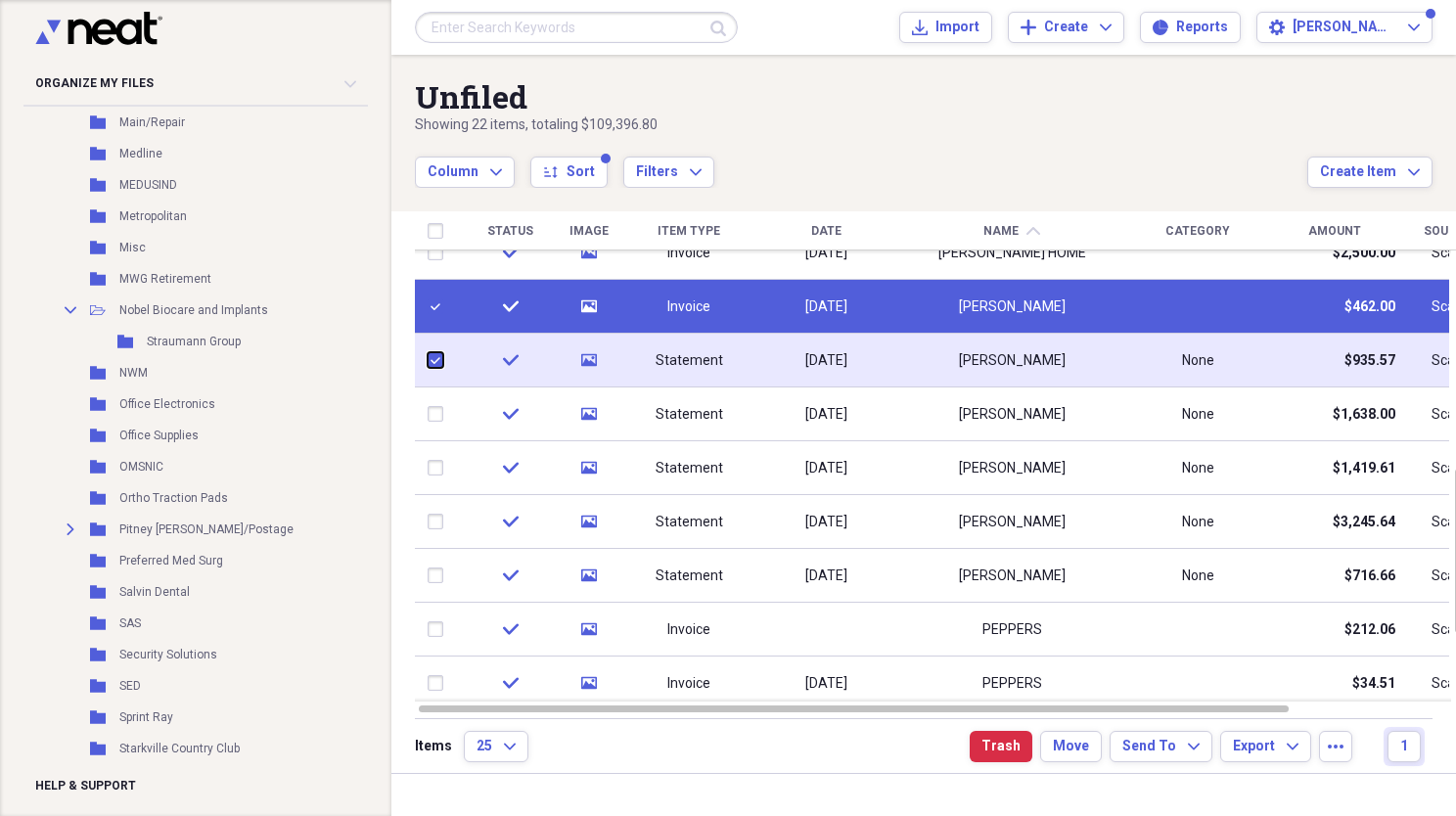 checkbox on "true" 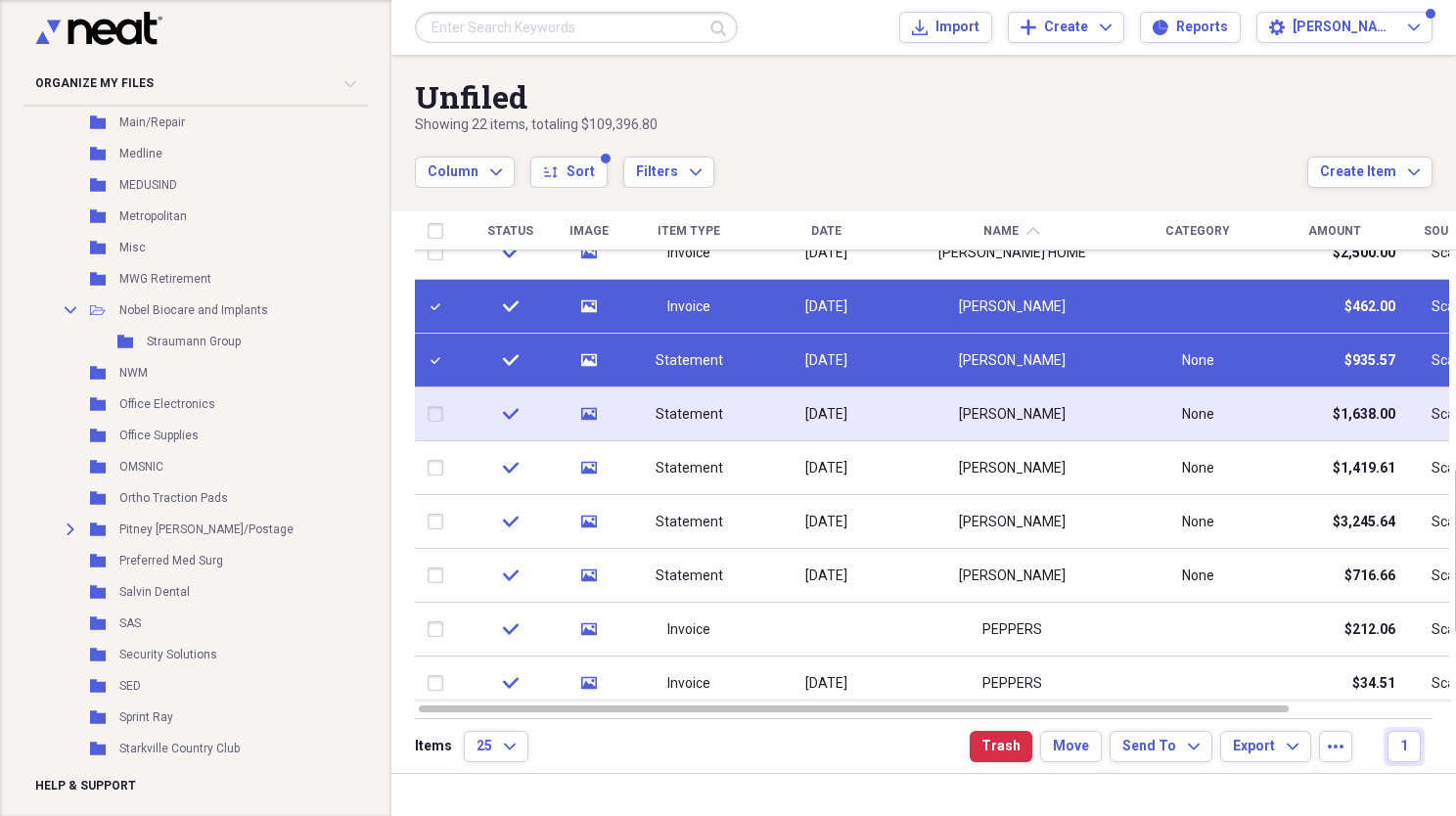 click at bounding box center [439, 414] 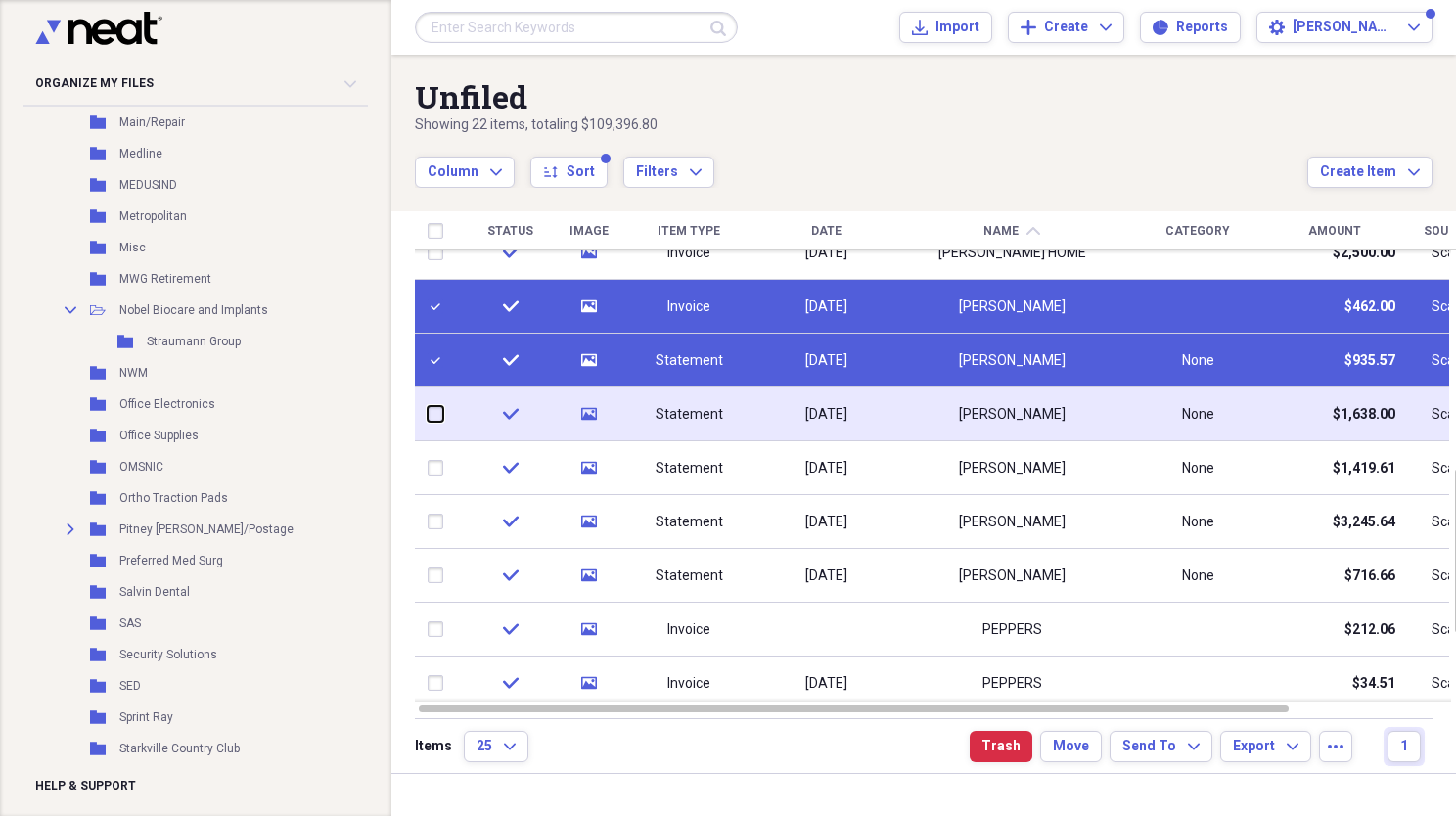 click at bounding box center [428, 414] 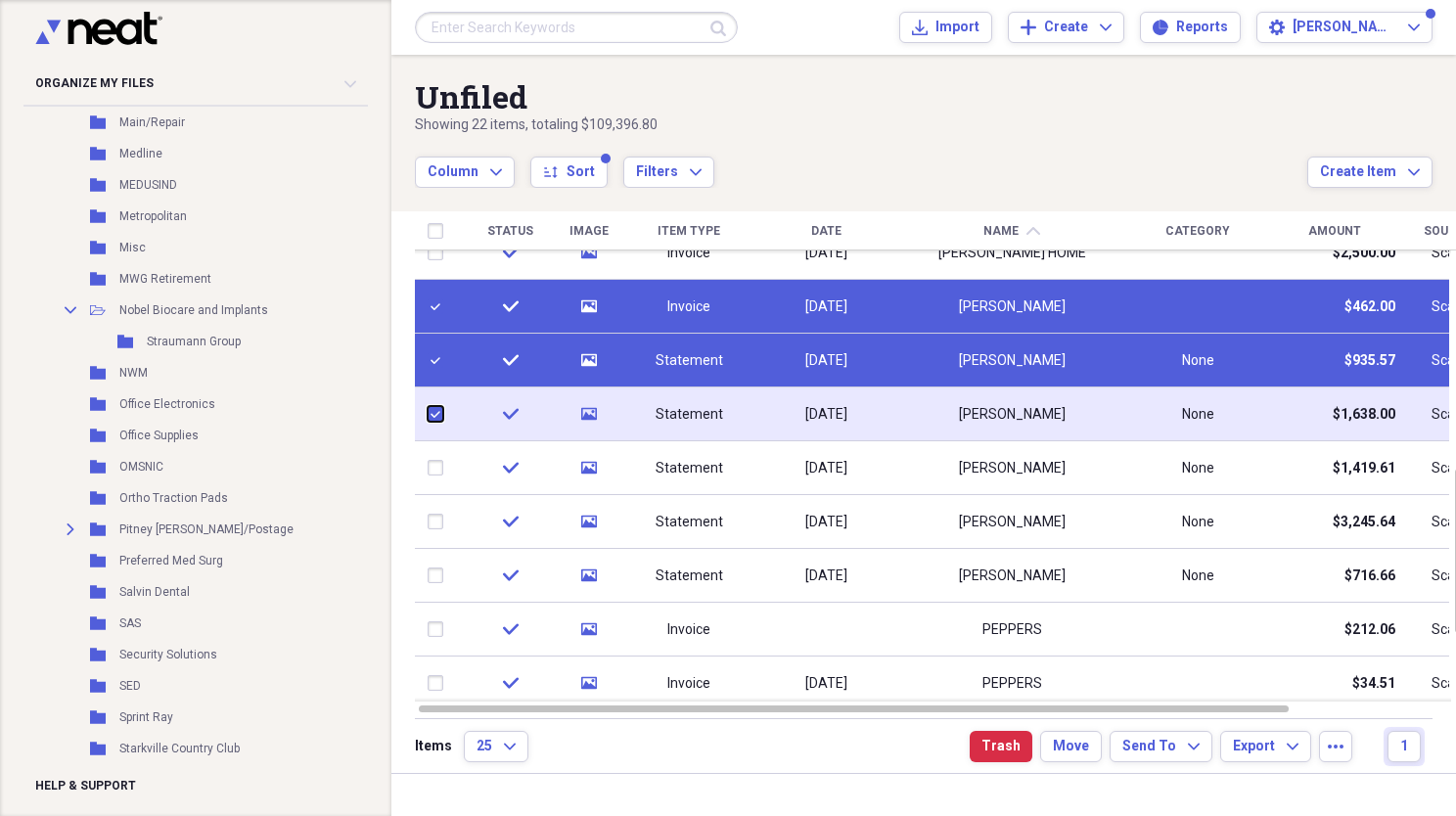 checkbox on "true" 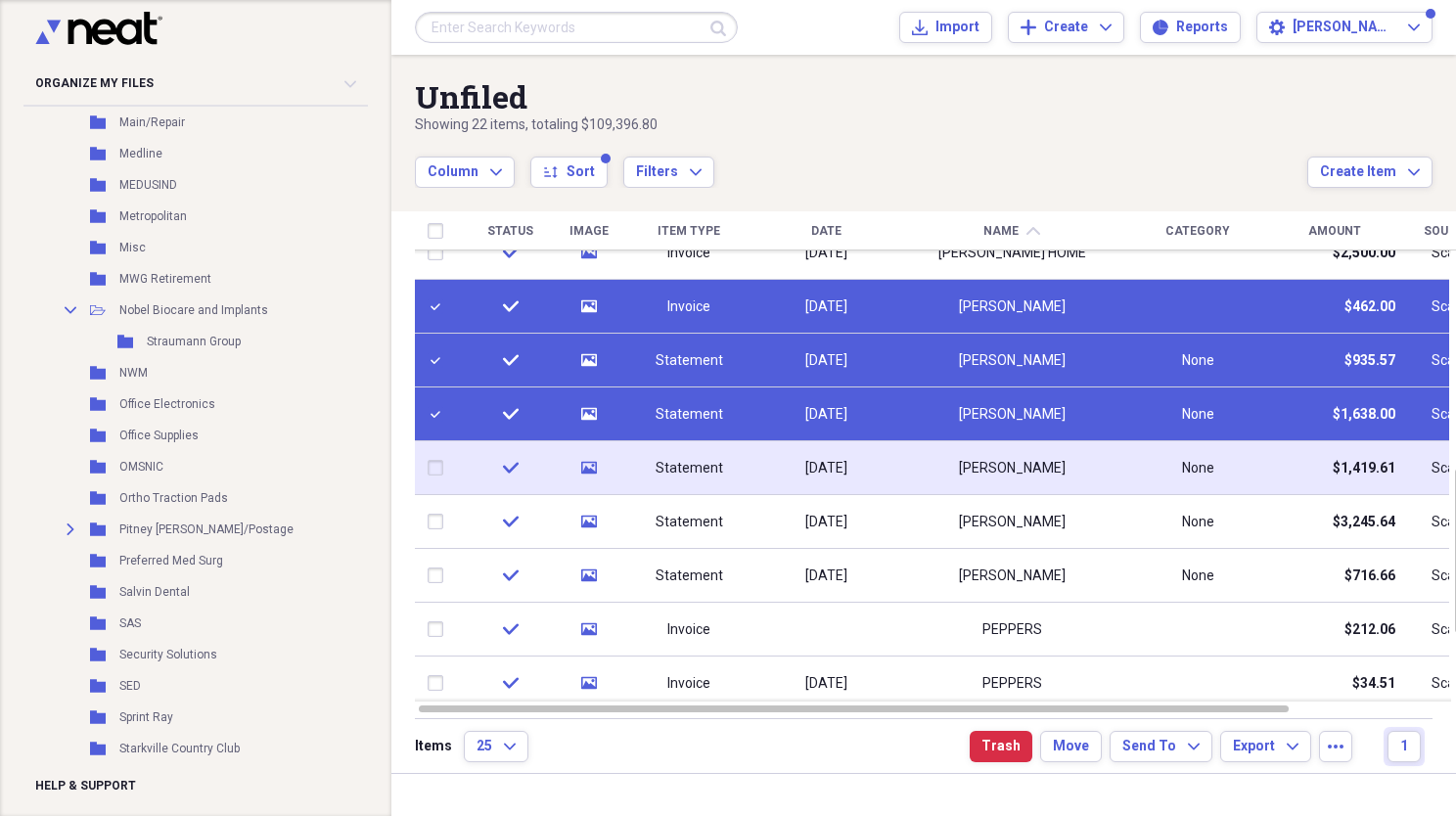 click at bounding box center (439, 468) 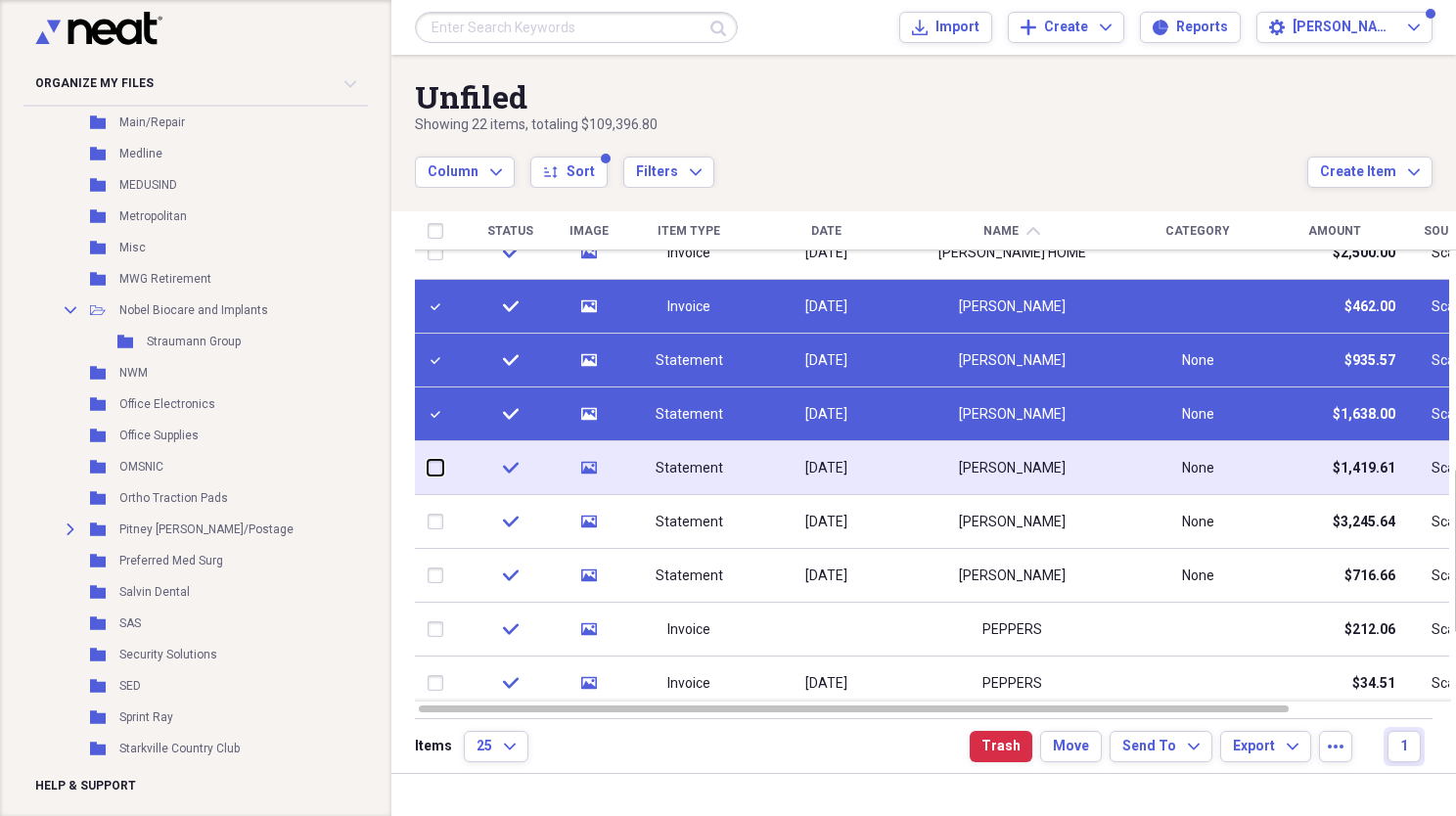 click at bounding box center [428, 468] 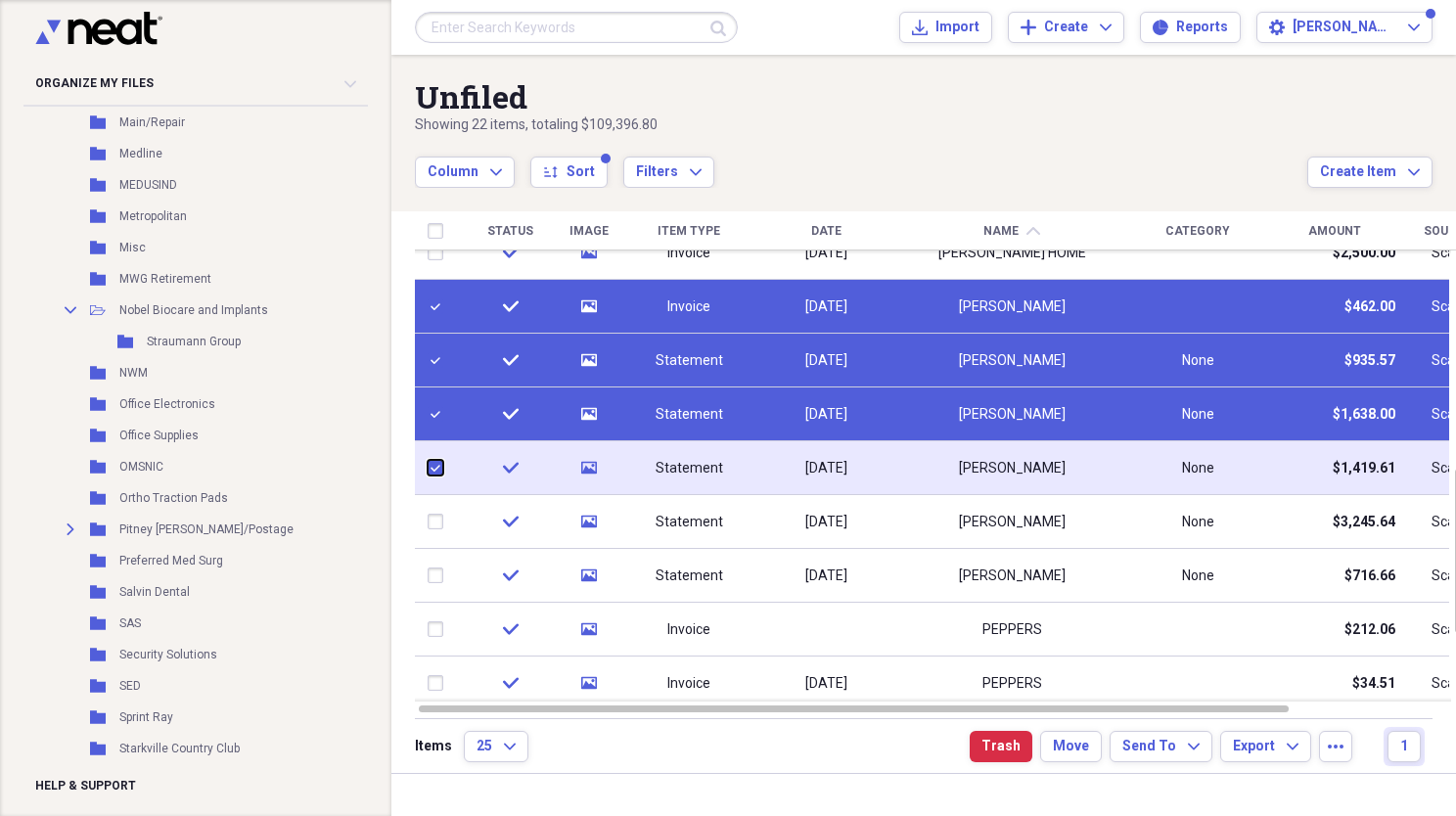 checkbox on "true" 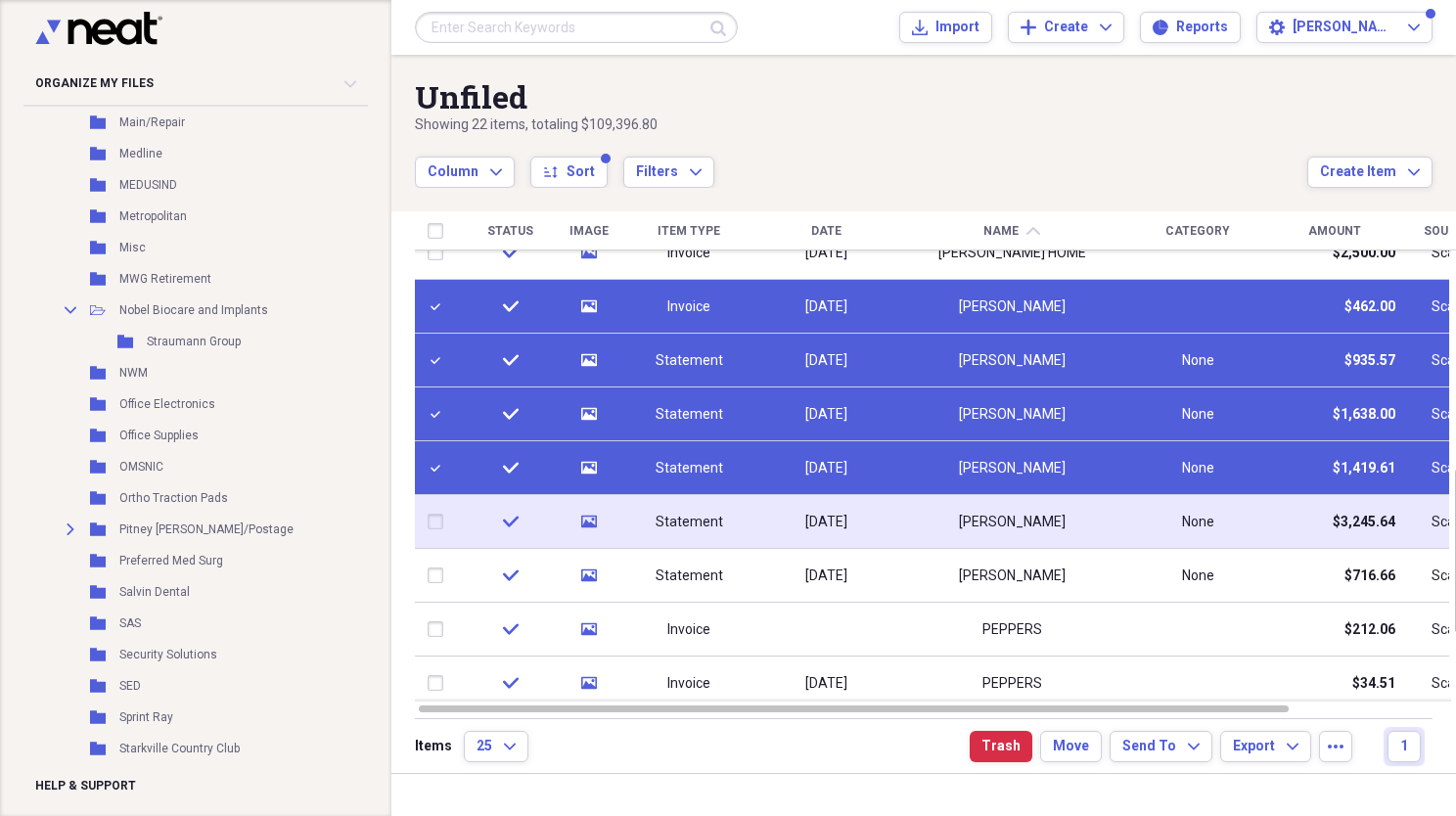 click at bounding box center (439, 521) 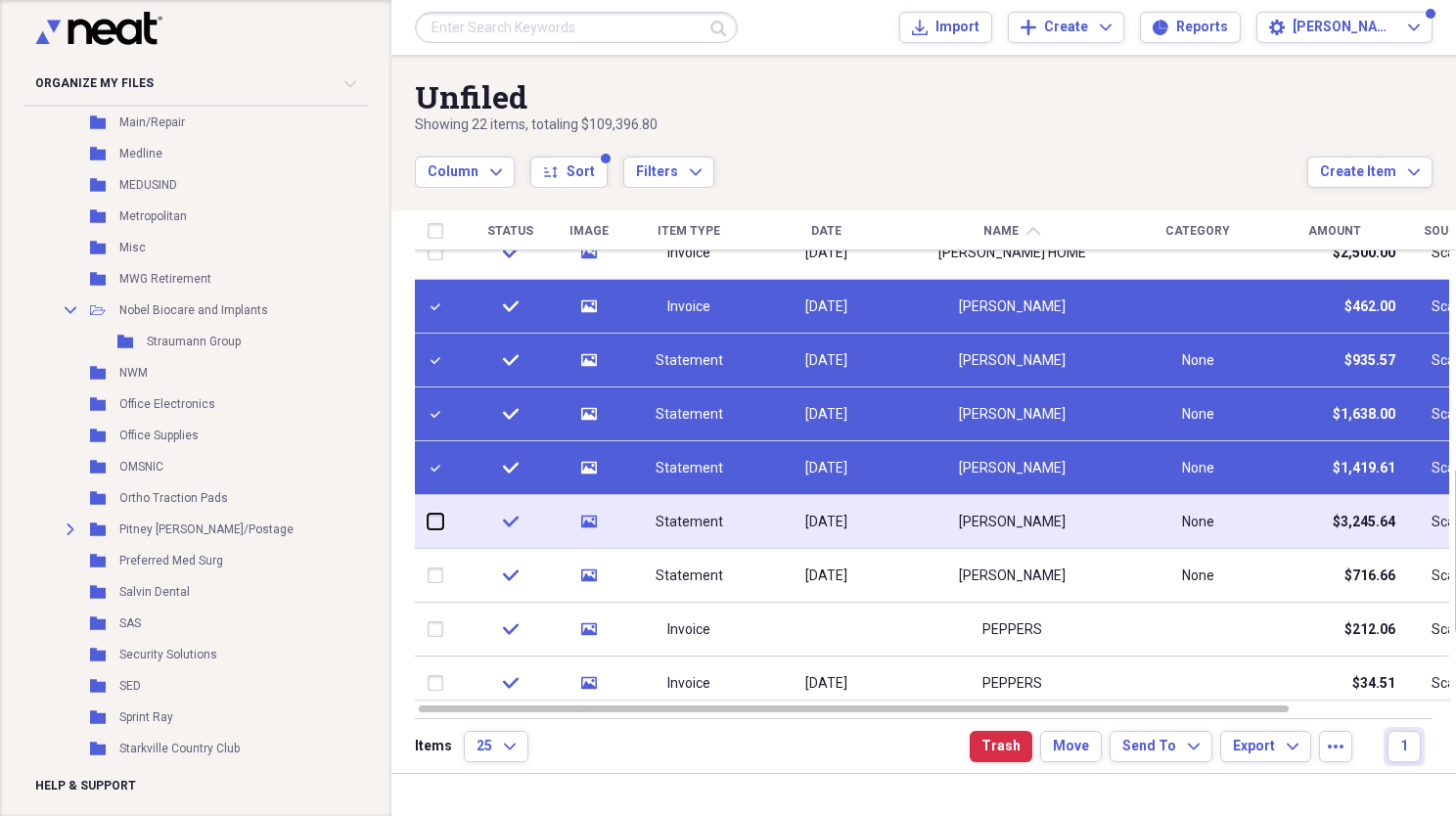 click at bounding box center [428, 521] 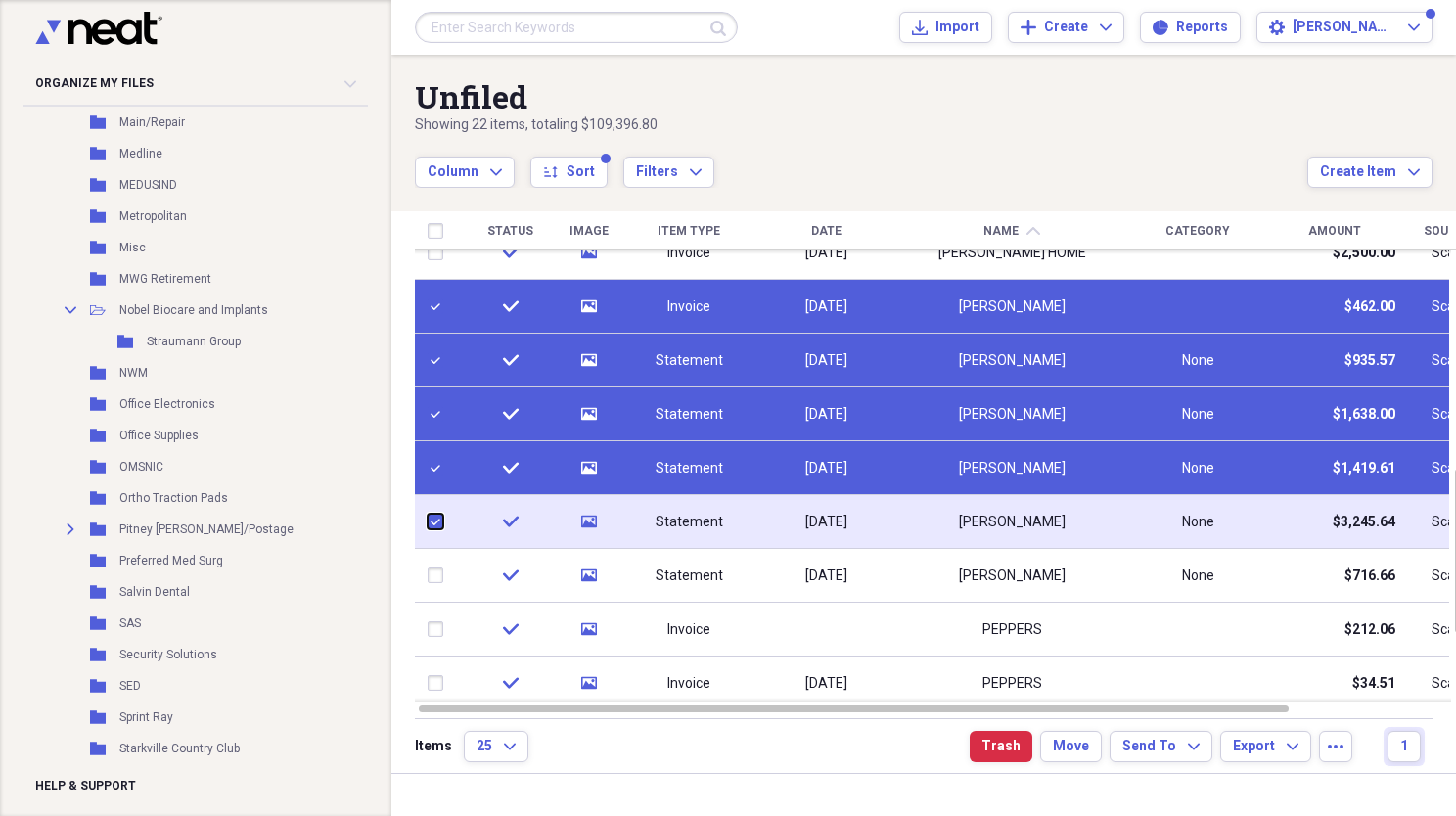 checkbox on "true" 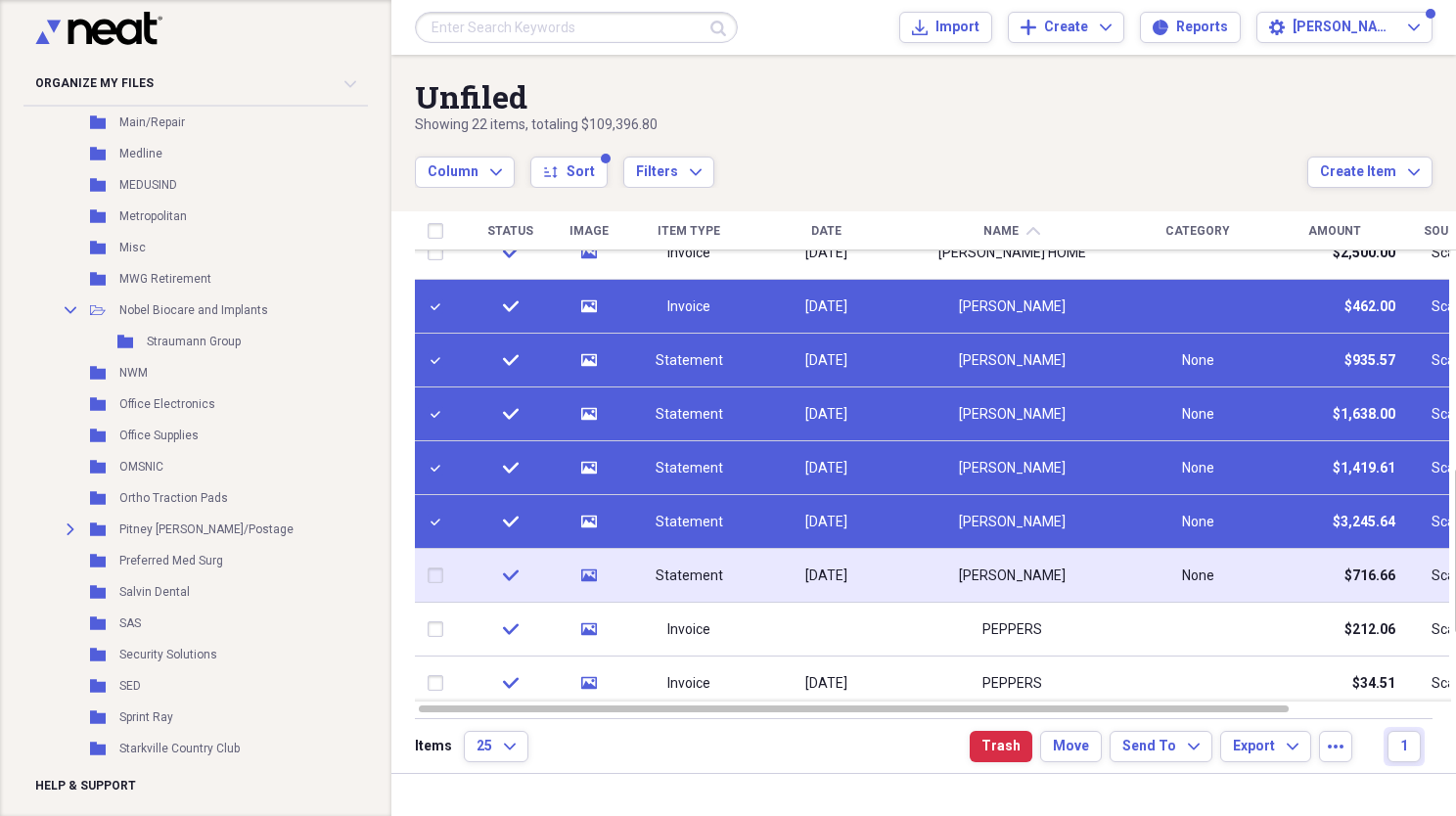 click at bounding box center [439, 575] 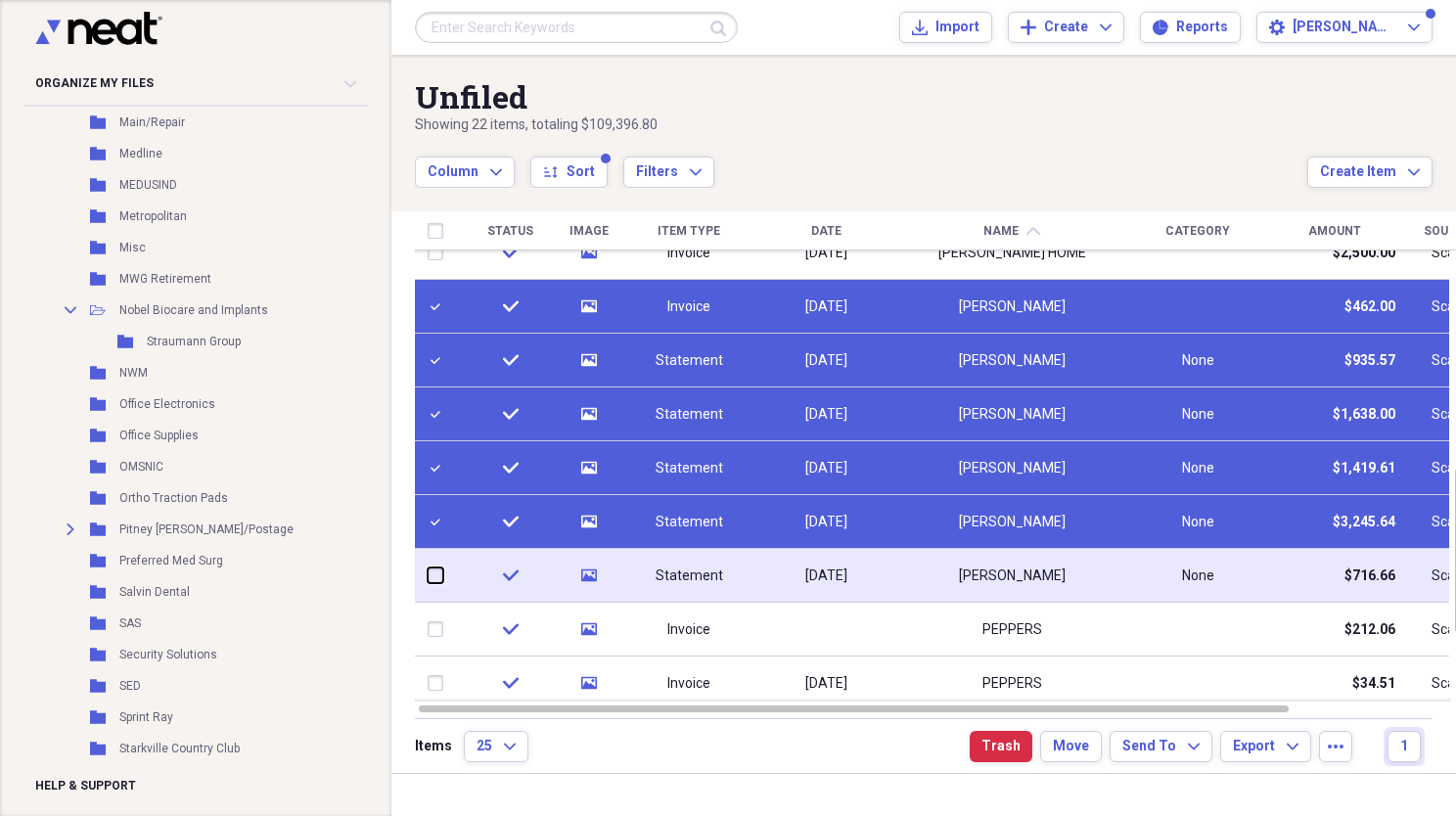 click at bounding box center (428, 575) 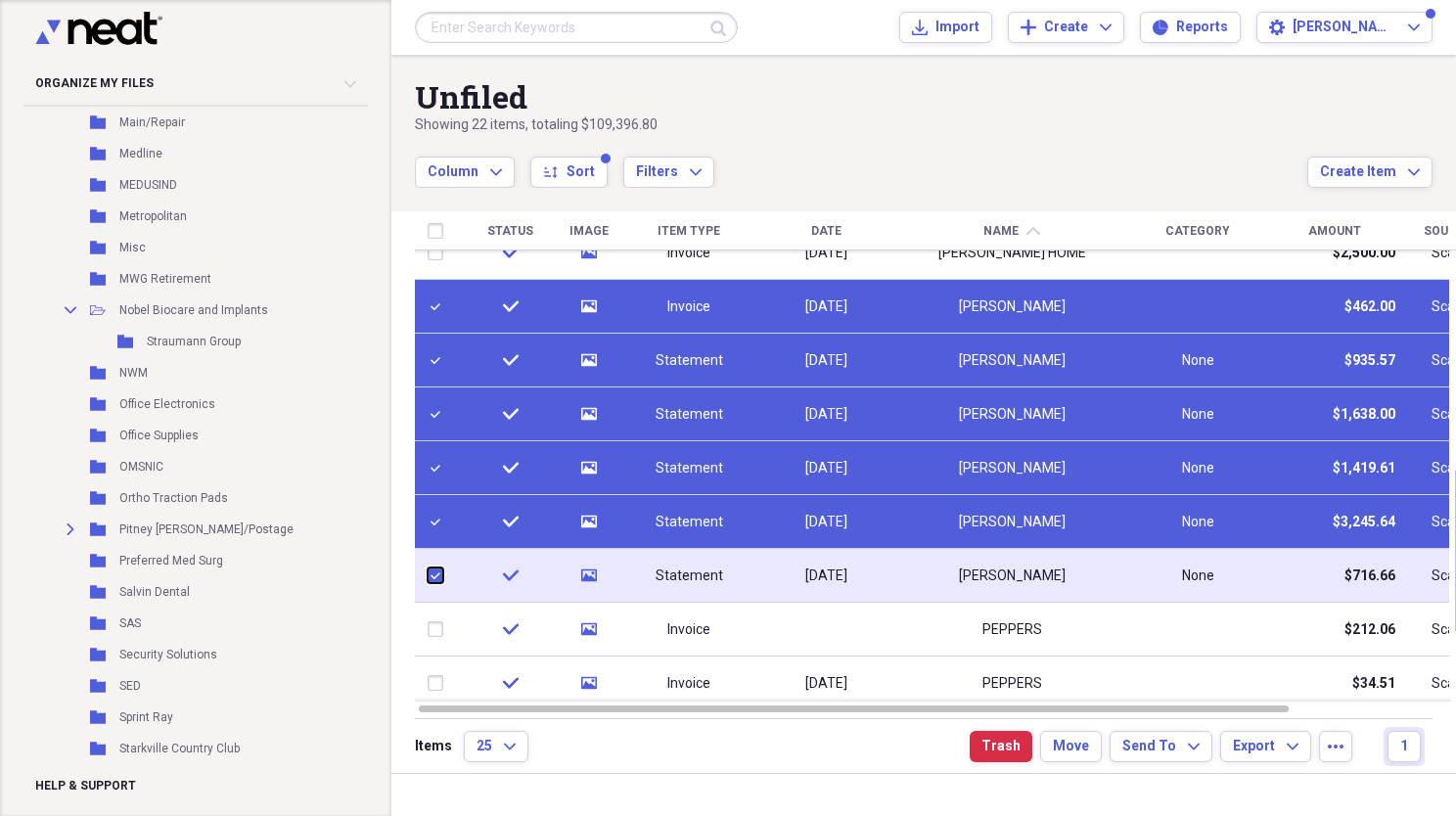 checkbox on "true" 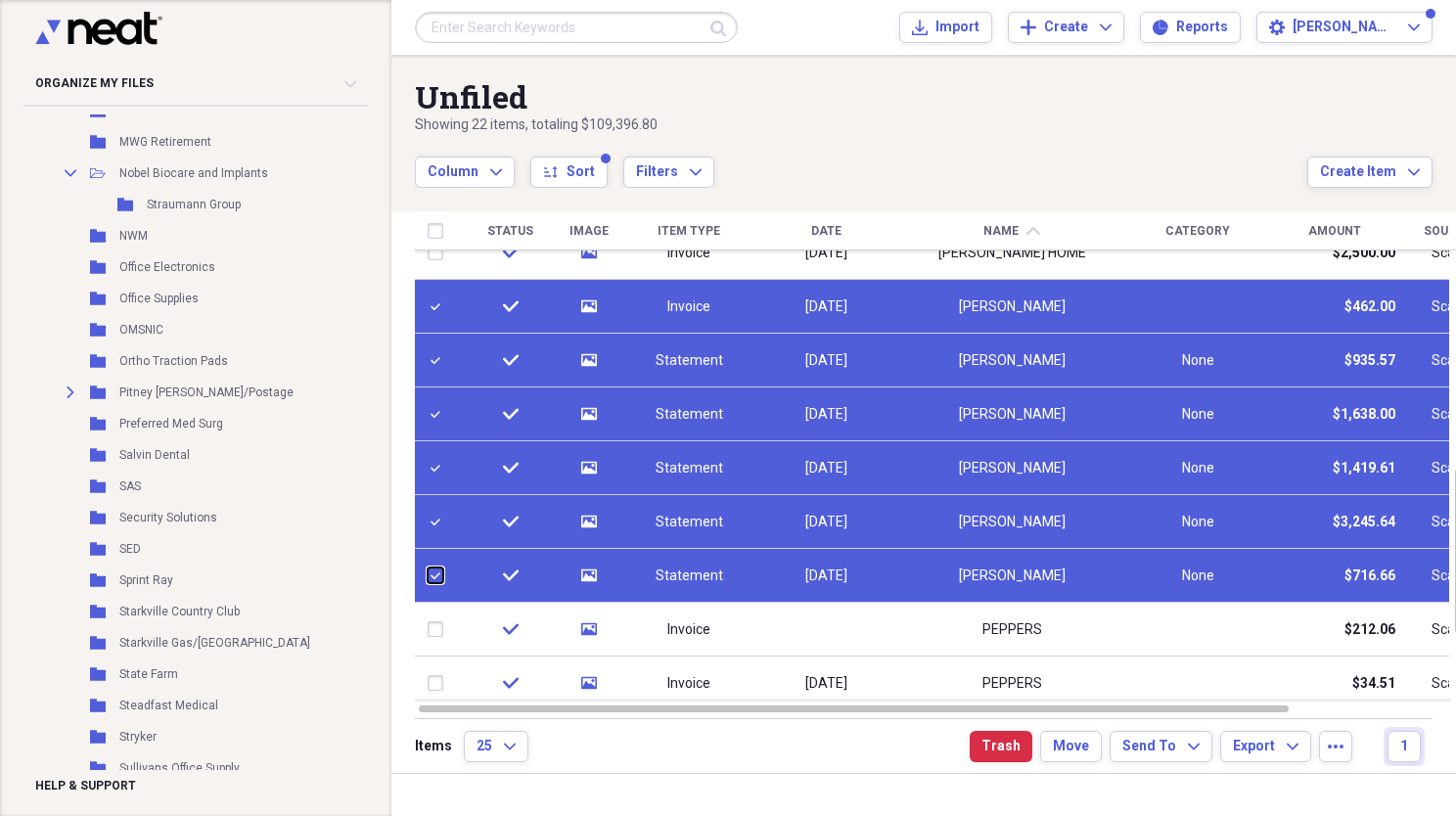 scroll, scrollTop: 1508, scrollLeft: 0, axis: vertical 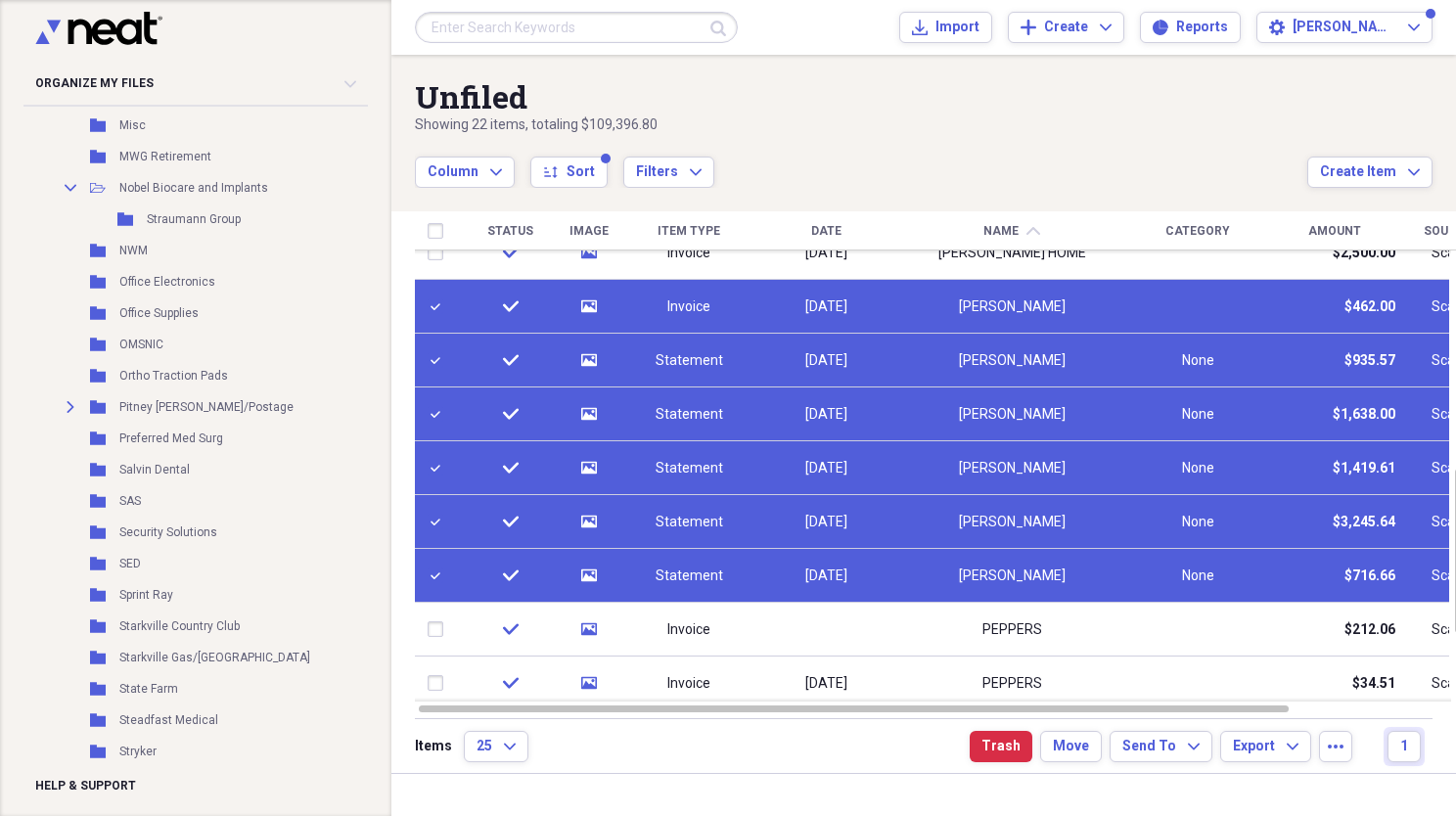 click on "Showing 22 items , totaling $109,396.80" at bounding box center [861, 125] 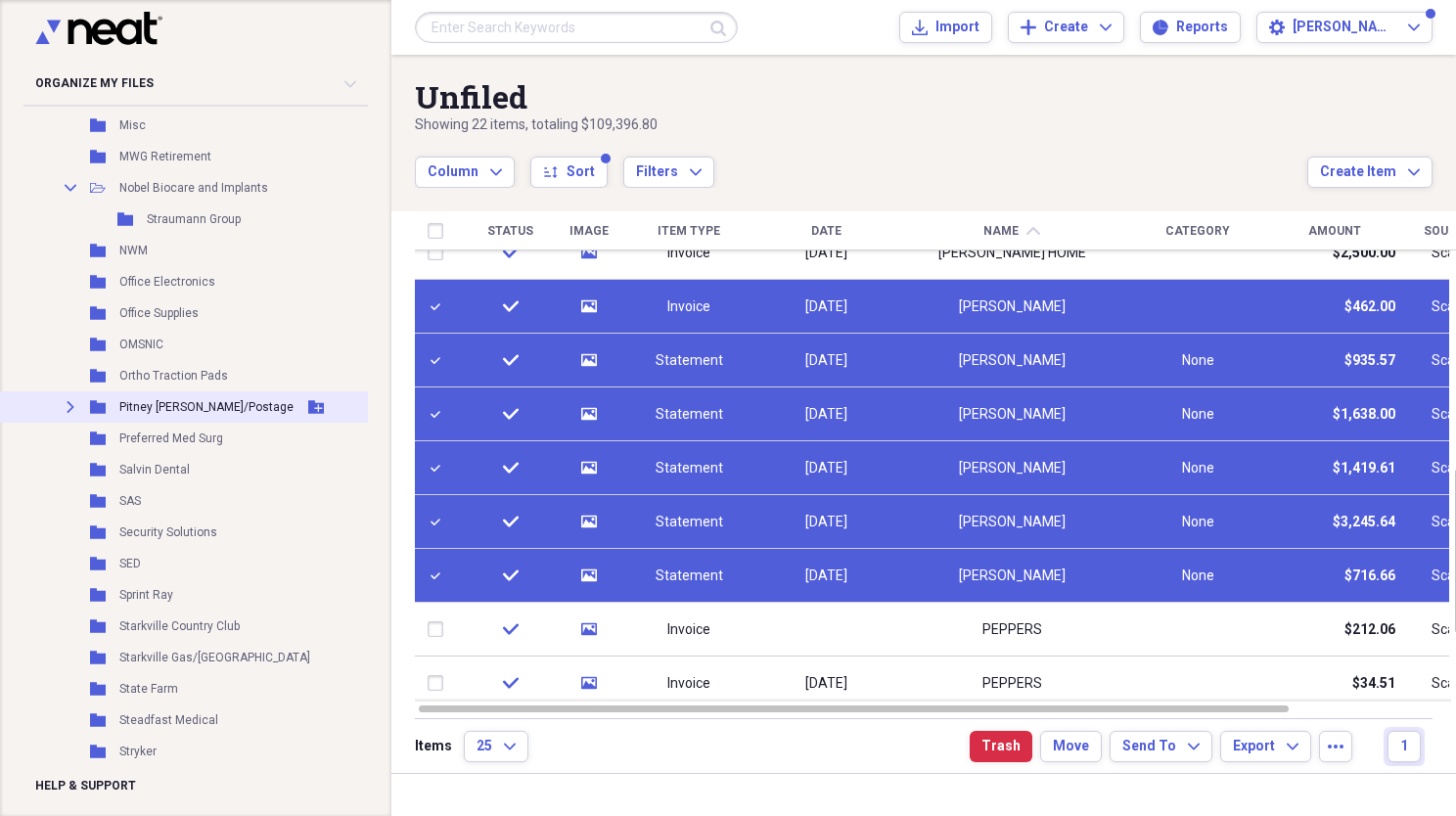 click 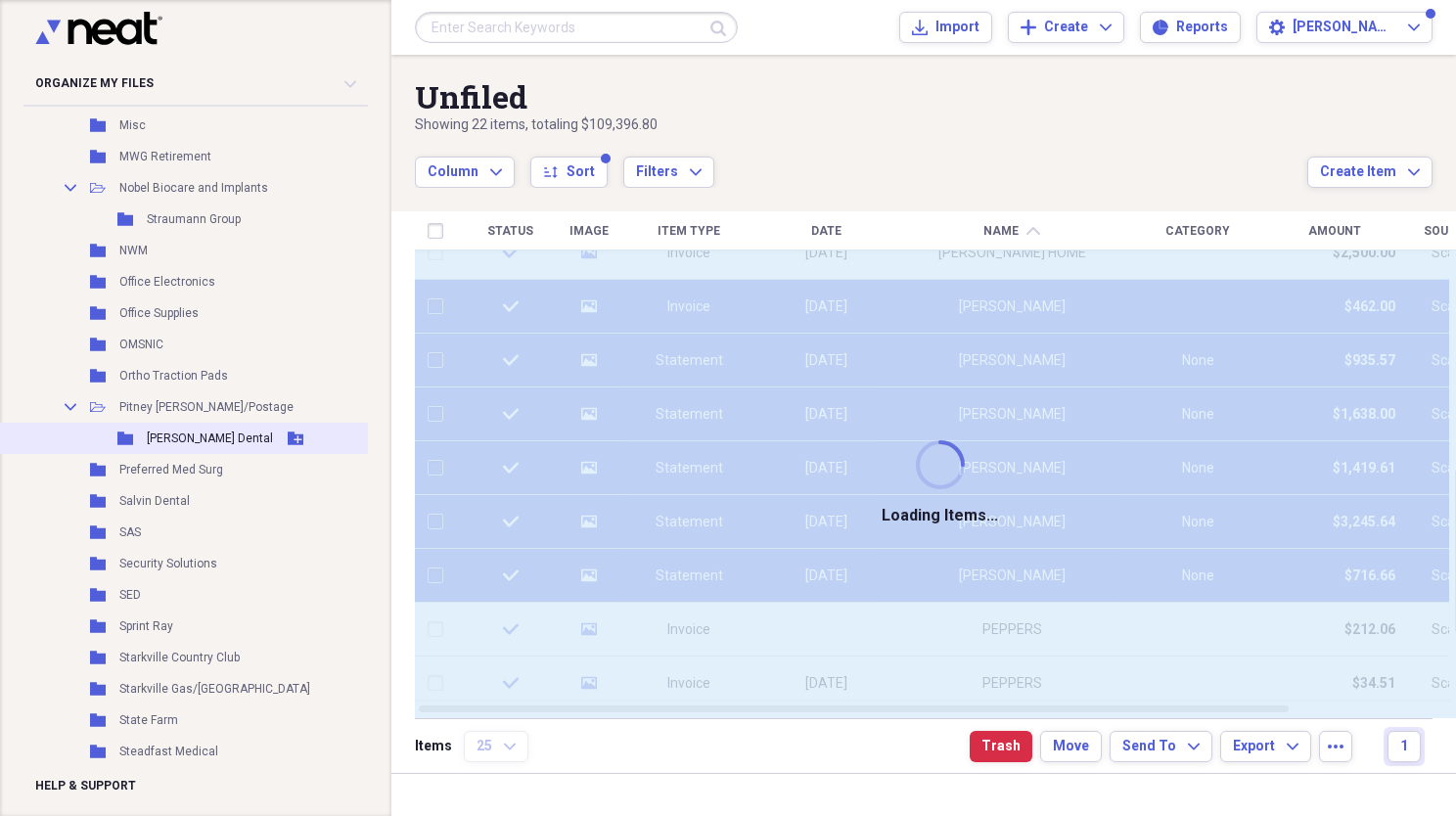 checkbox on "false" 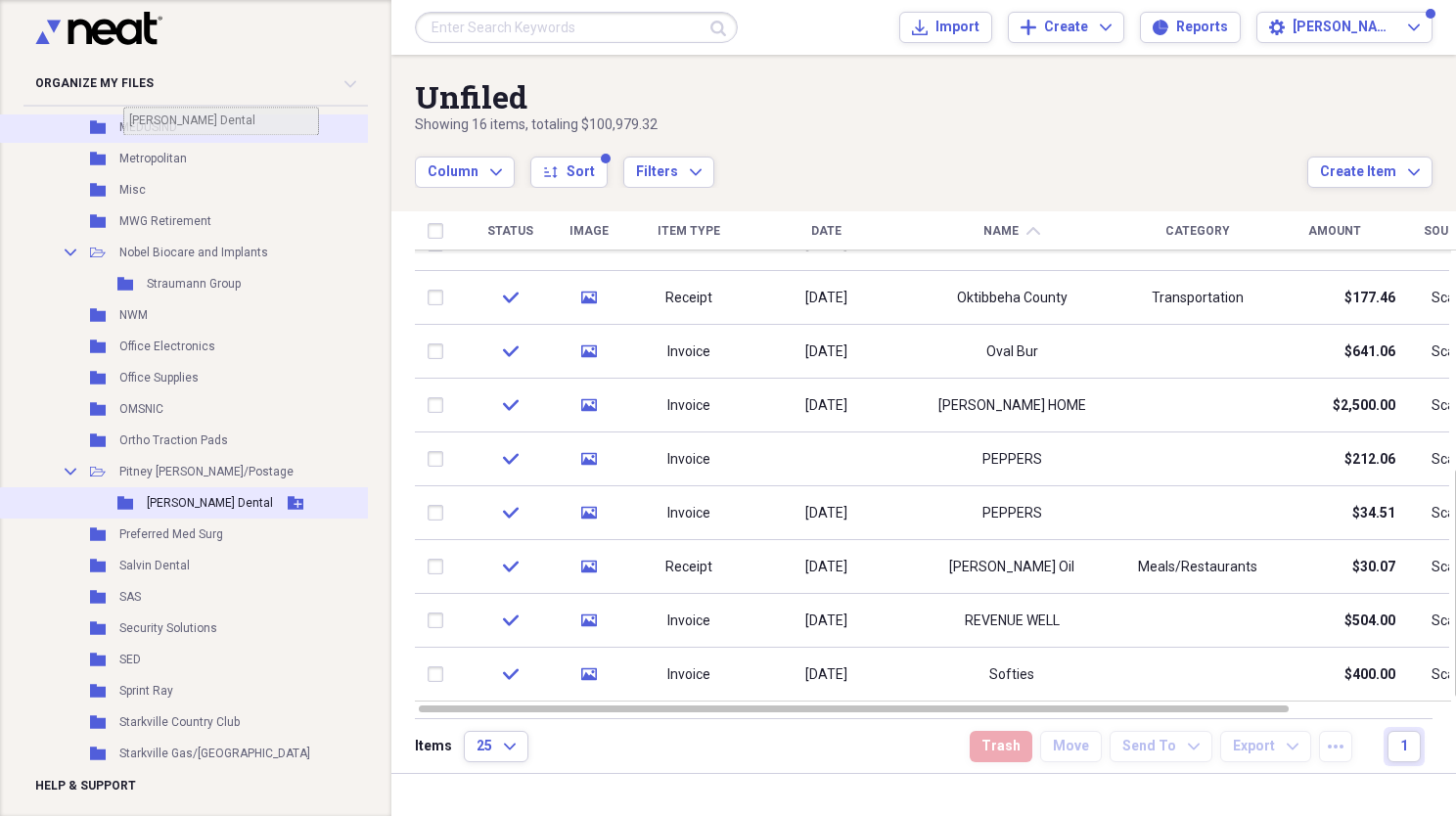 scroll, scrollTop: 1426, scrollLeft: 0, axis: vertical 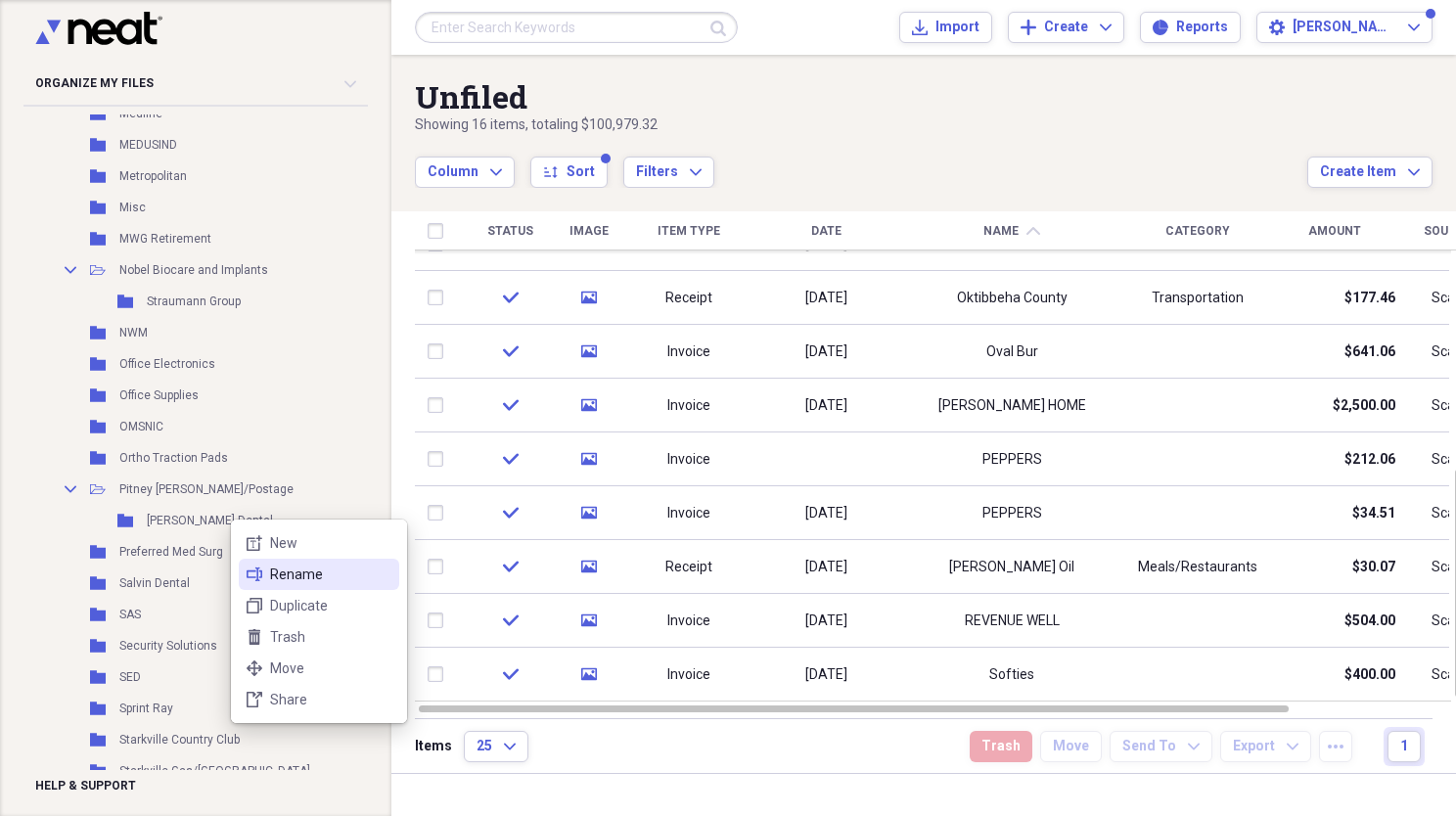 click on "Rename" at bounding box center [331, 574] 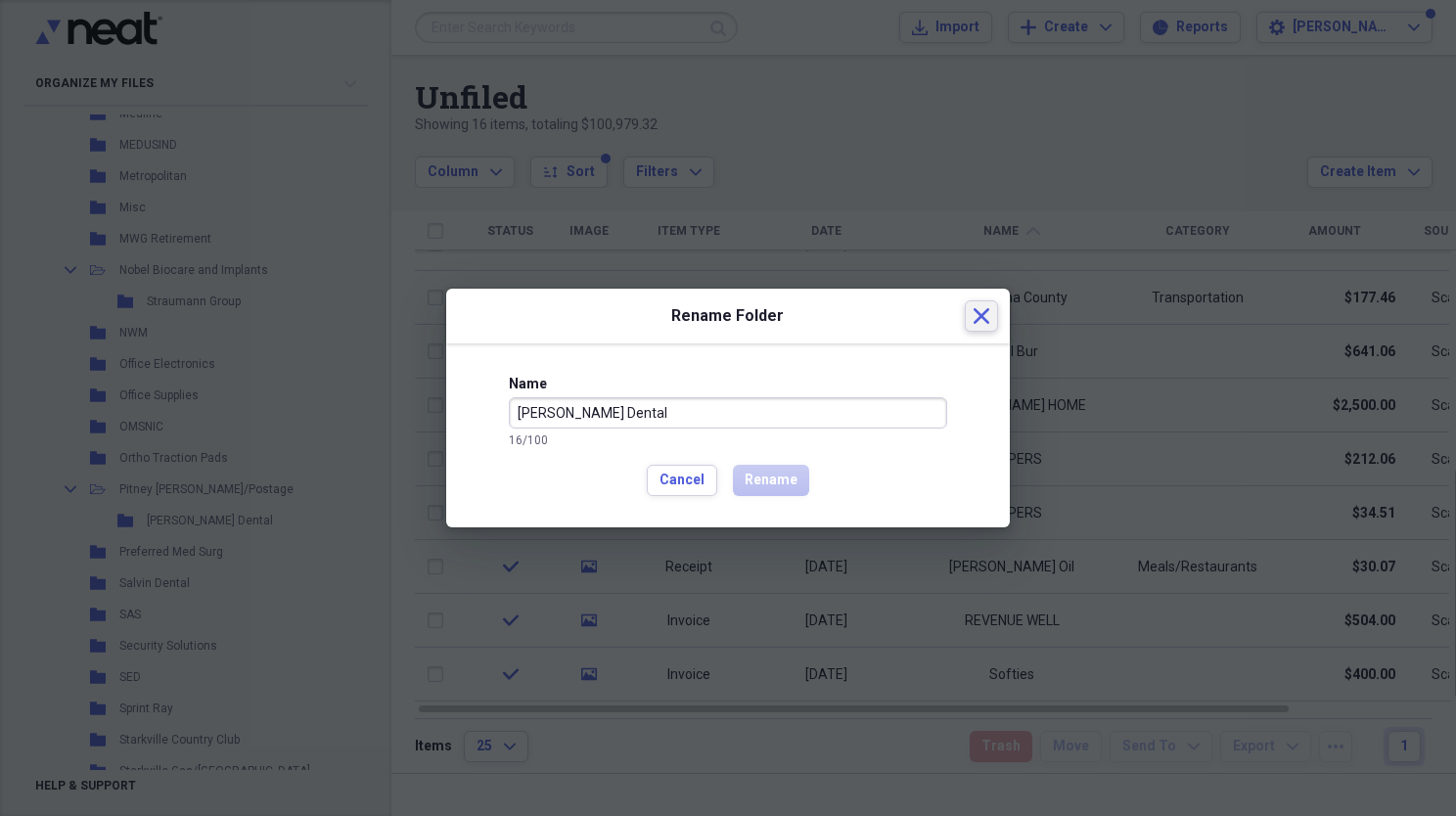 click on "Close" 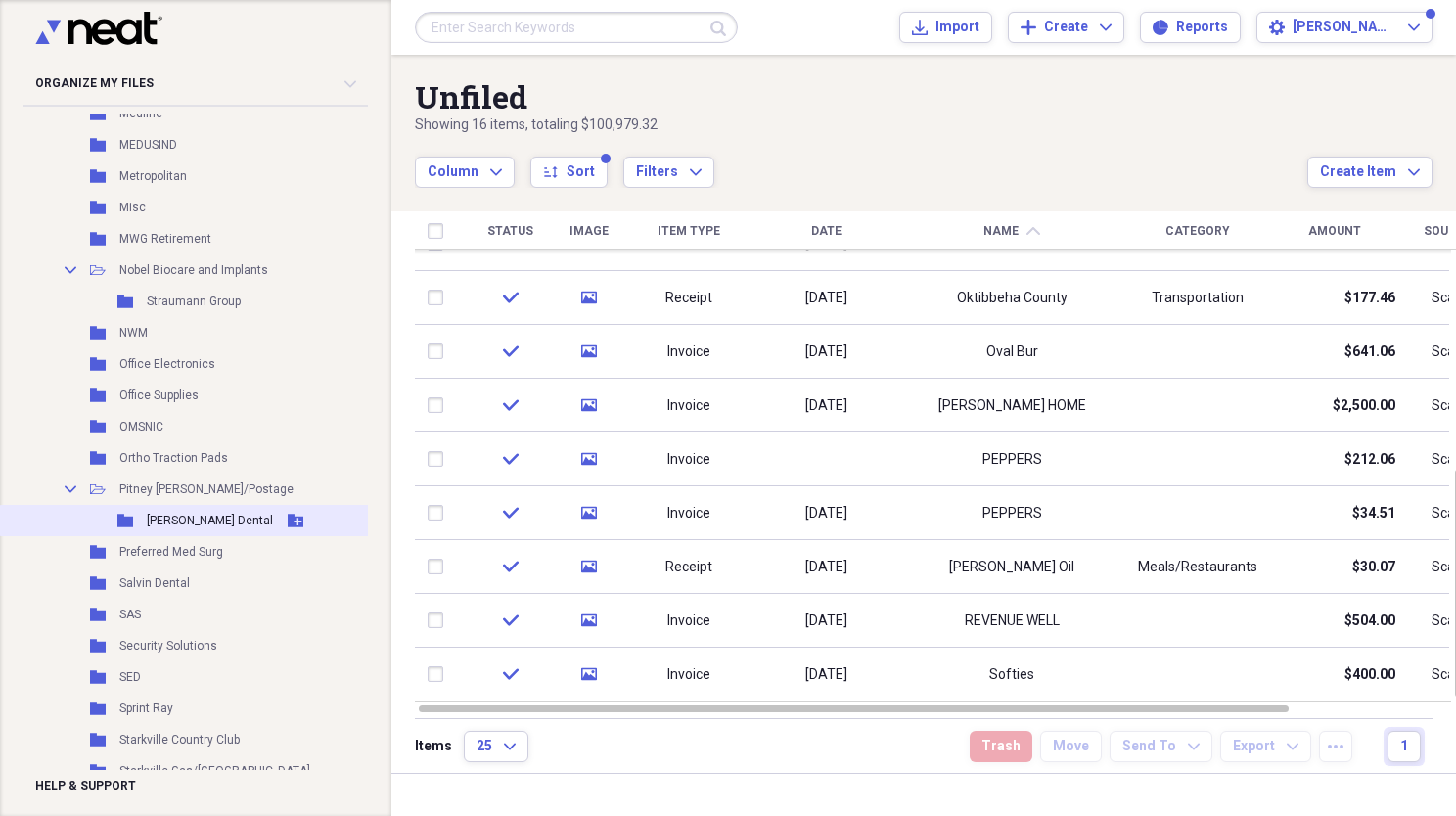 click on "[PERSON_NAME] Dental" at bounding box center [209, 521] 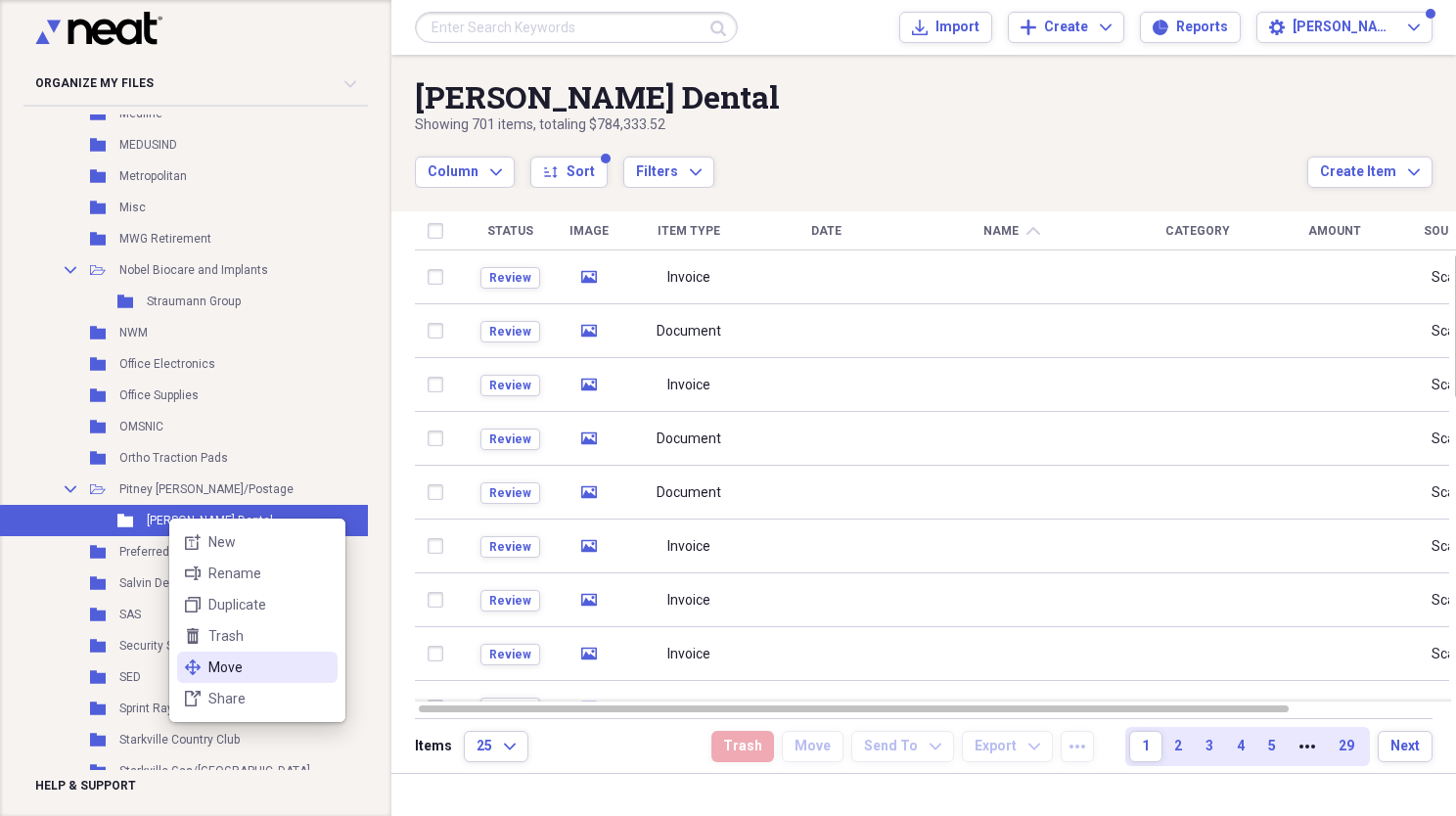 click on "Move" at bounding box center (269, 667) 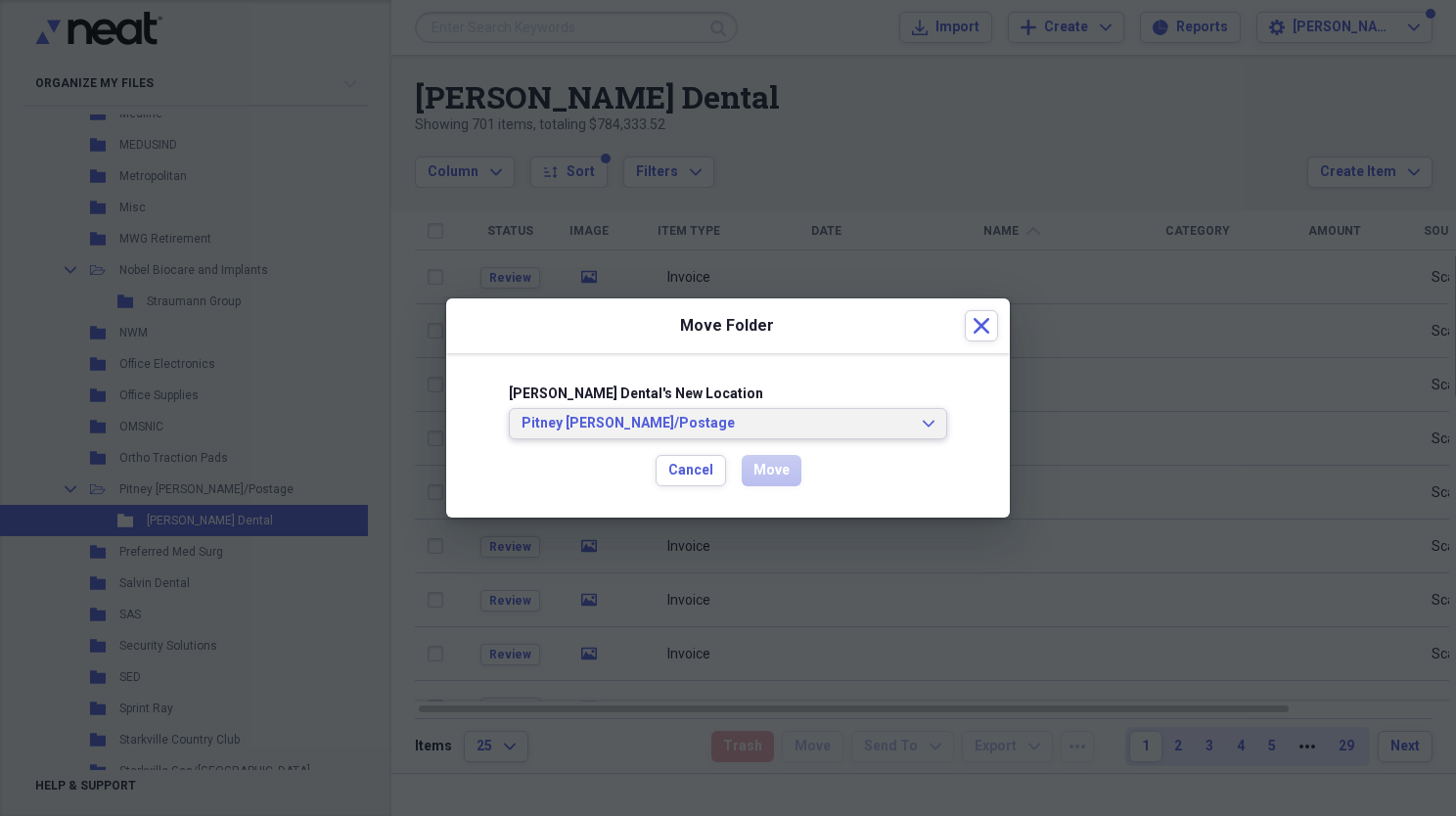click on "Pitney [PERSON_NAME]/Postage Expand" at bounding box center (728, 424) 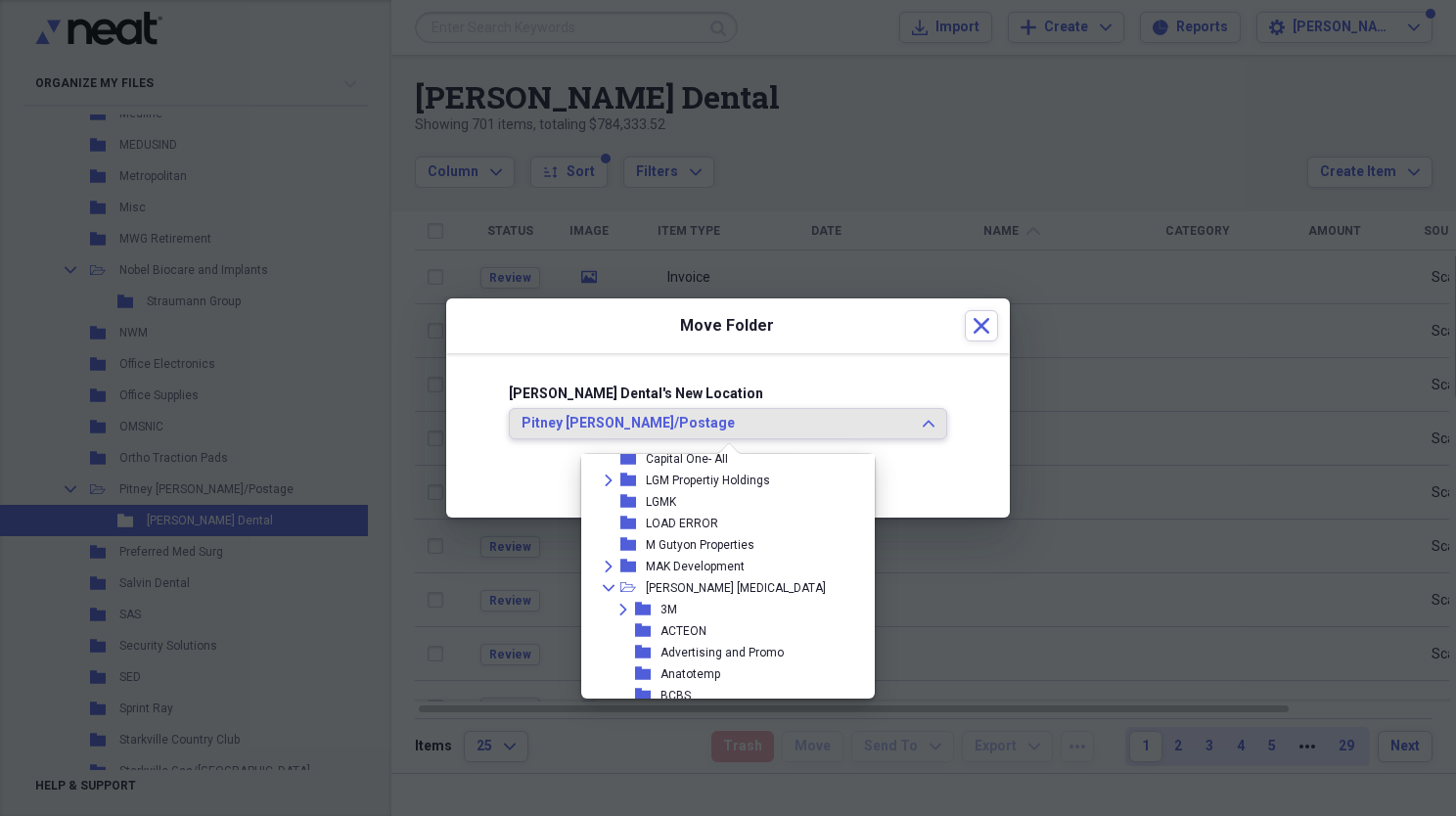 scroll, scrollTop: 99, scrollLeft: 0, axis: vertical 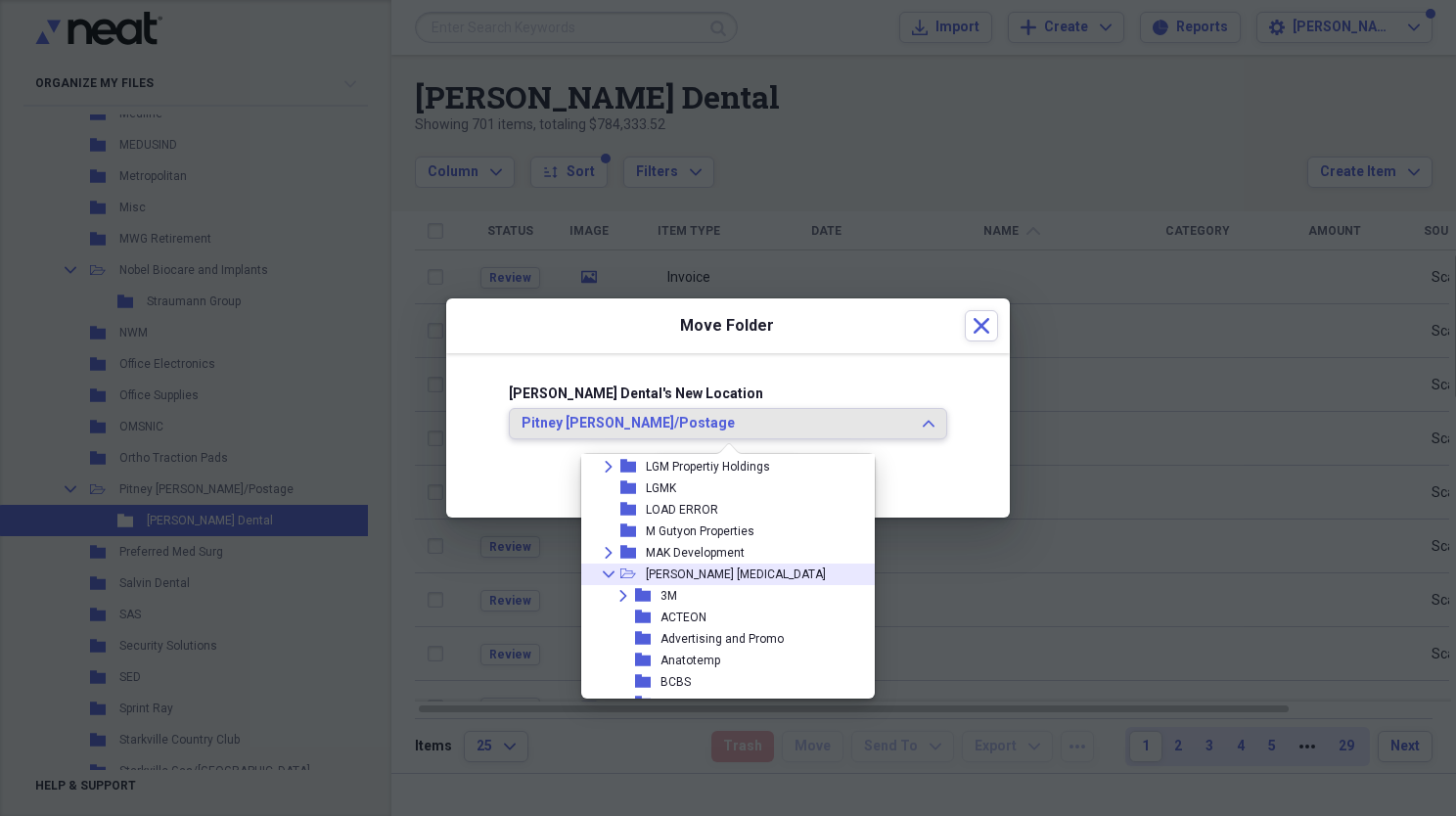 click on "[PERSON_NAME] [MEDICAL_DATA]" at bounding box center [736, 574] 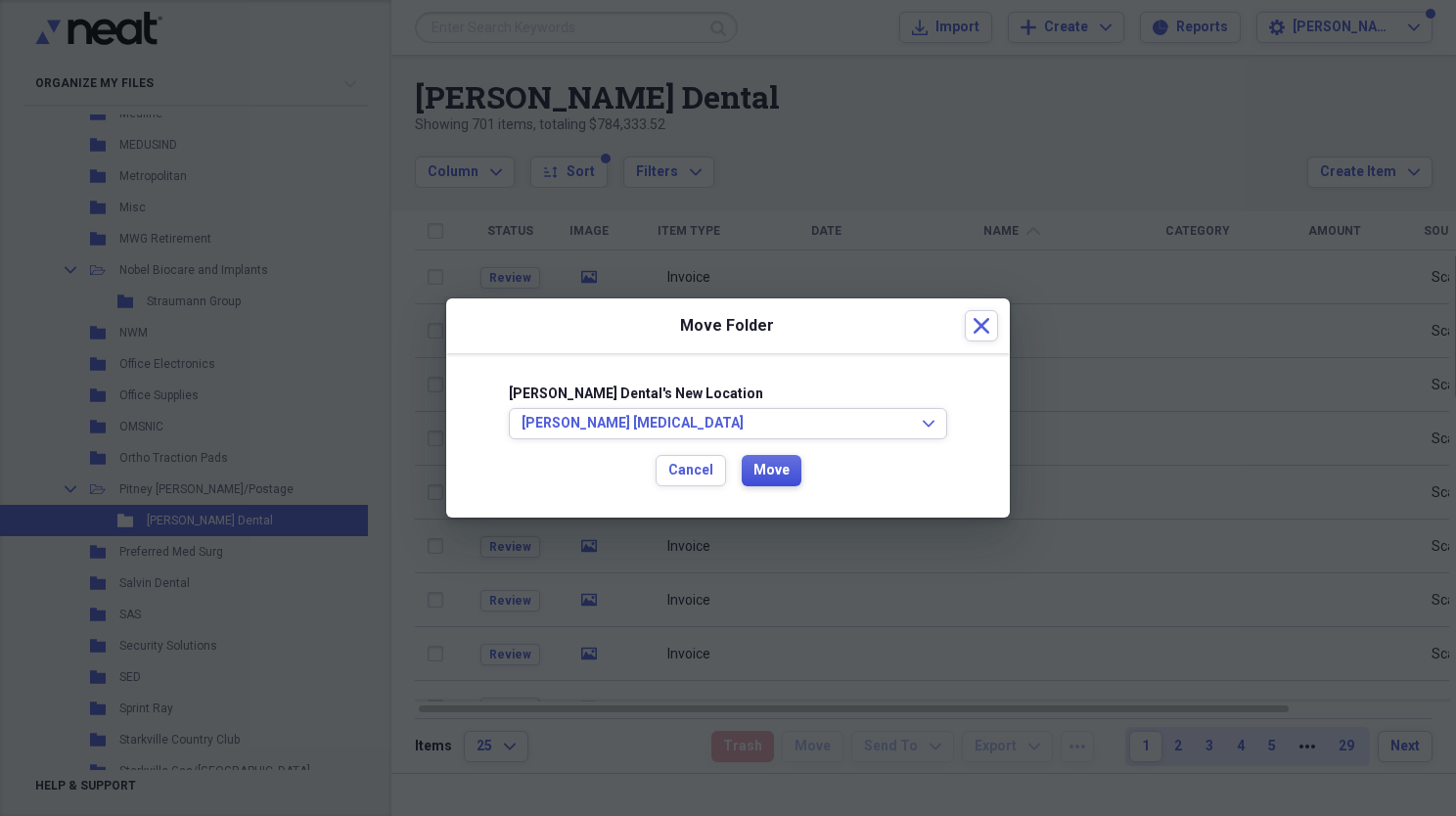 click on "Move" at bounding box center (771, 471) 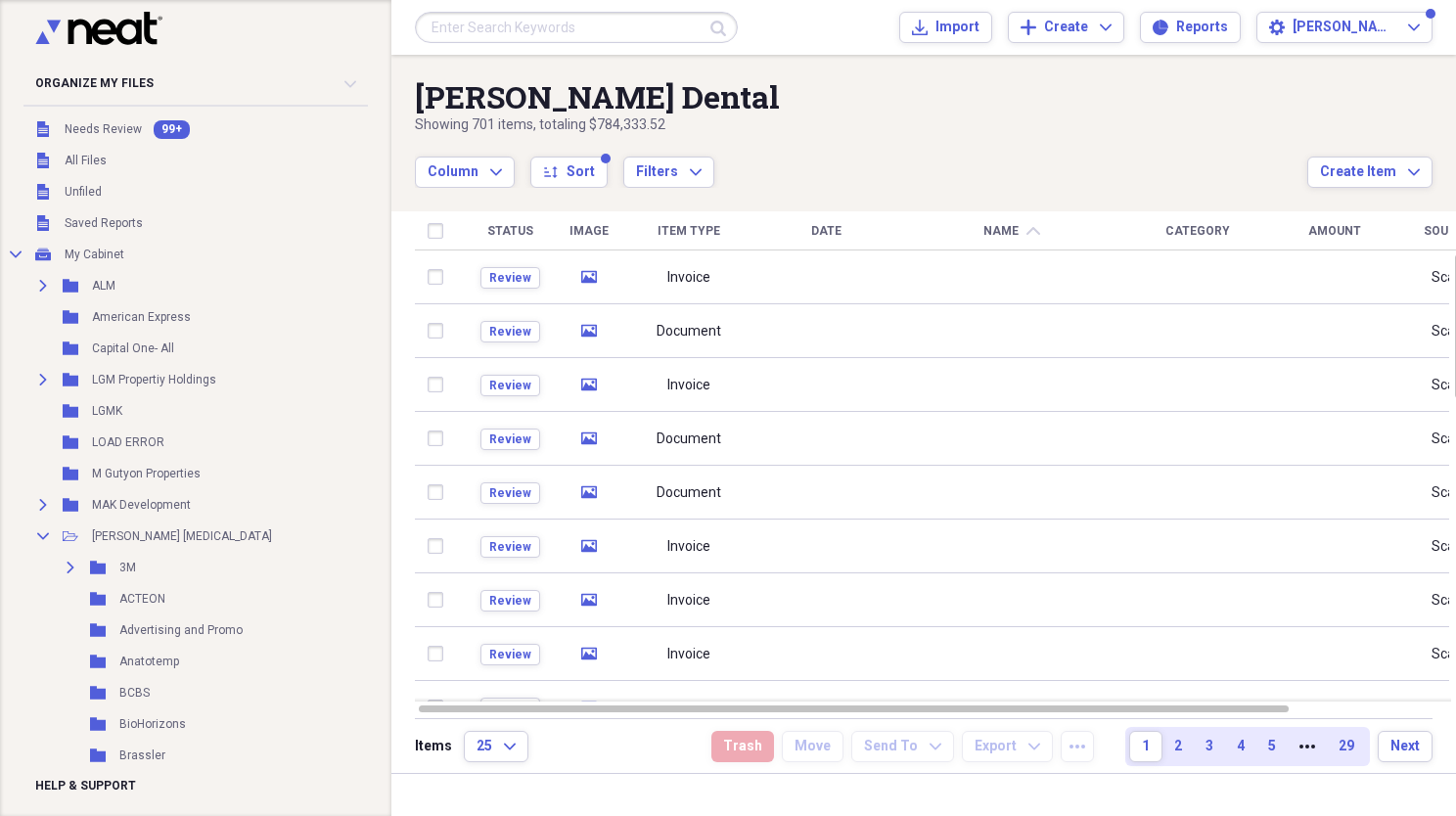 scroll, scrollTop: 0, scrollLeft: 0, axis: both 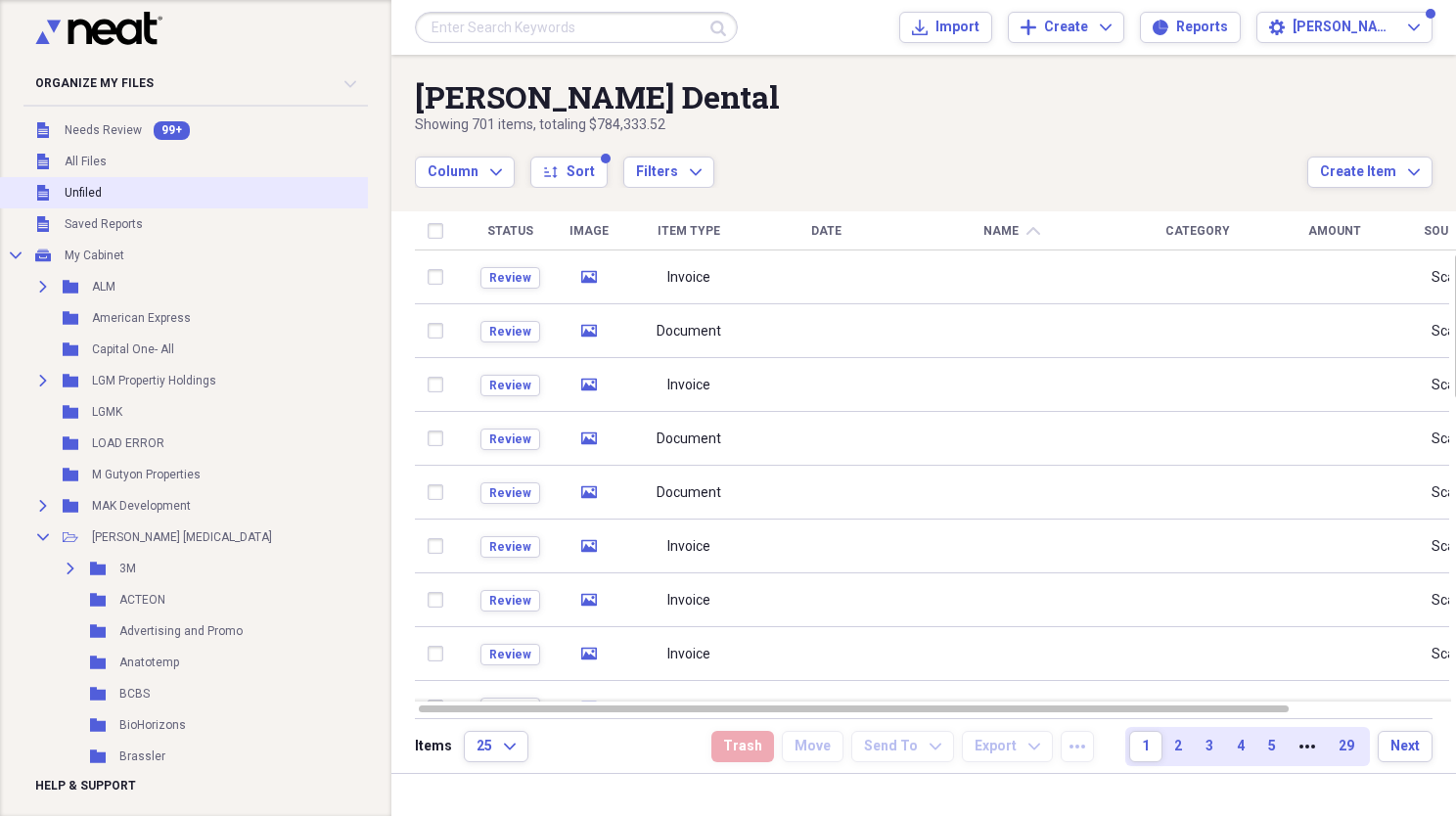 click on "Unfiled Unfiled" at bounding box center [232, 193] 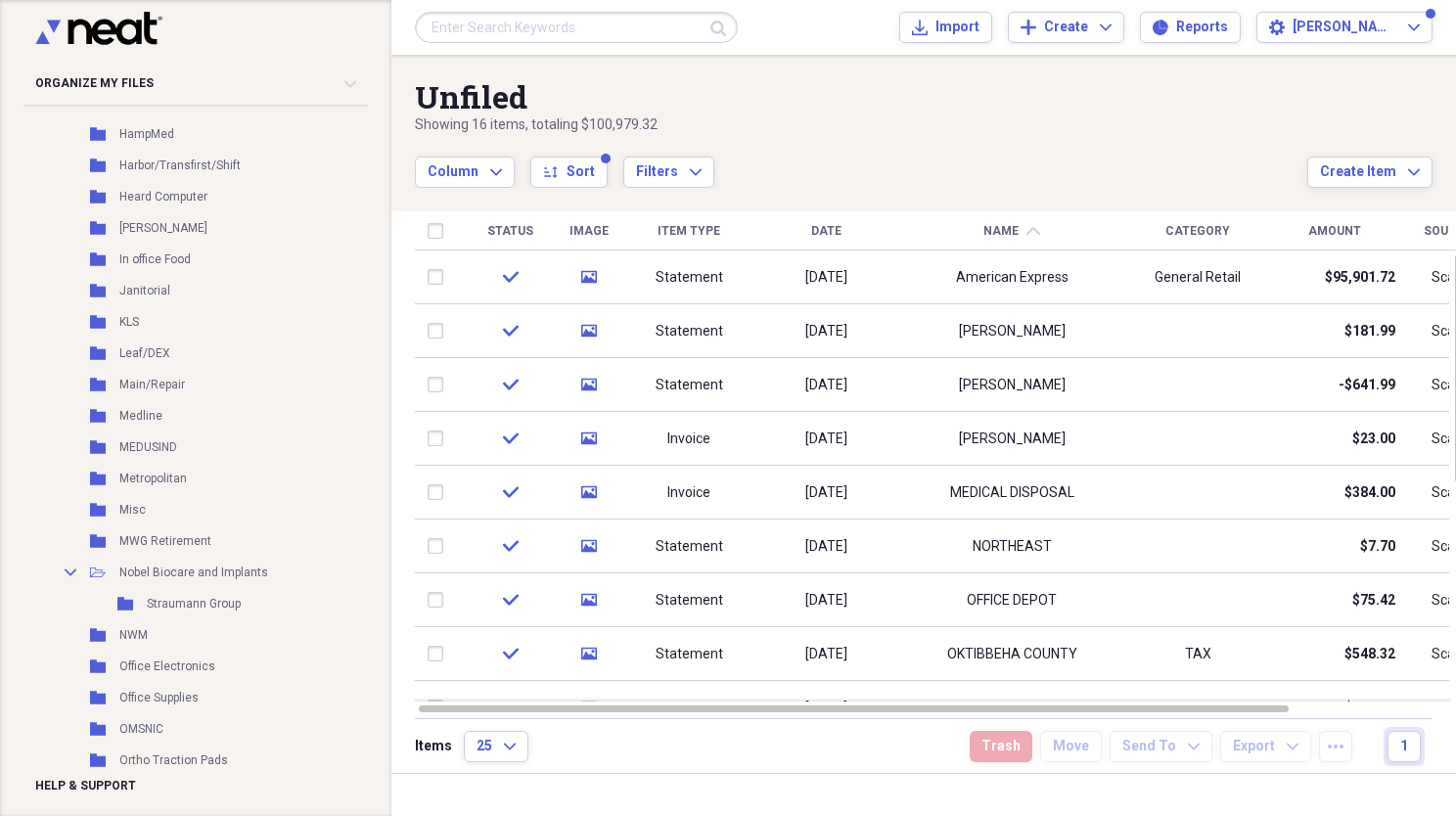 scroll, scrollTop: 1150, scrollLeft: 0, axis: vertical 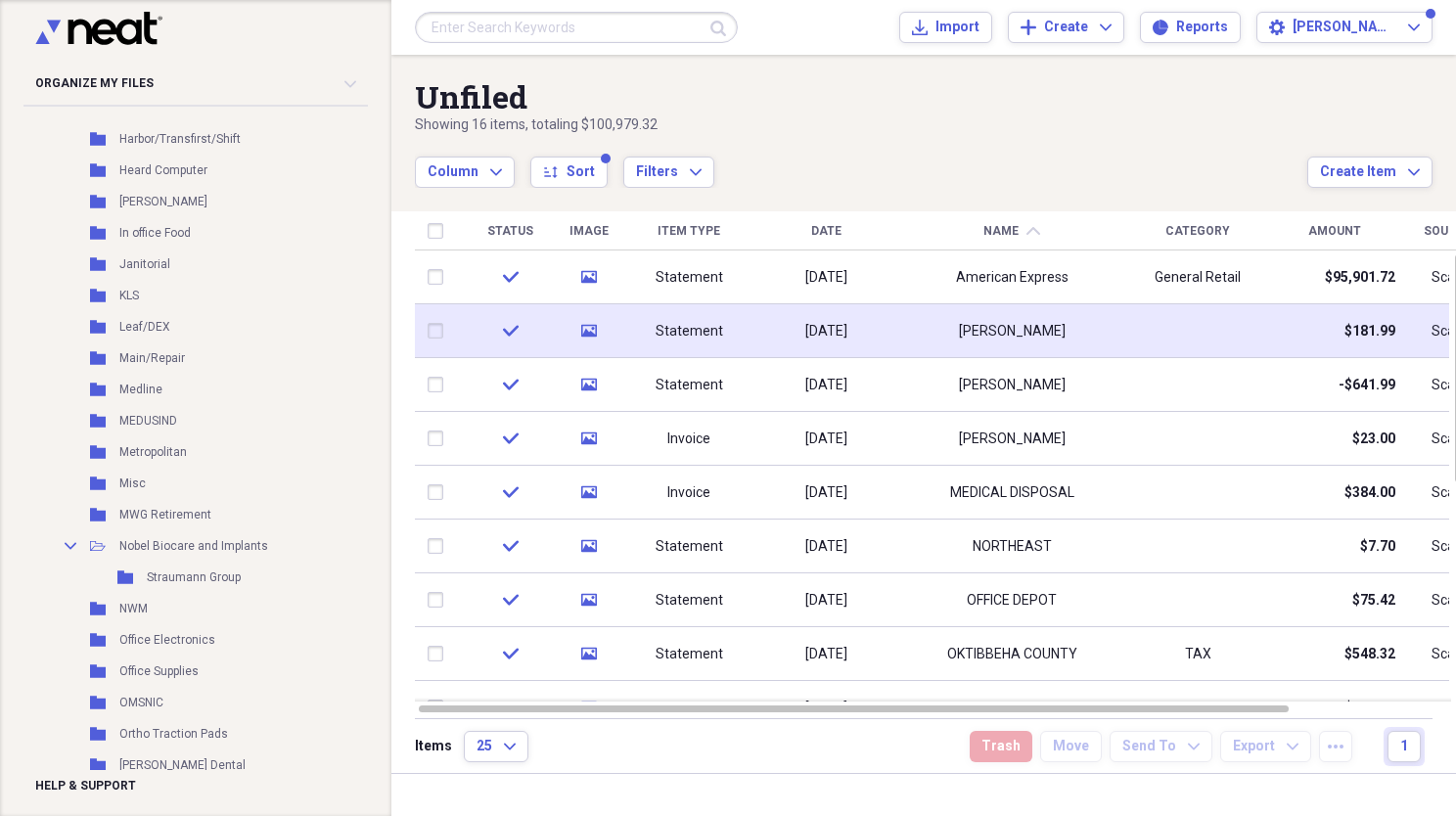 click at bounding box center (439, 331) 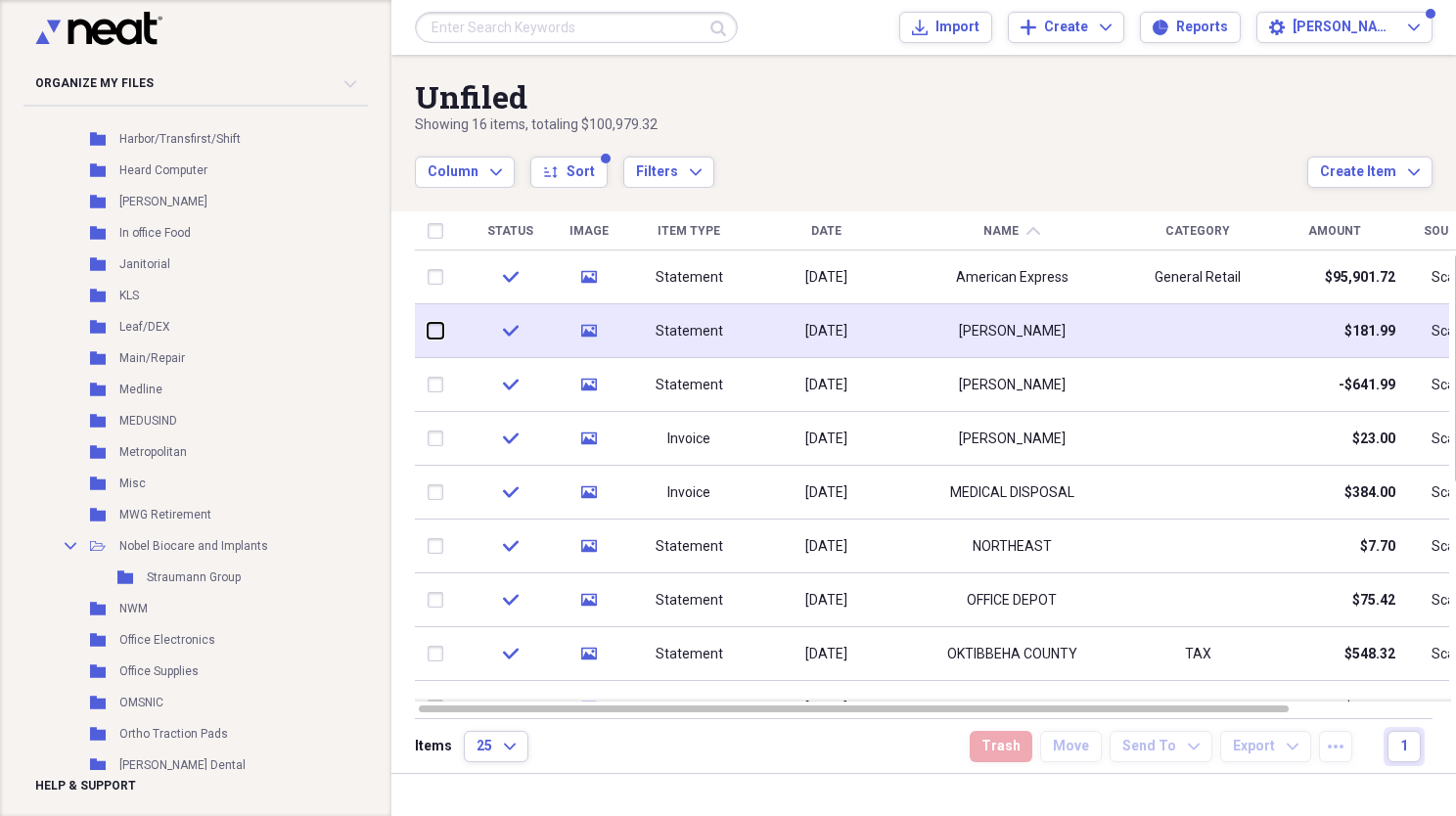 click at bounding box center [428, 331] 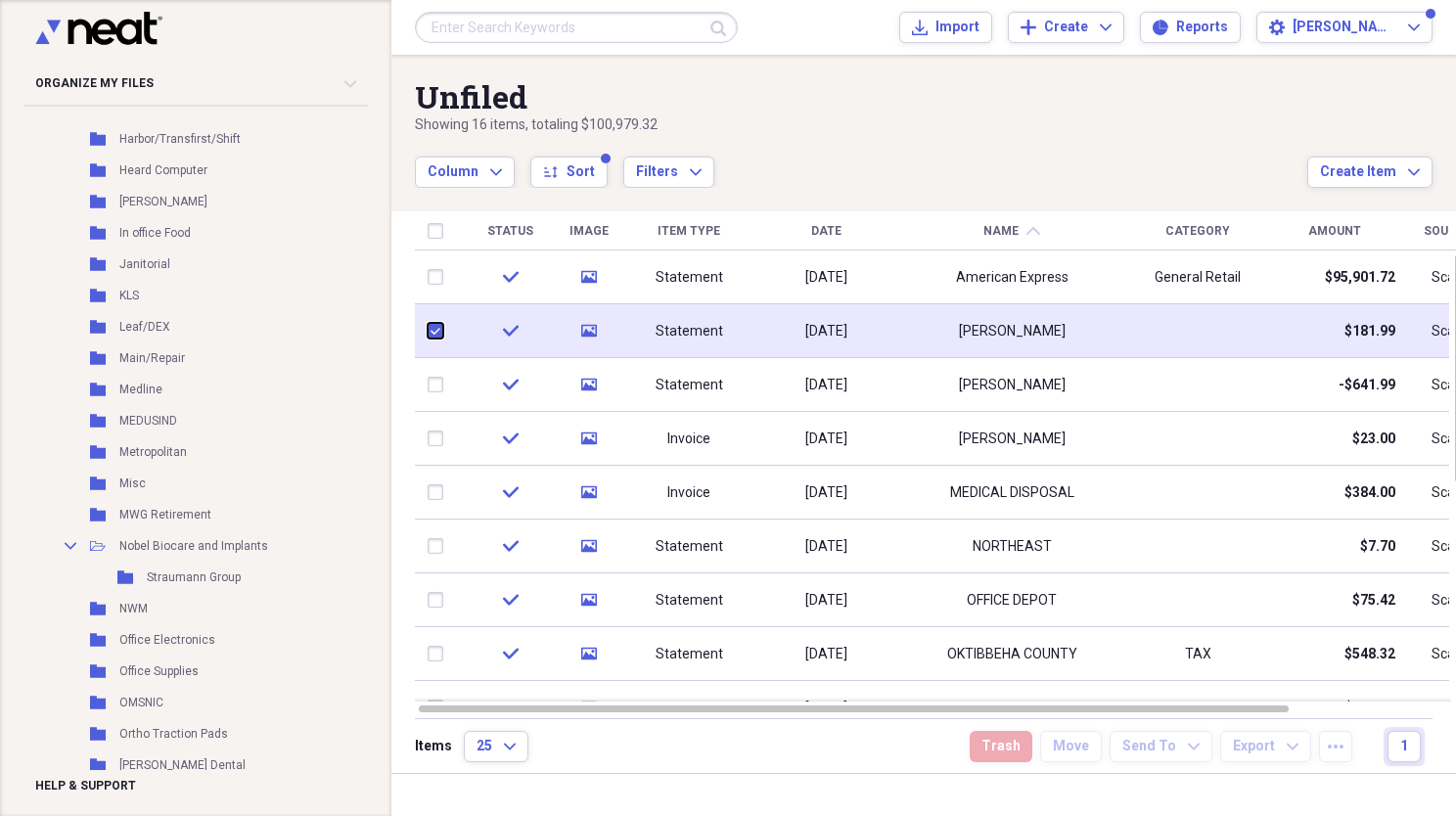 checkbox on "true" 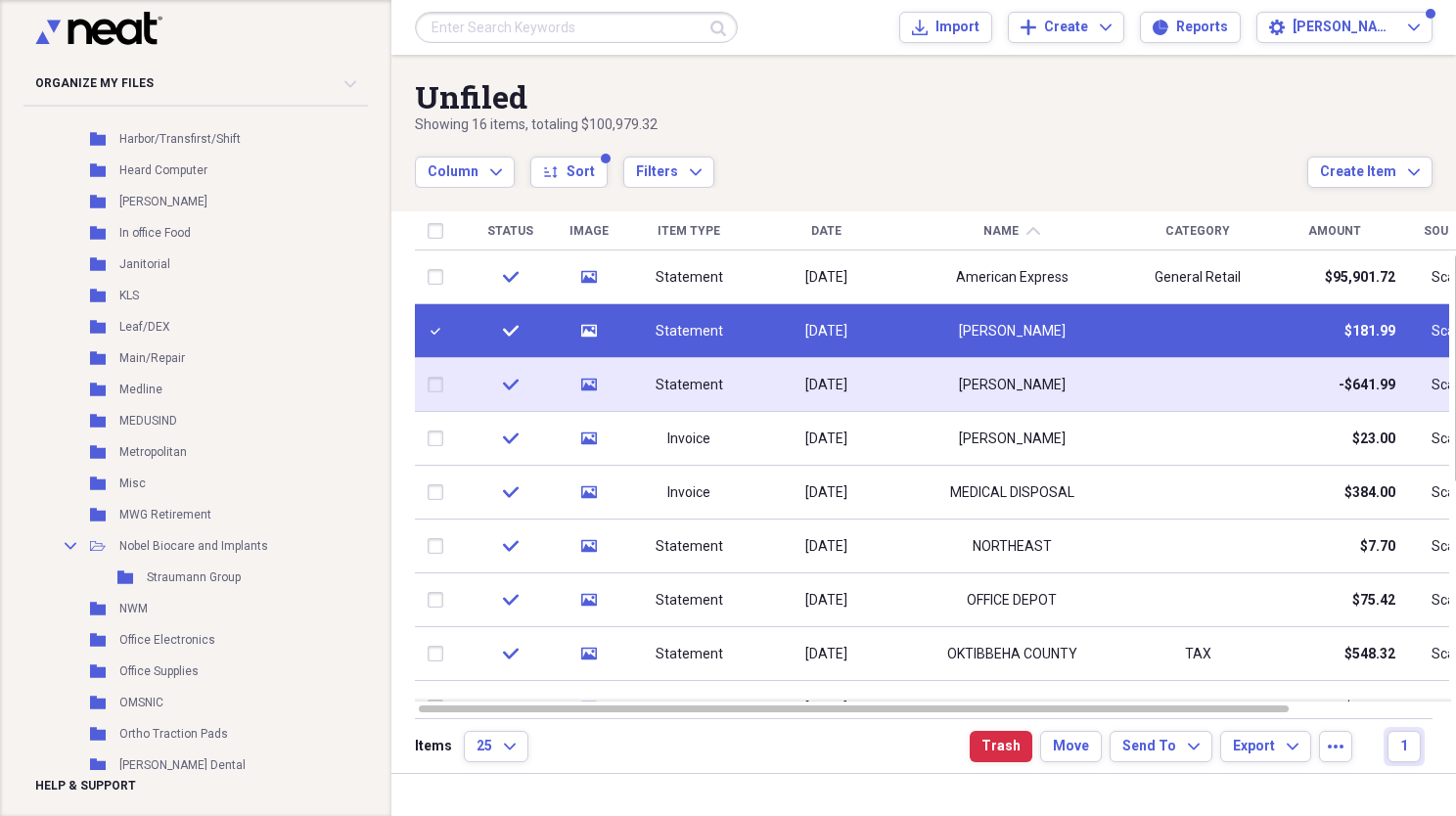 click at bounding box center [439, 385] 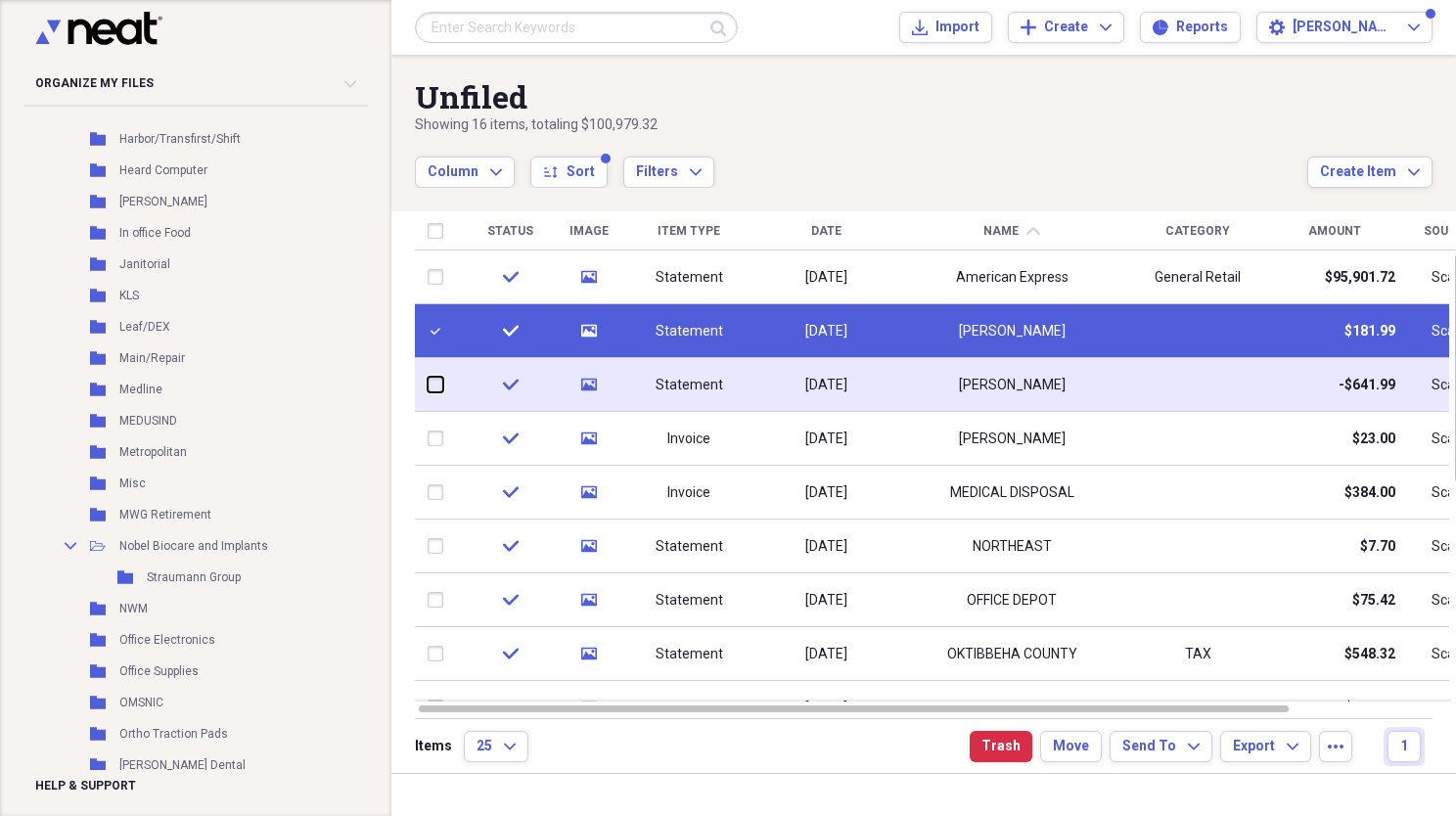 click at bounding box center [428, 385] 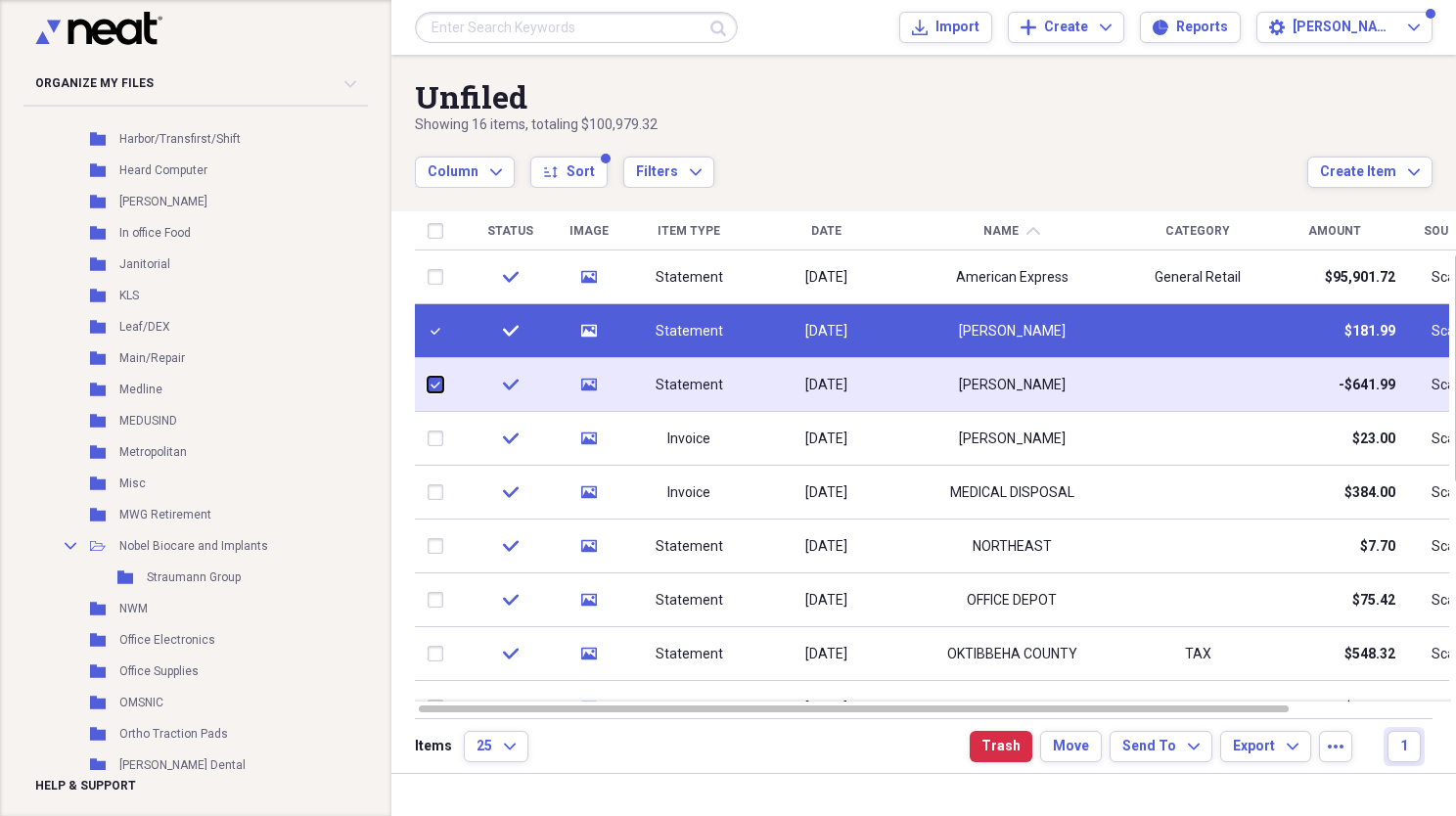 checkbox on "true" 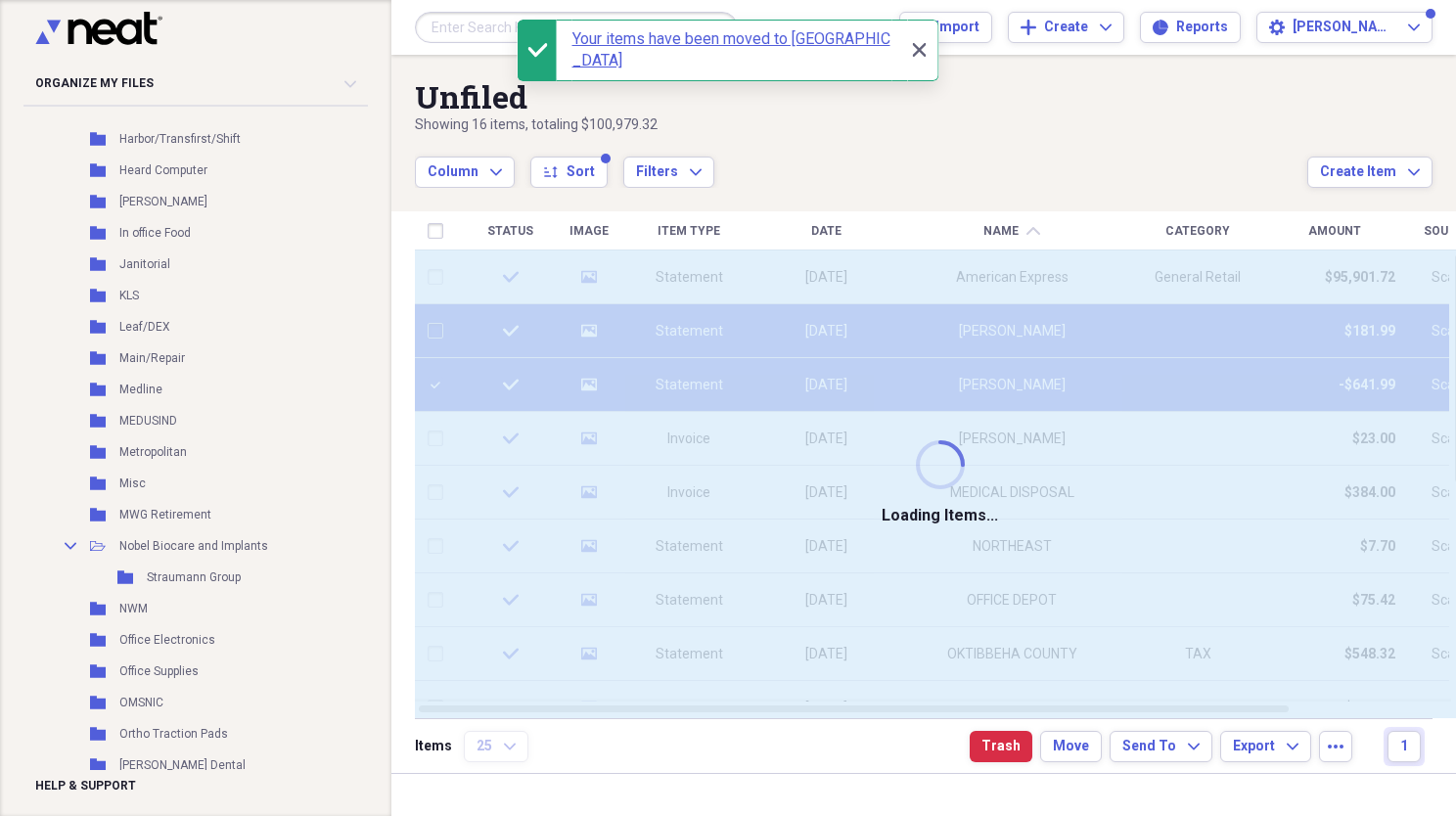 checkbox on "false" 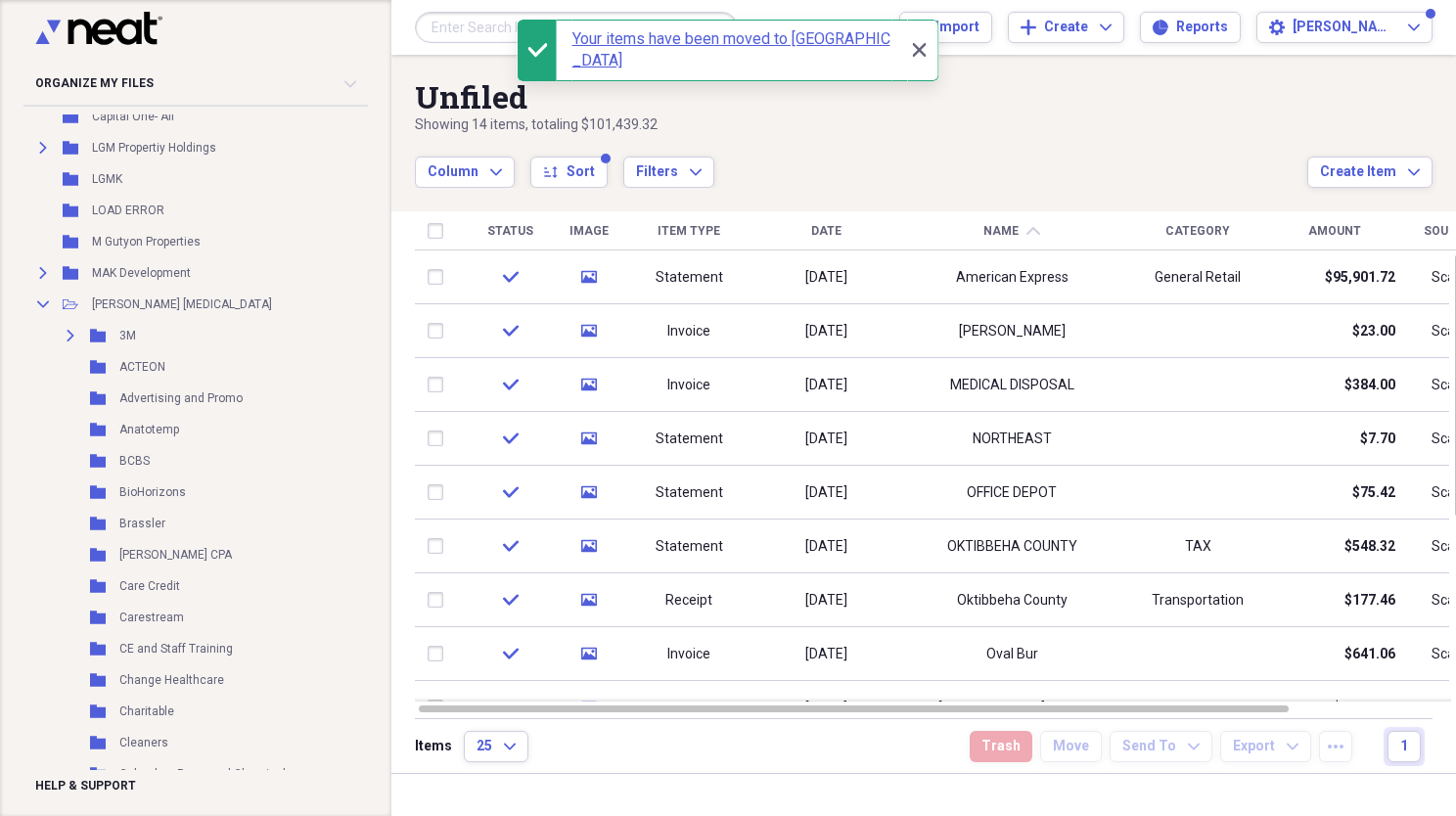 scroll, scrollTop: 0, scrollLeft: 0, axis: both 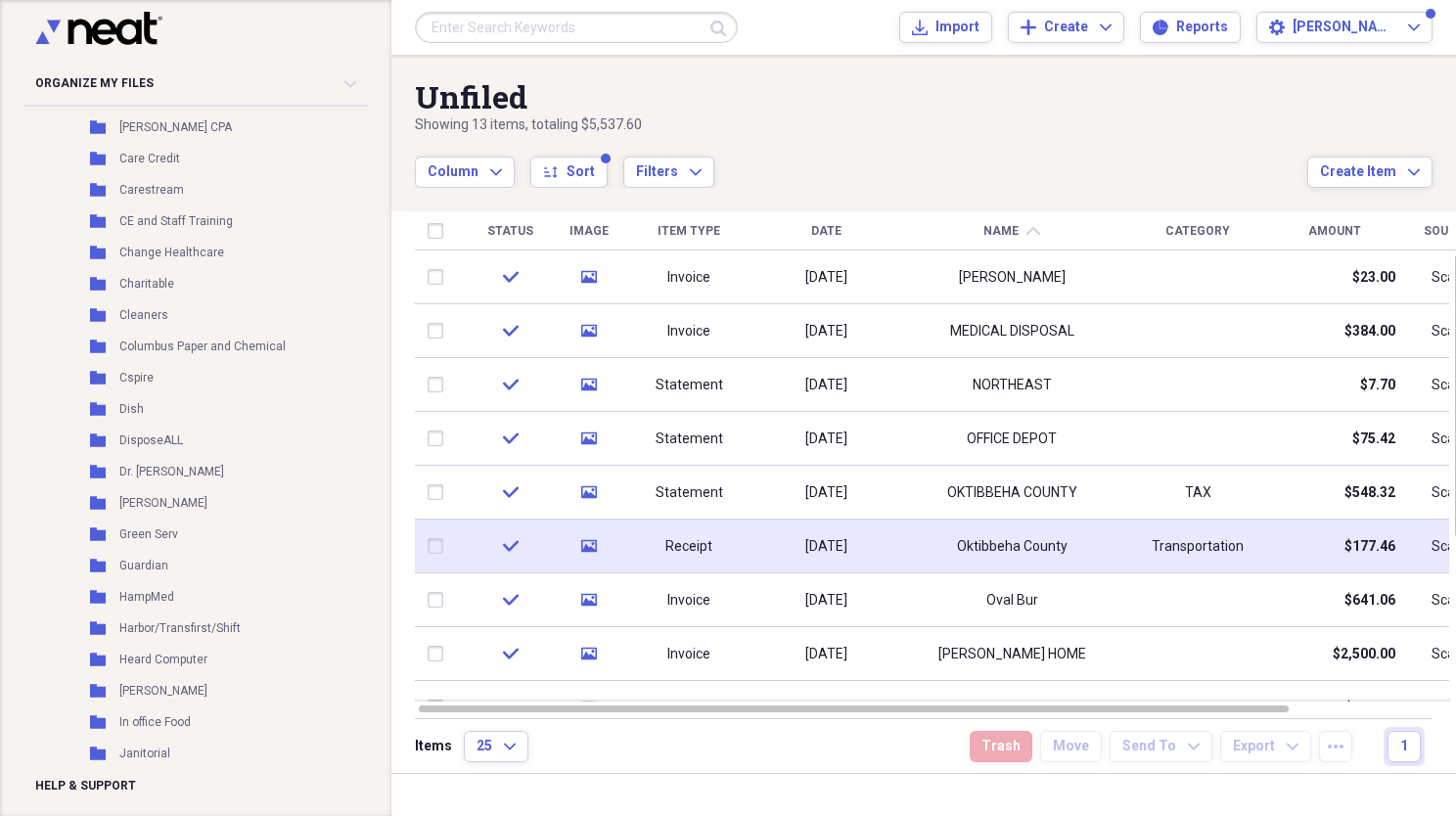 click on "Receipt" at bounding box center (689, 547) 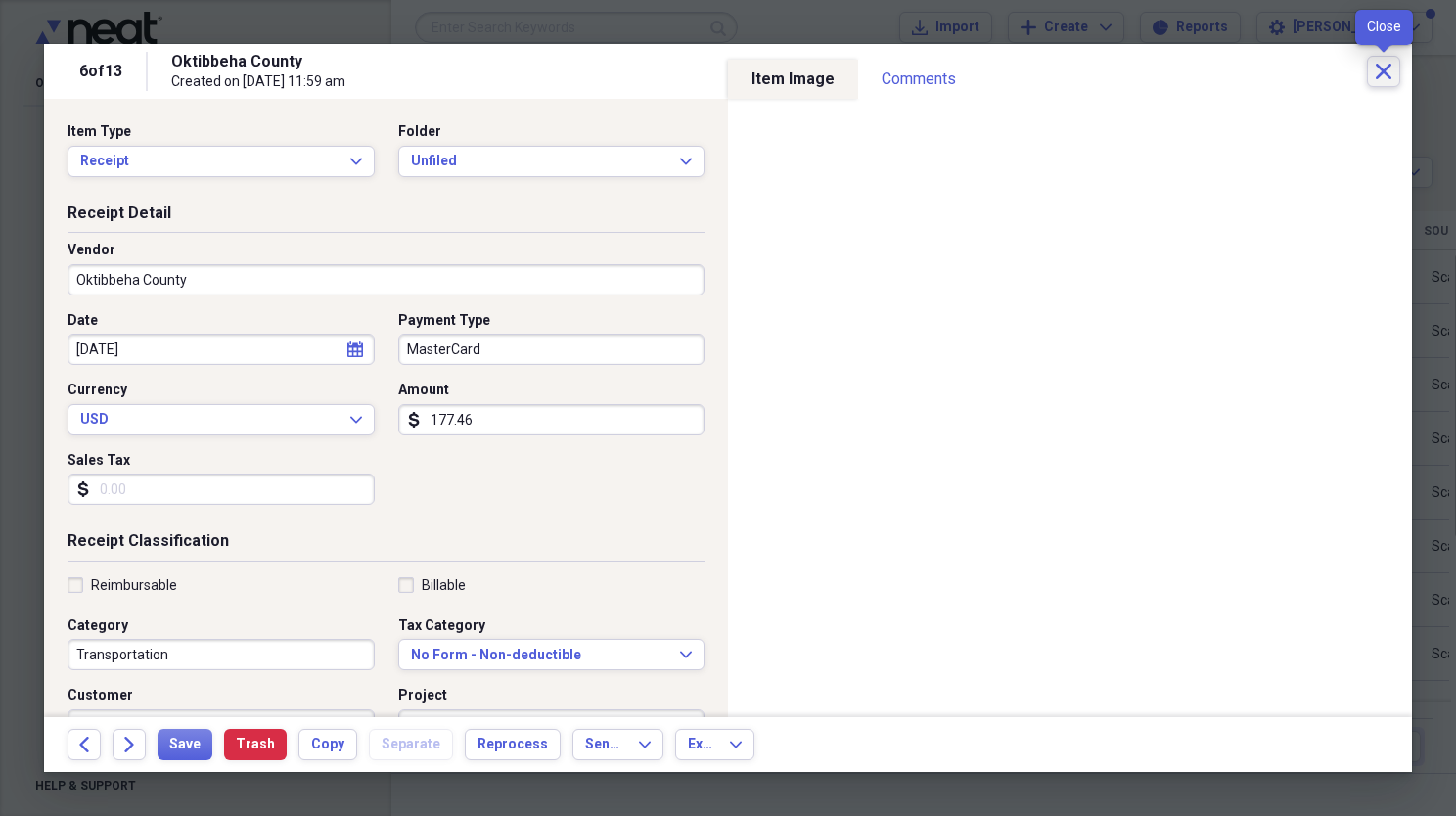 click on "Close" at bounding box center (1384, 71) 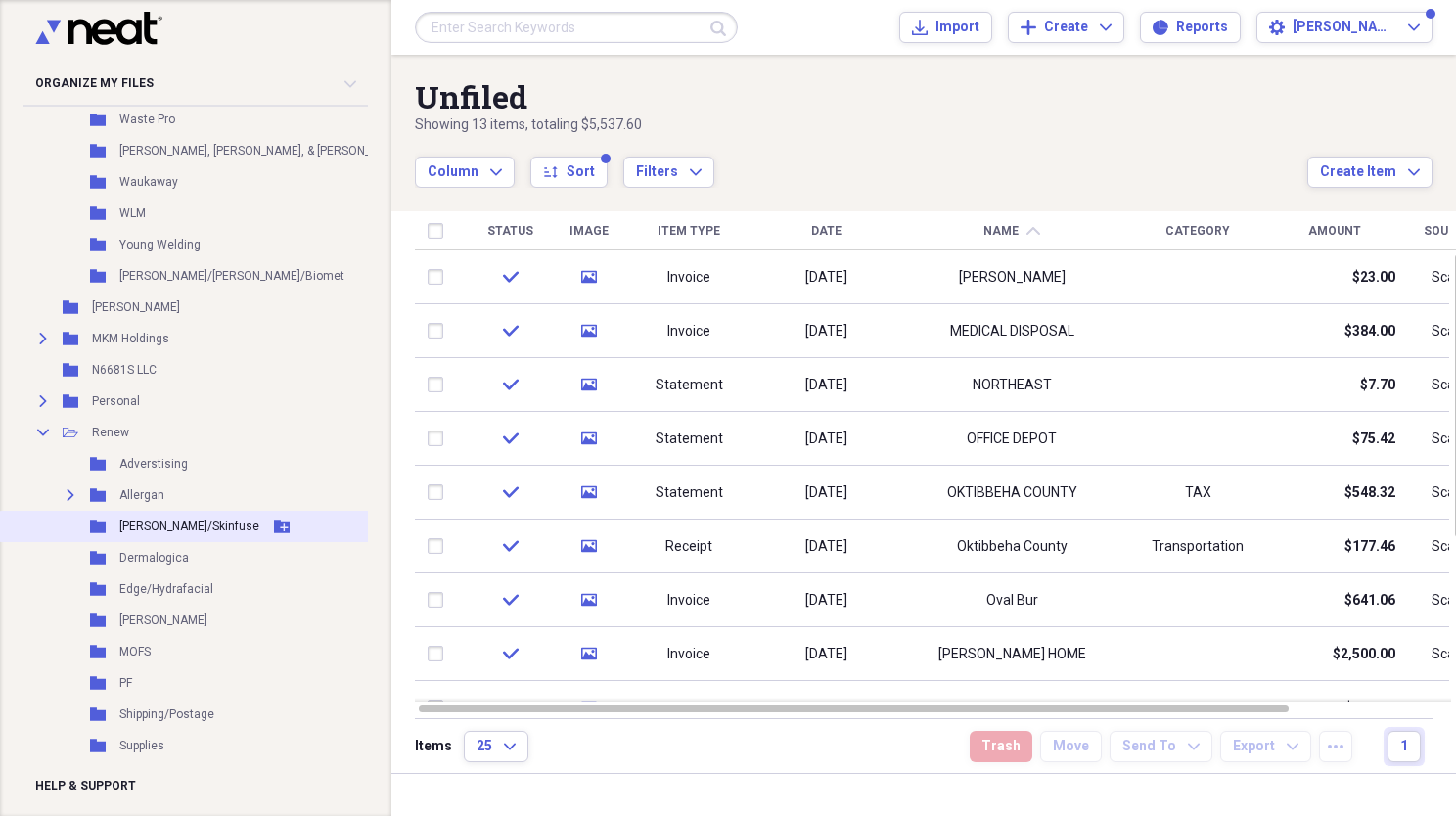 scroll, scrollTop: 2544, scrollLeft: 0, axis: vertical 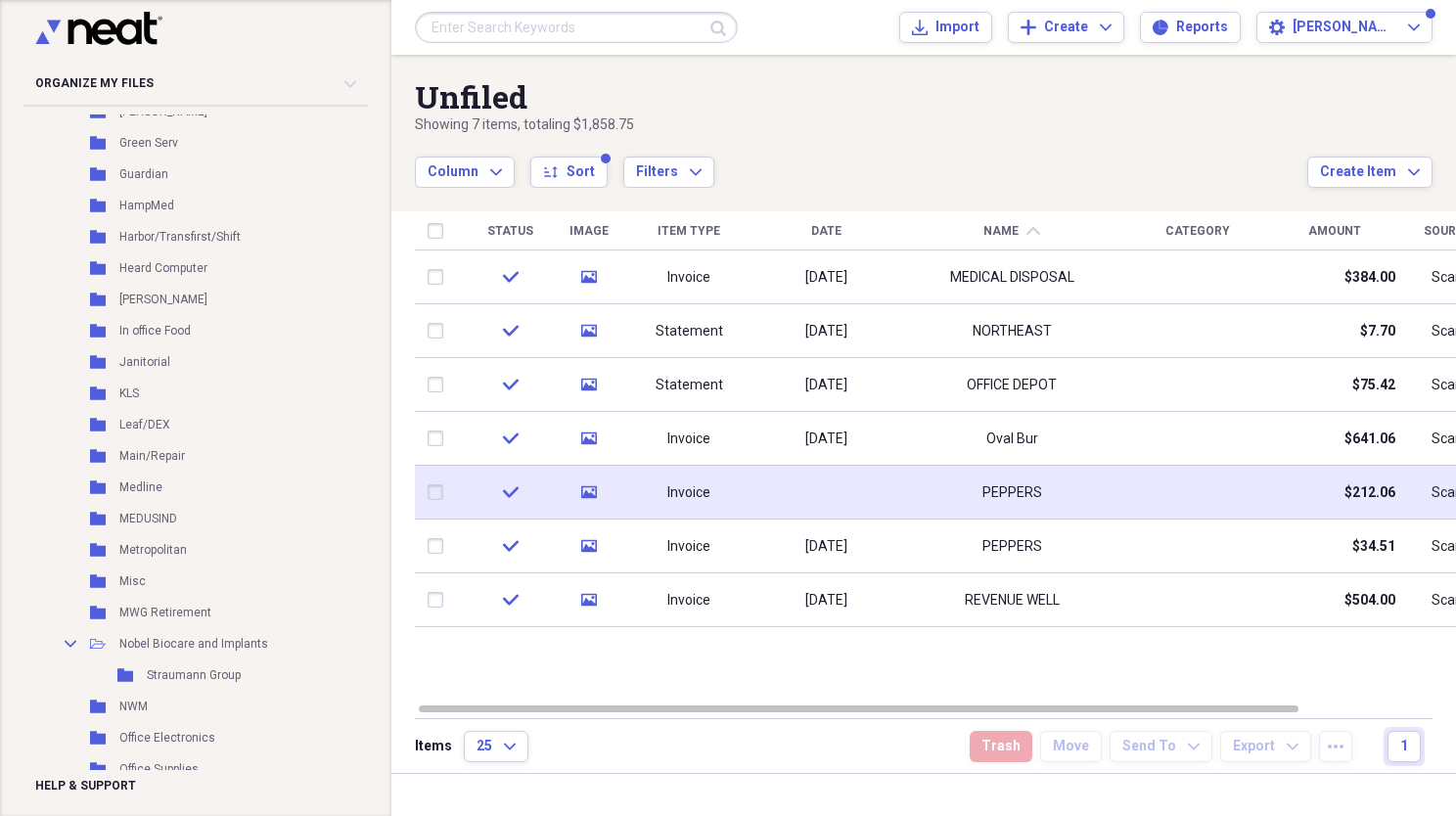 click at bounding box center (439, 492) 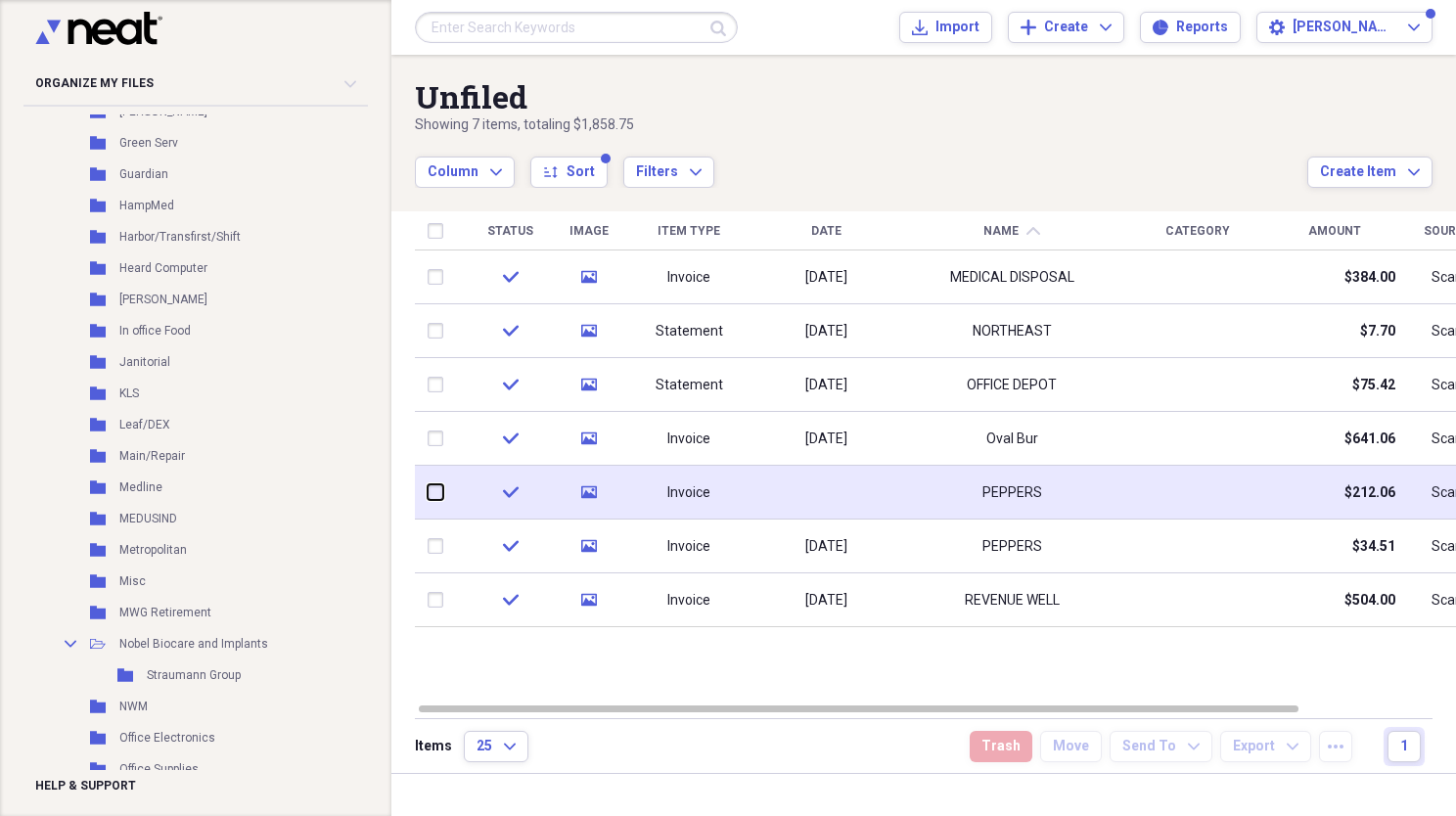 click at bounding box center [428, 492] 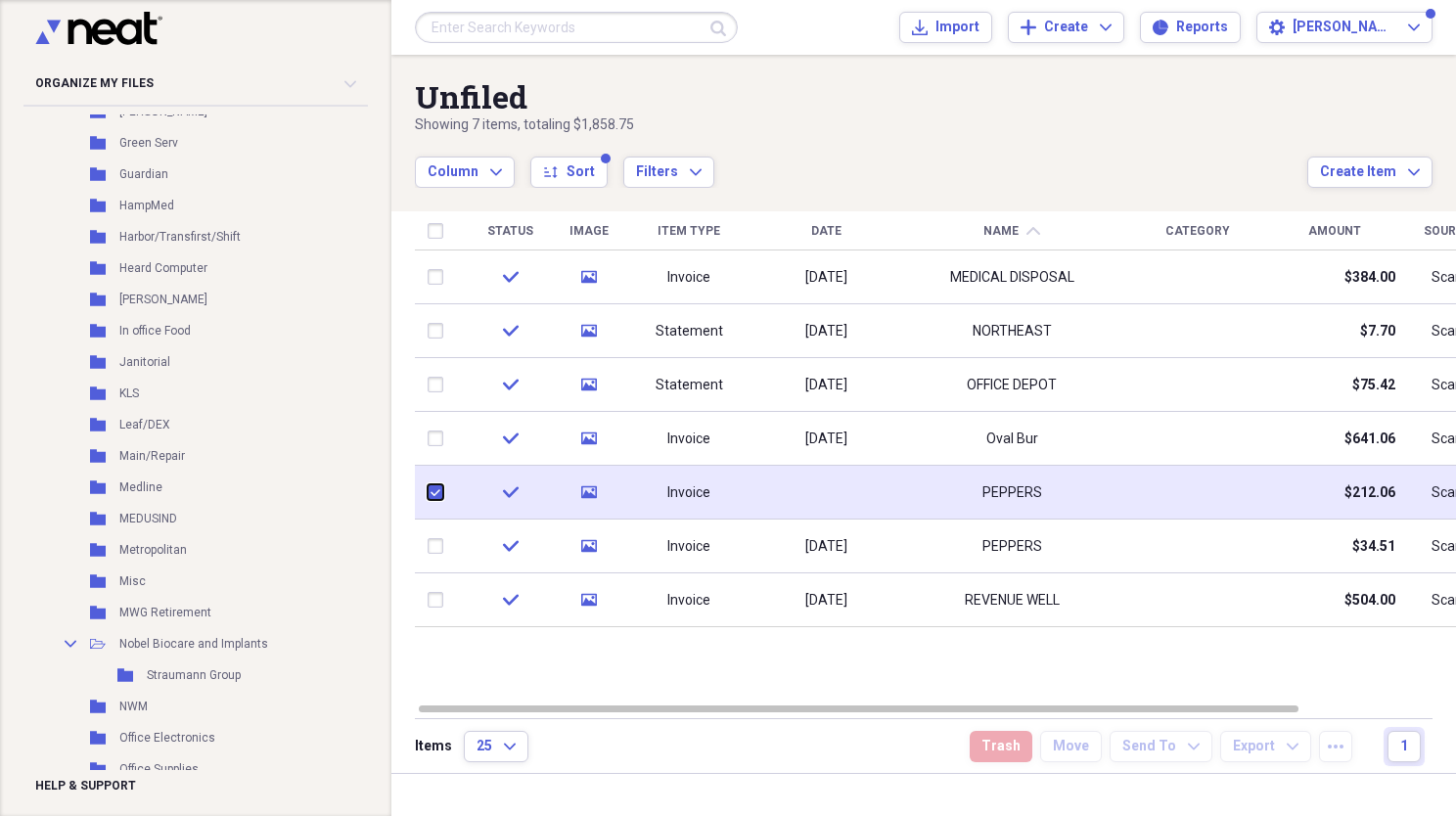 checkbox on "true" 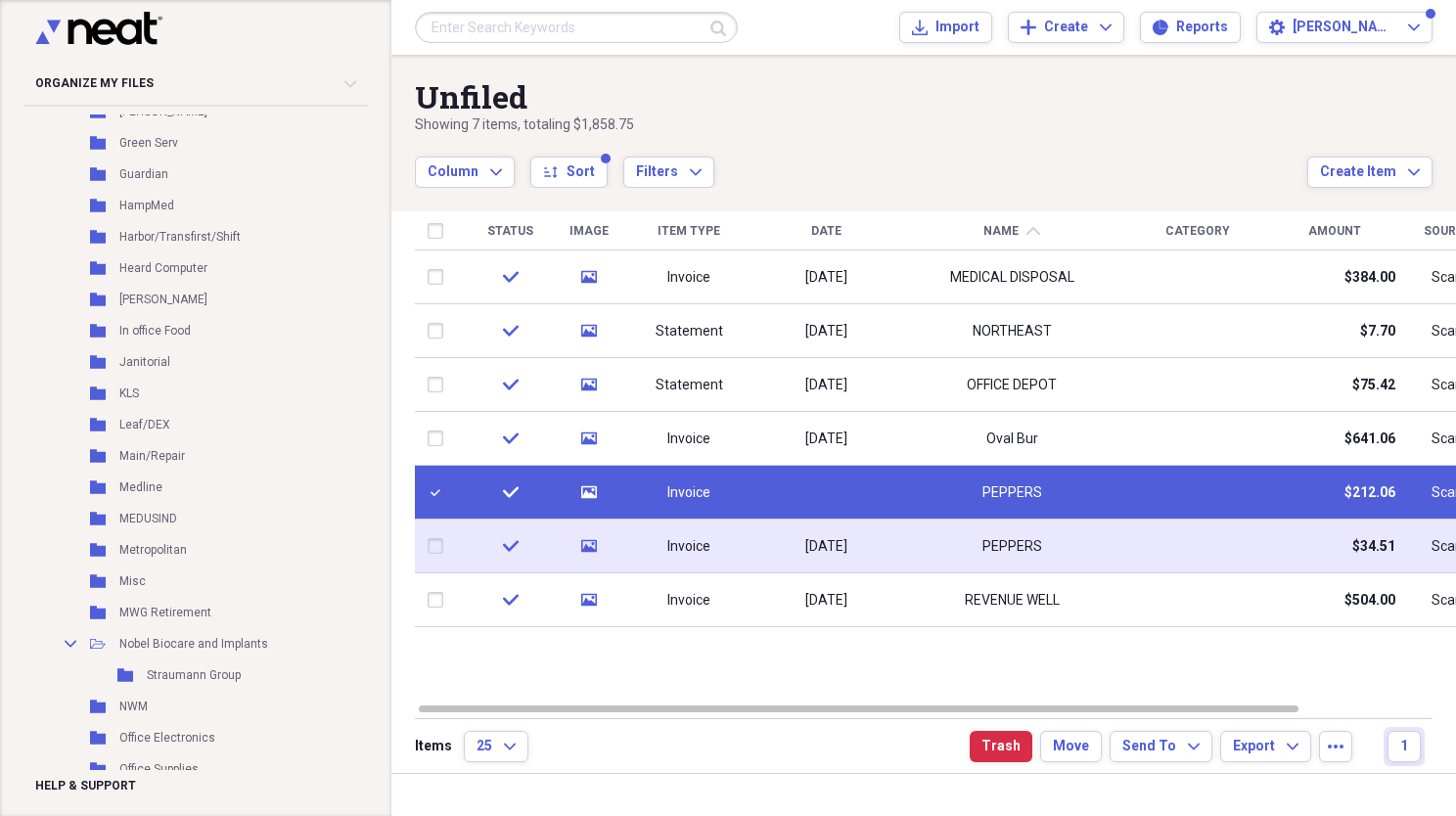 click at bounding box center [439, 546] 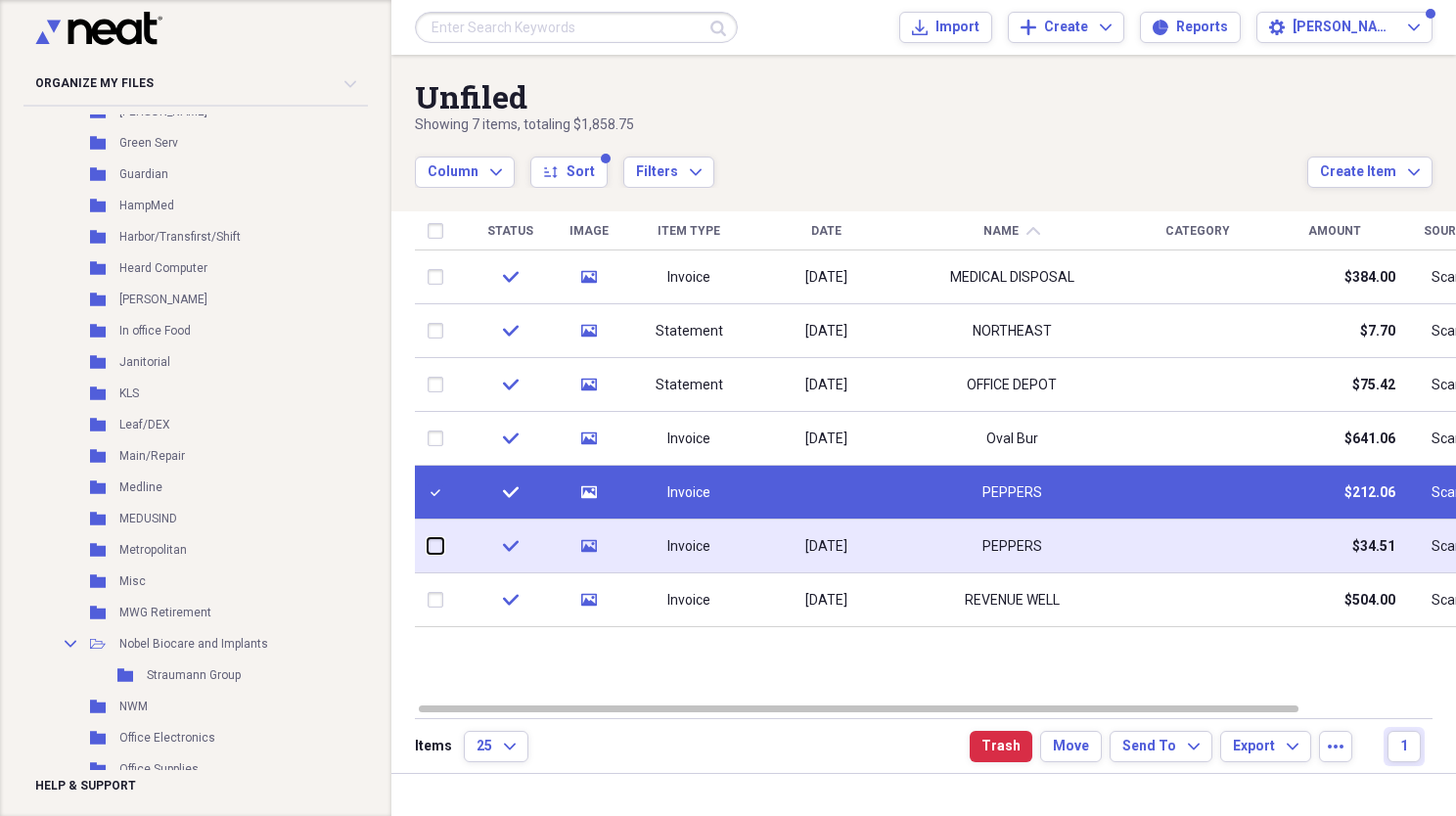 click at bounding box center (428, 546) 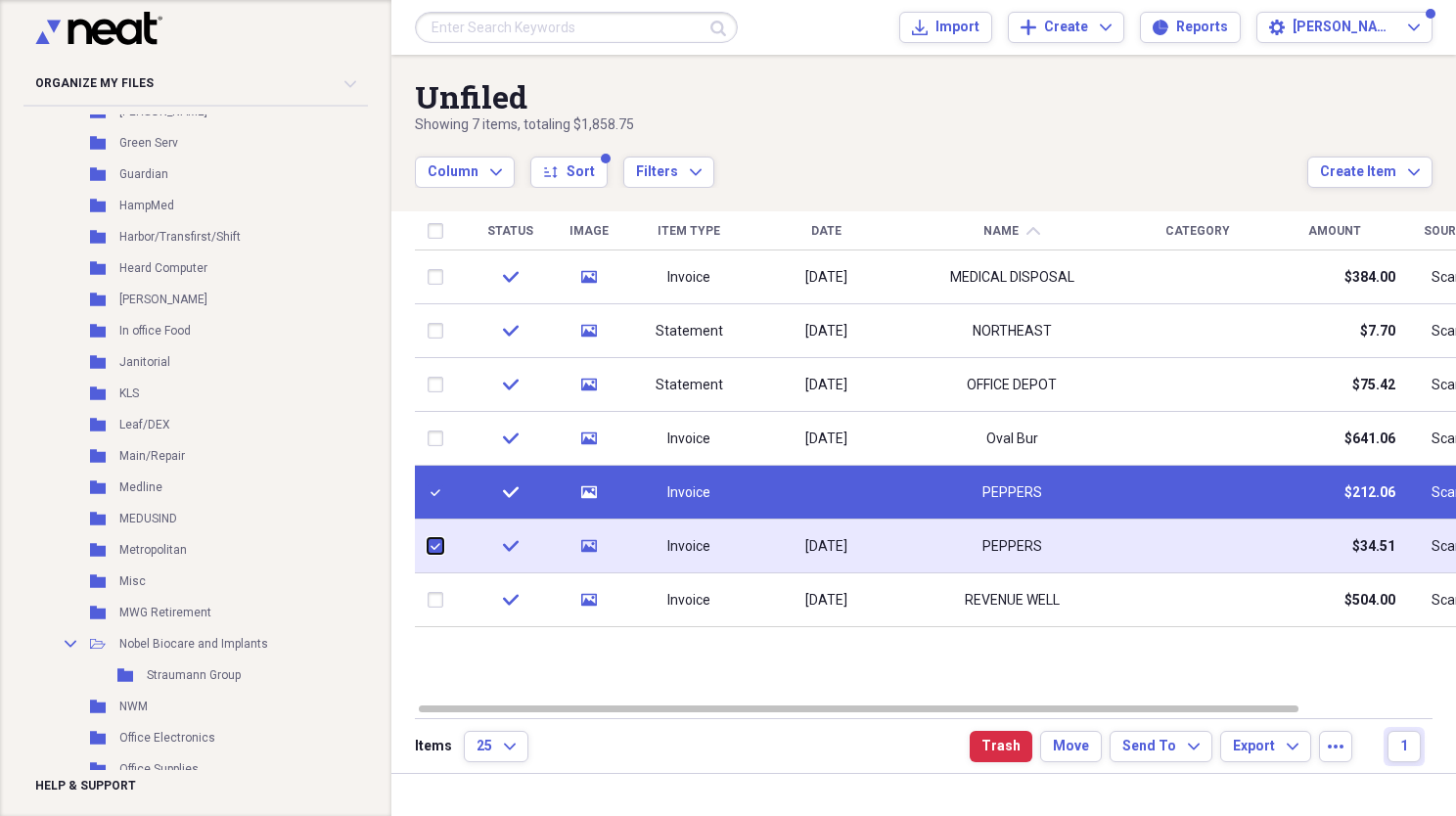 checkbox on "true" 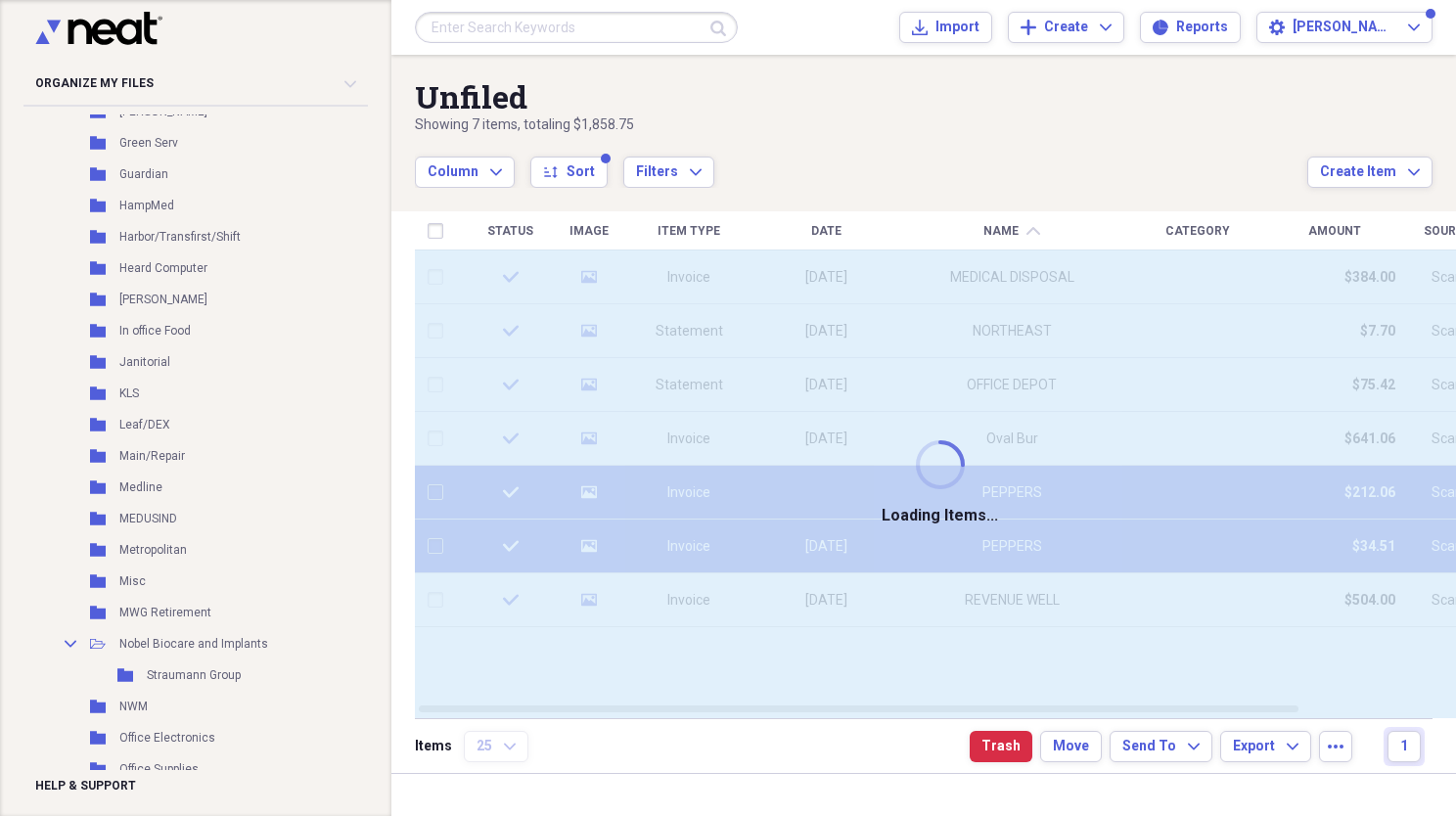 checkbox on "false" 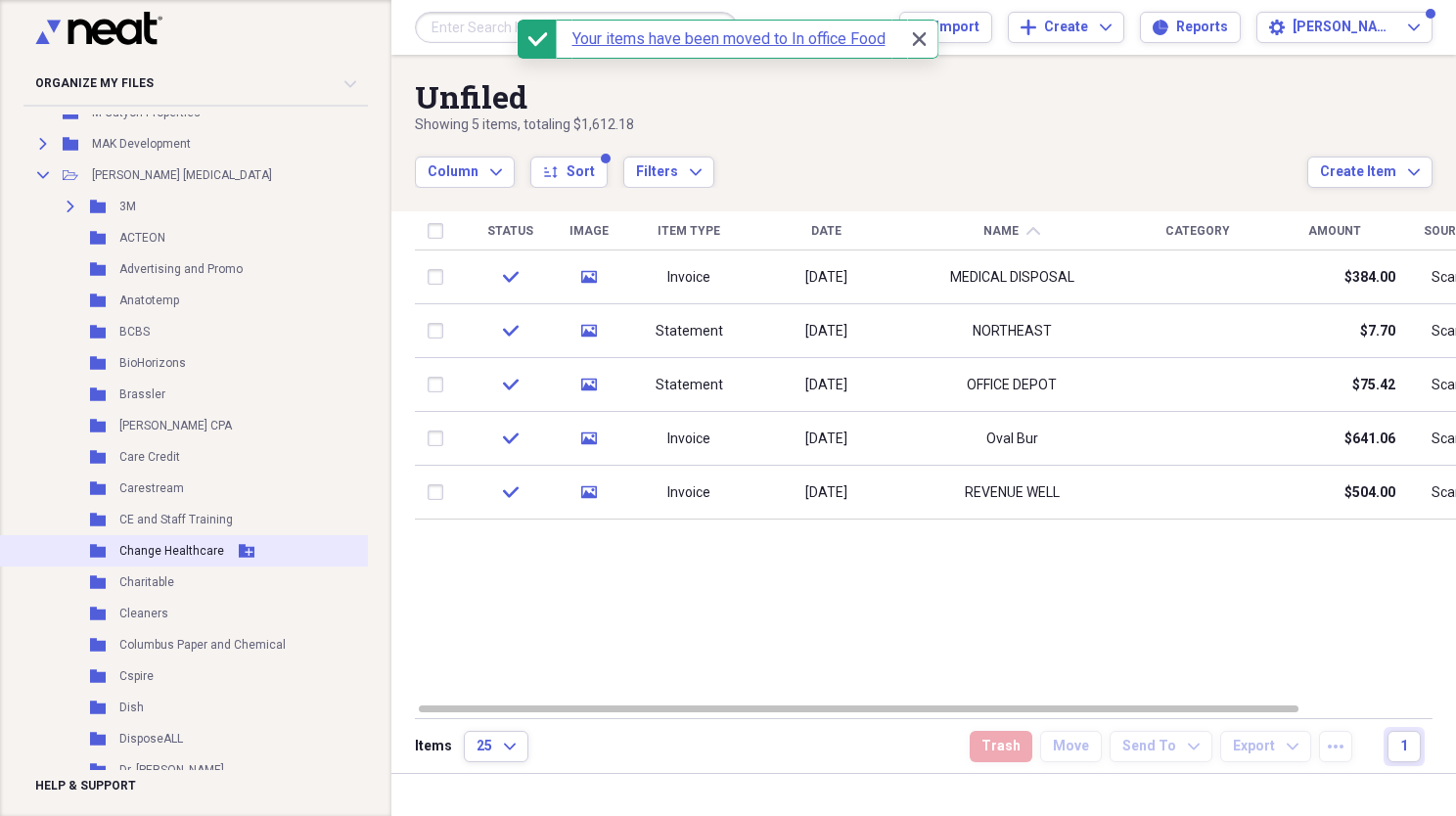 scroll, scrollTop: 317, scrollLeft: 0, axis: vertical 